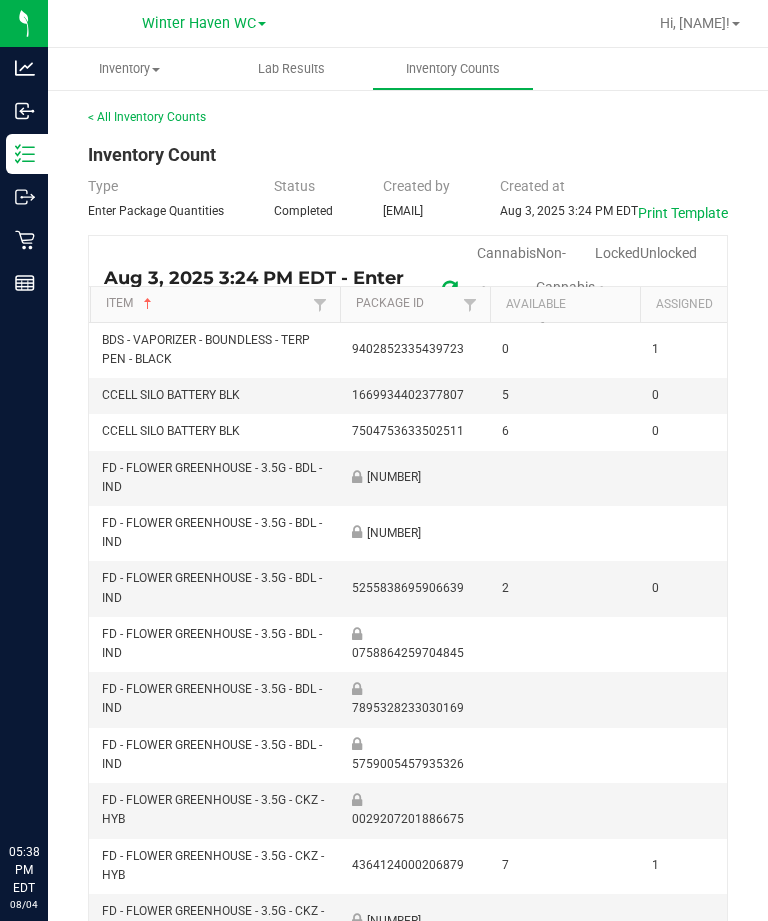 scroll, scrollTop: 64, scrollLeft: 0, axis: vertical 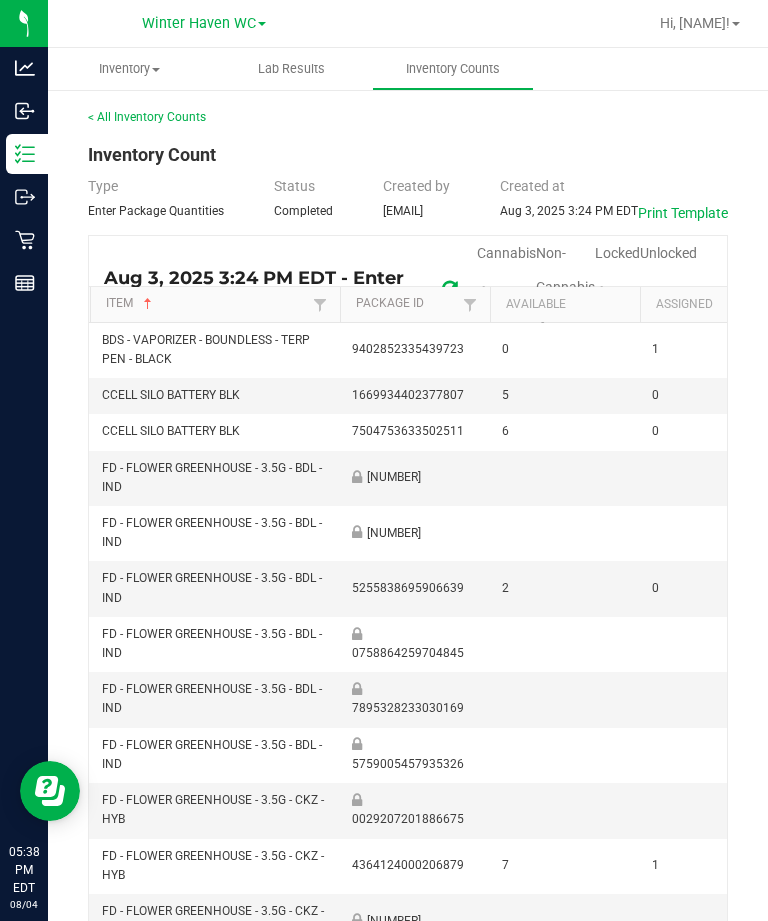 click on "Inventory" at bounding box center (0, 0) 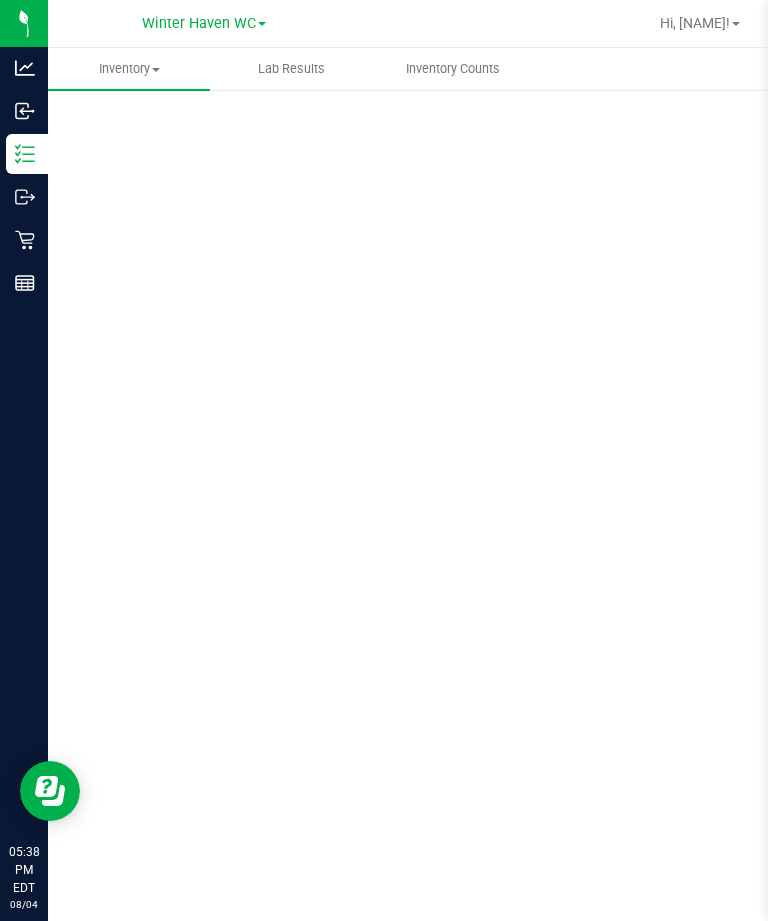 scroll, scrollTop: 0, scrollLeft: 0, axis: both 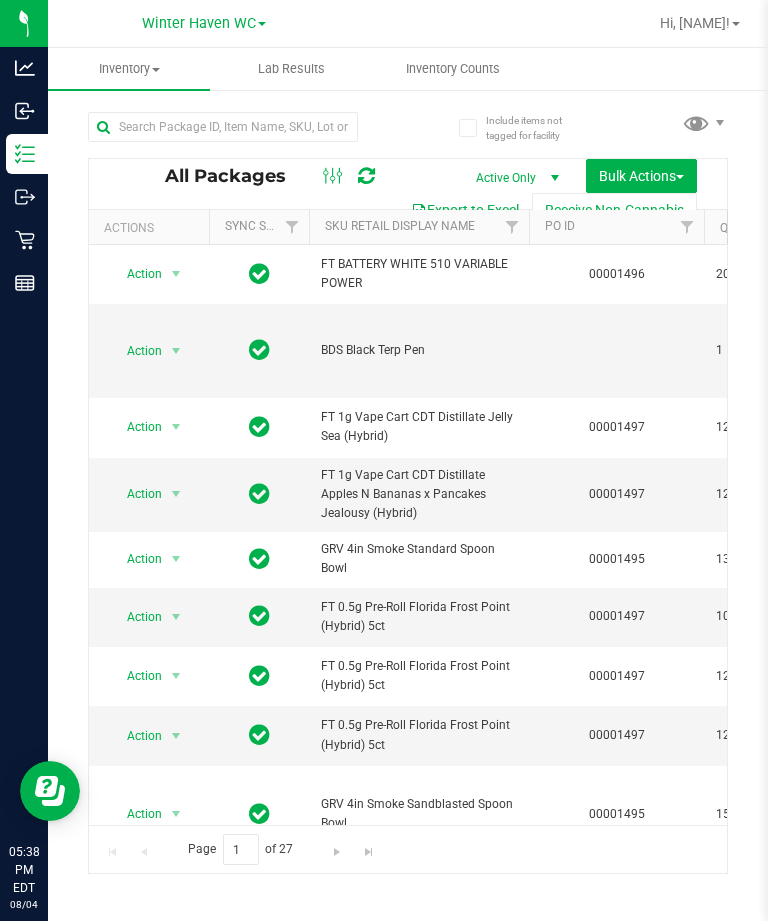 click on "Inventory Counts" at bounding box center (453, 69) 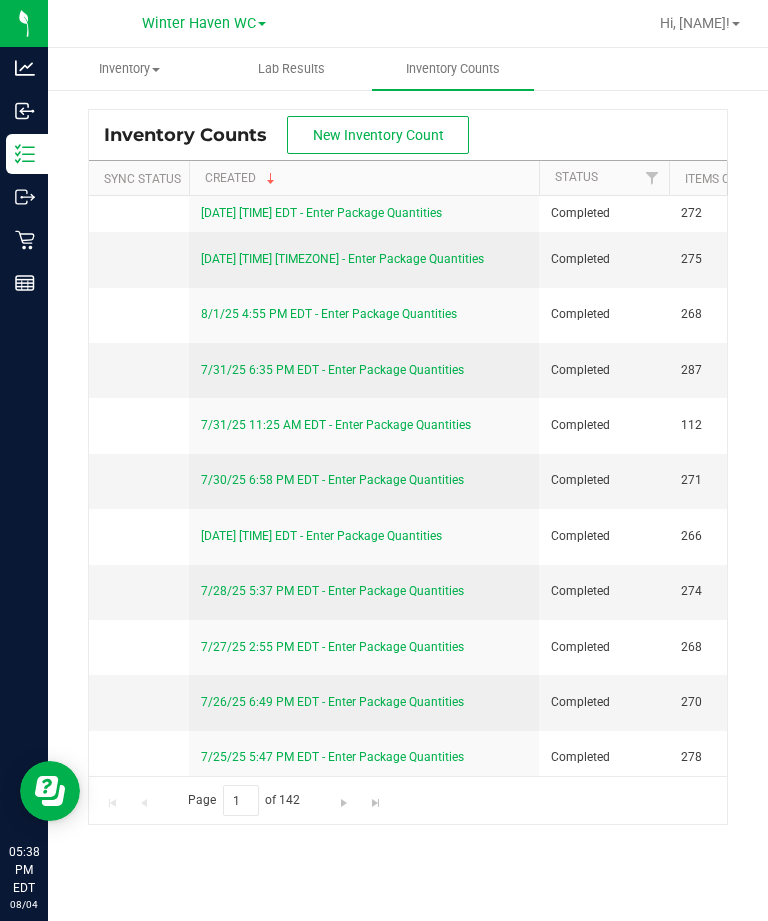 scroll, scrollTop: -22, scrollLeft: 150, axis: both 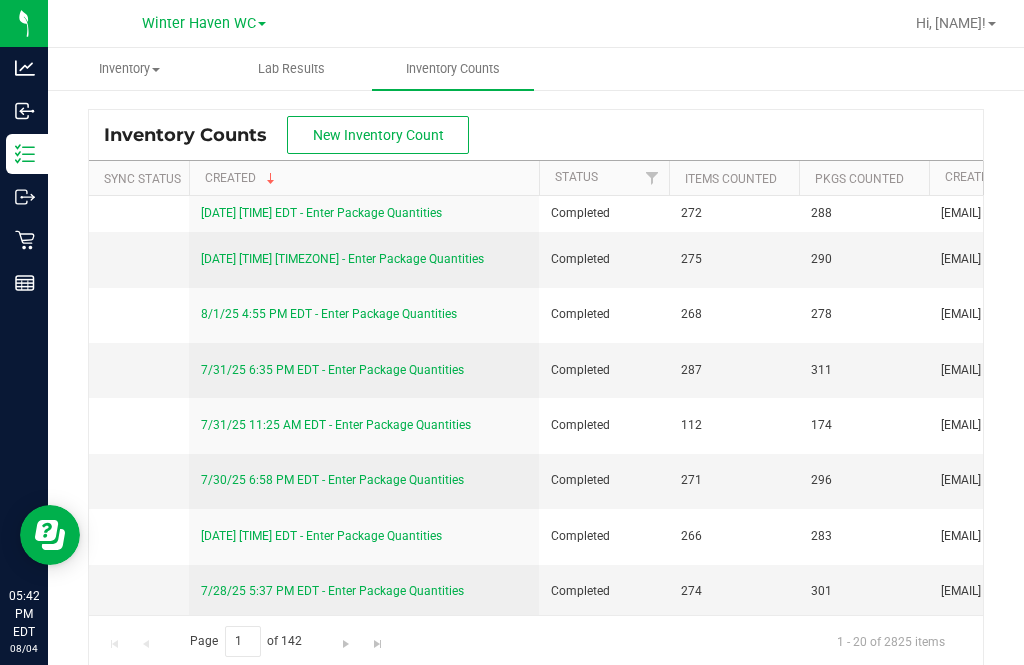 click on "New Inventory Count" at bounding box center (378, 135) 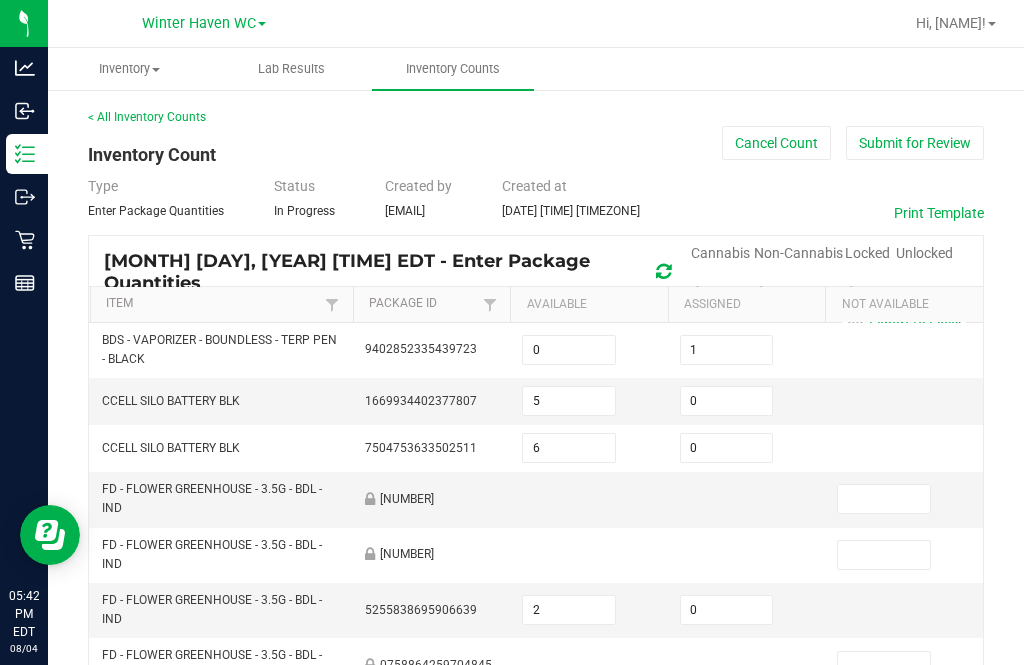 type 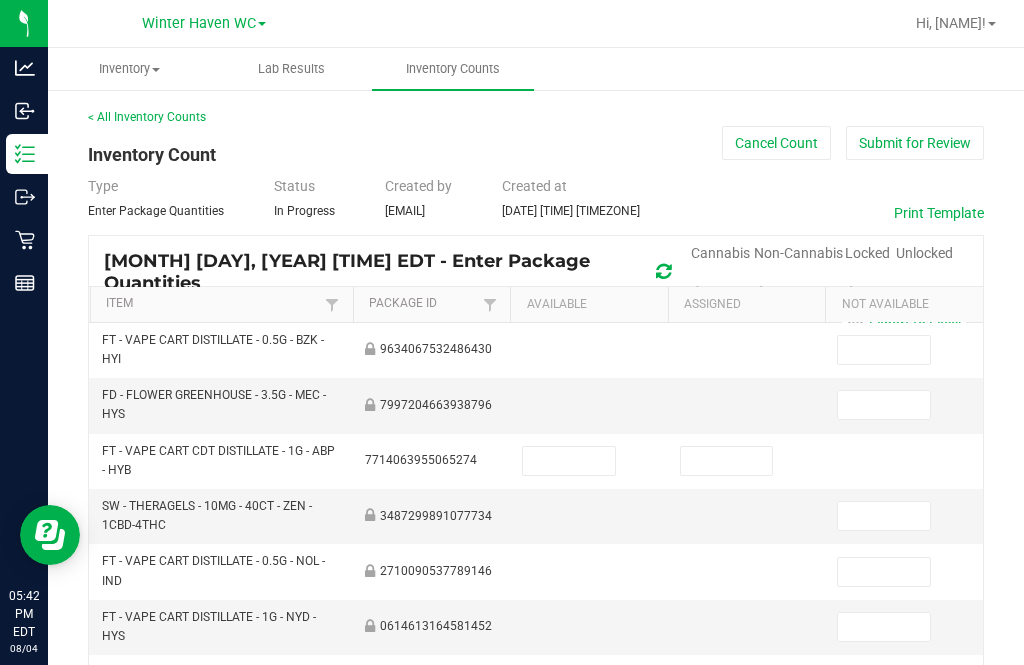 click on "Unlocked" at bounding box center [924, 253] 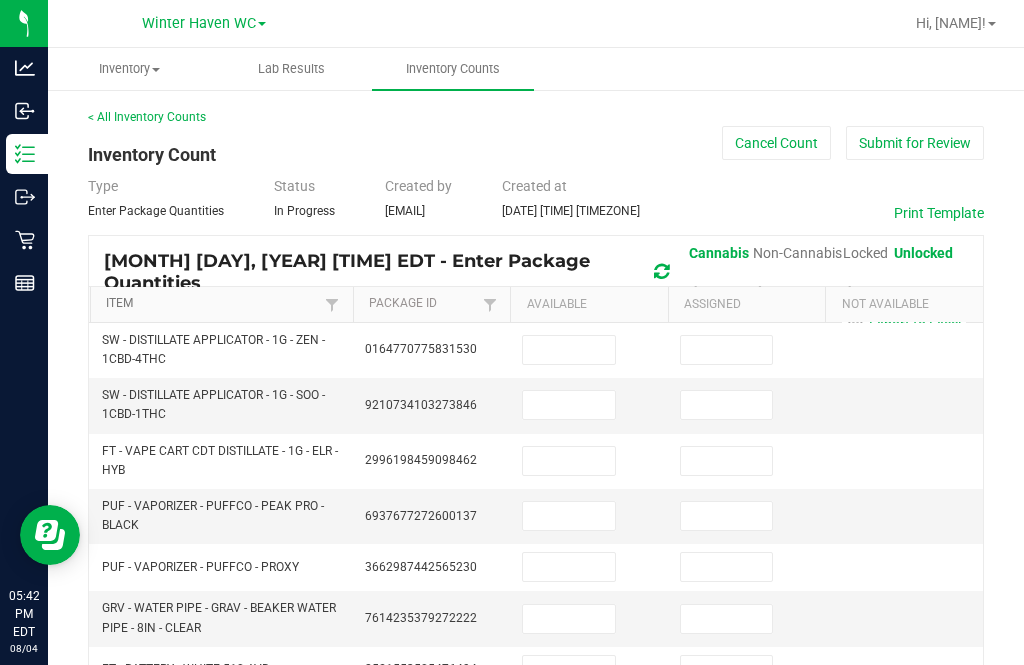 click on "Item" at bounding box center (213, 304) 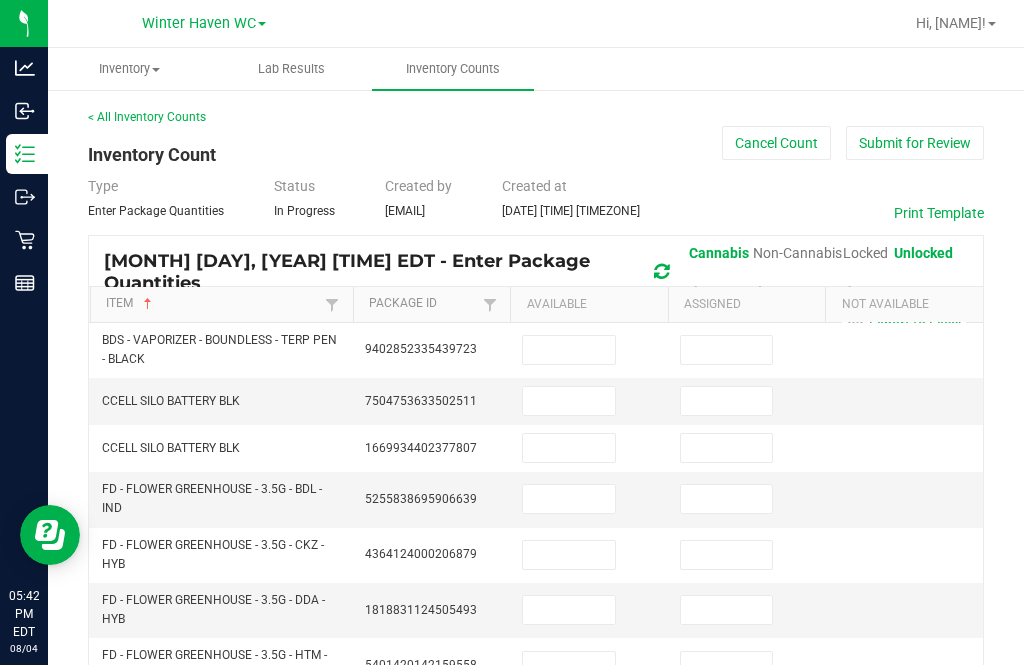 click at bounding box center [569, 350] 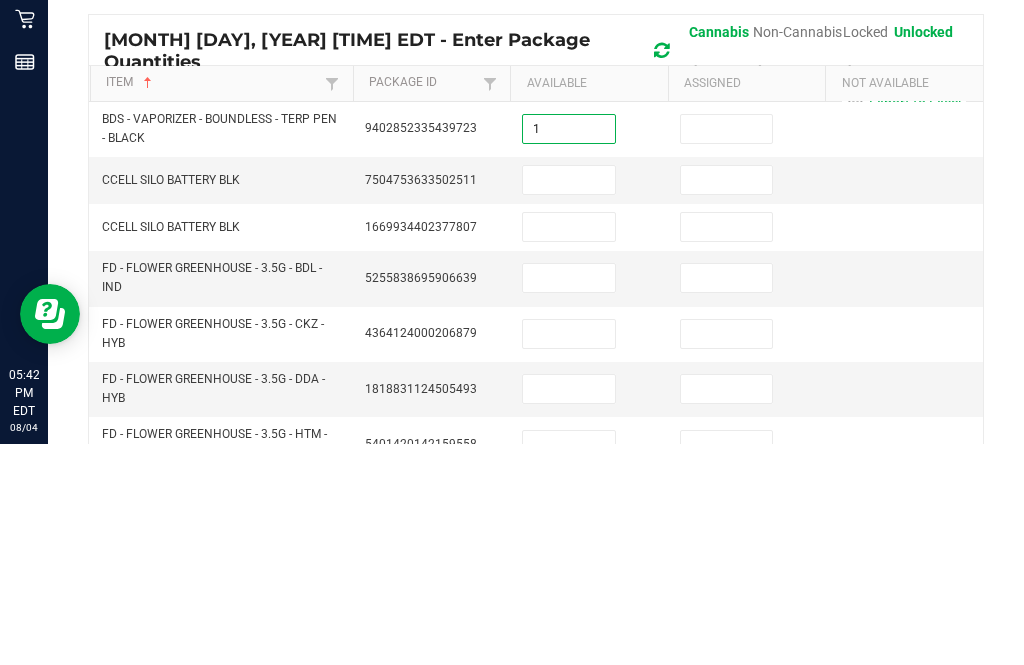 type on "1" 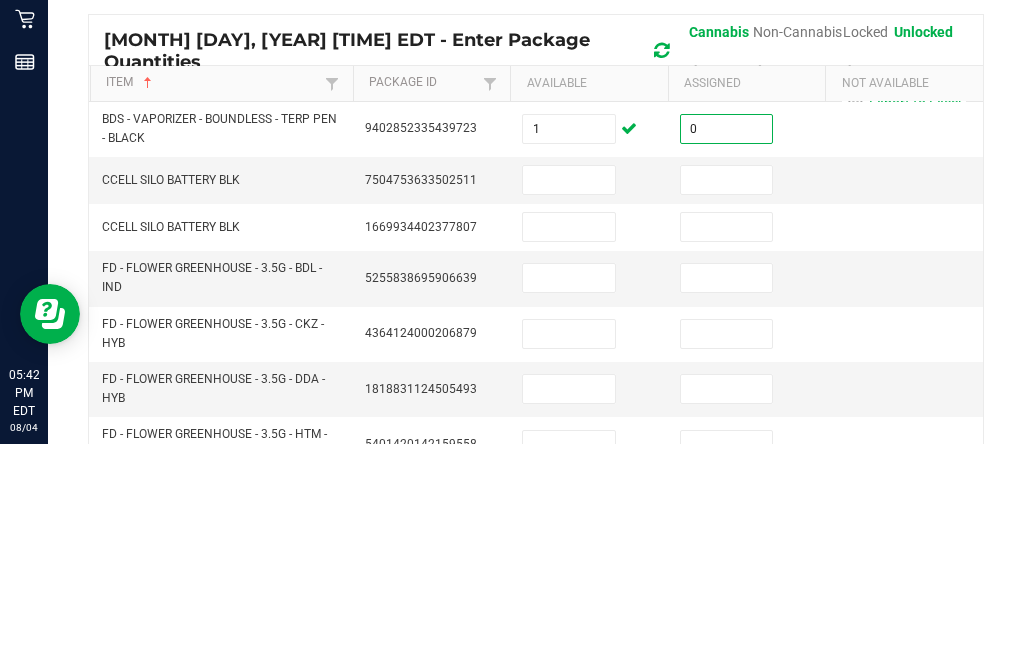 type on "0" 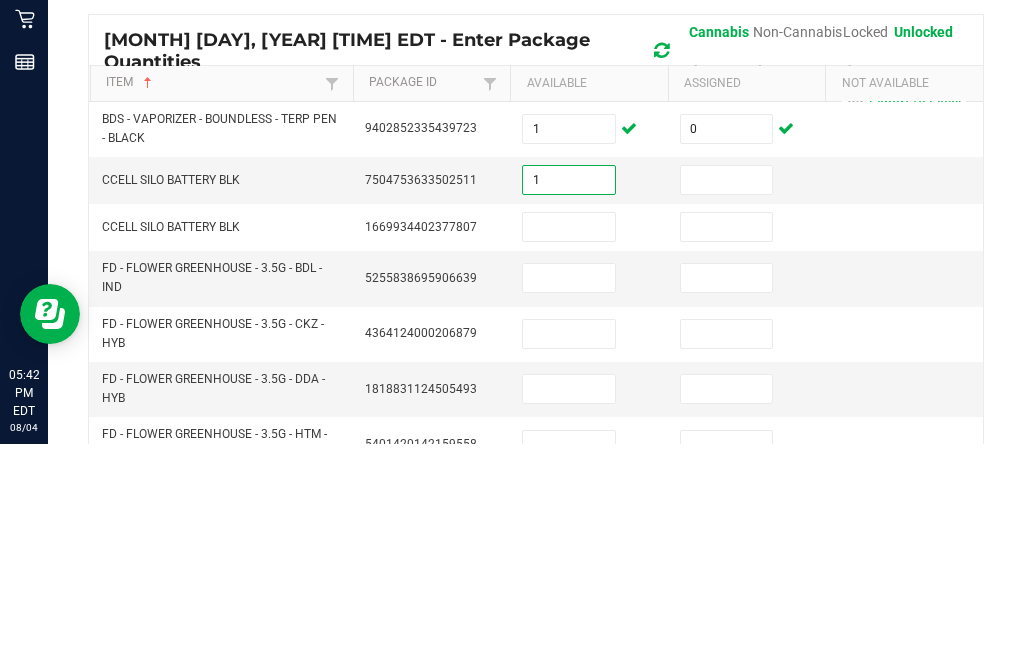 type on "1" 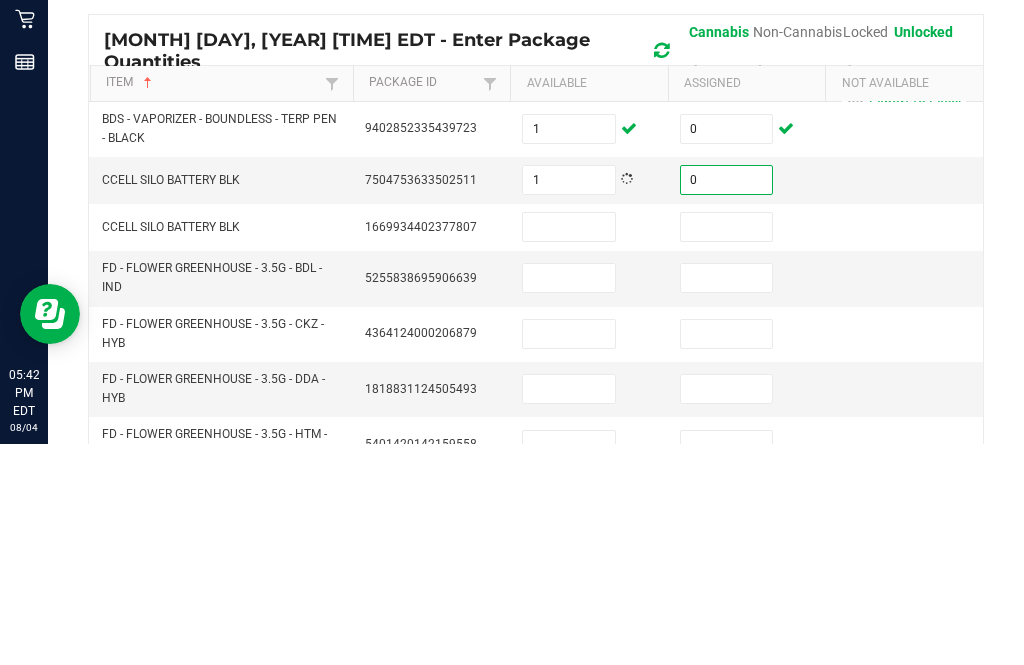 type on "0" 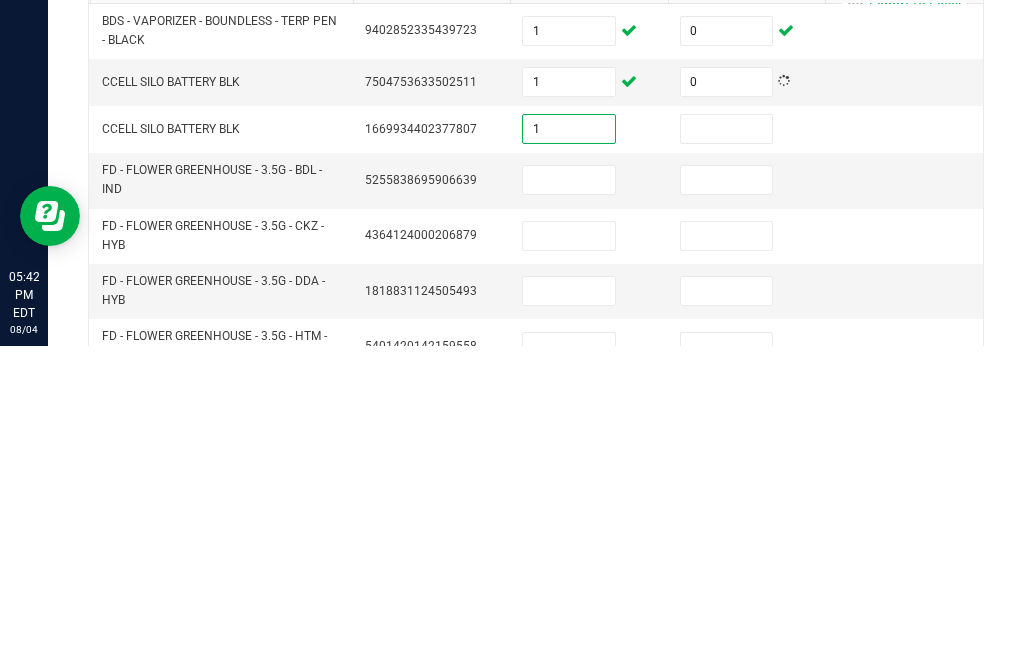type on "1" 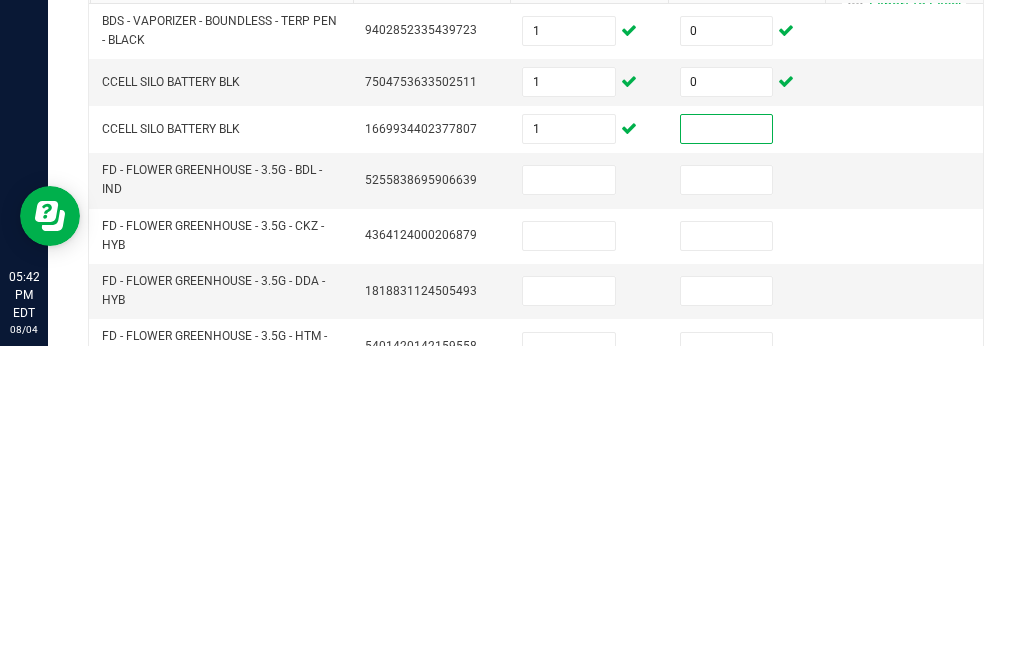 click on "1" at bounding box center (569, 448) 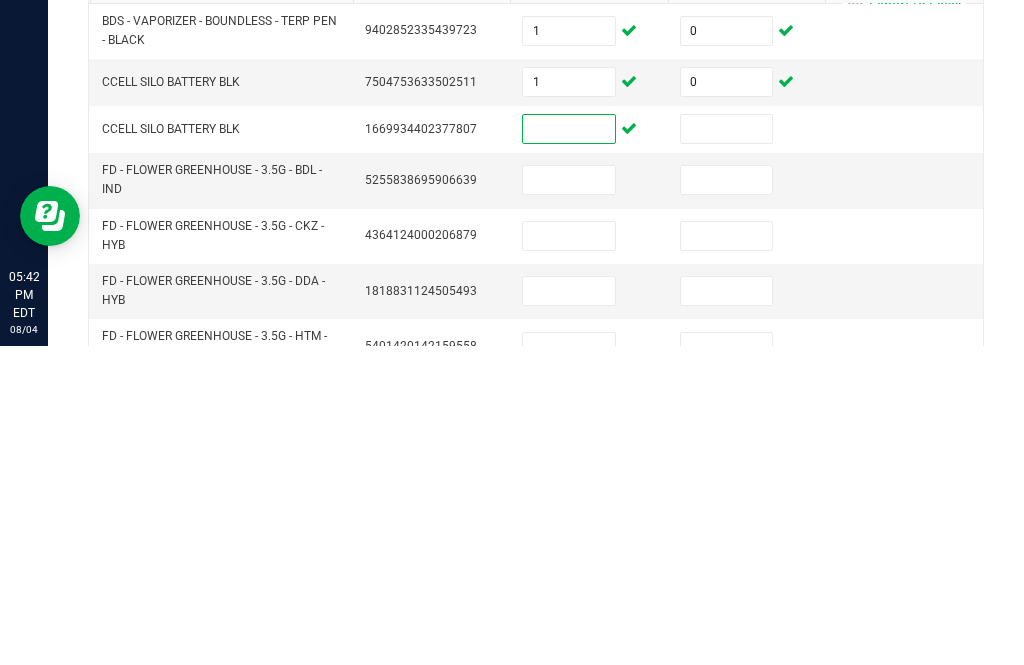 type 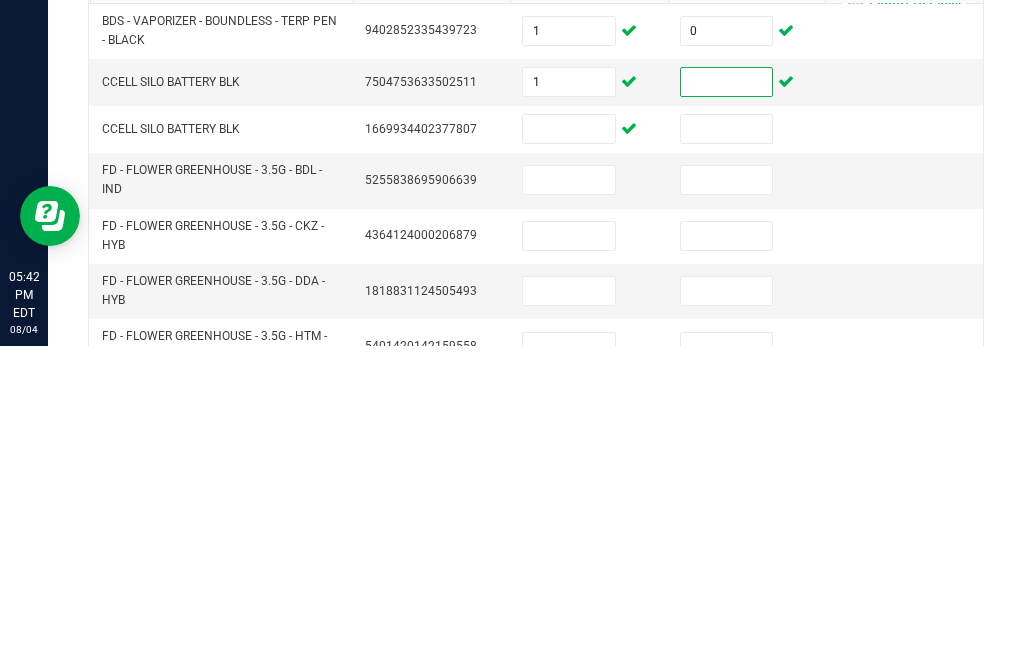 type 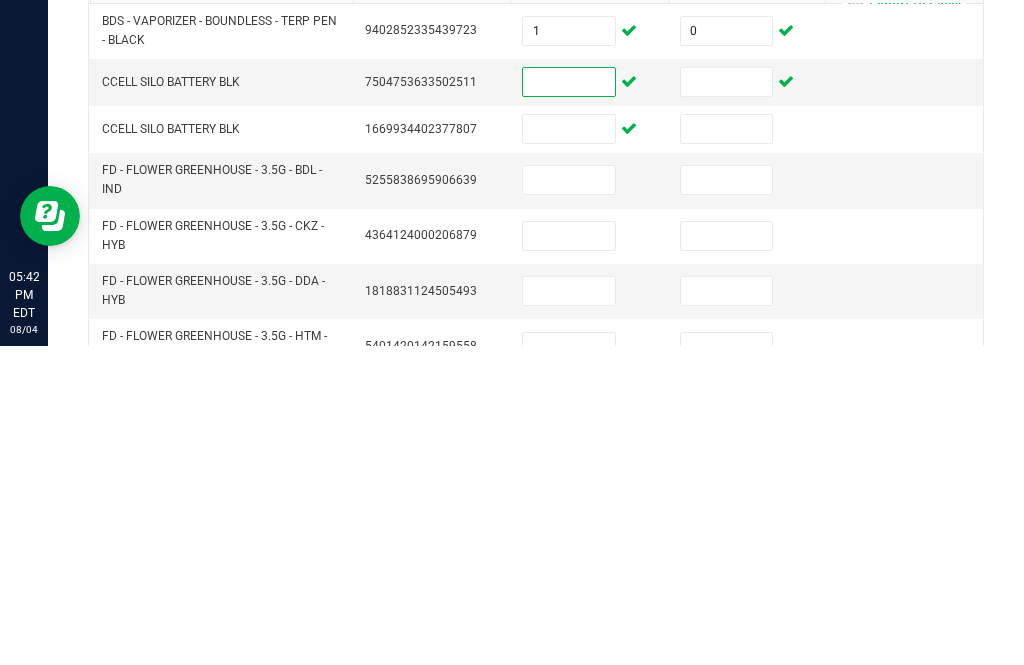type 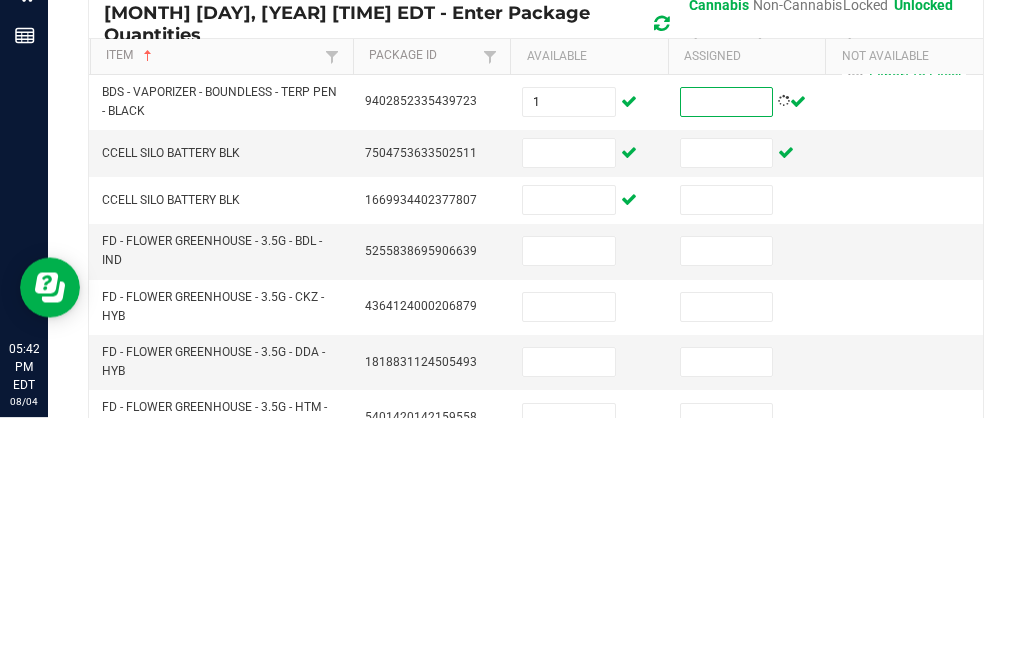 type 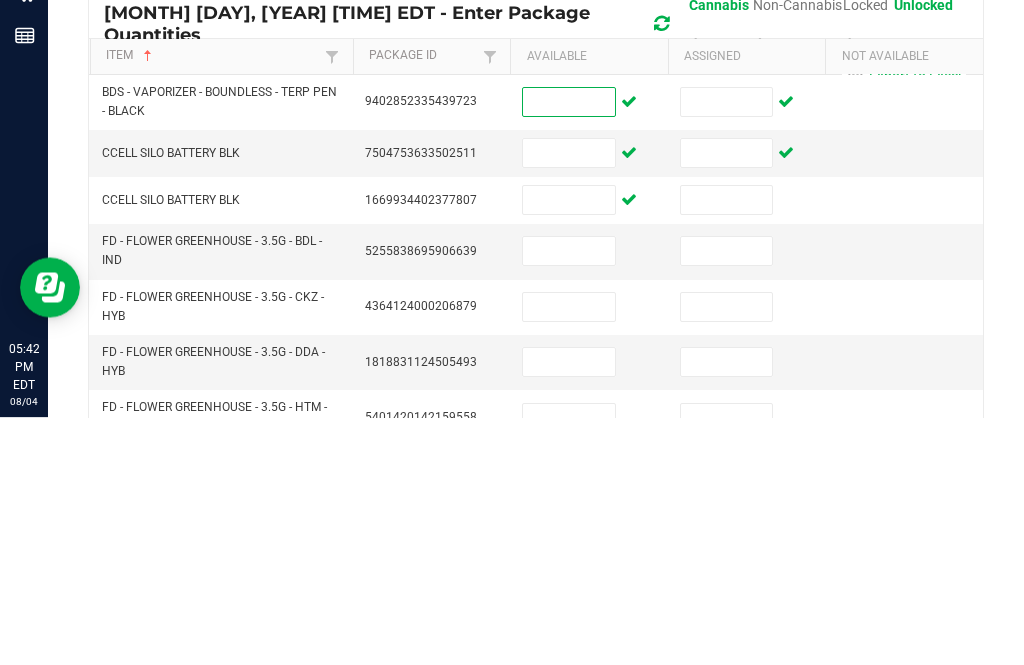 scroll, scrollTop: 36, scrollLeft: 0, axis: vertical 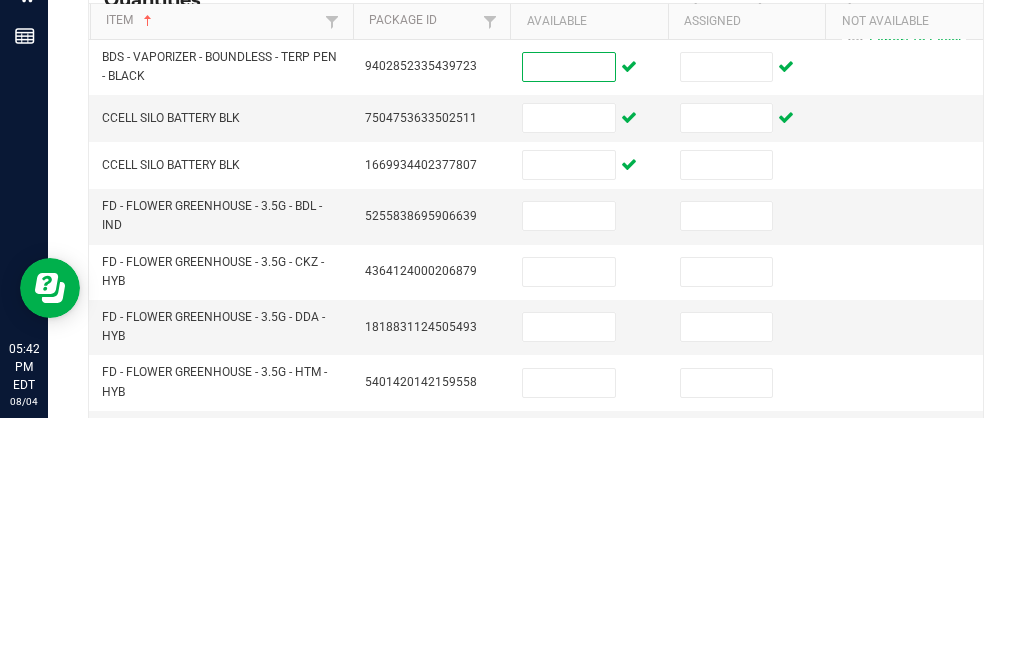 type 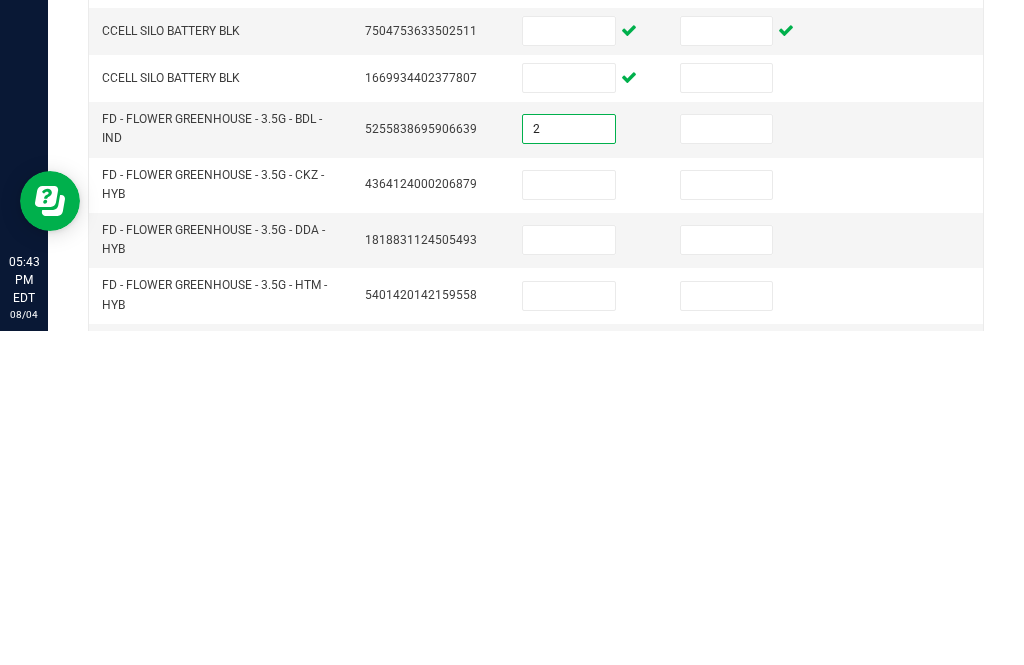 type on "2" 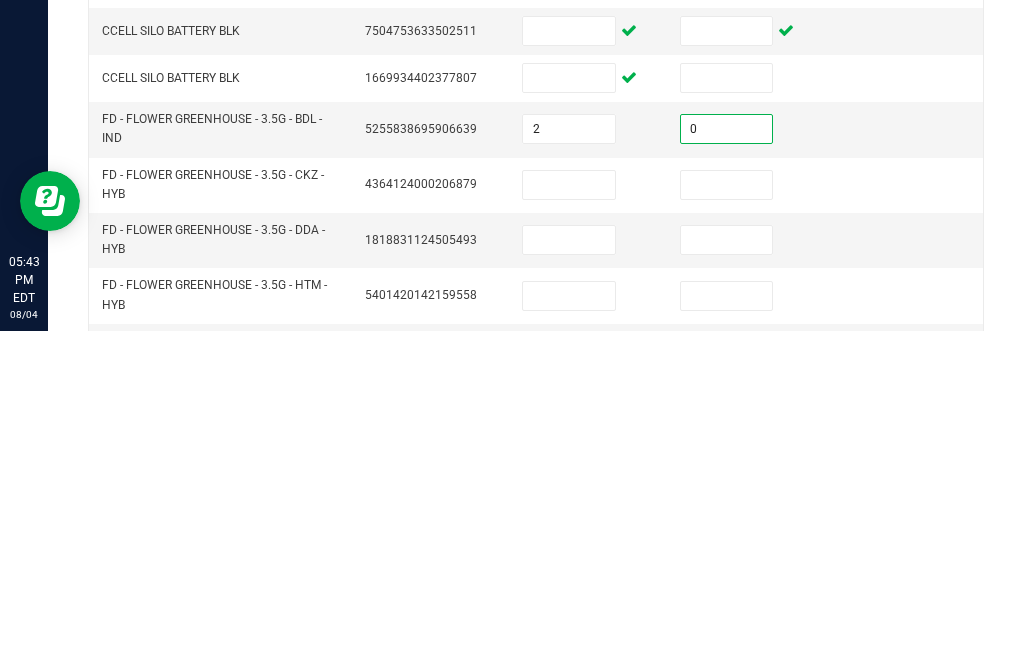 type on "0" 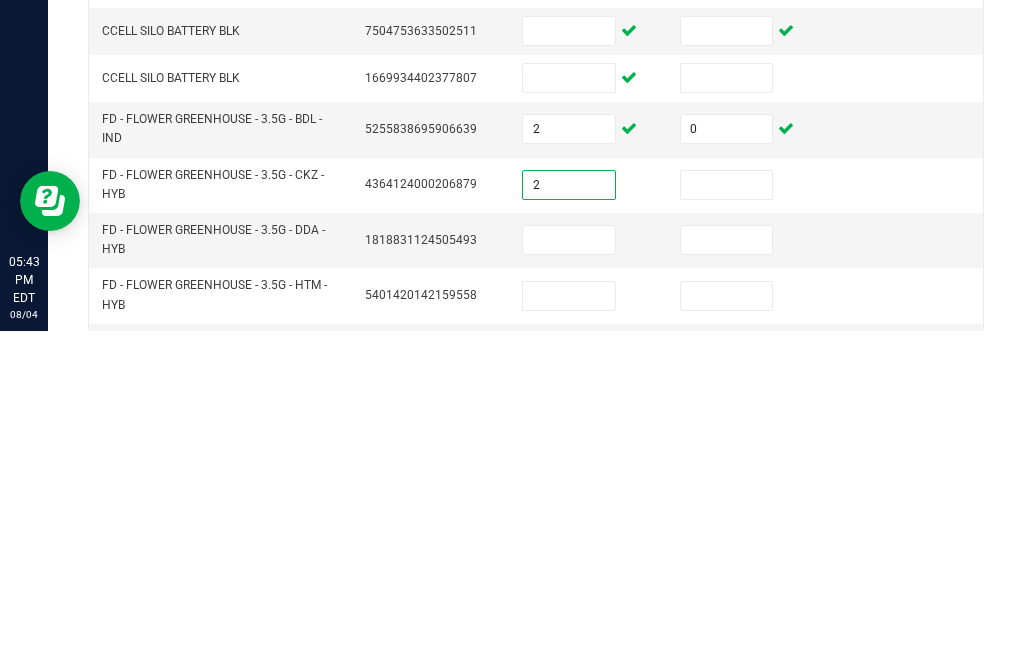 type on "2" 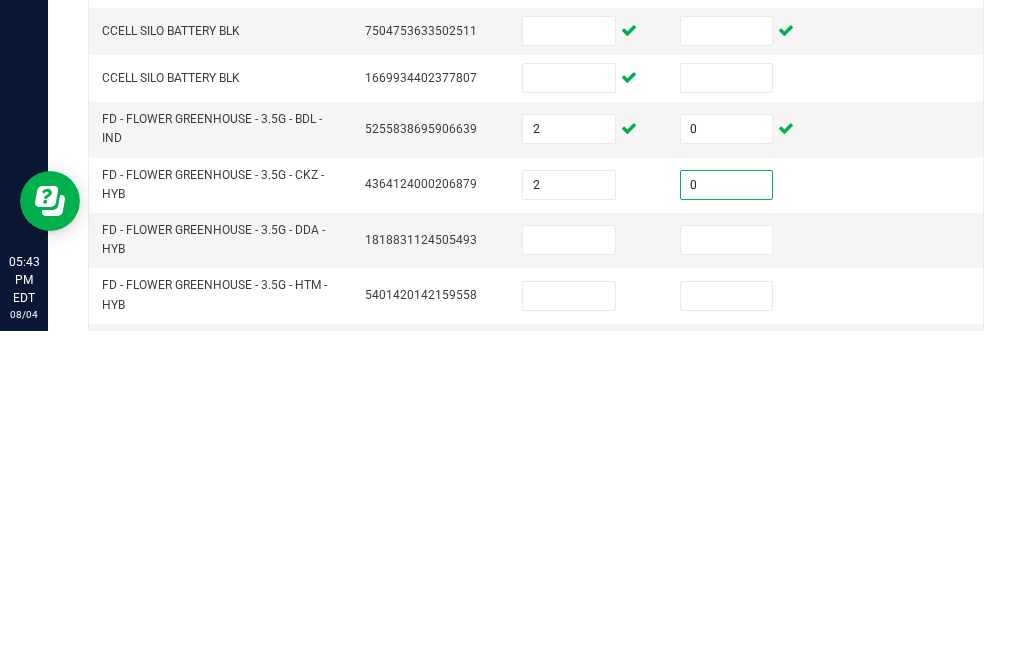 type on "0" 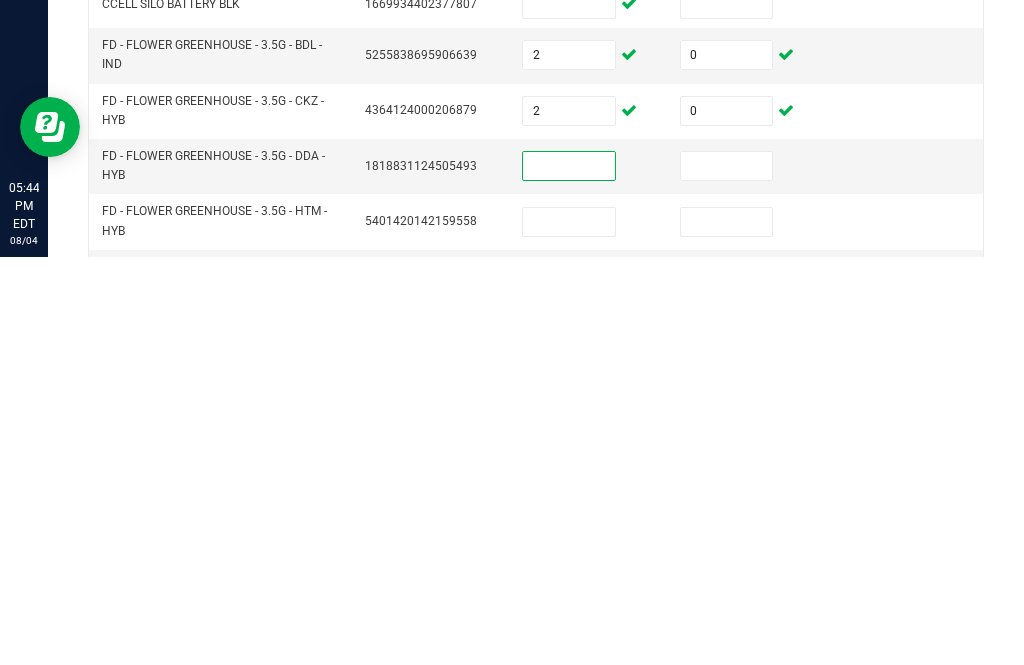 scroll, scrollTop: 64, scrollLeft: 0, axis: vertical 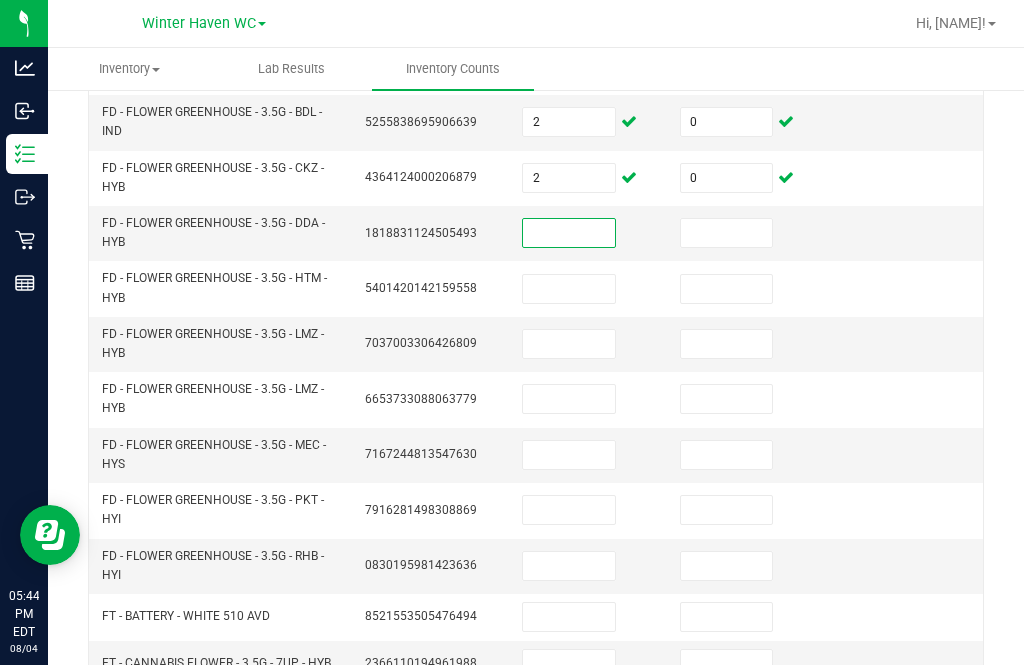 click at bounding box center (569, 233) 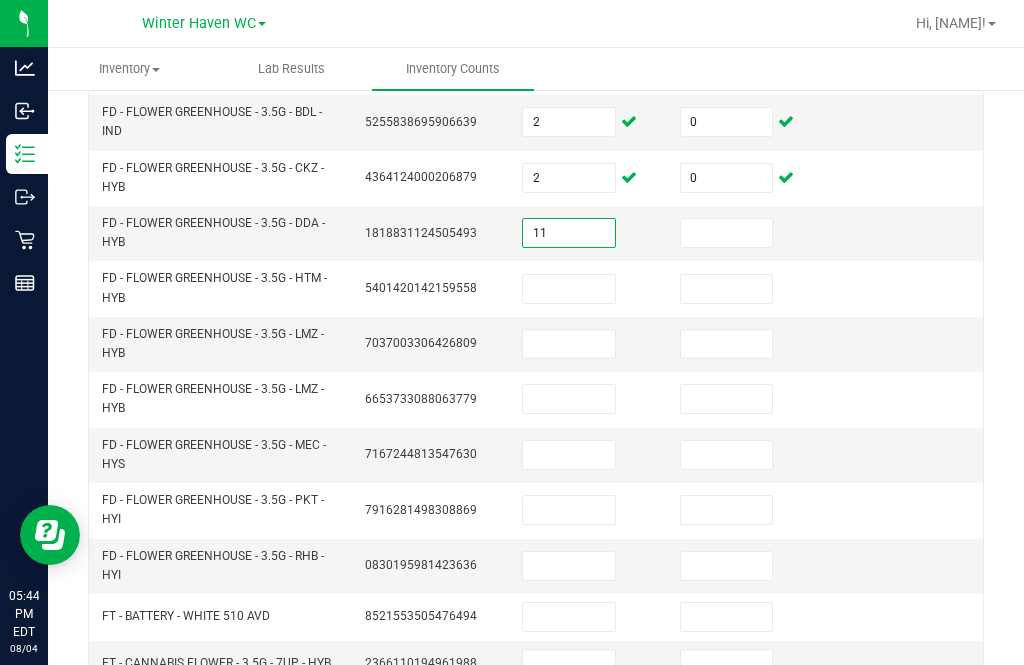 type on "11" 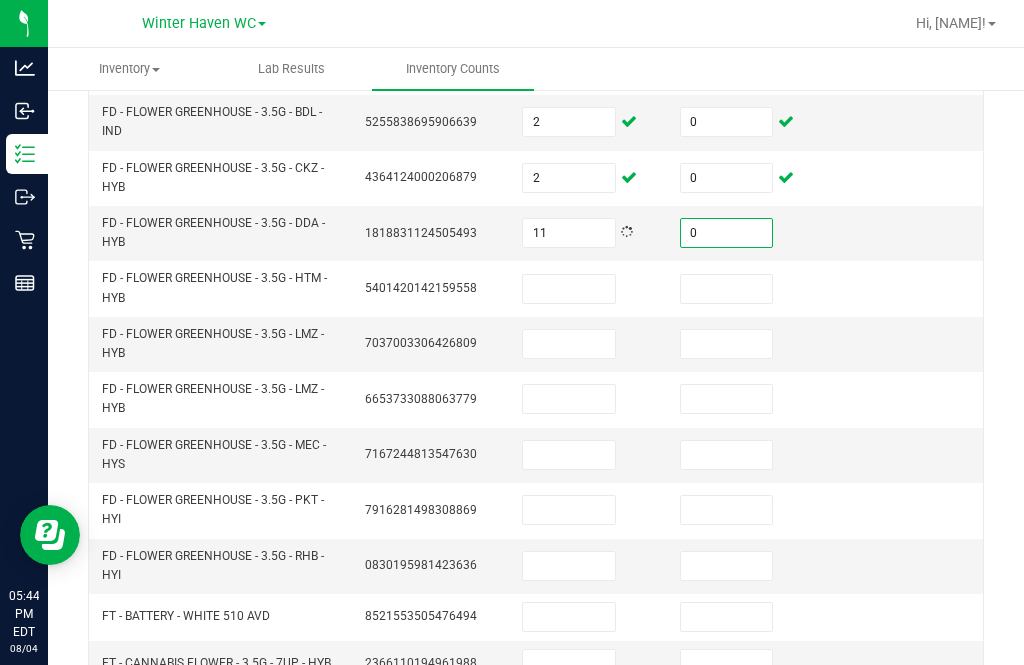 type on "0" 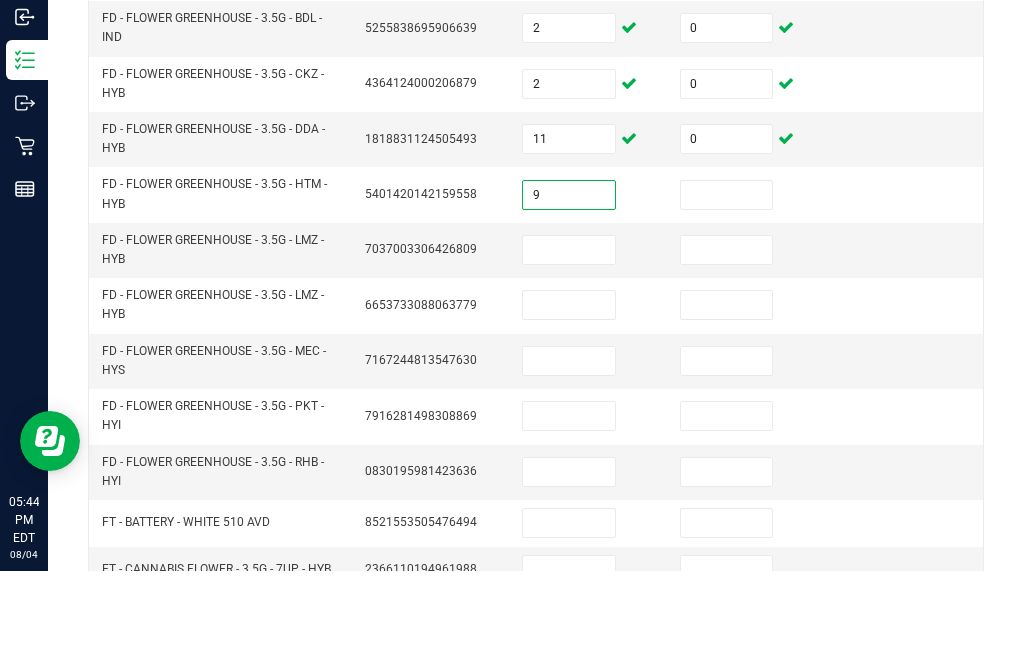 type on "9" 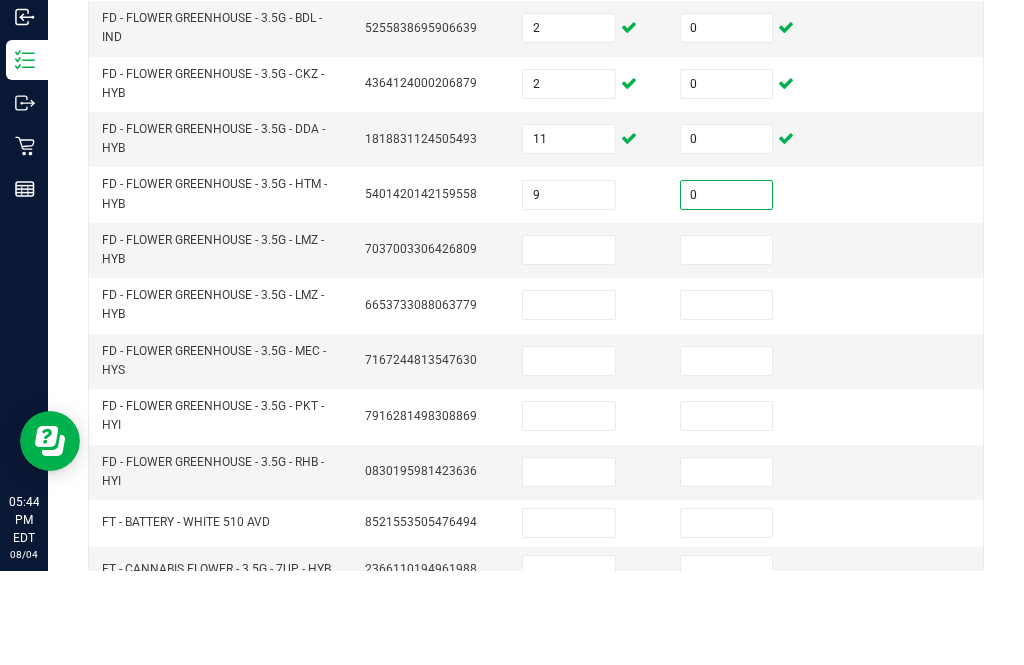 type on "0" 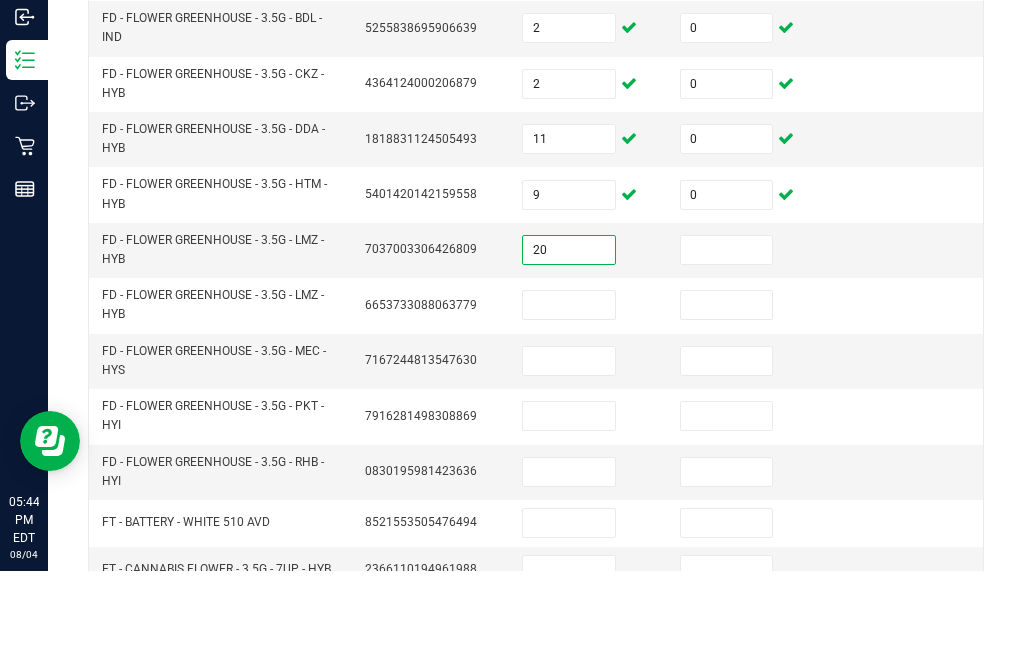 type on "20" 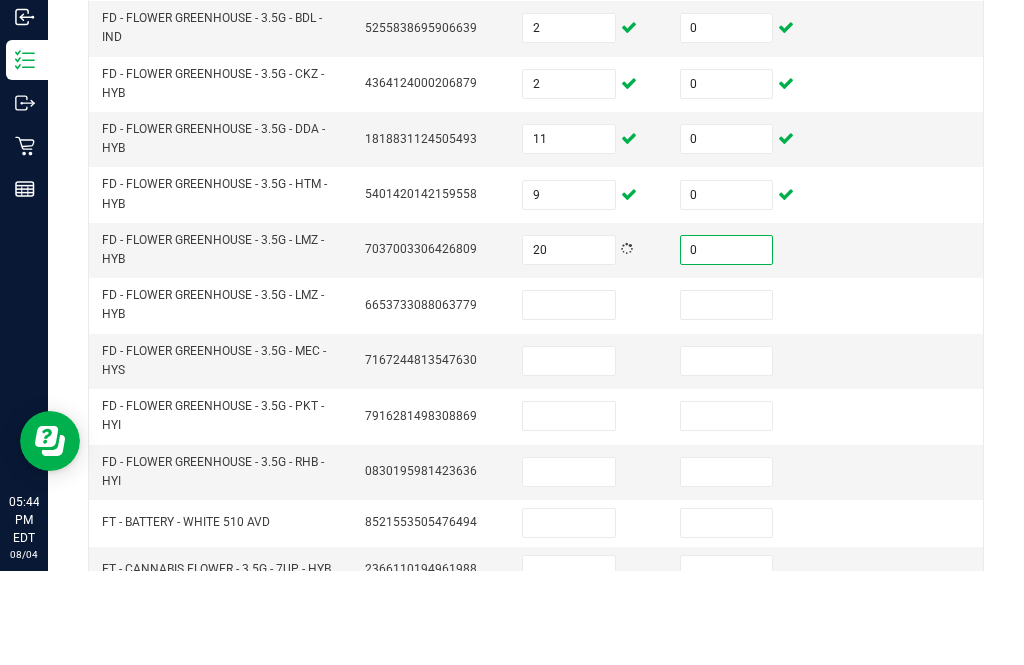 type on "0" 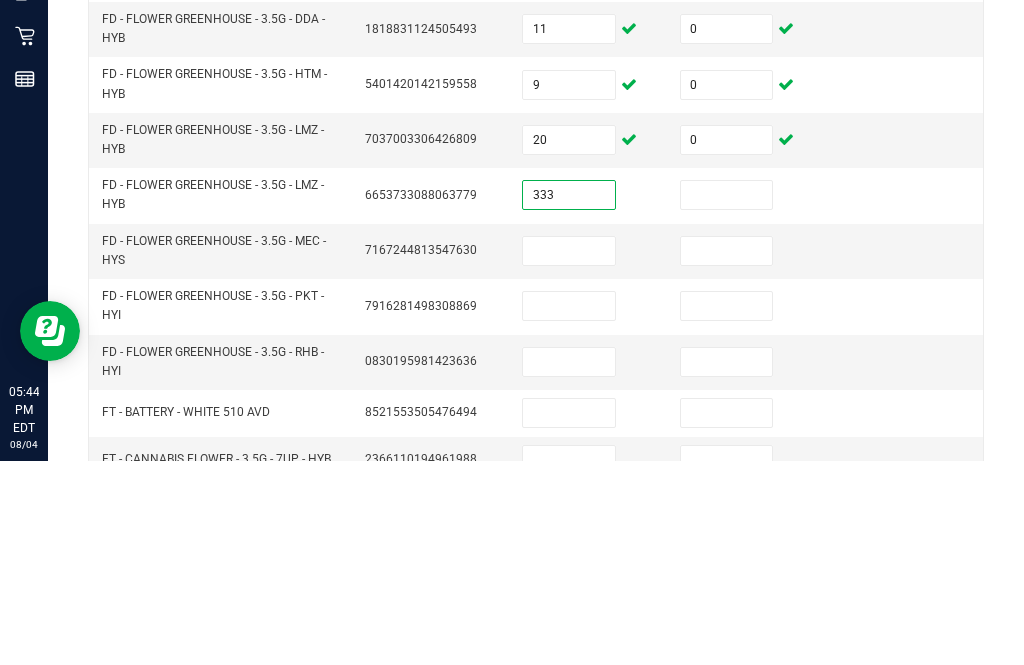 type on "333" 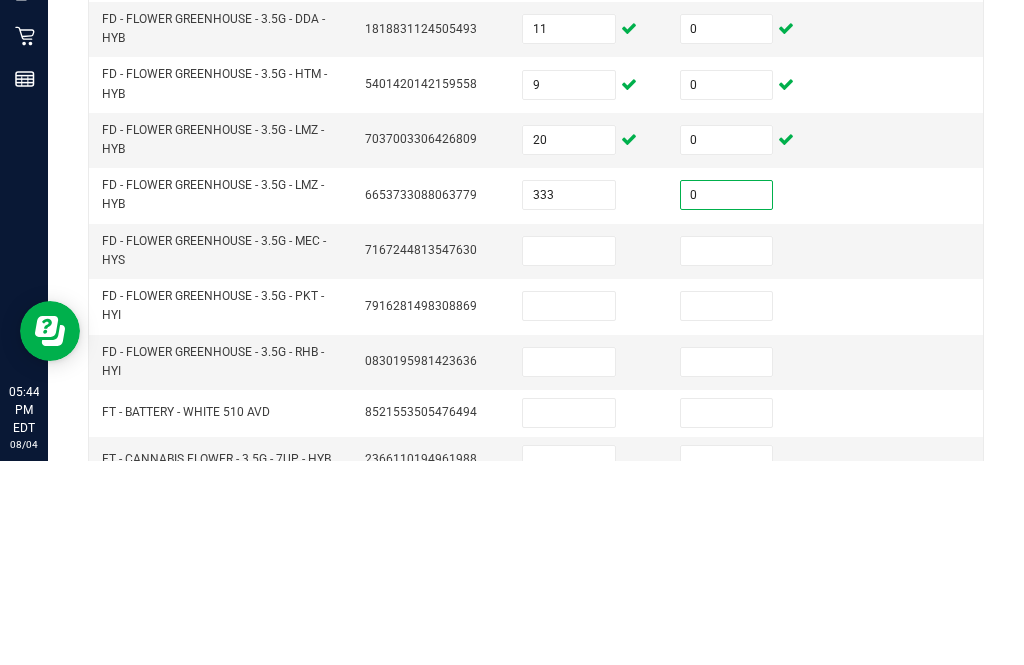 type on "0" 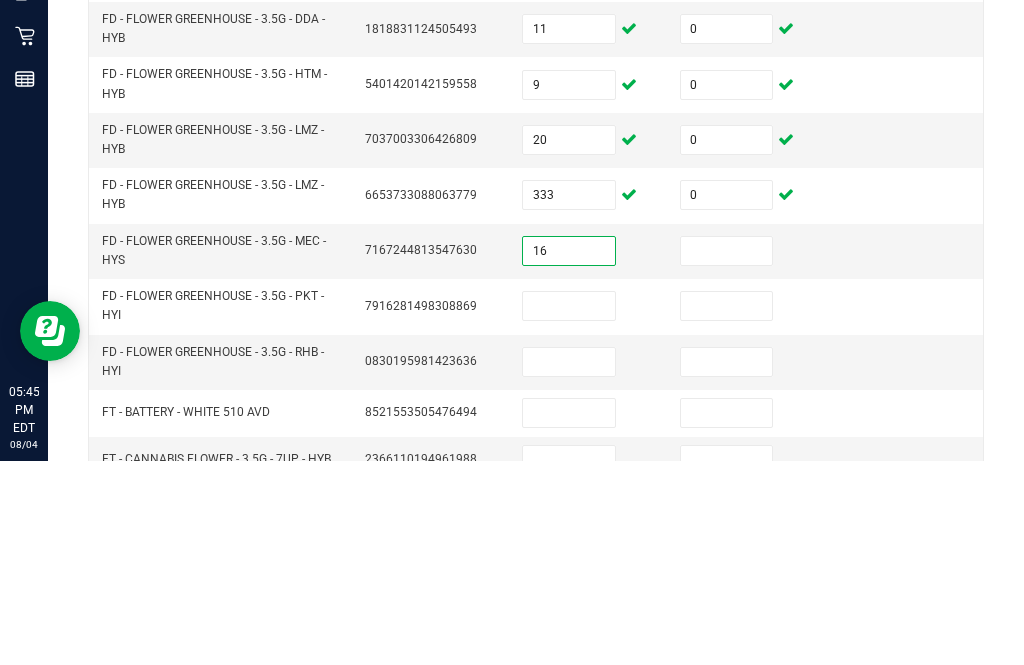 type on "16" 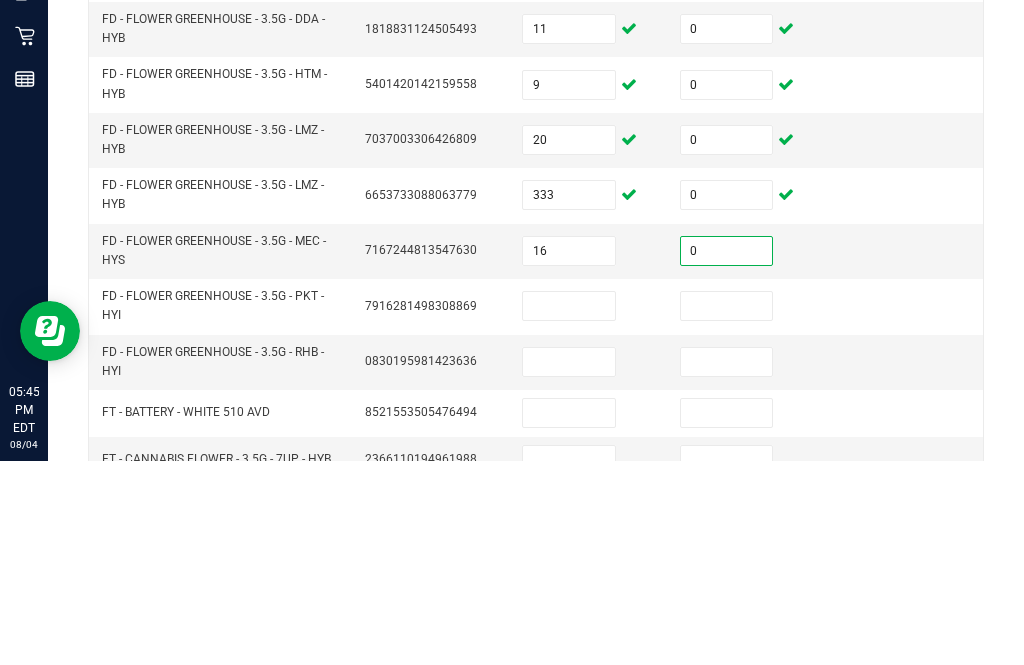 type on "0" 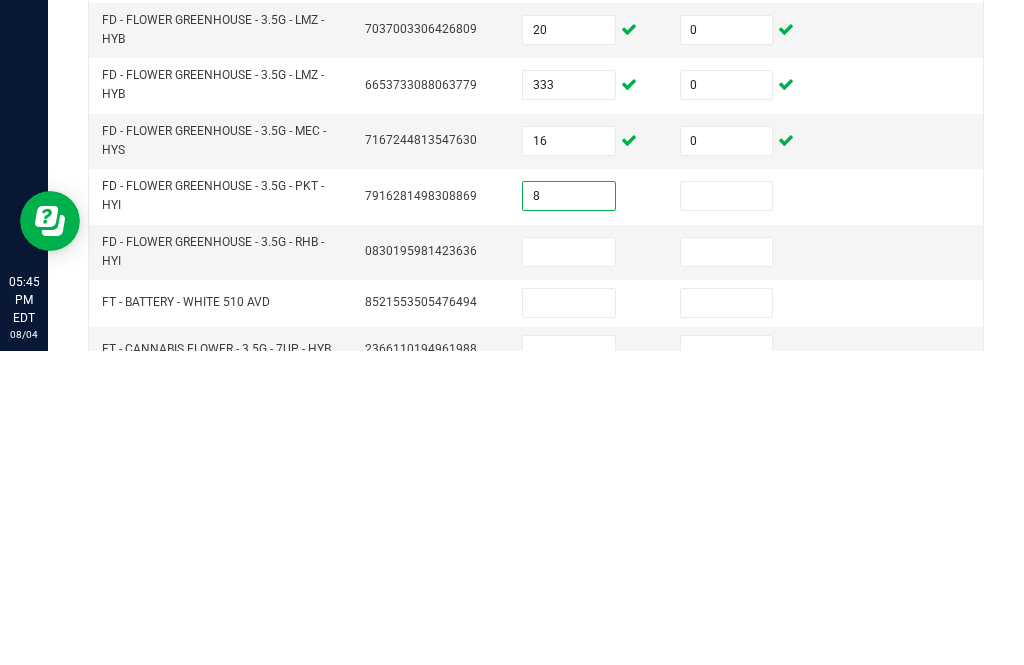 type on "8" 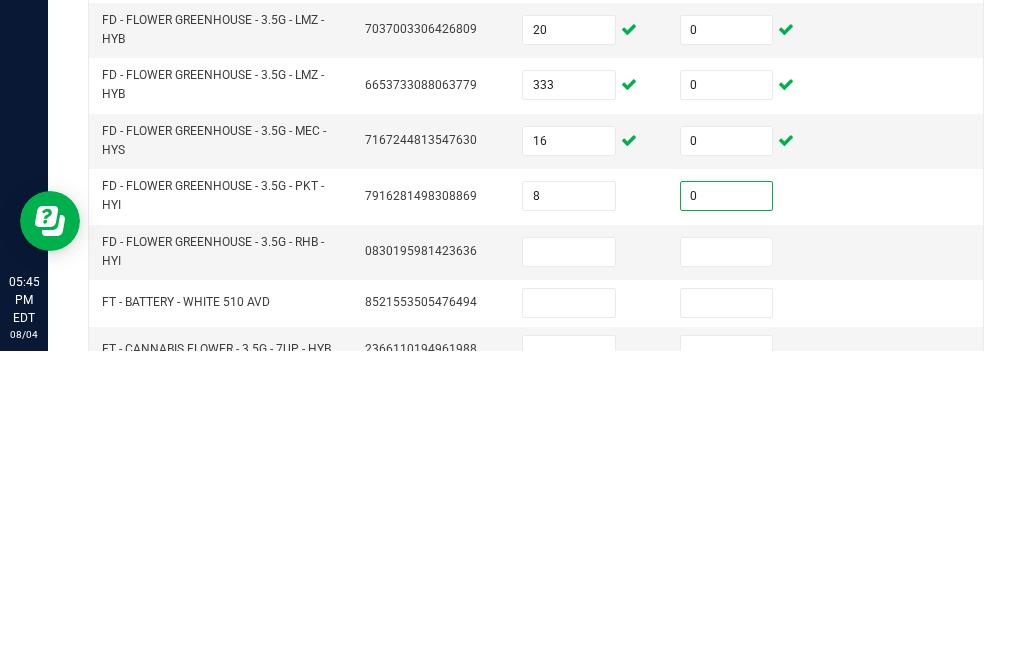 type on "0" 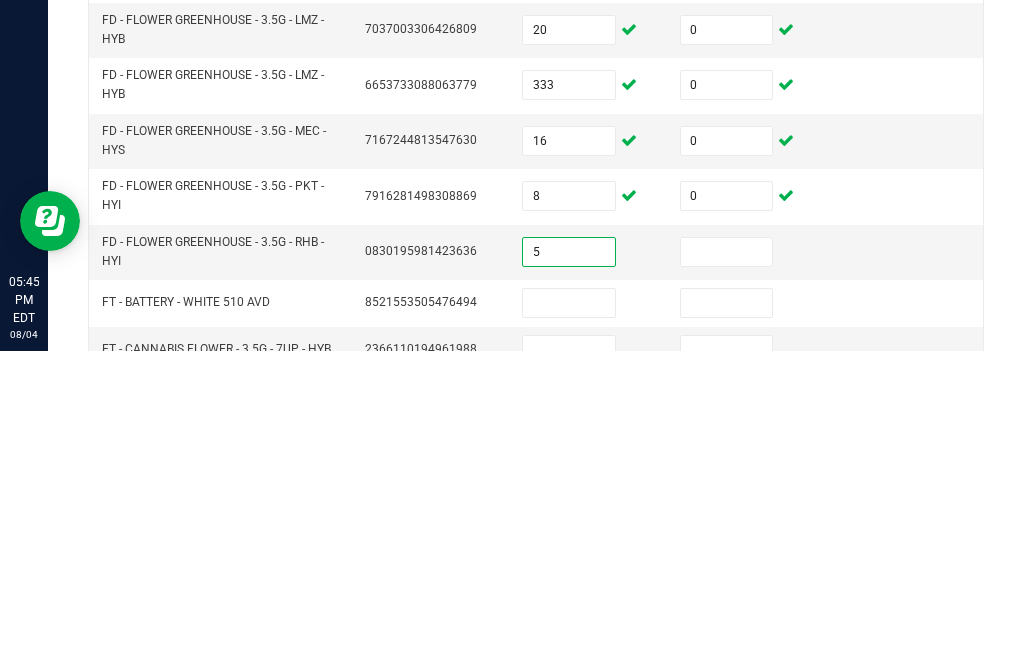 type on "5" 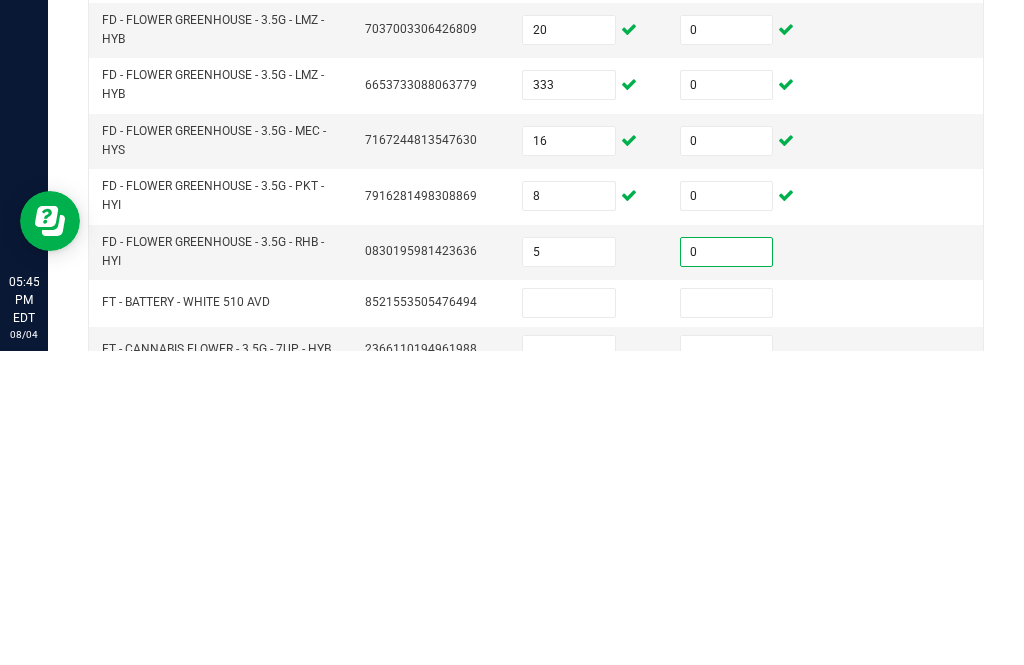 type on "0" 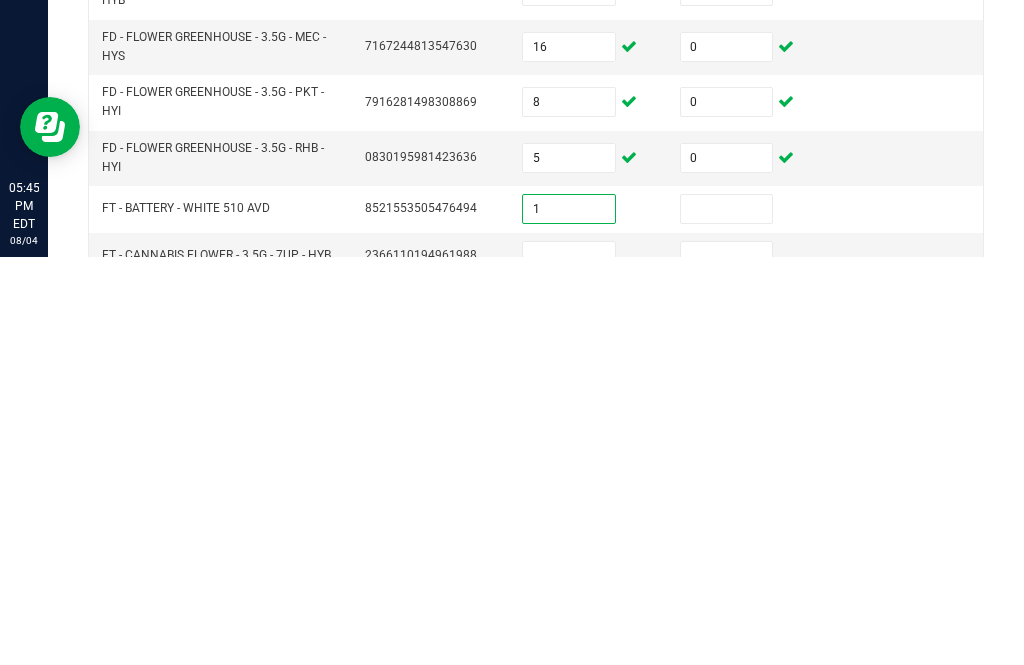 type on "1" 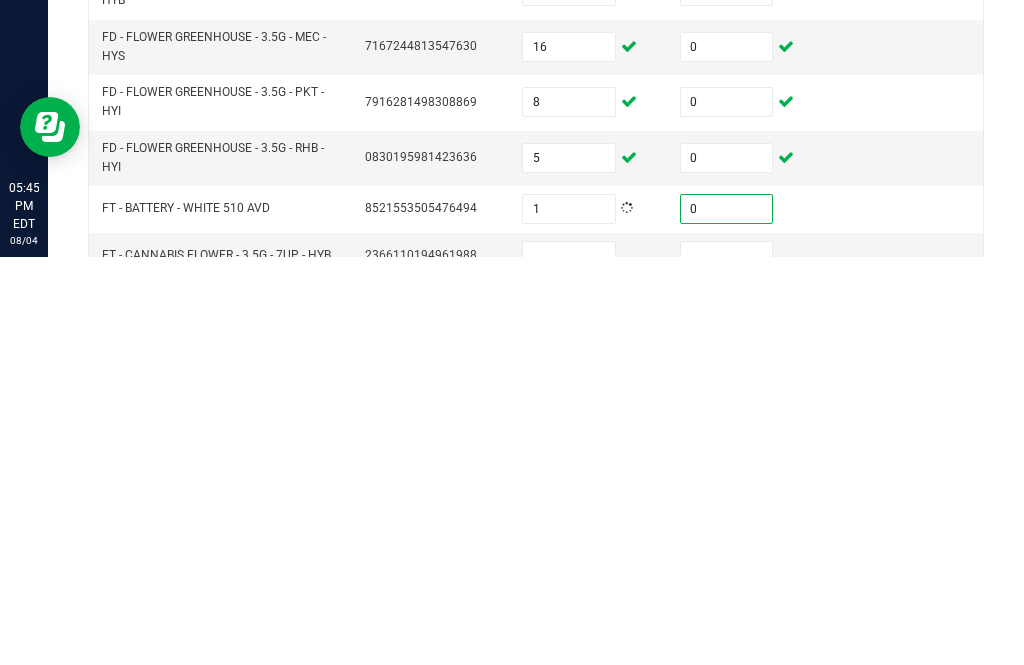 type on "0" 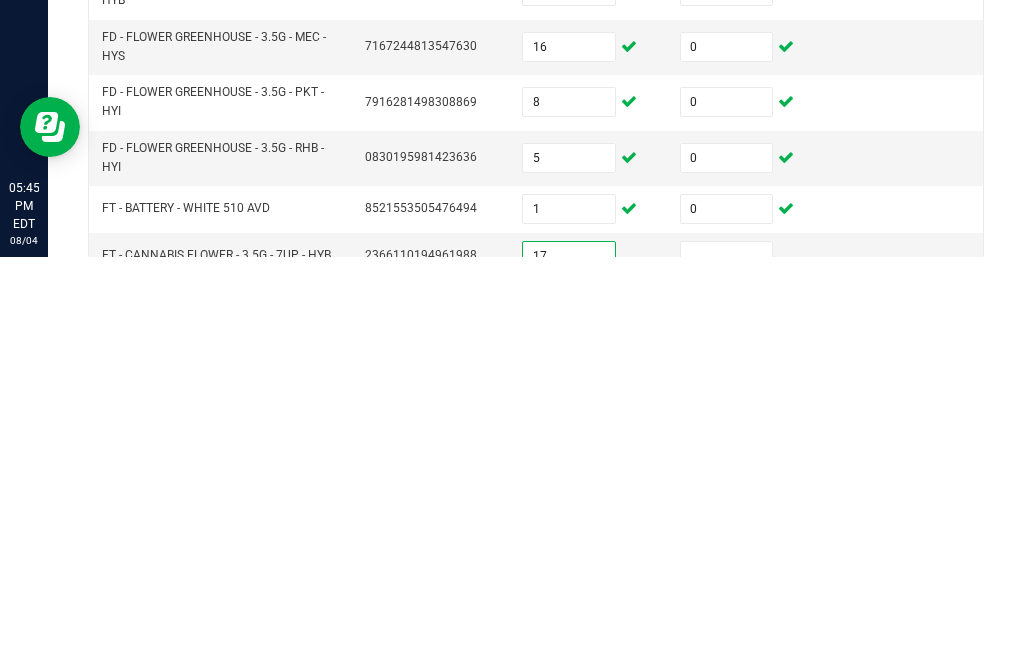 type on "17" 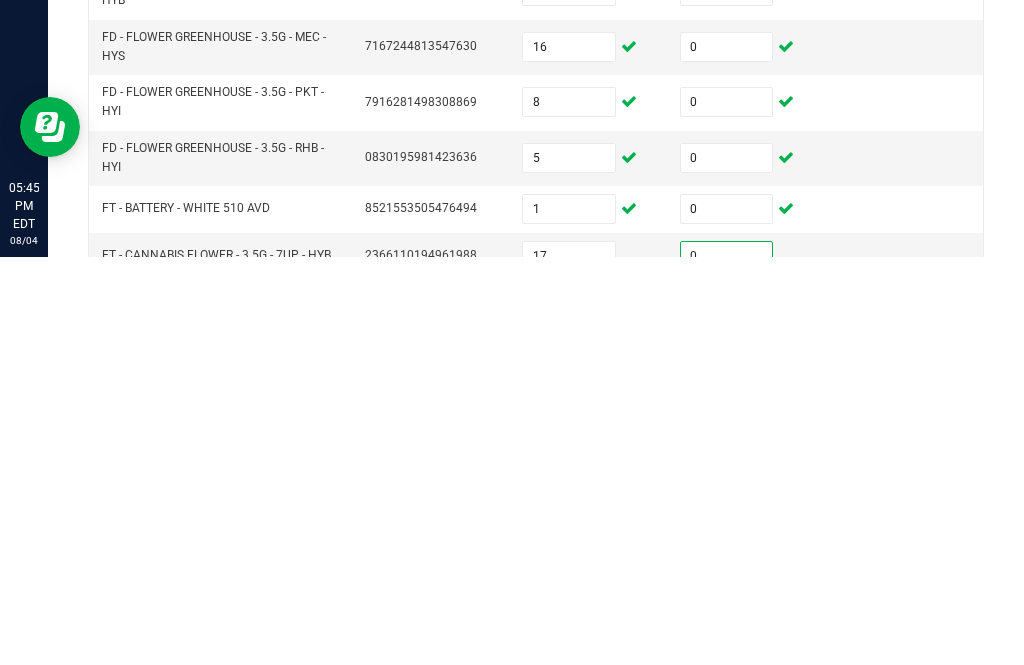 type on "0" 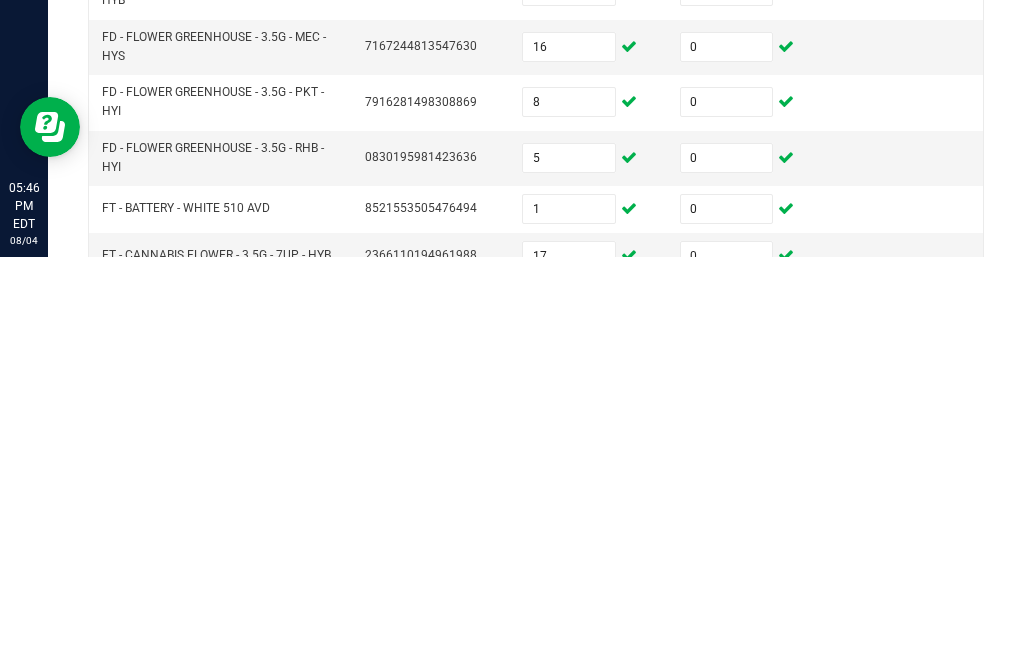 type on "19" 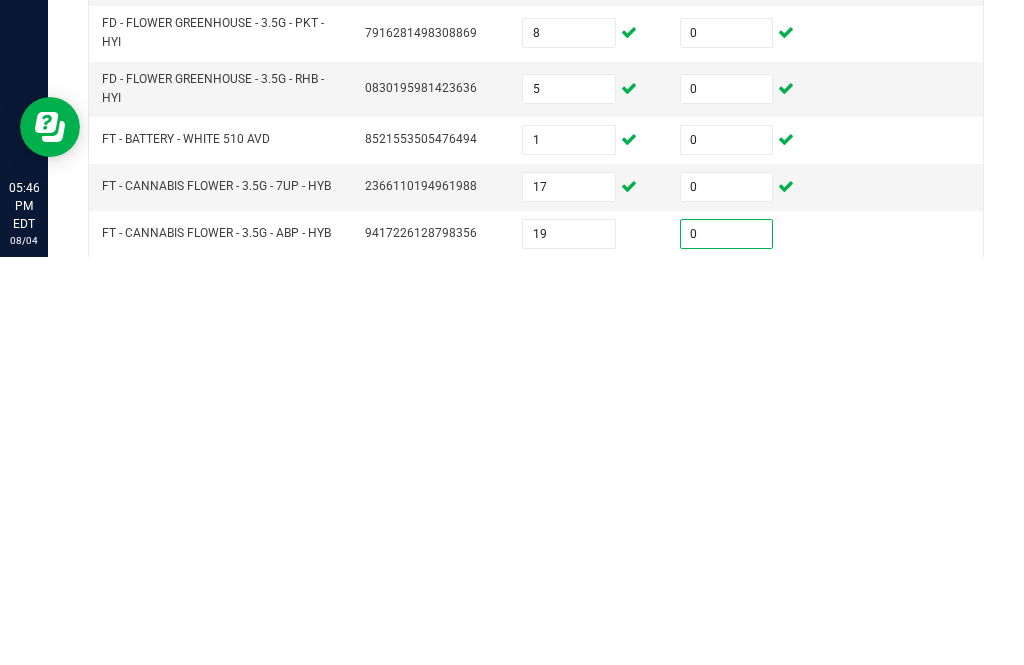 scroll, scrollTop: 465, scrollLeft: 0, axis: vertical 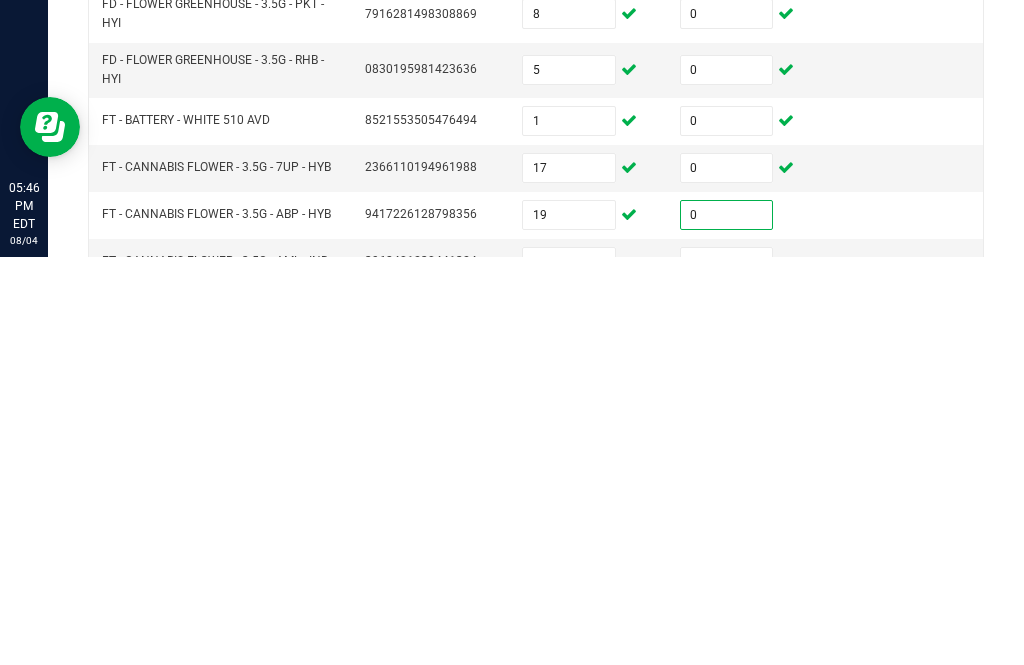 type on "0" 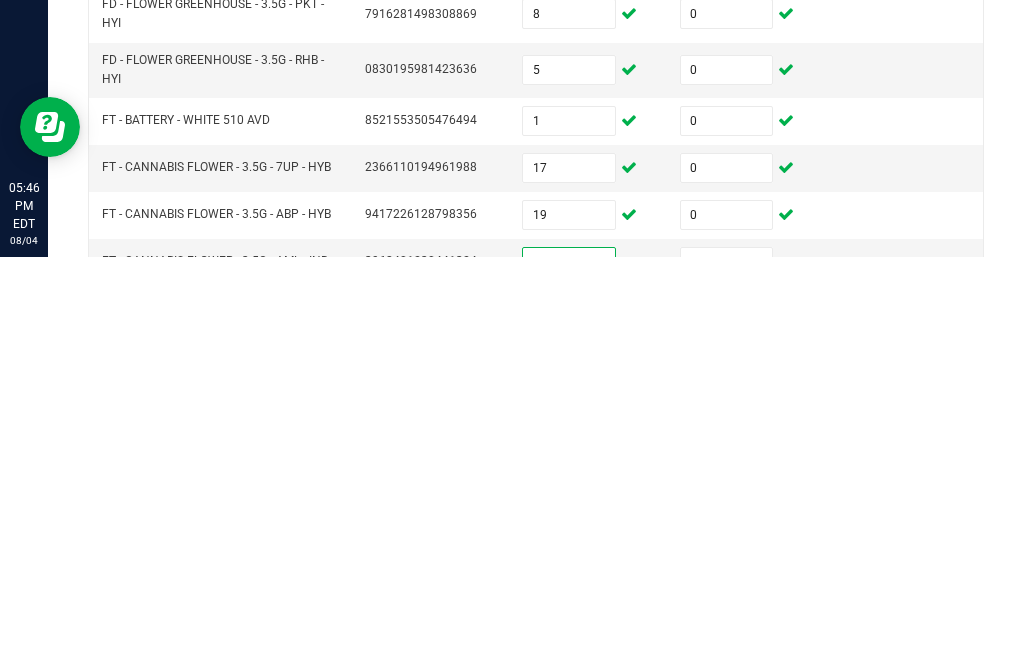 type on "1" 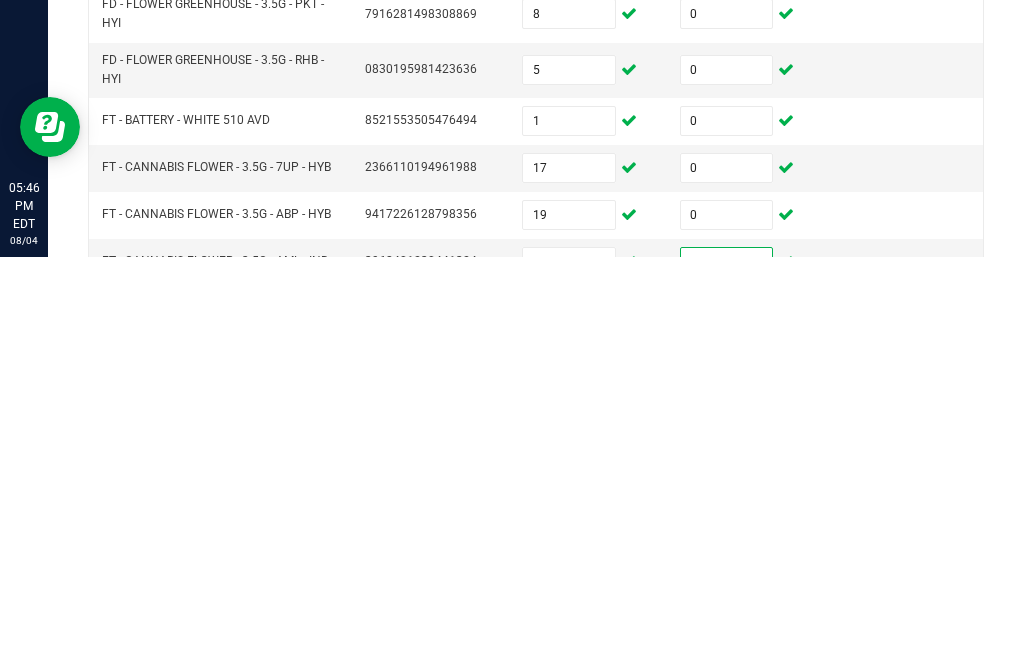 type on "0" 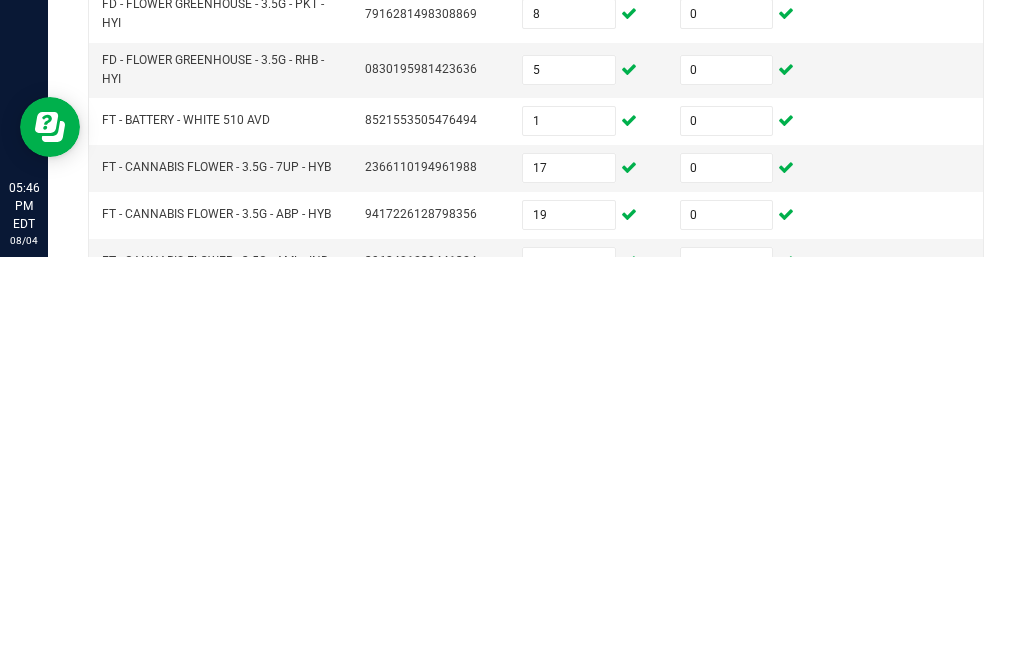 type on "2" 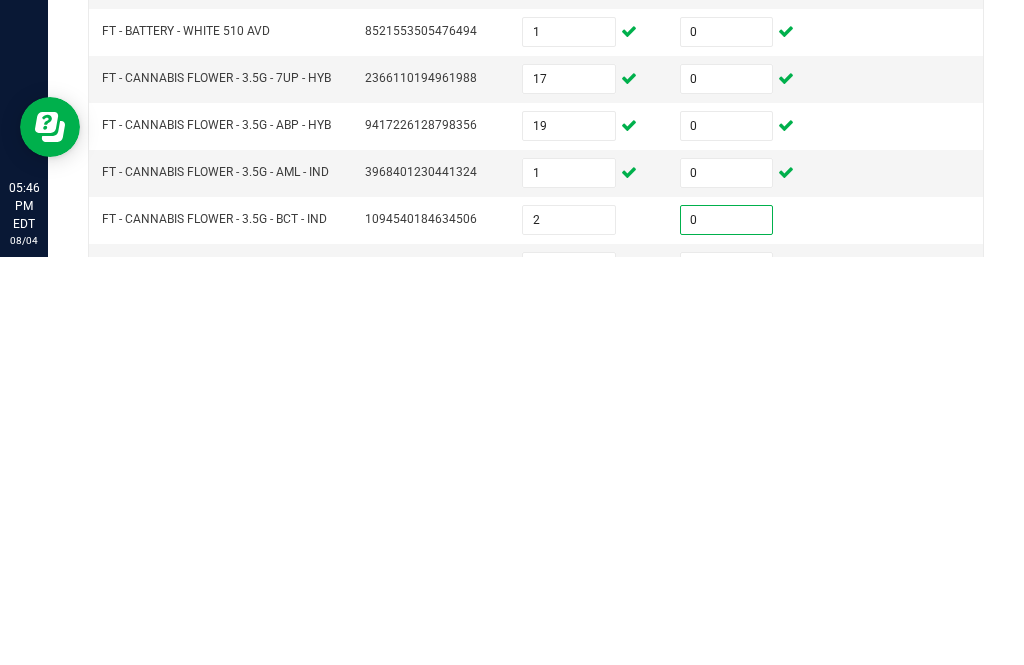 scroll, scrollTop: 559, scrollLeft: 0, axis: vertical 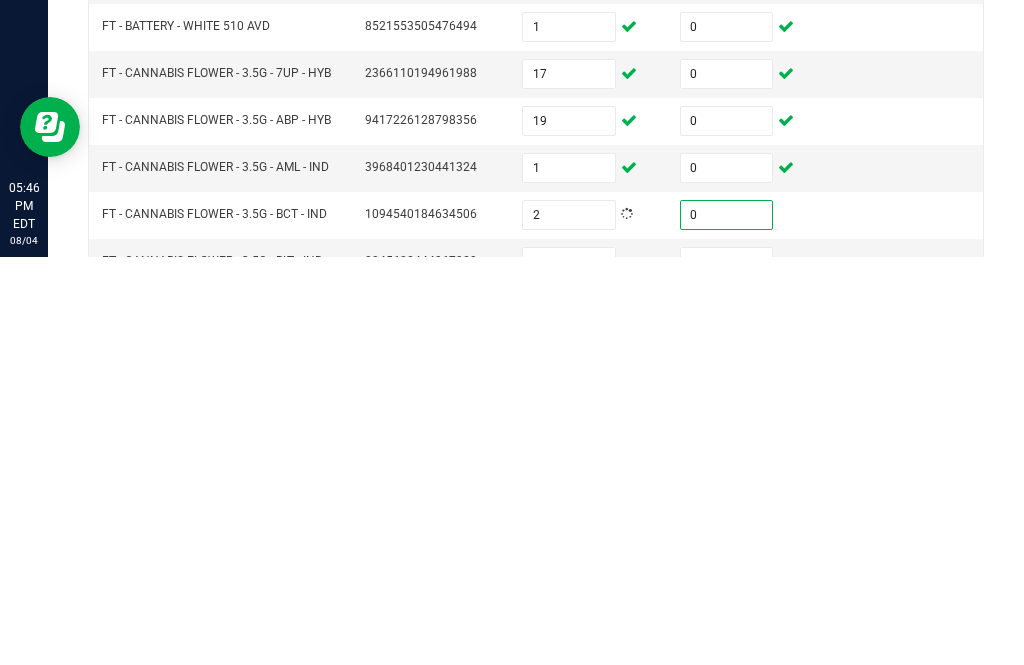 type on "0" 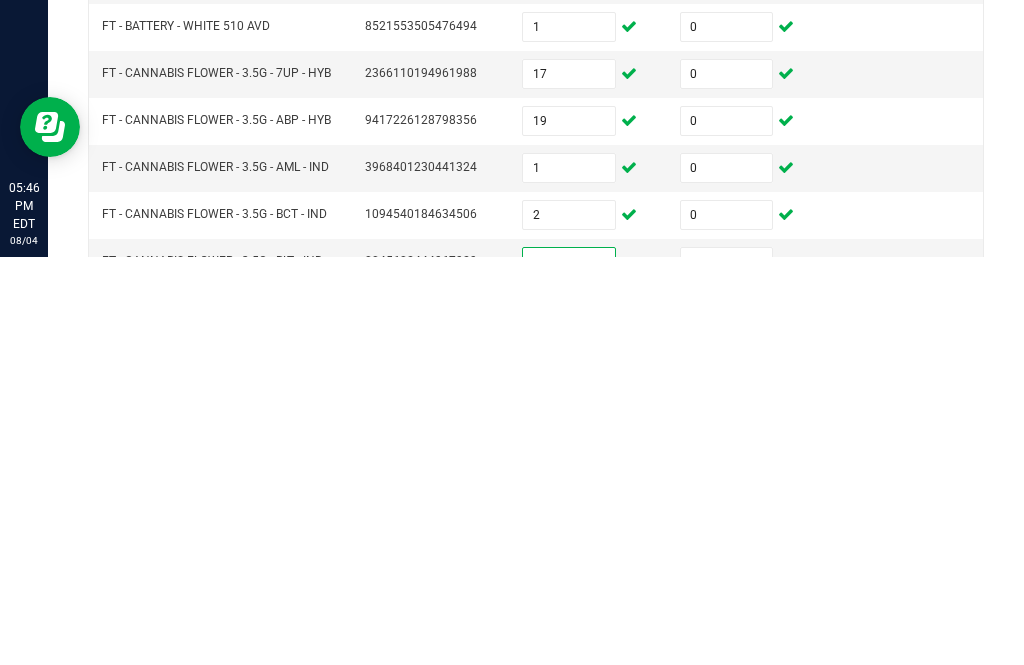 type on "11" 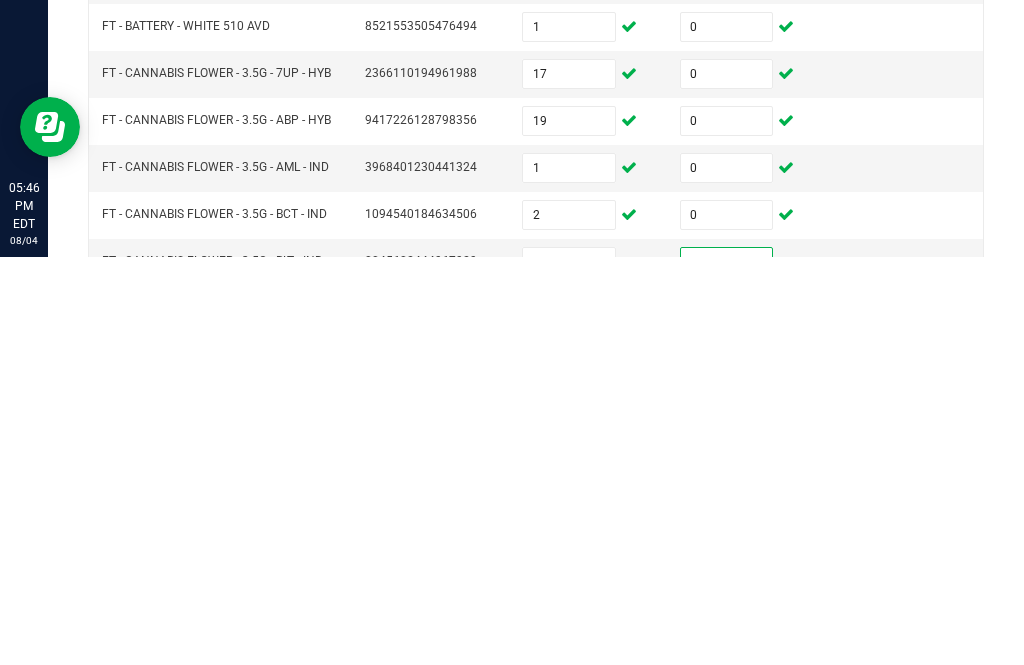 type on "0" 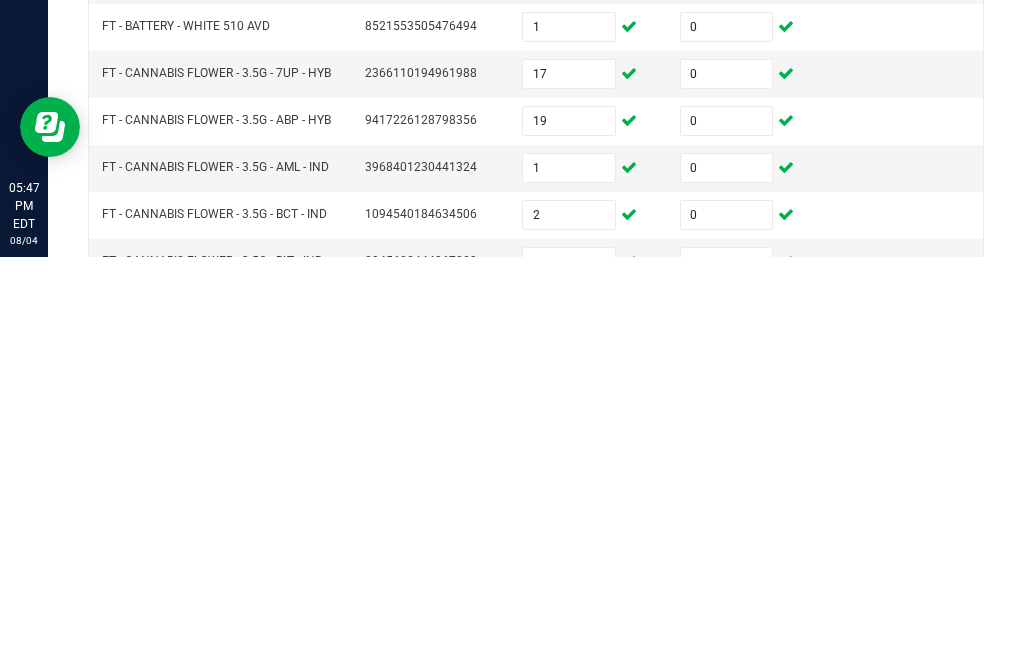type on "20" 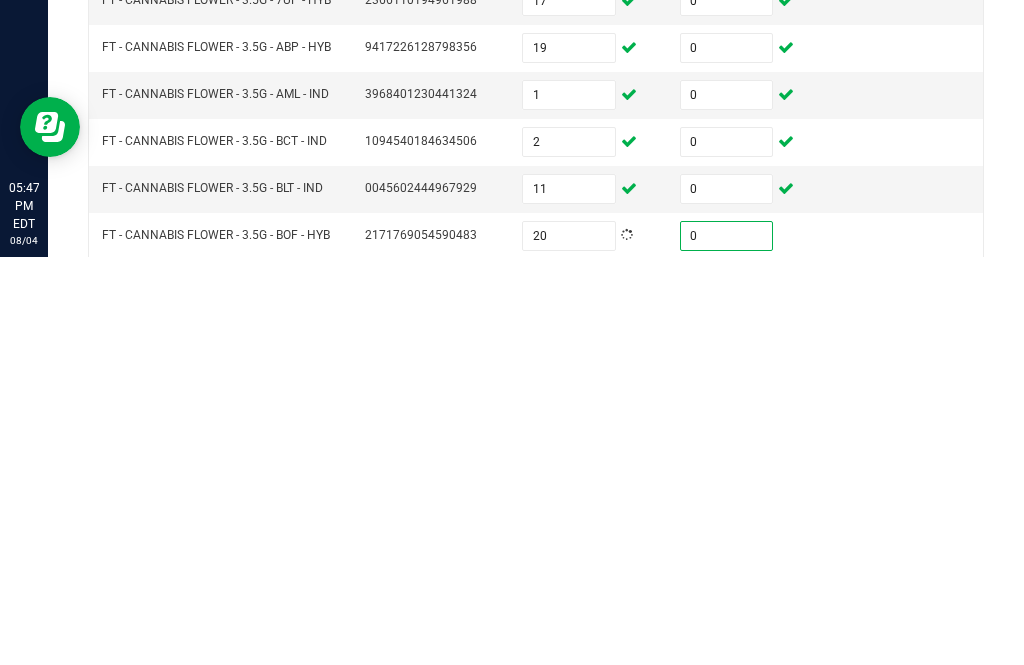 scroll, scrollTop: 638, scrollLeft: 0, axis: vertical 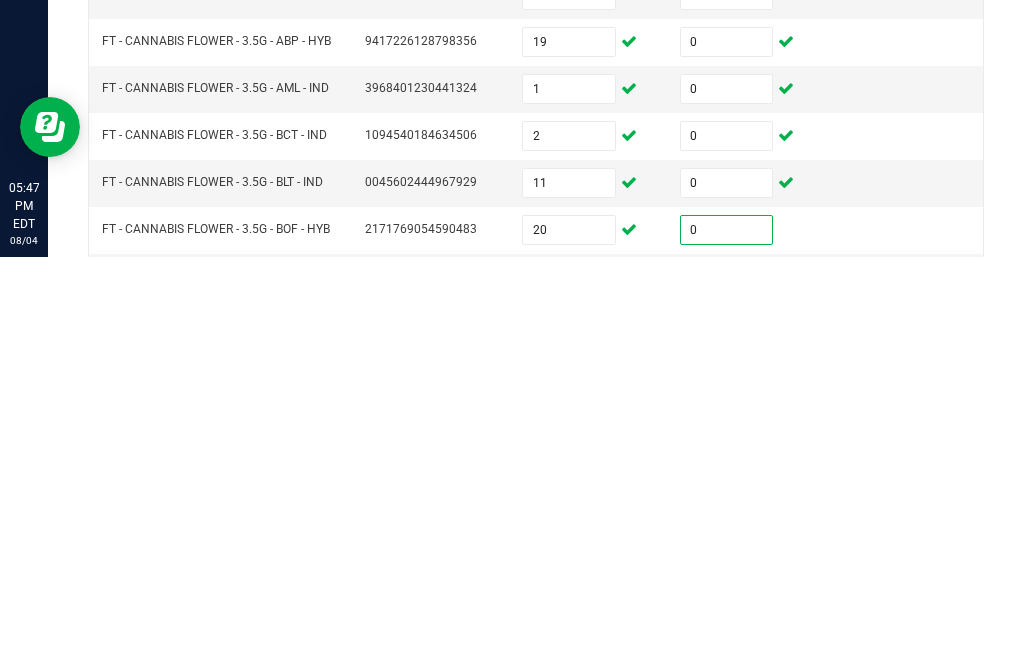type on "0" 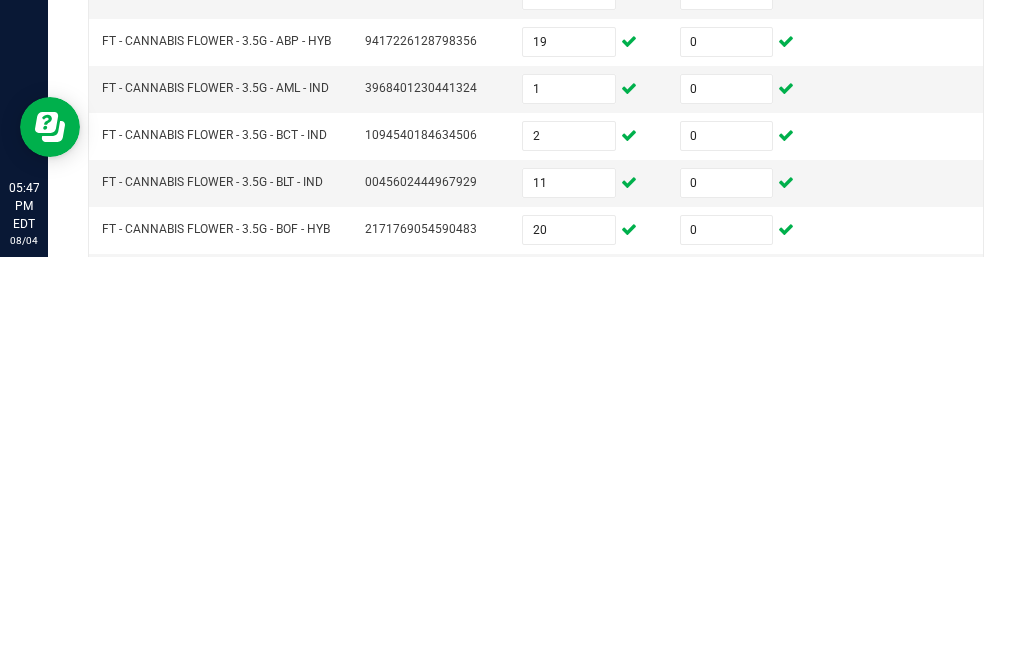 type on "10" 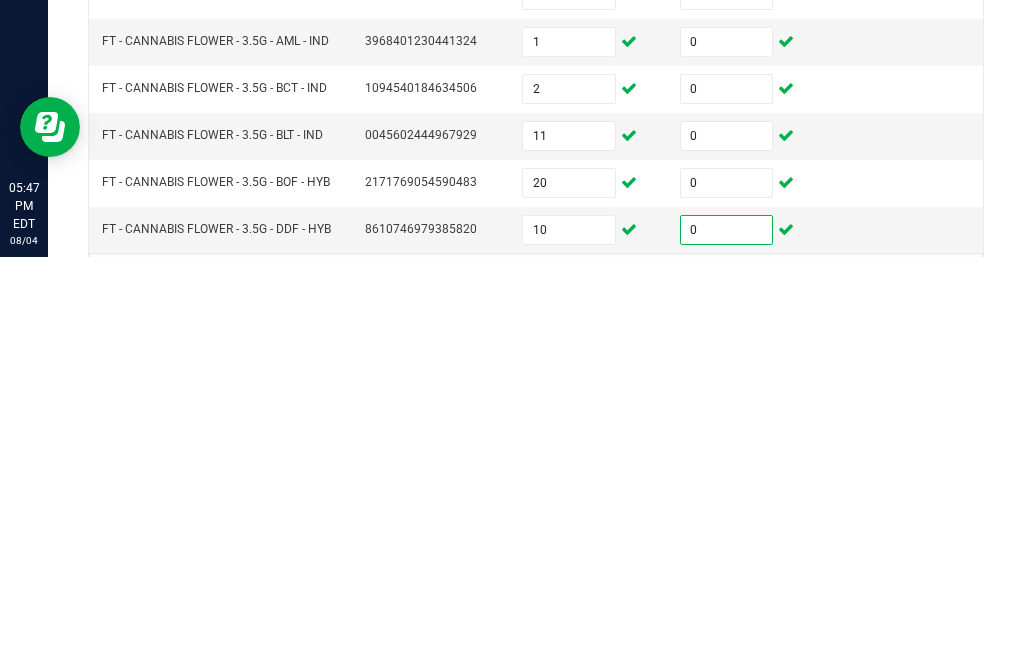 type on "0" 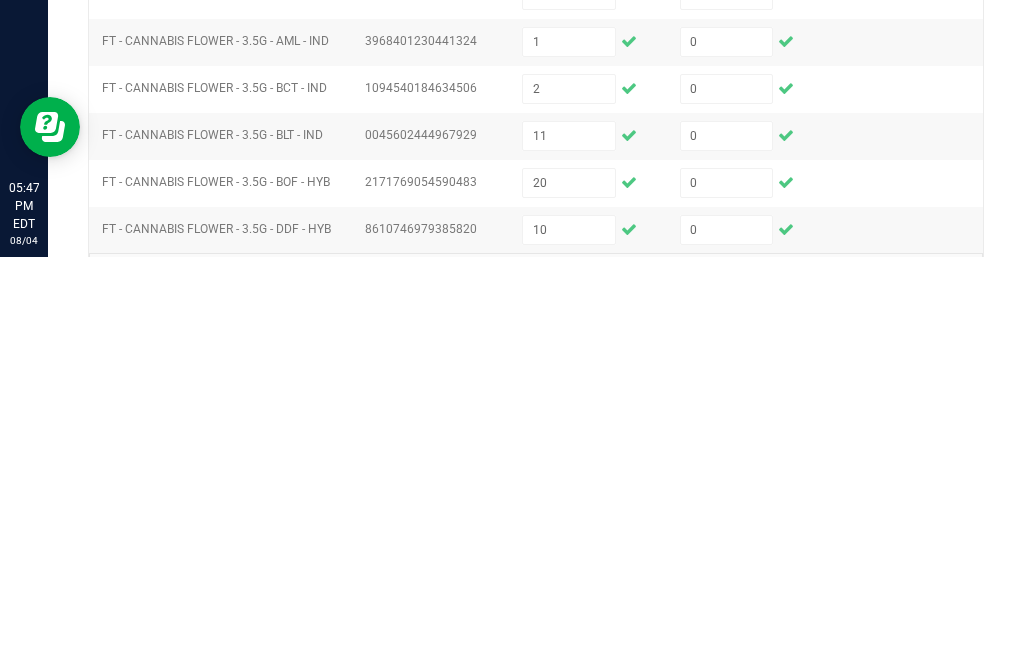 type 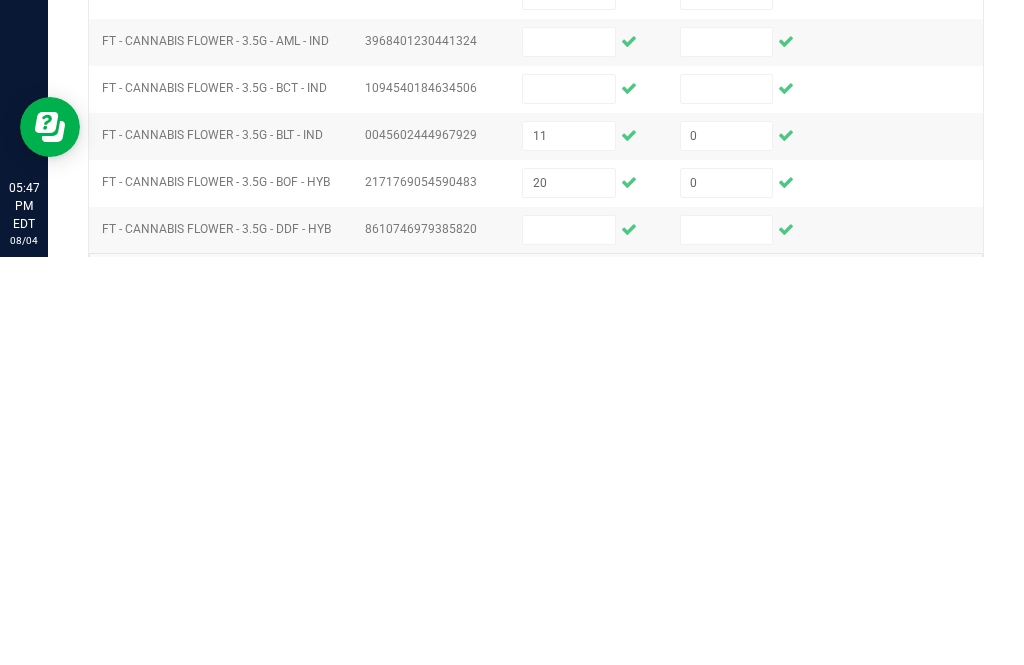 type 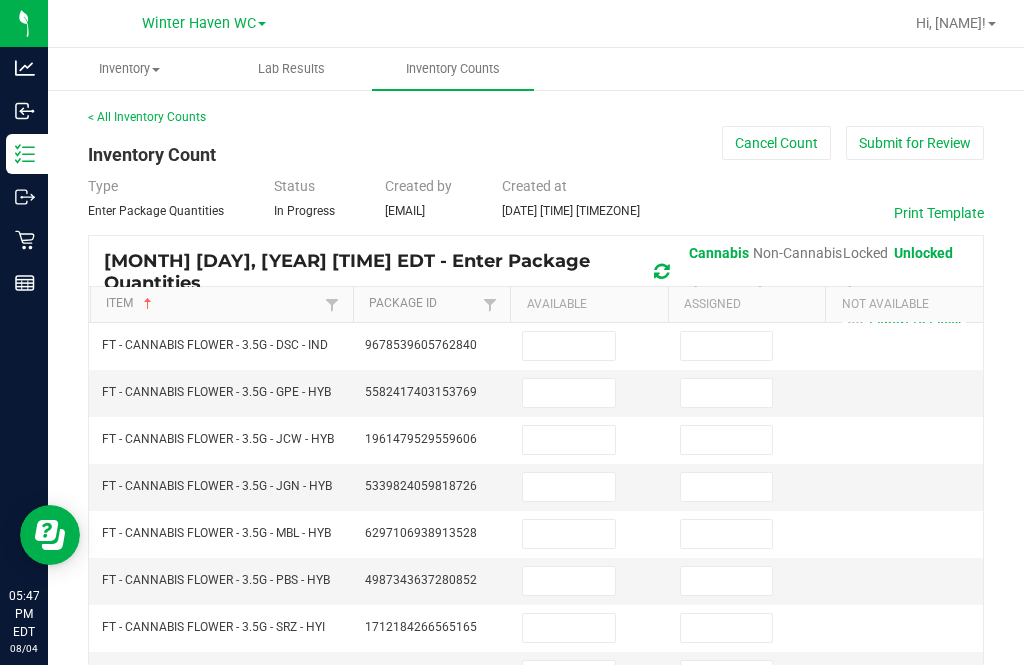 scroll, scrollTop: 0, scrollLeft: 0, axis: both 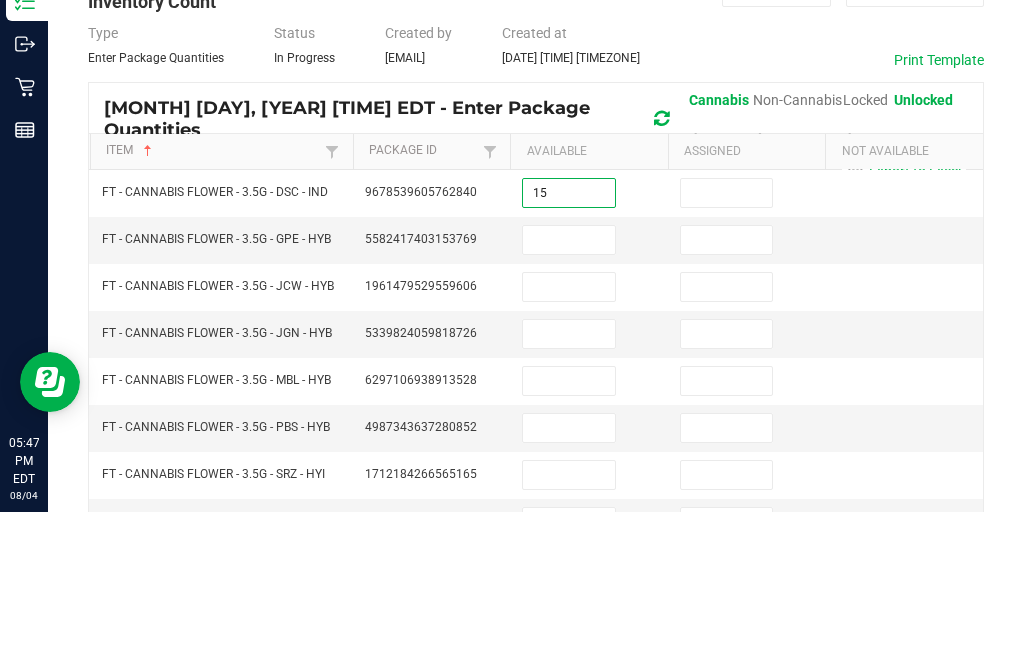 type on "15" 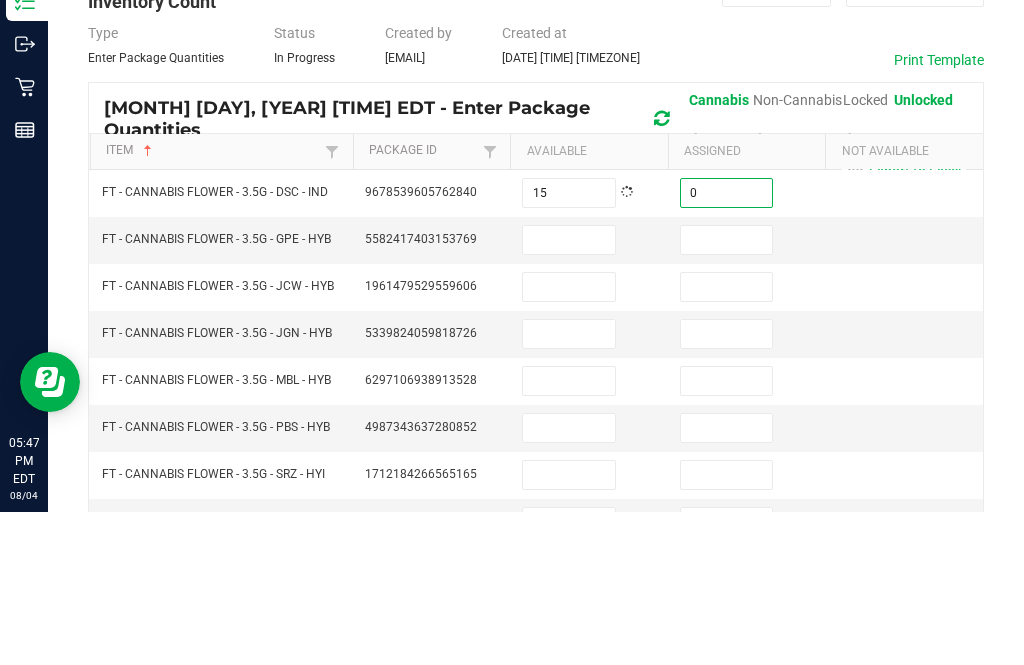 type on "0" 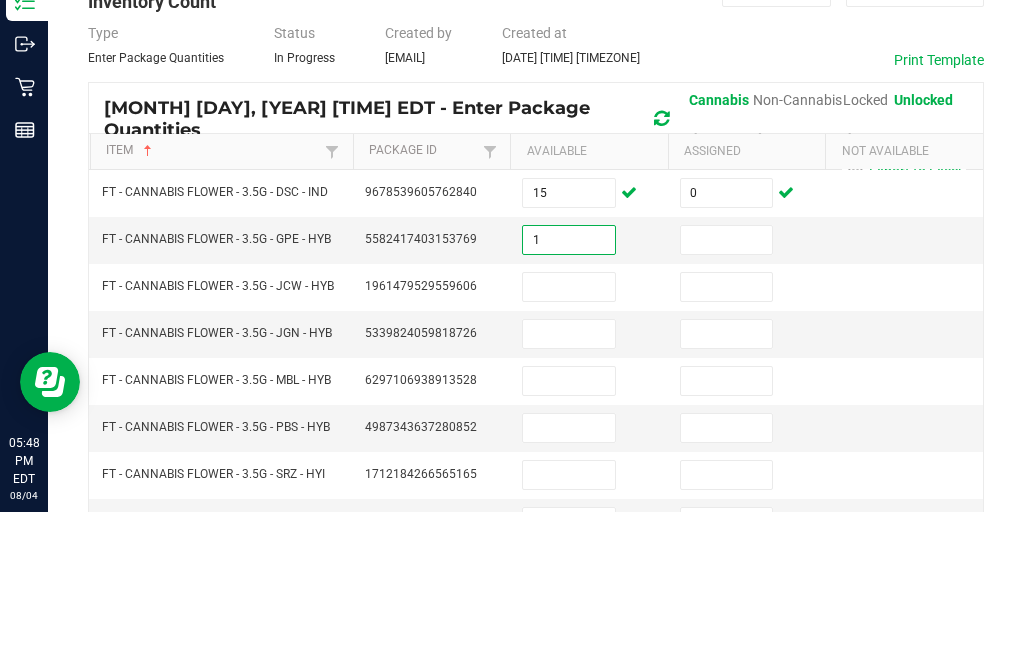 type on "1" 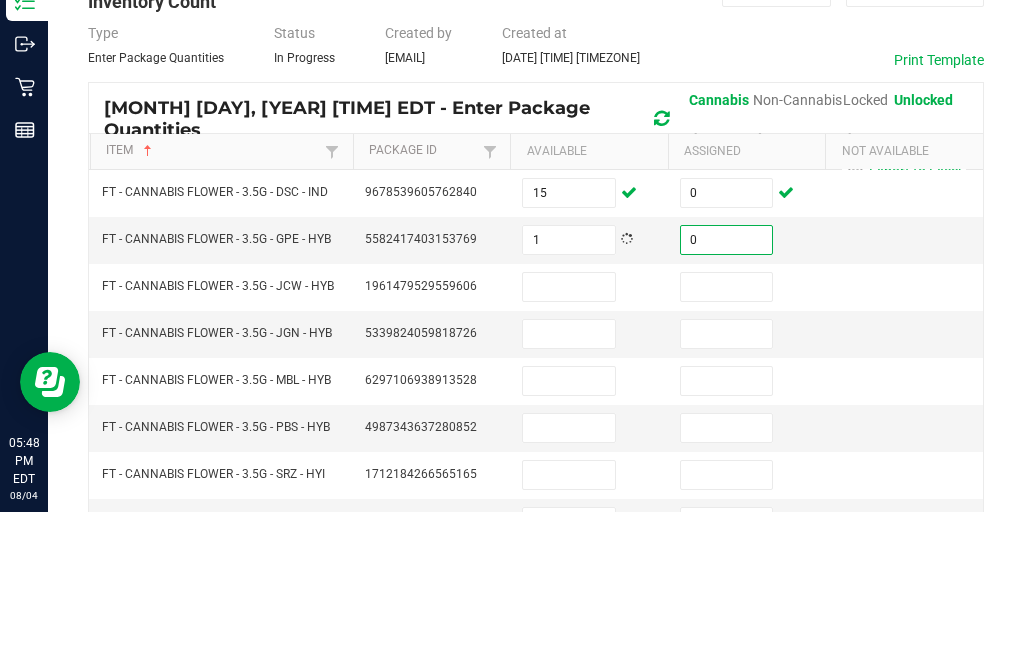type on "0" 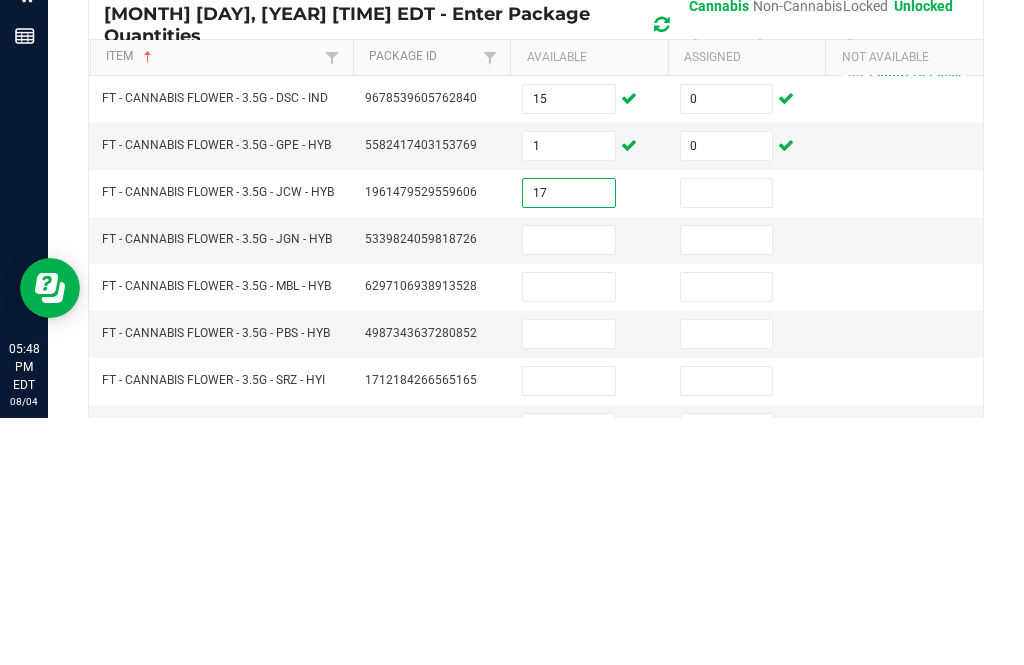 type on "17" 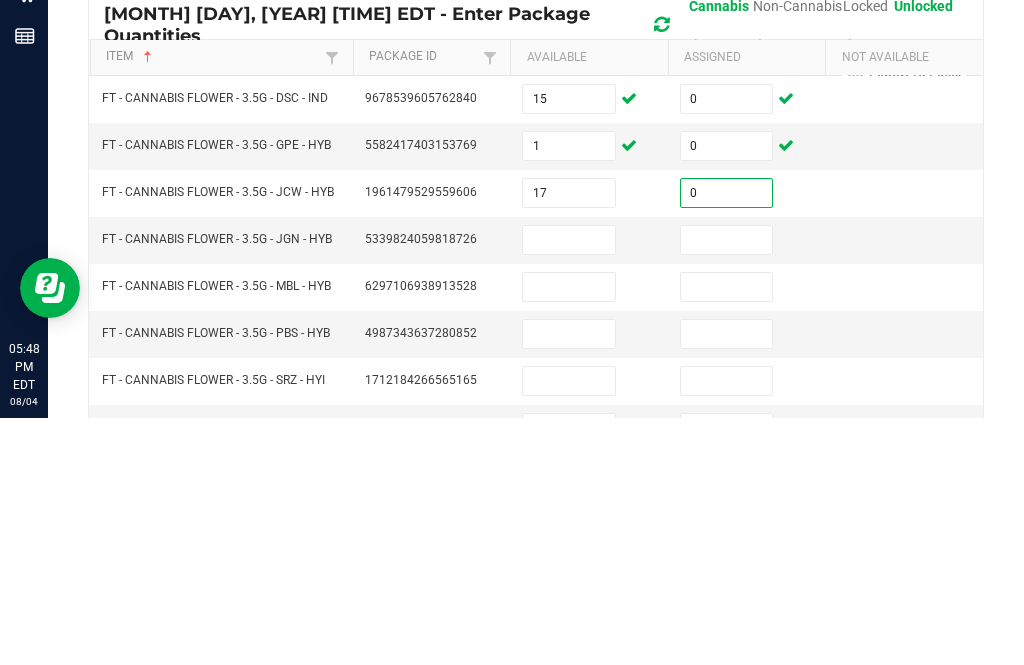 type on "0" 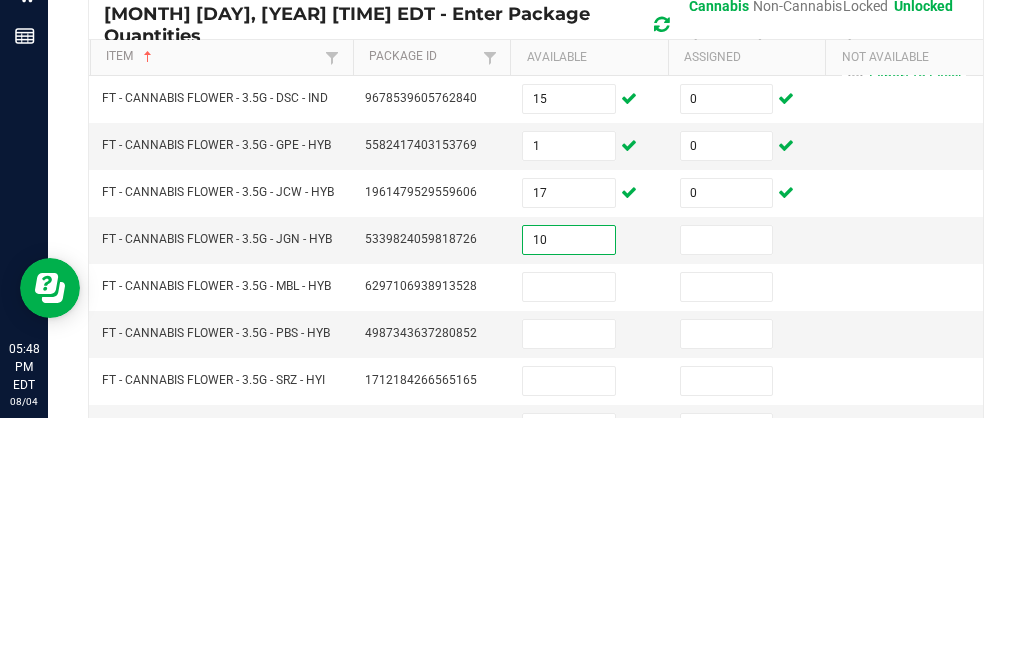 type on "10" 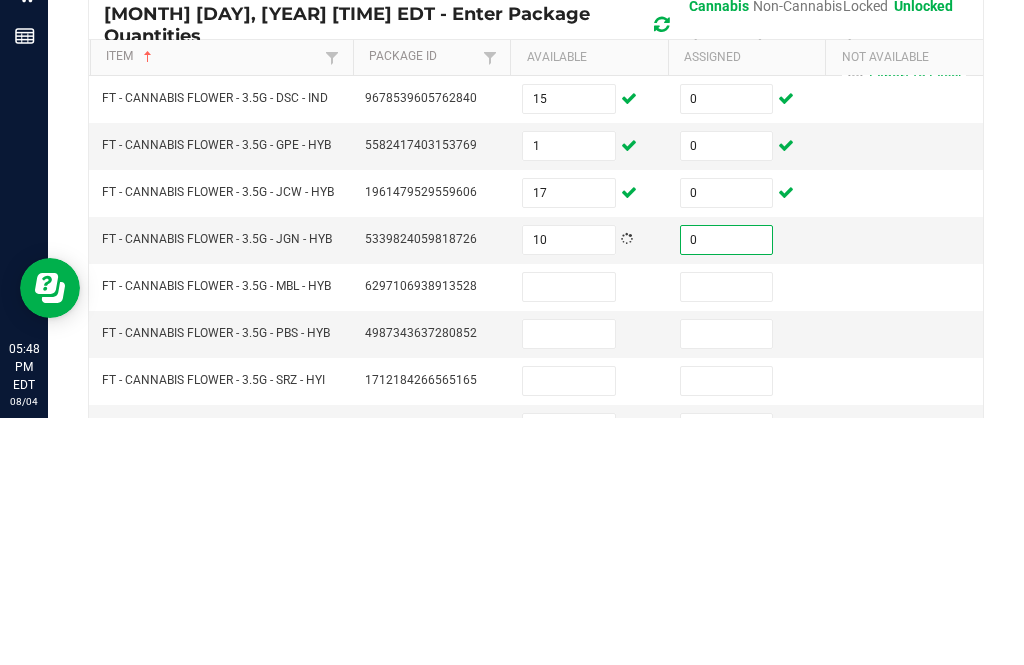 type on "0" 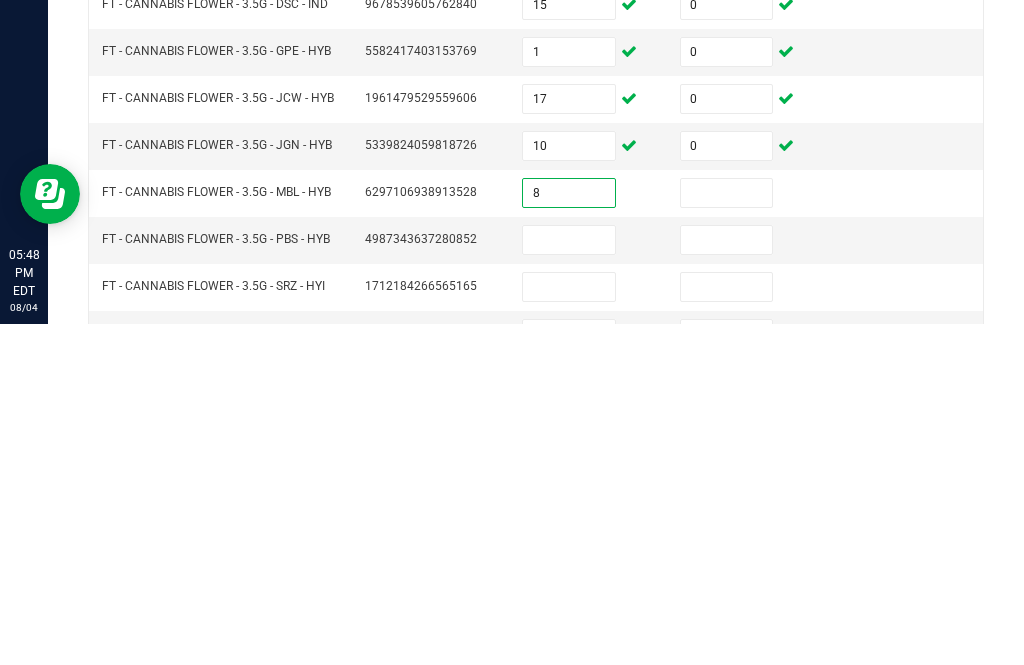 type on "8" 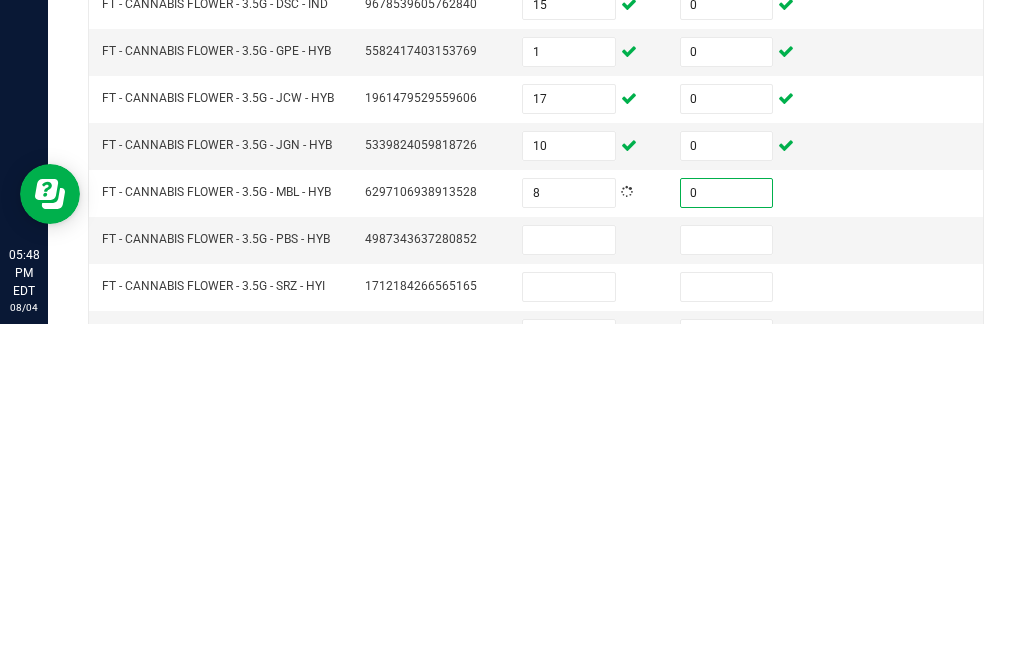 type on "0" 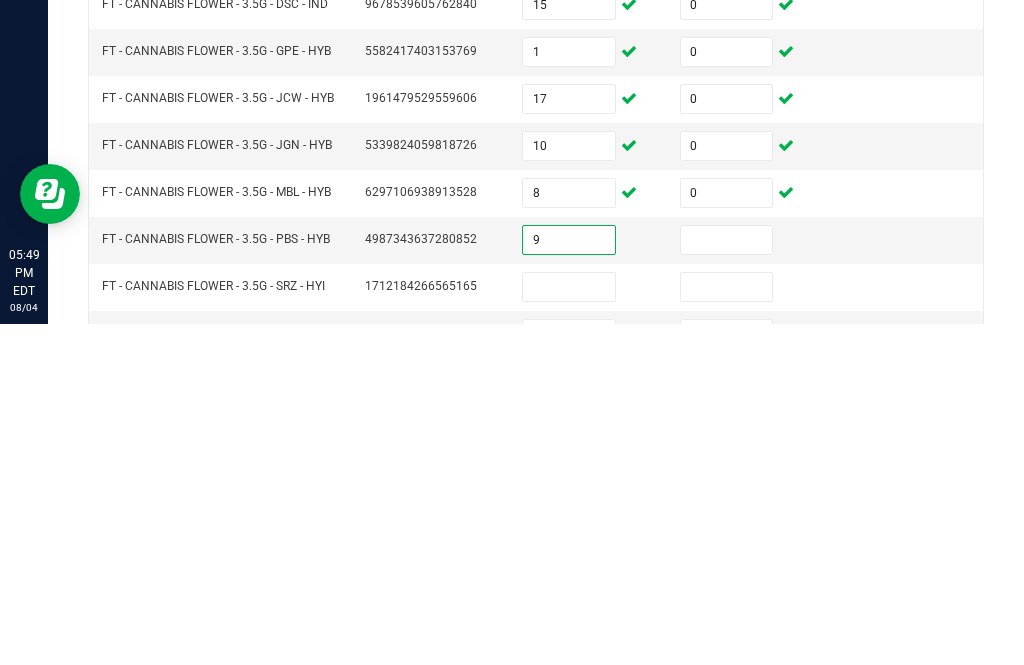 type on "9" 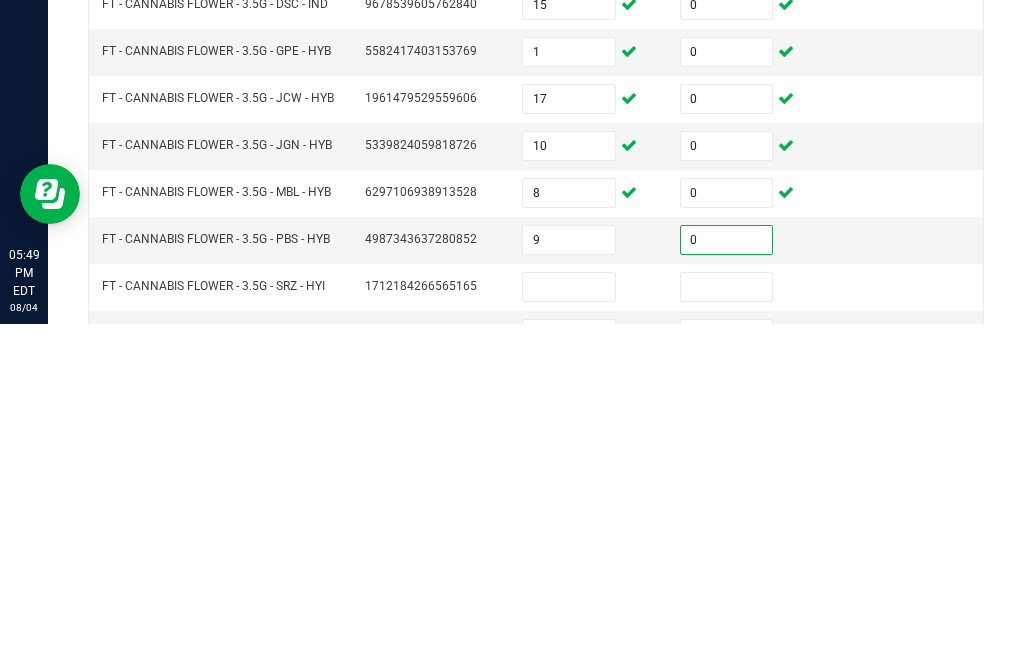 type on "0" 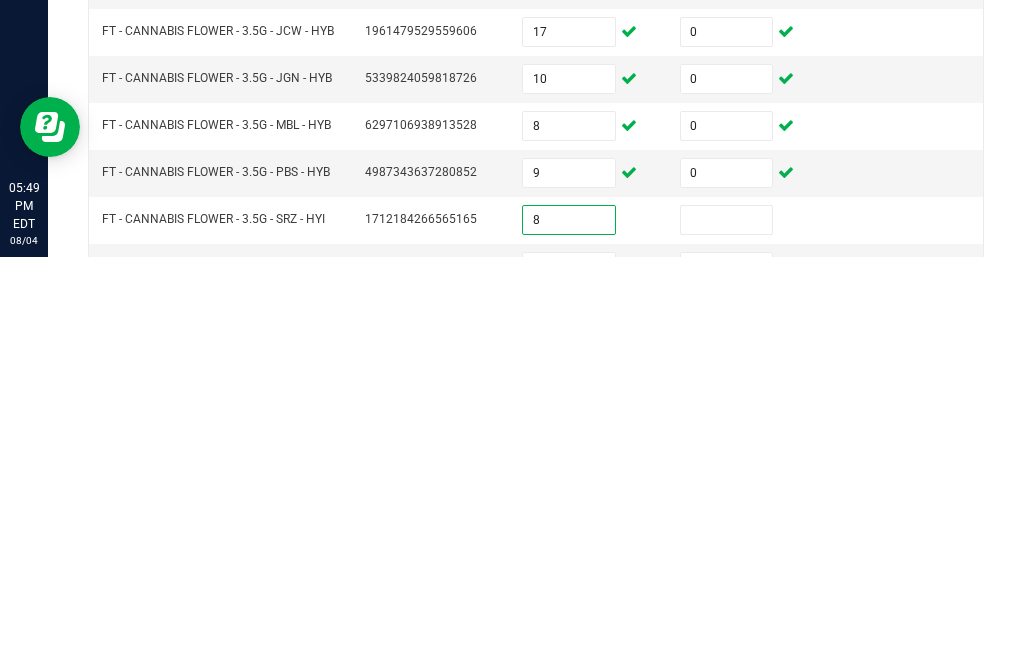 type on "8" 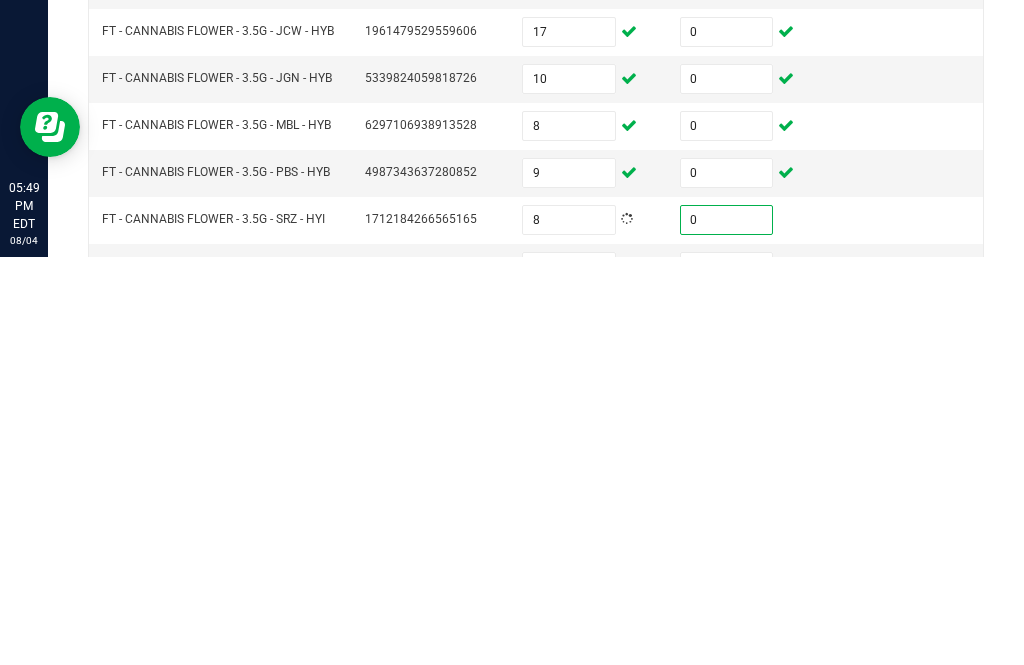 type on "0" 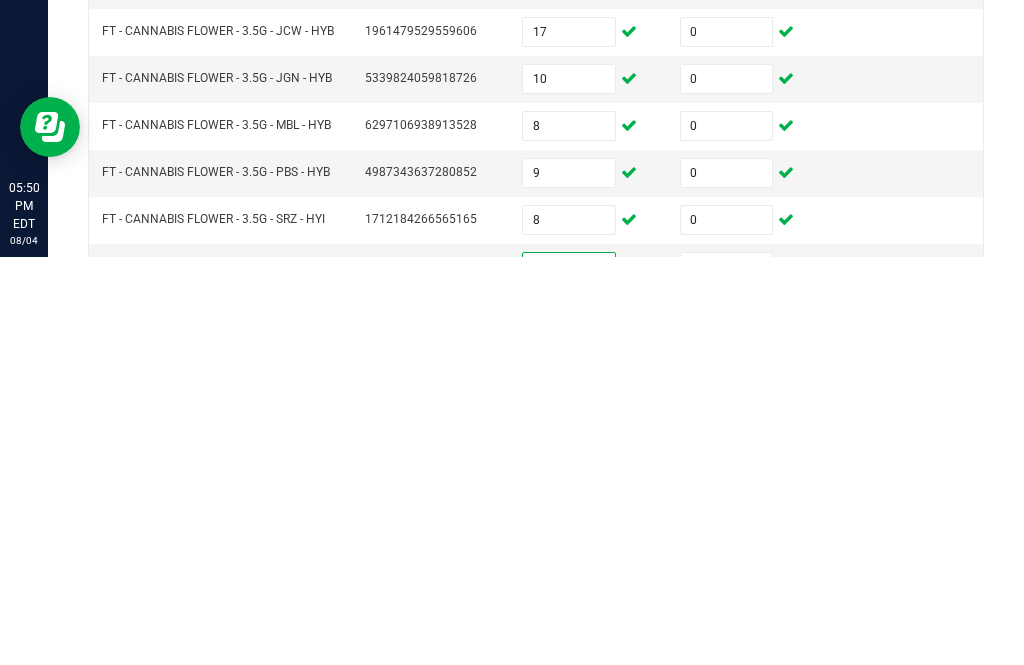 type on "4" 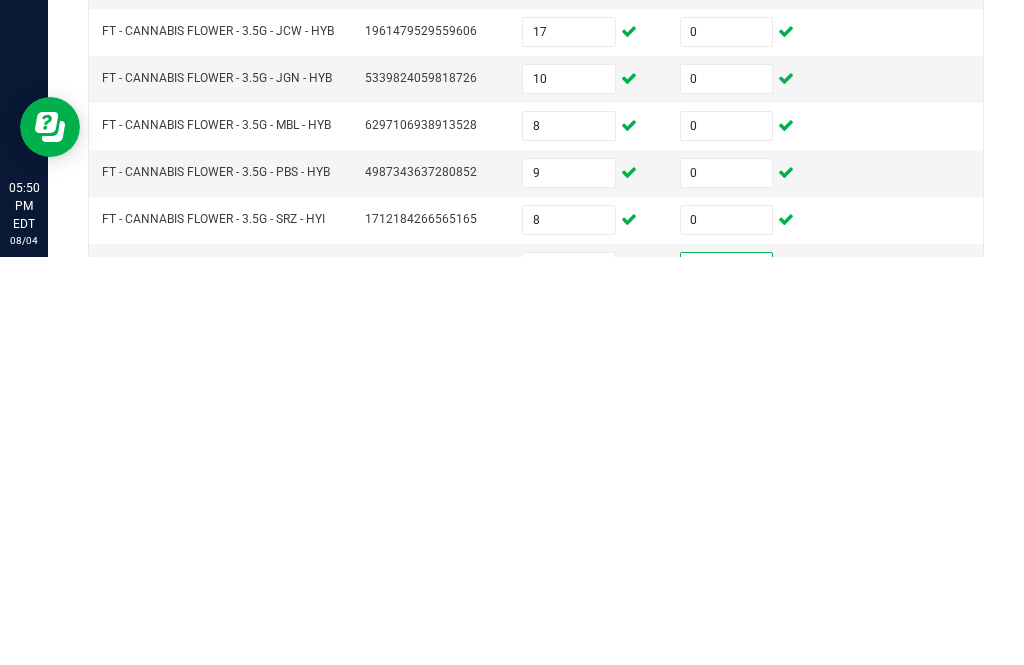 type on "0" 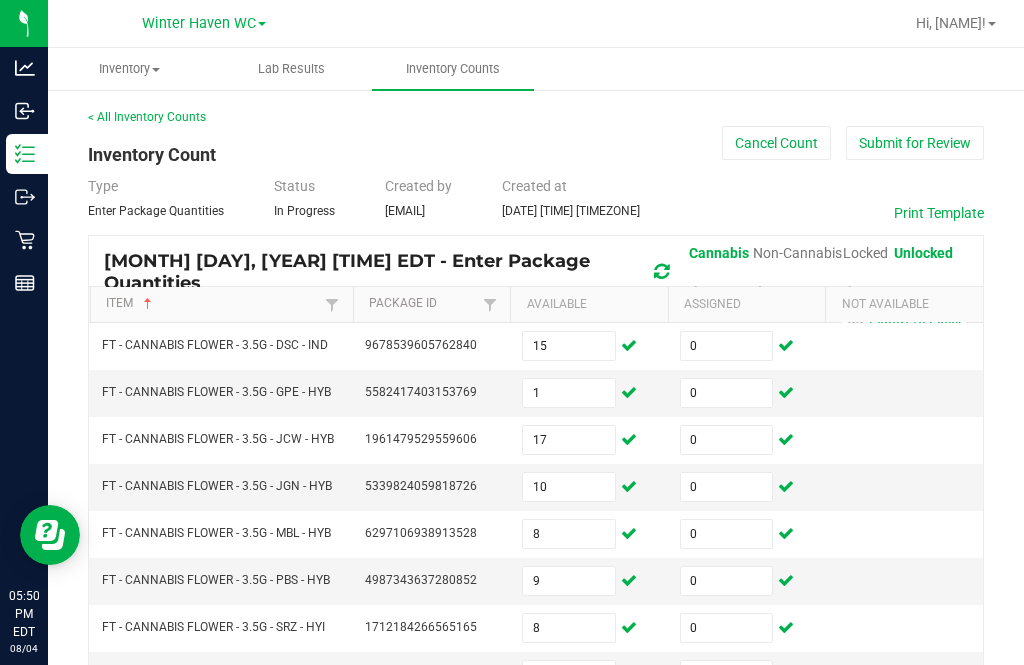 click on "4" at bounding box center (569, 675) 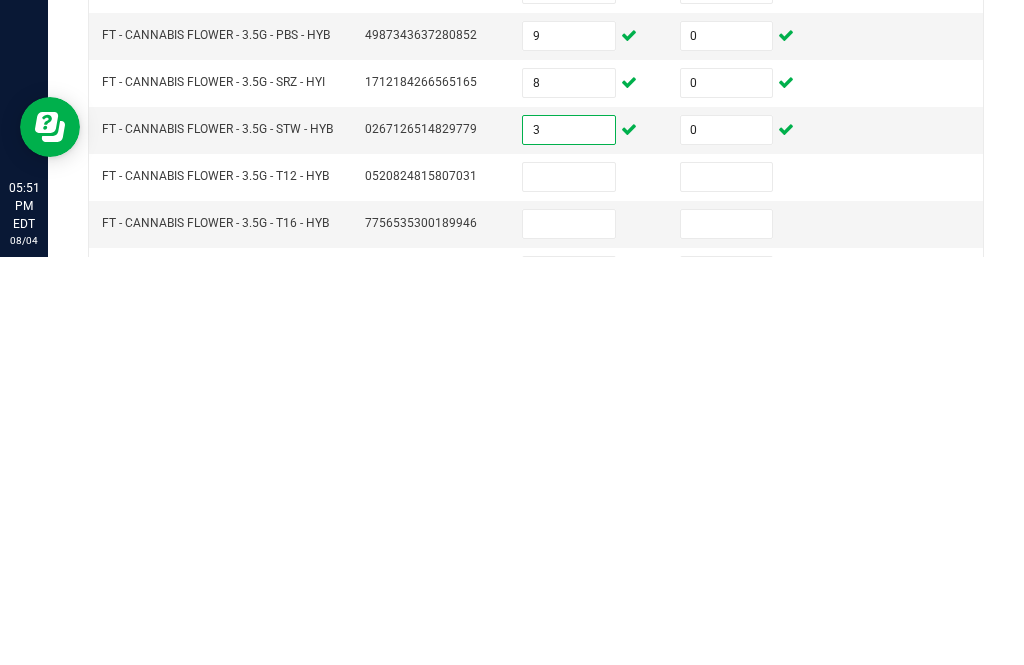 scroll, scrollTop: 137, scrollLeft: 0, axis: vertical 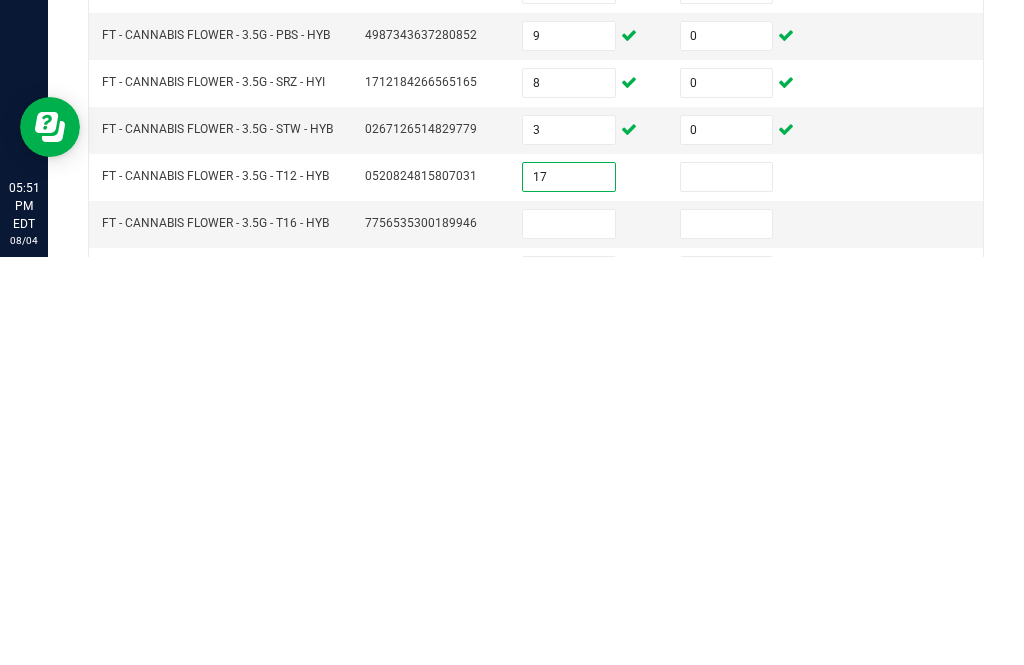 type on "17" 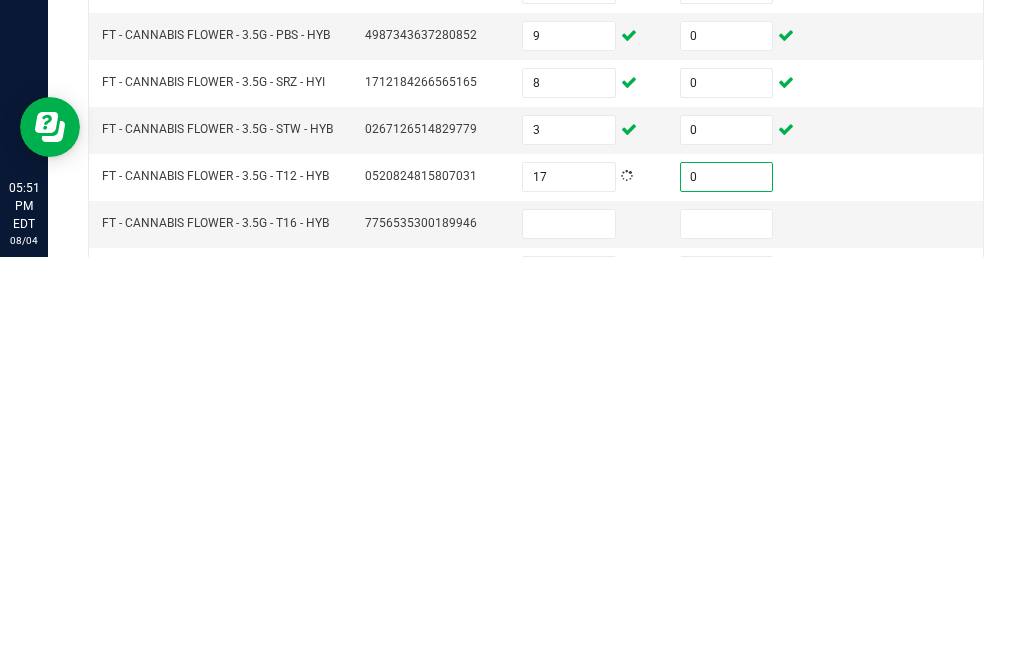 type on "0" 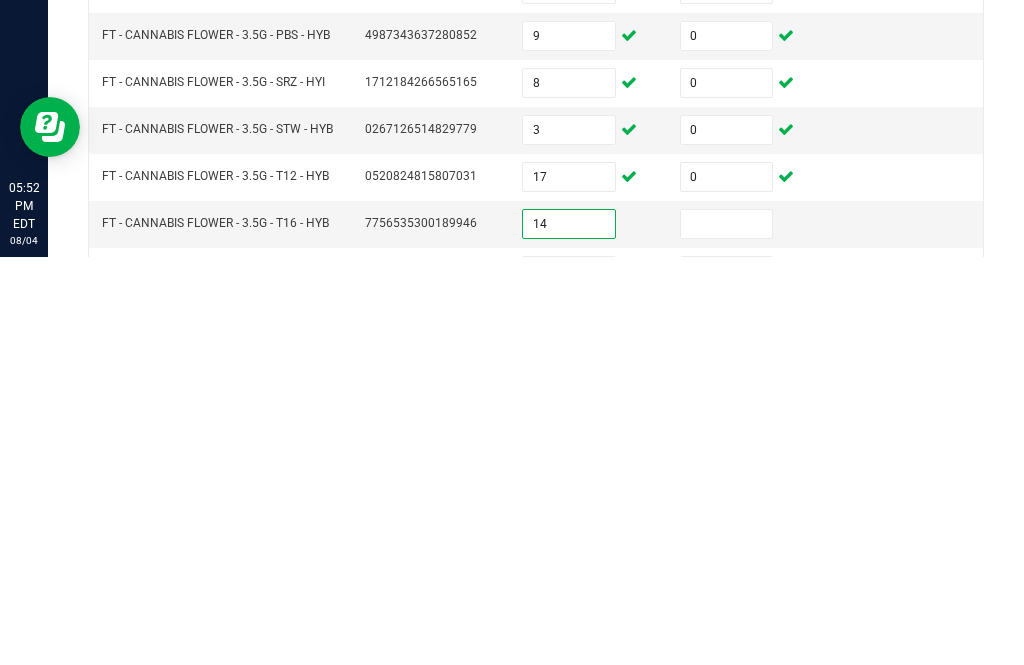 type on "14" 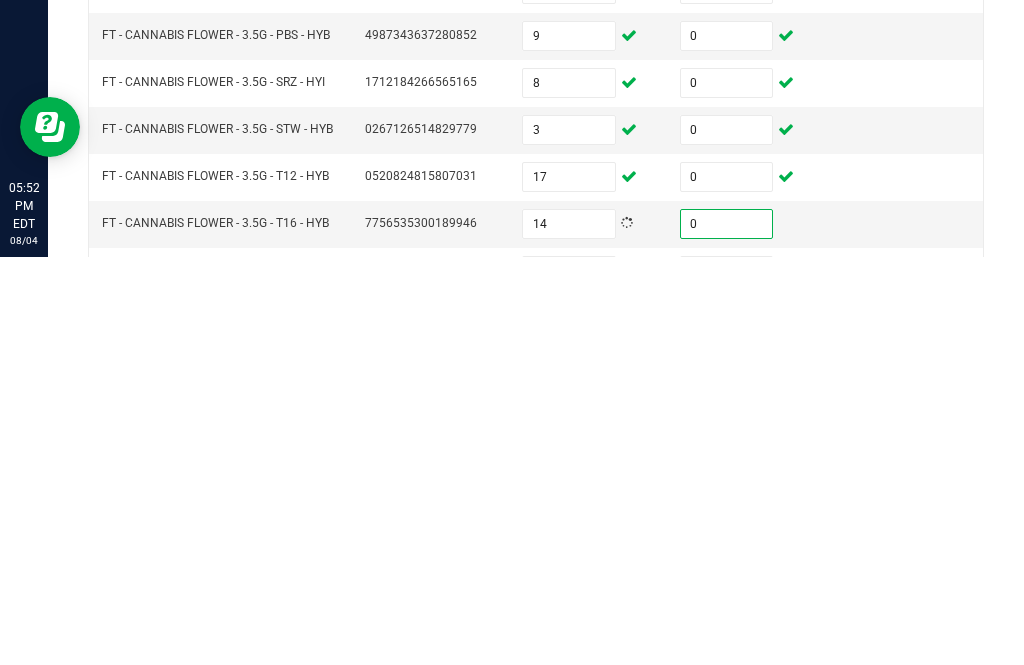 type on "0" 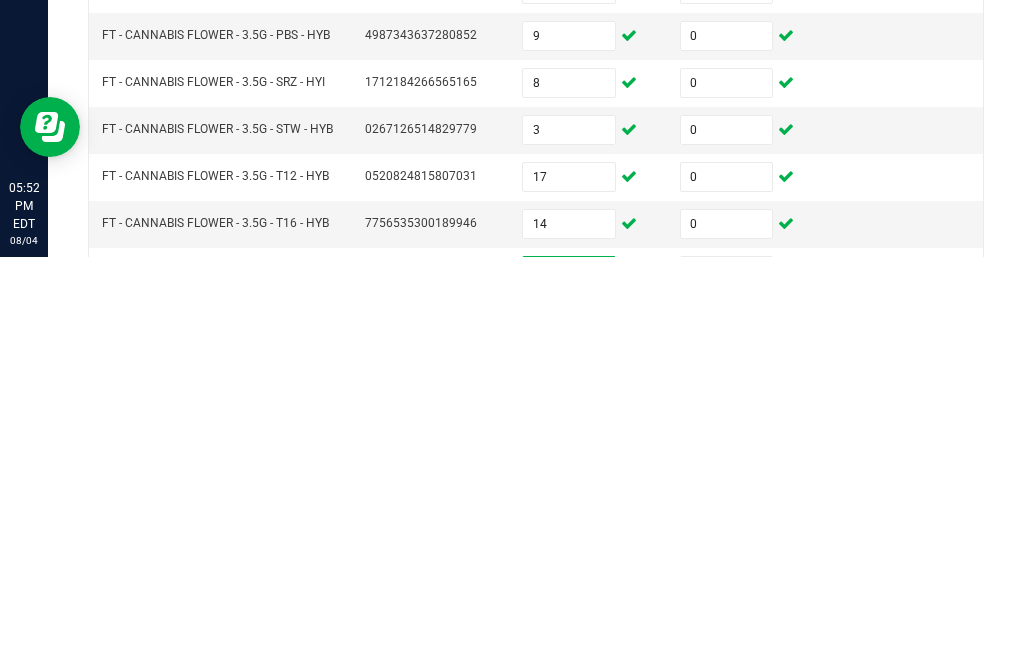 type on "16" 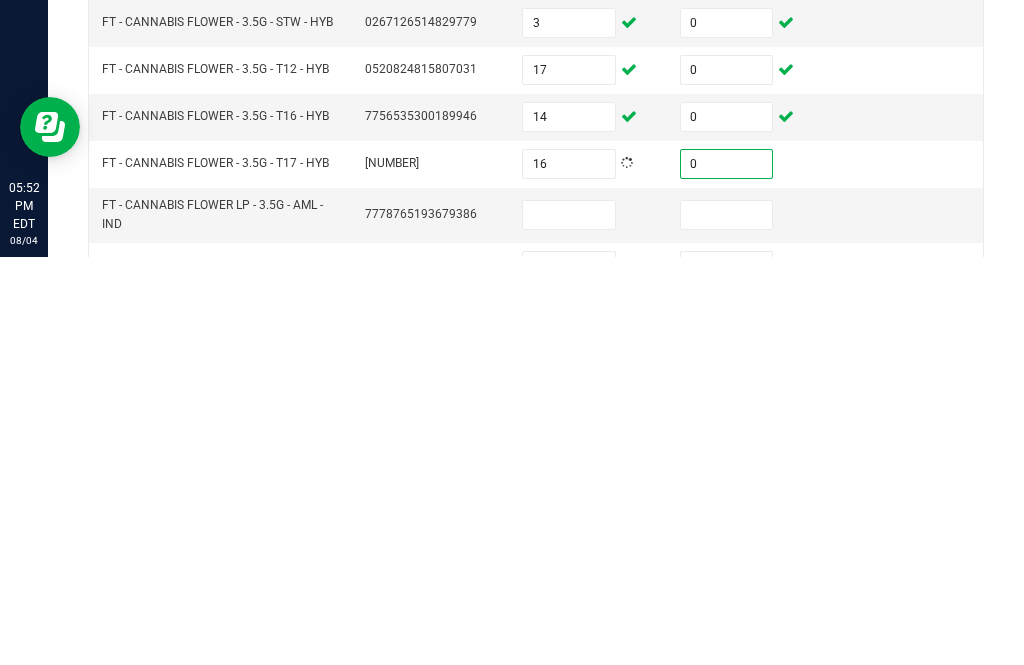 scroll, scrollTop: 244, scrollLeft: 0, axis: vertical 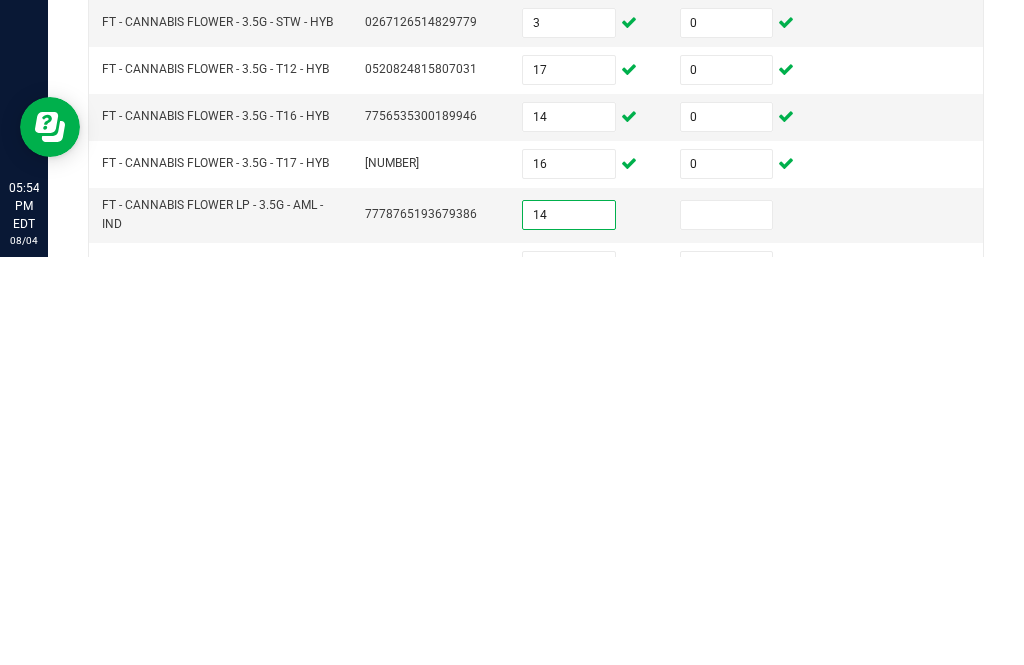 type on "14" 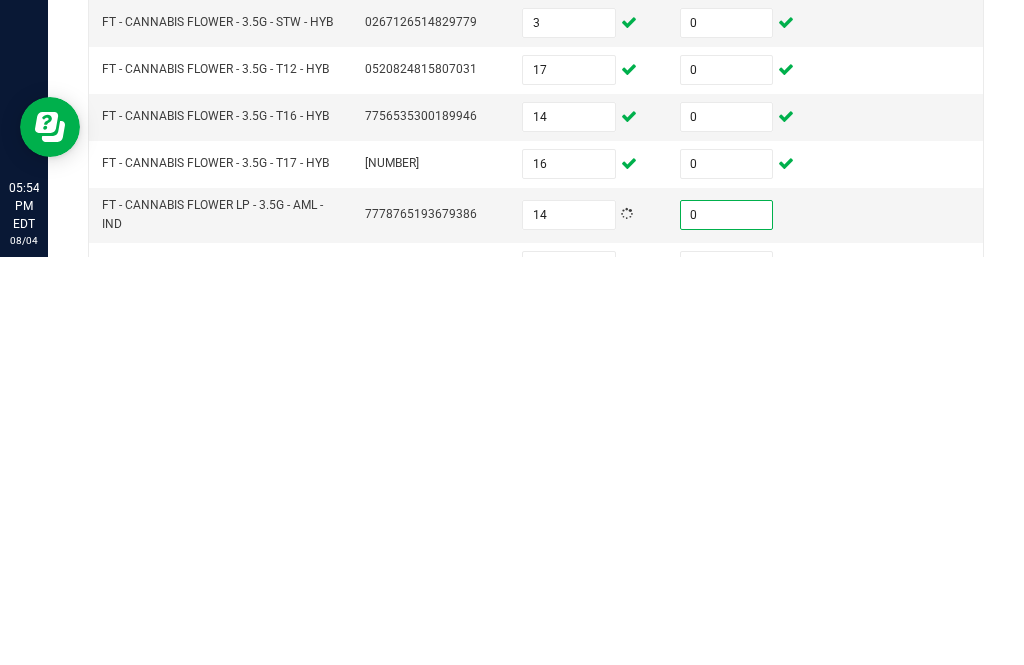 type on "0" 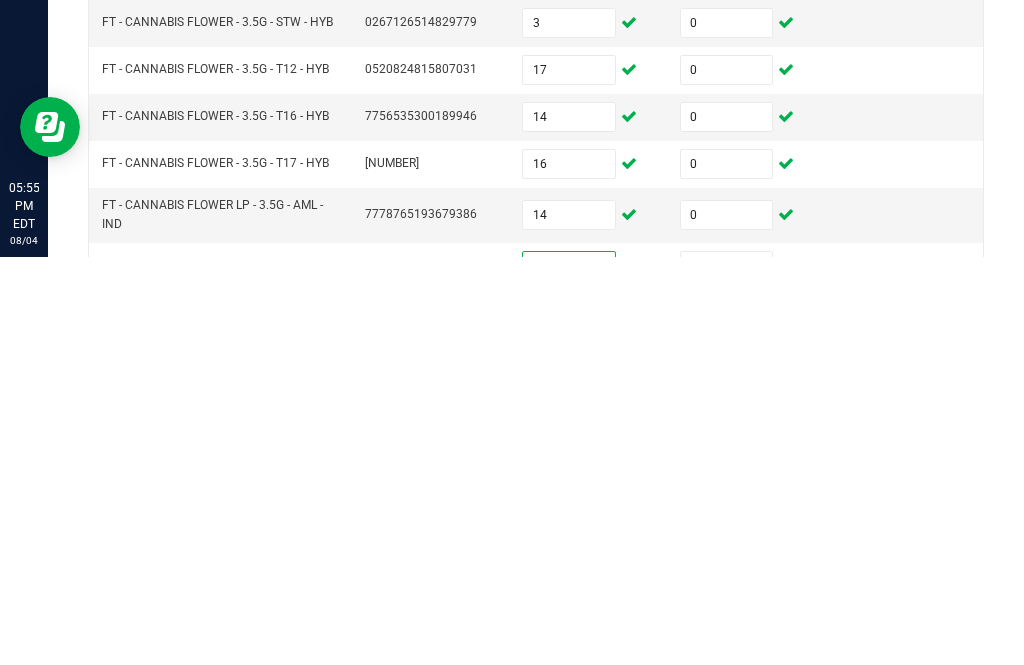 type on "8" 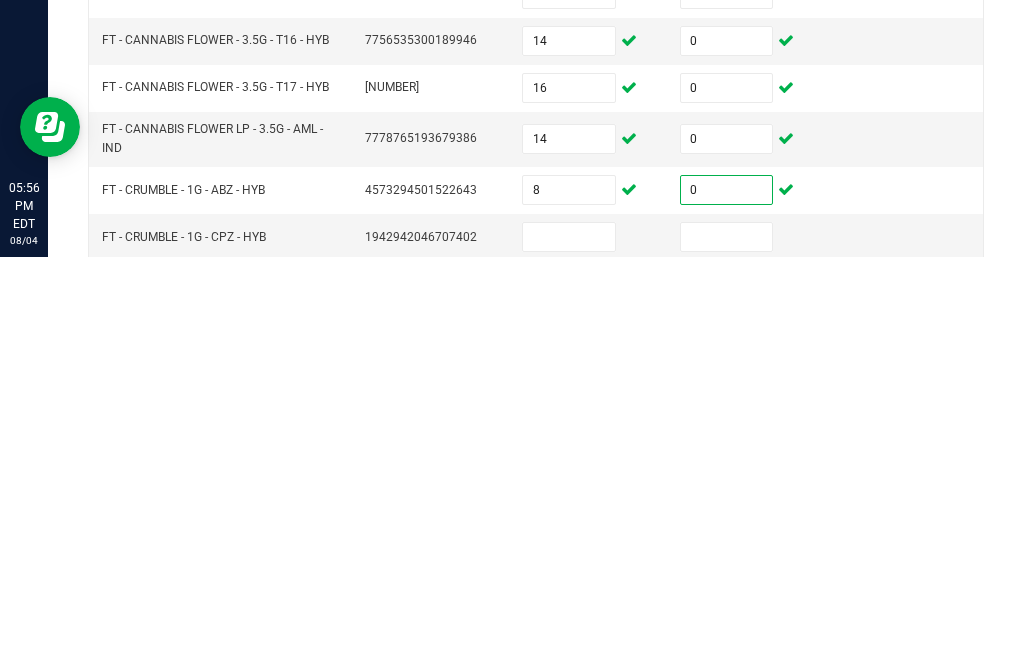 scroll, scrollTop: 324, scrollLeft: 0, axis: vertical 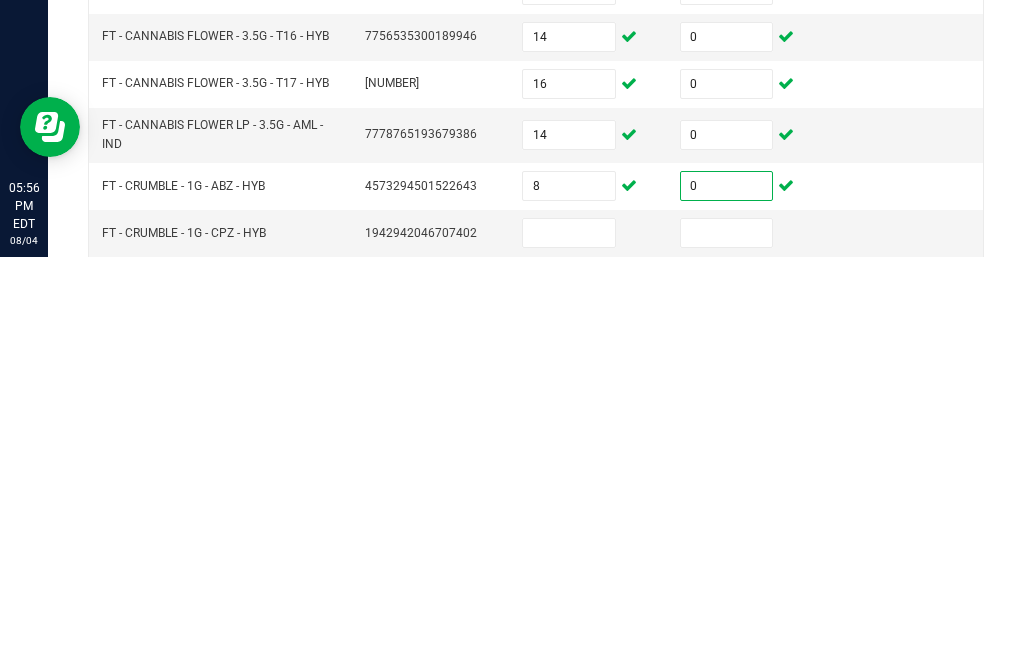 type on "0" 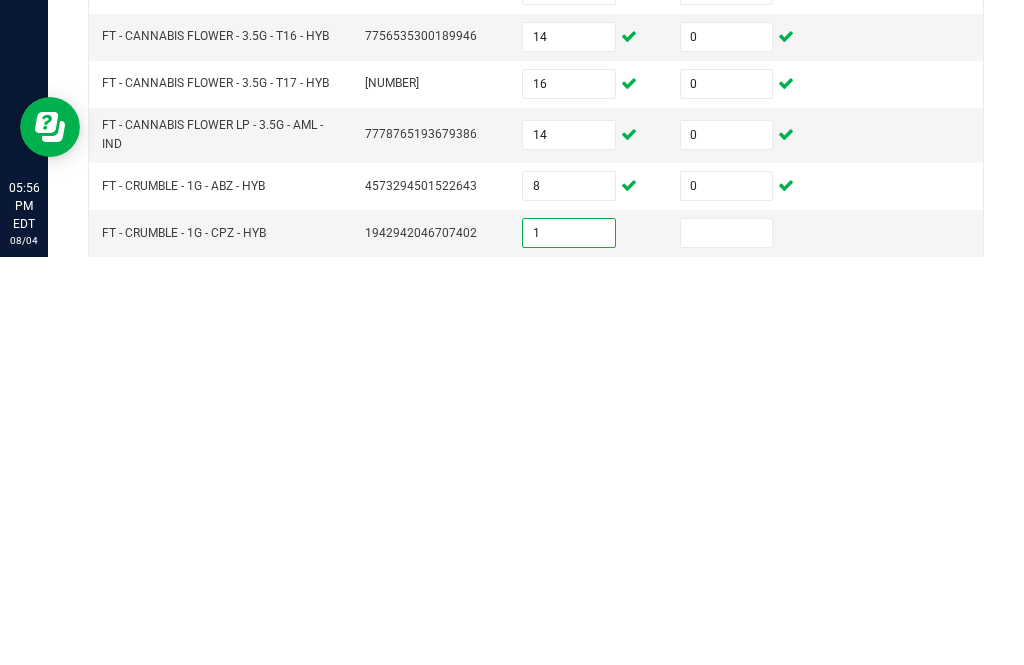 type on "1" 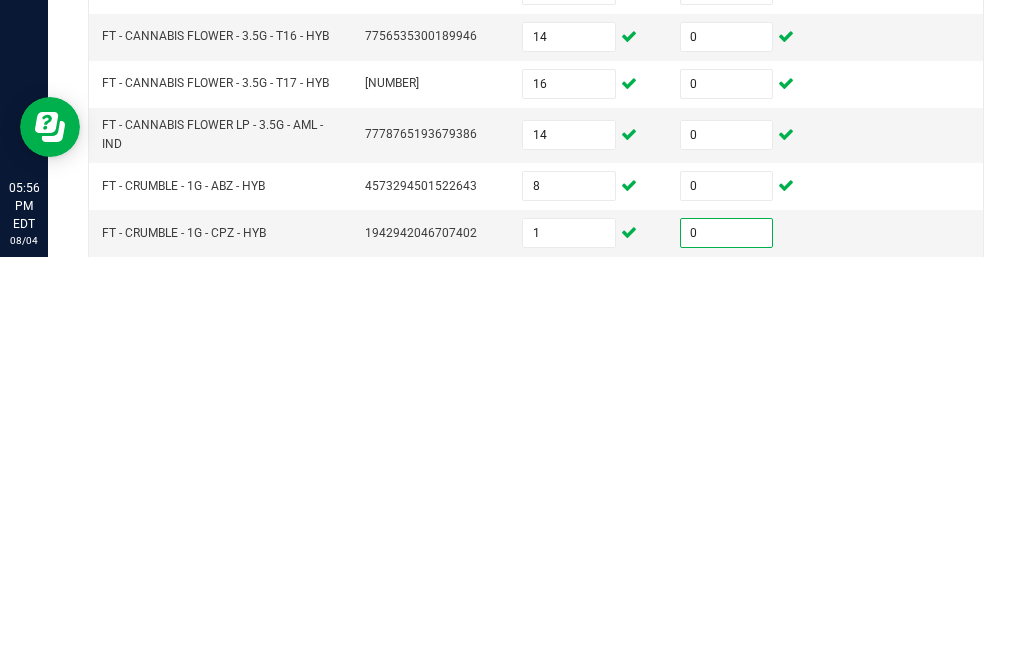 type on "0" 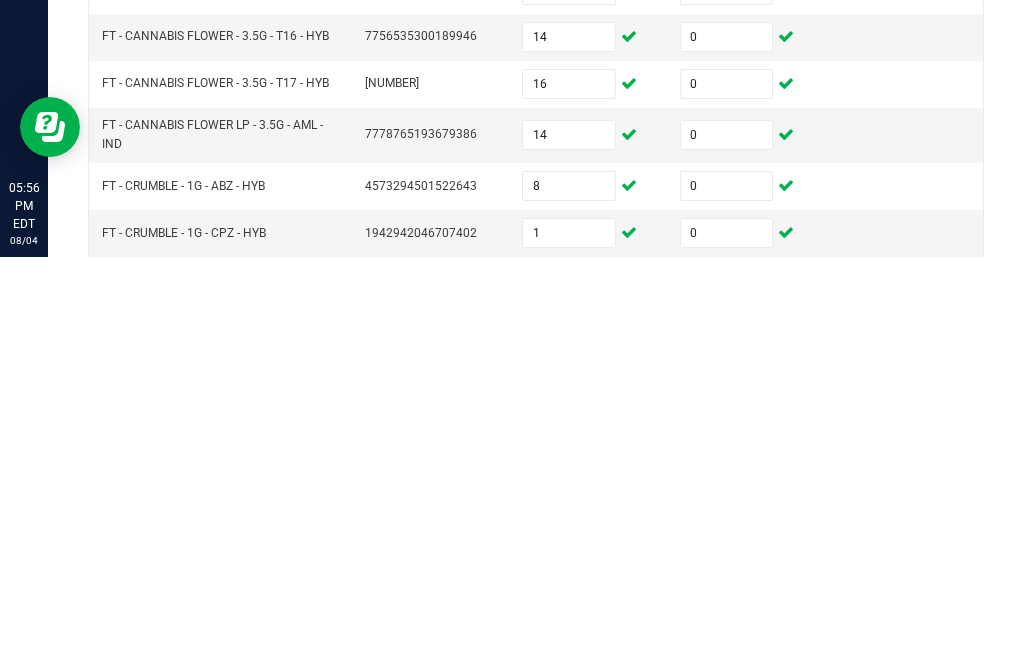 type on "2" 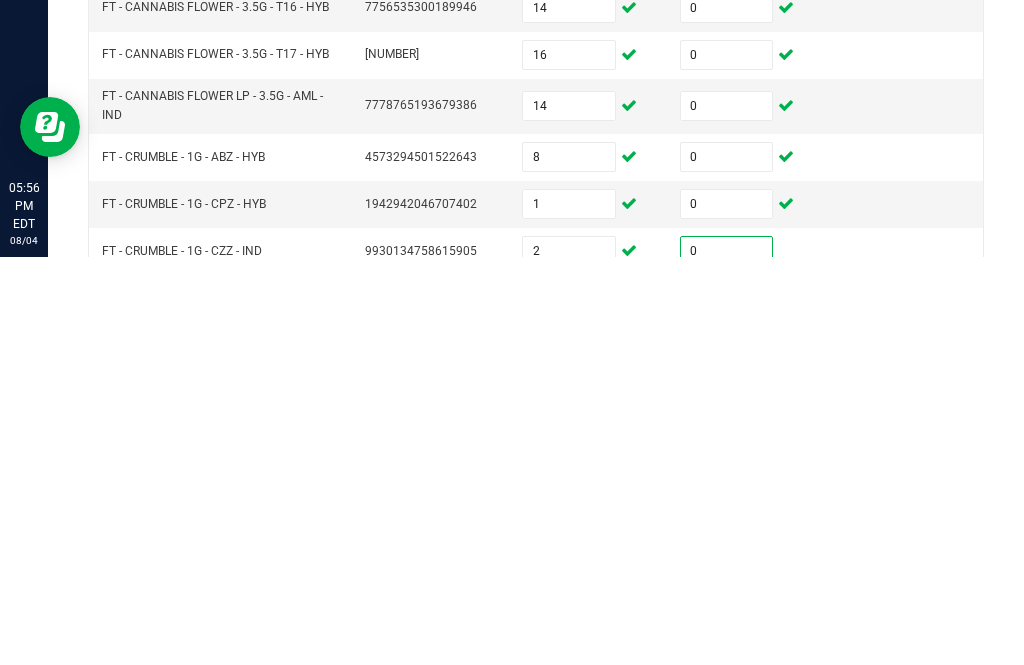 scroll, scrollTop: 393, scrollLeft: 0, axis: vertical 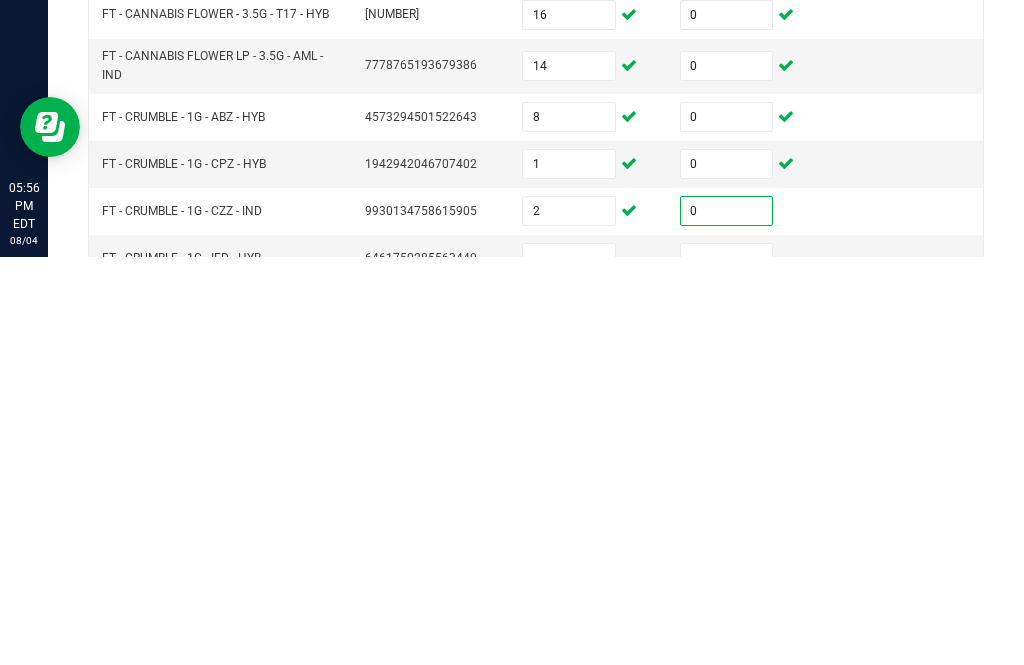 type on "0" 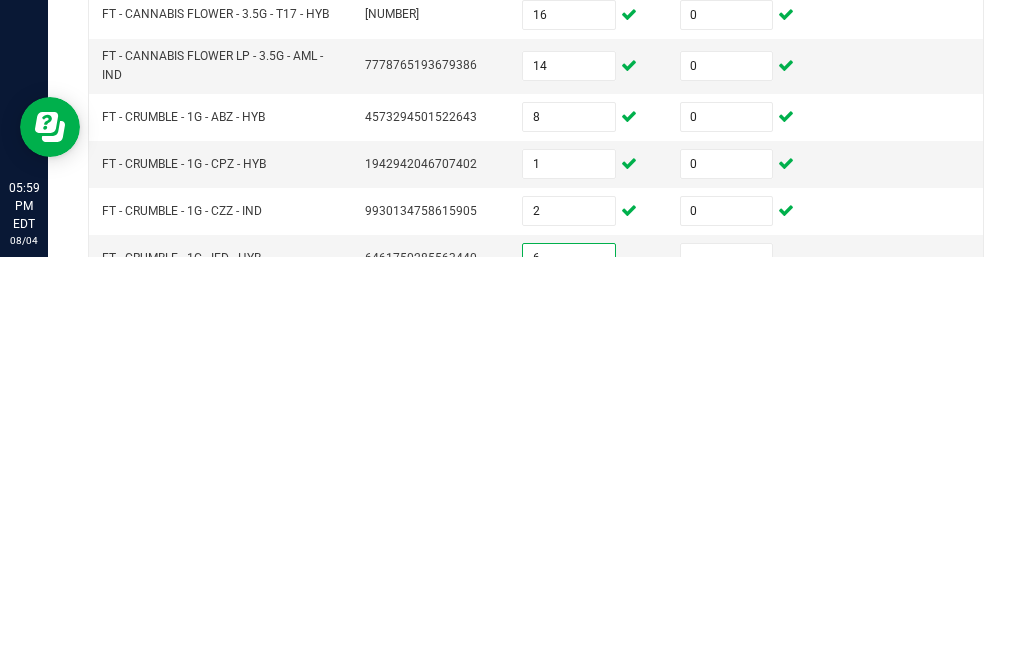 type on "6" 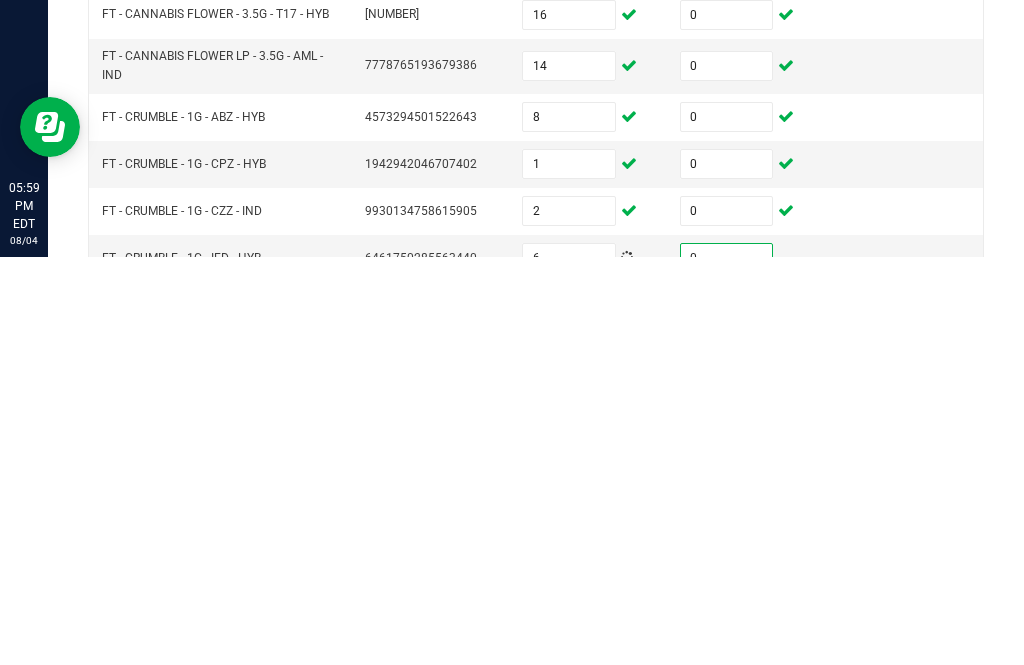 type on "0" 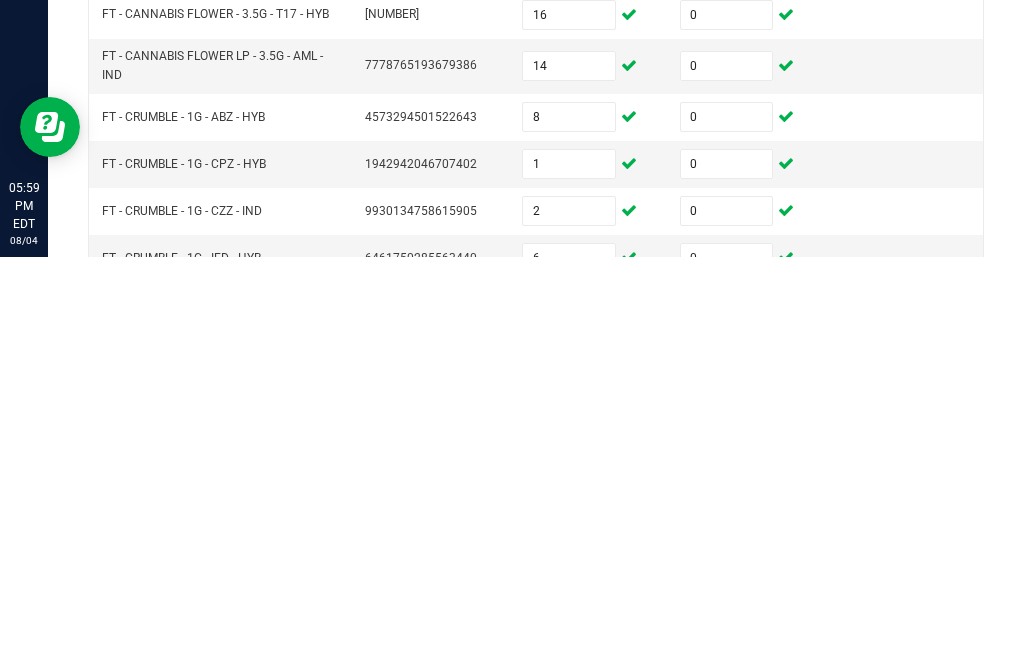 type on "1" 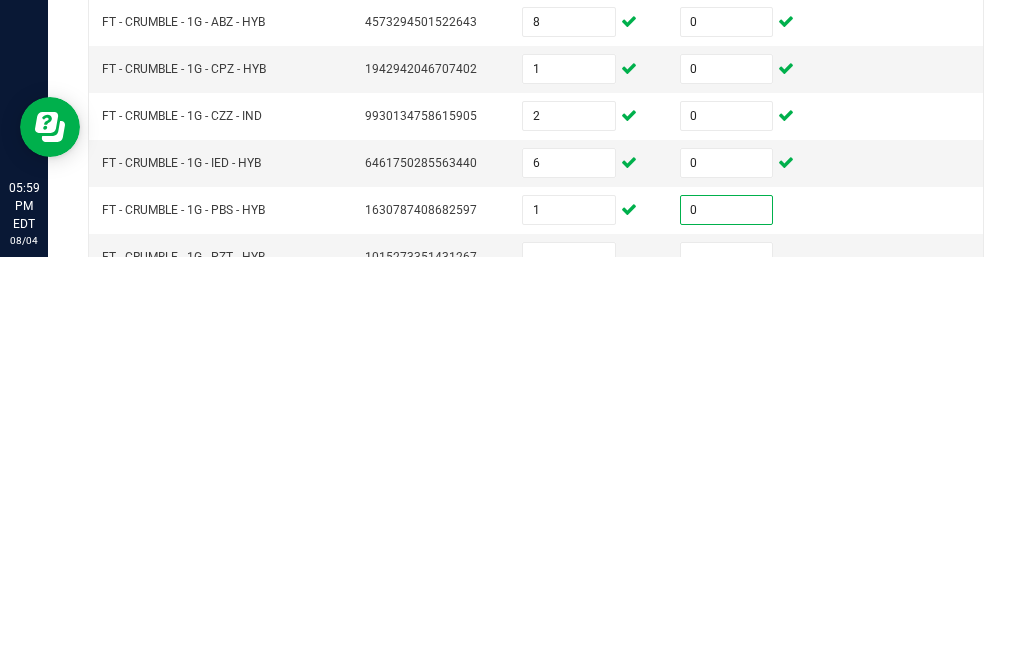 type on "0" 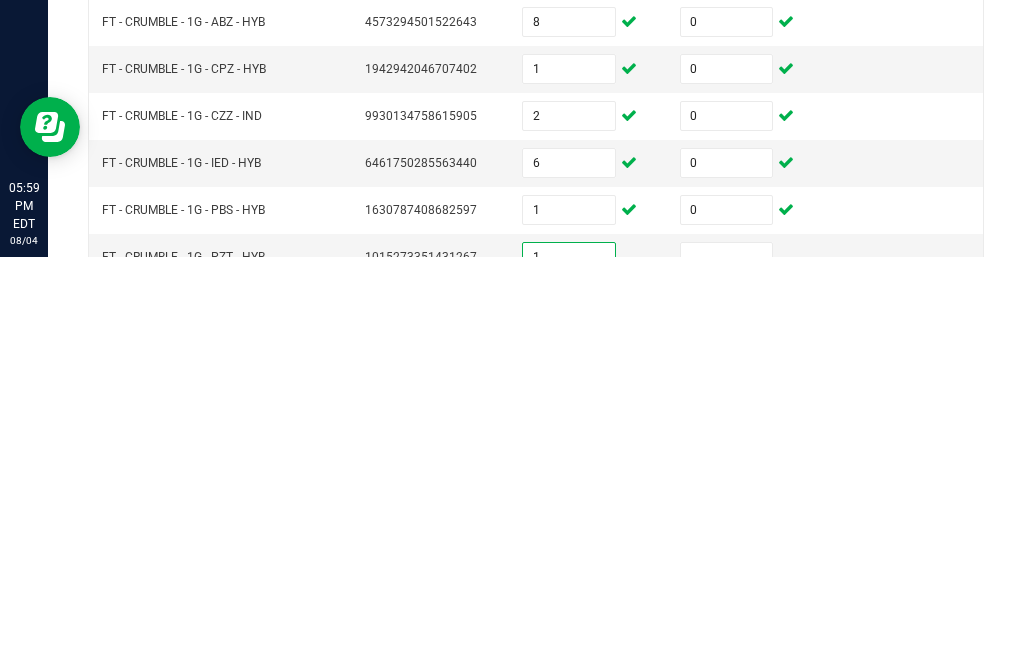 type on "1" 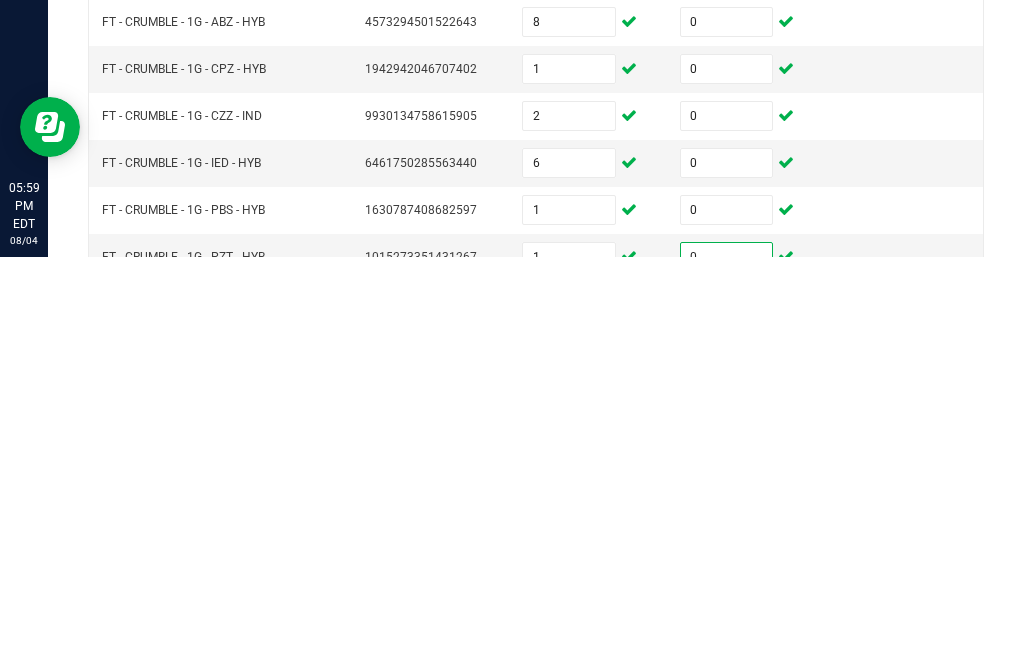 type on "0" 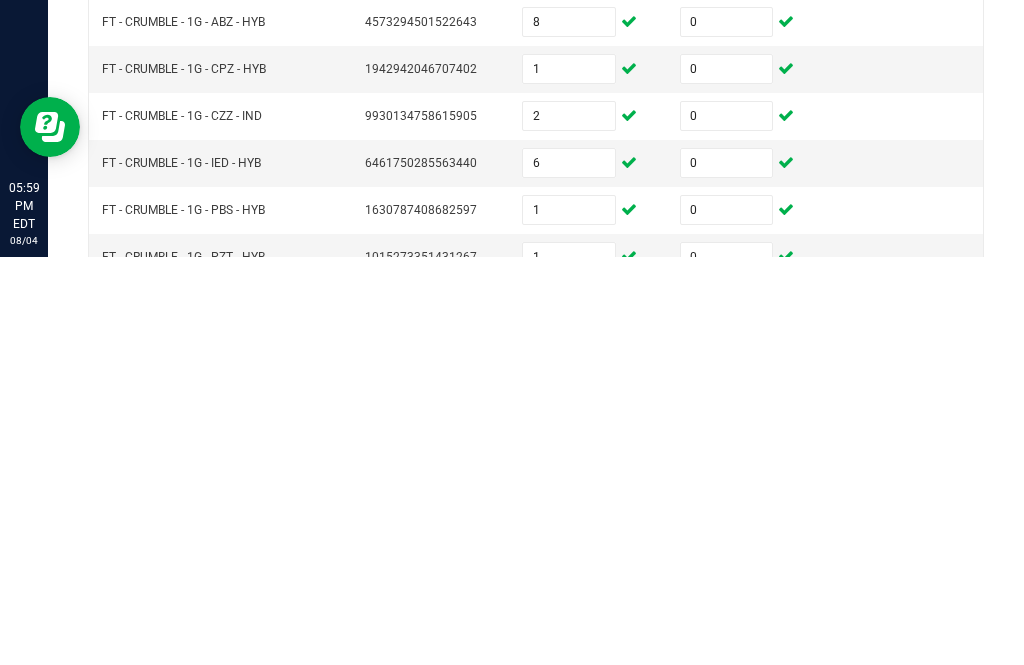 type on "1" 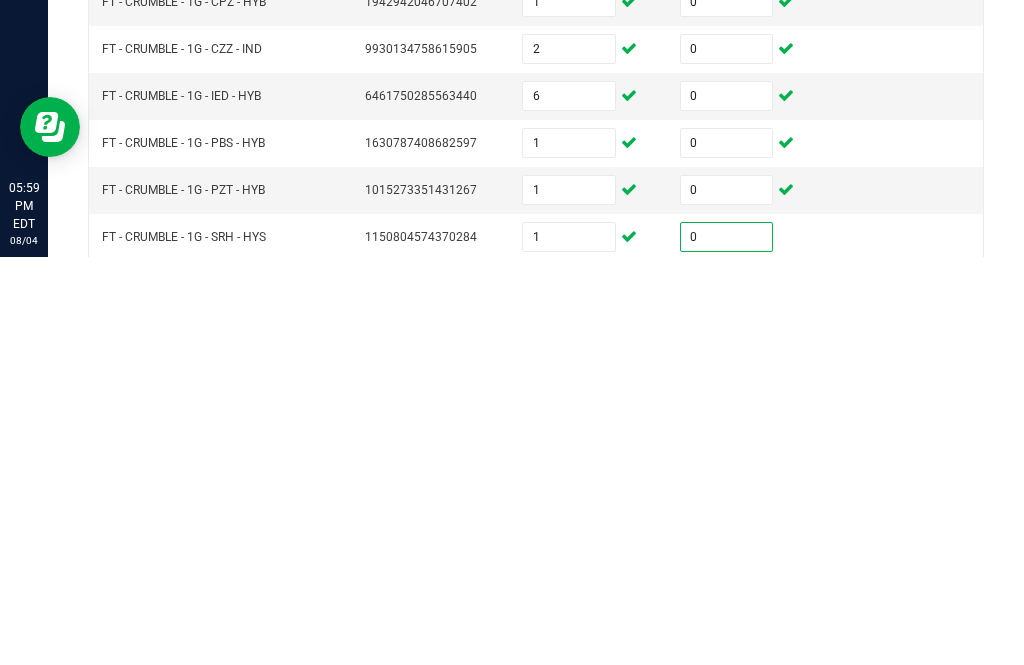 scroll, scrollTop: 576, scrollLeft: 0, axis: vertical 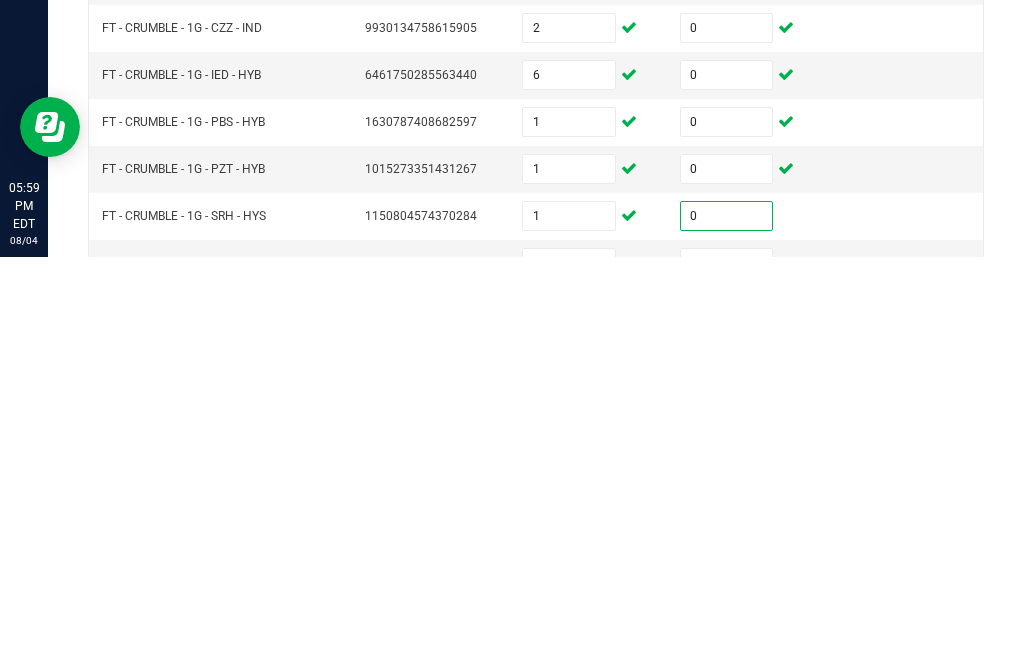 type on "0" 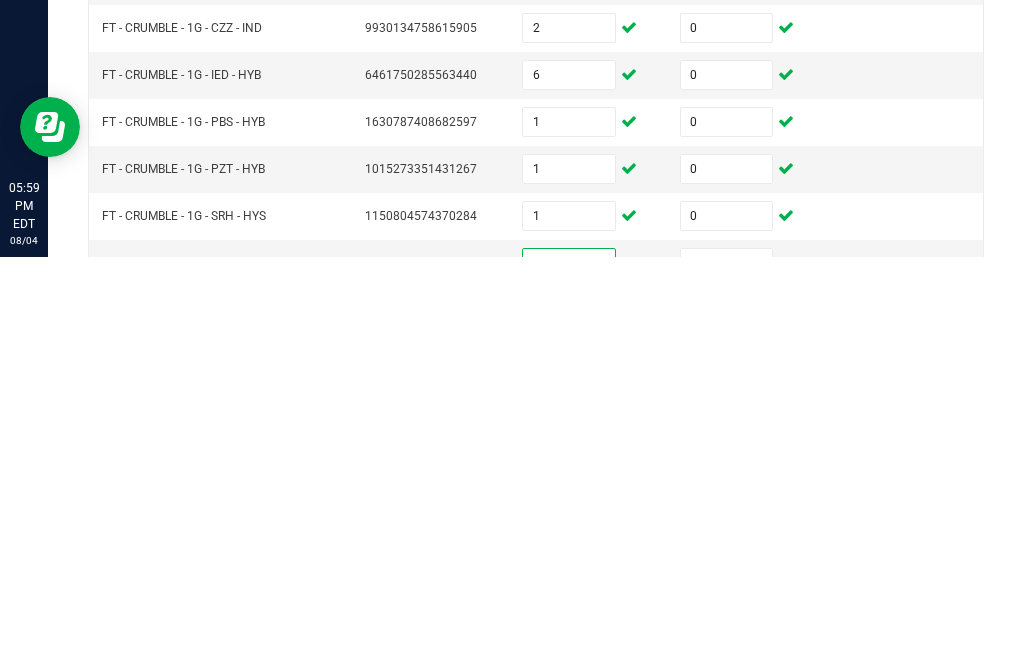 type on "6" 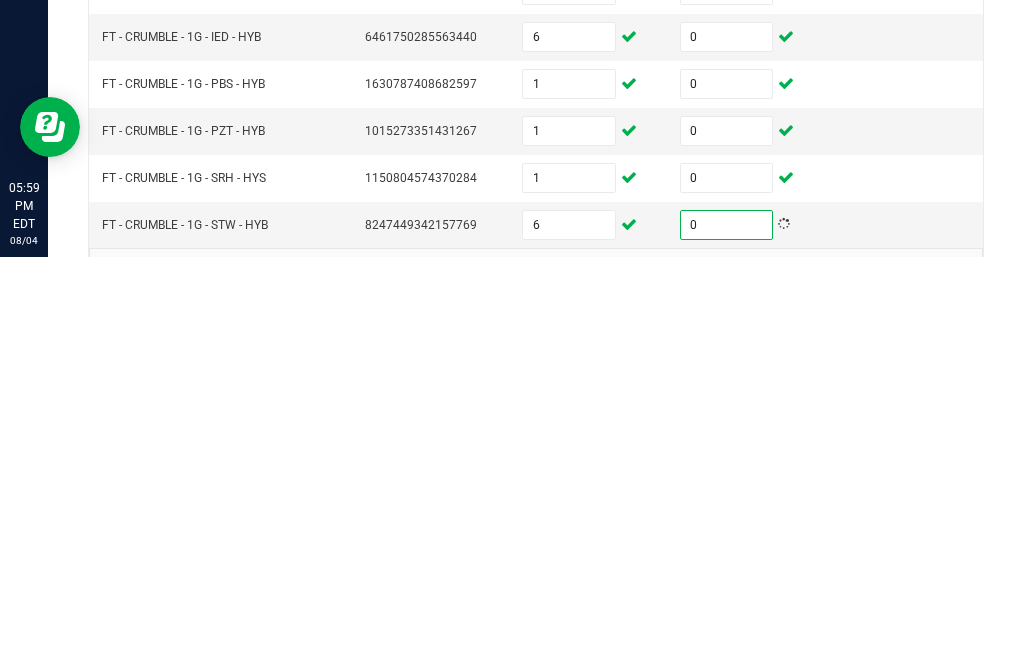 scroll, scrollTop: 613, scrollLeft: 0, axis: vertical 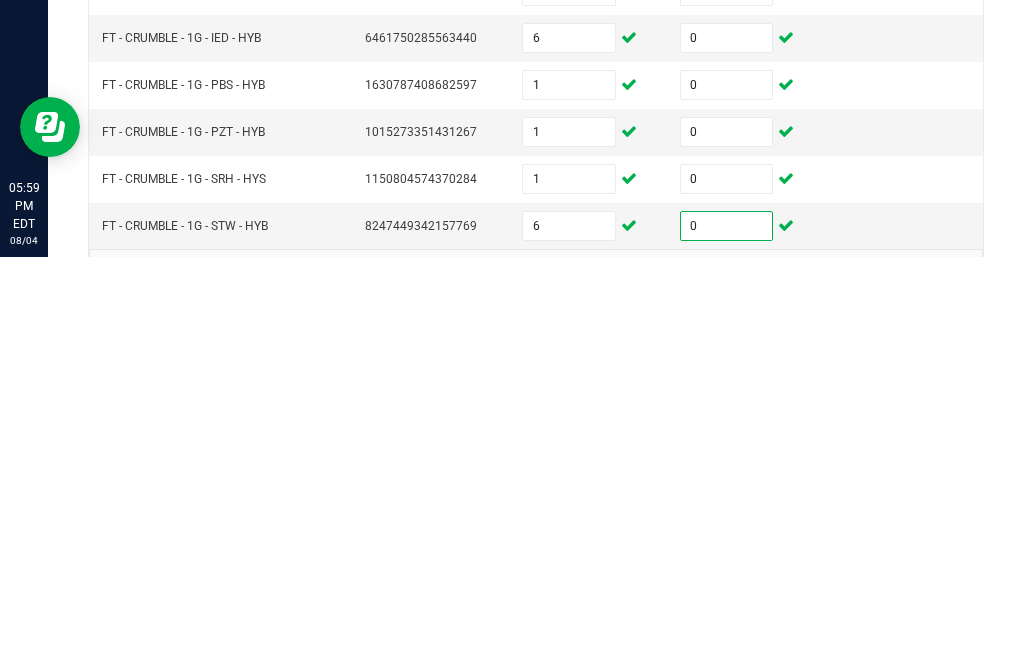 type on "0" 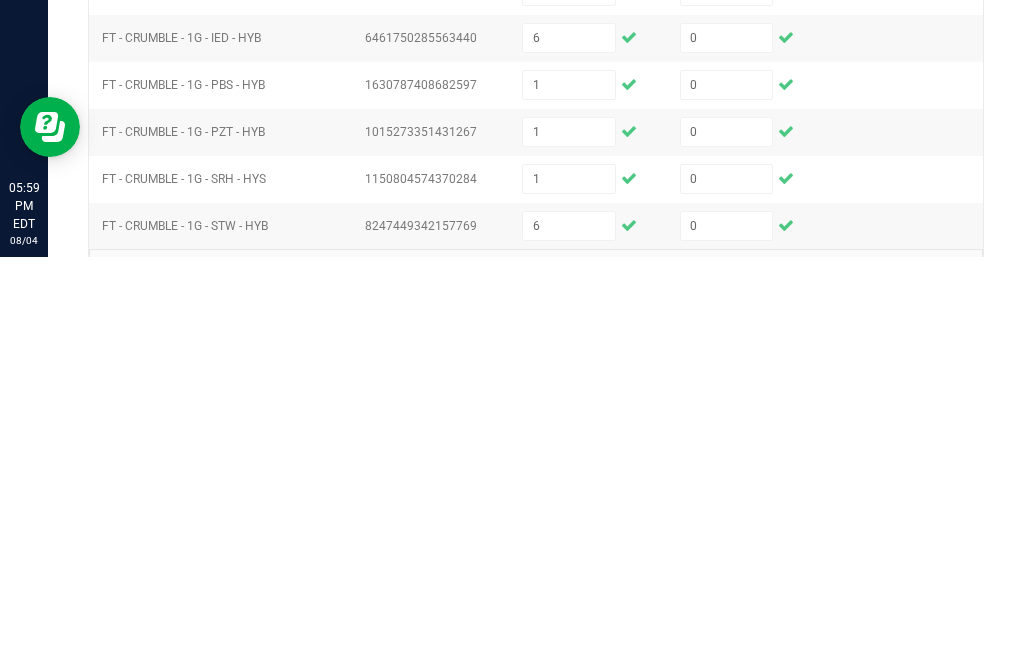 type 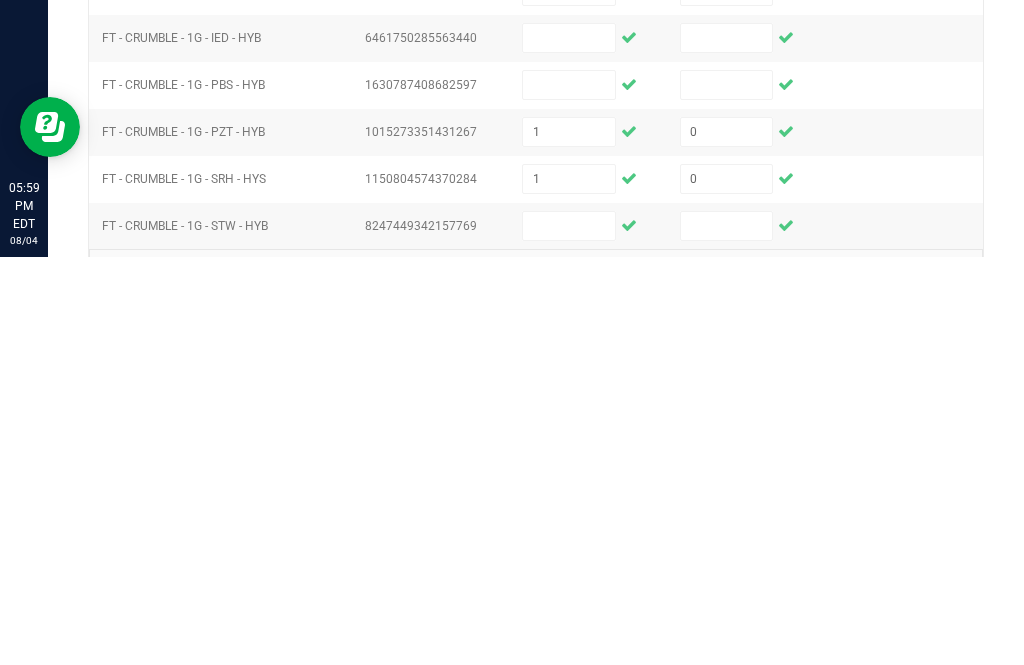 type 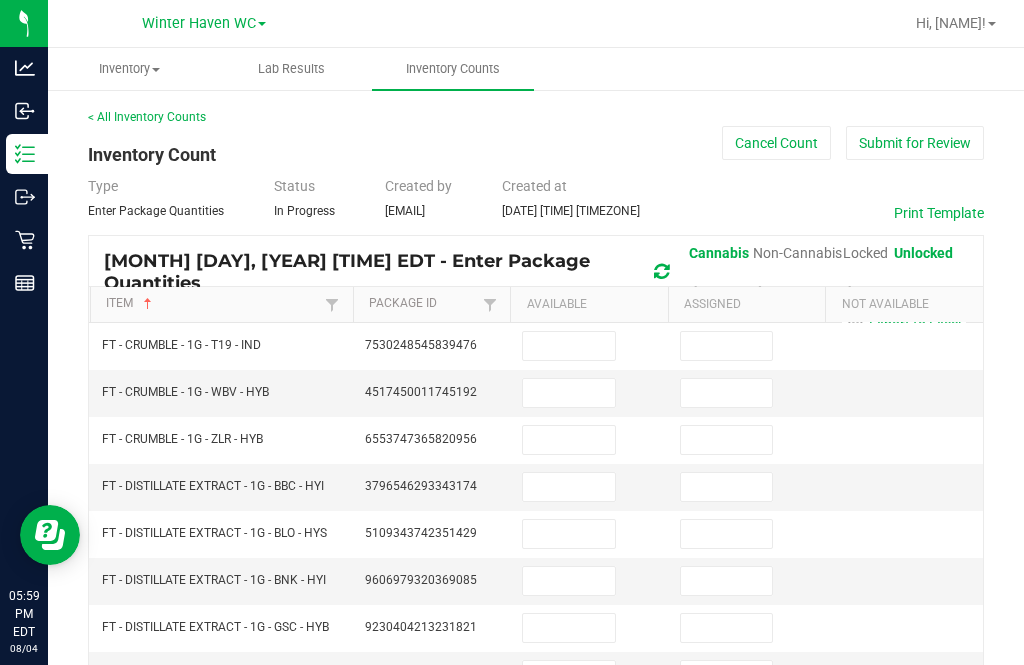 scroll, scrollTop: -1, scrollLeft: 0, axis: vertical 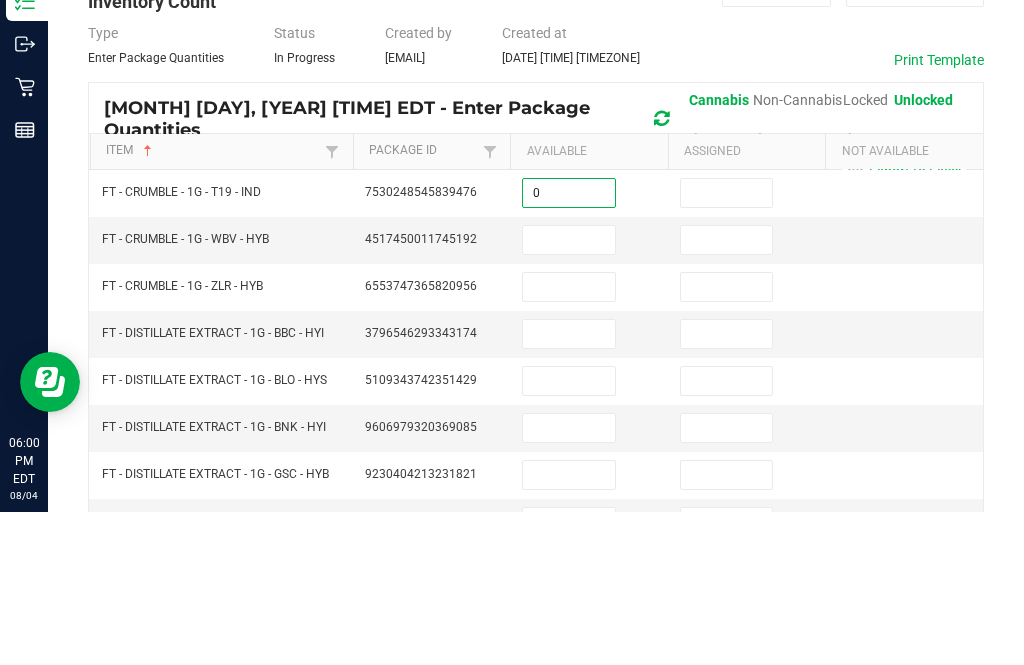type on "0" 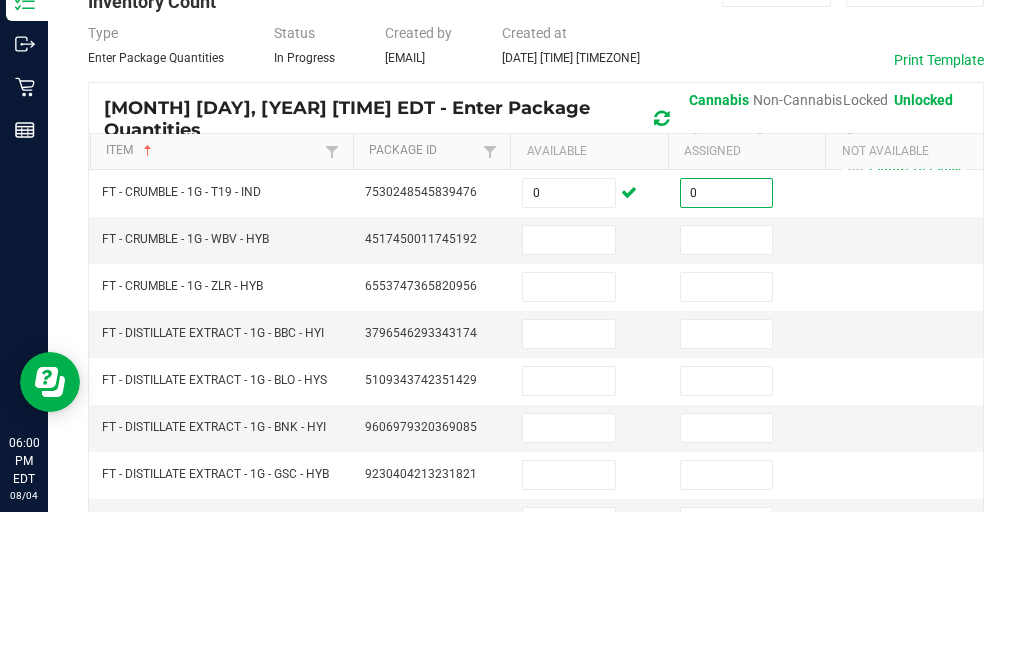 type on "0" 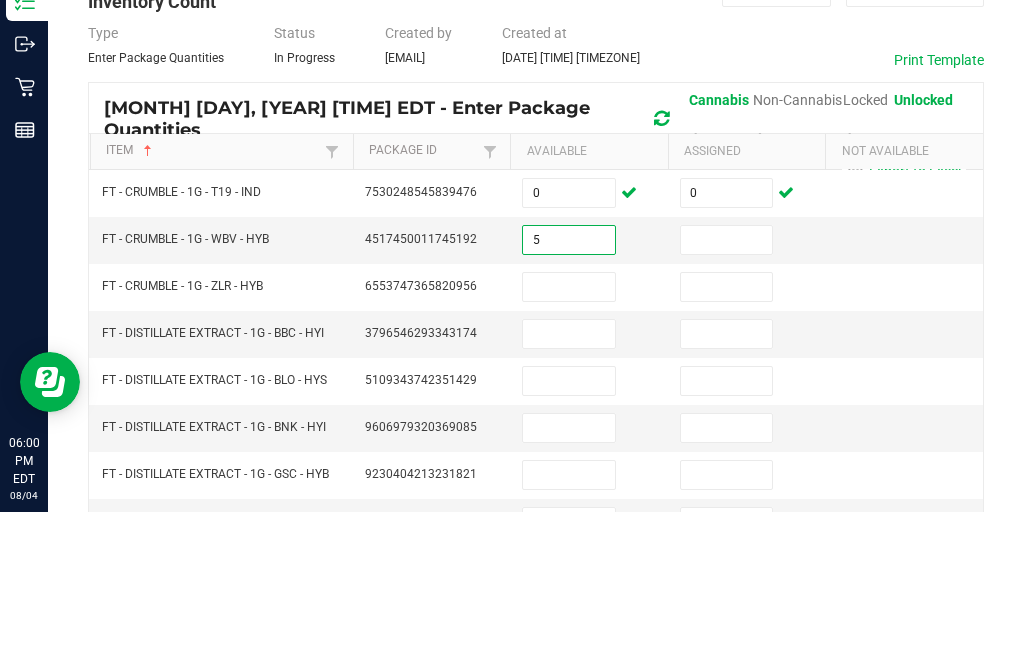 type on "5" 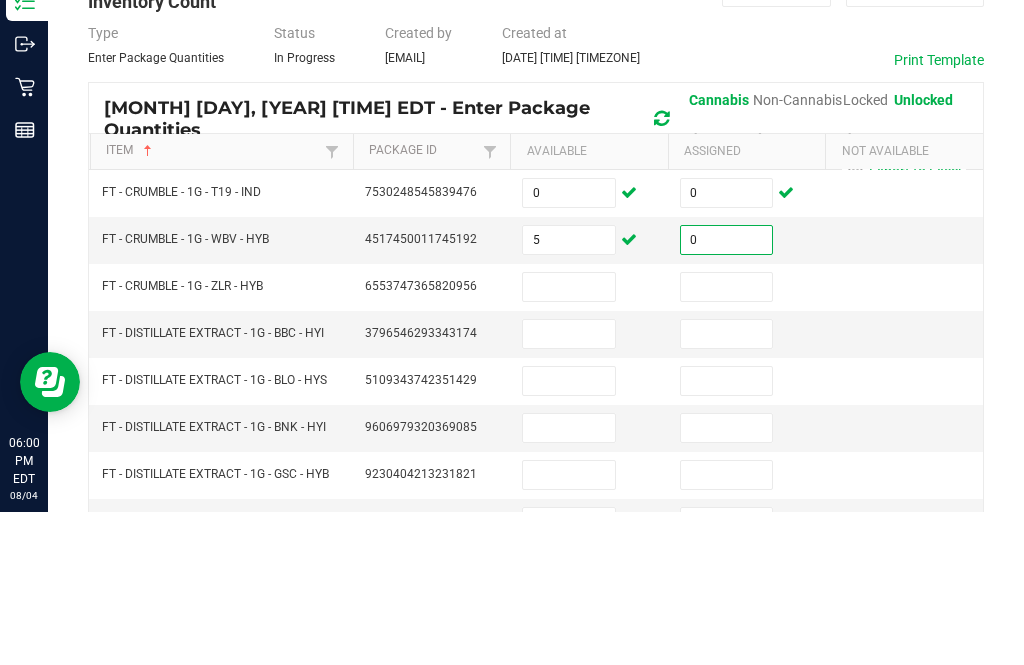 type on "0" 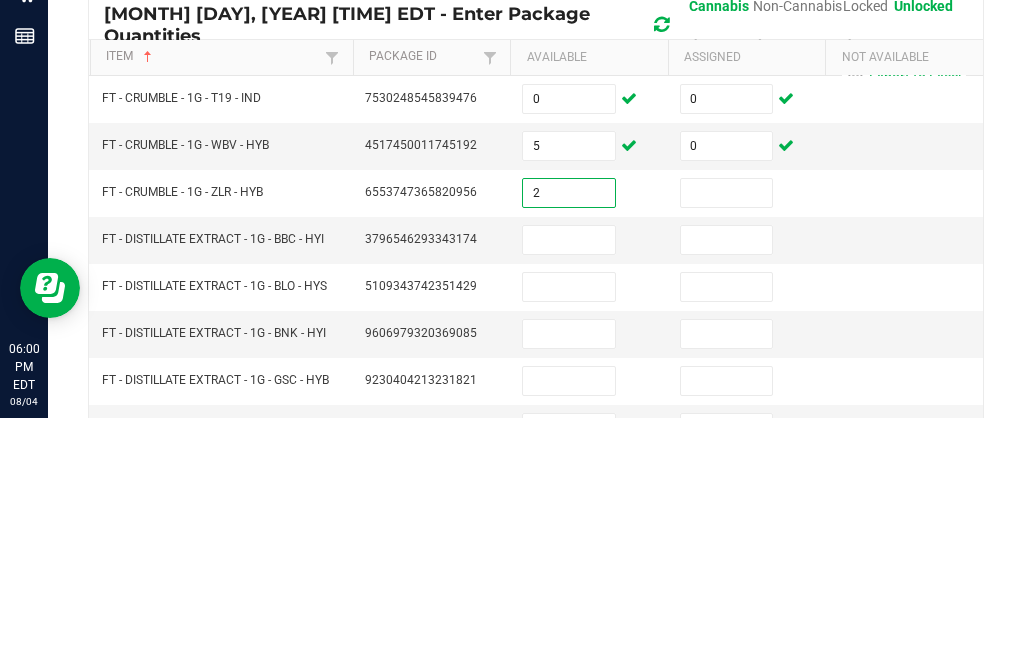 type on "2" 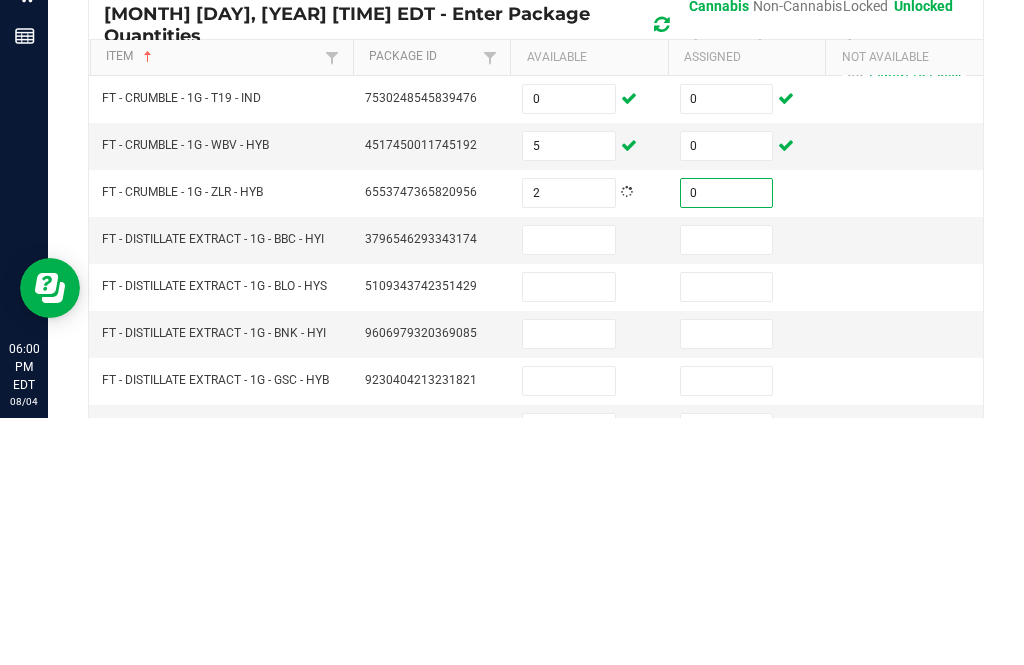 type on "0" 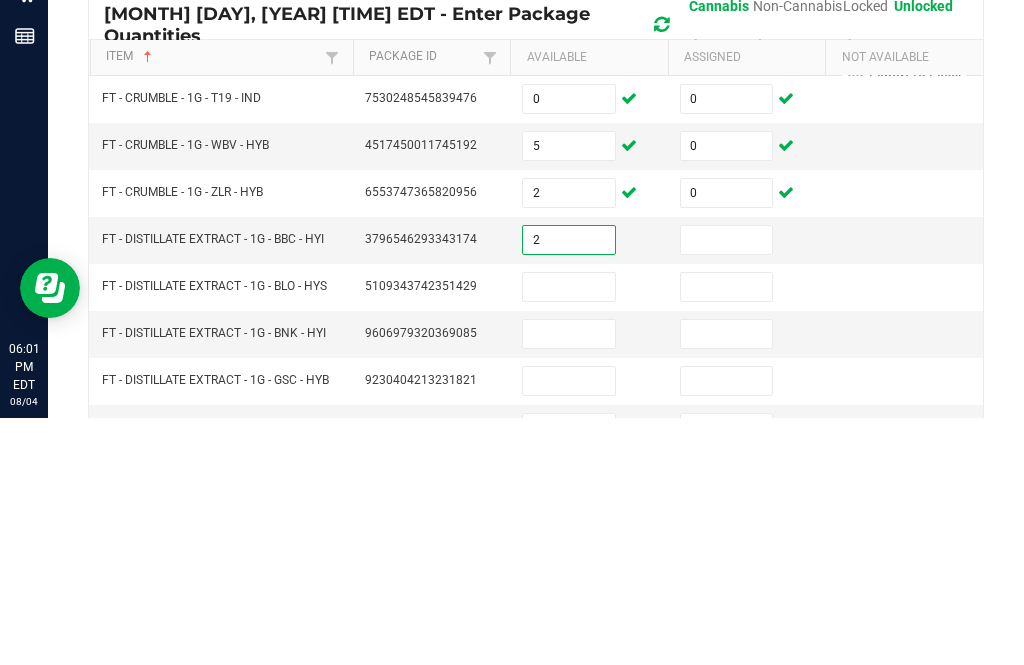 type on "2" 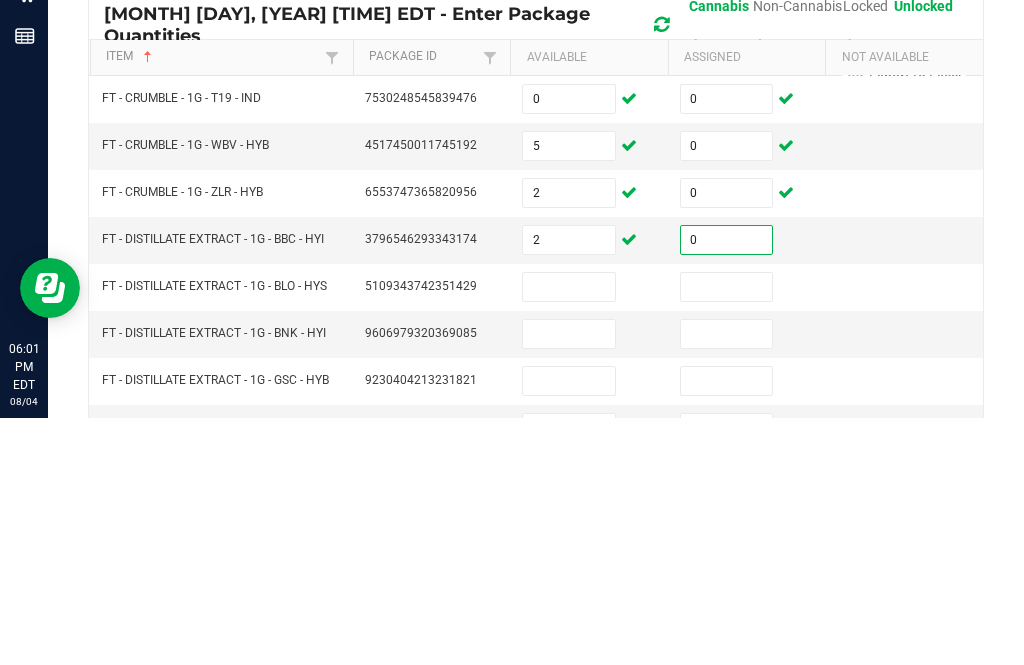 type on "0" 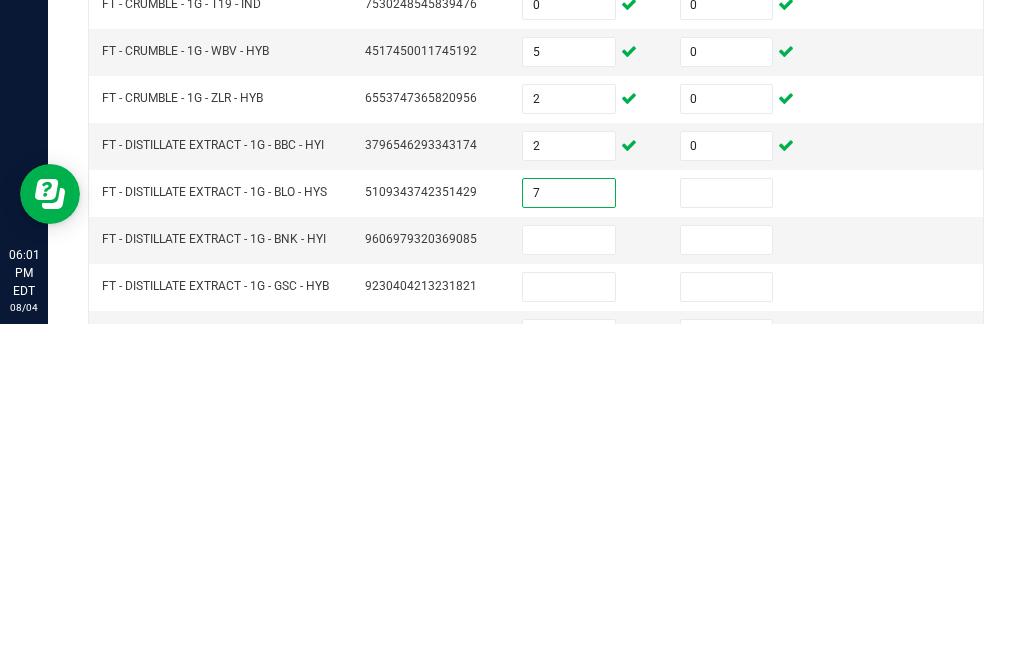 type on "7" 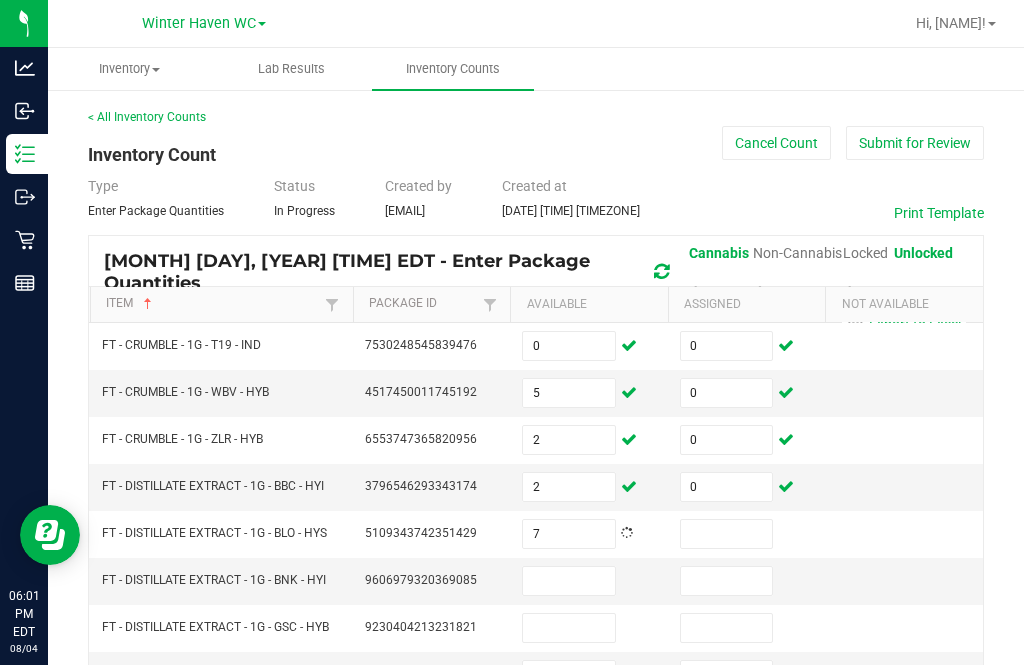 click at bounding box center (727, 534) 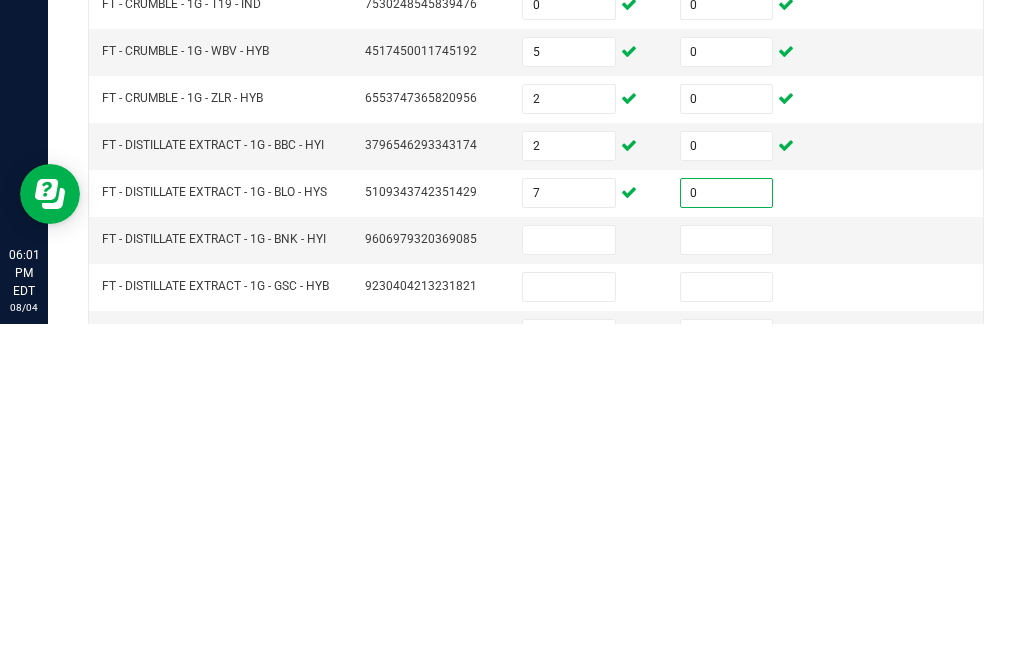 type on "0" 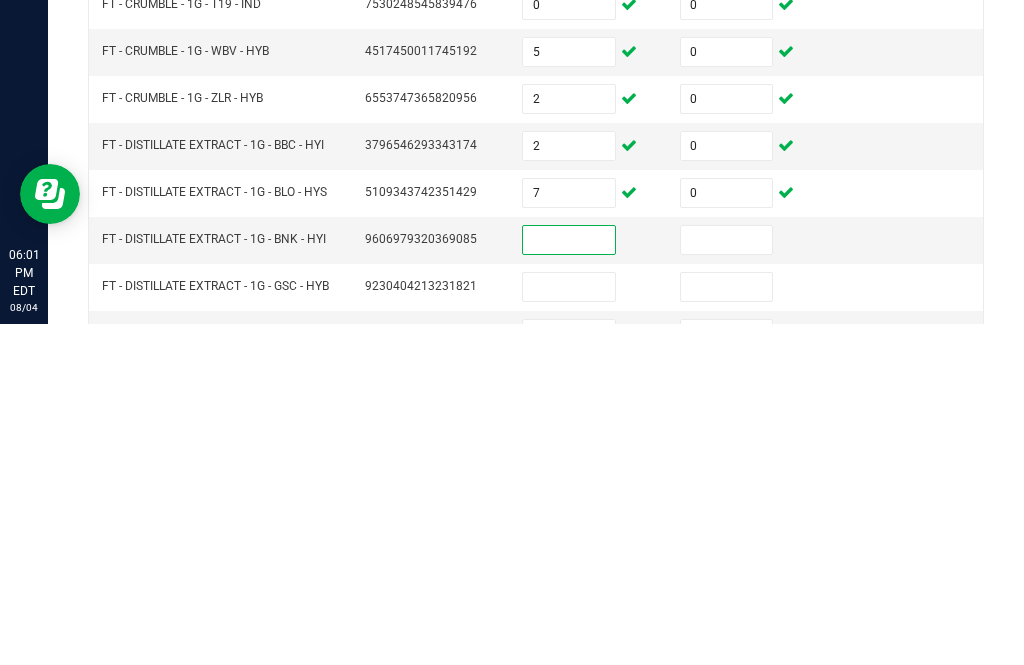 type on "0" 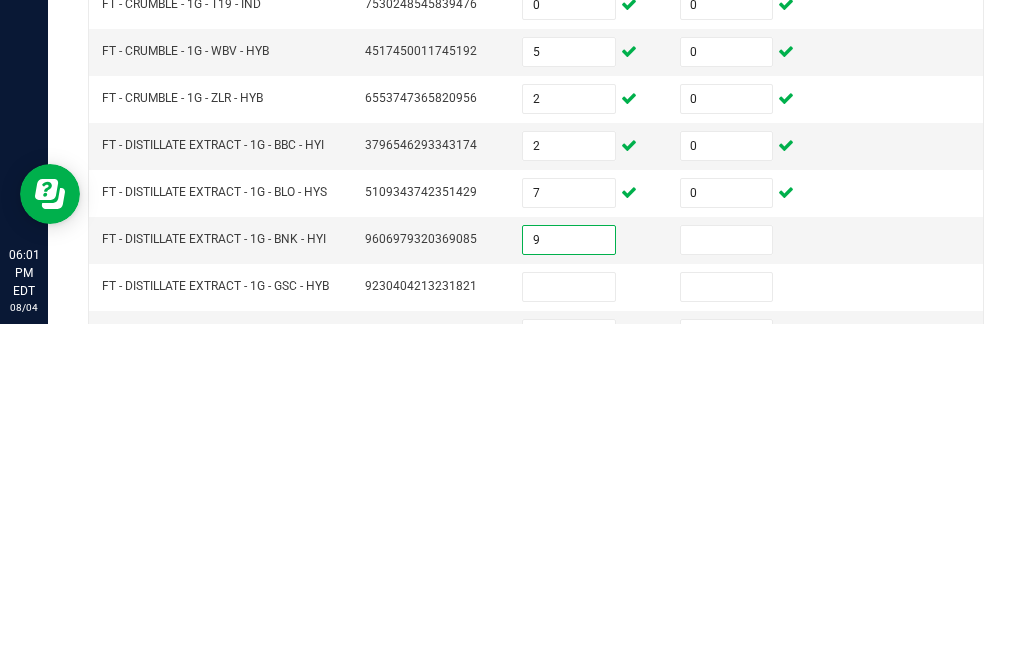 type on "9" 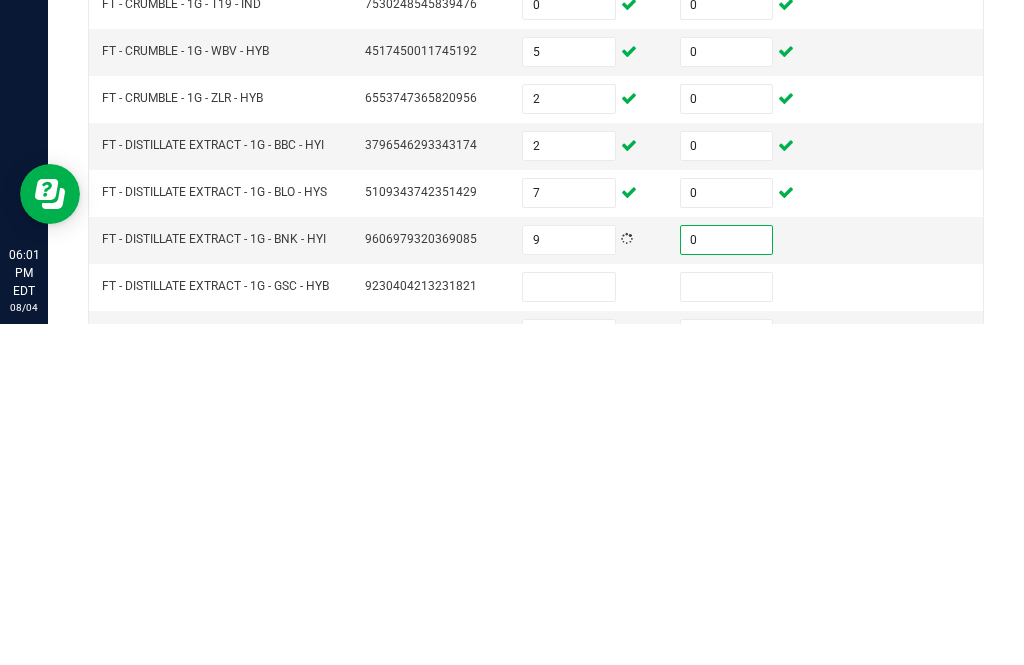 type on "0" 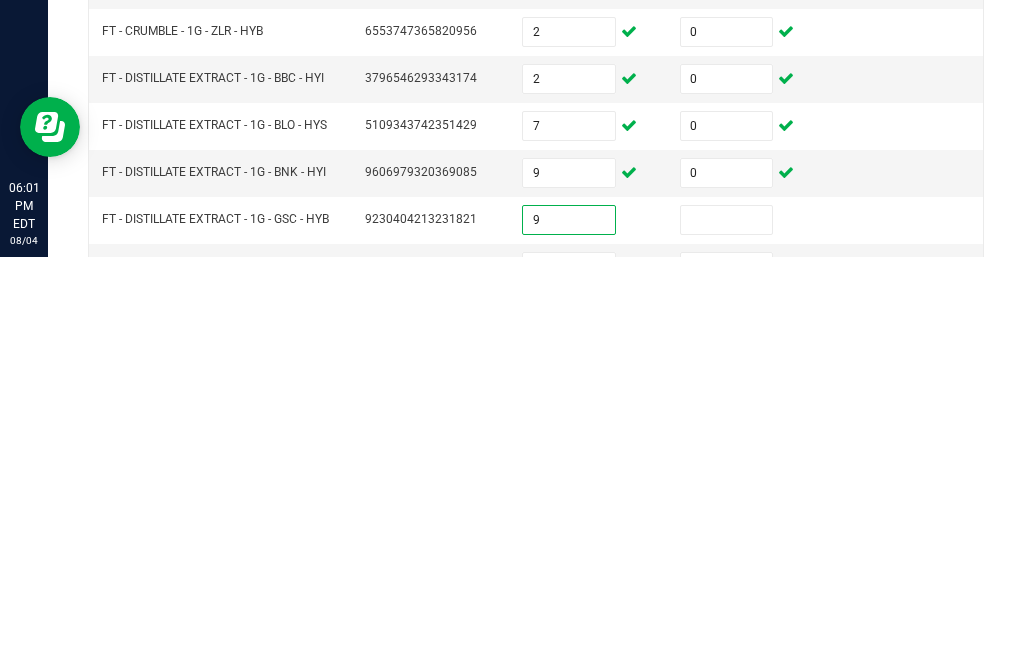 type on "9" 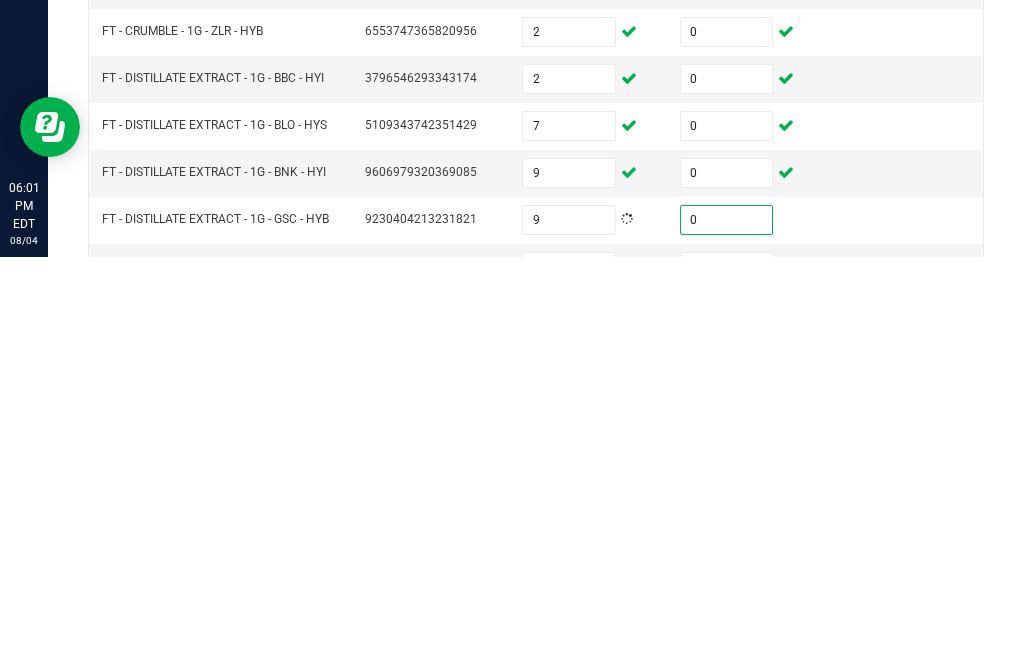 type on "0" 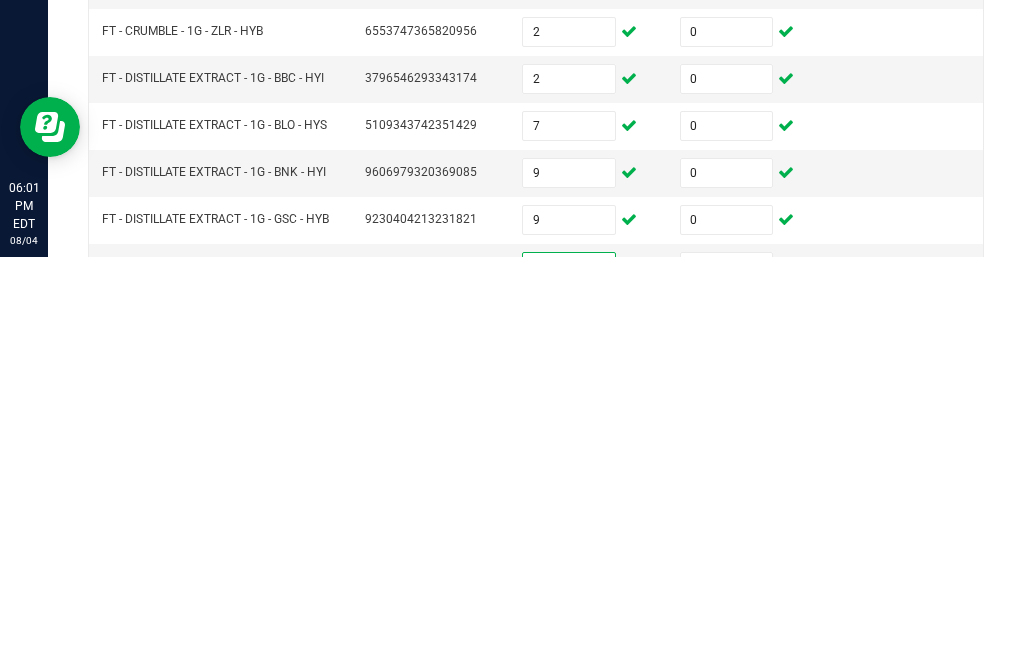 type on "7" 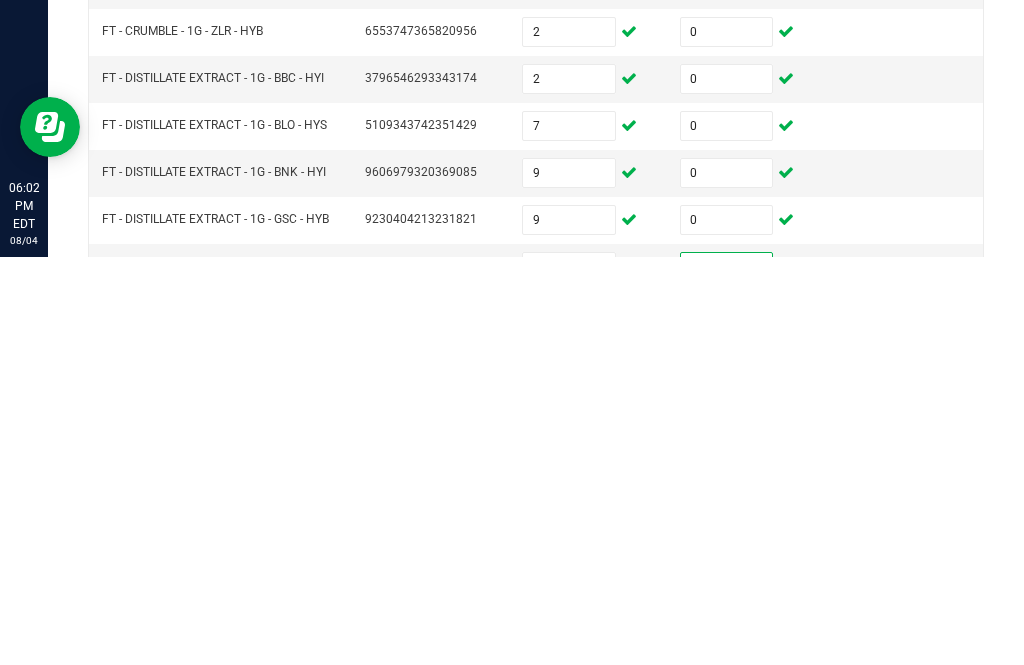 type on "0" 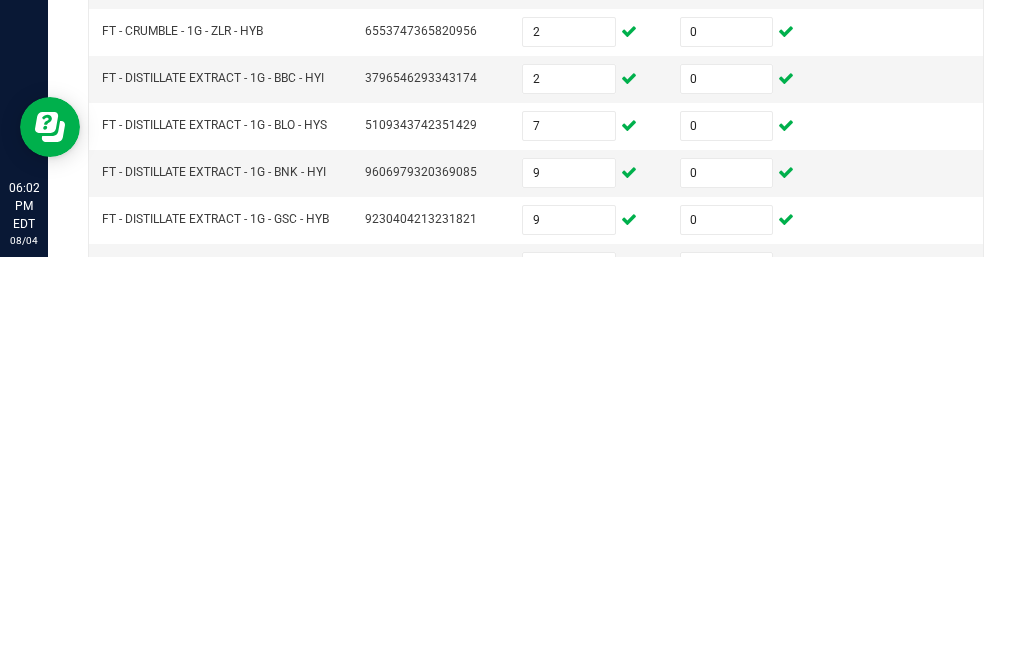 scroll, scrollTop: 1, scrollLeft: 0, axis: vertical 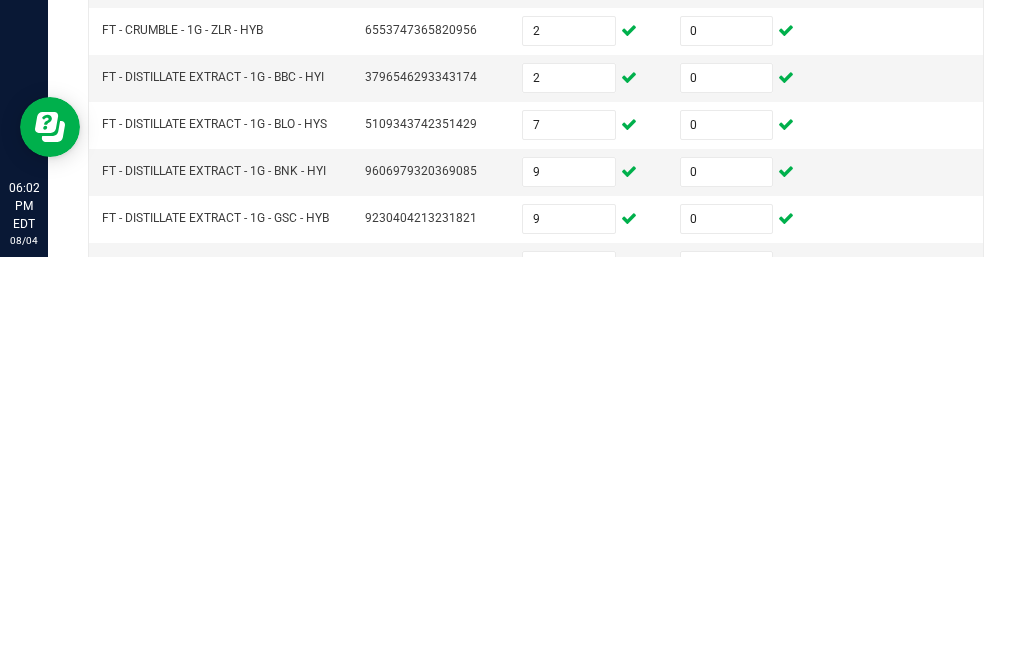 type on "12" 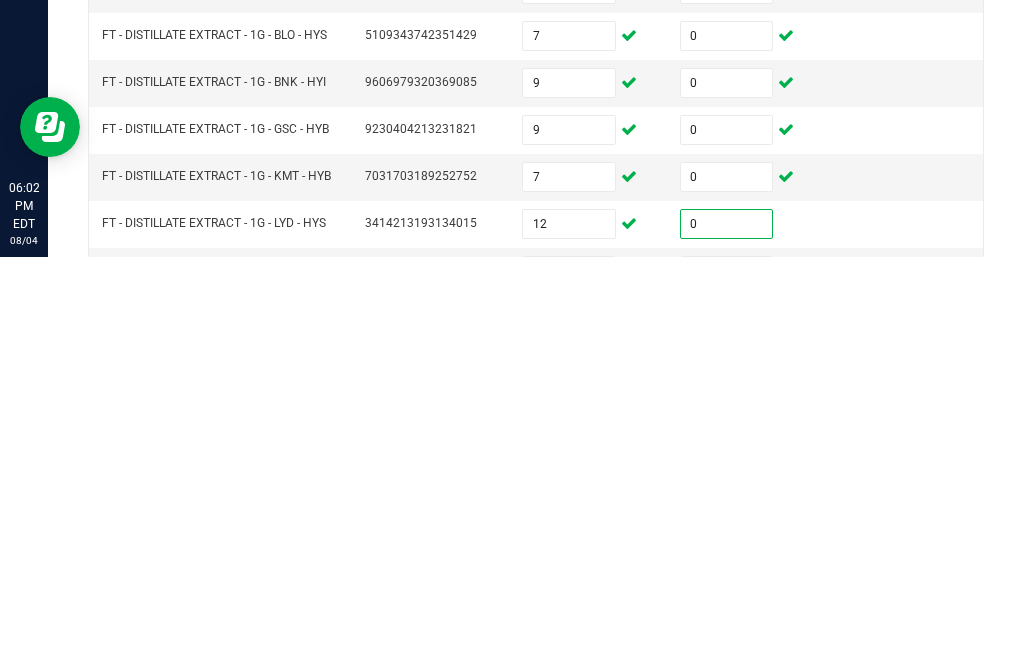 scroll, scrollTop: 102, scrollLeft: 0, axis: vertical 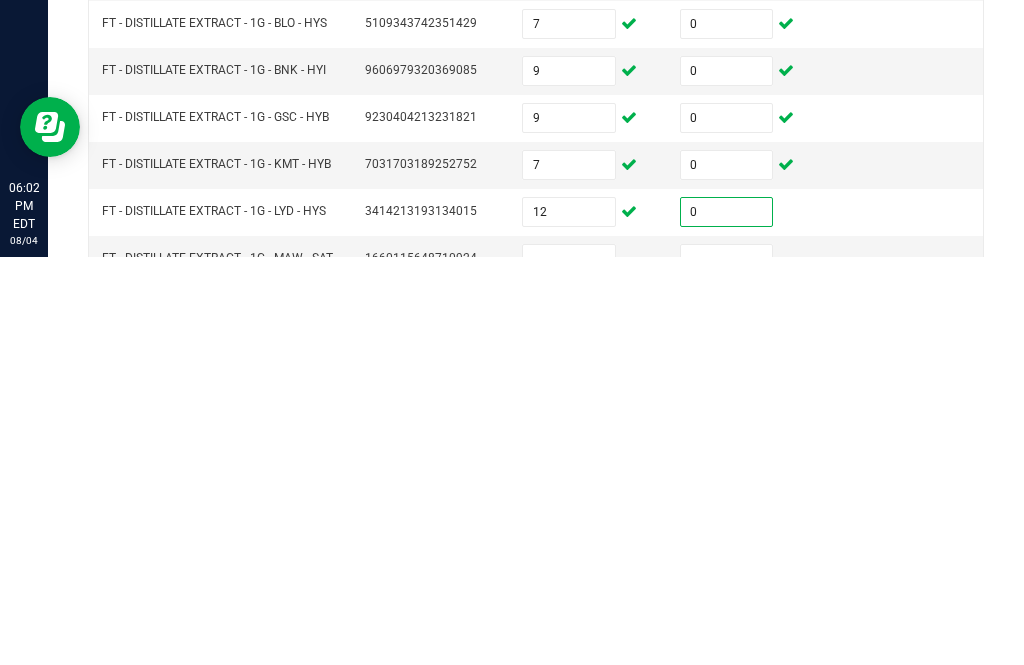 type on "0" 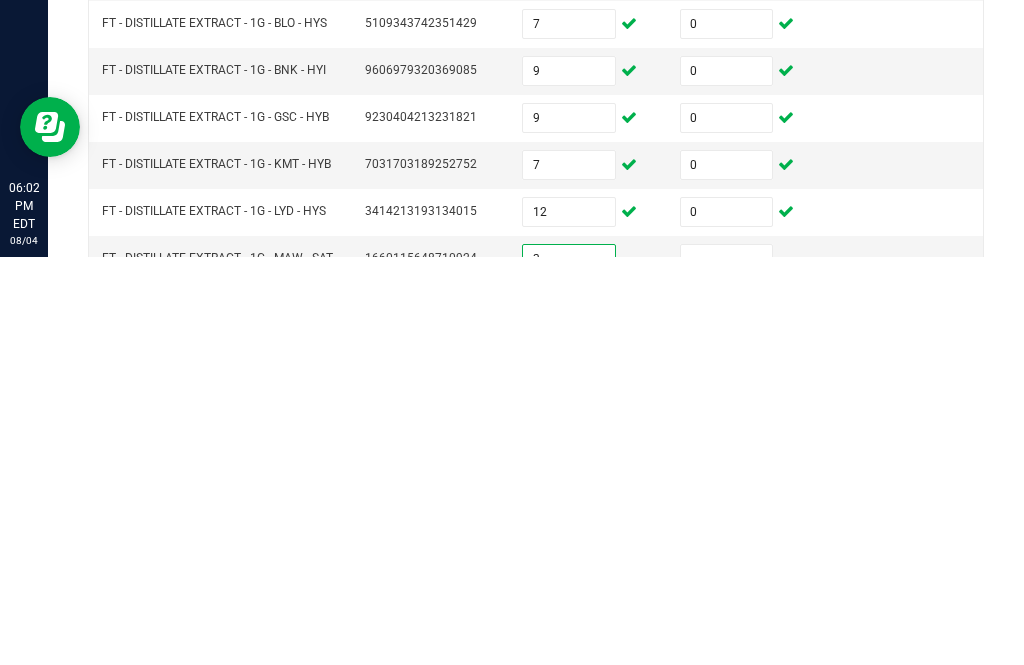 type on "3" 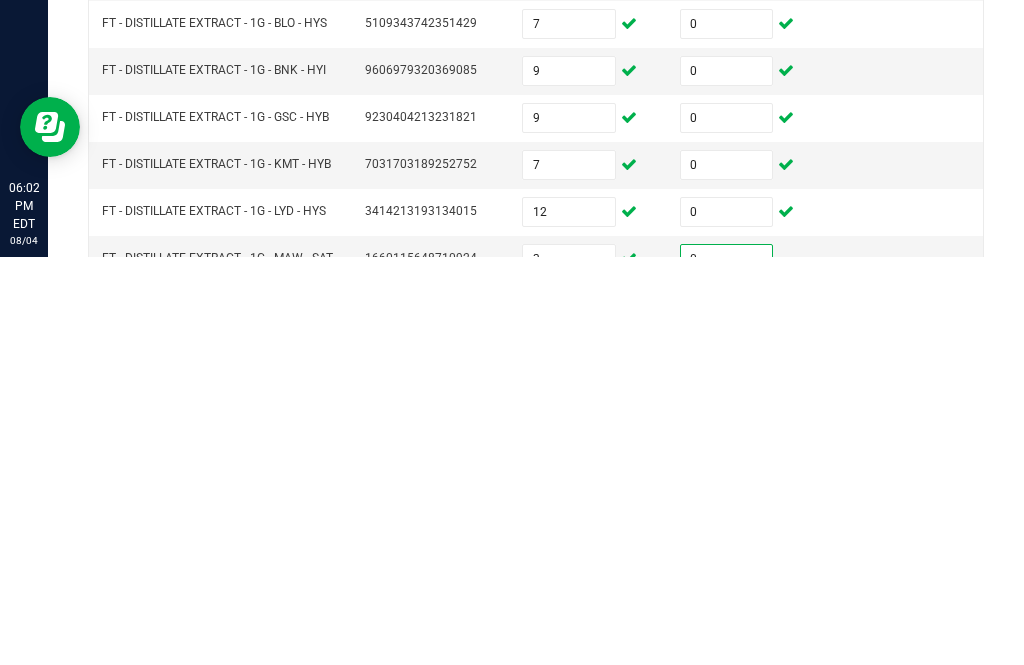 type on "0" 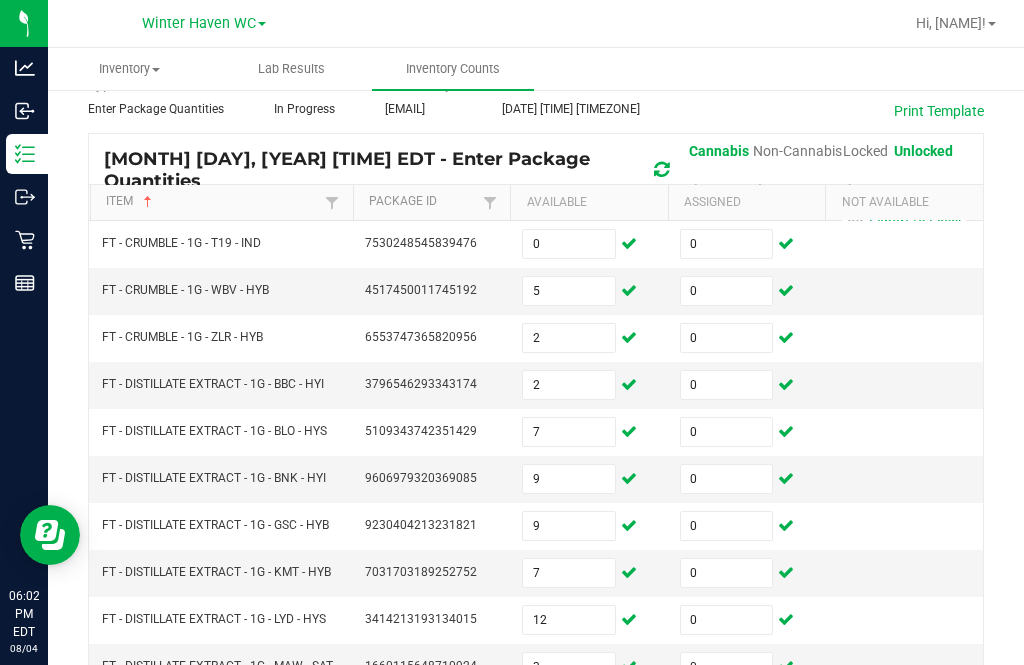 click at bounding box center [569, 714] 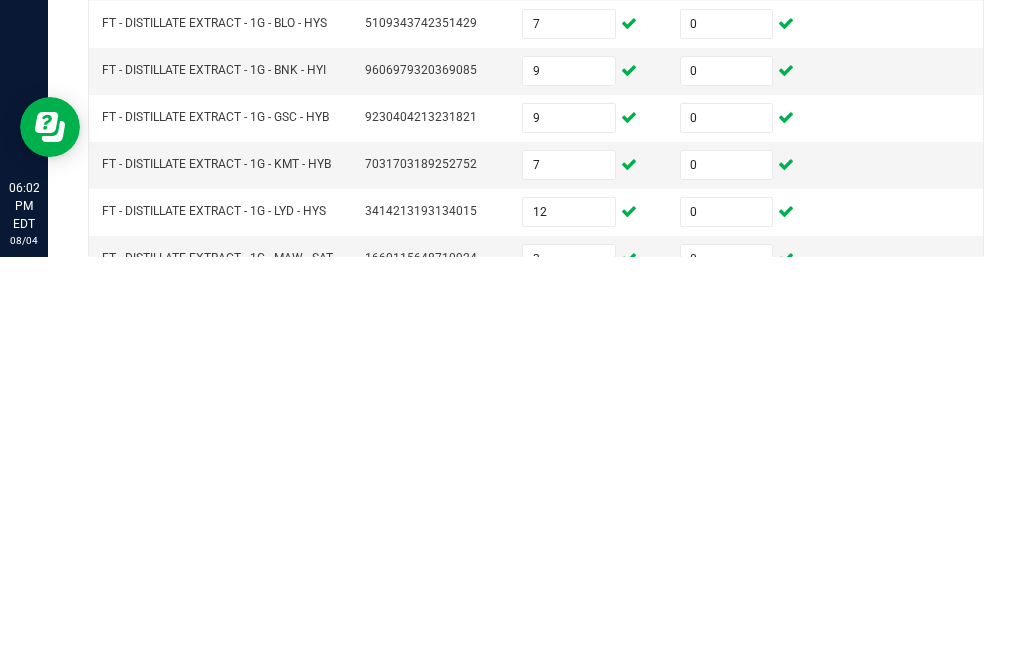 type on "2" 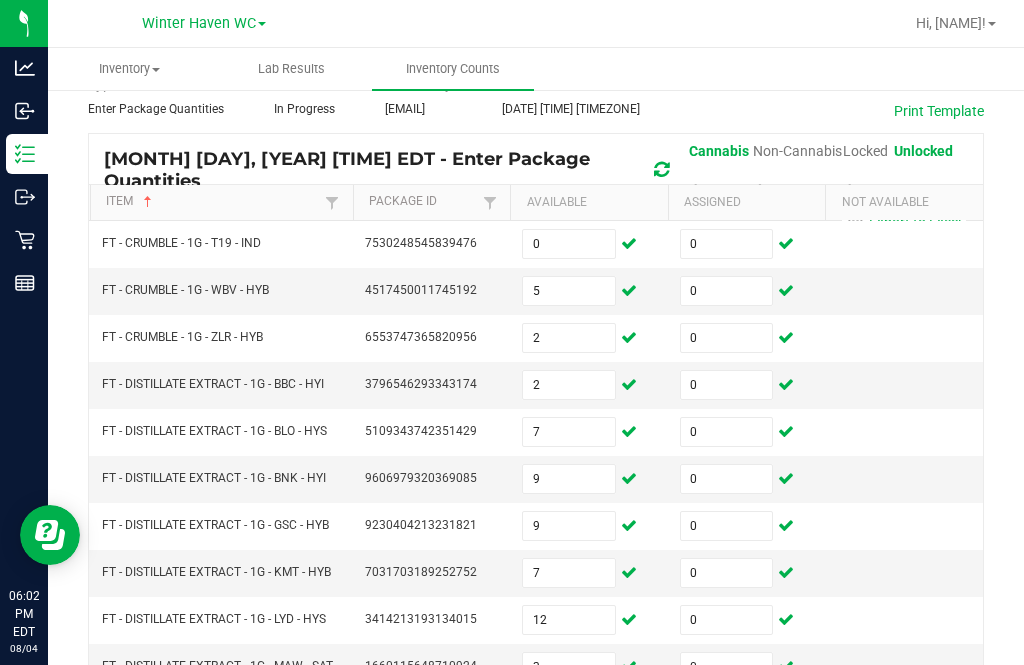 click at bounding box center [727, 714] 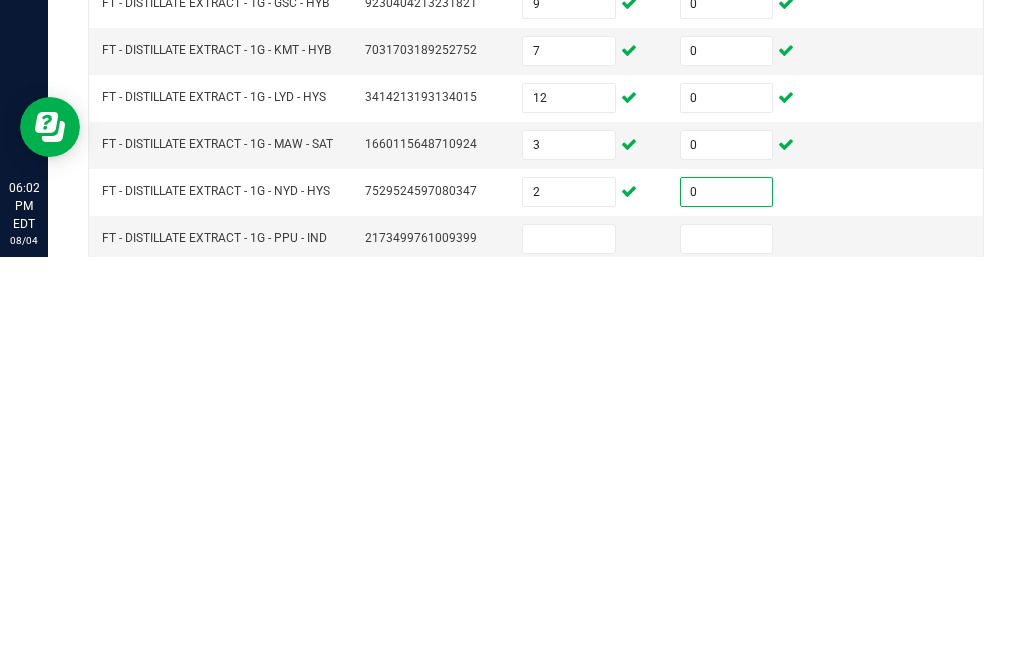 scroll, scrollTop: 224, scrollLeft: 0, axis: vertical 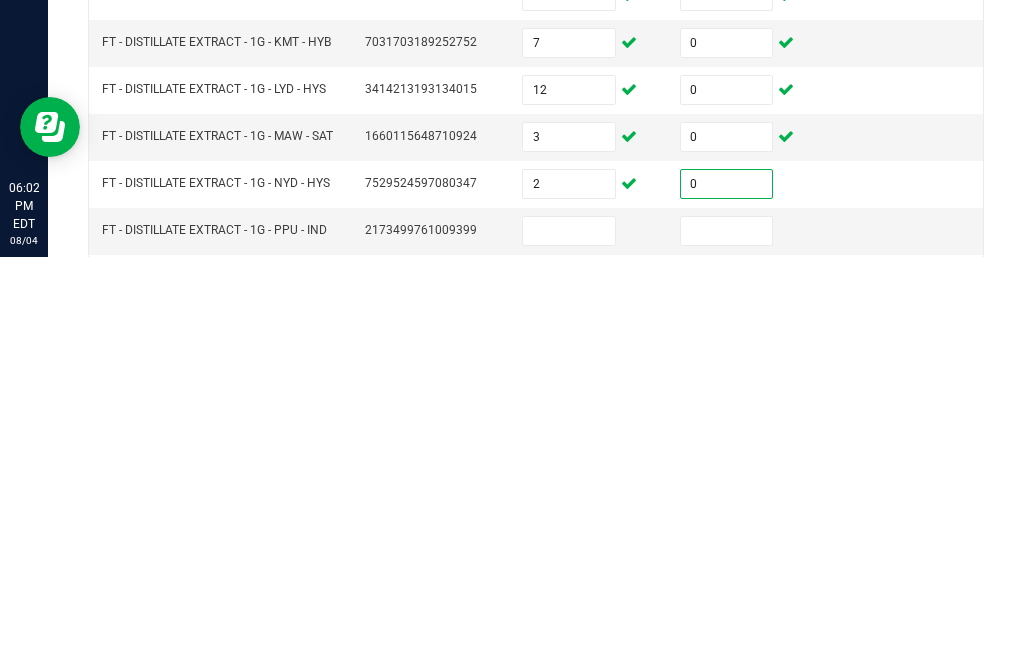 type on "0" 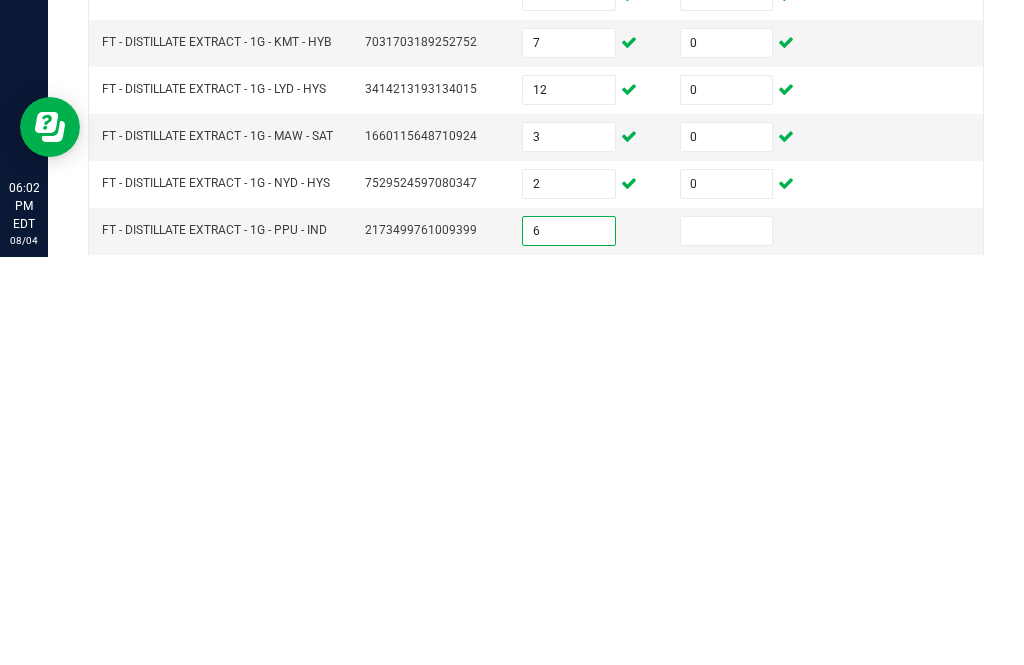 type on "6" 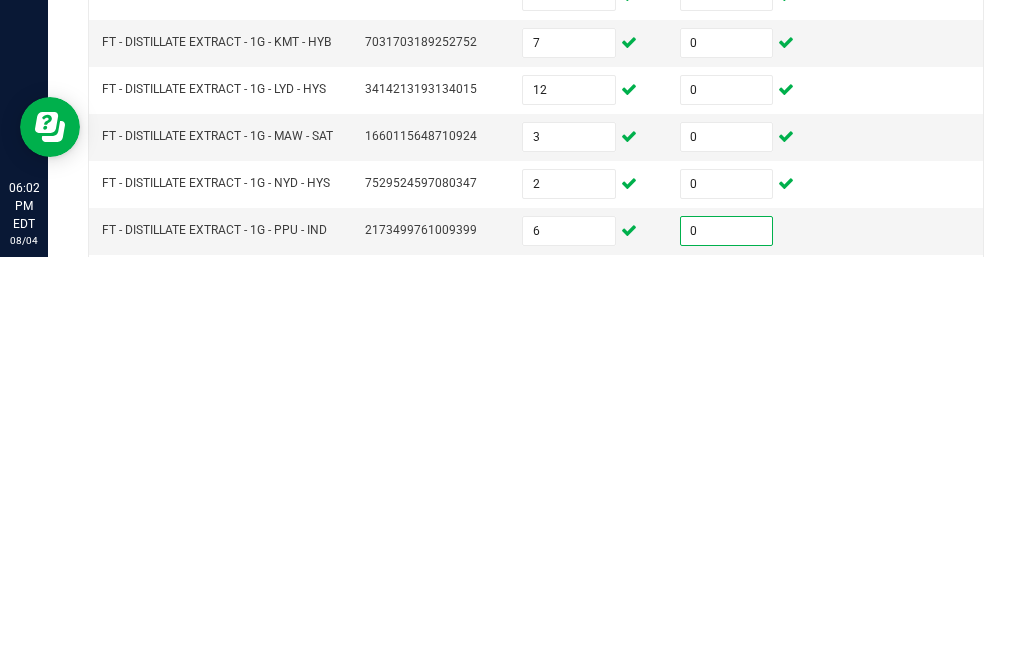 type on "0" 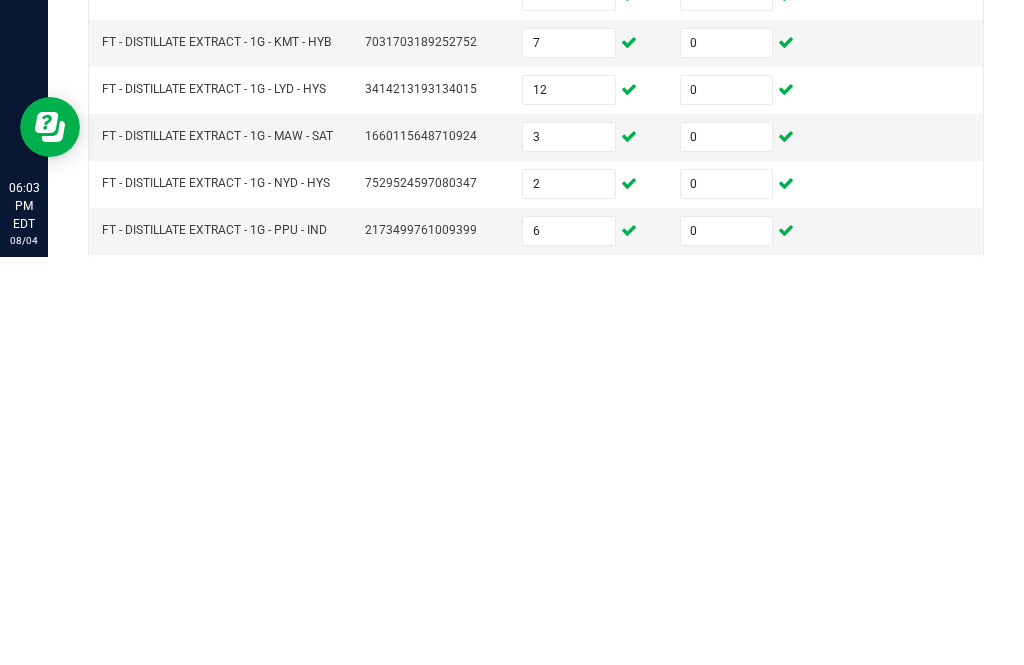 type on "3" 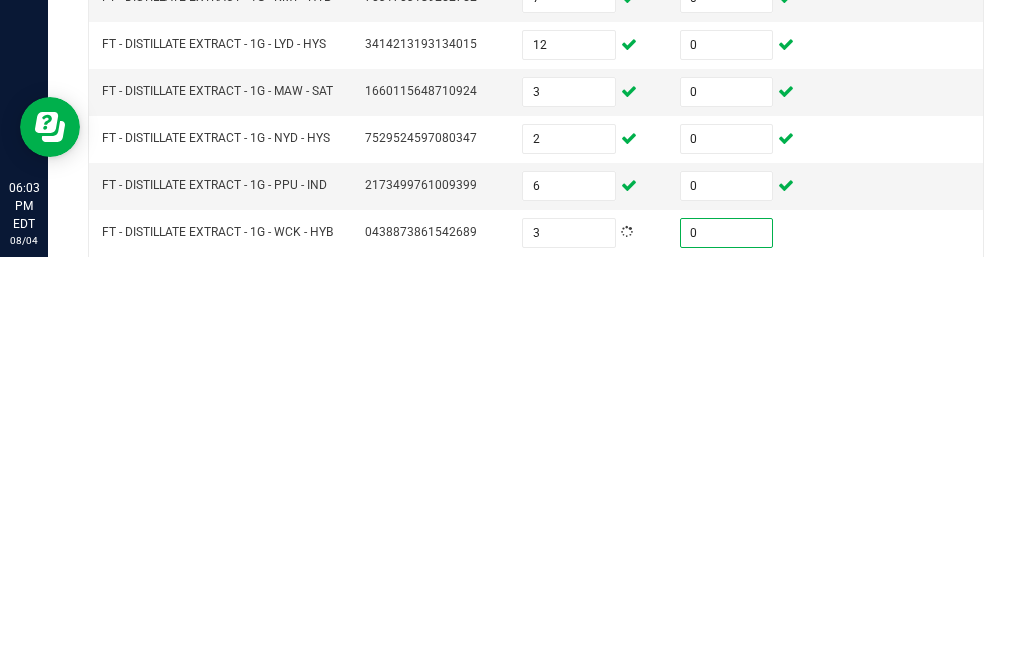 scroll, scrollTop: 289, scrollLeft: 0, axis: vertical 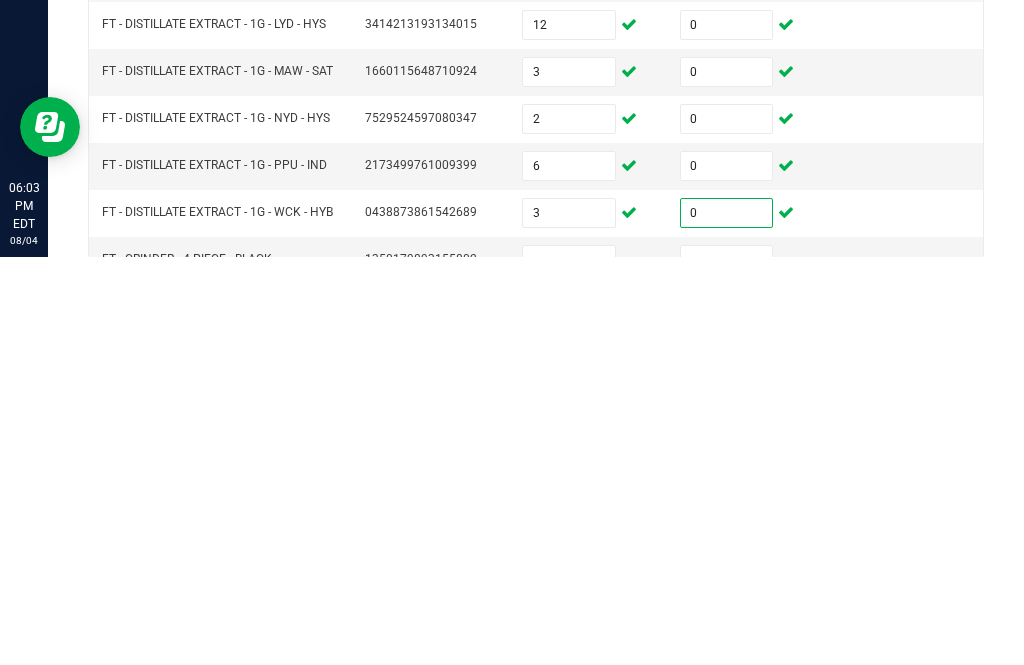 type on "0" 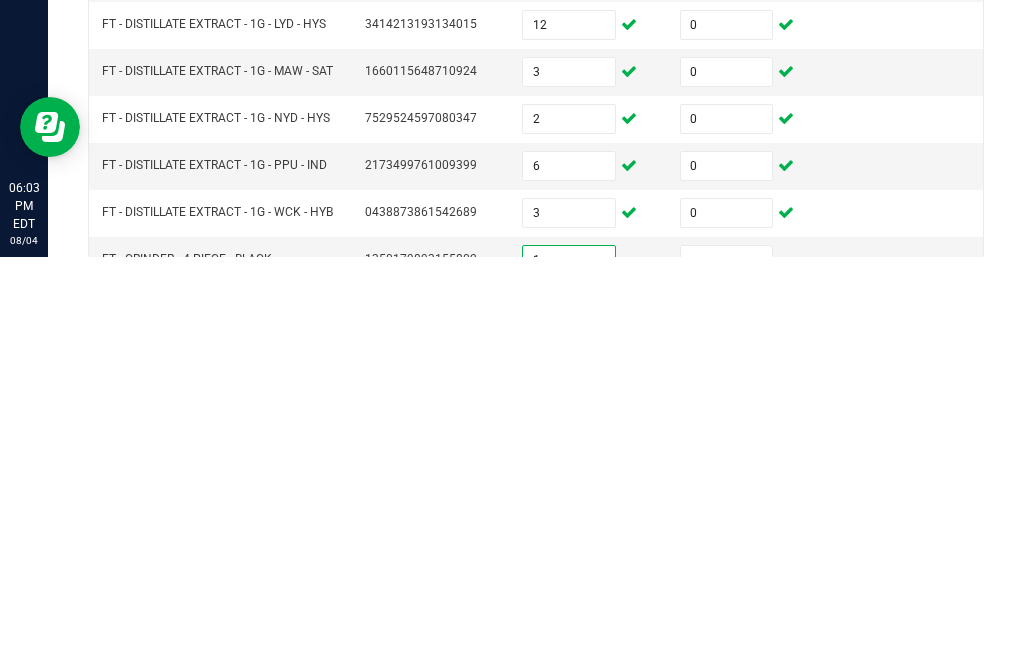 type on "1" 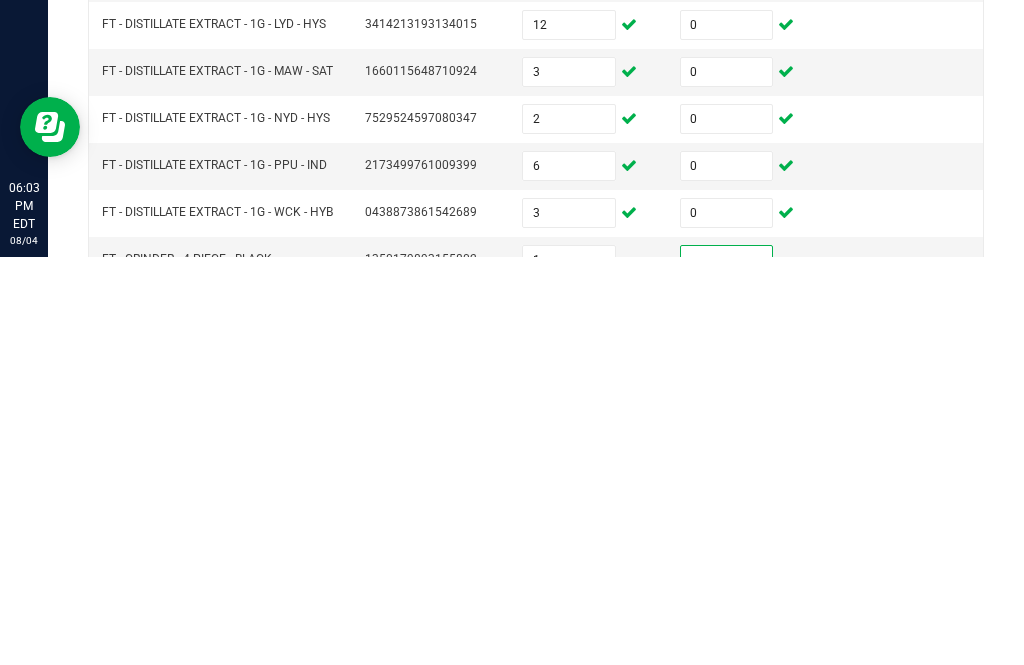 click on "1" at bounding box center [569, 668] 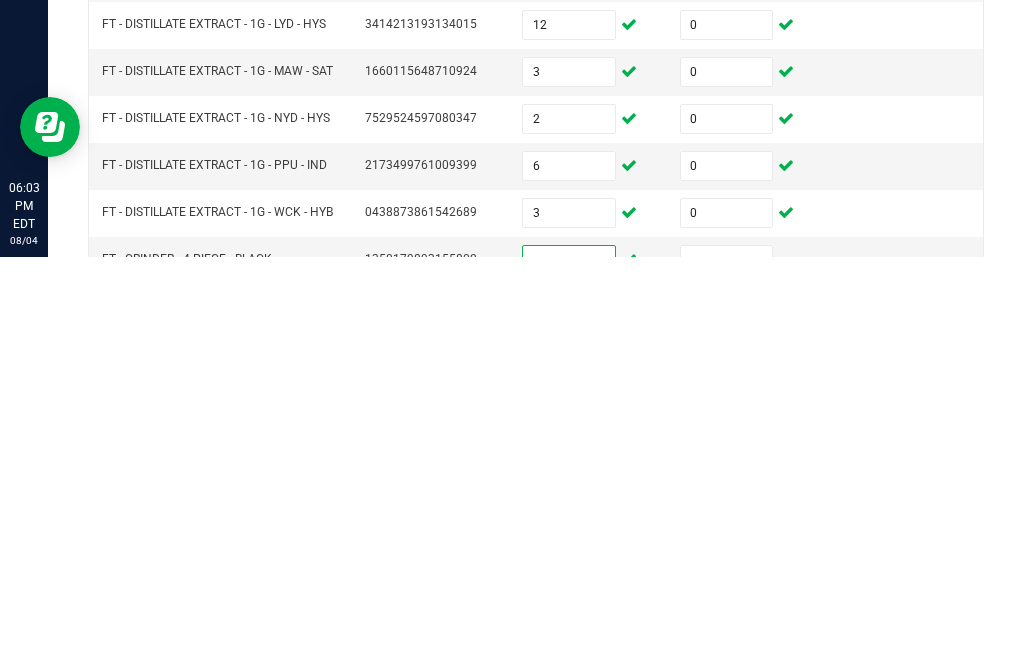 type 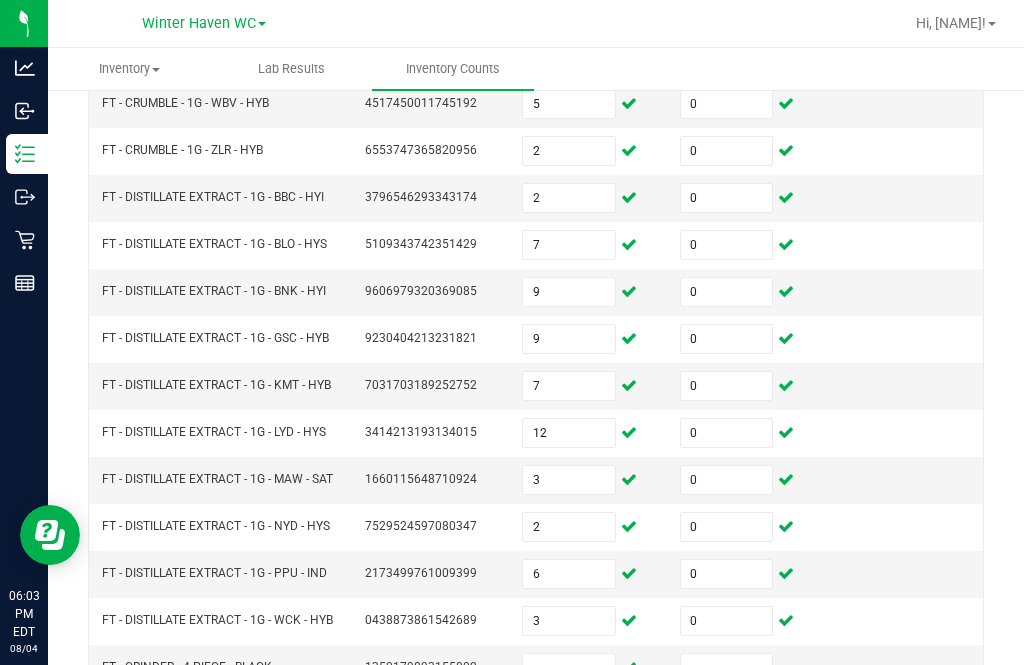 click at bounding box center (727, 668) 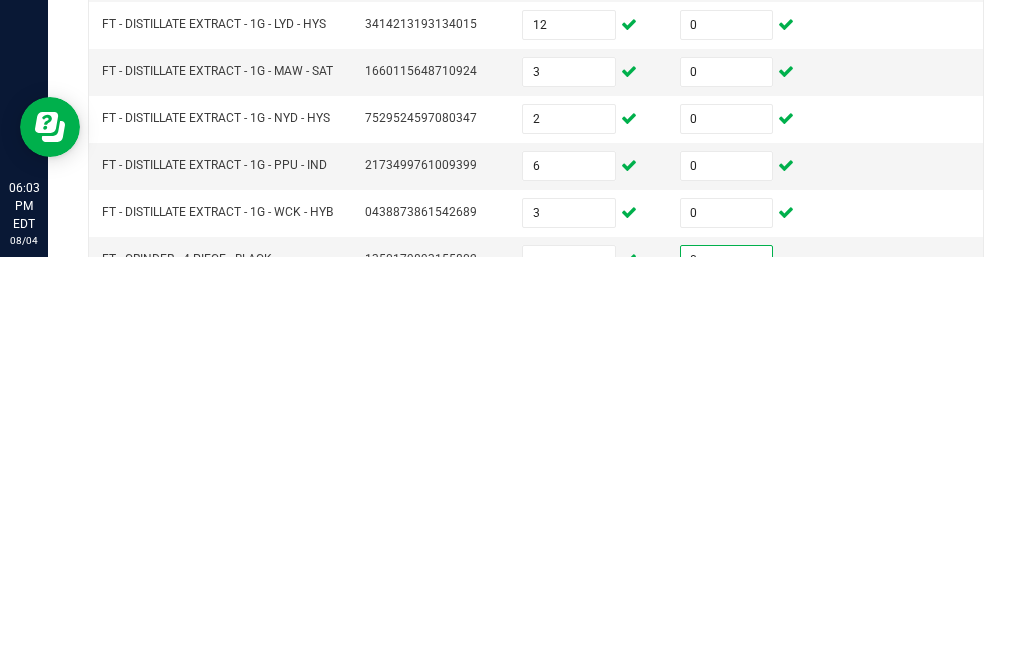 type on "0" 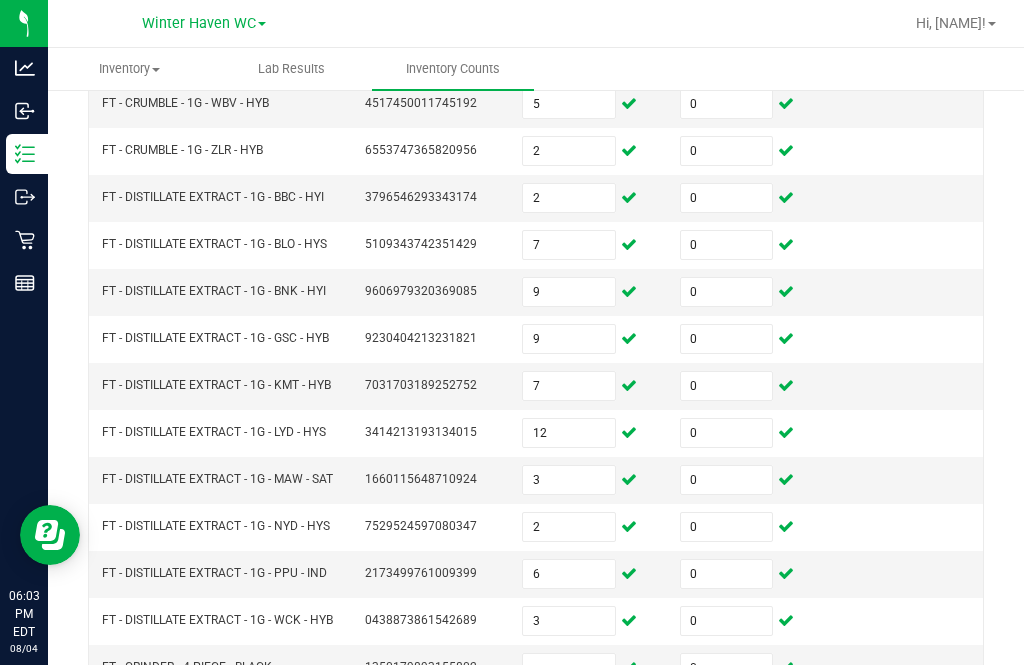 click on "0" at bounding box center [727, 668] 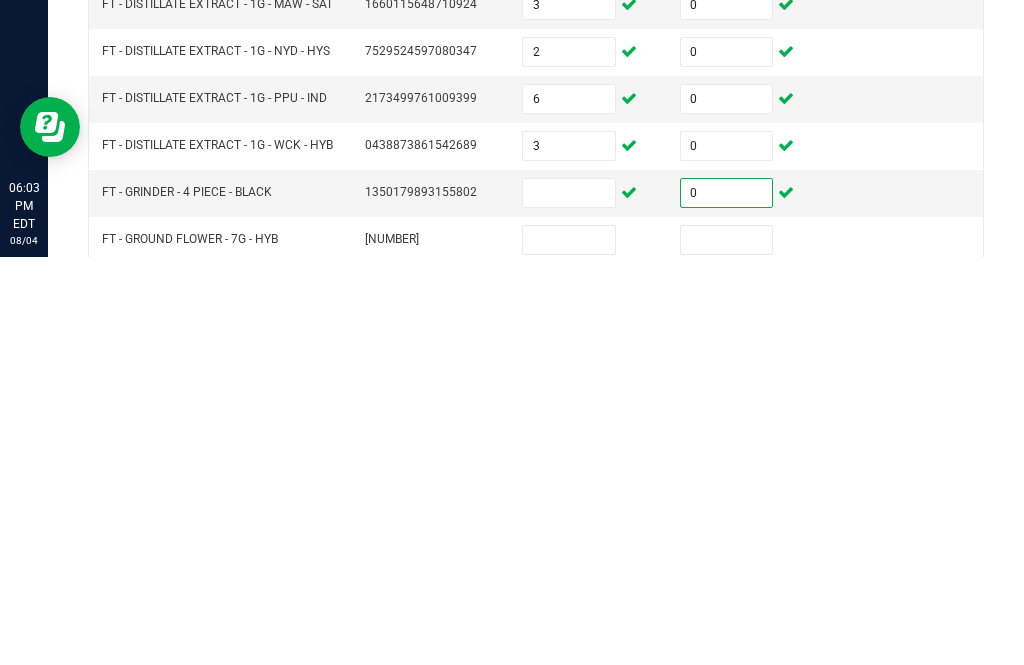 scroll, scrollTop: 359, scrollLeft: 0, axis: vertical 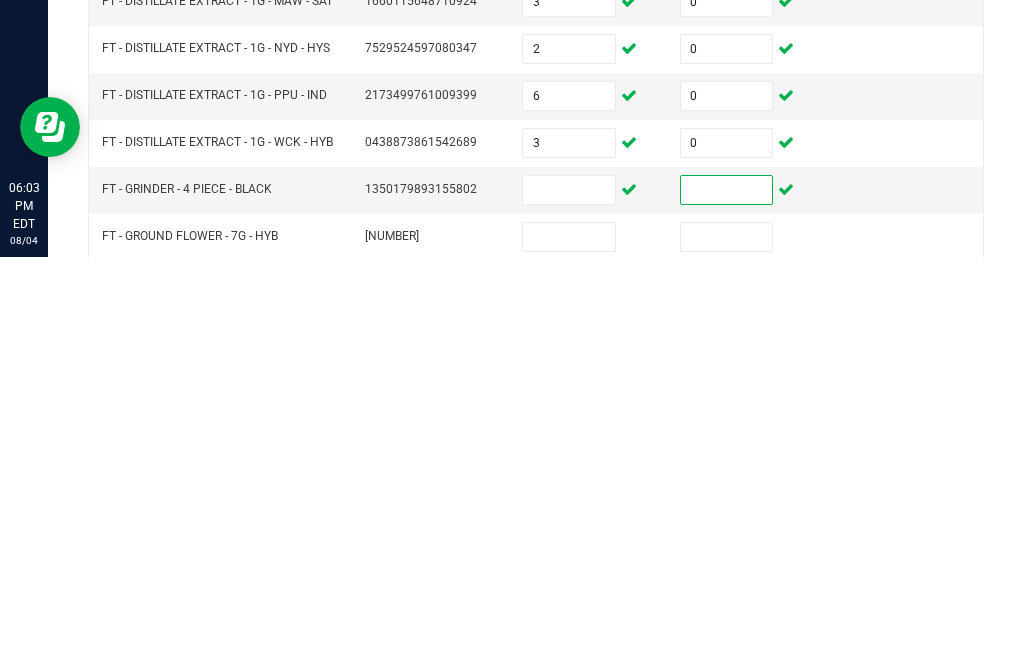 type 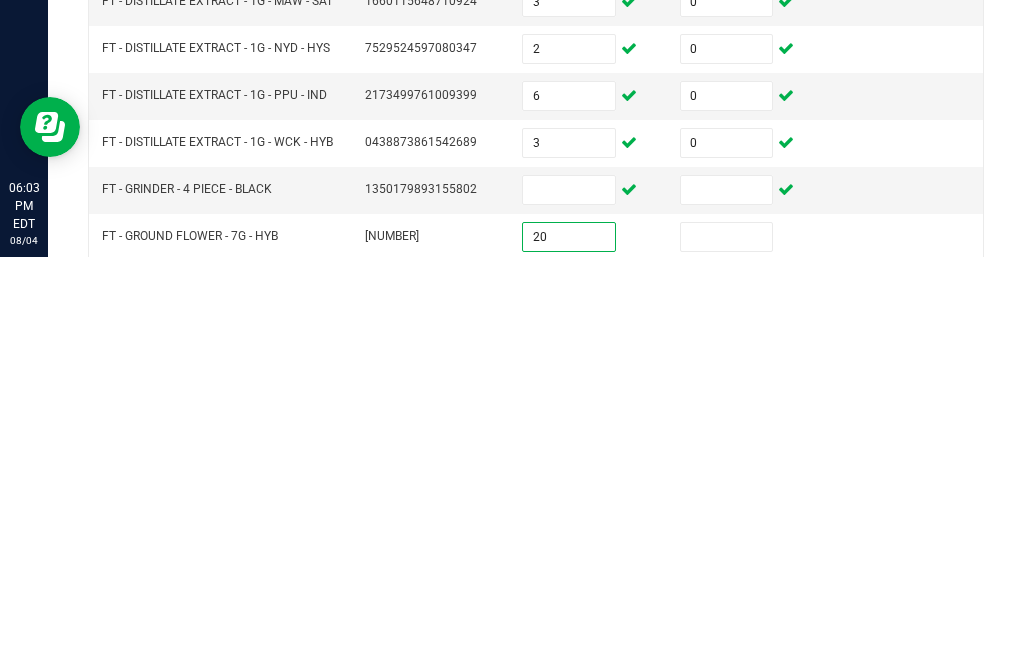 type on "20" 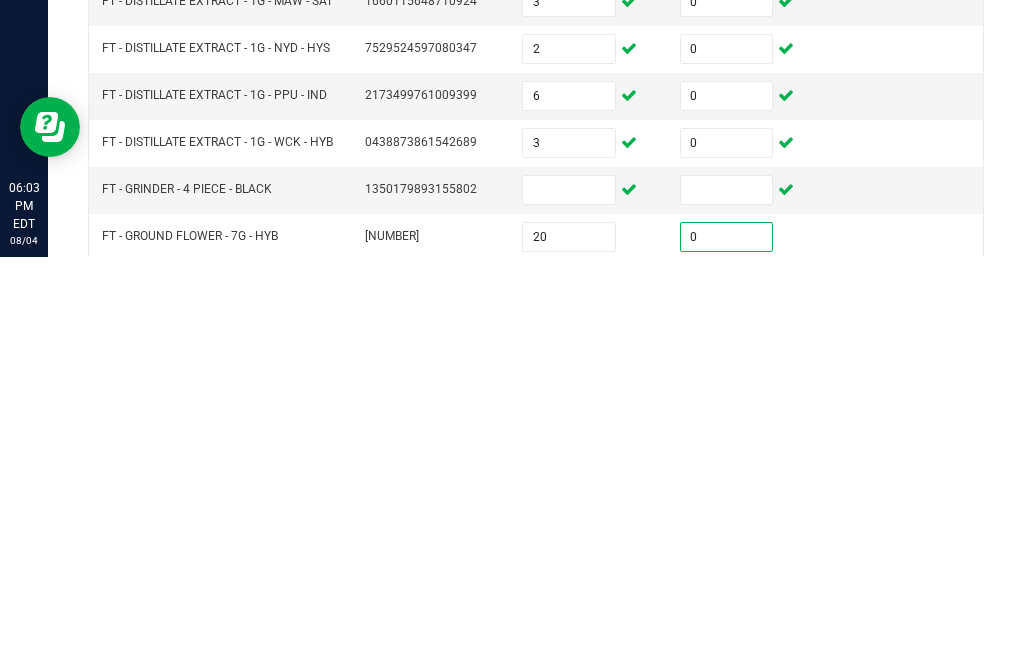 type on "0" 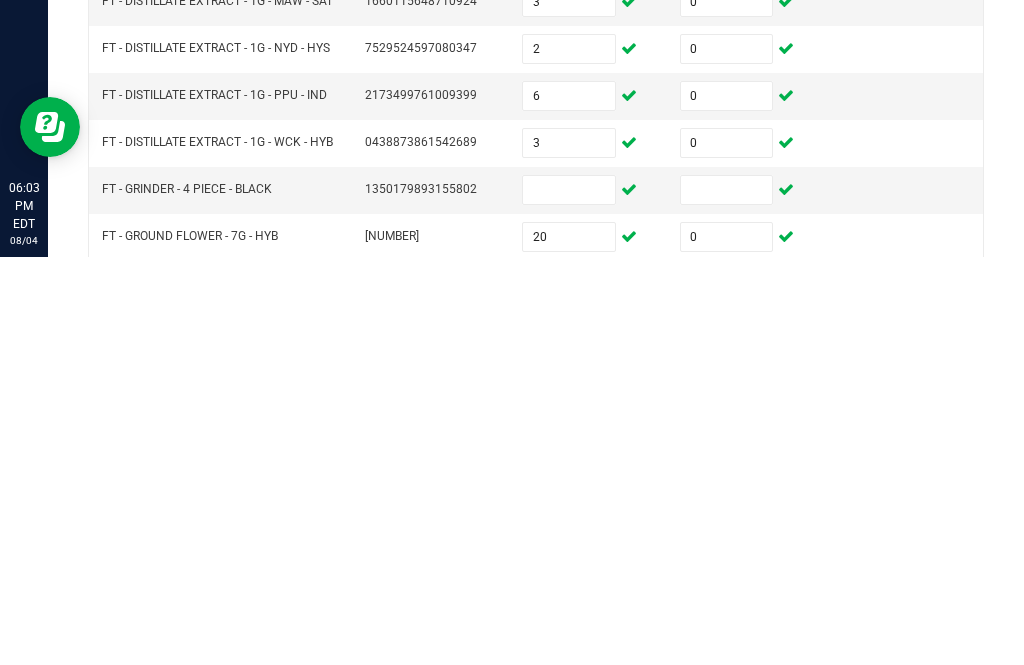 type on "333" 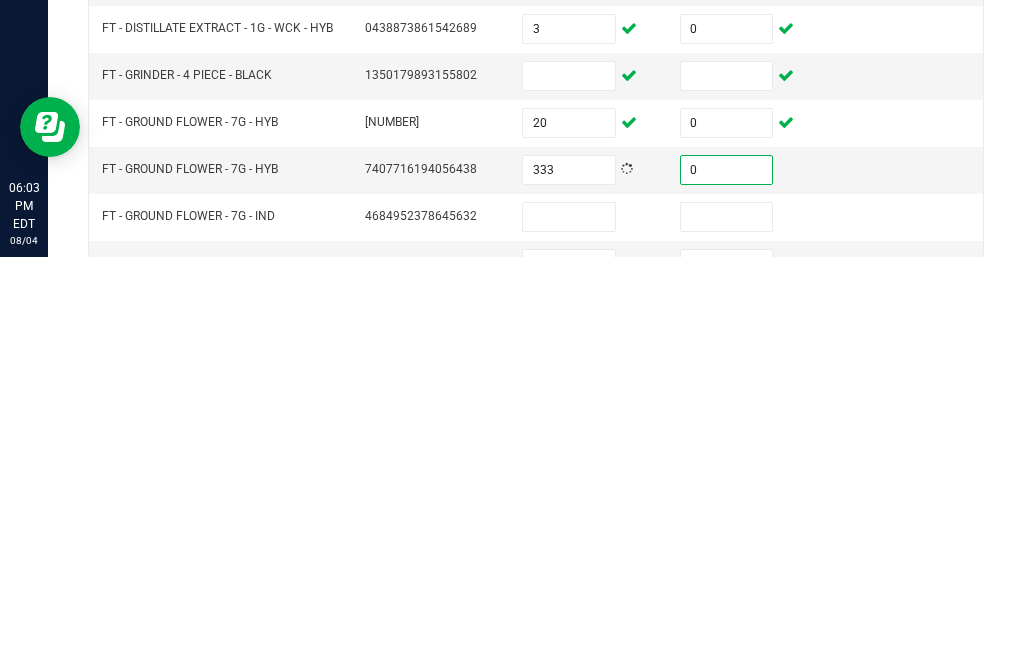 scroll, scrollTop: 480, scrollLeft: 0, axis: vertical 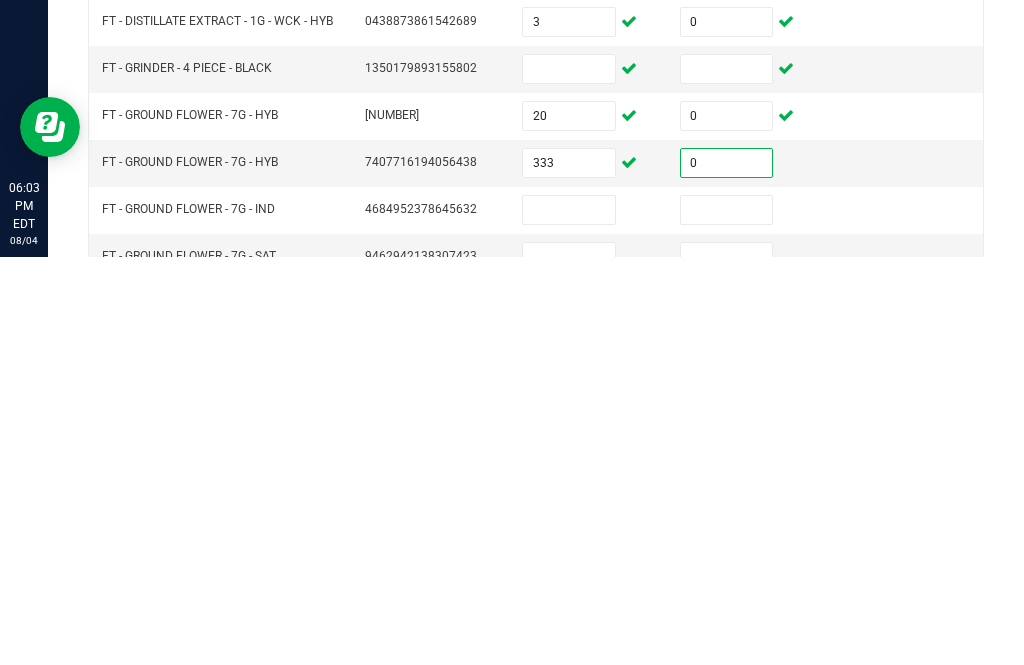type on "0" 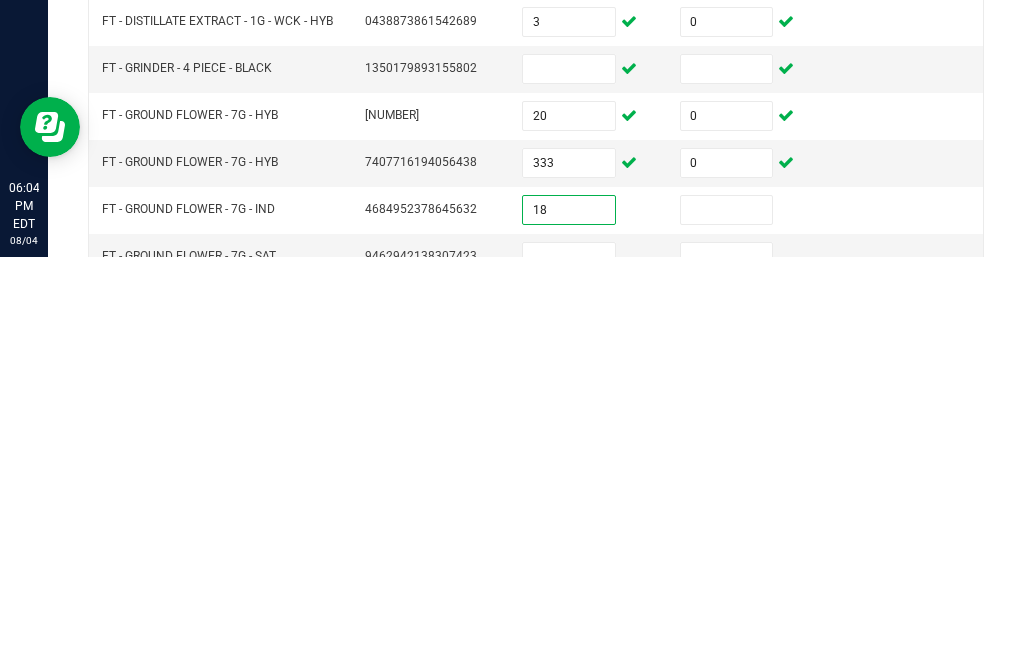 type on "18" 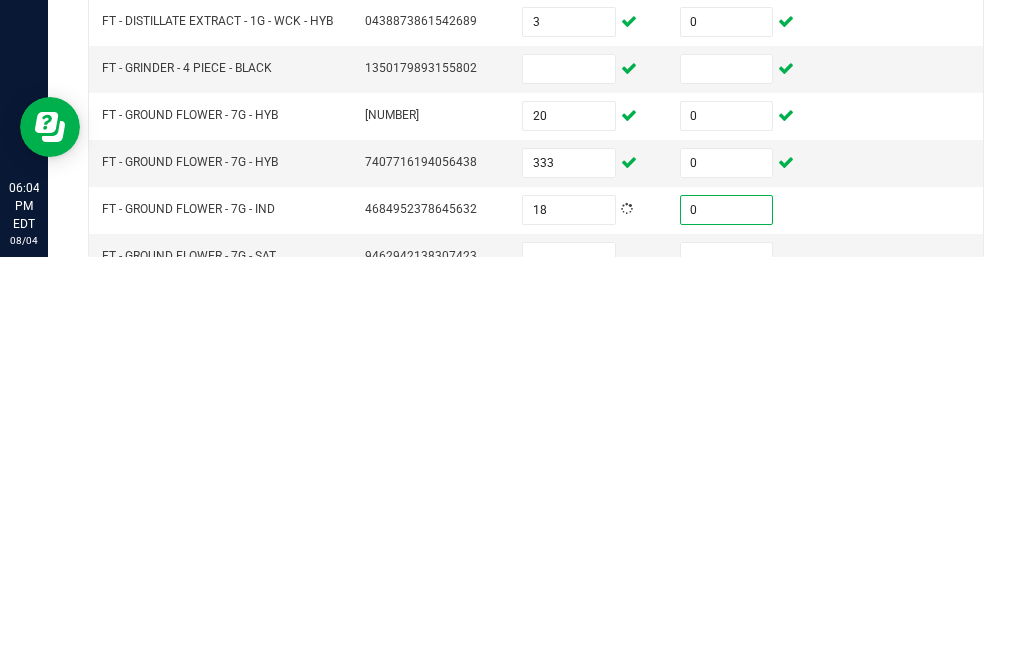 type on "0" 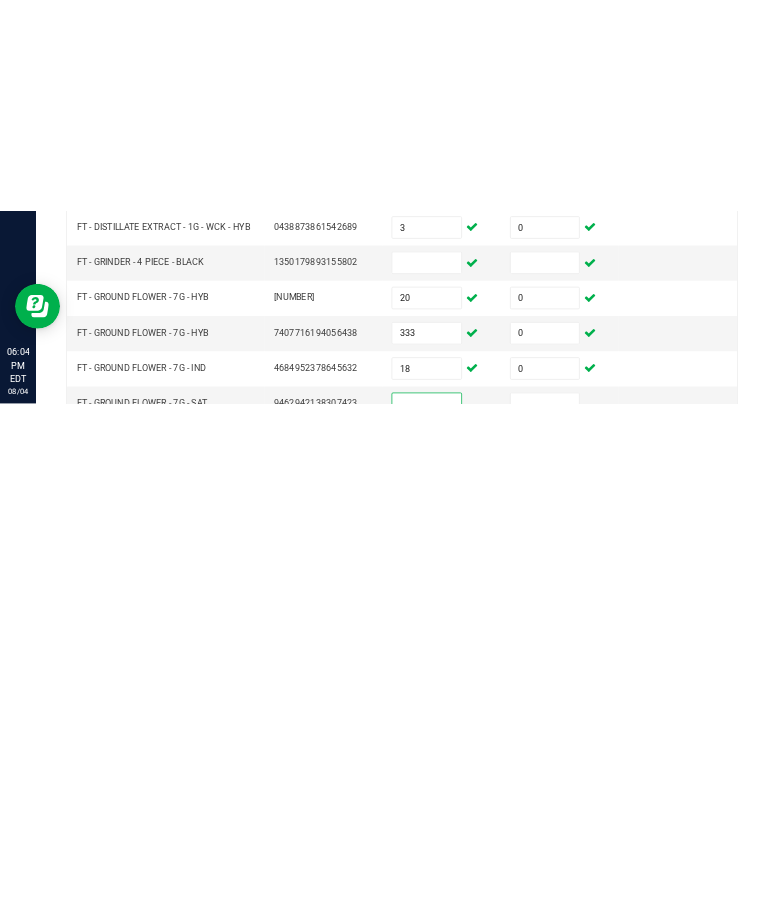 scroll, scrollTop: 0, scrollLeft: 0, axis: both 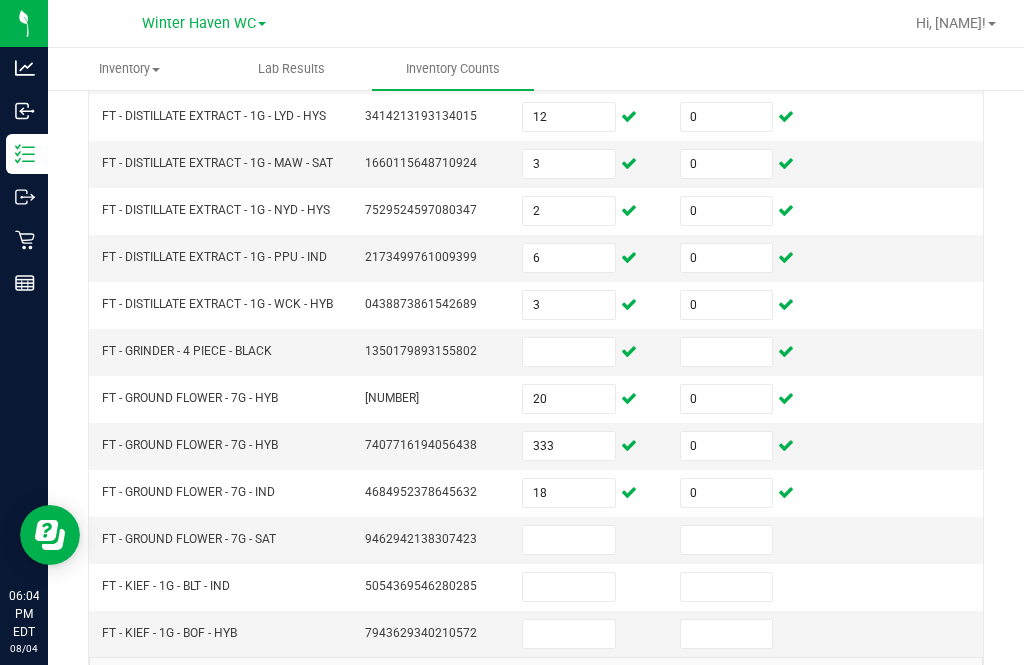click at bounding box center [569, 540] 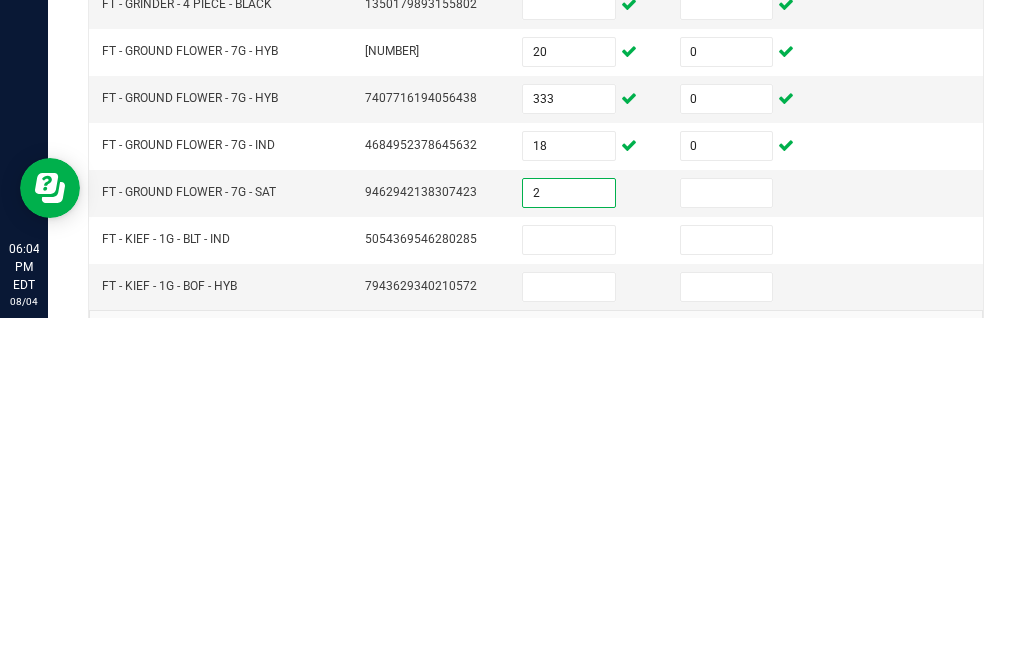 type 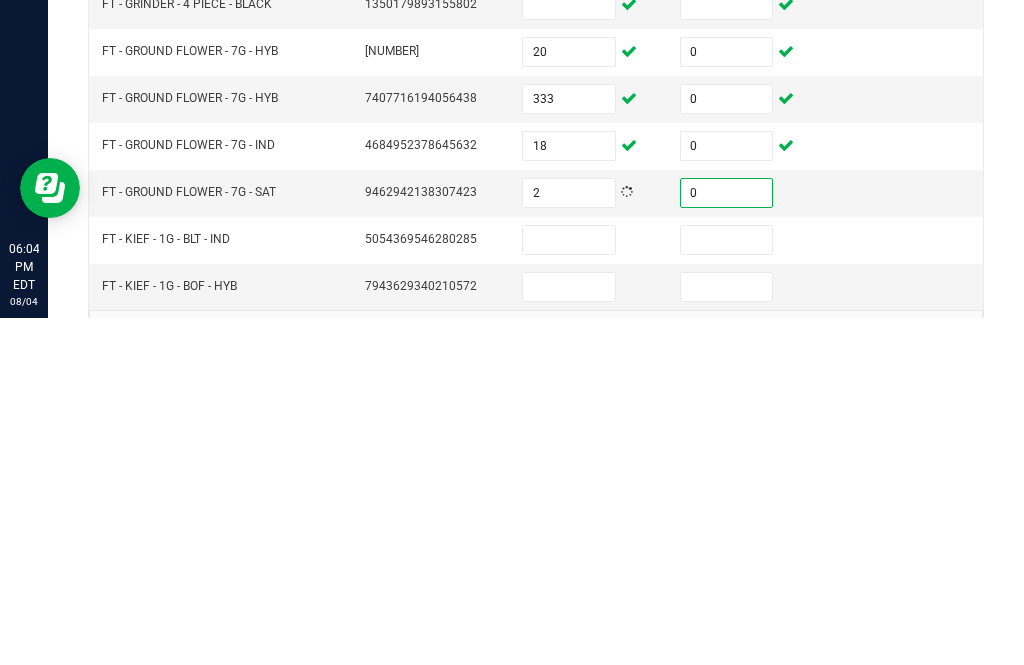 click at bounding box center (569, 587) 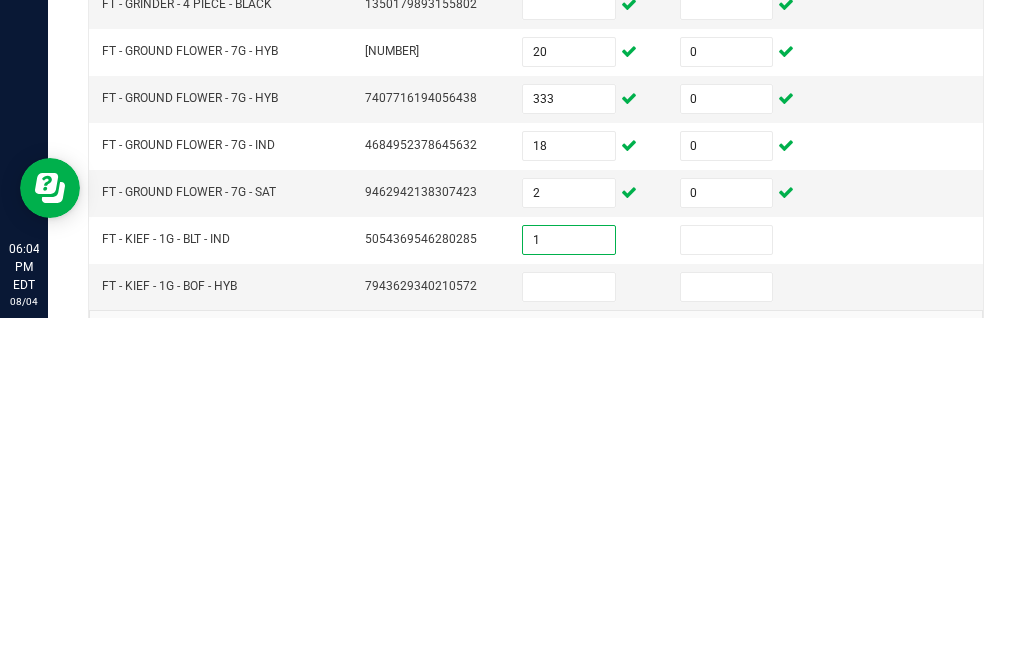 click at bounding box center [727, 587] 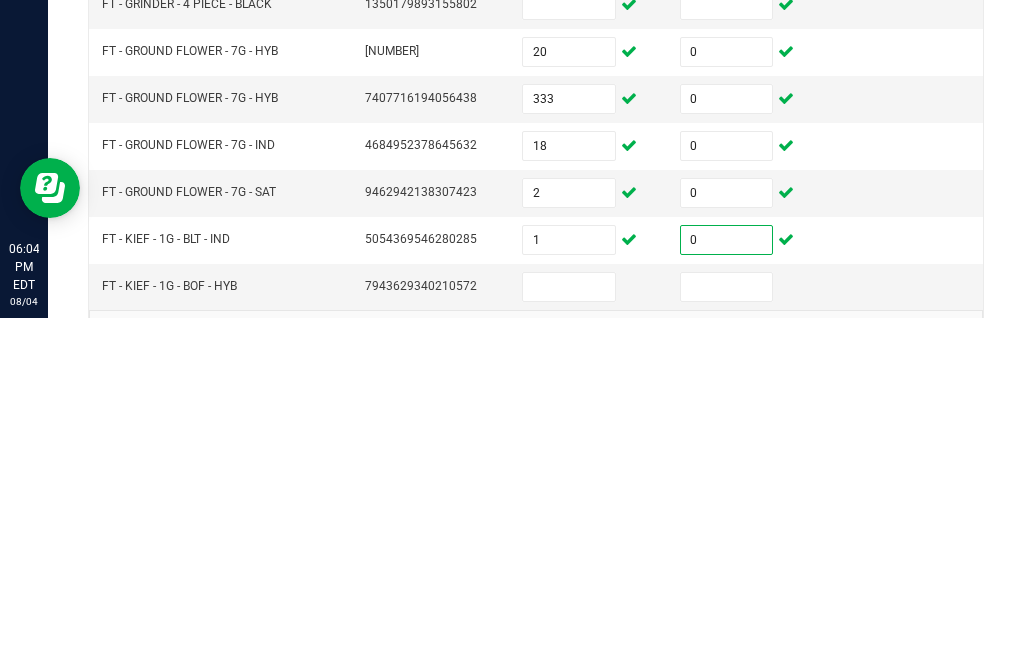 click at bounding box center [569, 634] 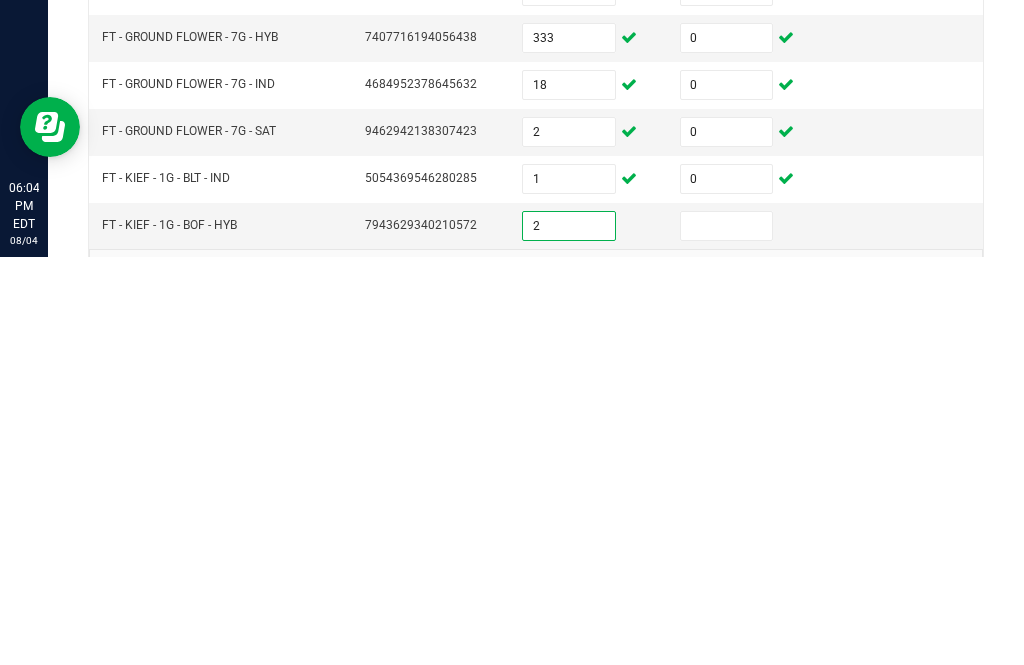 click at bounding box center [727, 634] 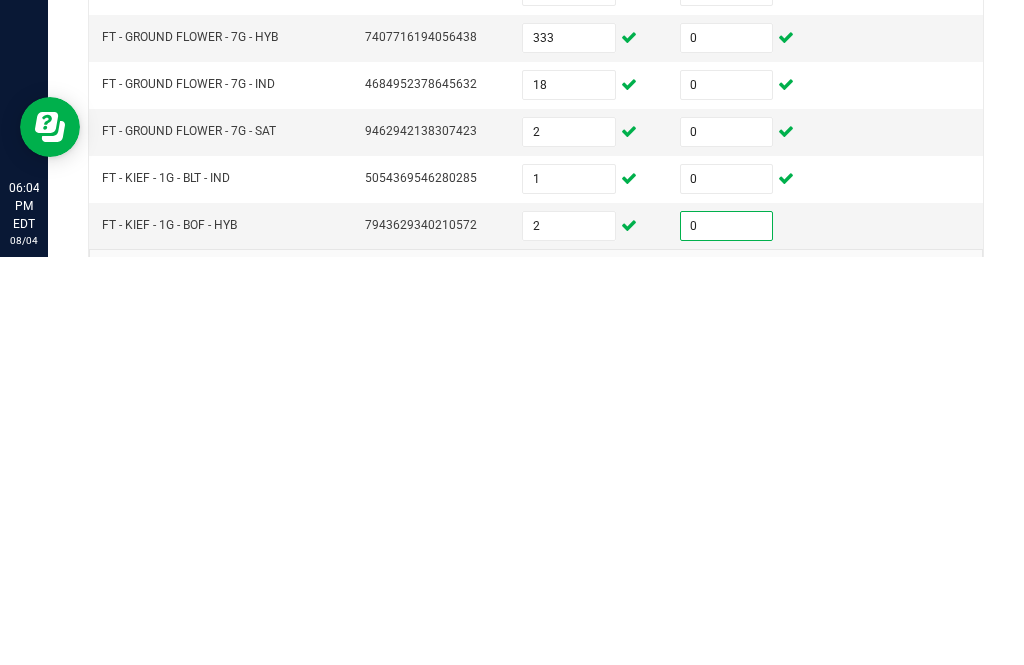 click on "4" 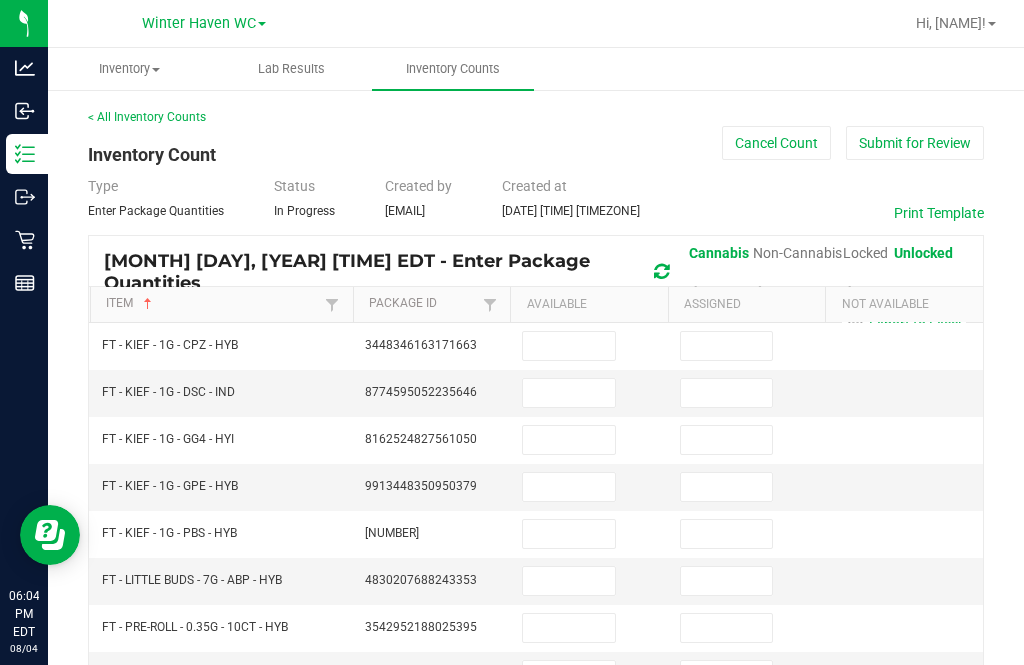 scroll, scrollTop: 0, scrollLeft: 0, axis: both 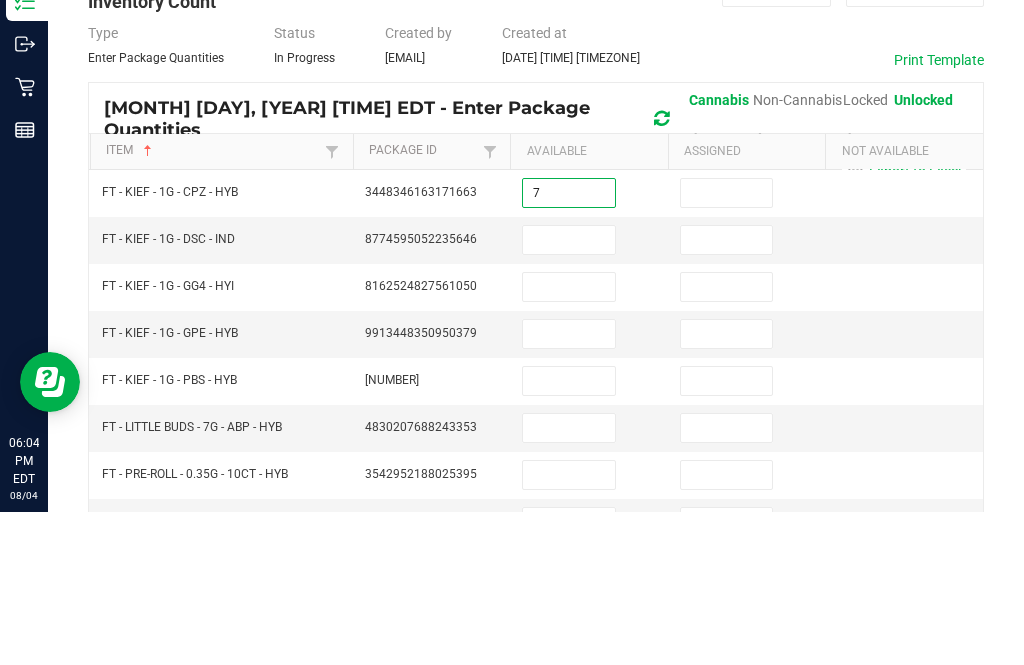 click at bounding box center (727, 346) 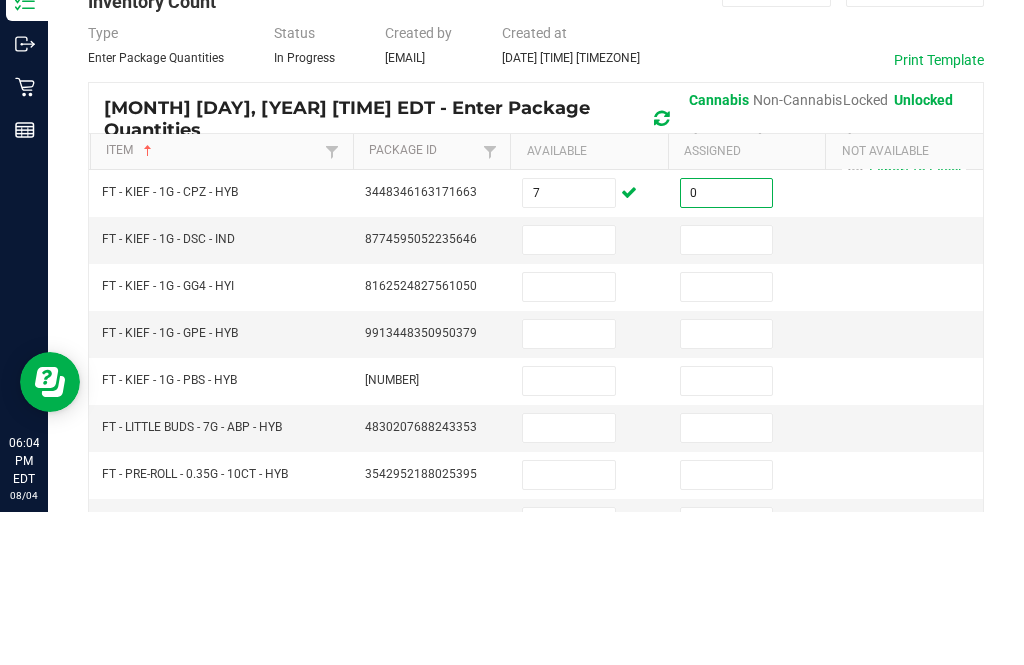 click at bounding box center (569, 393) 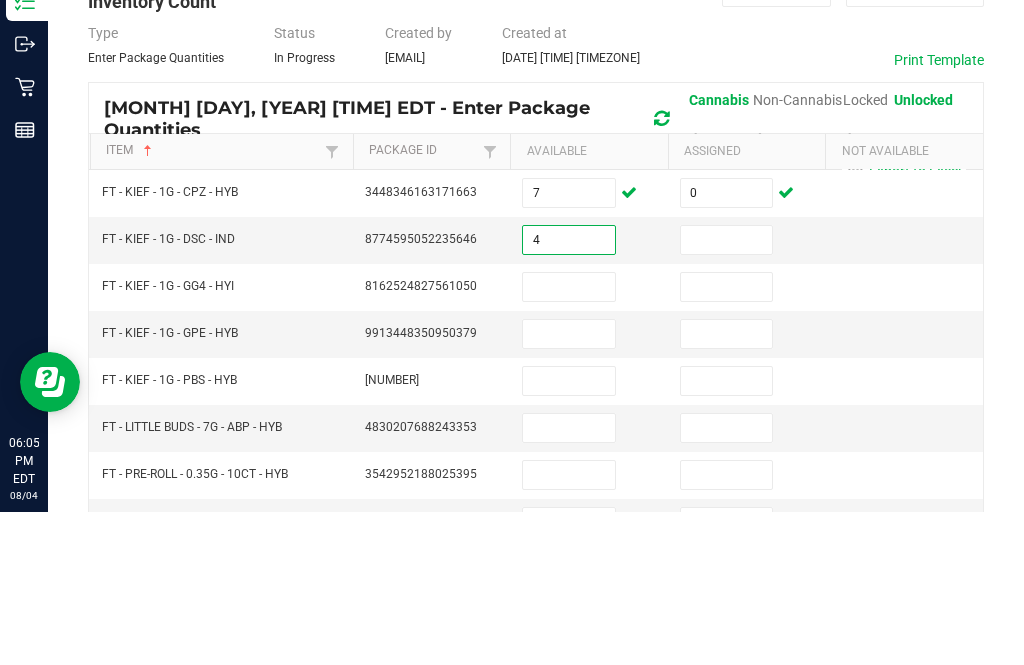 click at bounding box center (727, 393) 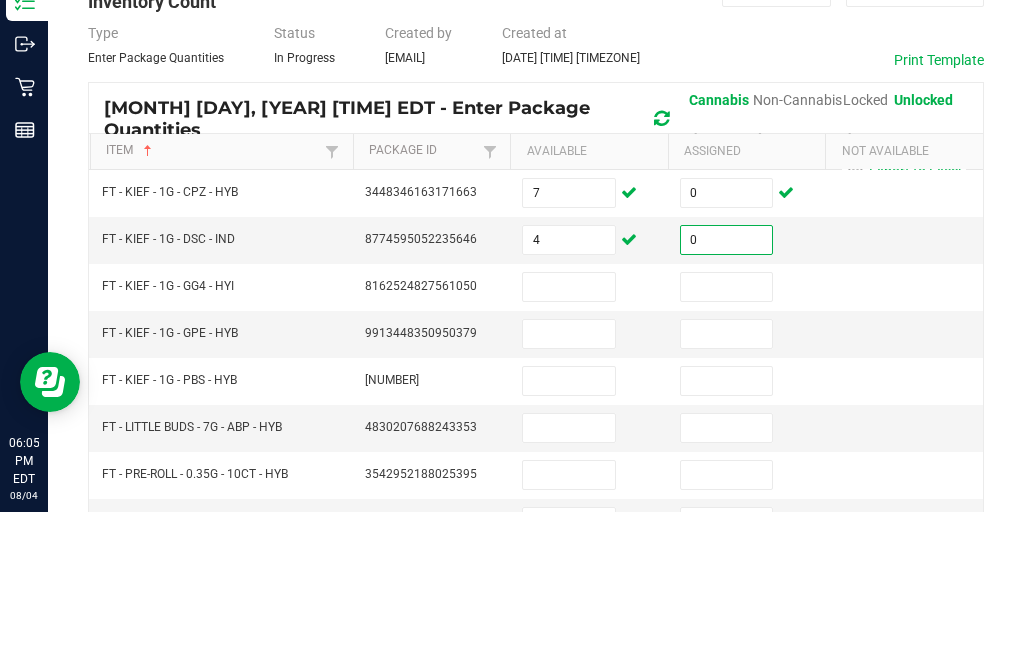 click at bounding box center [569, 440] 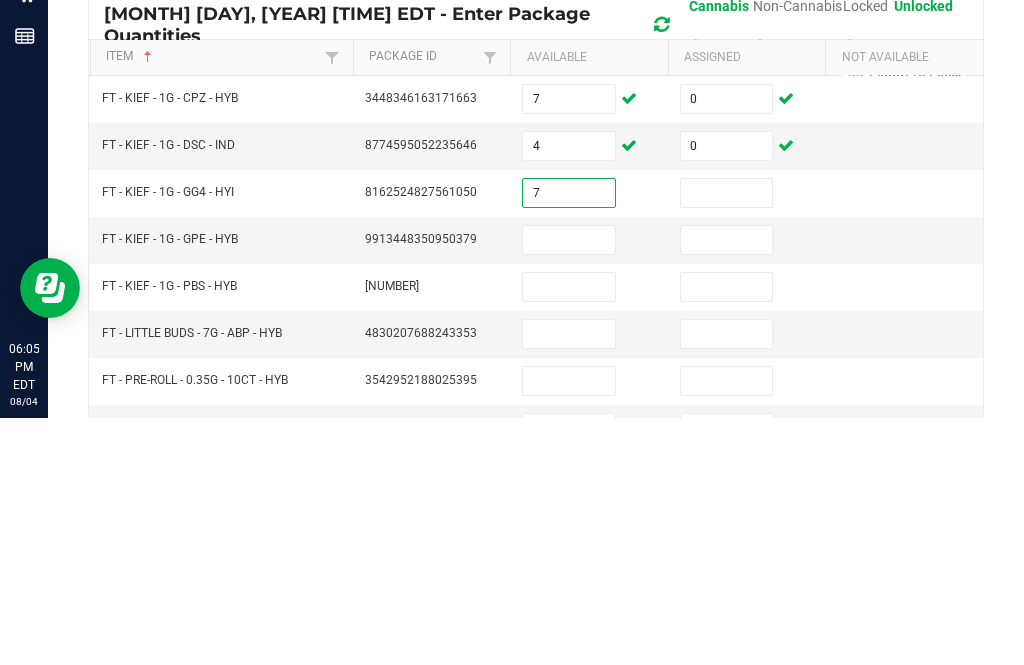 click at bounding box center (727, 440) 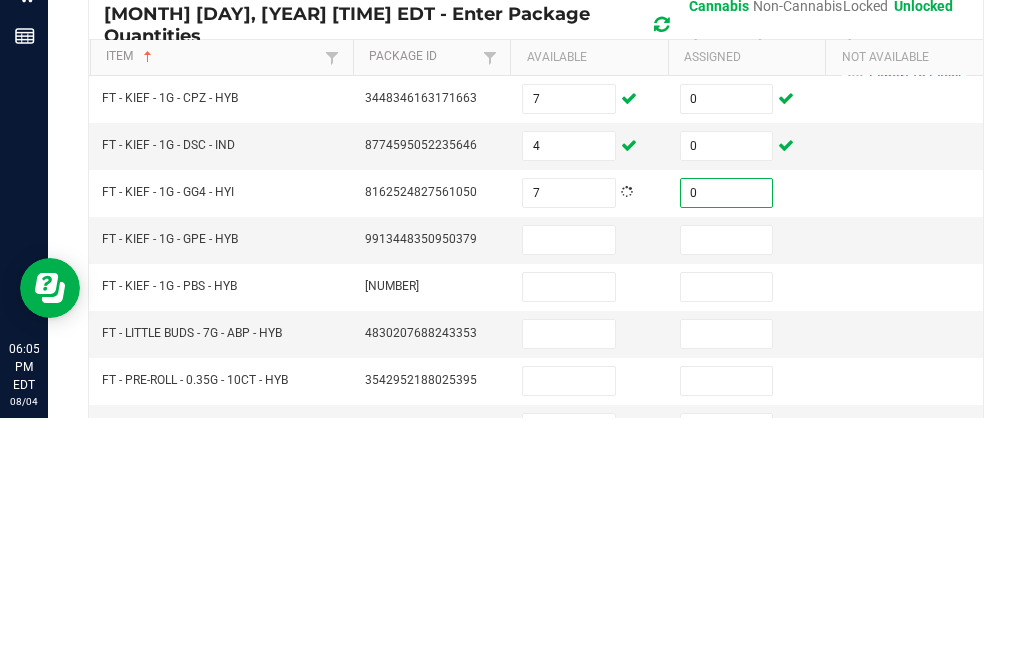 click at bounding box center (569, 487) 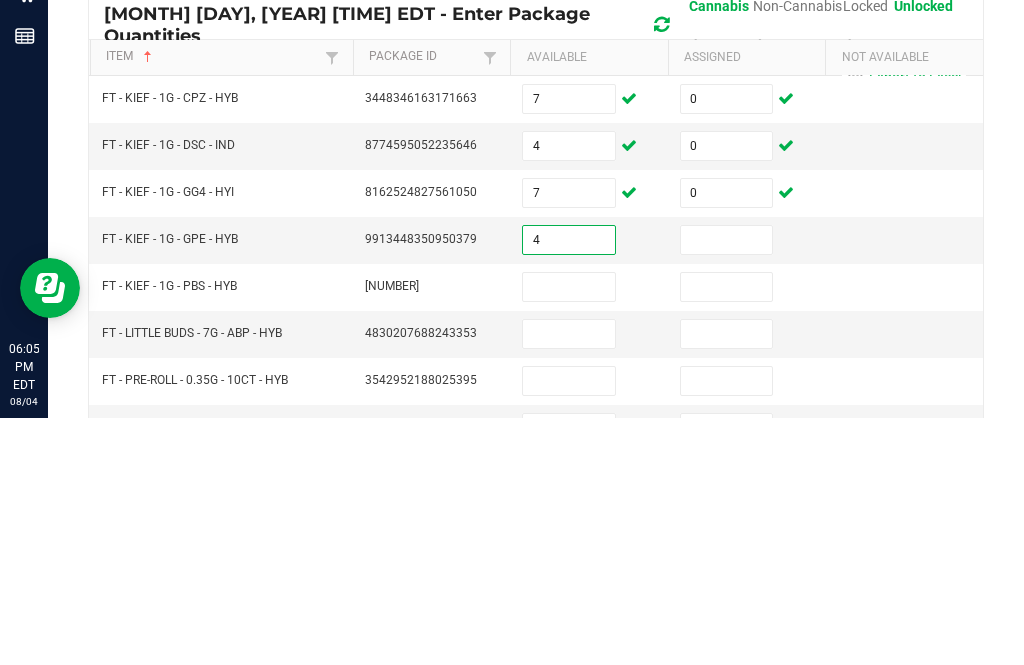click at bounding box center [727, 487] 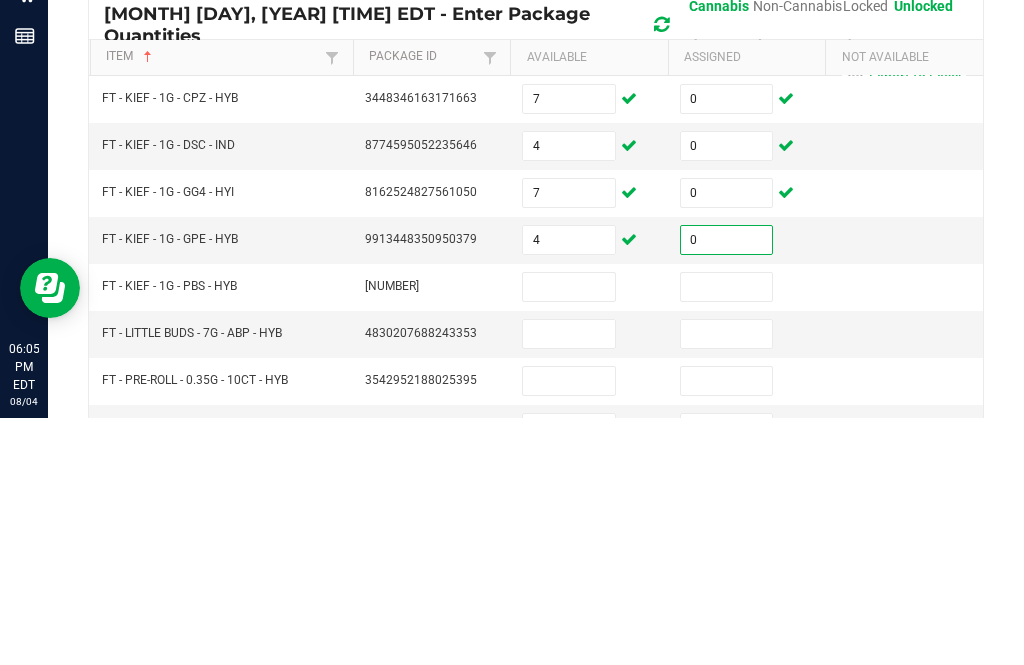 click at bounding box center [569, 534] 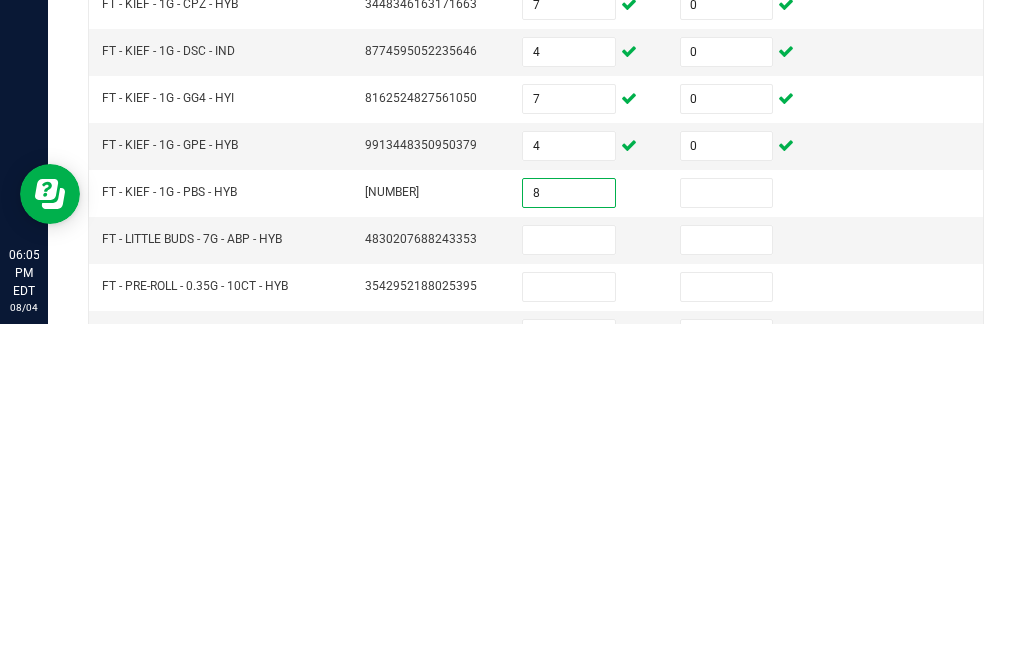click at bounding box center (727, 534) 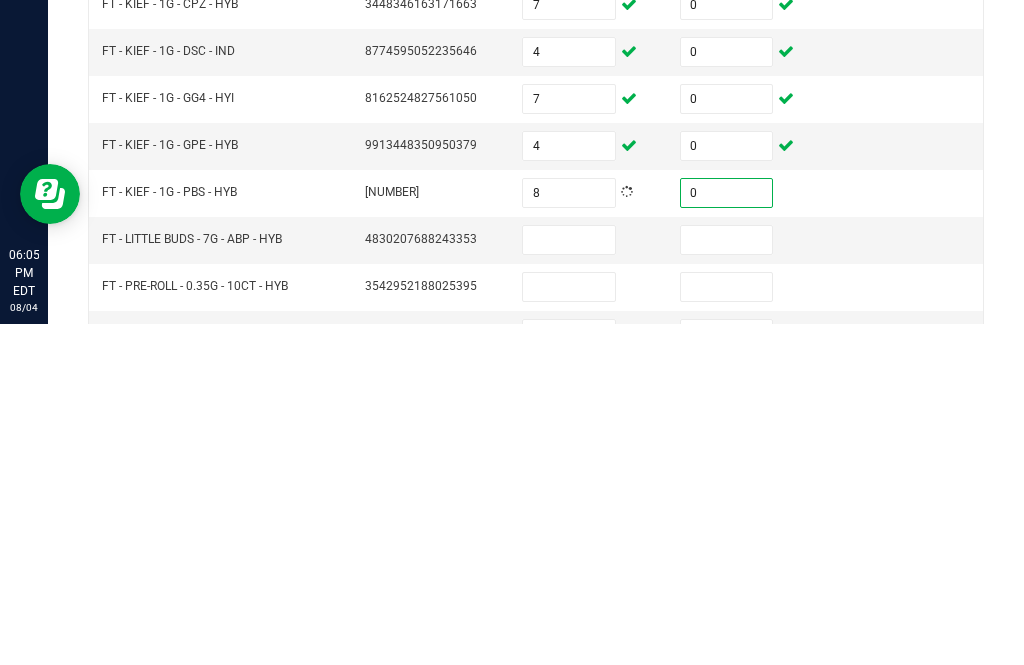 click at bounding box center [569, 581] 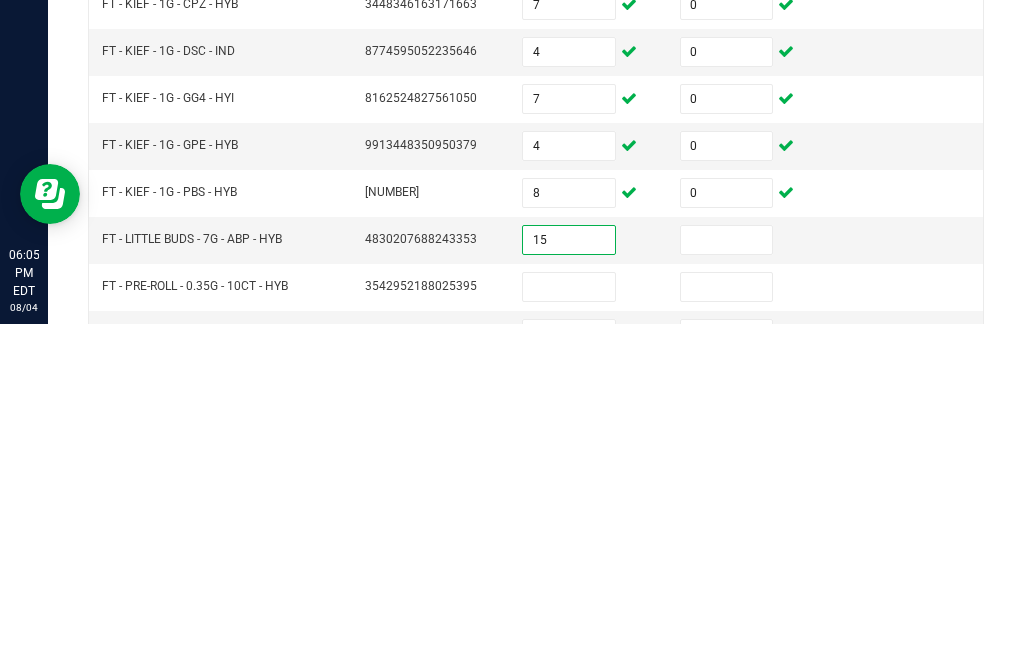 click at bounding box center [727, 581] 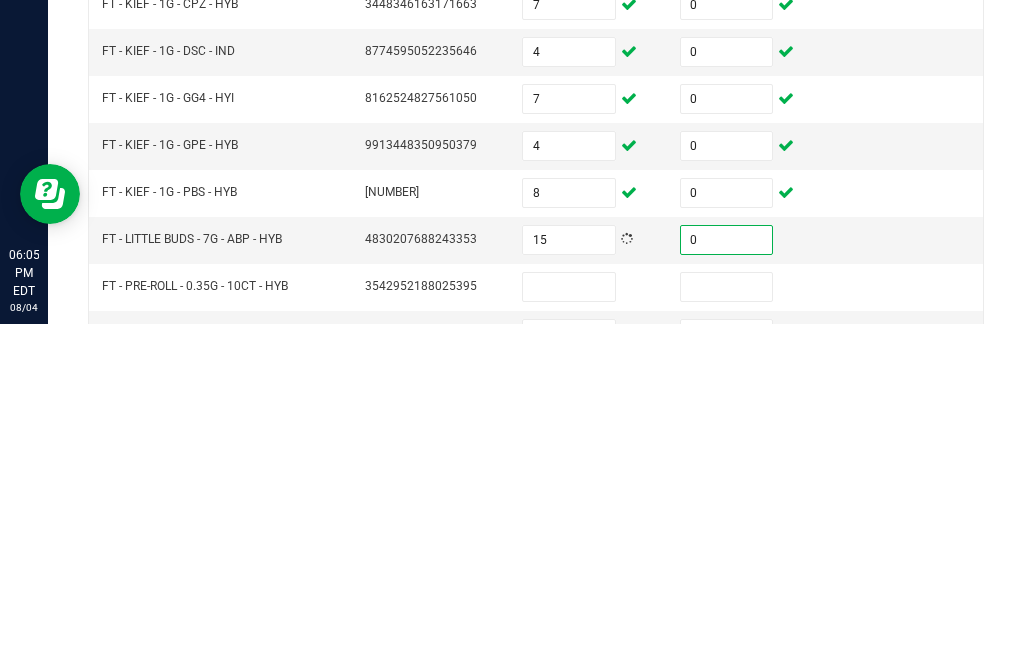 click at bounding box center (569, 628) 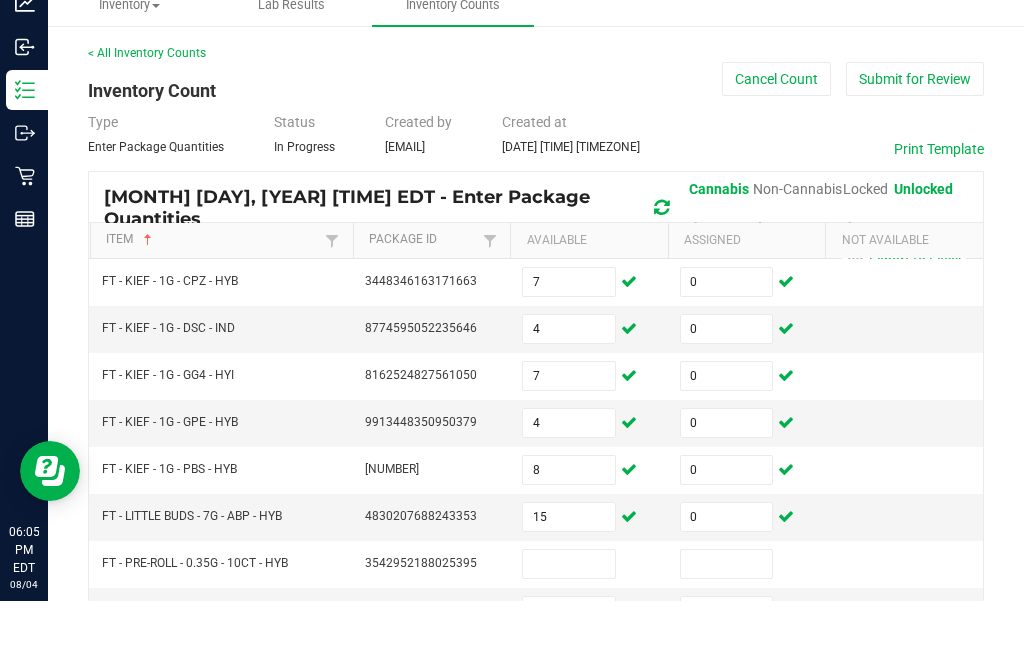 scroll, scrollTop: 64, scrollLeft: 0, axis: vertical 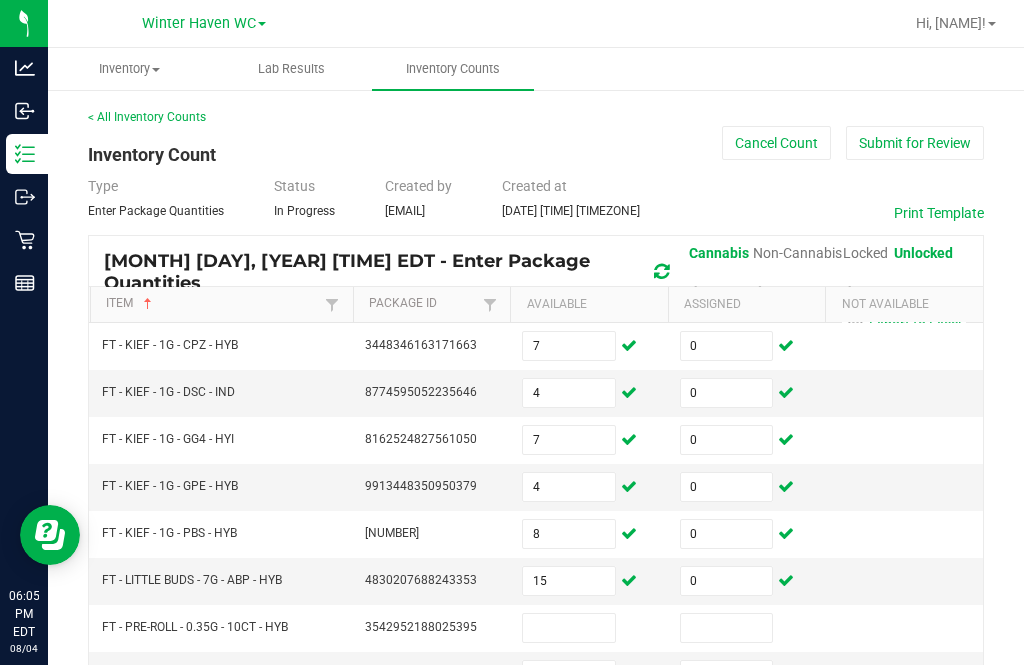 click at bounding box center [569, 628] 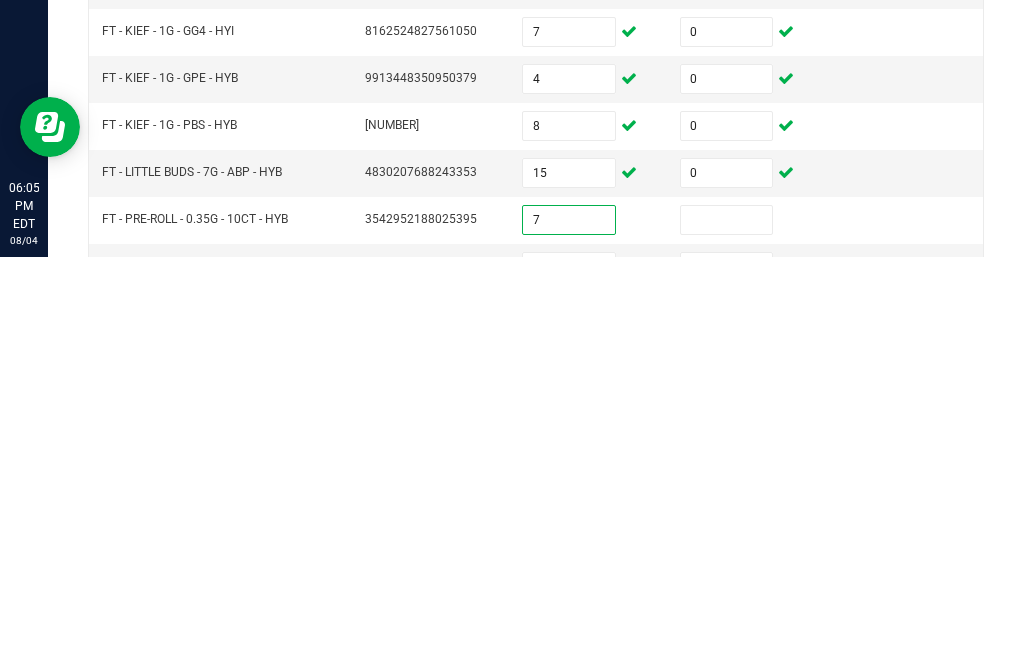 click at bounding box center [727, 628] 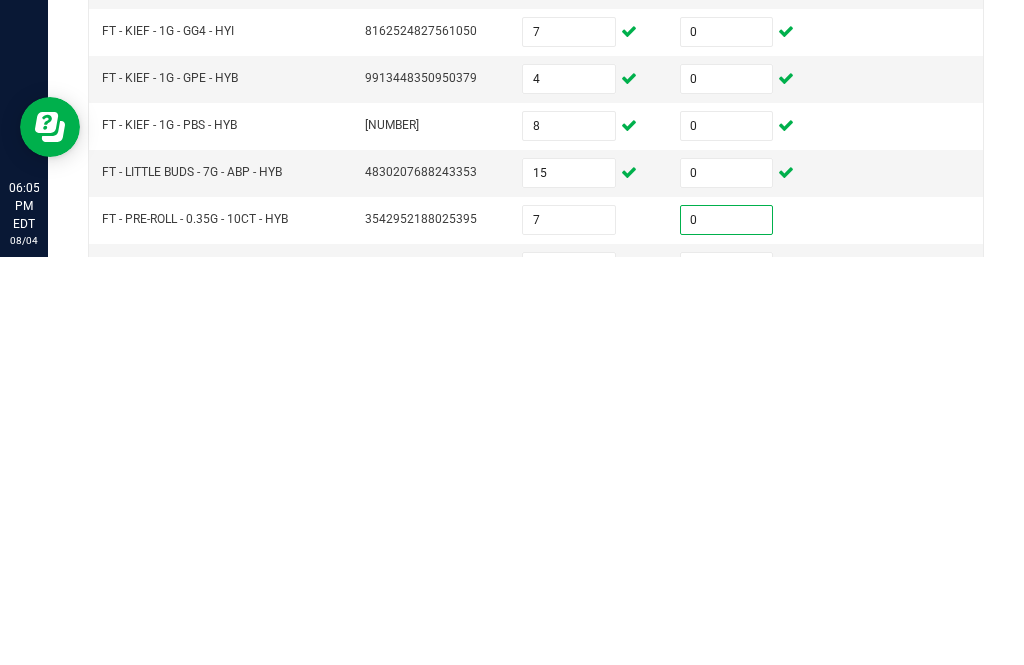 click at bounding box center [569, 675] 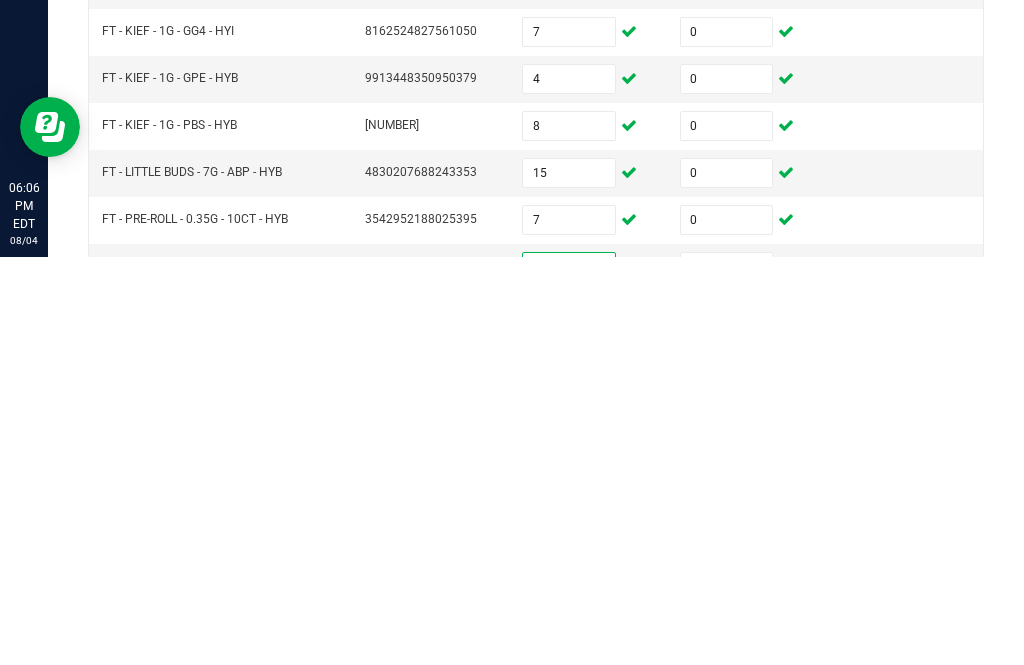 click at bounding box center (727, 675) 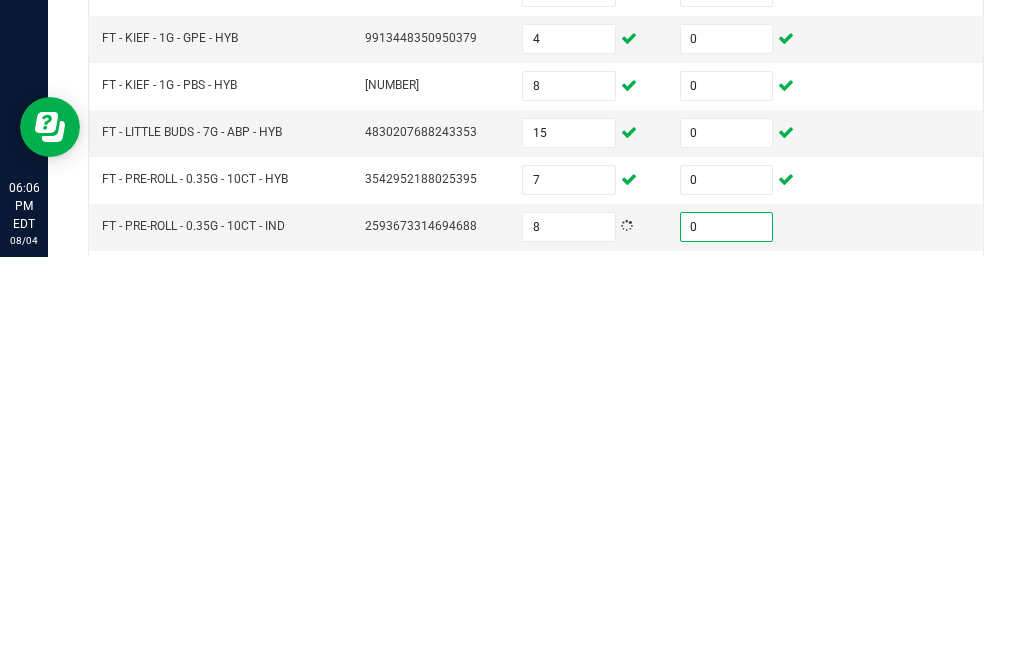 scroll, scrollTop: 43, scrollLeft: 0, axis: vertical 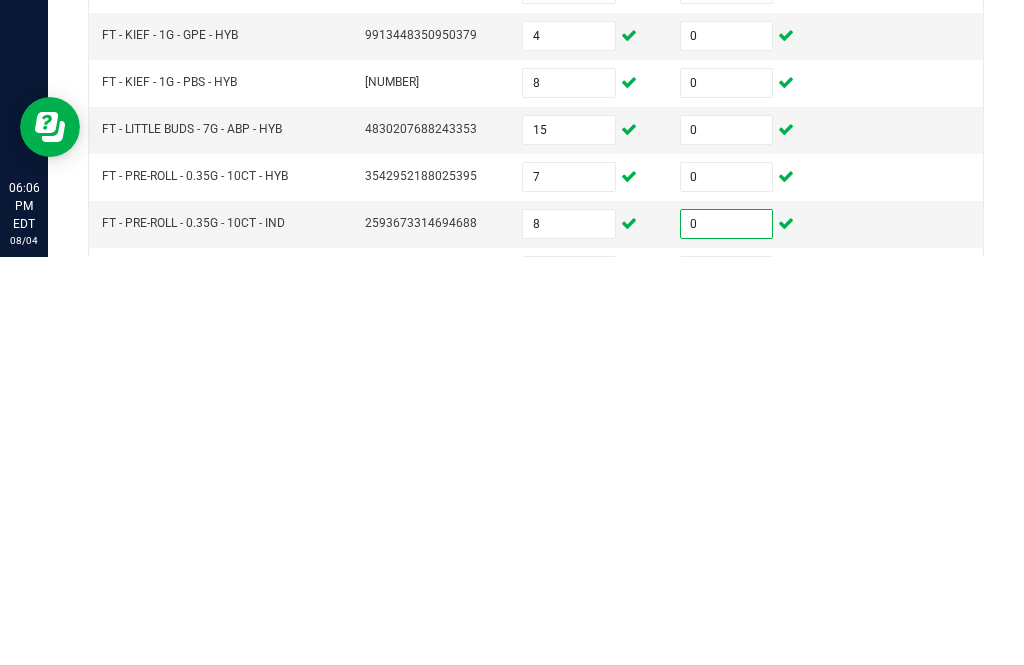 click at bounding box center [569, 679] 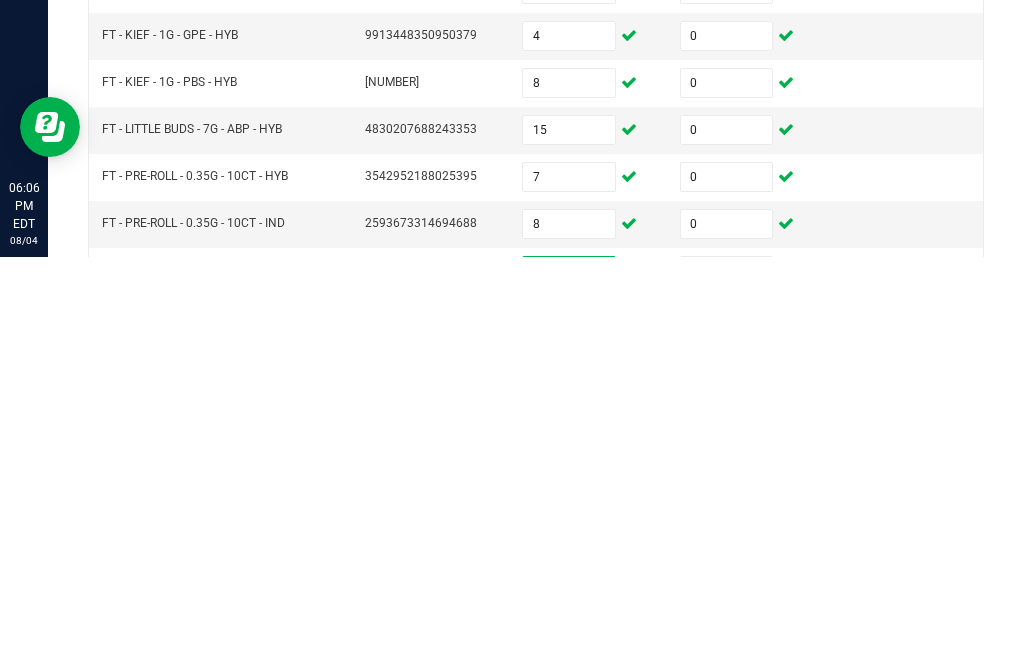 click at bounding box center [727, 679] 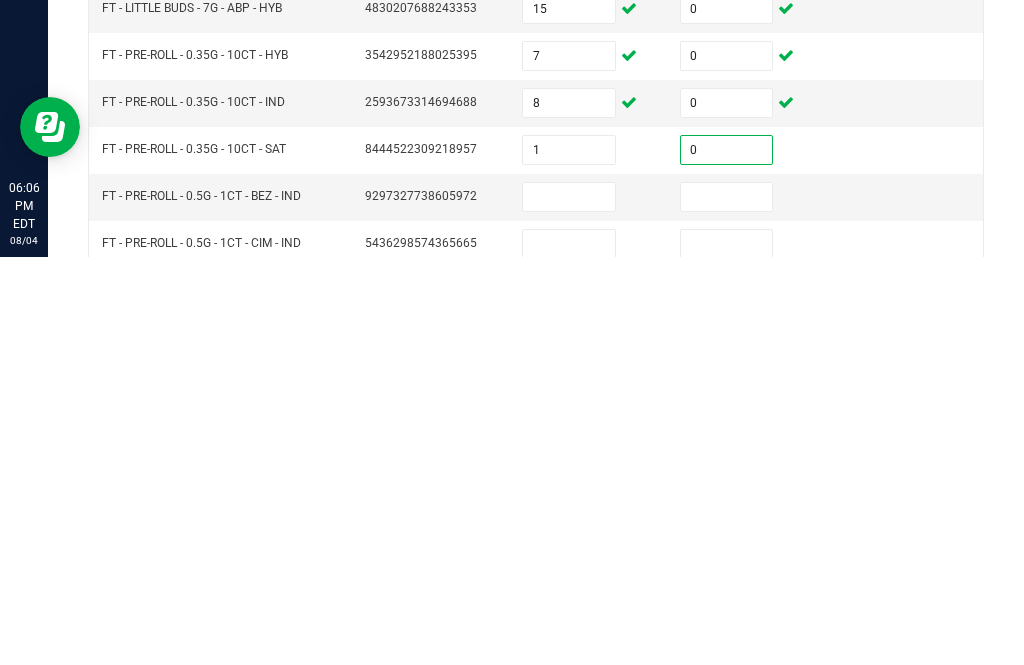 scroll, scrollTop: 166, scrollLeft: 0, axis: vertical 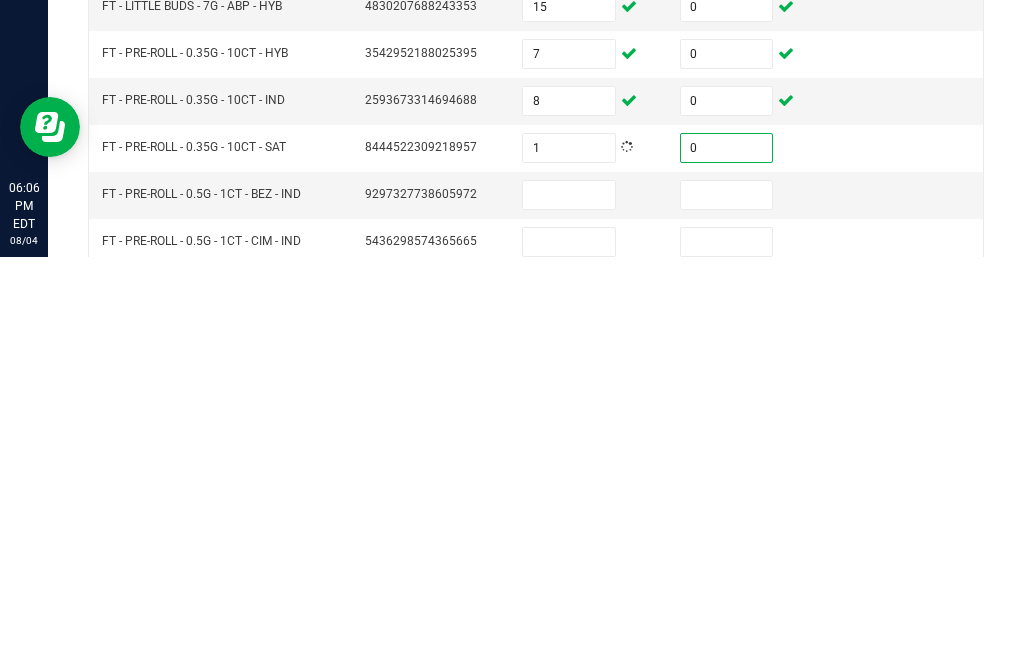 click at bounding box center (569, 603) 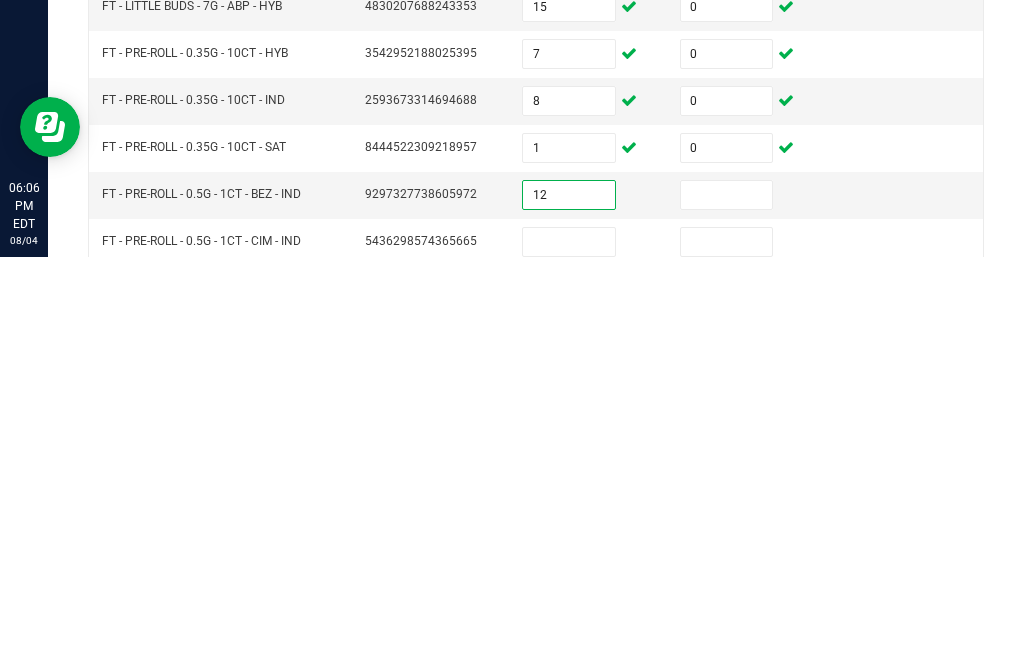 click at bounding box center (727, 603) 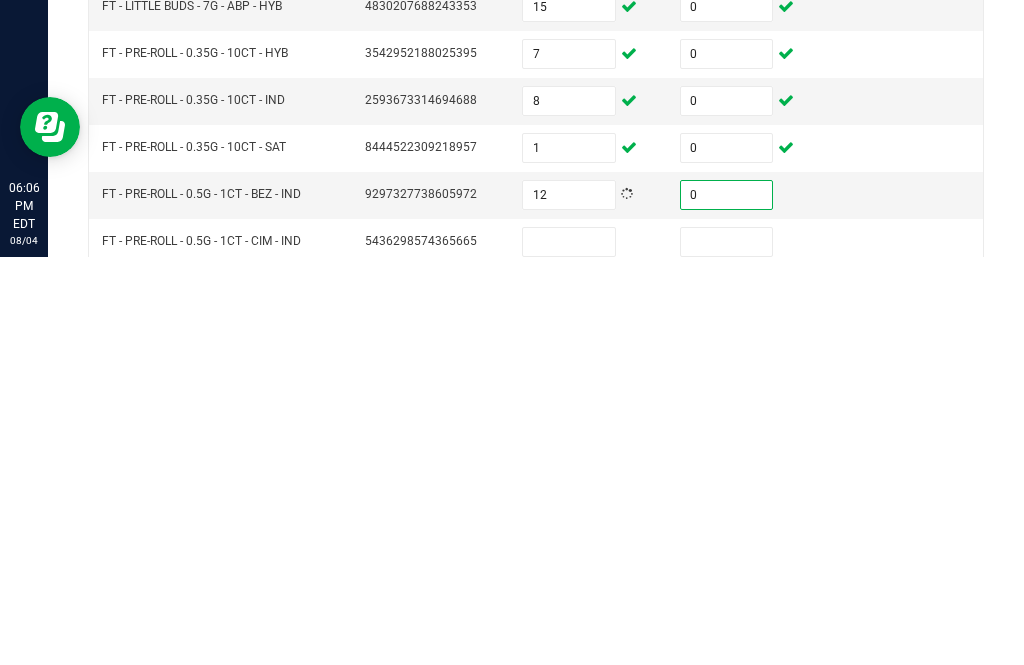 click at bounding box center (569, 650) 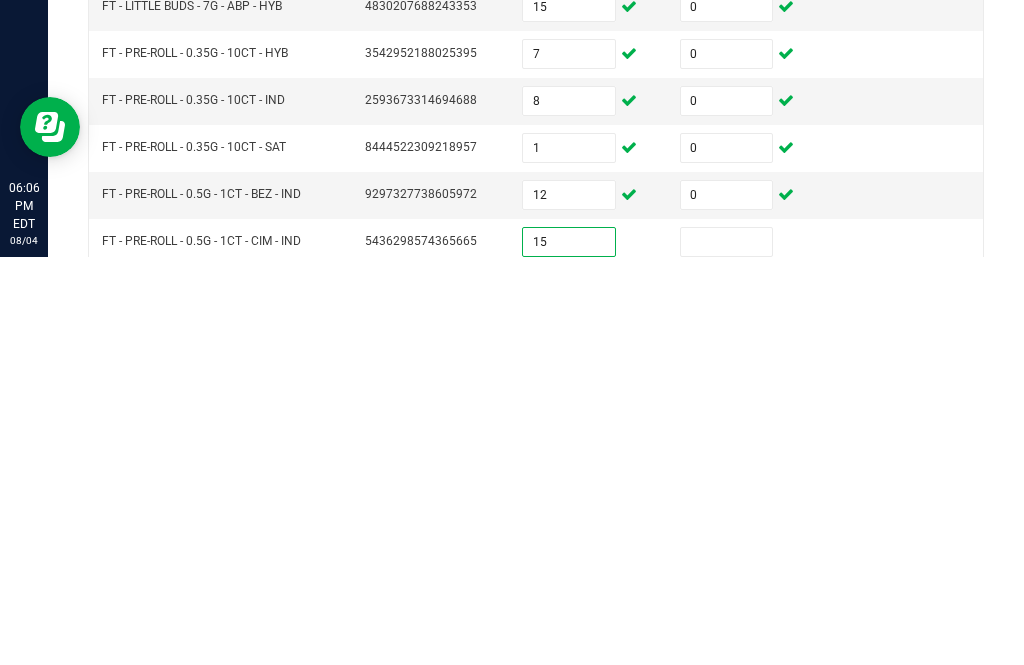 click at bounding box center [727, 650] 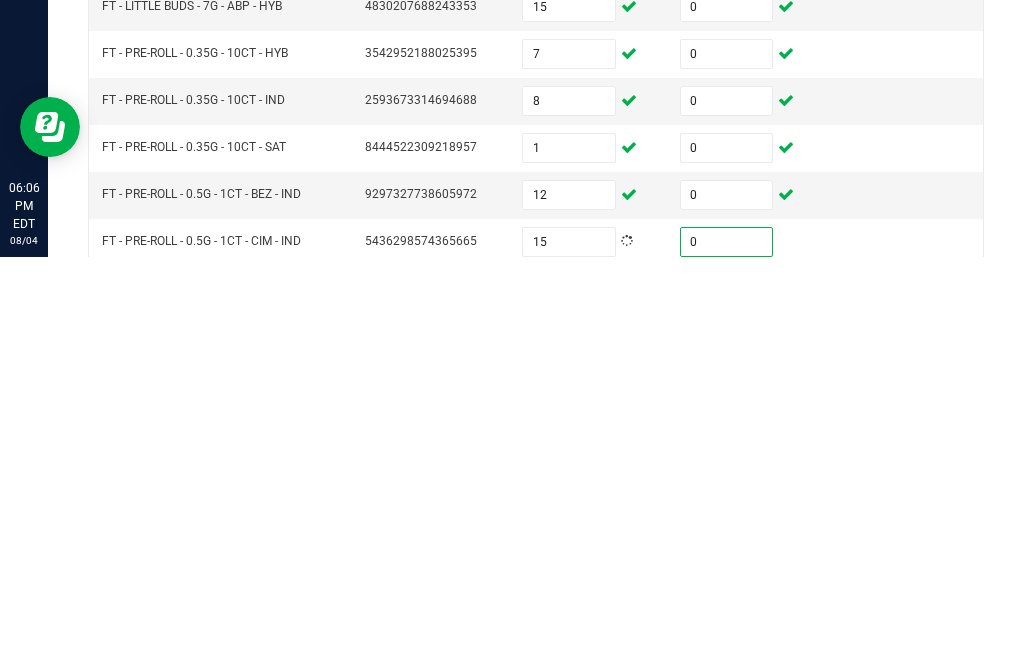click at bounding box center [569, 697] 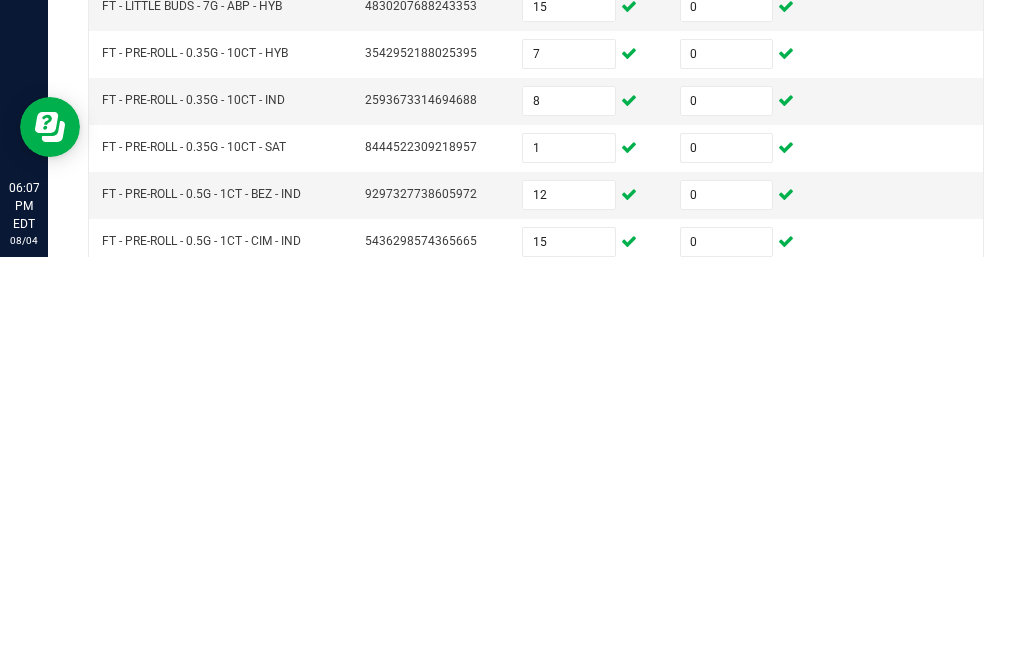 click at bounding box center [727, 697] 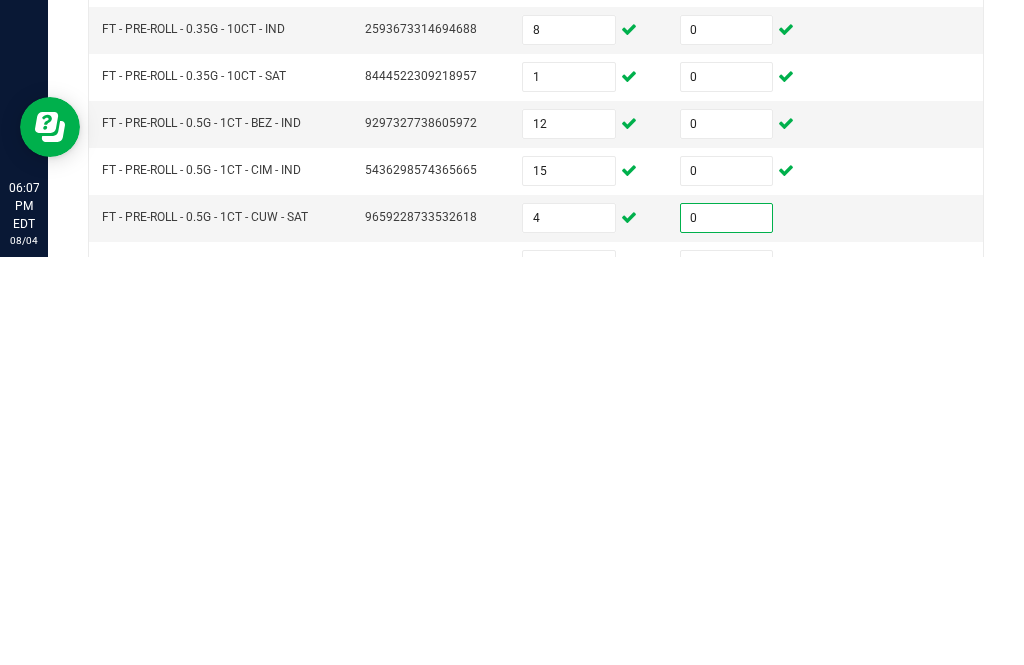 scroll, scrollTop: 257, scrollLeft: 0, axis: vertical 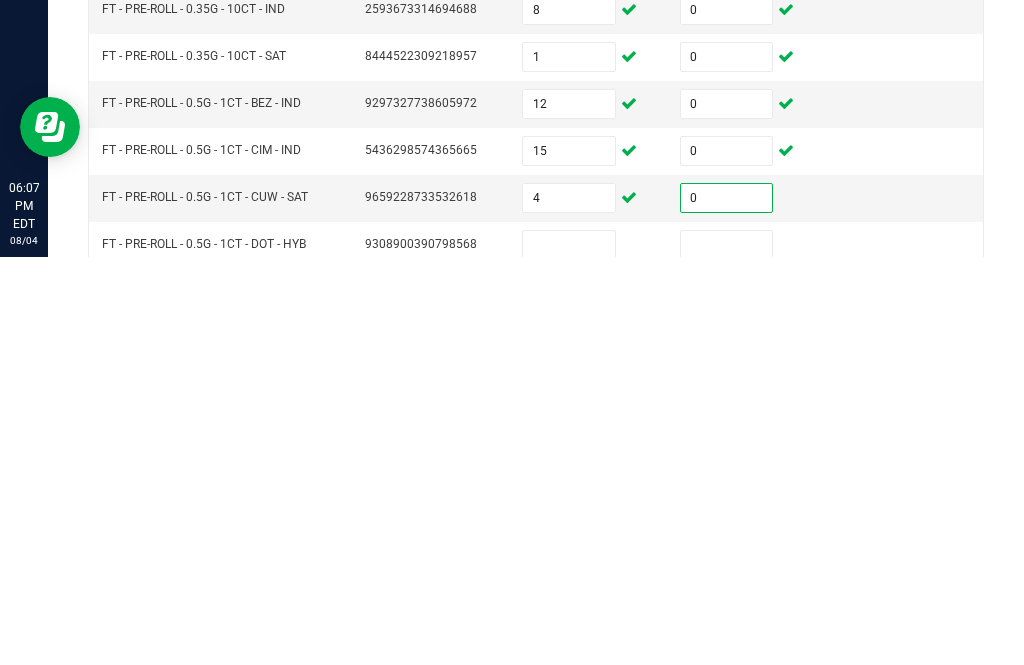 click at bounding box center [569, 653] 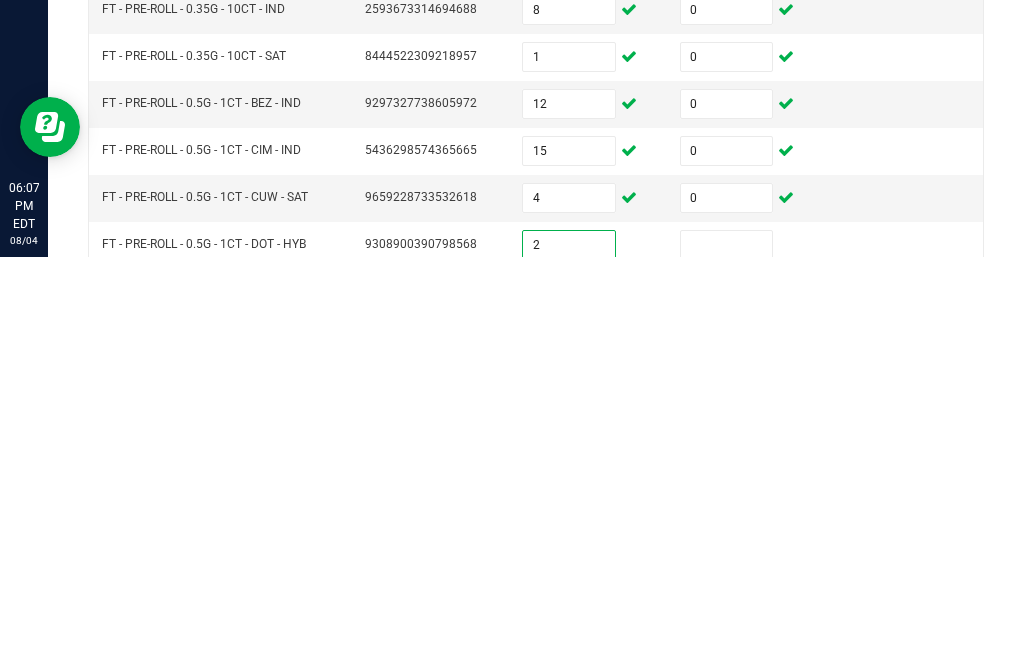 click at bounding box center [727, 653] 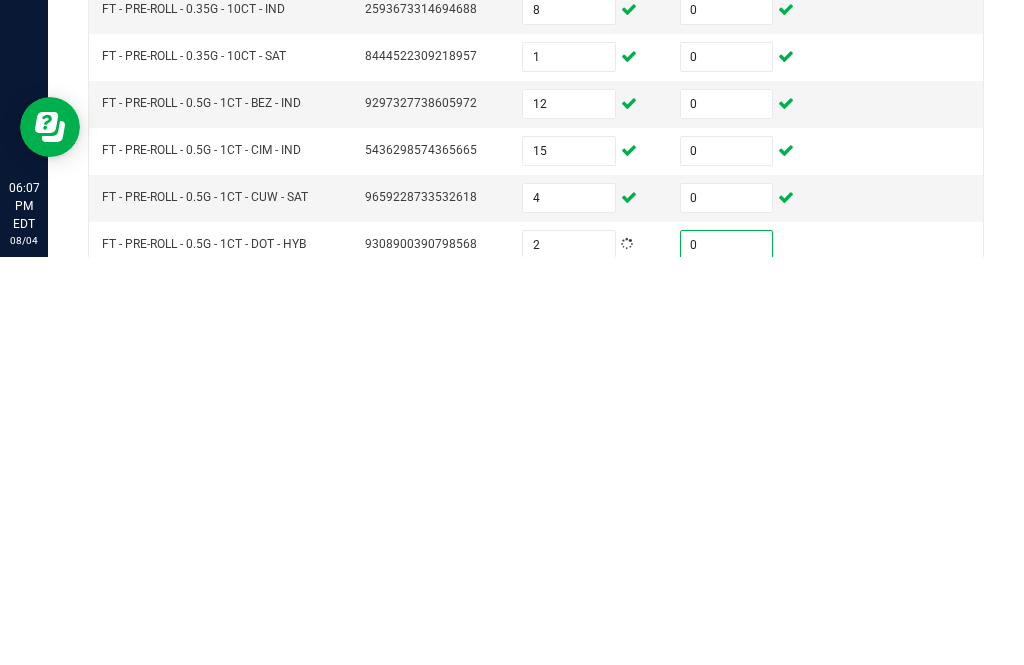 click at bounding box center (569, 700) 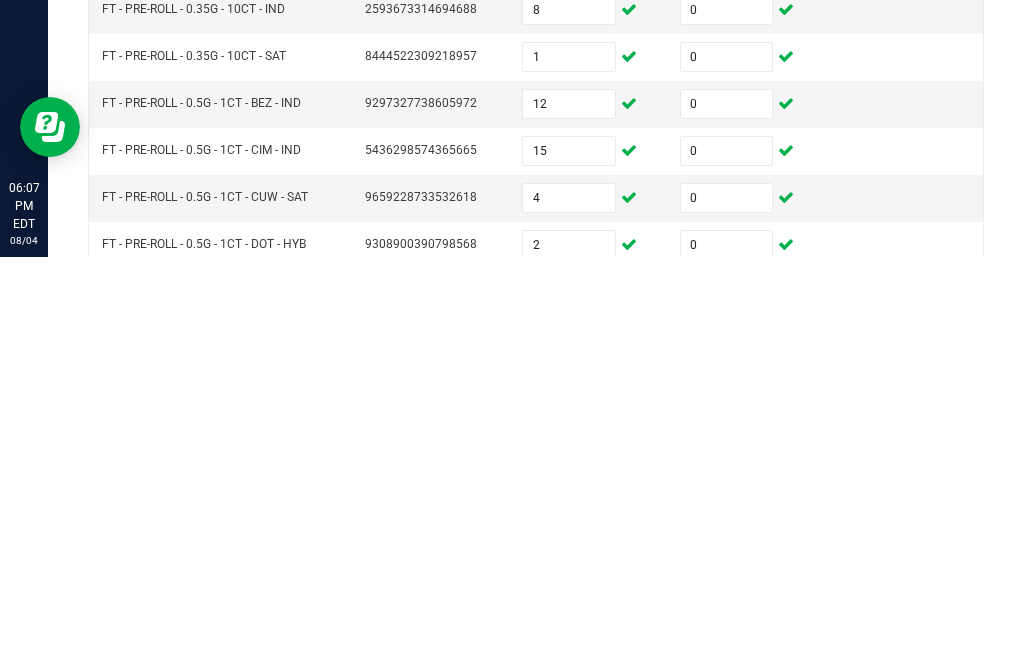 click at bounding box center (727, 700) 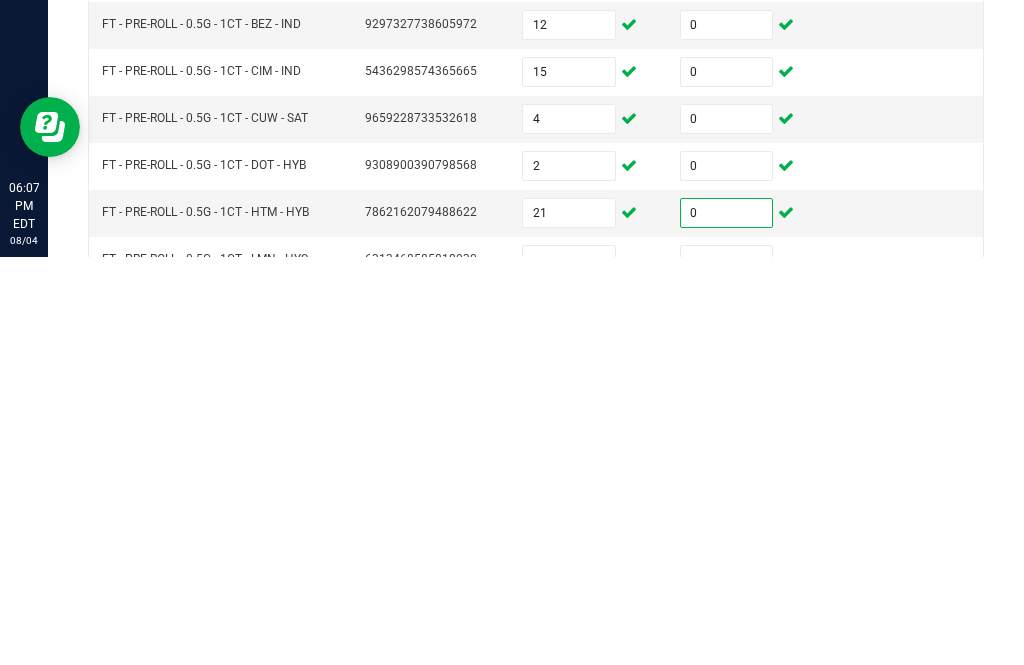 scroll, scrollTop: 354, scrollLeft: 0, axis: vertical 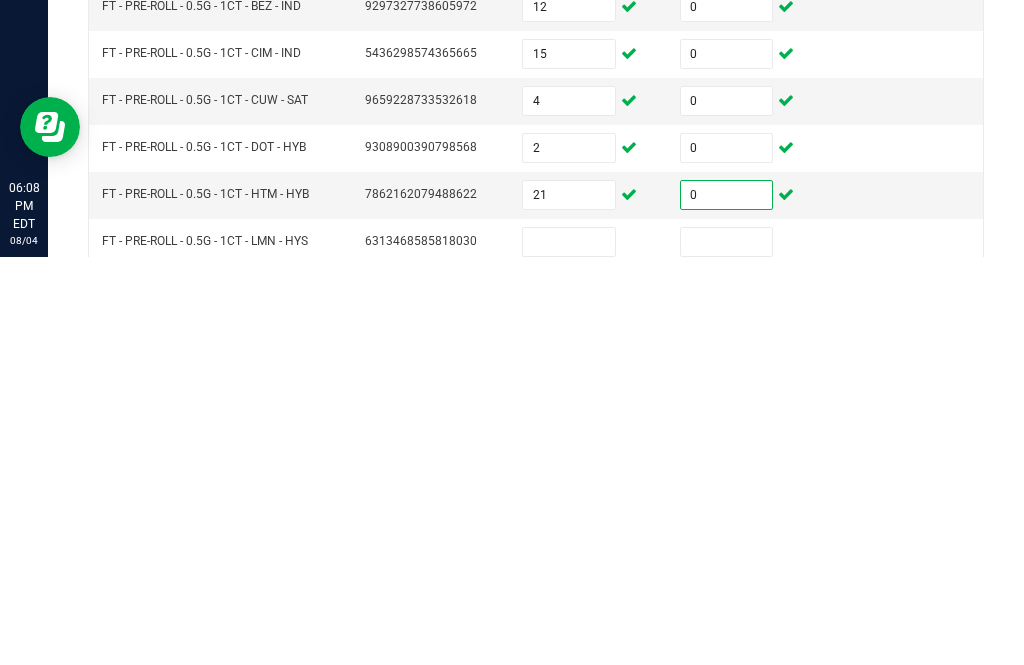 click at bounding box center (569, 650) 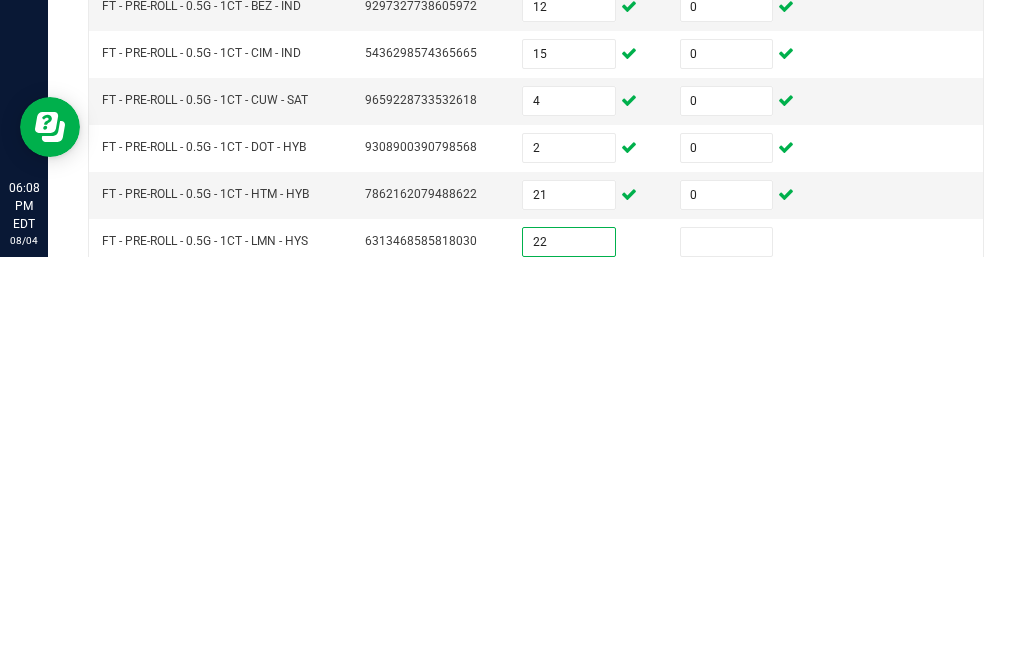 click at bounding box center (727, 650) 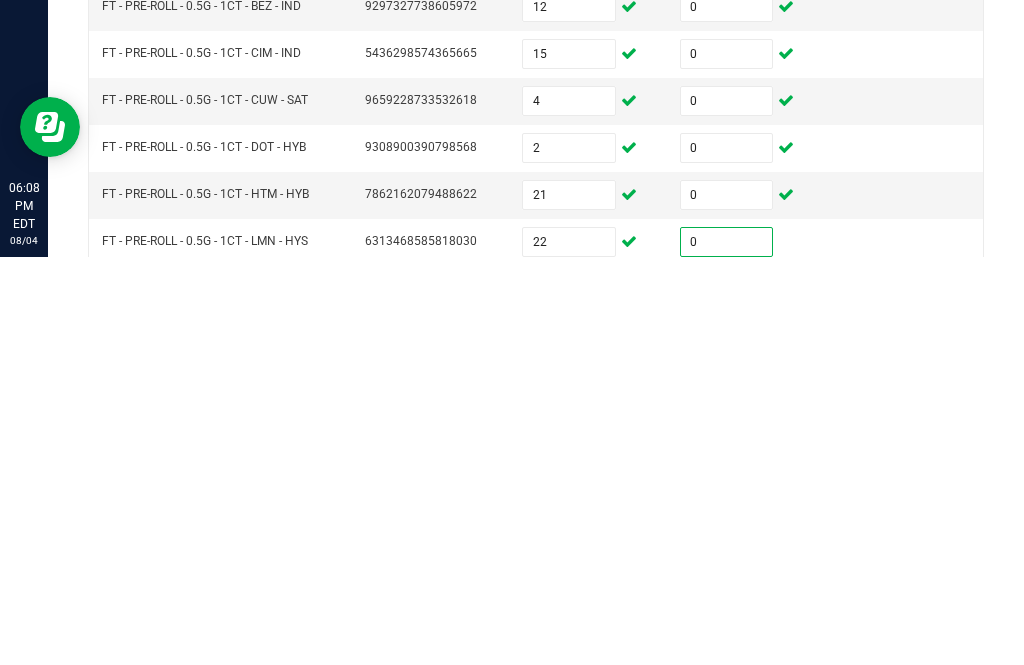click at bounding box center [589, 744] 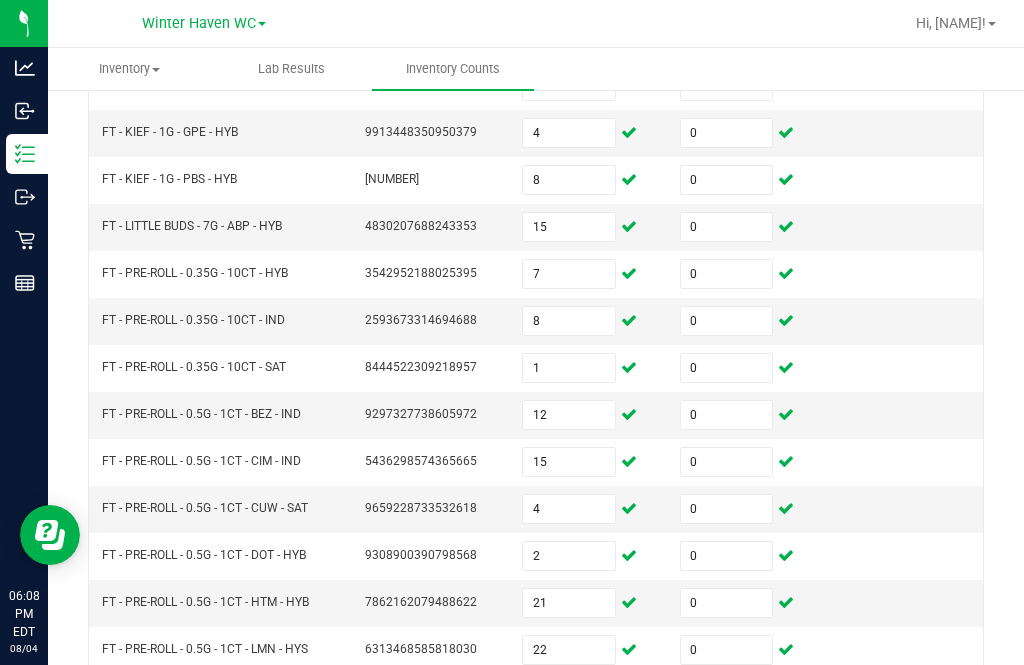 click at bounding box center (569, 697) 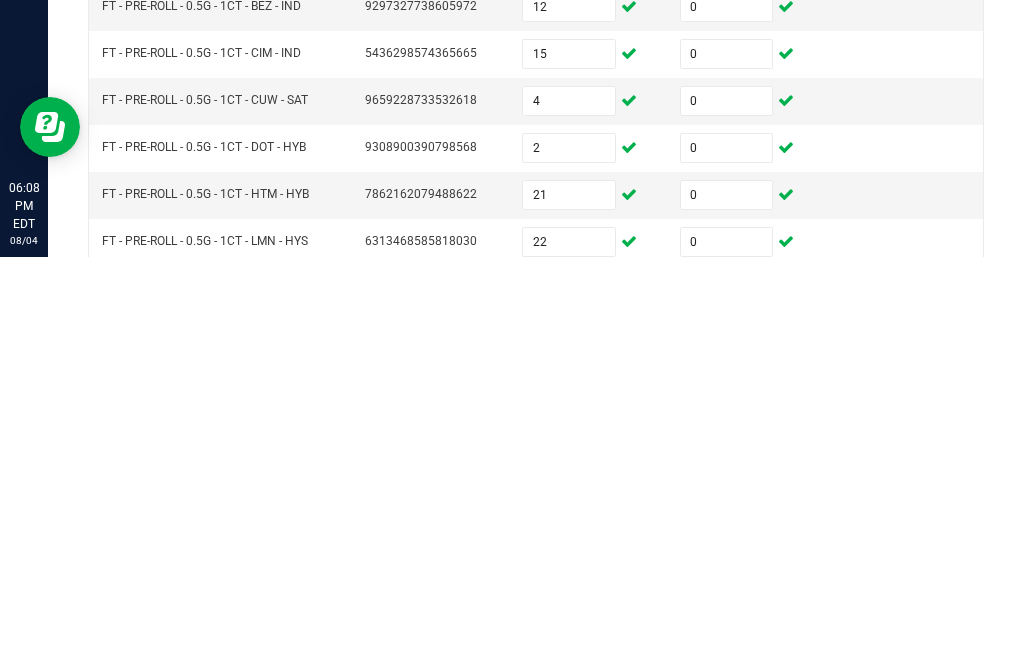 click at bounding box center (727, 697) 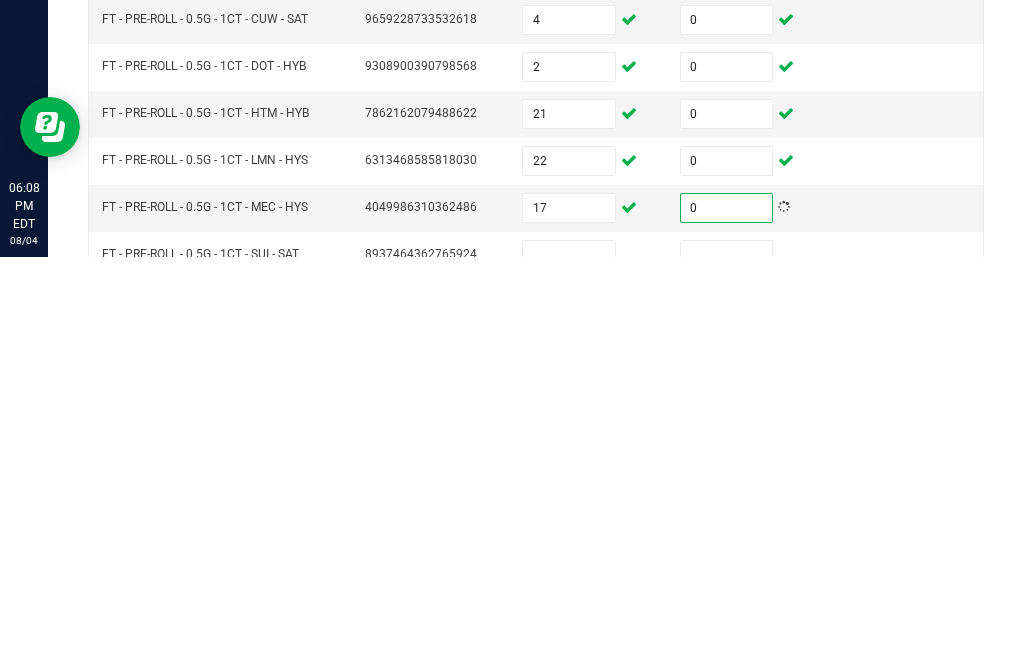 scroll, scrollTop: 455, scrollLeft: 0, axis: vertical 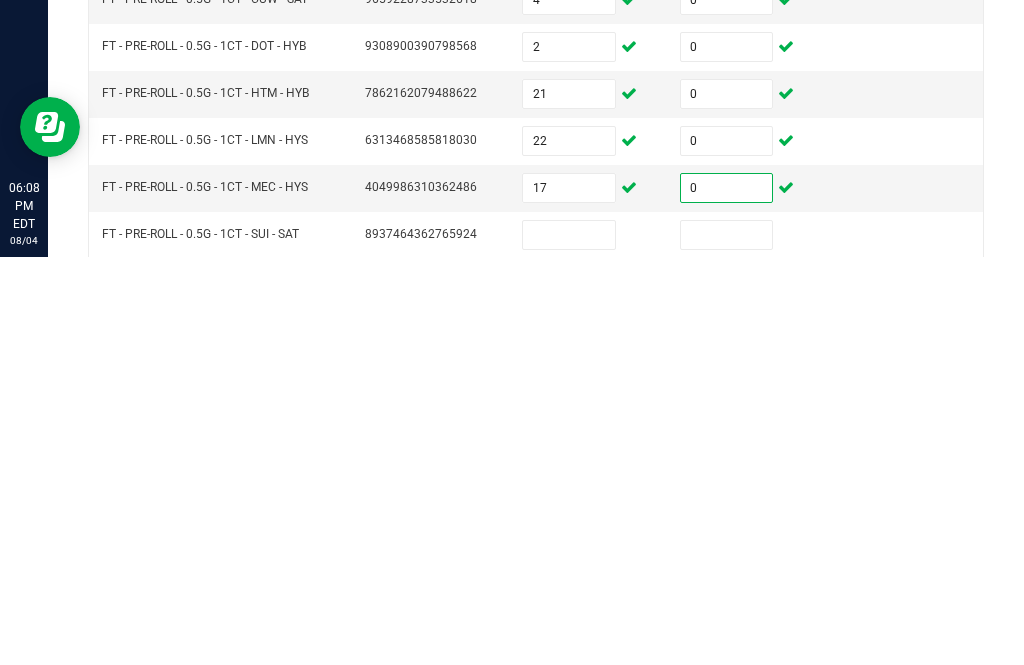 click at bounding box center (569, 643) 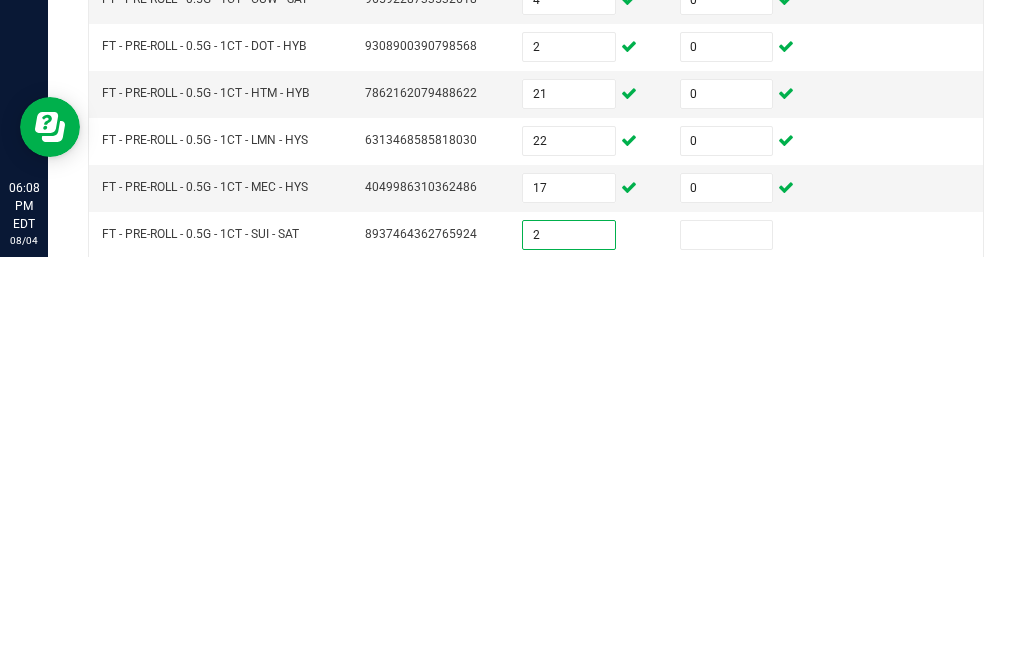 click at bounding box center [727, 643] 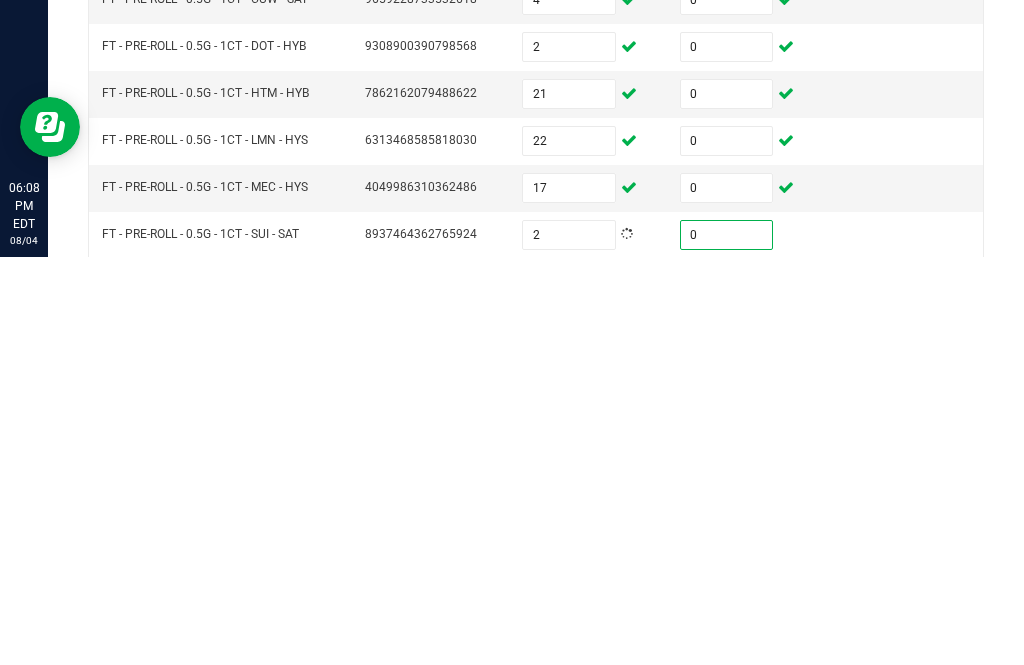 click at bounding box center [569, 690] 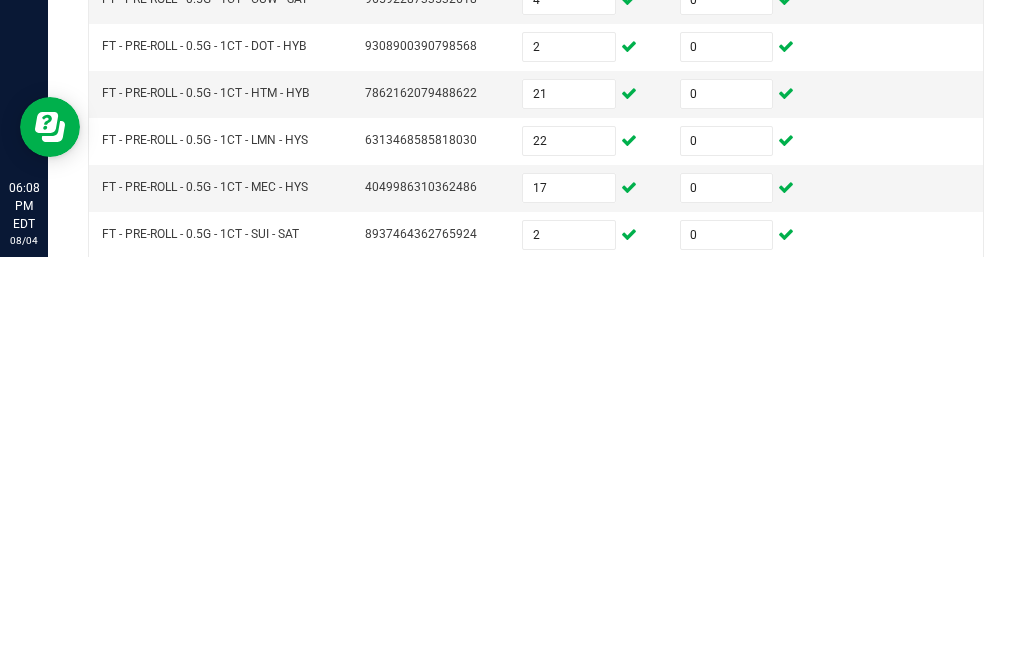 click at bounding box center [727, 690] 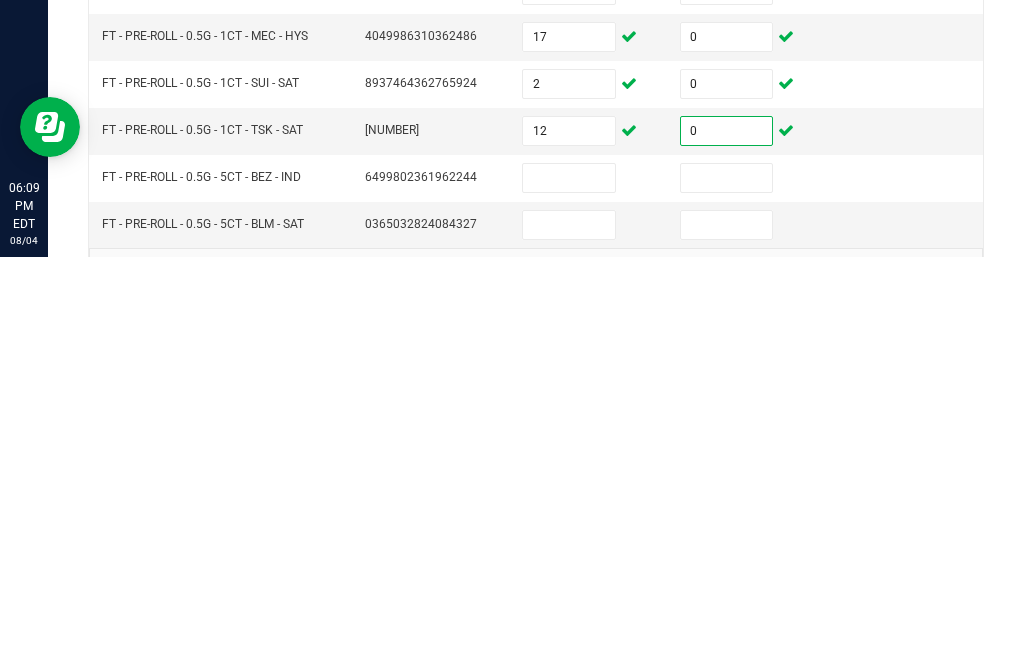 scroll, scrollTop: 605, scrollLeft: 0, axis: vertical 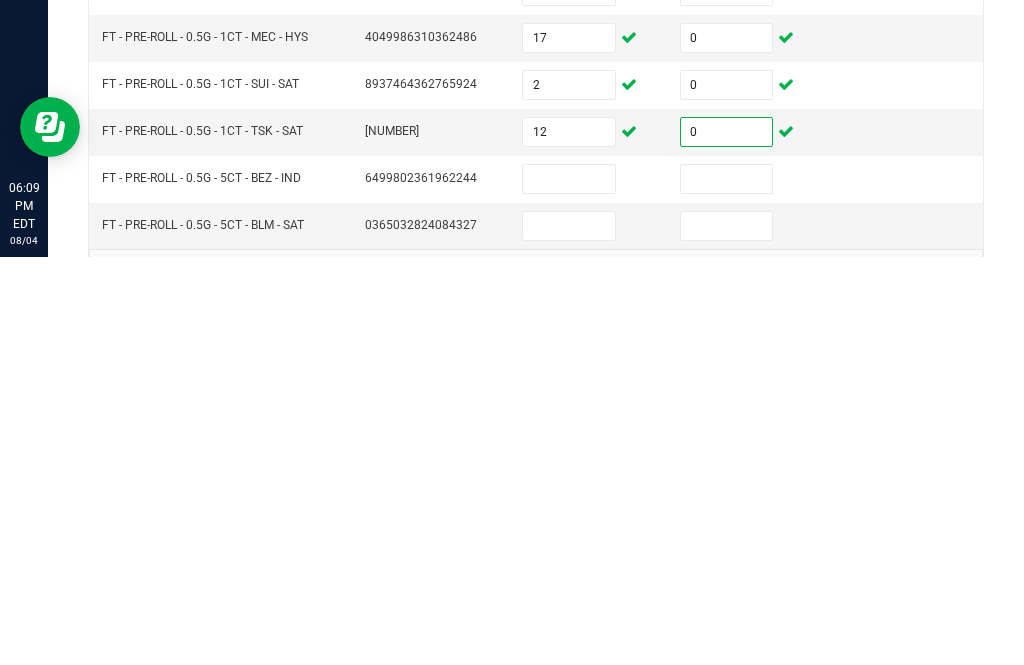 click at bounding box center (569, 587) 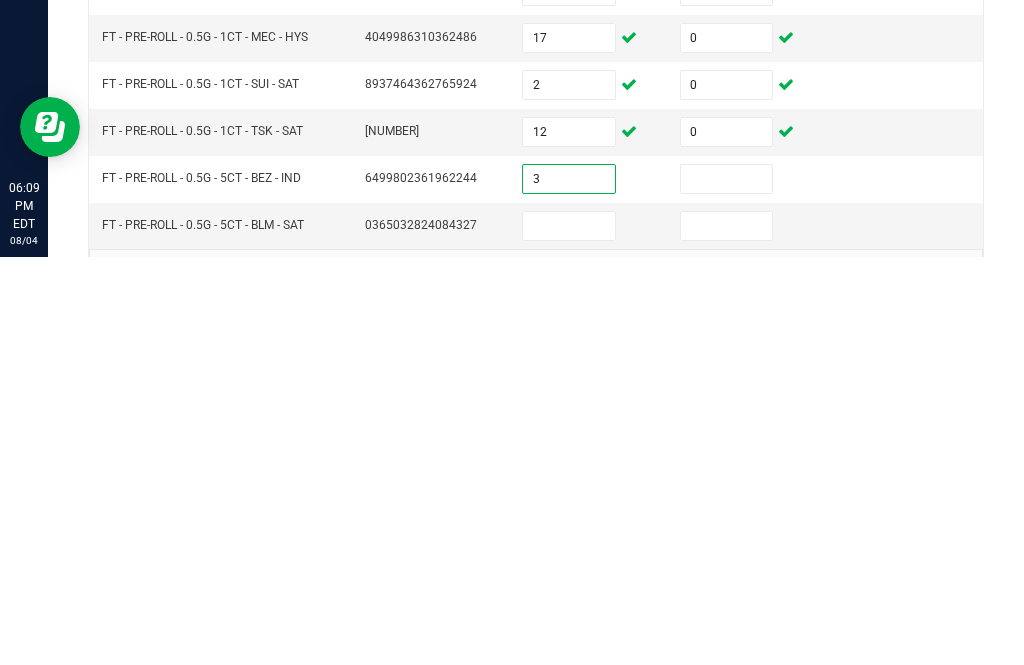 click at bounding box center [727, 587] 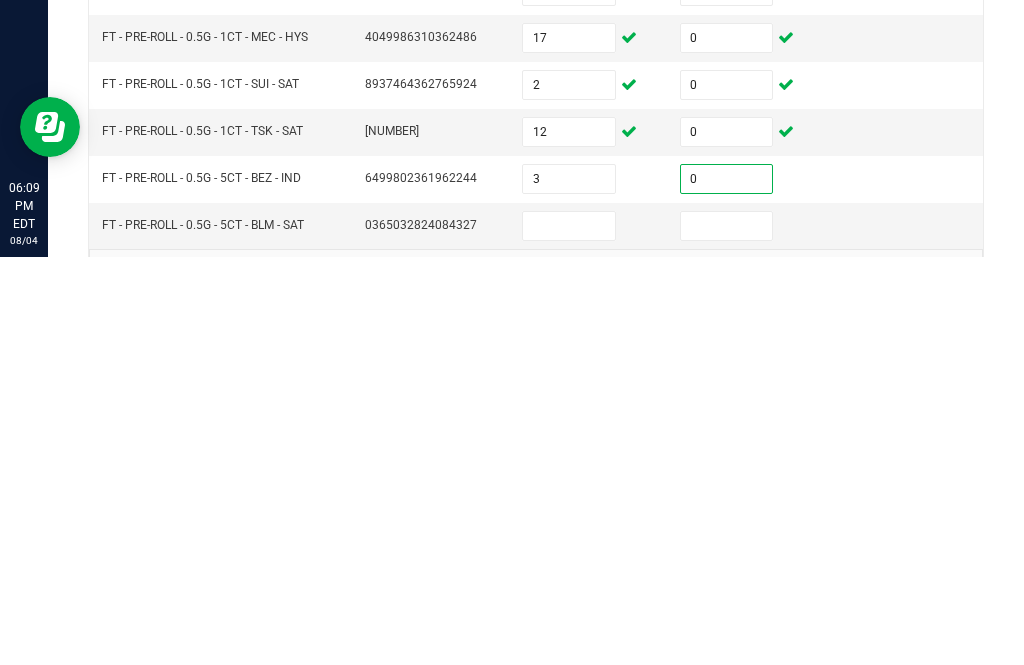click at bounding box center (569, 634) 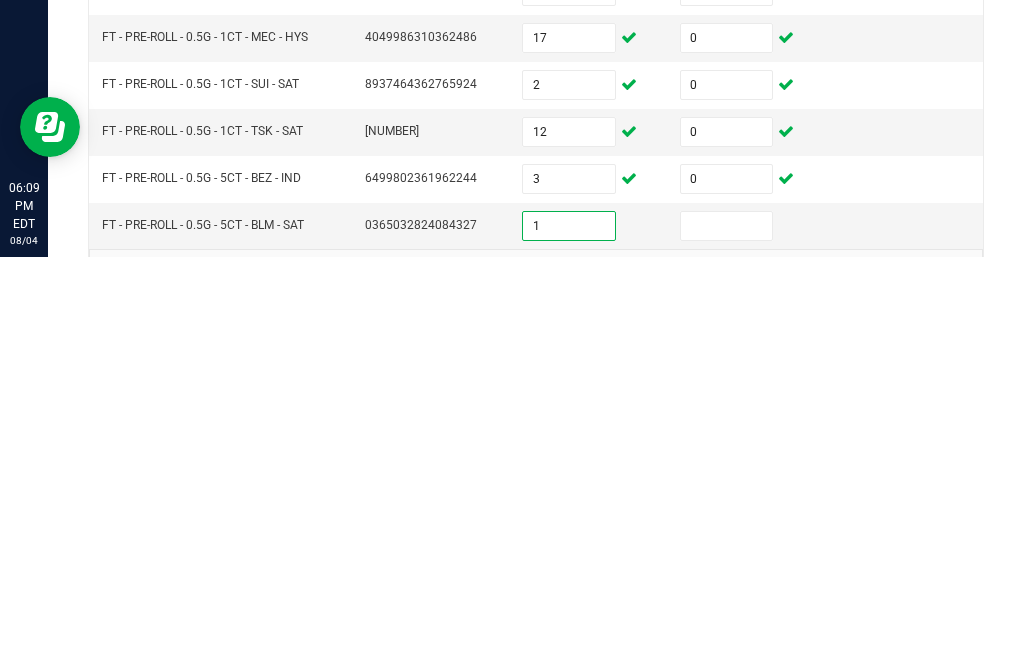 click at bounding box center [727, 634] 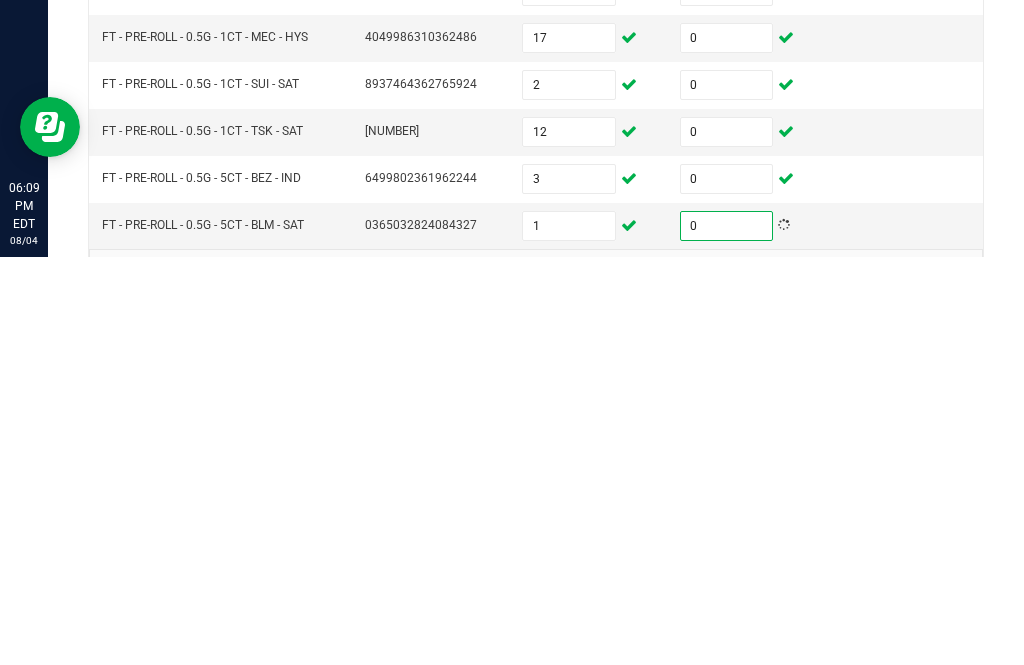 click on "5" 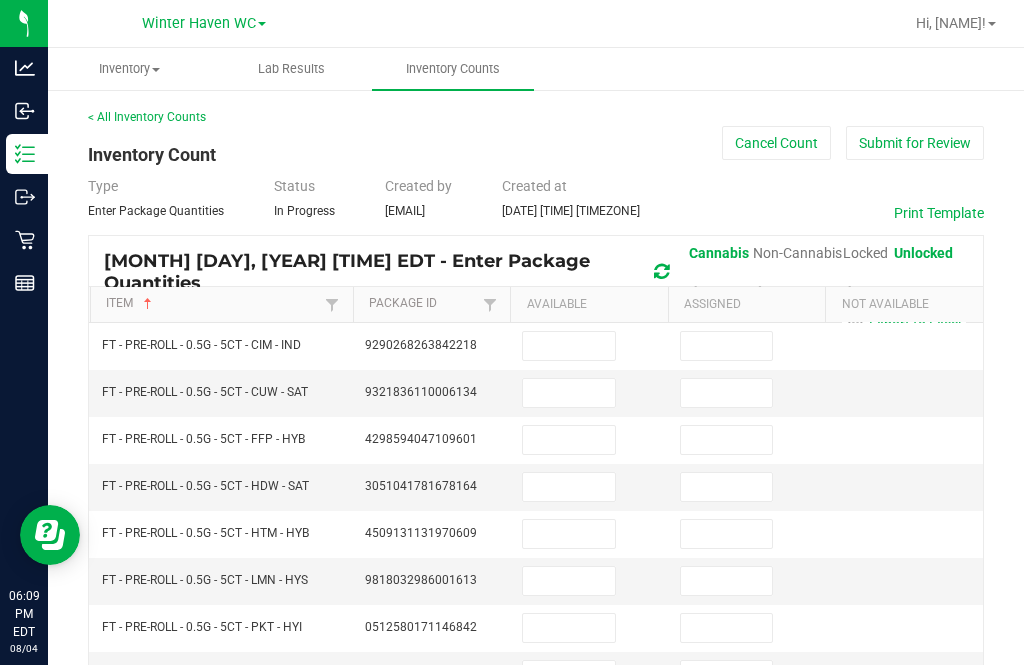 scroll, scrollTop: 0, scrollLeft: 0, axis: both 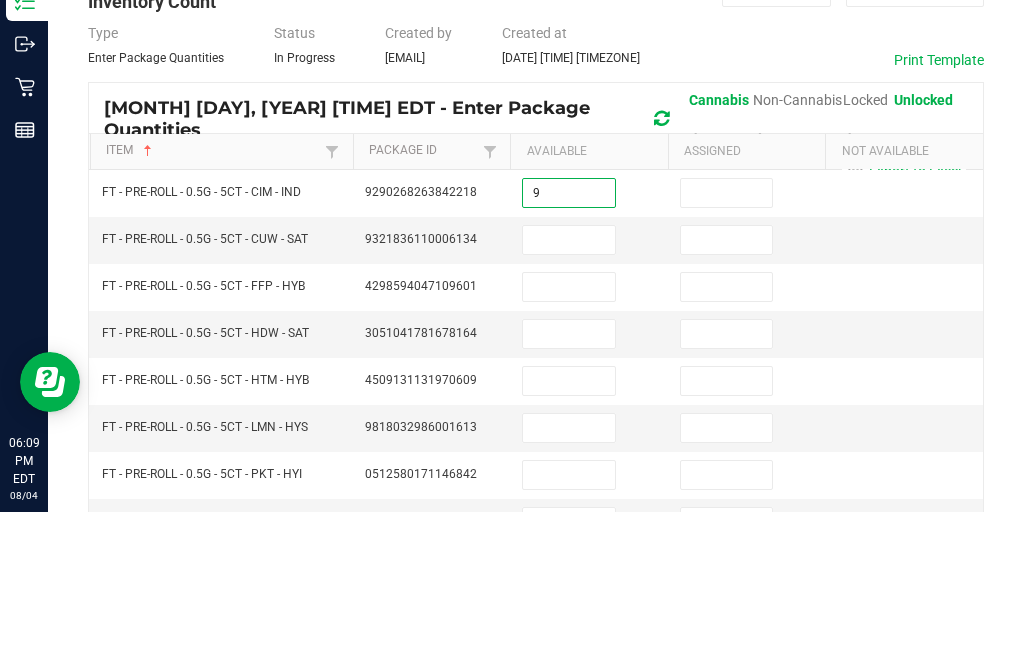 click at bounding box center (727, 346) 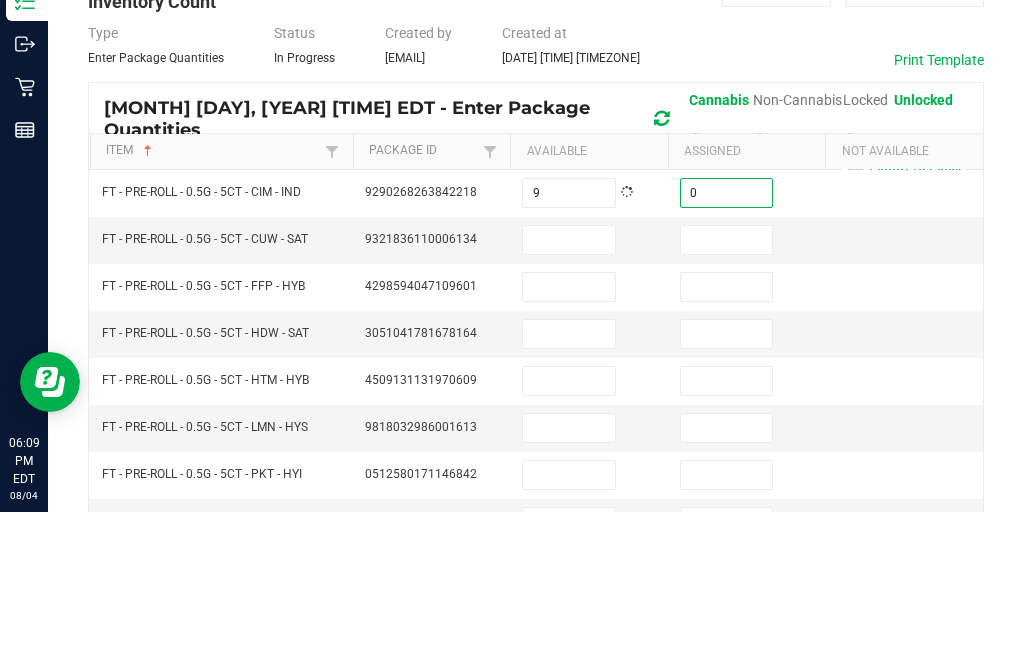 click at bounding box center [569, 393] 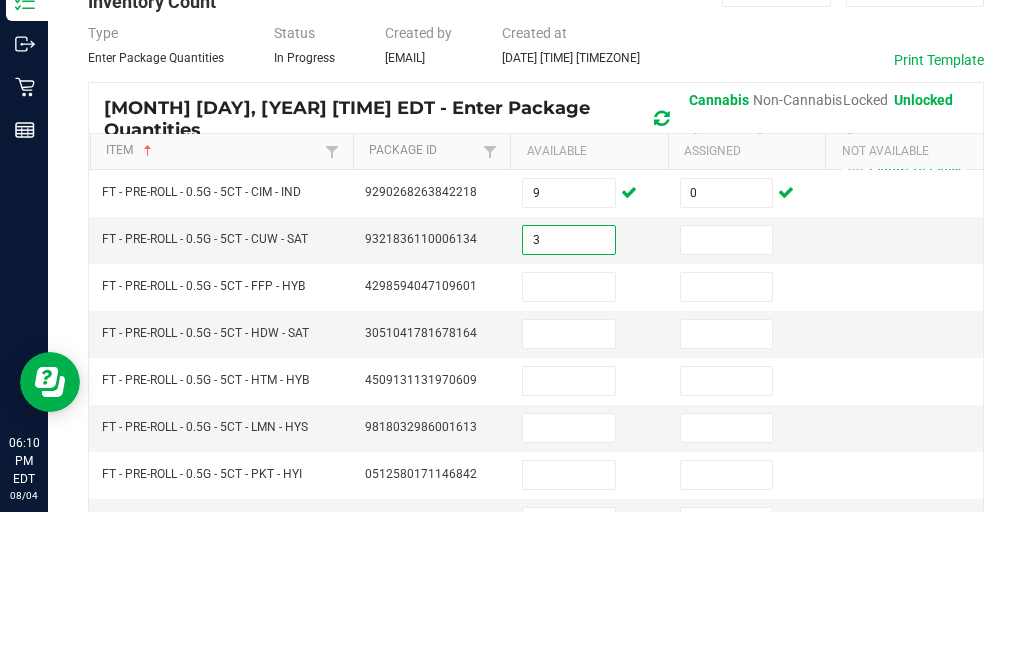 click at bounding box center (727, 393) 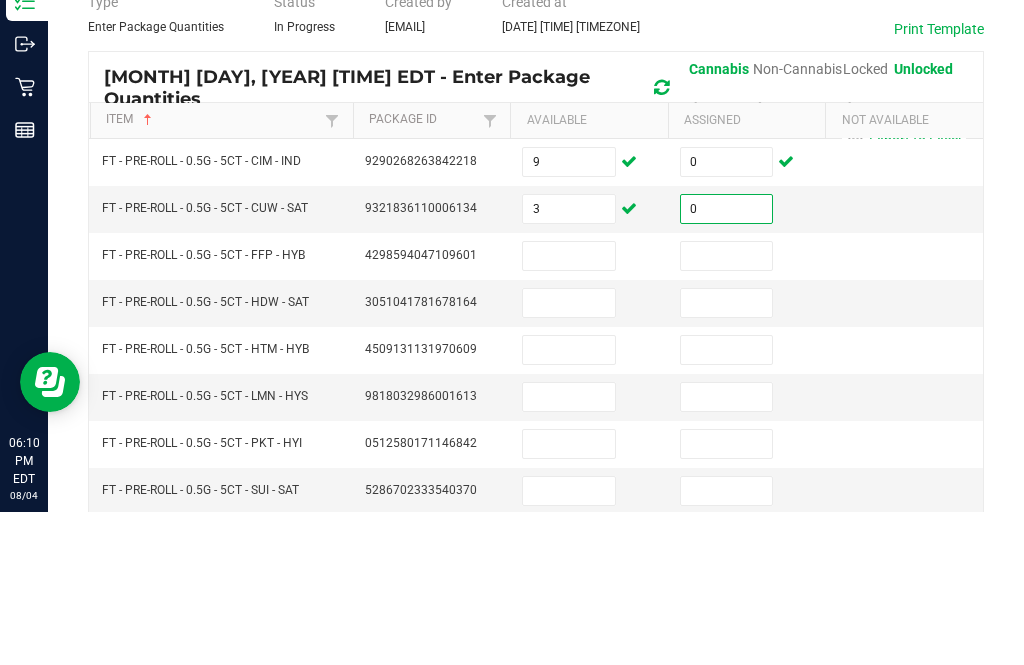 scroll, scrollTop: 30, scrollLeft: 0, axis: vertical 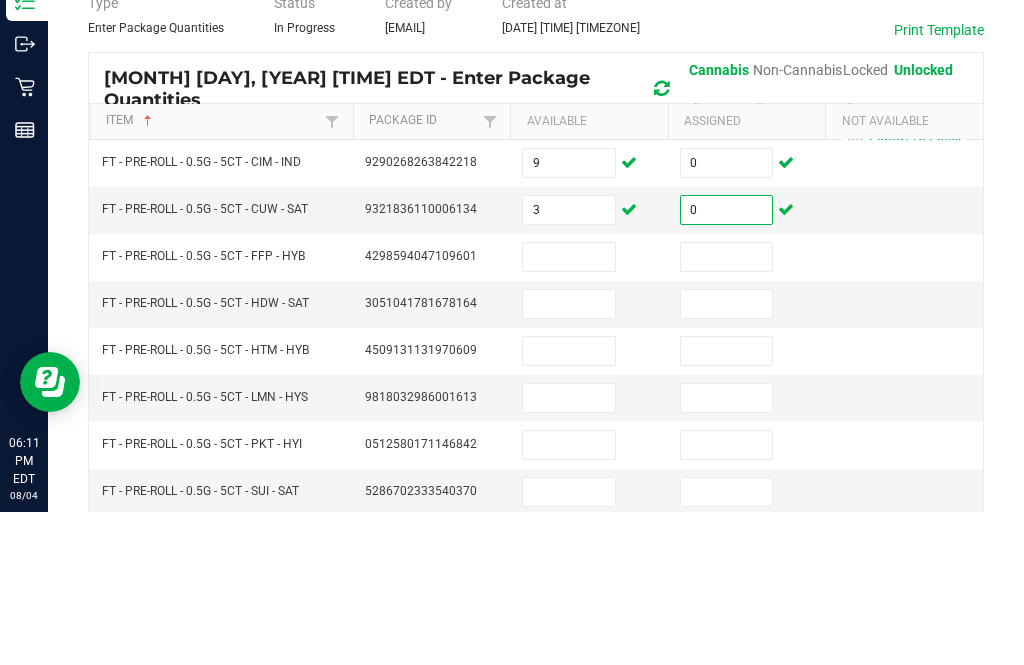 click at bounding box center [569, 410] 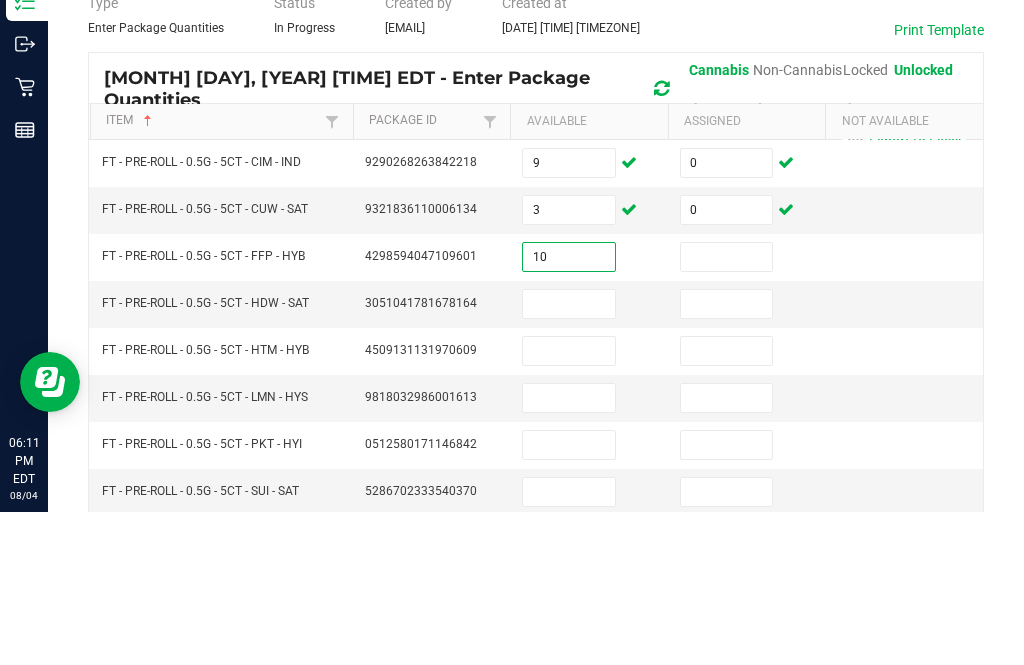 click at bounding box center [727, 410] 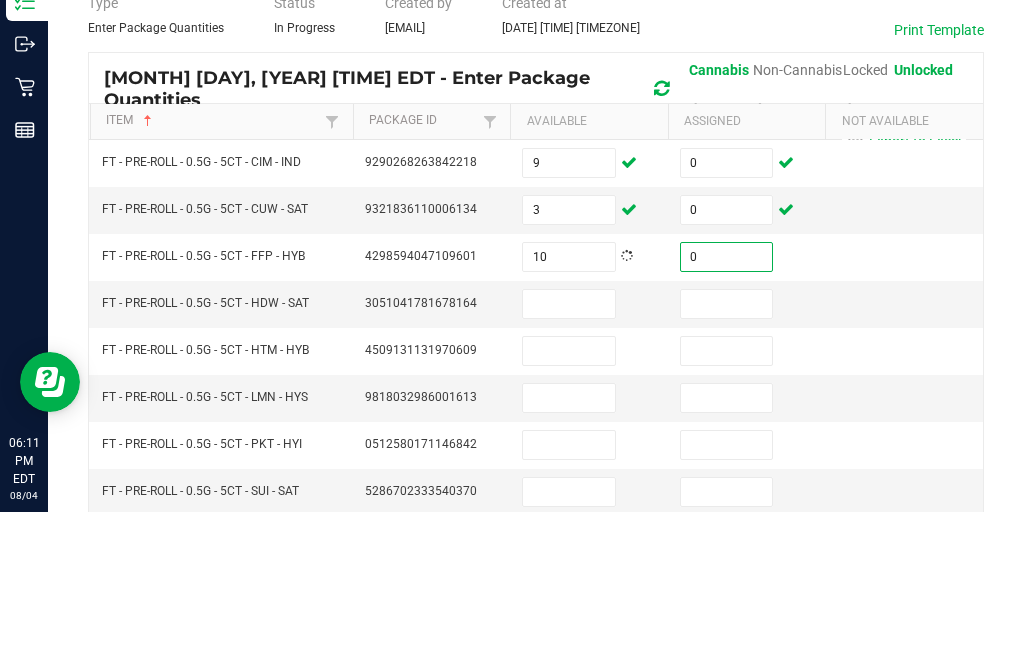 click at bounding box center [569, 457] 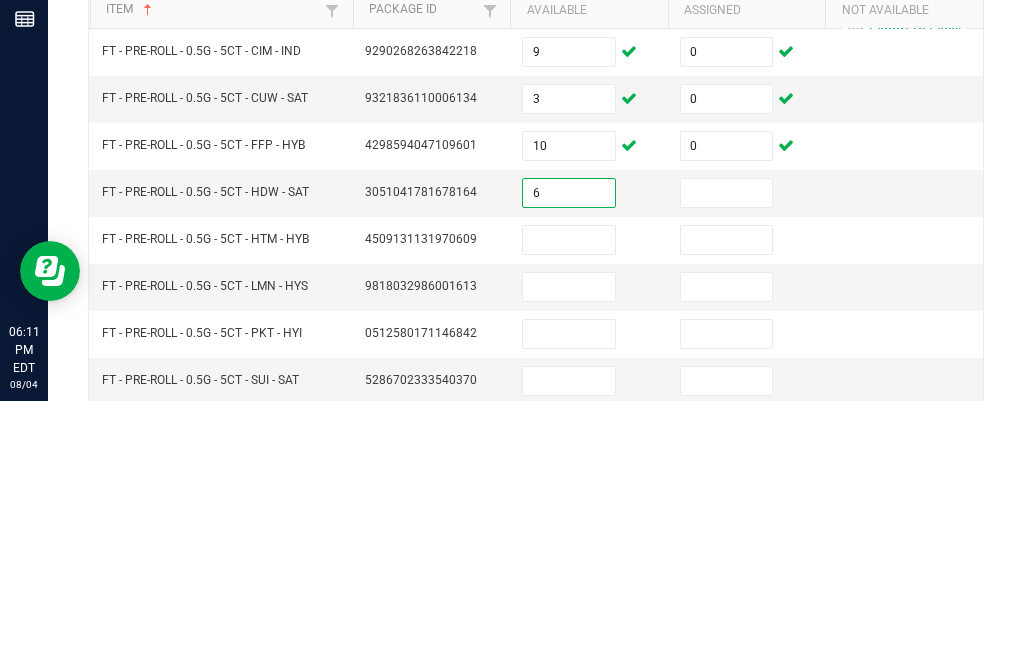 click at bounding box center [727, 457] 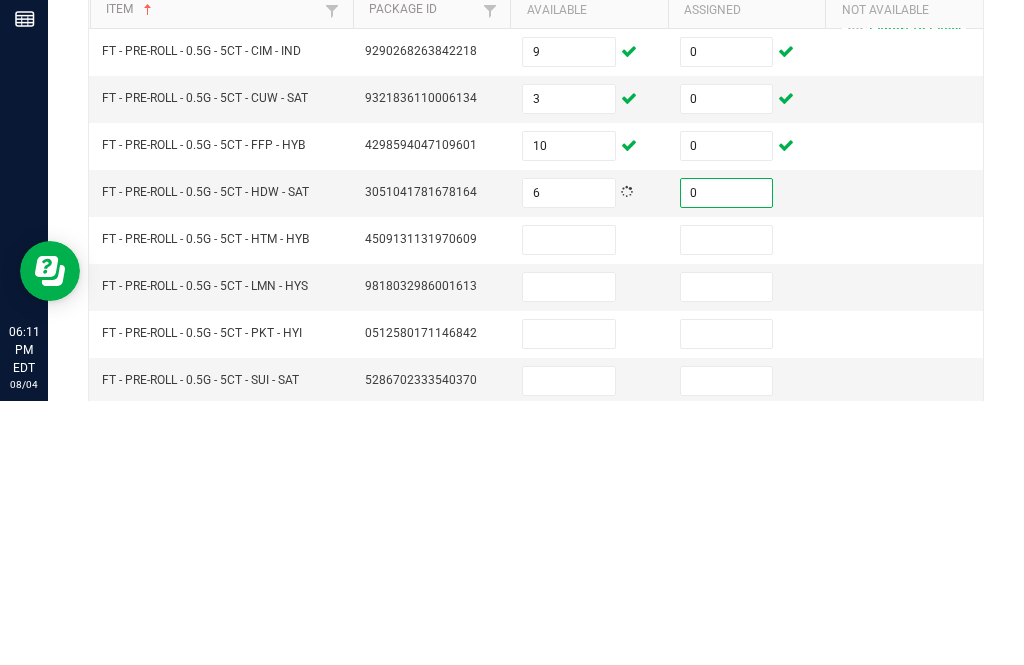 click at bounding box center [569, 504] 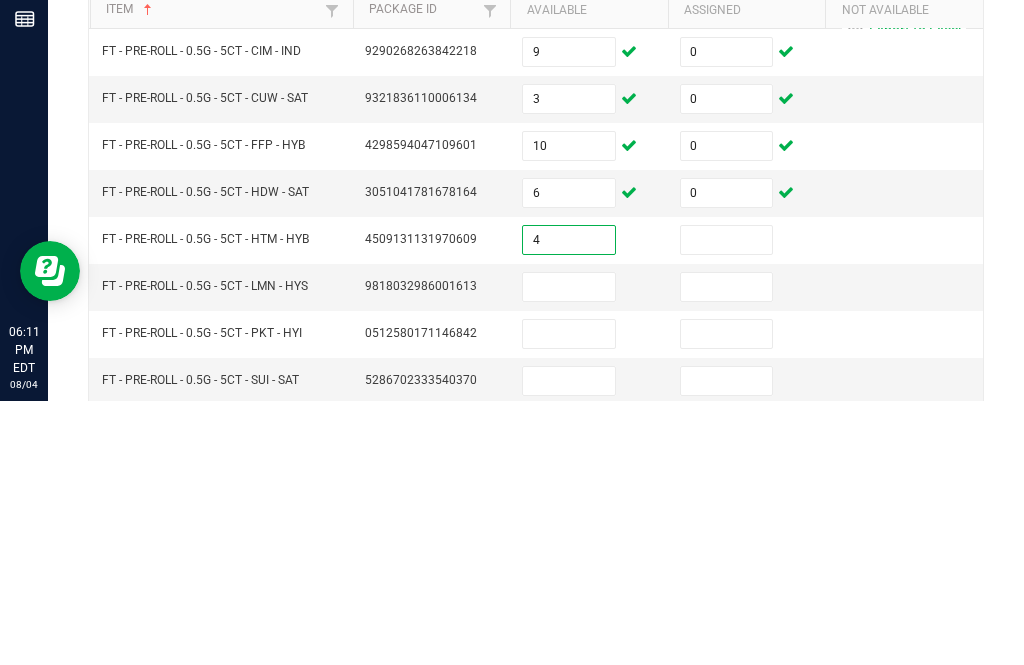 click at bounding box center [727, 504] 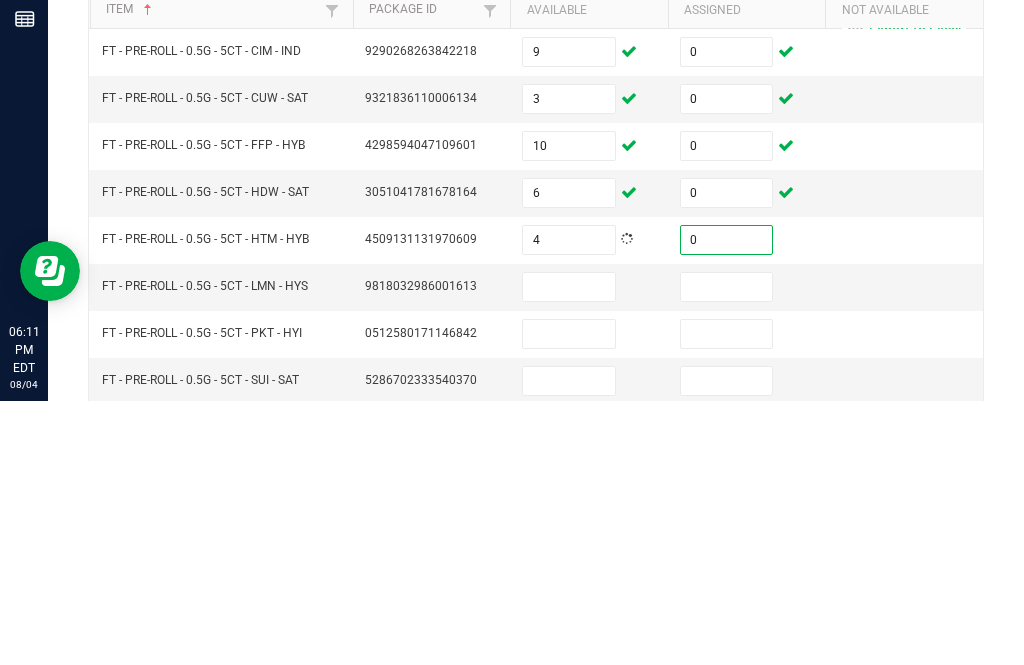 click at bounding box center [569, 551] 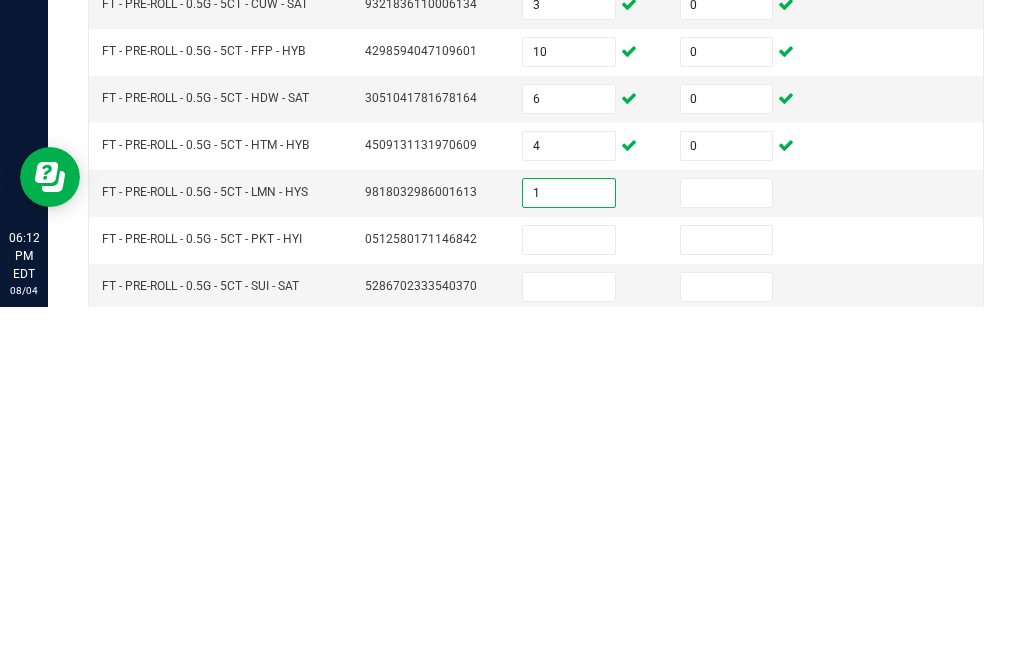 click at bounding box center (727, 551) 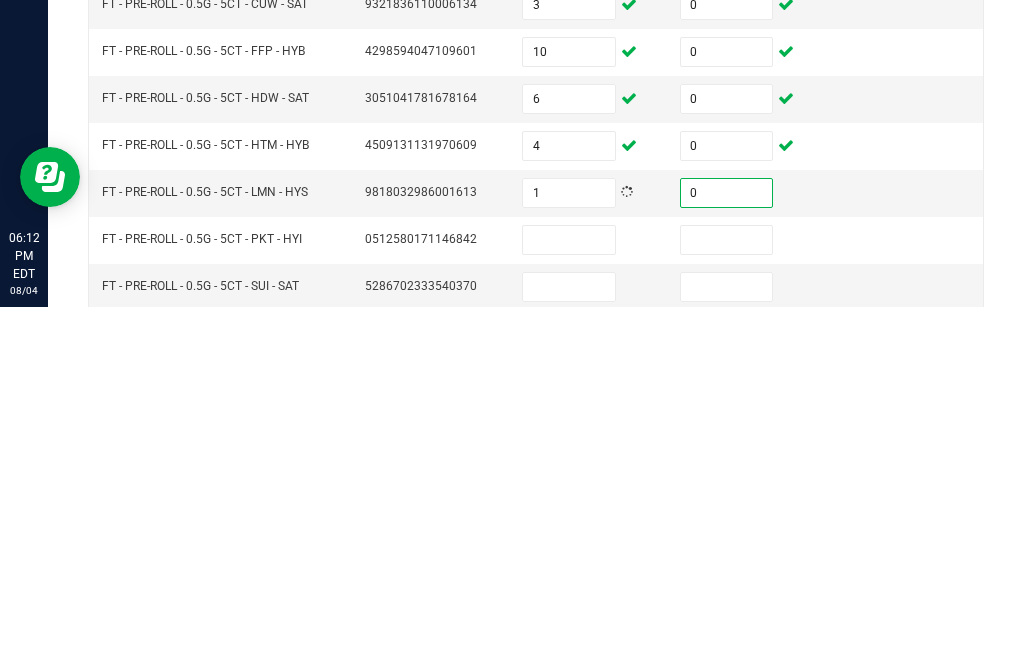 click at bounding box center [569, 598] 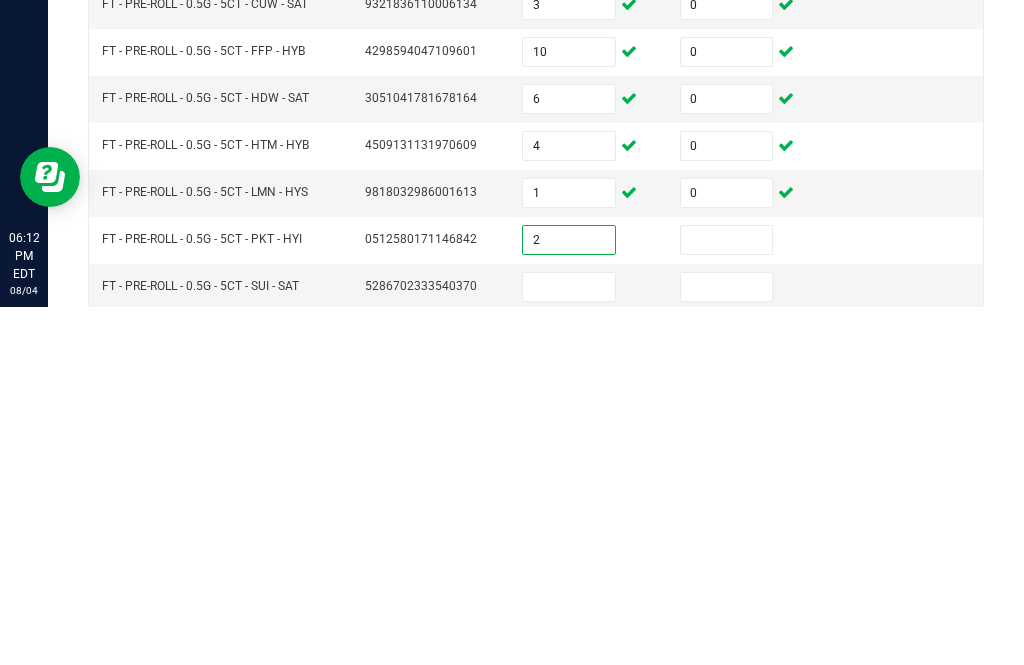 click at bounding box center [727, 598] 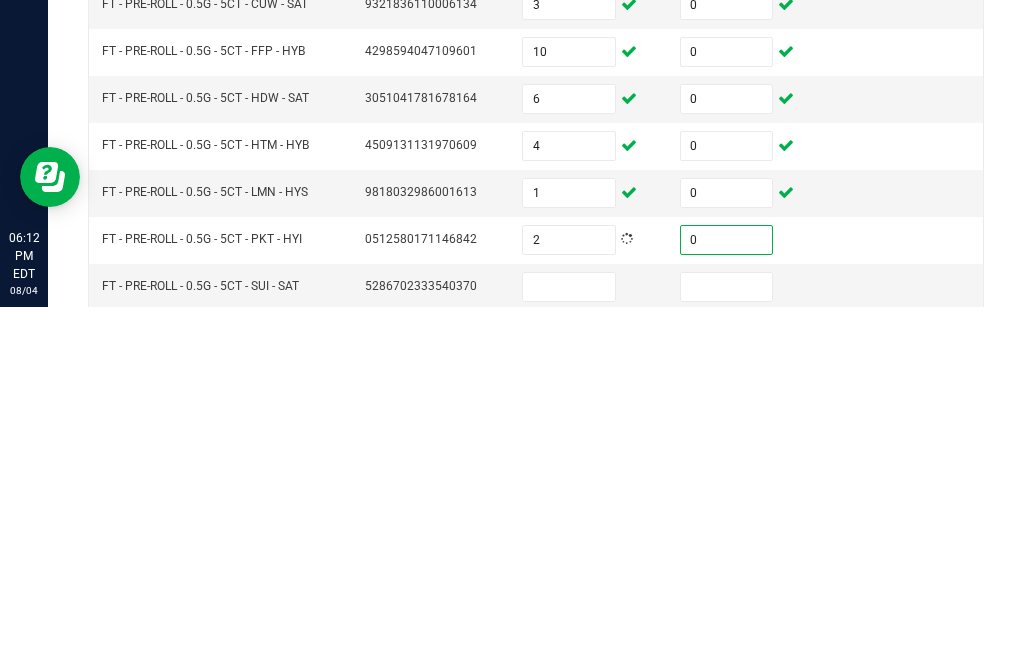 click at bounding box center [569, 645] 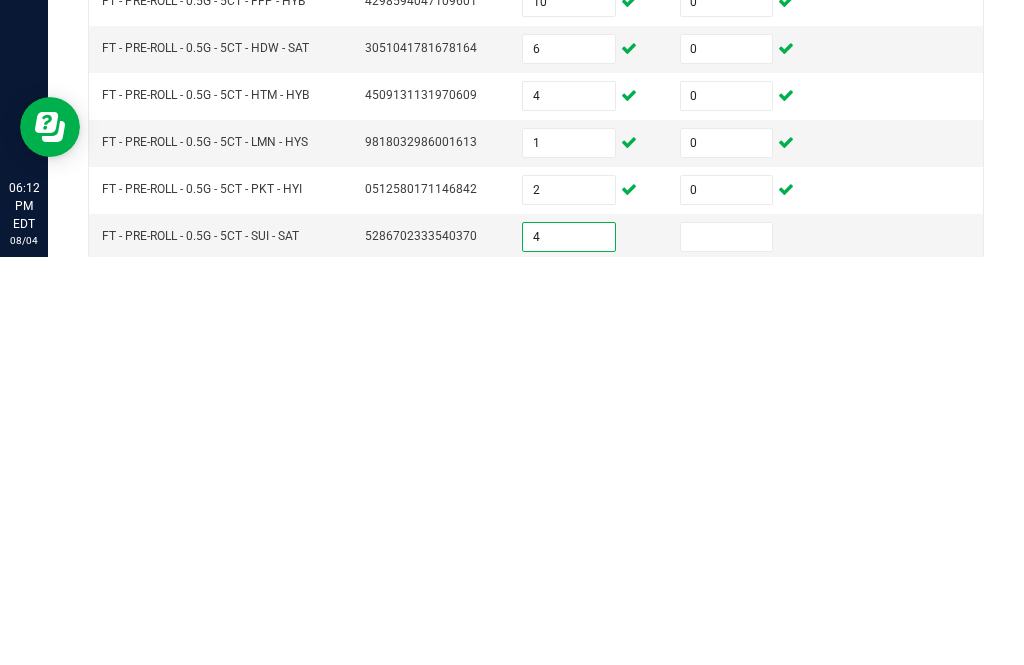 click at bounding box center [727, 645] 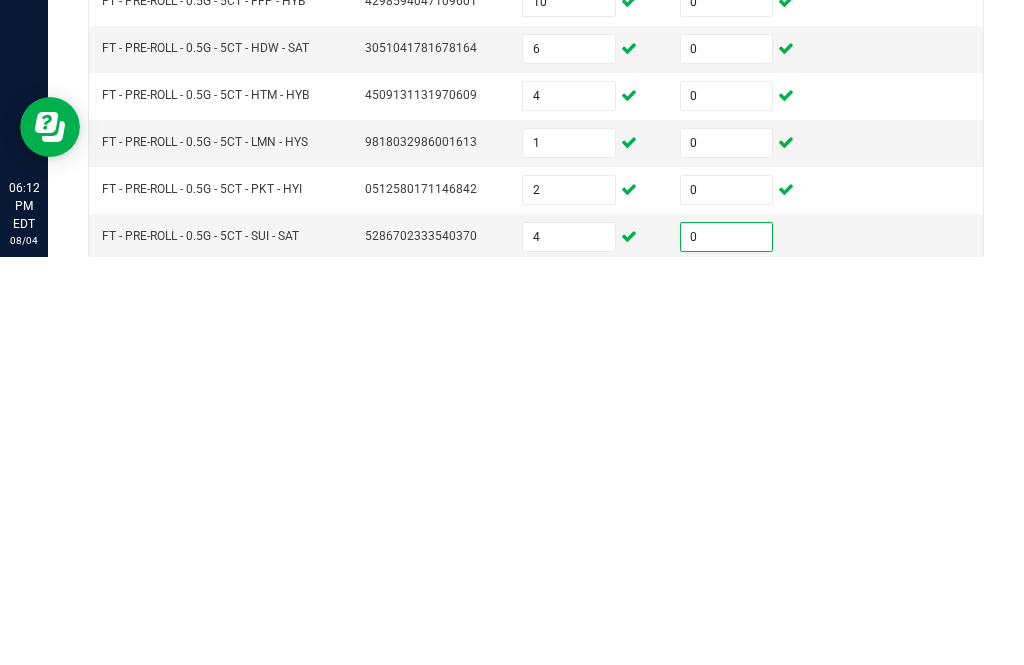 click at bounding box center [569, 692] 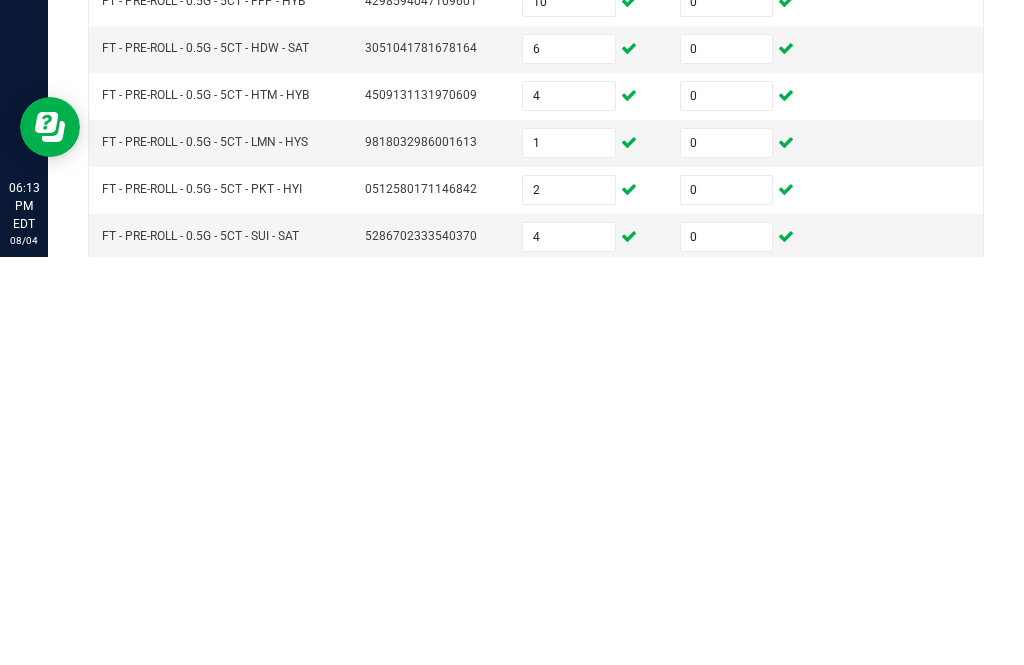 click at bounding box center (727, 692) 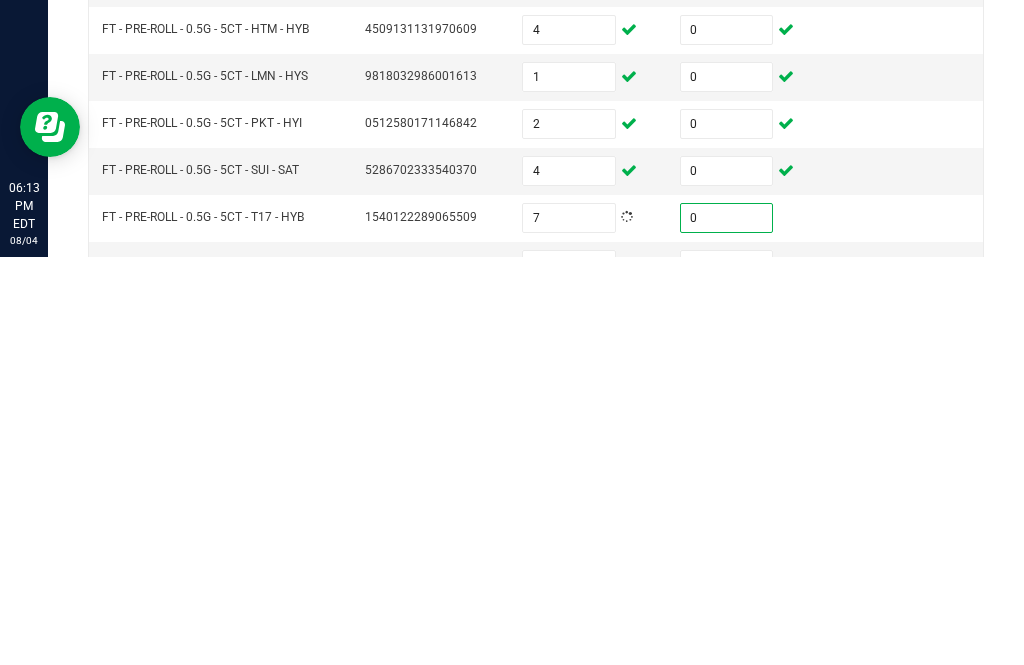 scroll, scrollTop: 97, scrollLeft: 0, axis: vertical 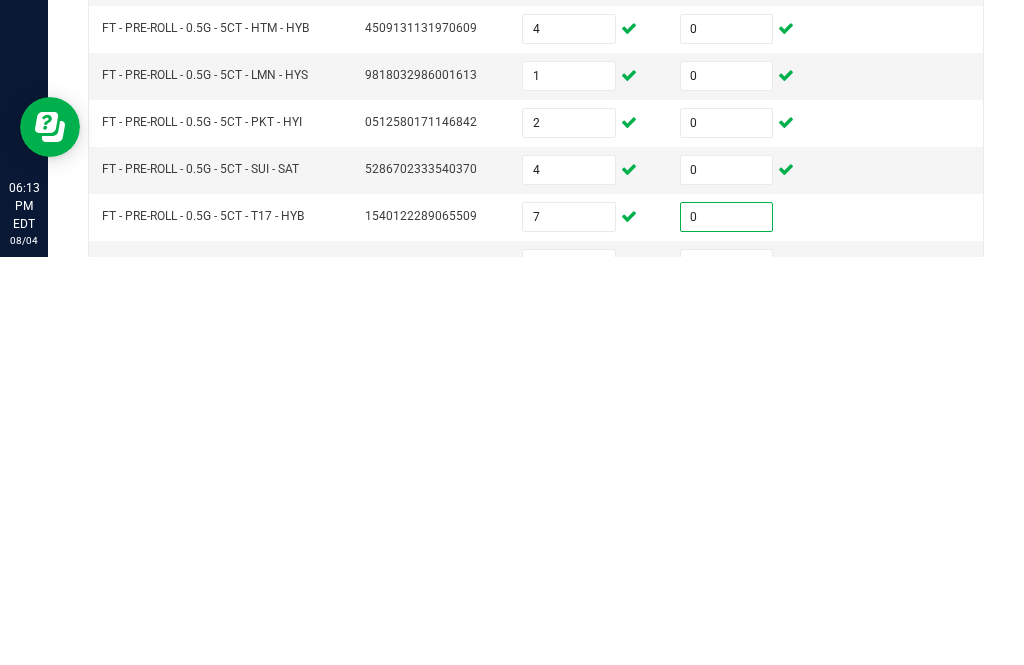 click at bounding box center [569, 672] 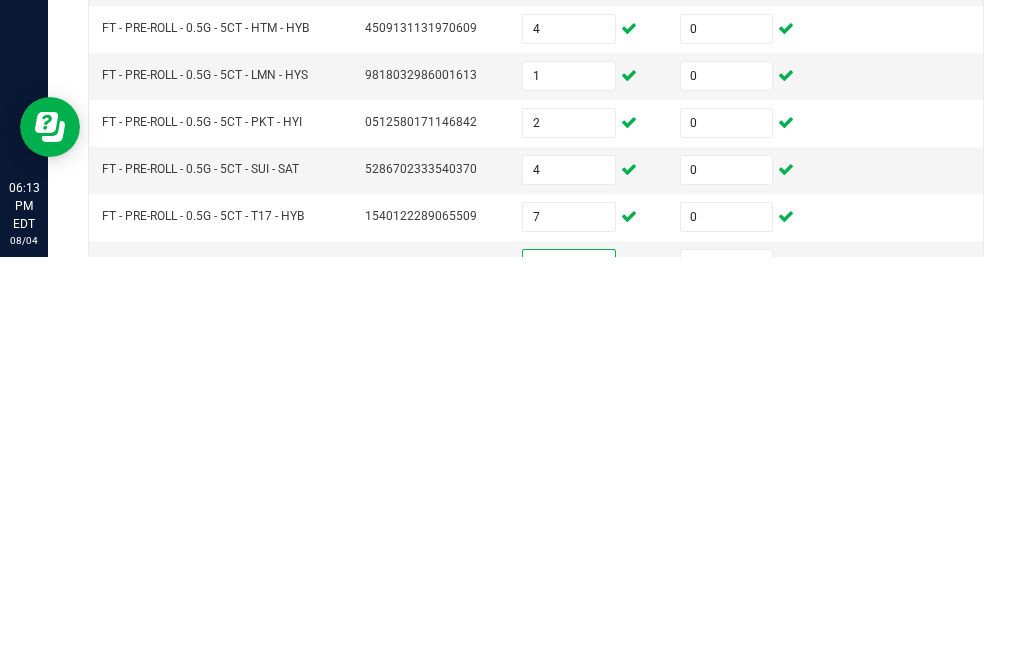 click at bounding box center [727, 672] 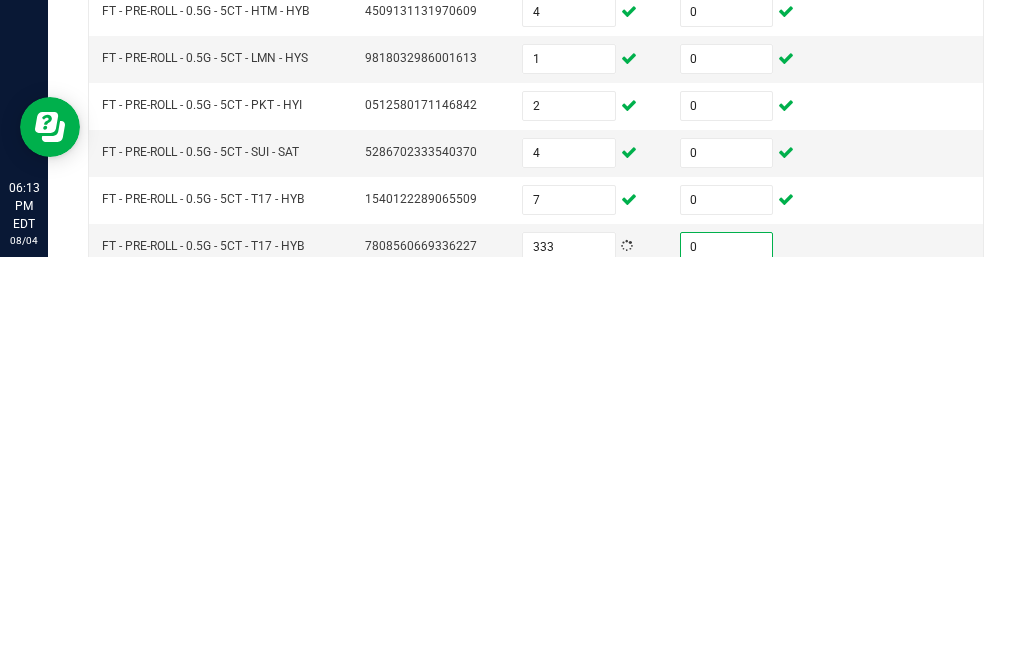scroll, scrollTop: 119, scrollLeft: 0, axis: vertical 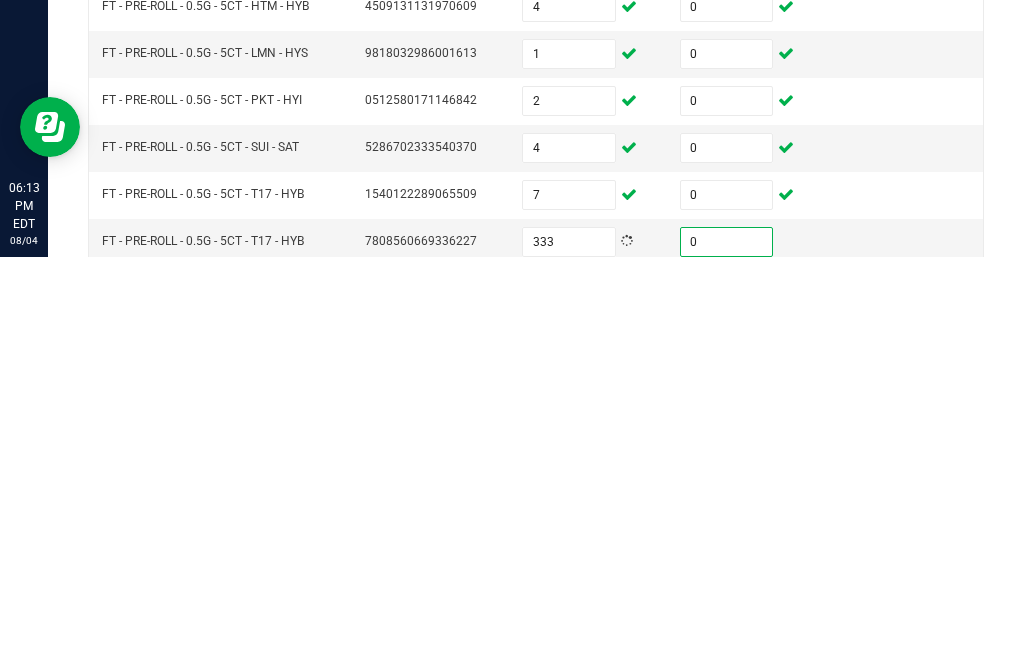 click at bounding box center [569, 697] 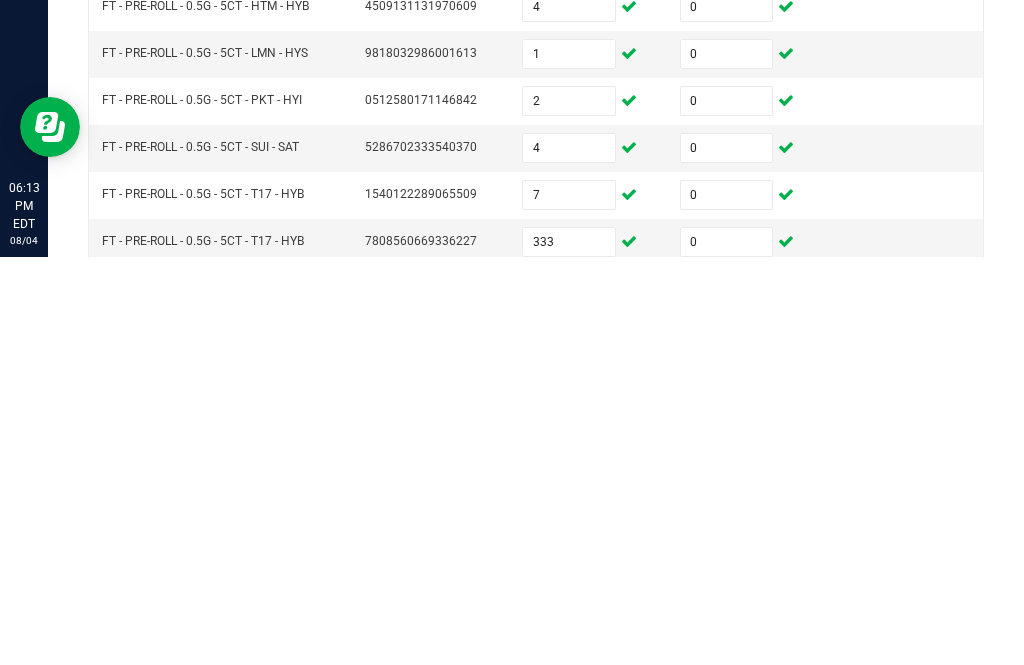 click at bounding box center (727, 697) 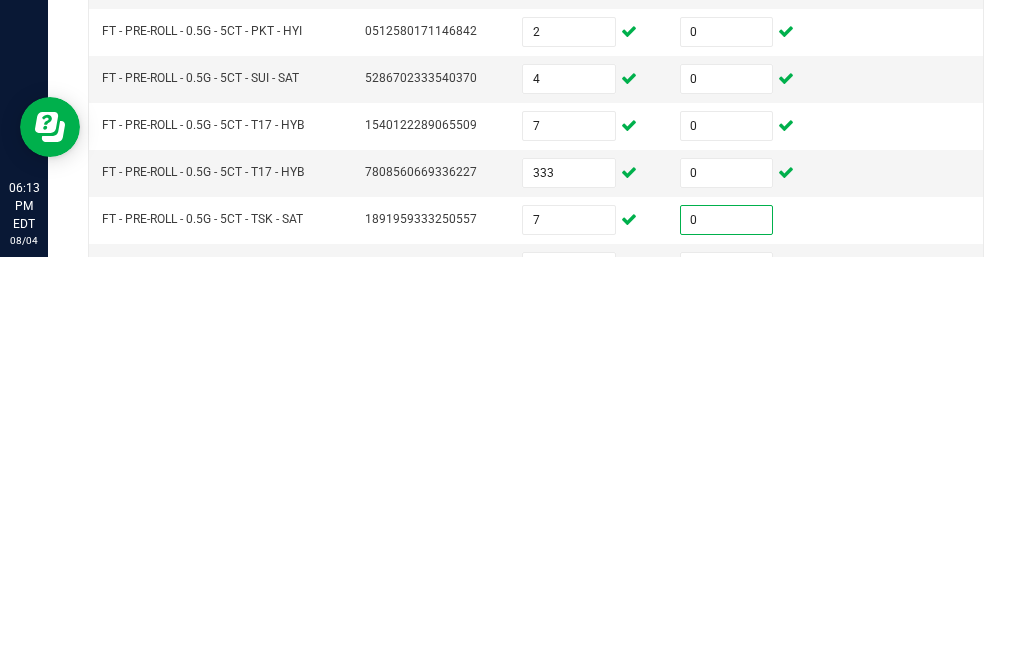 scroll, scrollTop: 202, scrollLeft: 0, axis: vertical 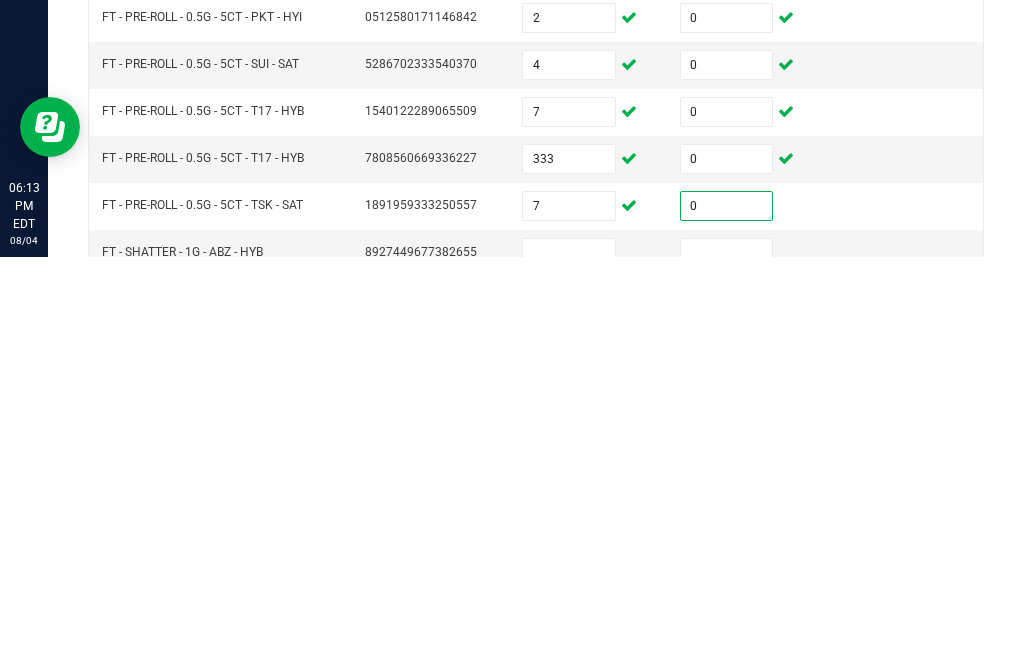click at bounding box center (569, 661) 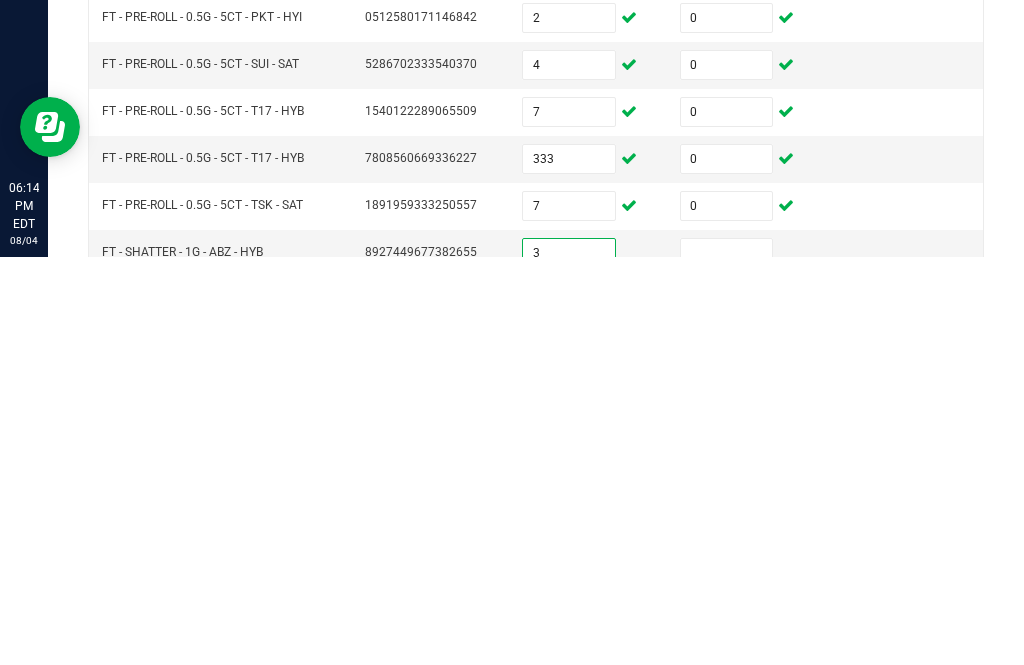 click at bounding box center (727, 661) 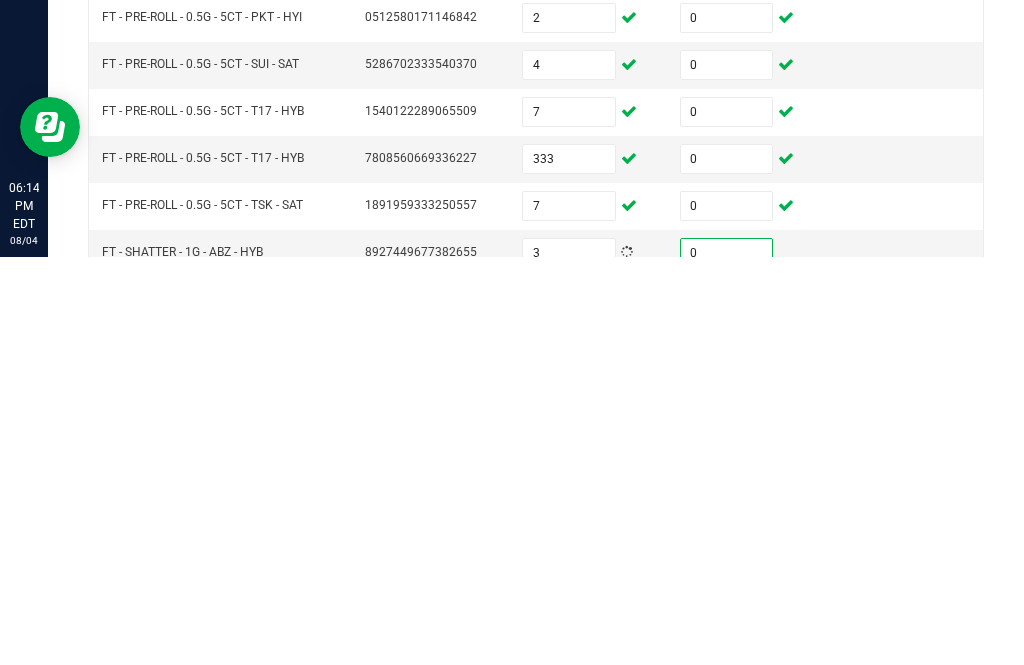 click at bounding box center (569, 708) 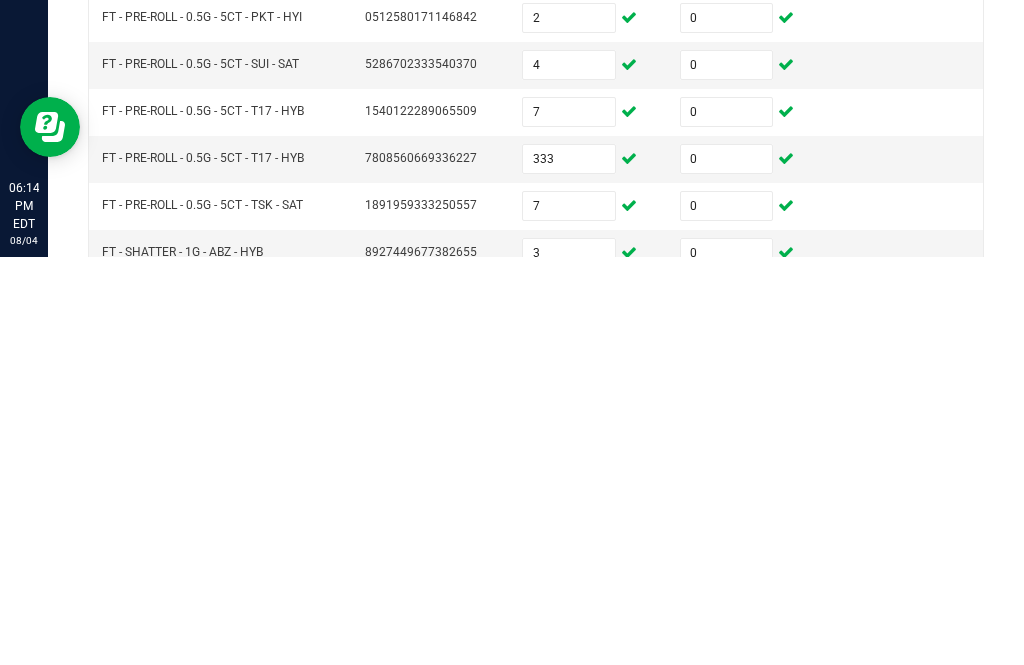 click at bounding box center (727, 708) 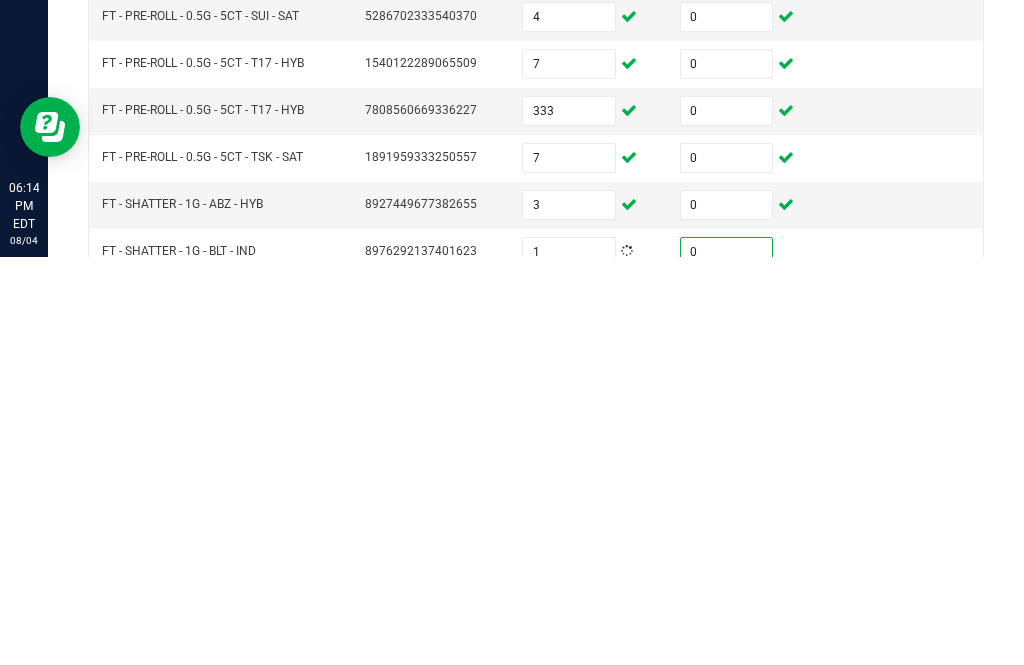 scroll, scrollTop: 251, scrollLeft: 0, axis: vertical 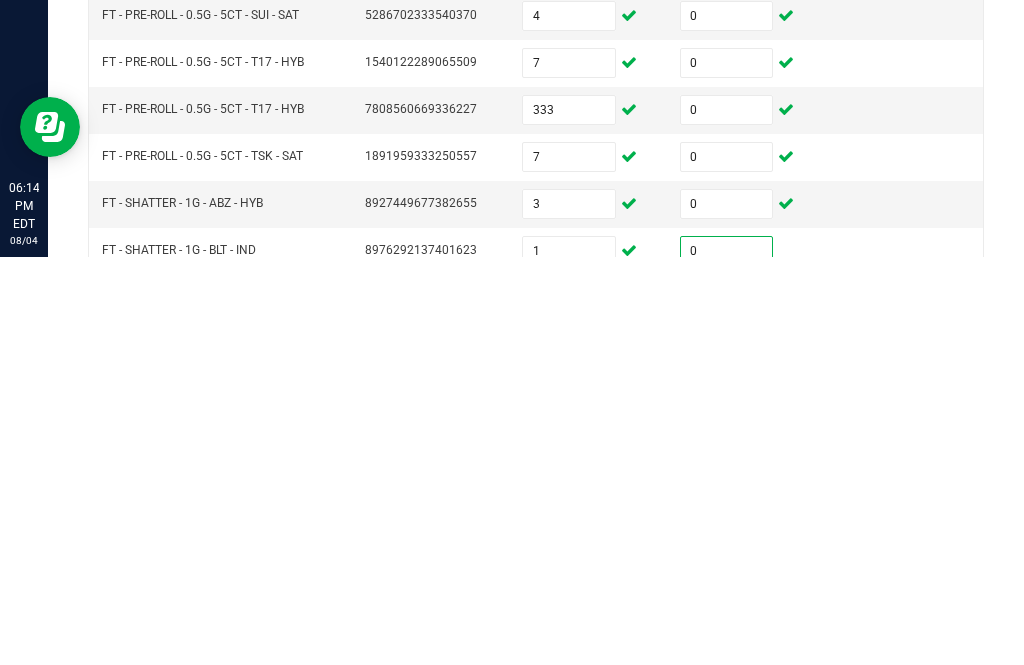 click at bounding box center (569, 706) 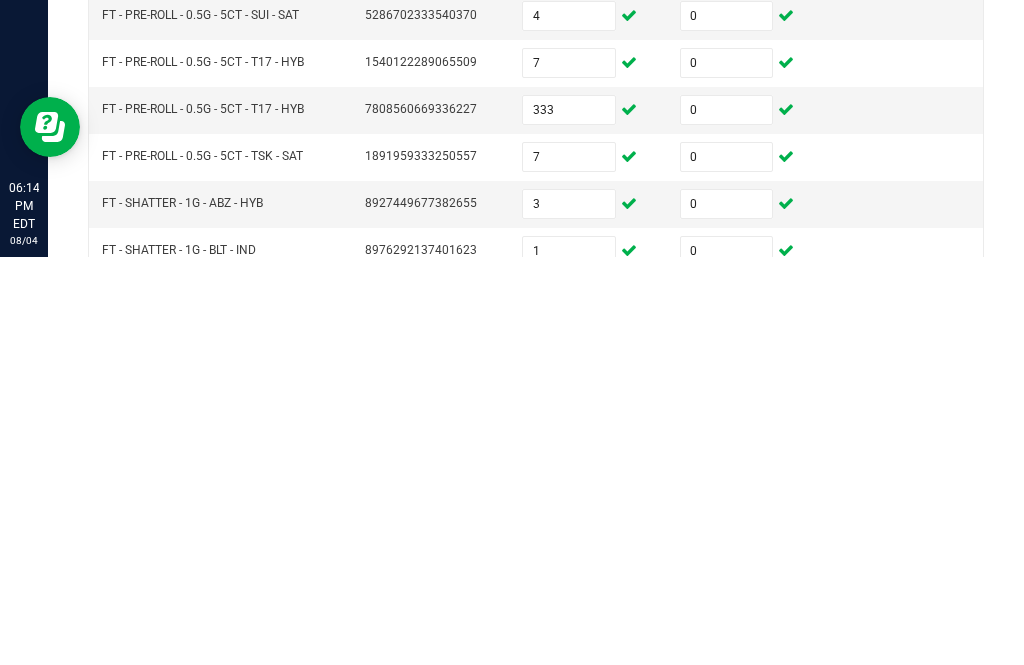 click at bounding box center [727, 706] 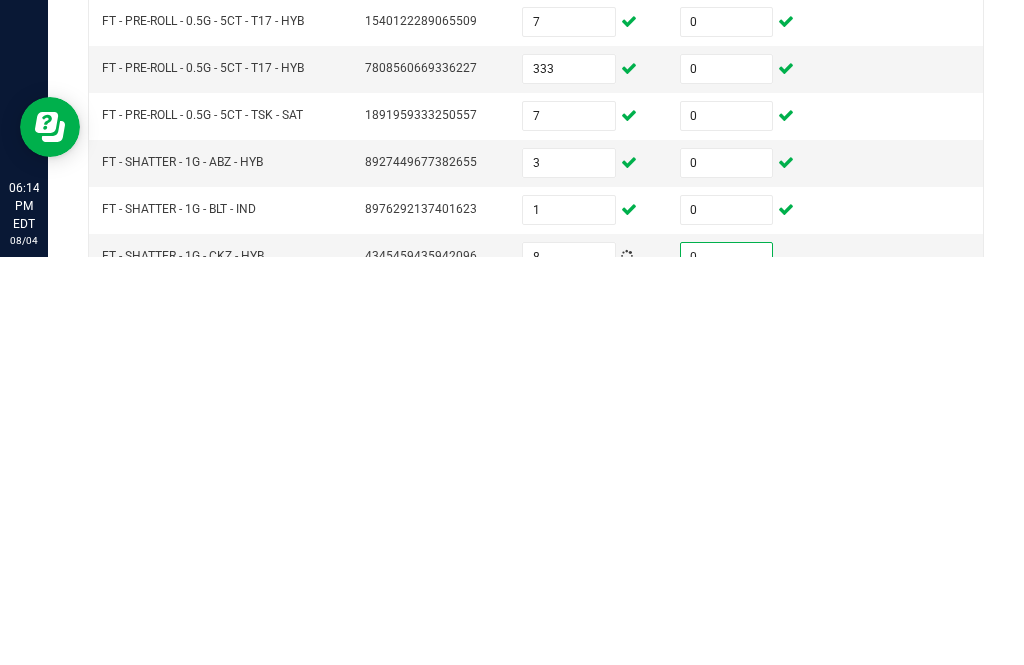 scroll, scrollTop: 294, scrollLeft: 0, axis: vertical 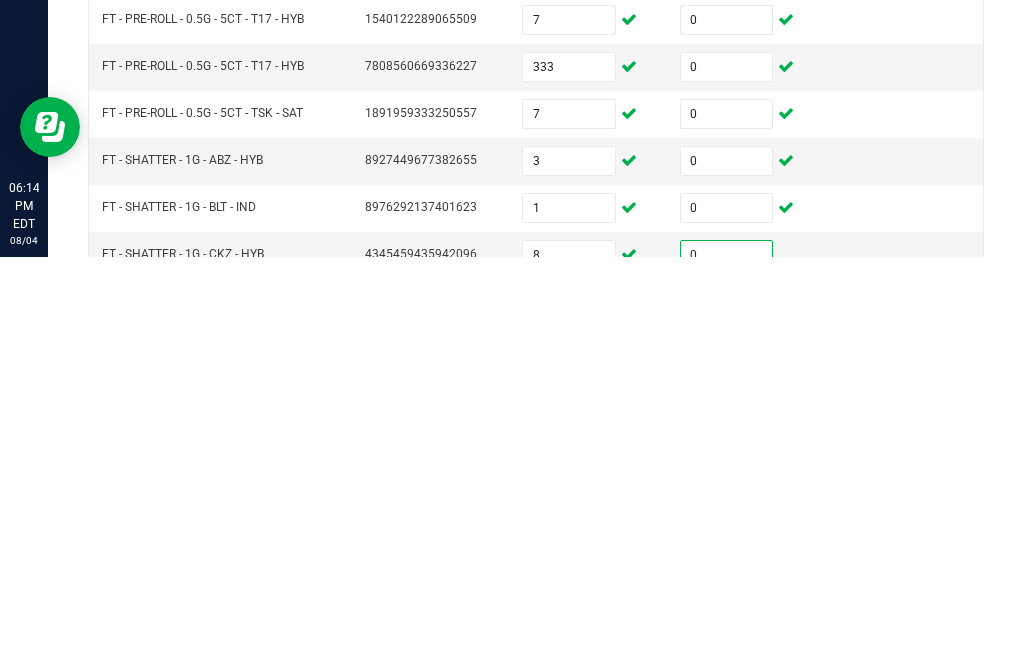 click at bounding box center (569, 710) 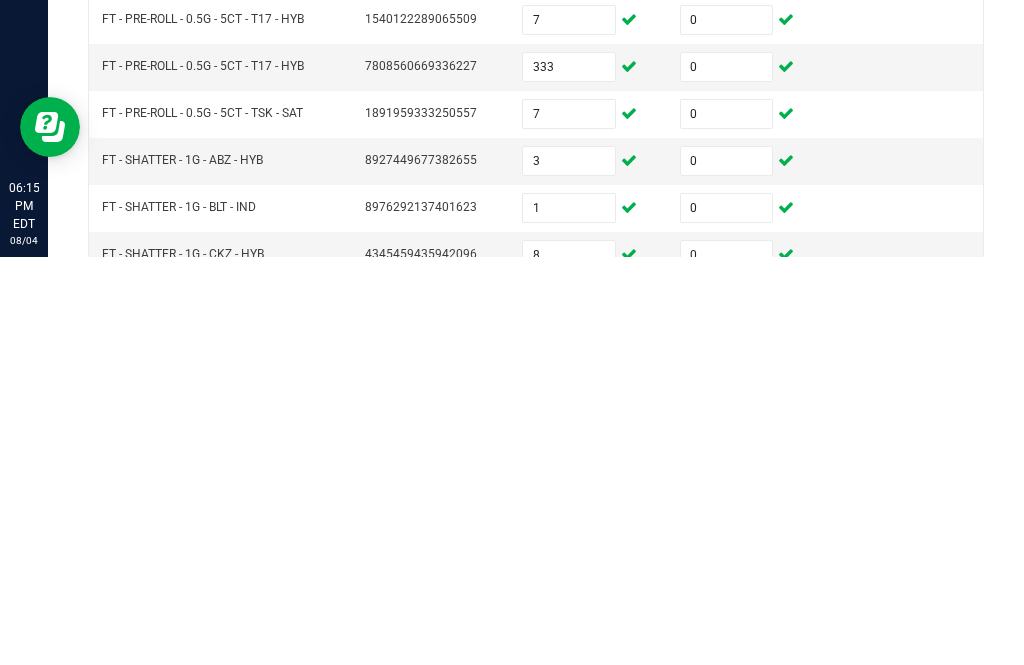 click at bounding box center (727, 710) 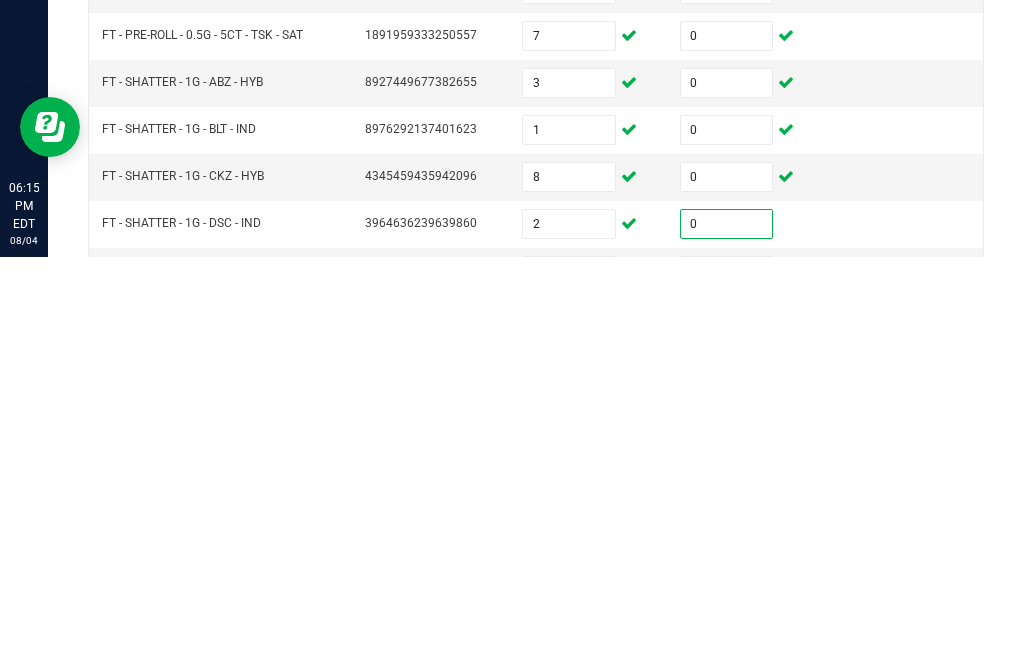 scroll, scrollTop: 376, scrollLeft: 0, axis: vertical 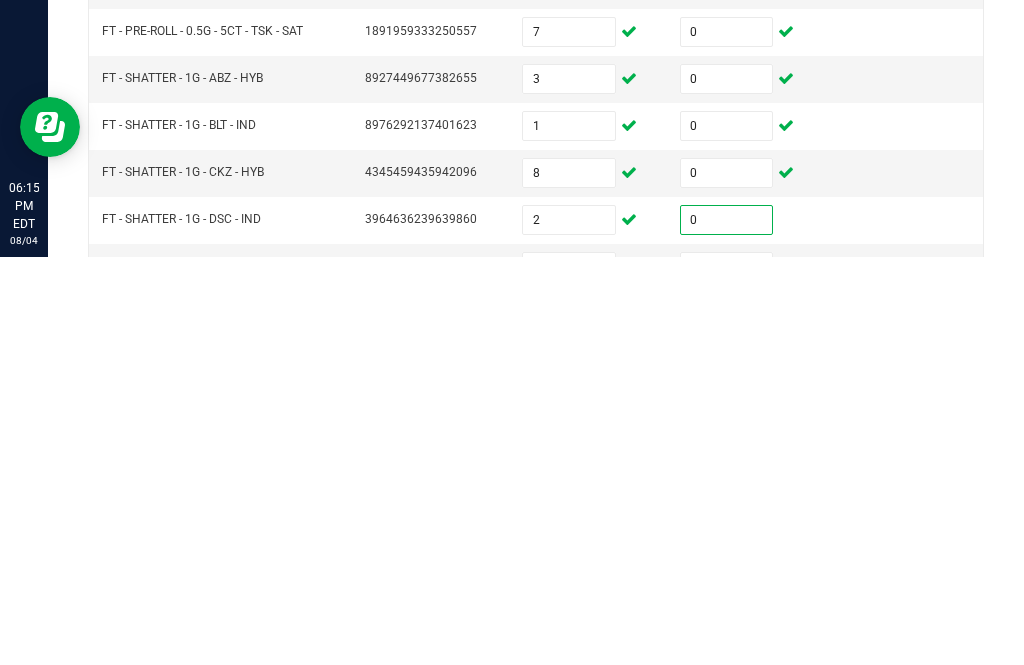 click at bounding box center [569, 675] 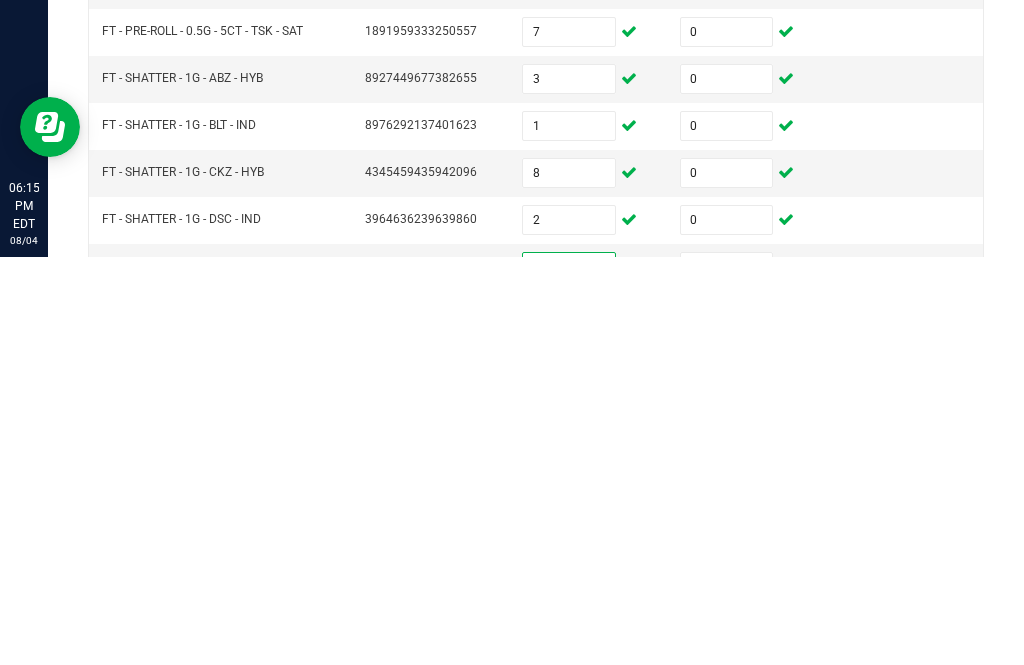 click at bounding box center [727, 675] 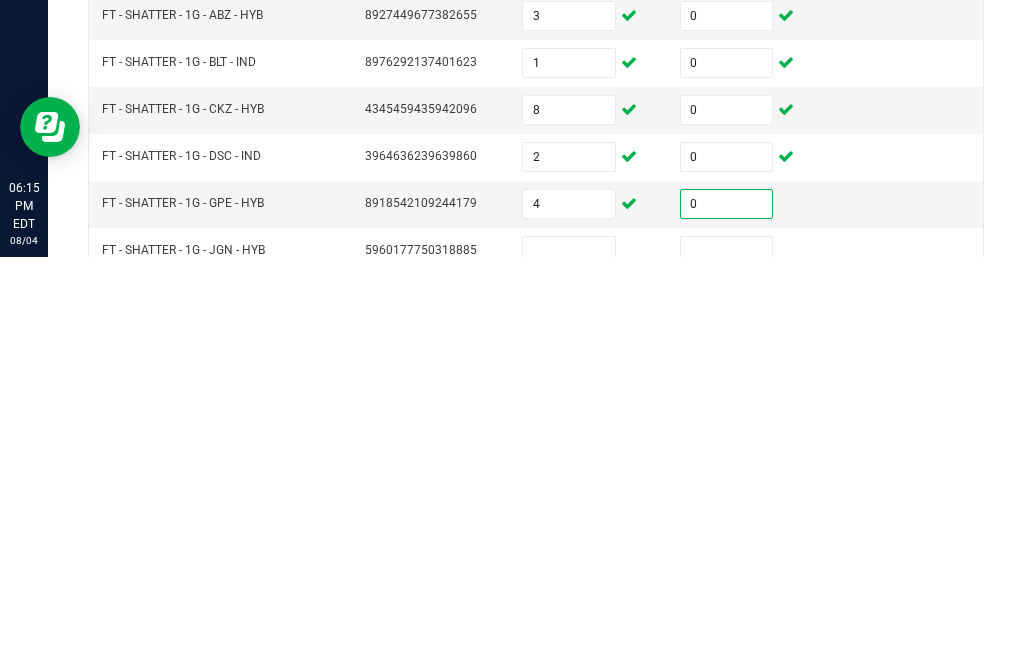 scroll, scrollTop: 439, scrollLeft: 0, axis: vertical 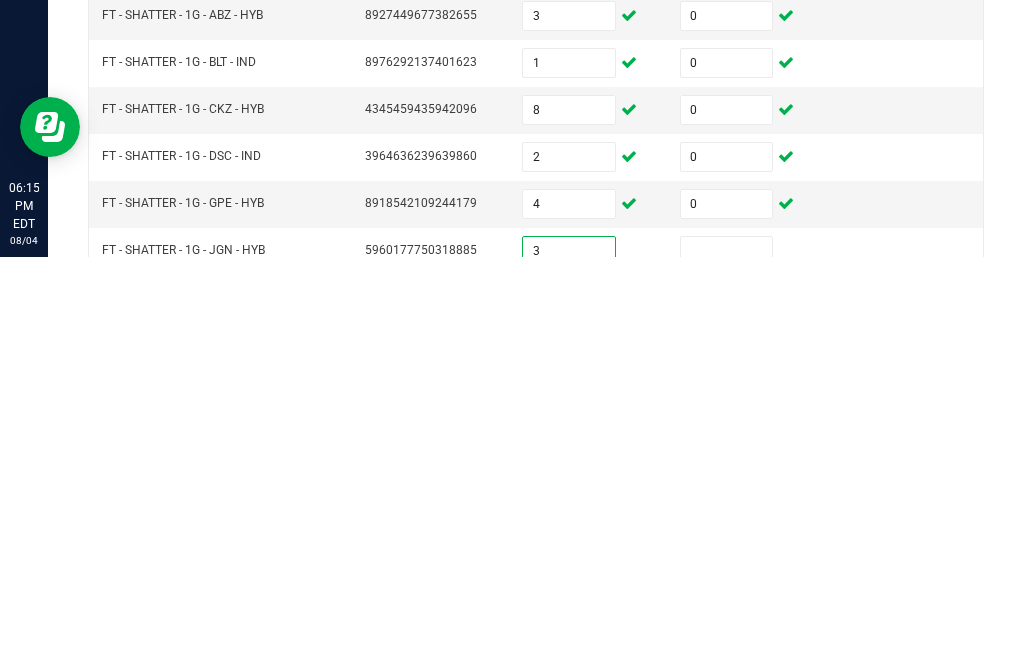 click at bounding box center (727, 659) 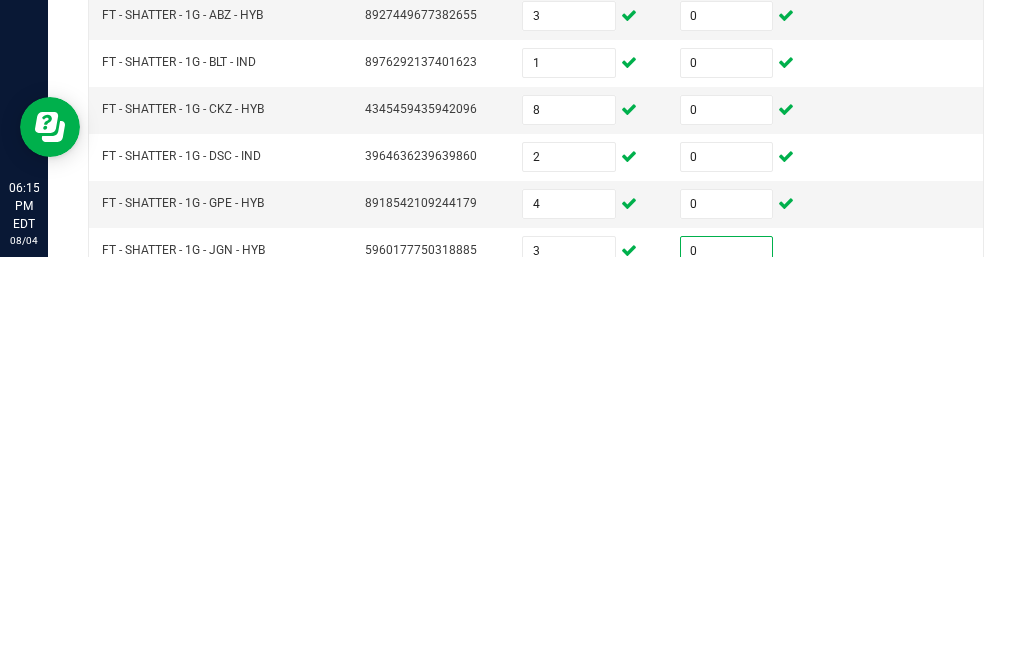 click at bounding box center (569, 706) 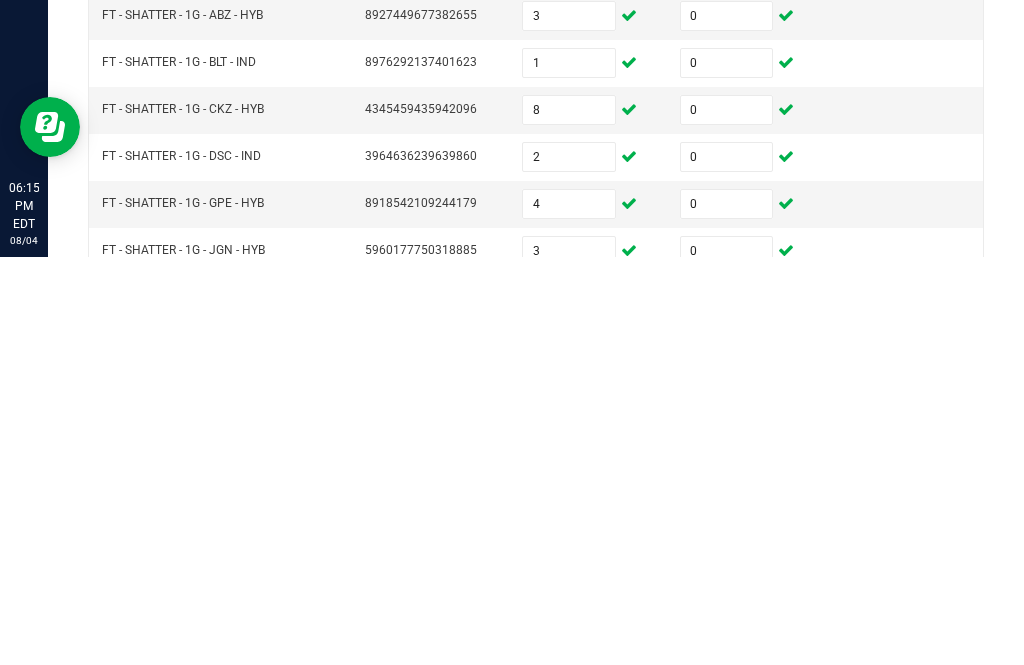 click at bounding box center (727, 706) 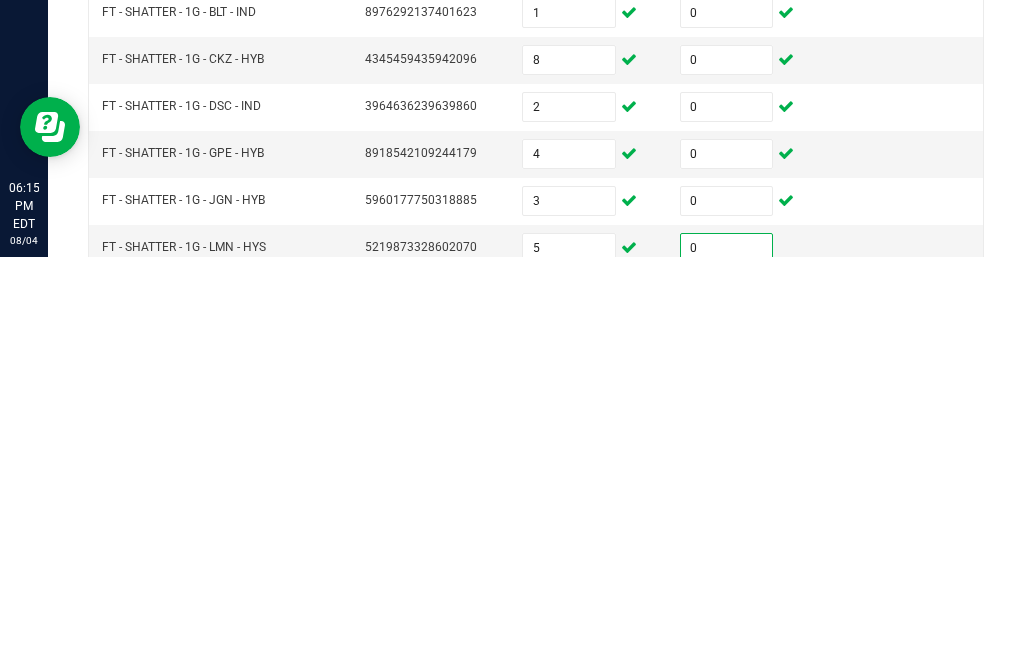 scroll, scrollTop: 512, scrollLeft: 0, axis: vertical 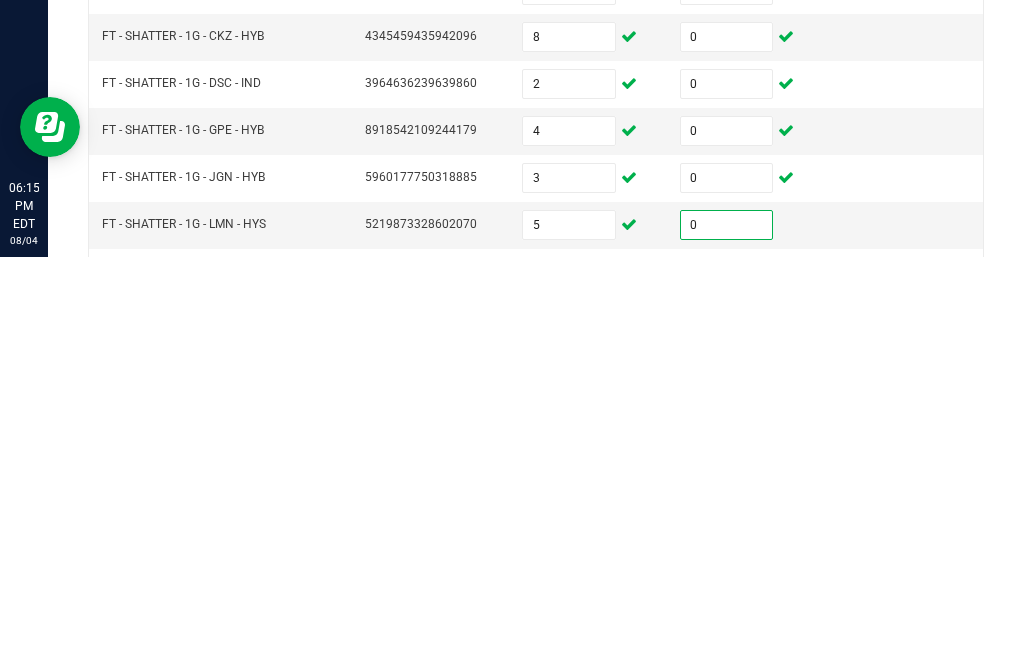 click at bounding box center [569, 680] 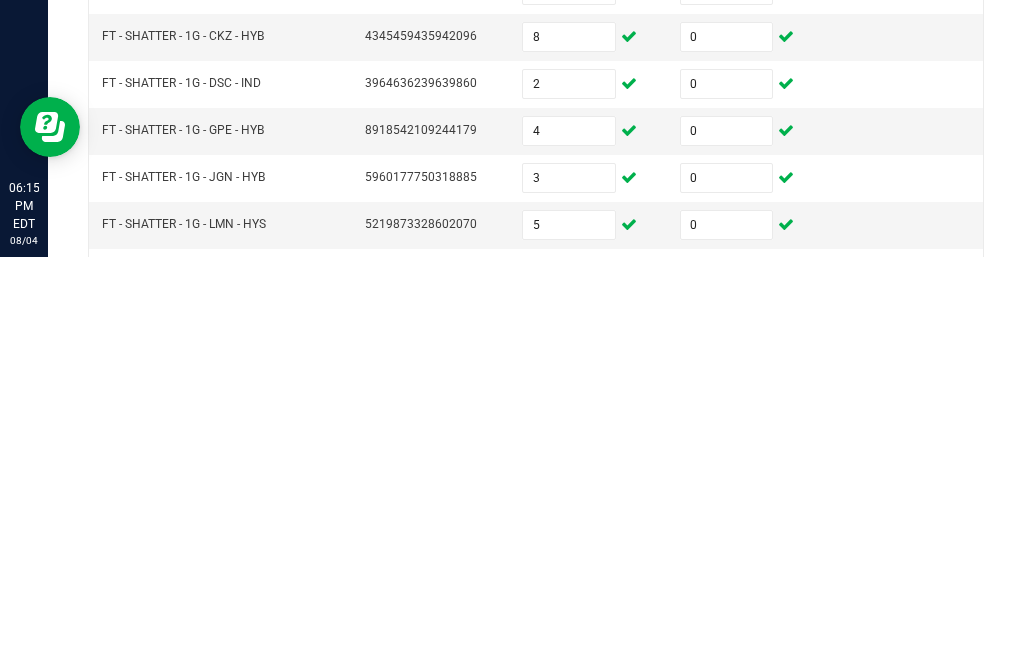 click at bounding box center [727, 680] 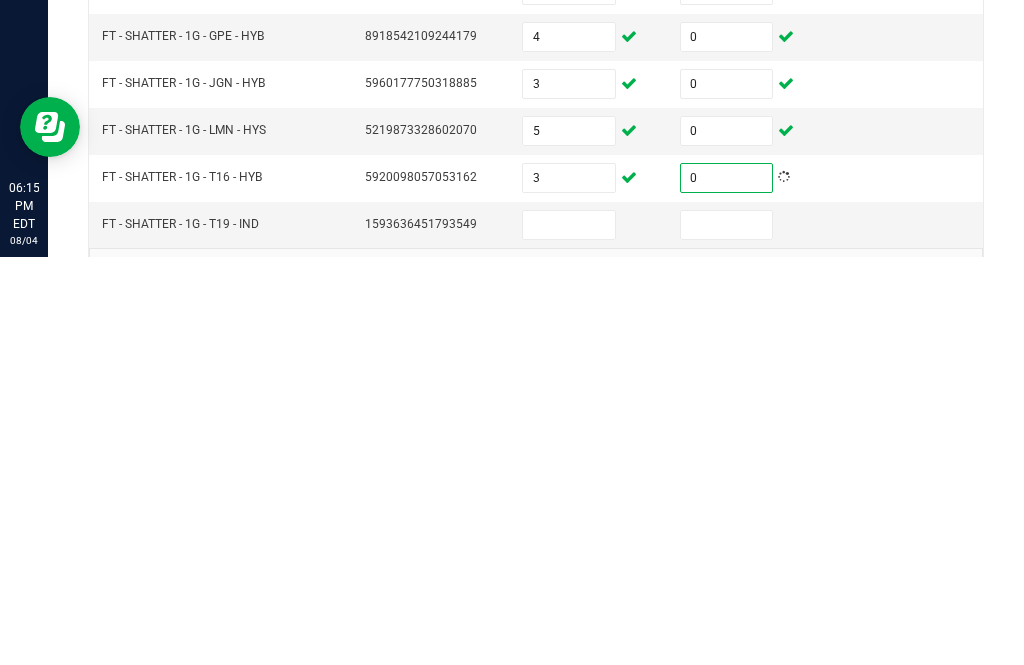 scroll, scrollTop: 605, scrollLeft: 0, axis: vertical 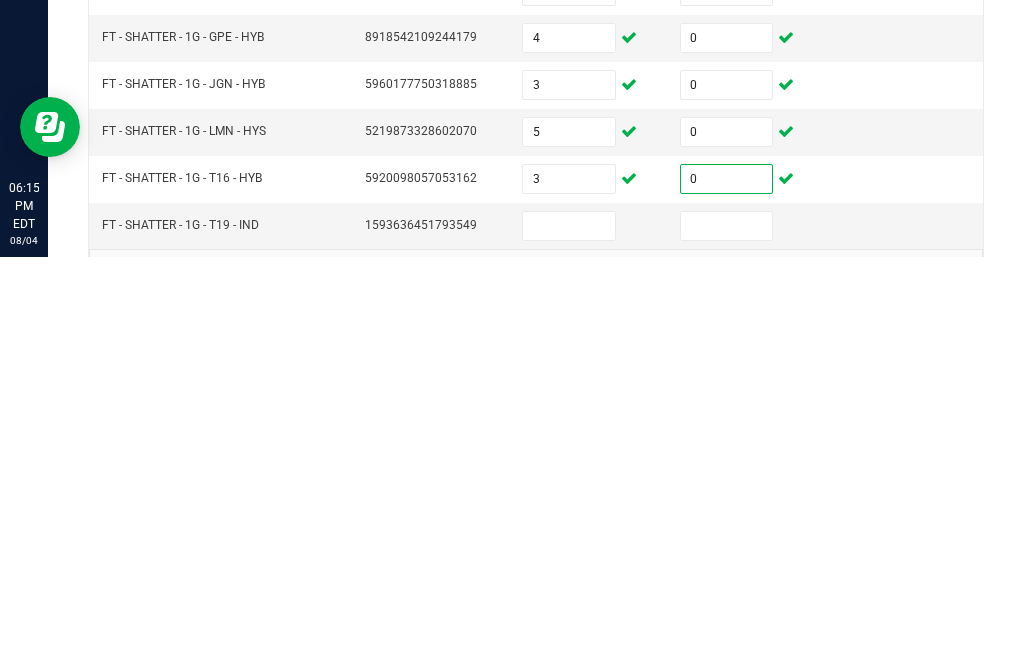 click at bounding box center [569, 634] 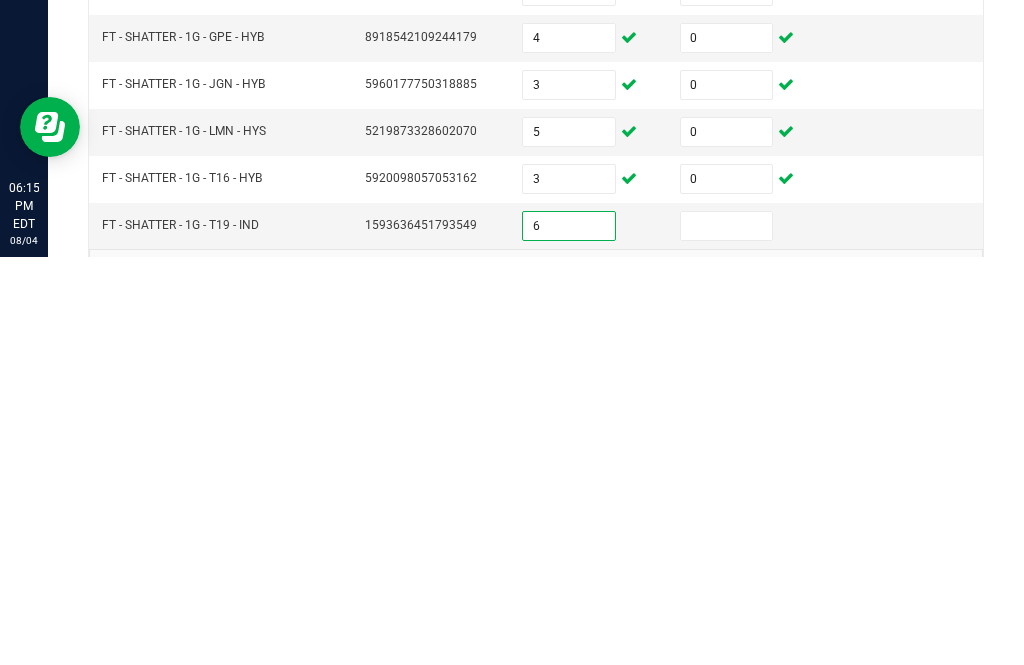 click at bounding box center [727, 634] 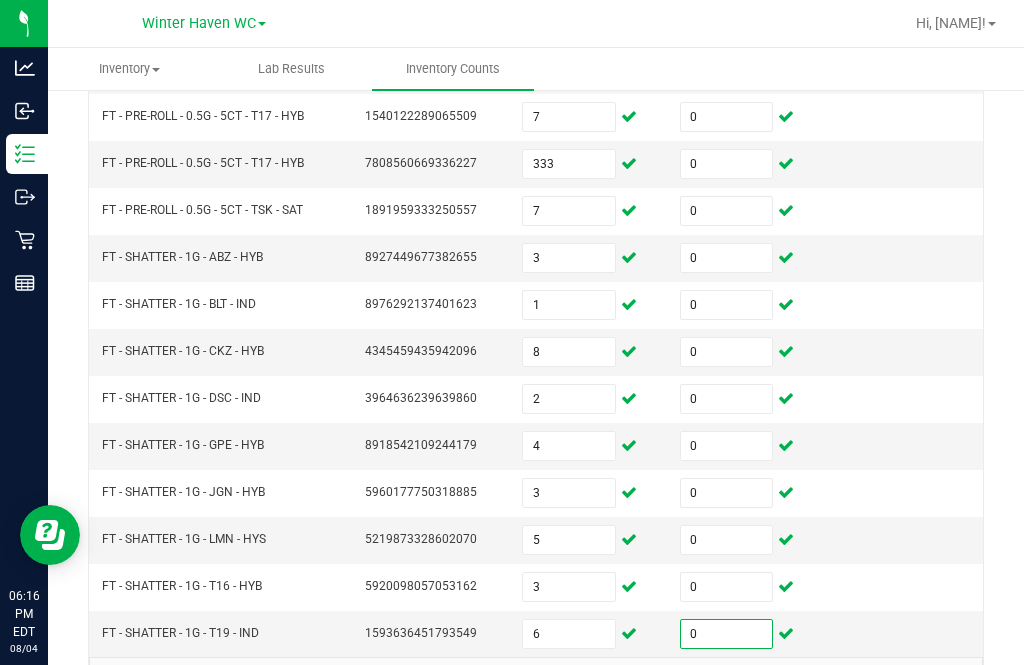 click on "6" 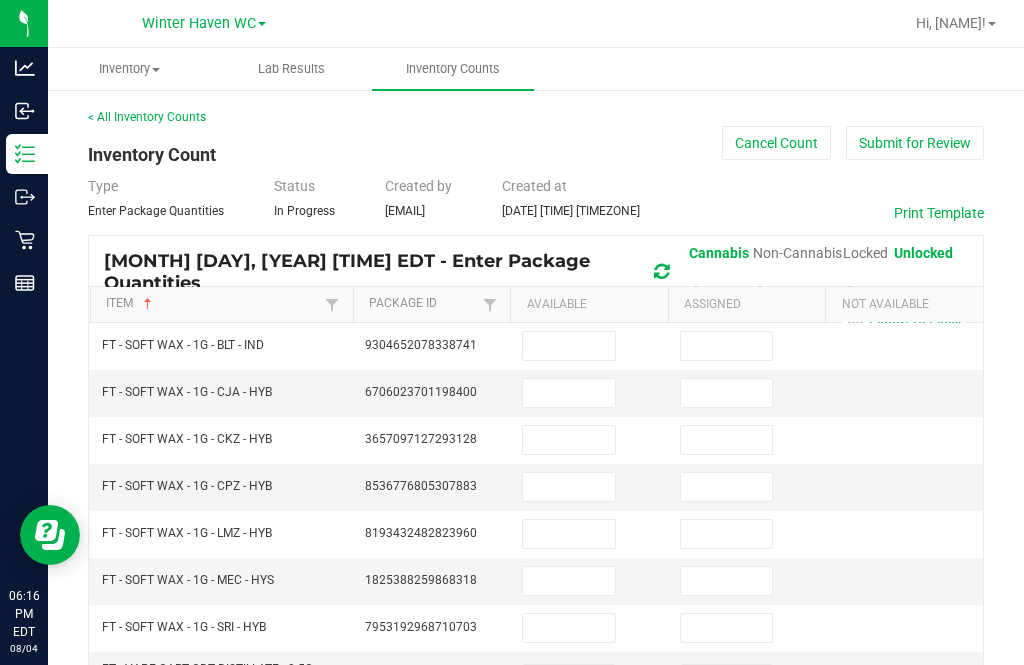 scroll, scrollTop: 0, scrollLeft: 0, axis: both 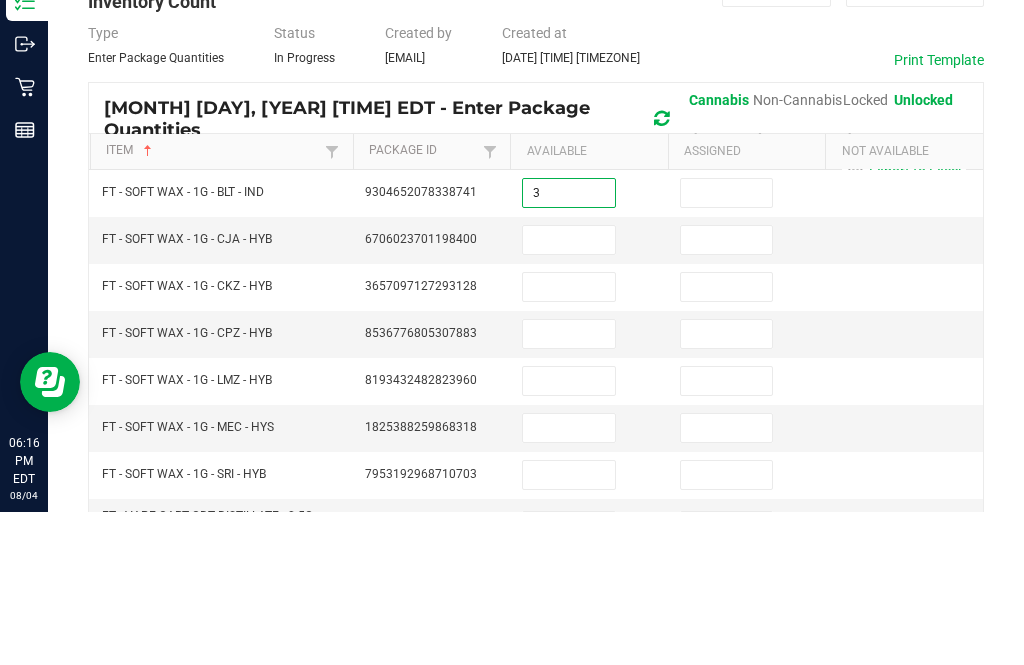 click at bounding box center [727, 346] 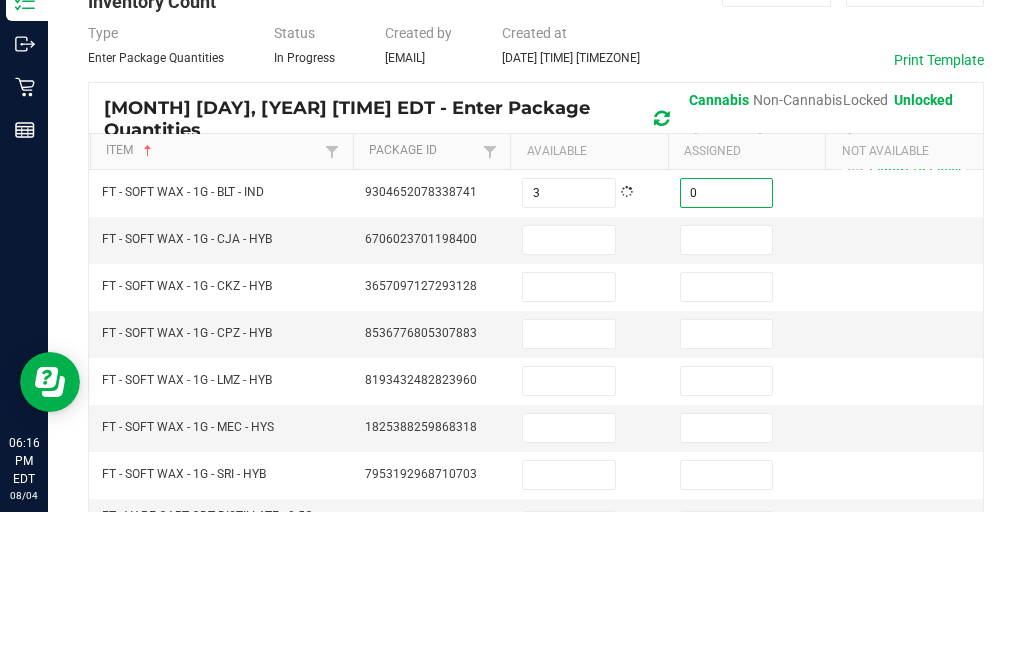 click at bounding box center (569, 393) 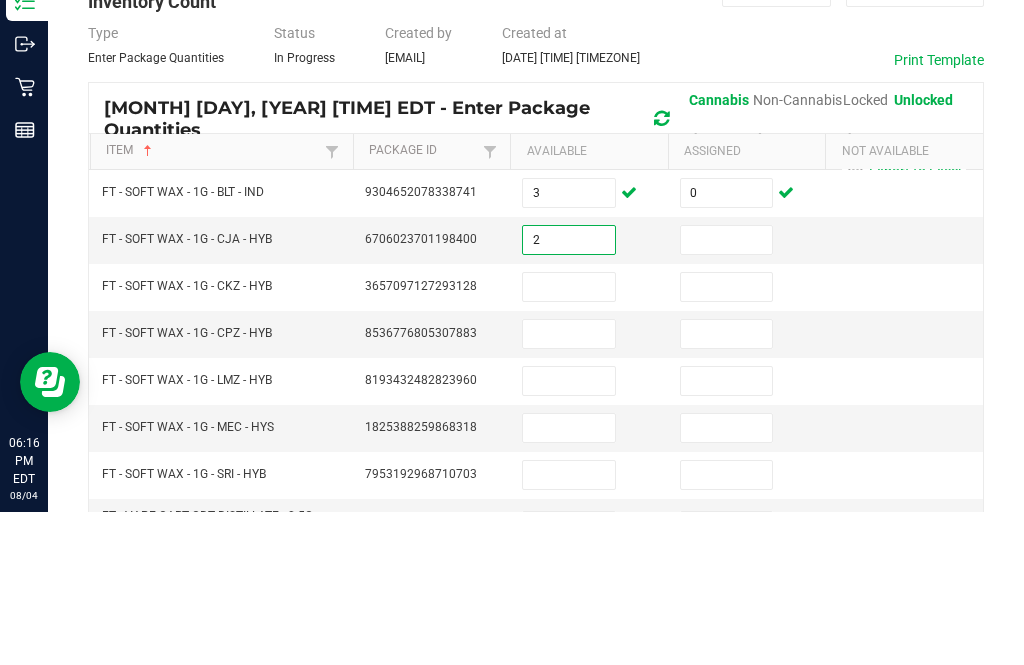 click at bounding box center (727, 393) 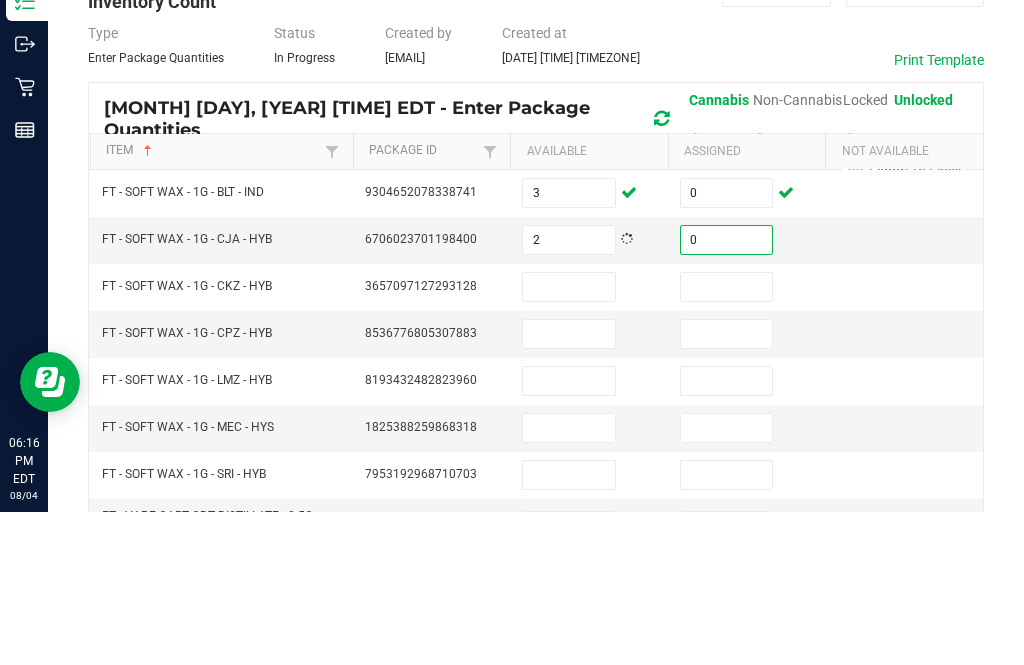 click at bounding box center (569, 440) 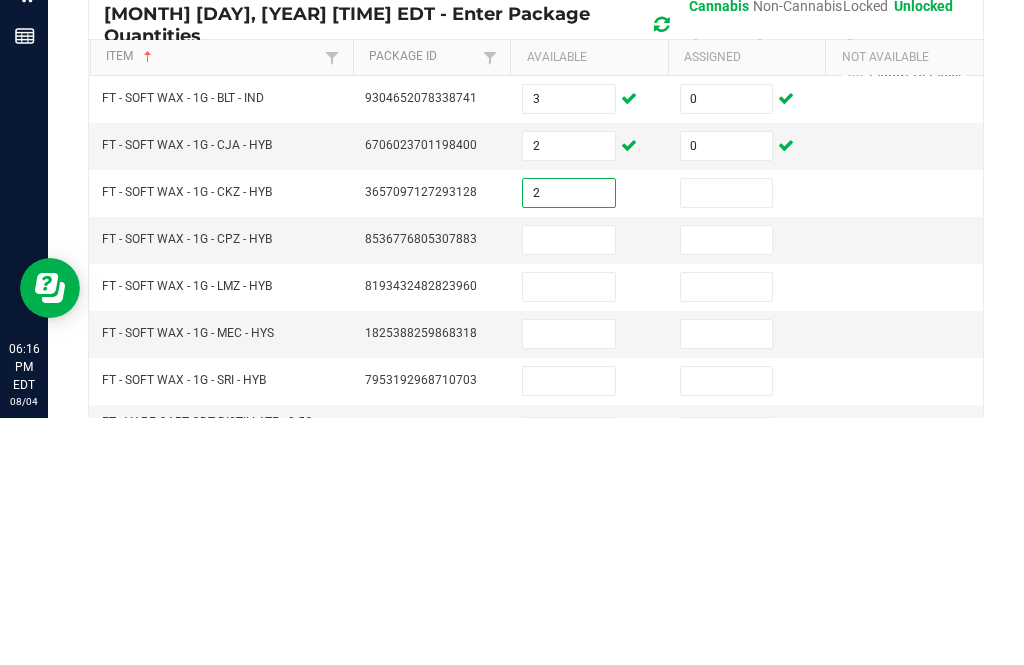click at bounding box center [727, 440] 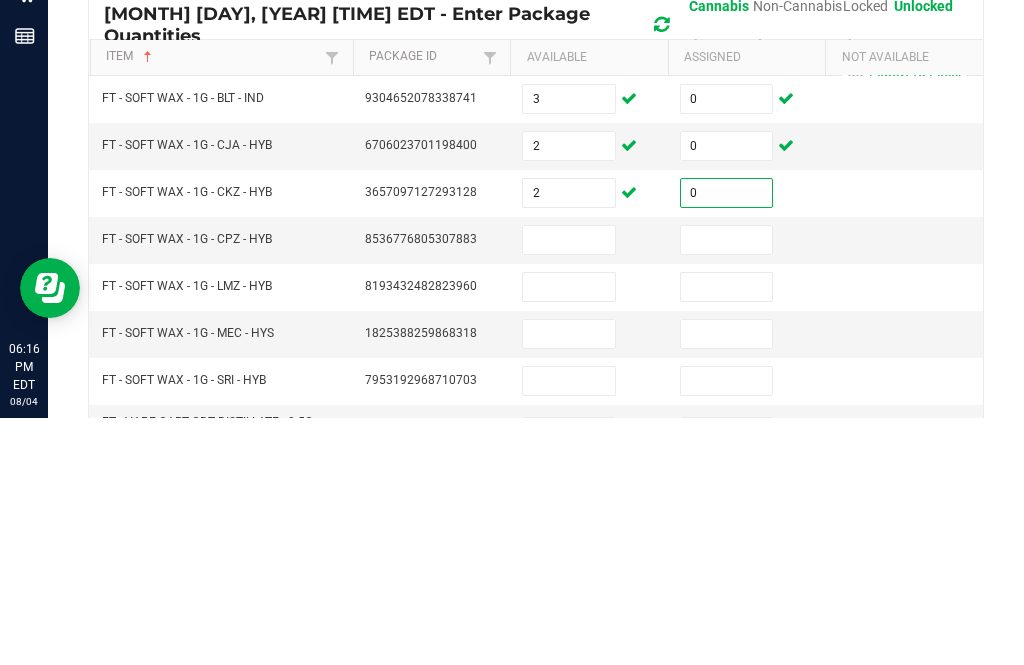 click at bounding box center [569, 487] 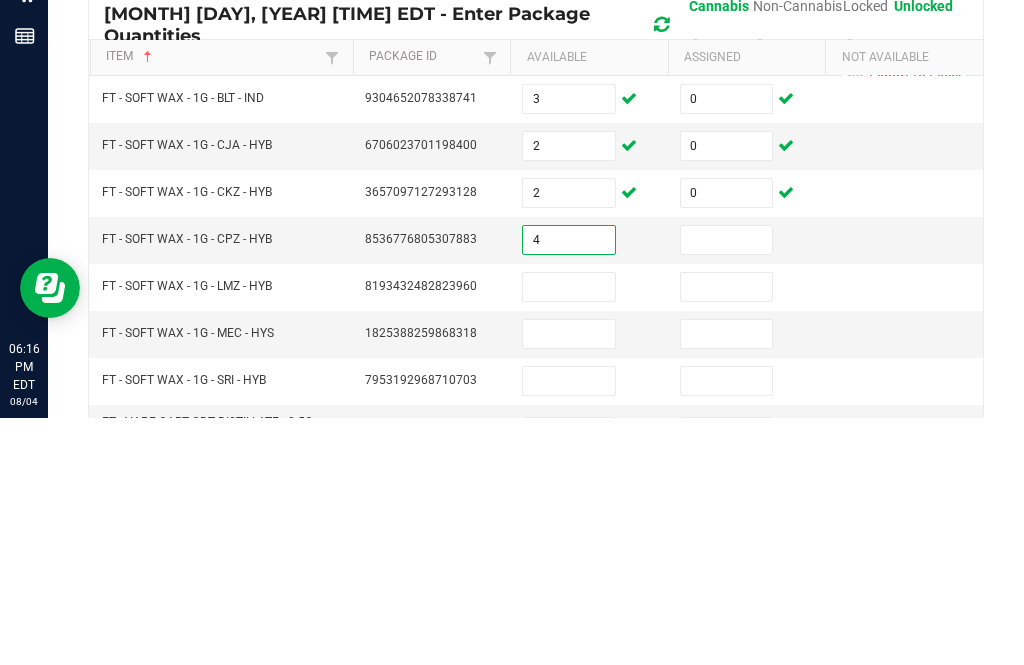 click at bounding box center [727, 487] 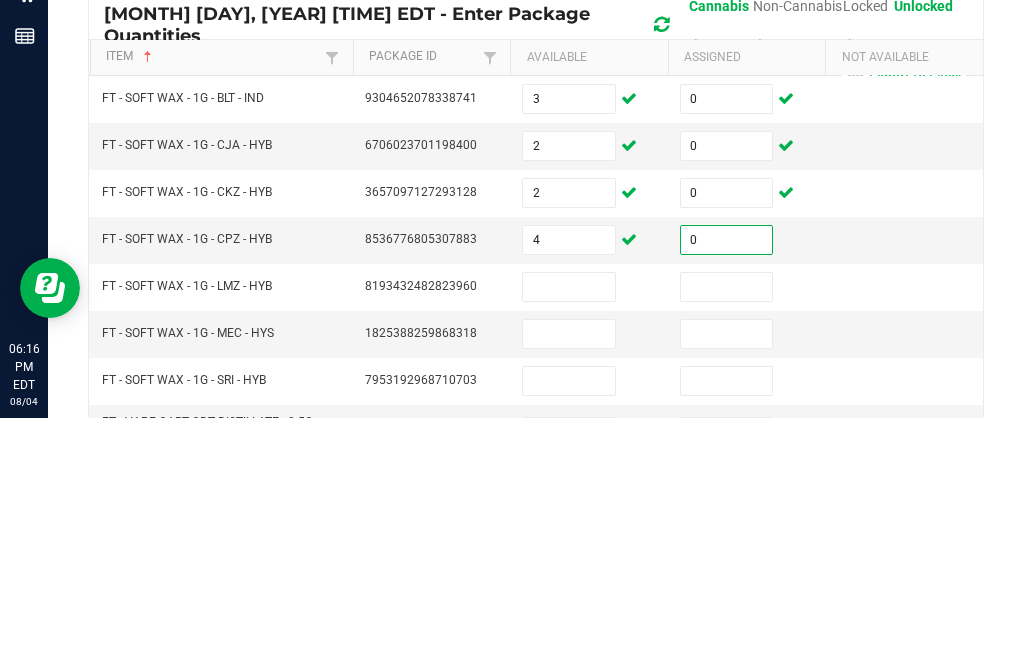 click at bounding box center (569, 534) 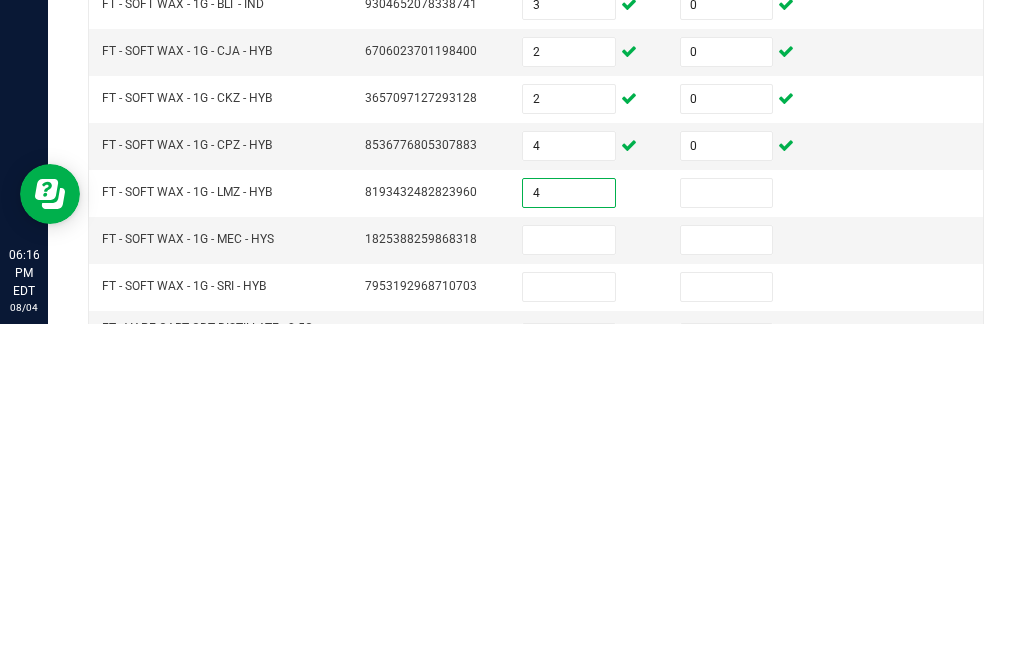 click at bounding box center [727, 534] 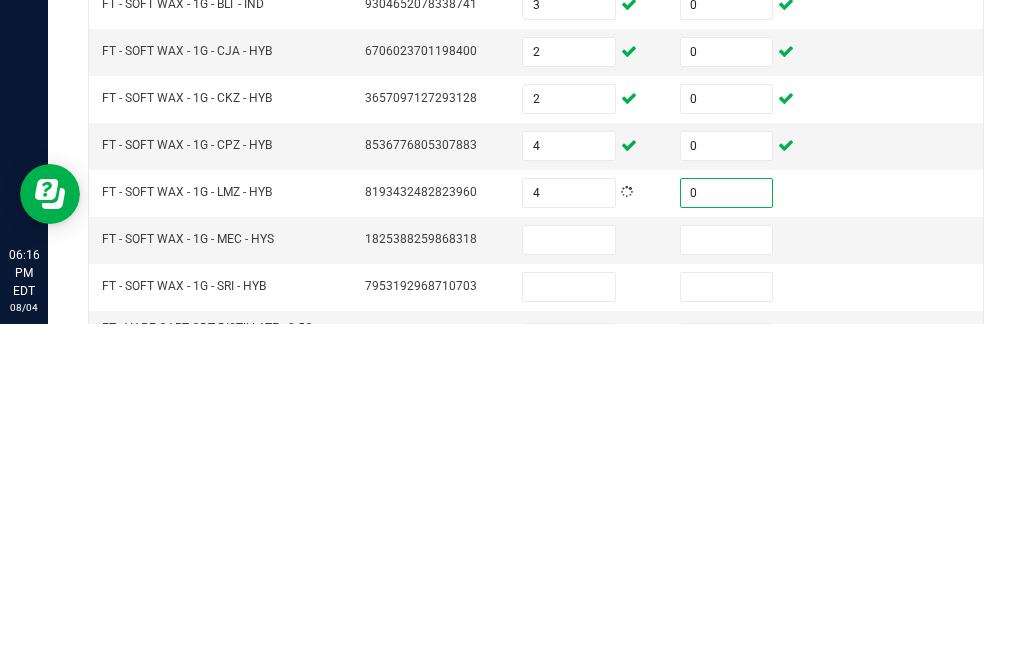 click at bounding box center [569, 581] 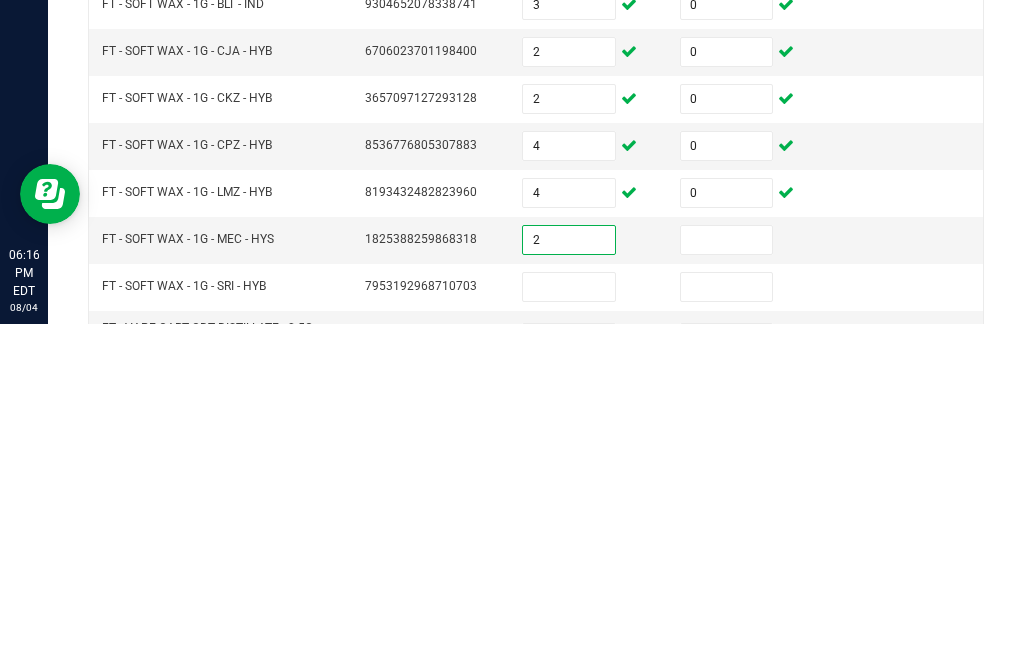 click at bounding box center (727, 581) 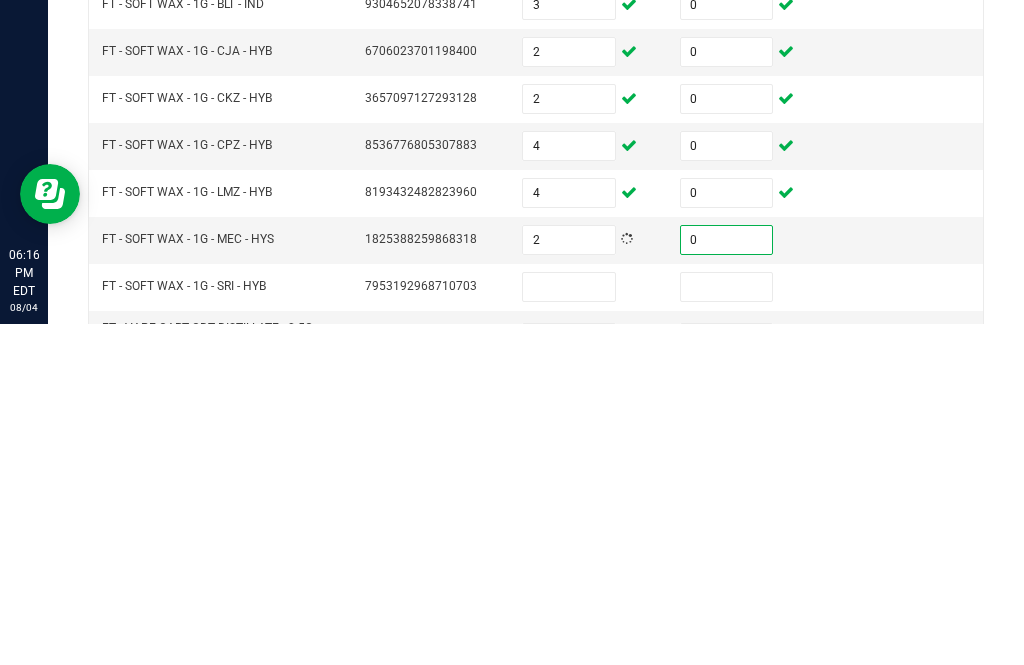 click at bounding box center [569, 628] 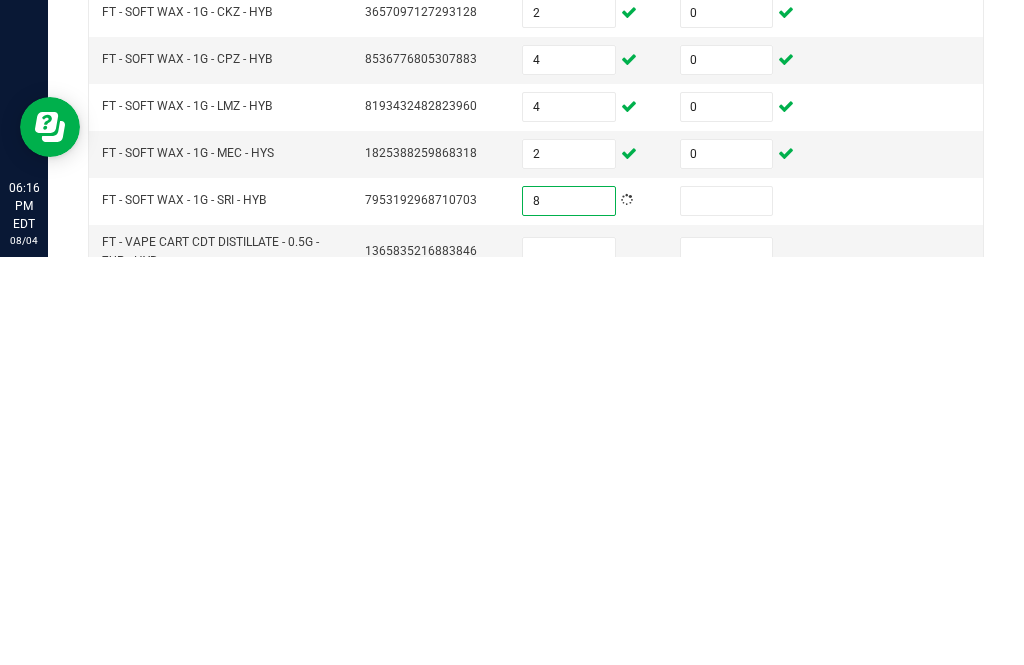 scroll, scrollTop: 14, scrollLeft: 0, axis: vertical 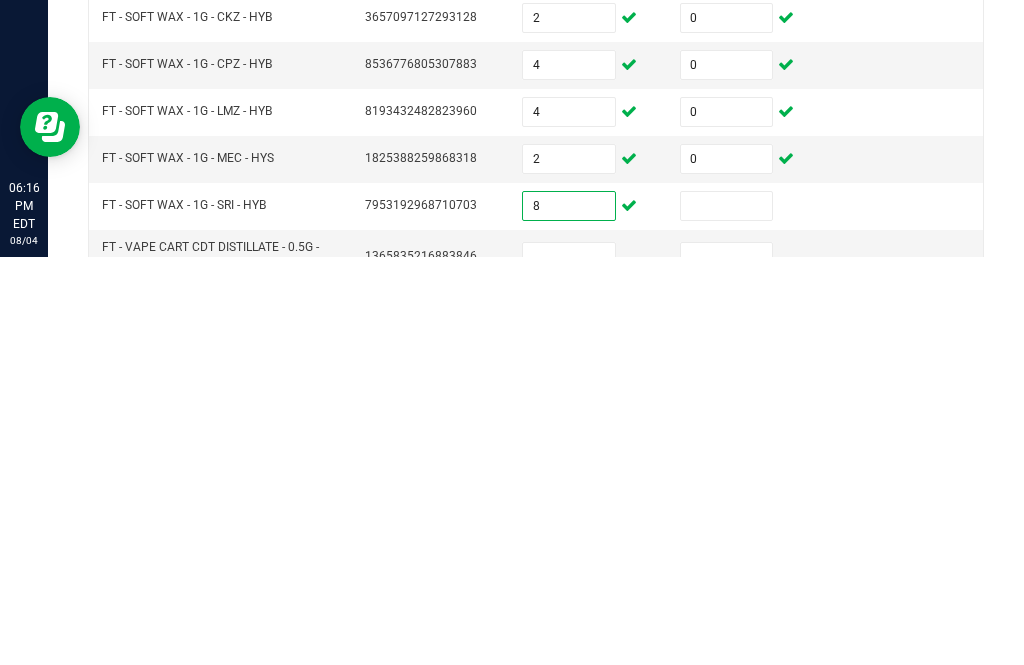 click at bounding box center (727, 614) 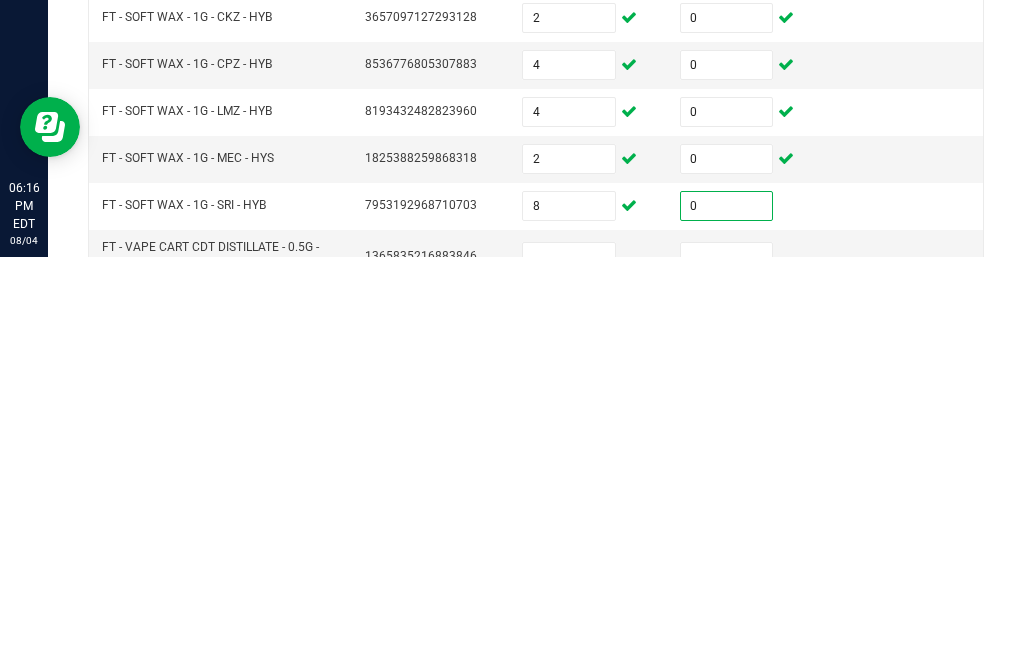 click at bounding box center (569, 665) 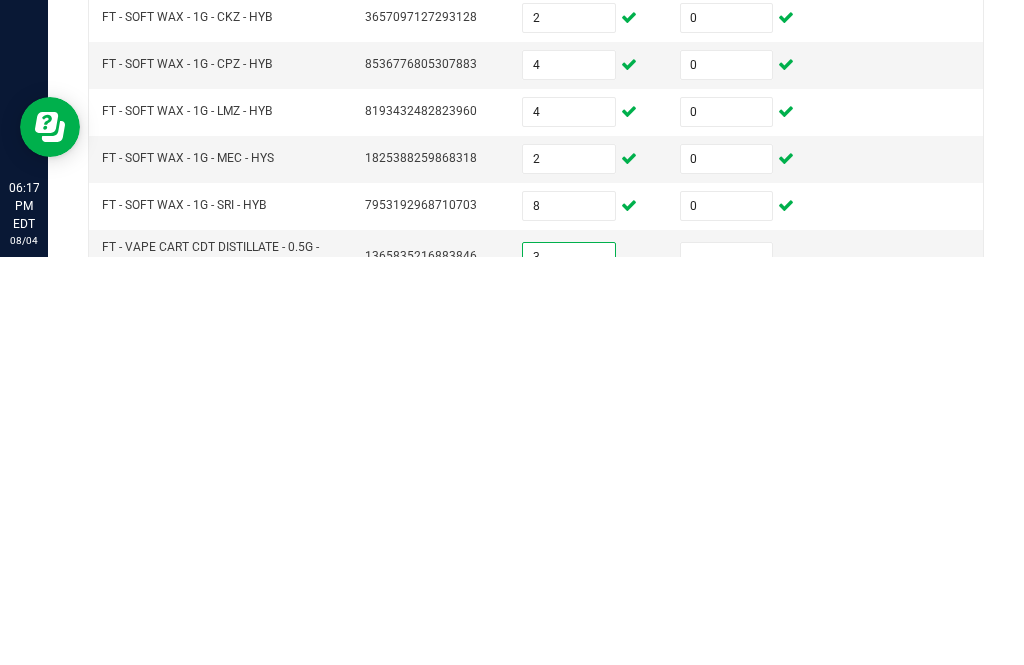 click at bounding box center (727, 665) 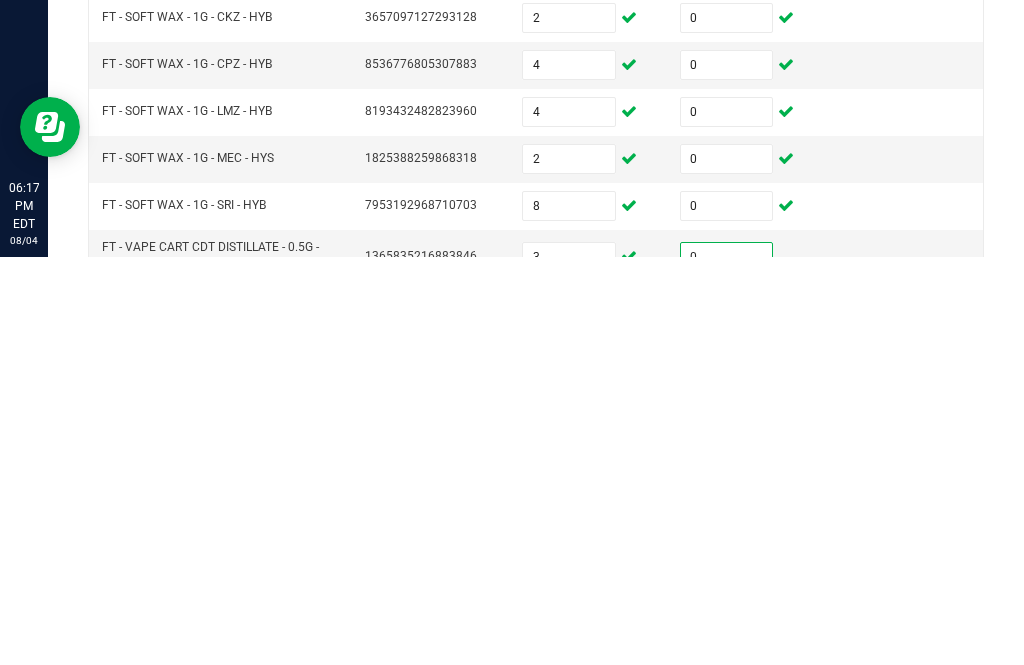 scroll, scrollTop: 101, scrollLeft: 0, axis: vertical 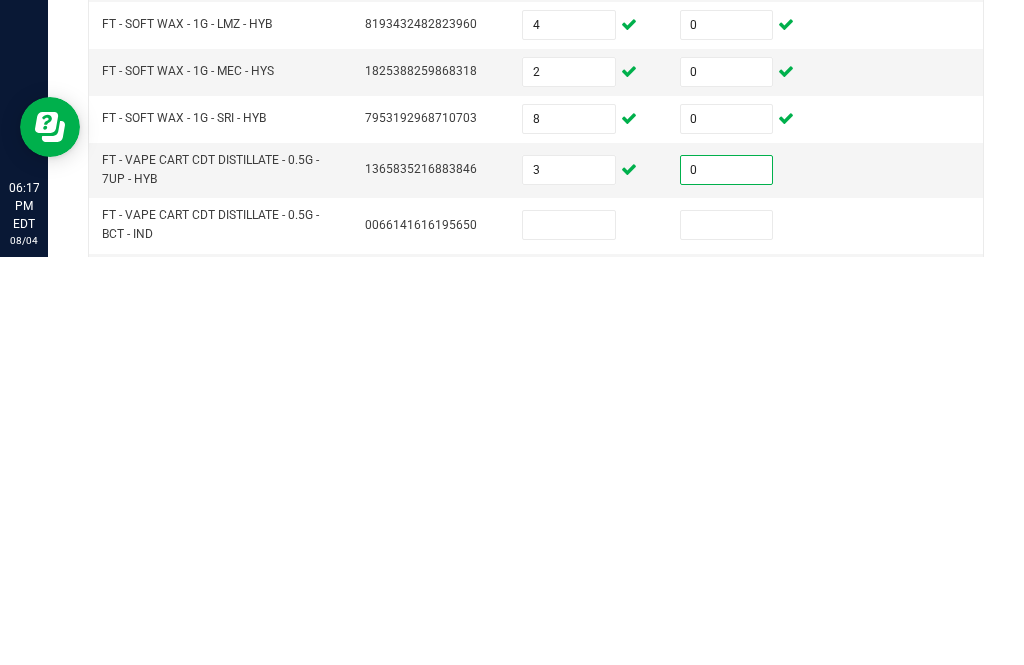 click at bounding box center (569, 633) 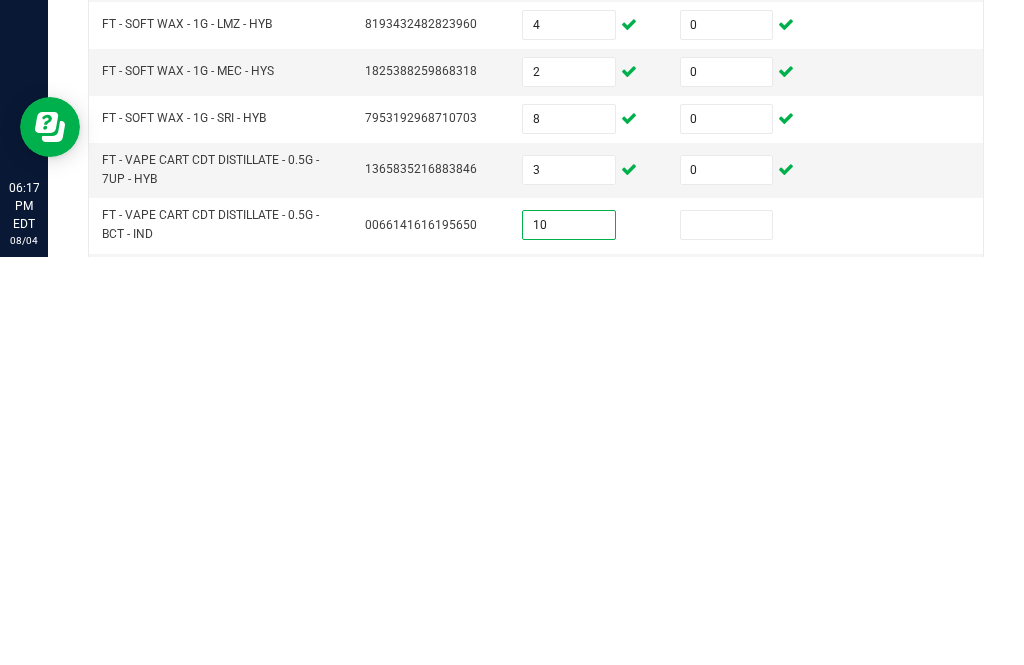 click at bounding box center (727, 633) 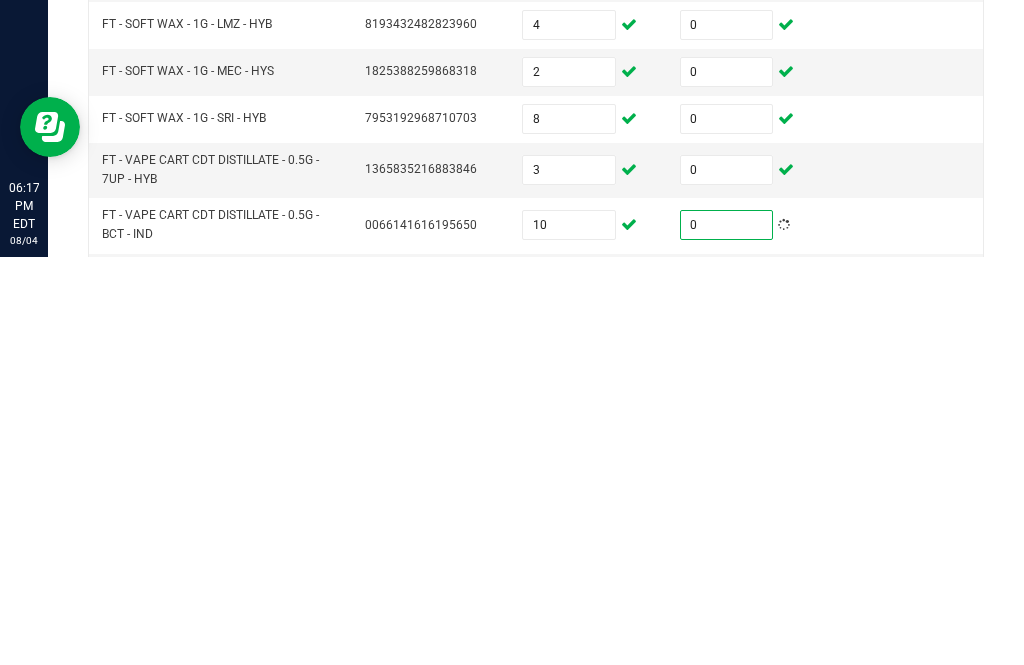 click at bounding box center (569, 689) 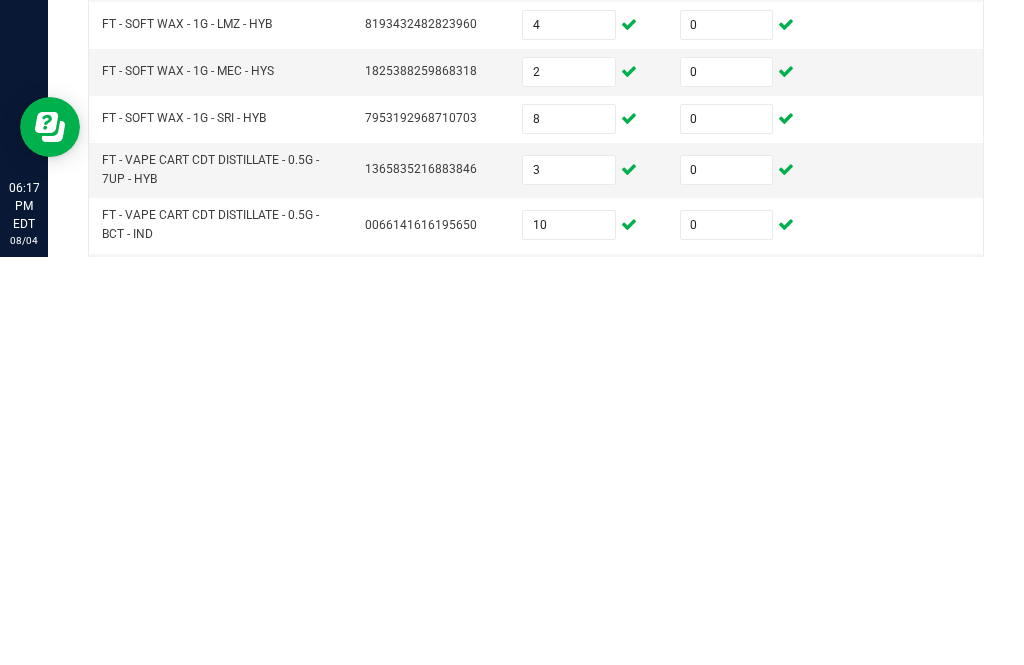 click at bounding box center (727, 689) 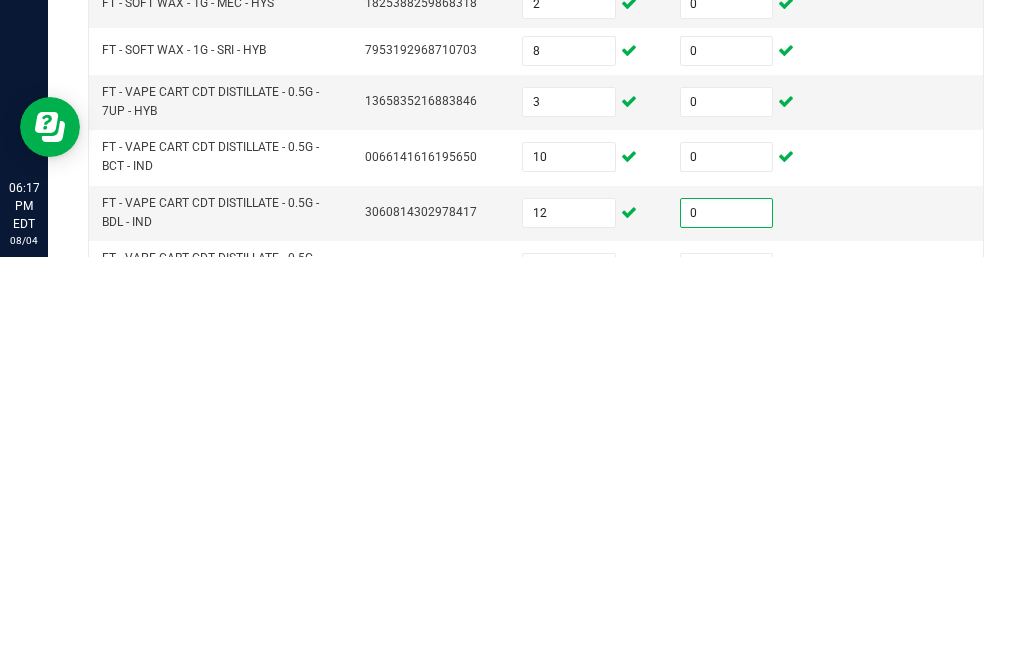 scroll, scrollTop: 210, scrollLeft: 0, axis: vertical 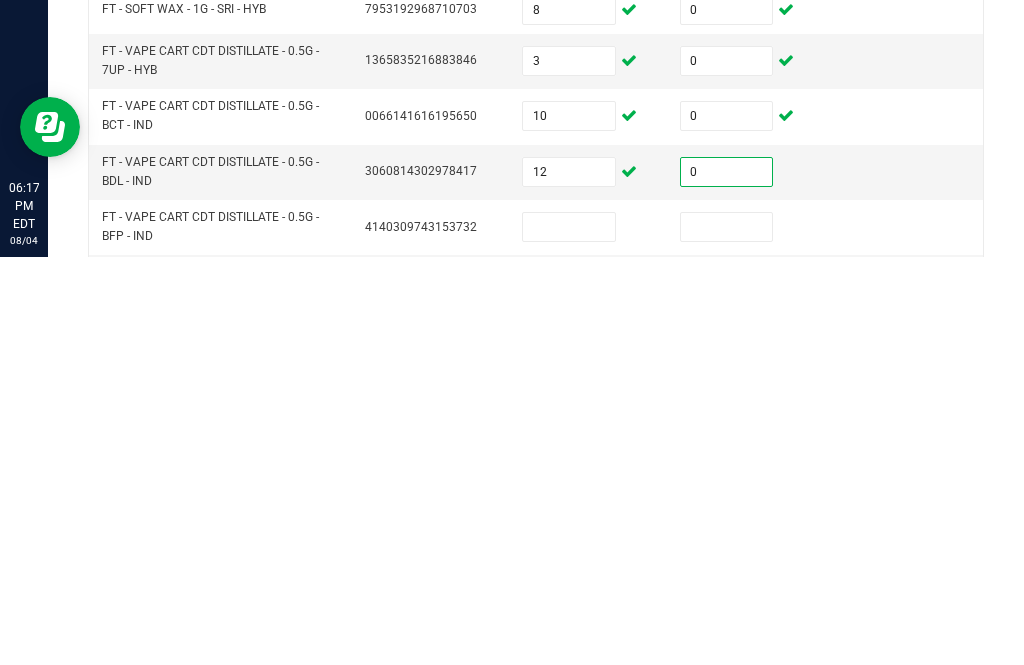 click at bounding box center [569, 635] 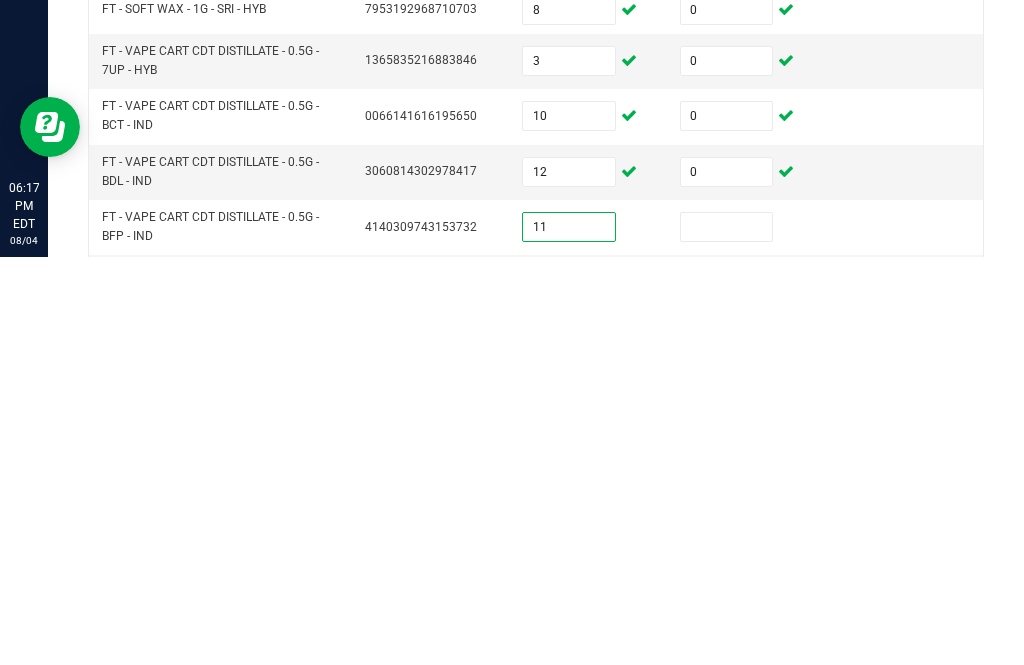 click at bounding box center (727, 635) 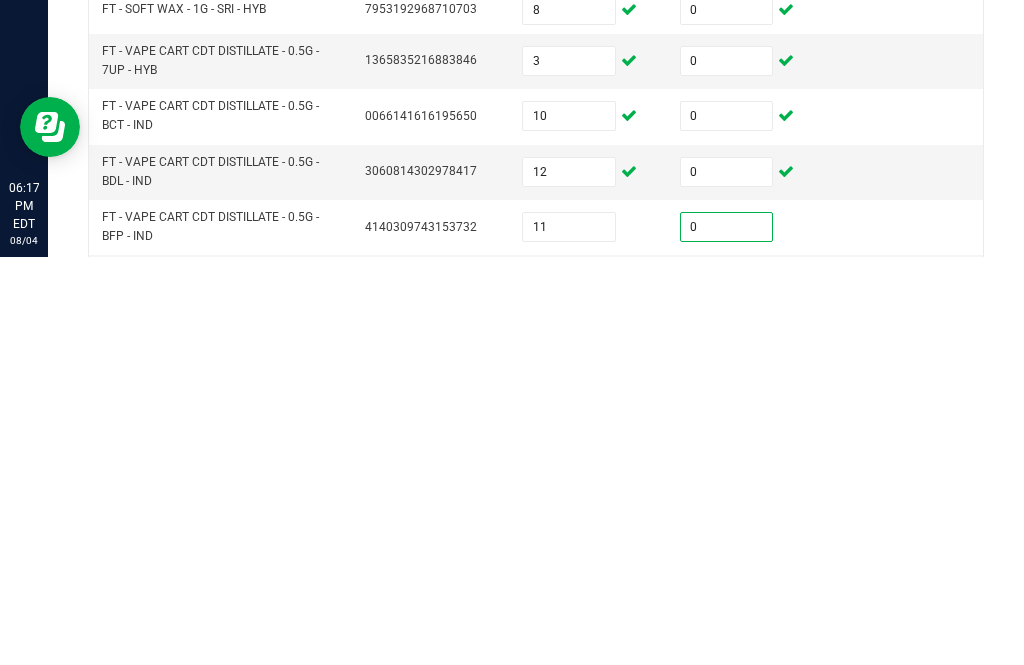 click at bounding box center [569, 691] 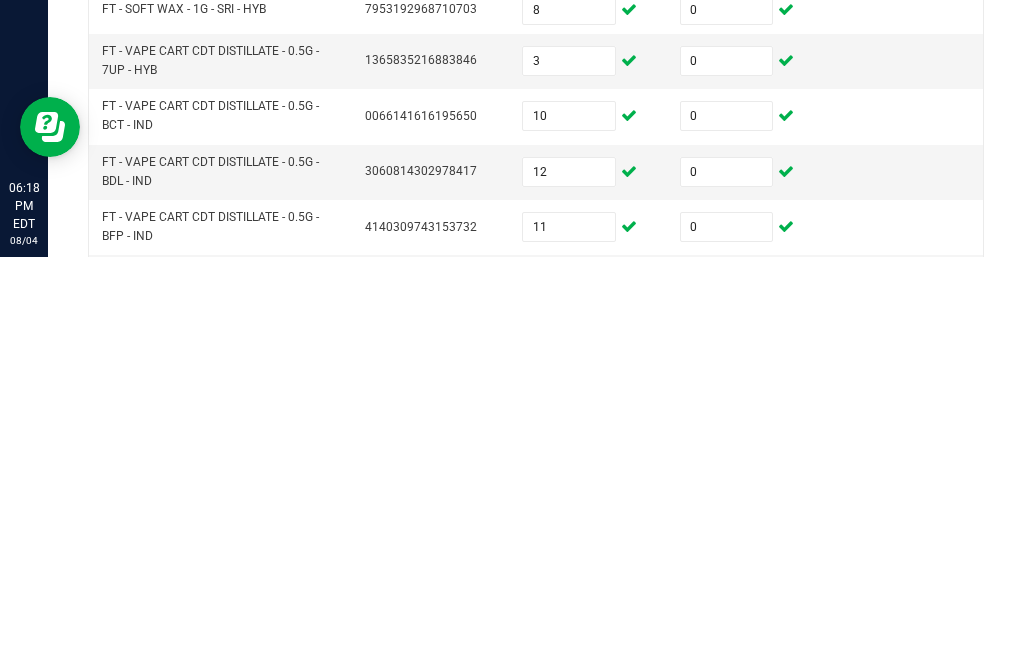 click at bounding box center (727, 691) 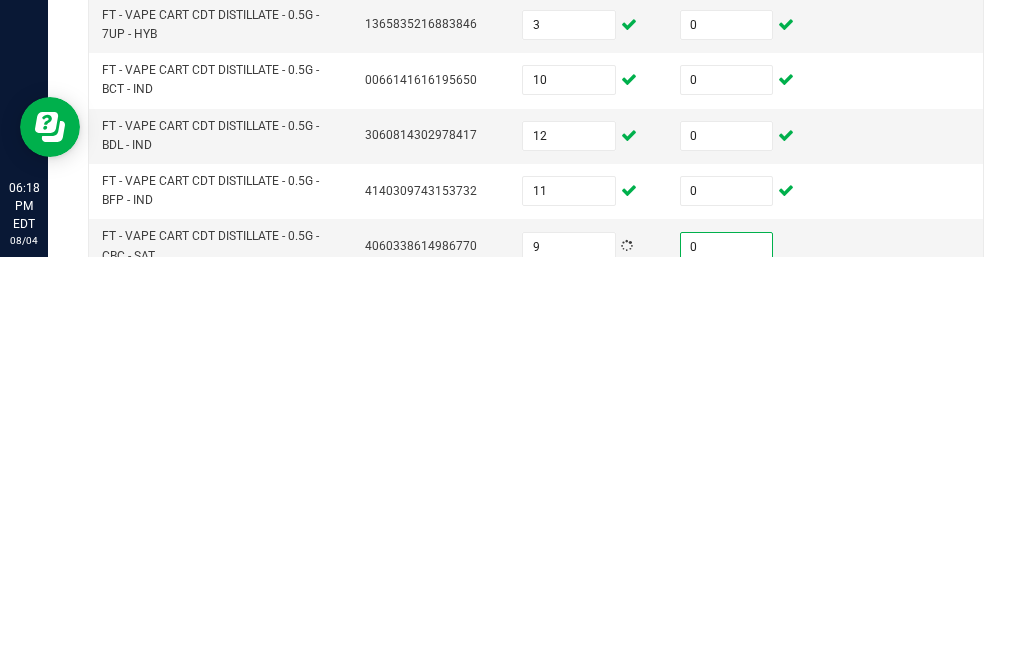 scroll, scrollTop: 248, scrollLeft: 0, axis: vertical 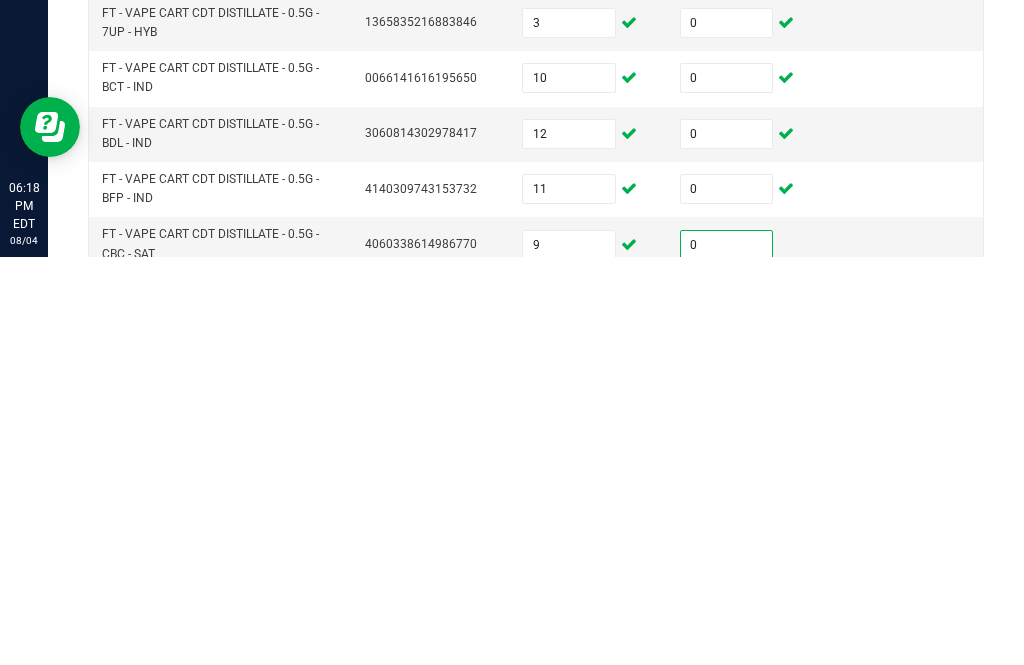click at bounding box center (569, 708) 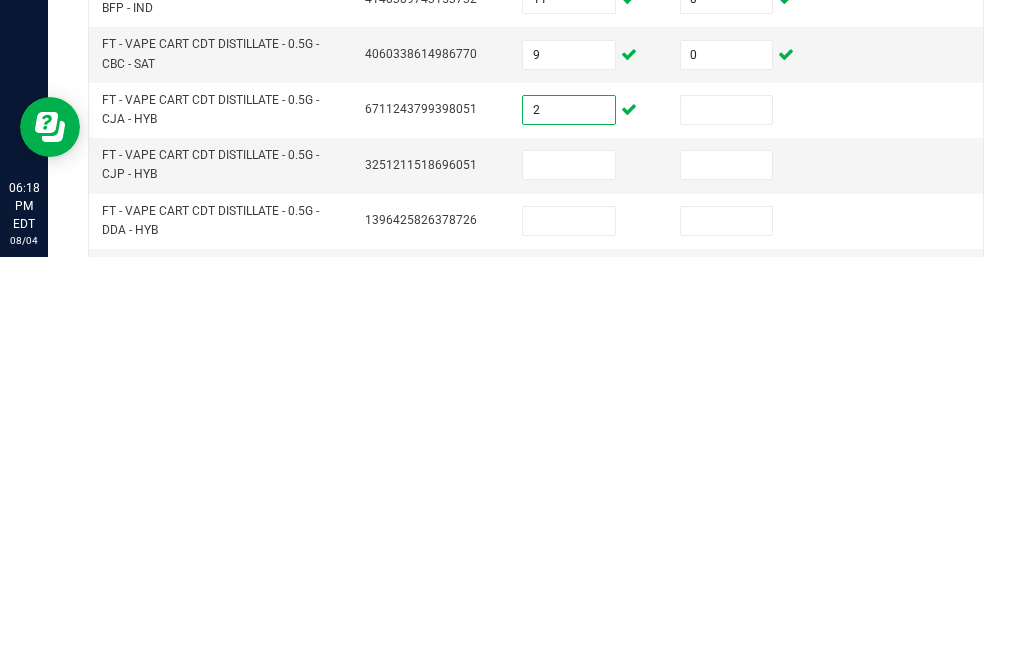 scroll, scrollTop: 428, scrollLeft: 0, axis: vertical 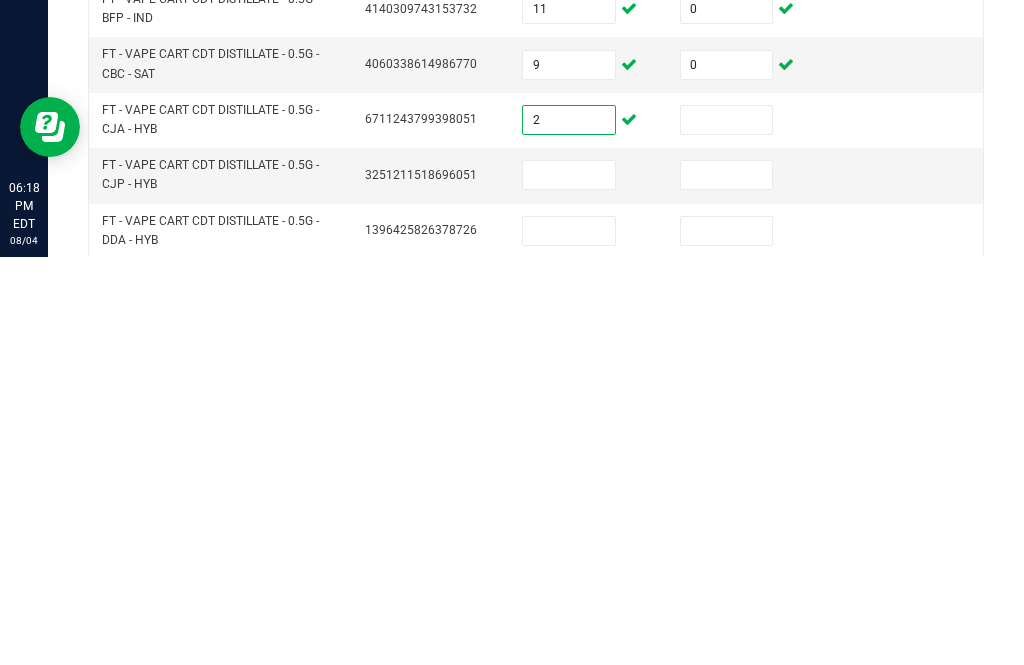 click at bounding box center [727, 528] 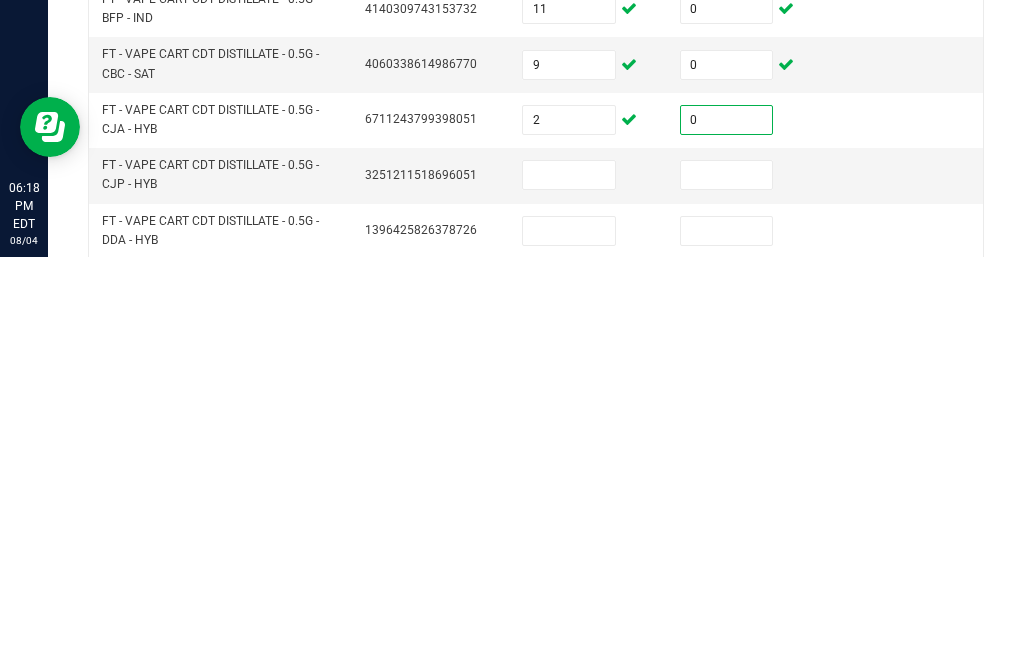 click at bounding box center [569, 583] 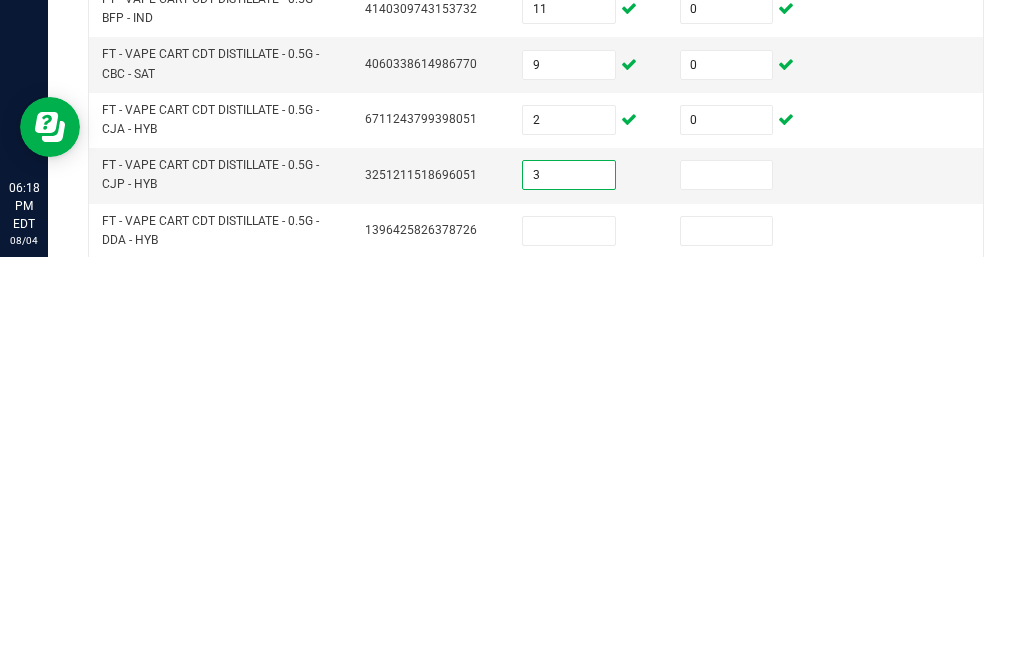 click at bounding box center (727, 583) 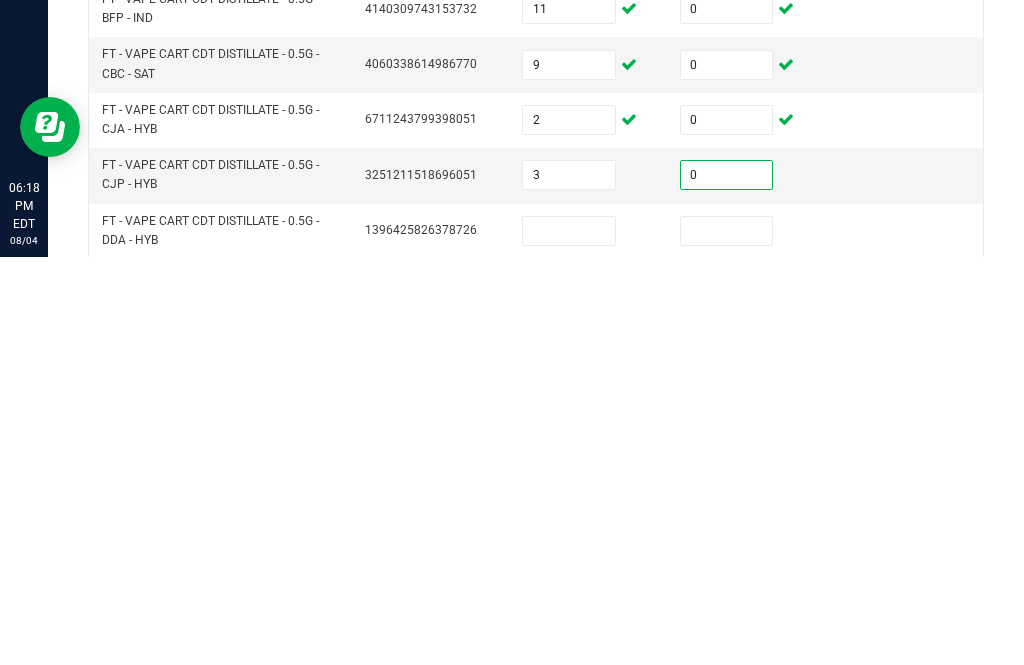 click at bounding box center (569, 639) 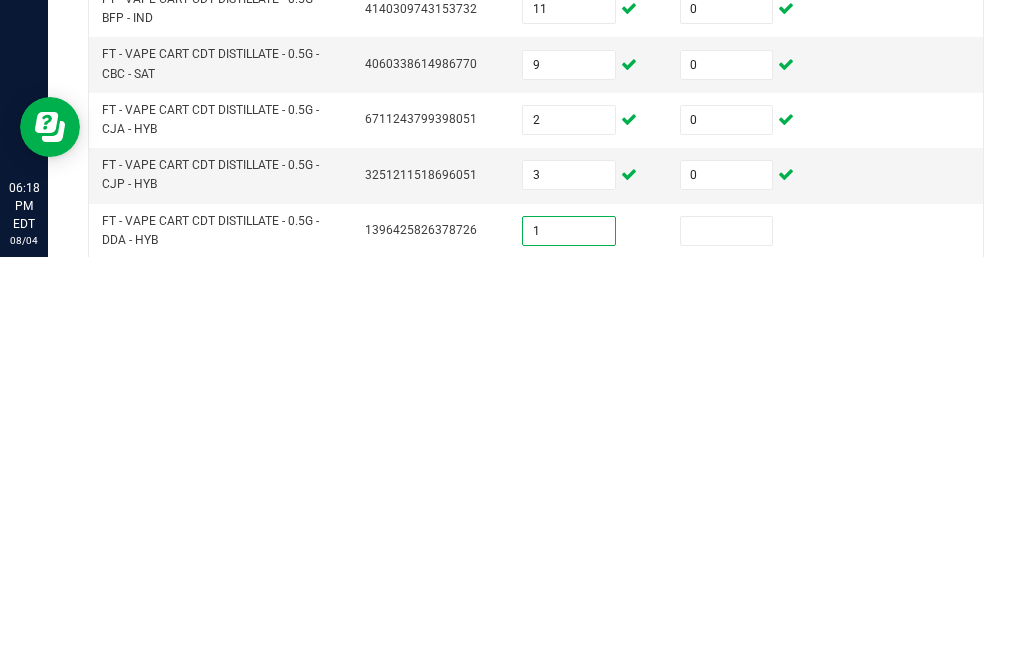 click at bounding box center [727, 639] 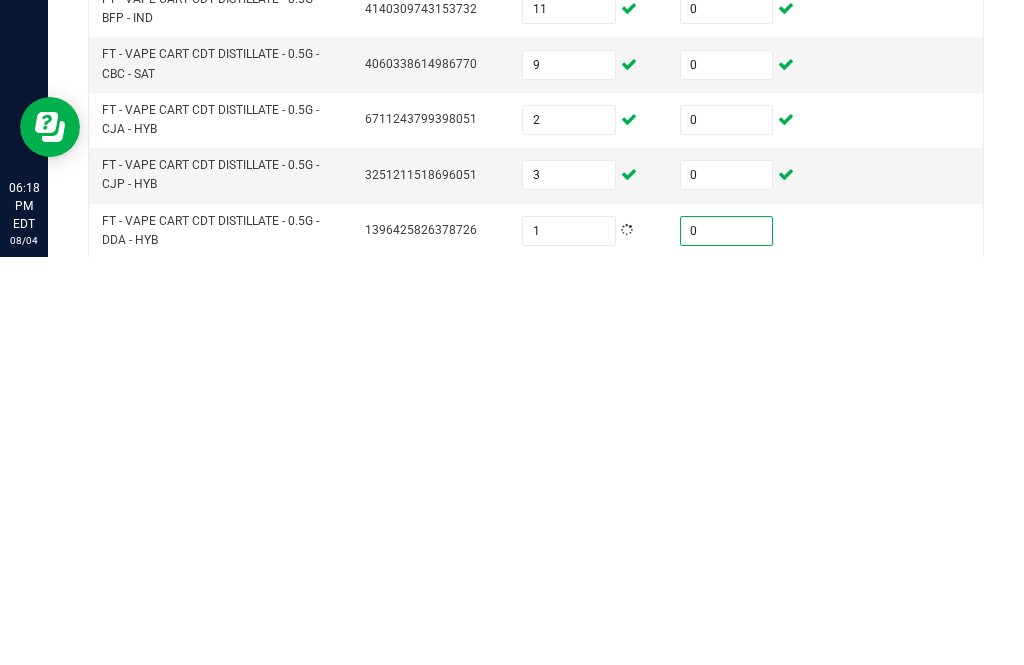 click at bounding box center (569, 694) 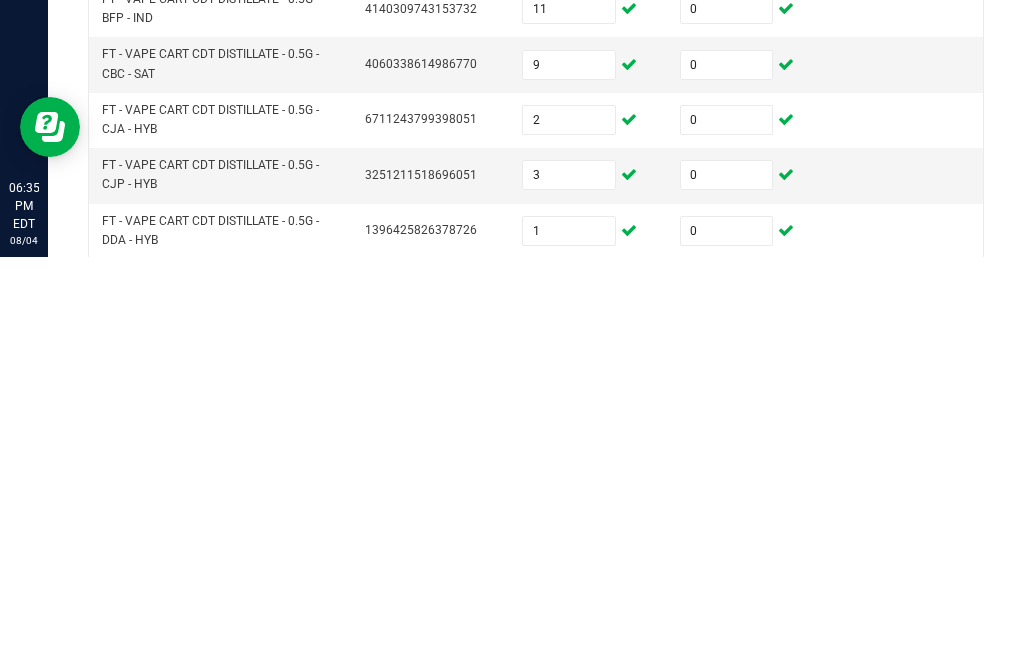 click at bounding box center [569, 694] 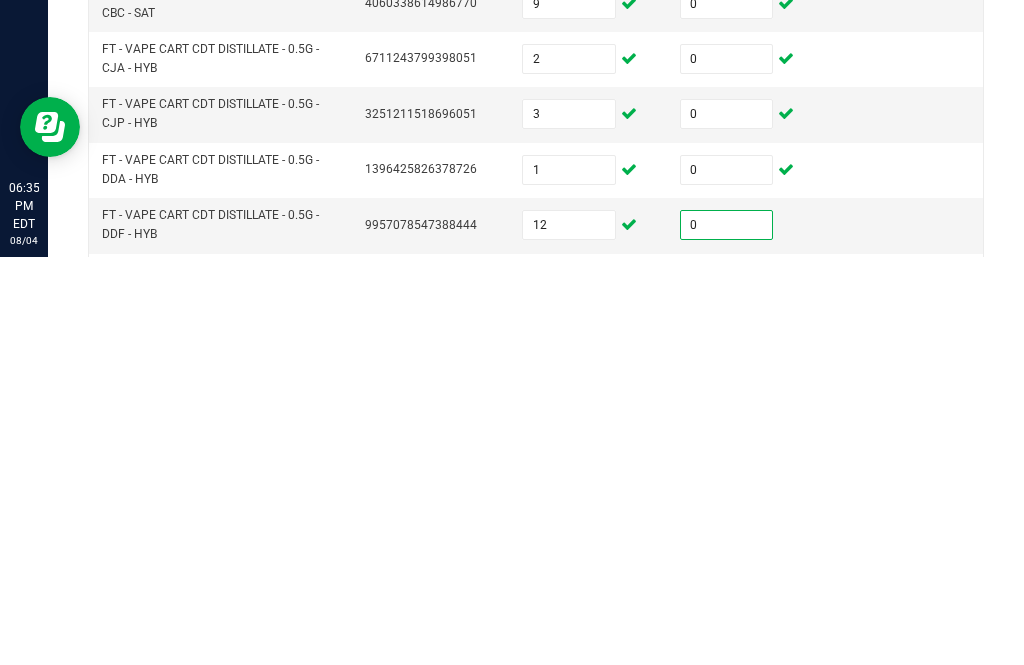 scroll, scrollTop: 524, scrollLeft: 0, axis: vertical 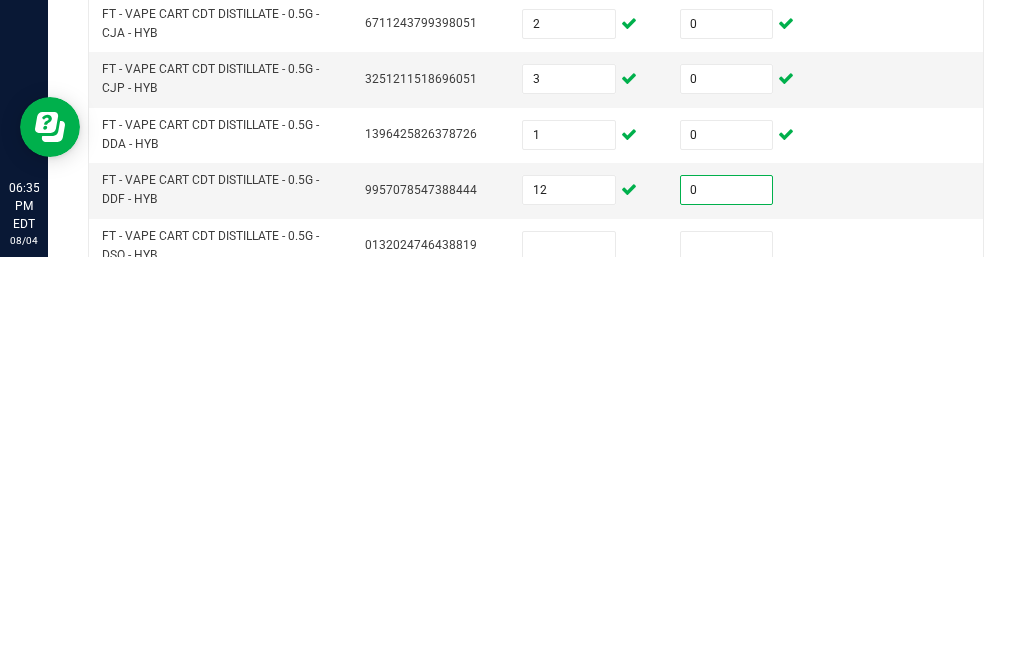 click at bounding box center (569, 654) 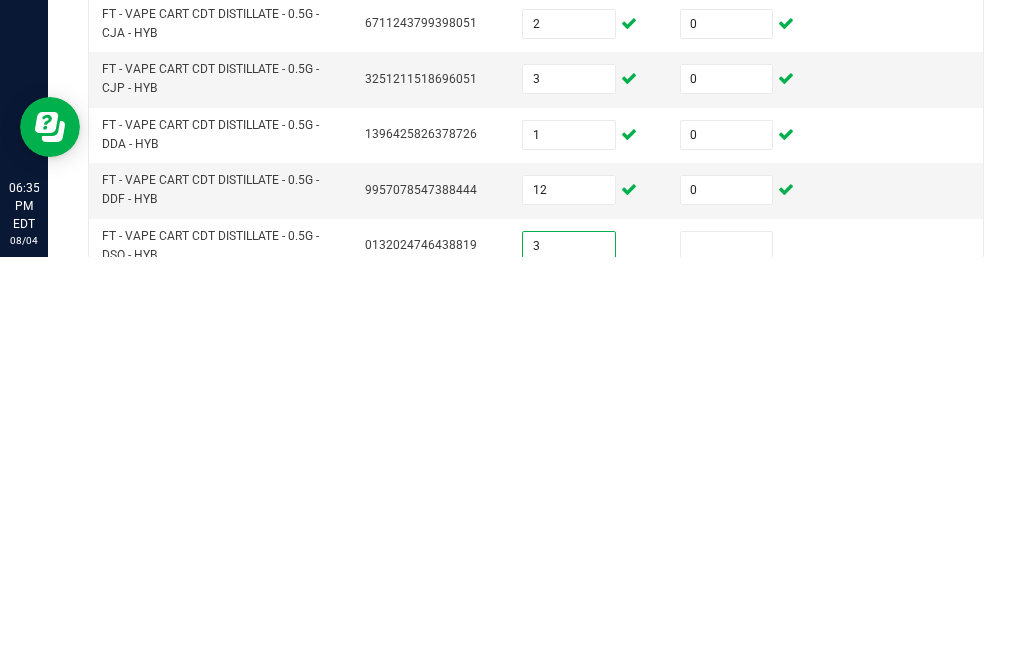 click at bounding box center (727, 654) 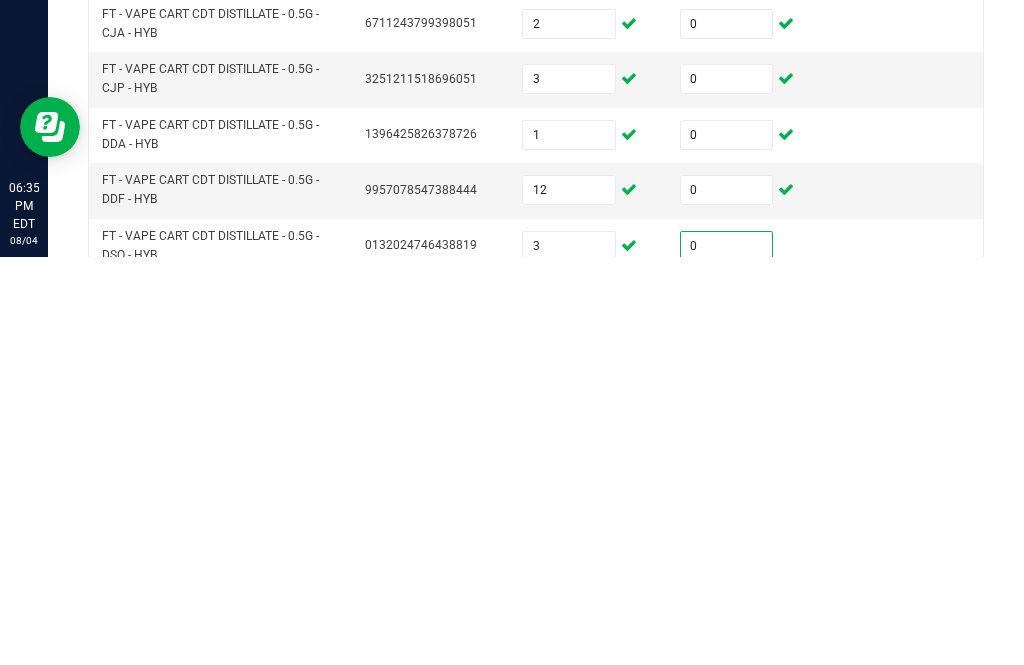 click at bounding box center (569, 709) 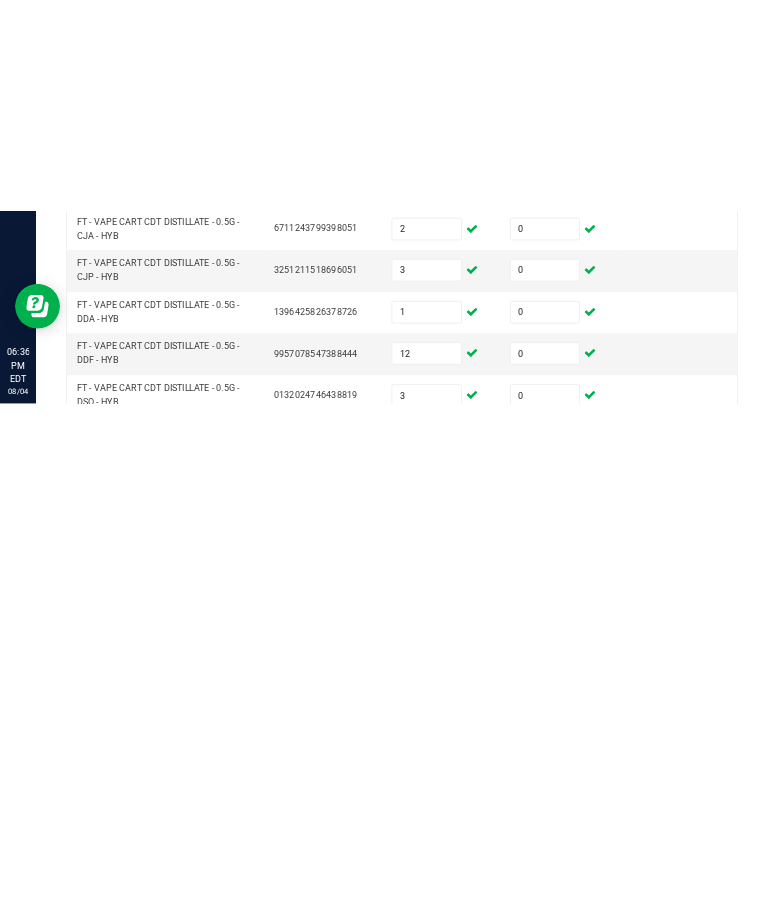 scroll, scrollTop: 0, scrollLeft: 0, axis: both 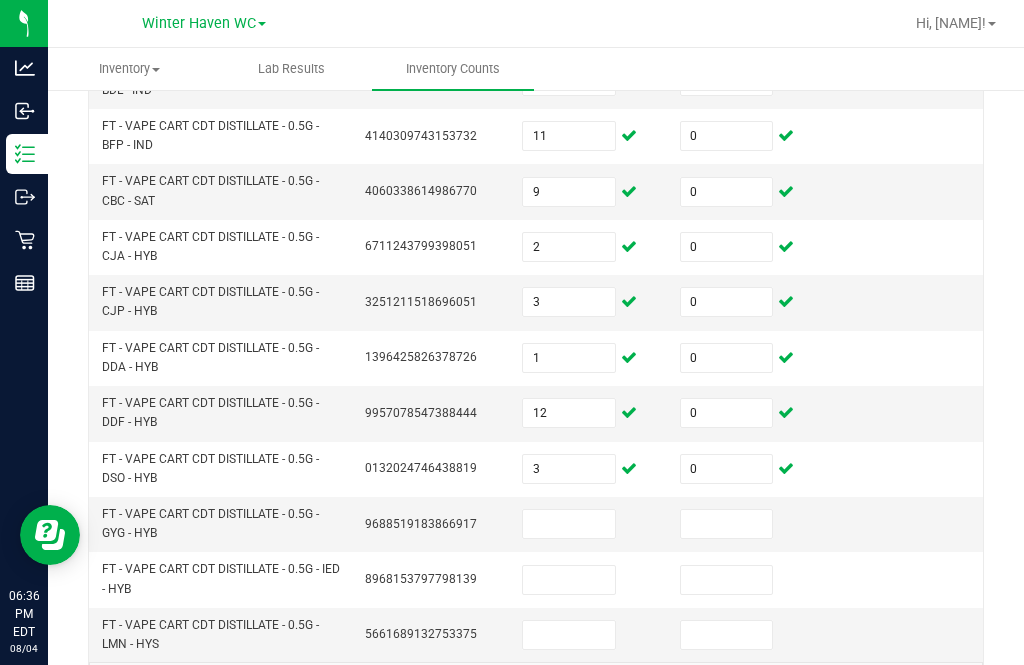 click at bounding box center (569, 524) 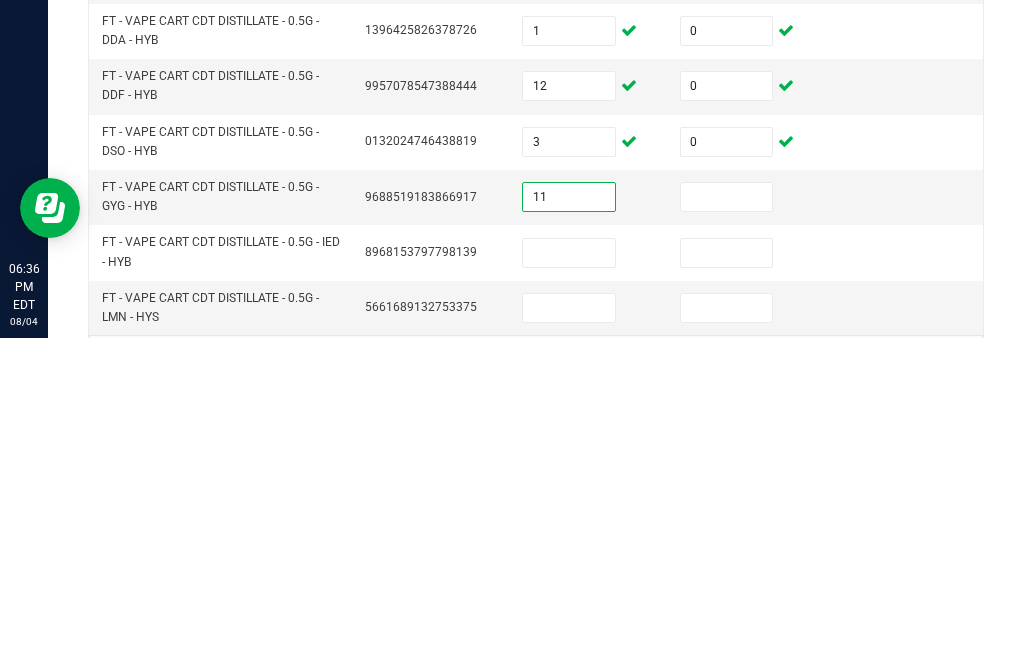 click at bounding box center (727, 524) 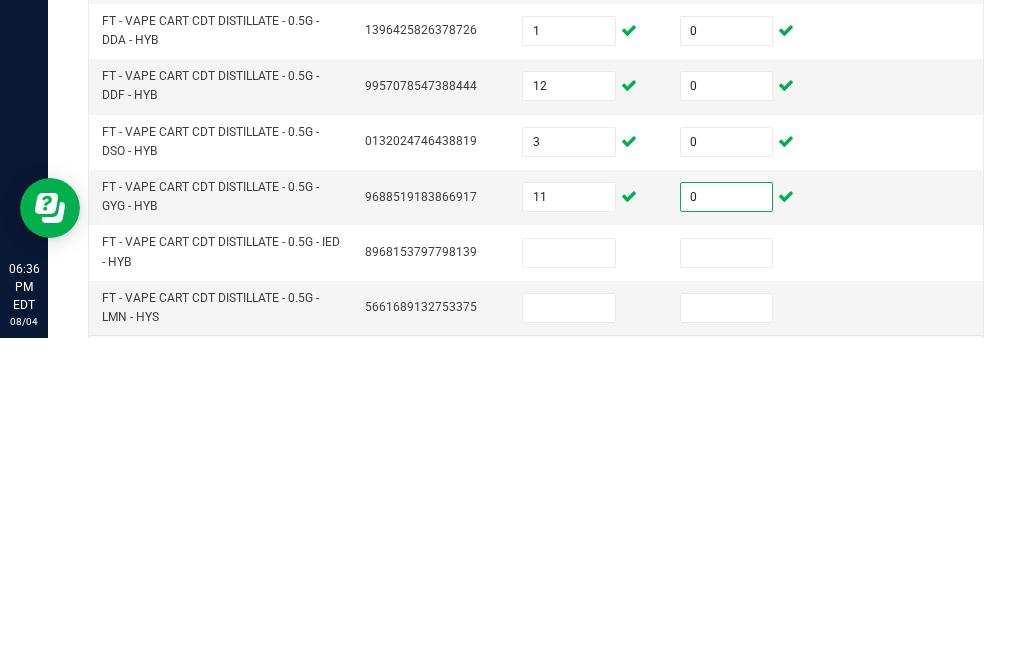 click at bounding box center (569, 580) 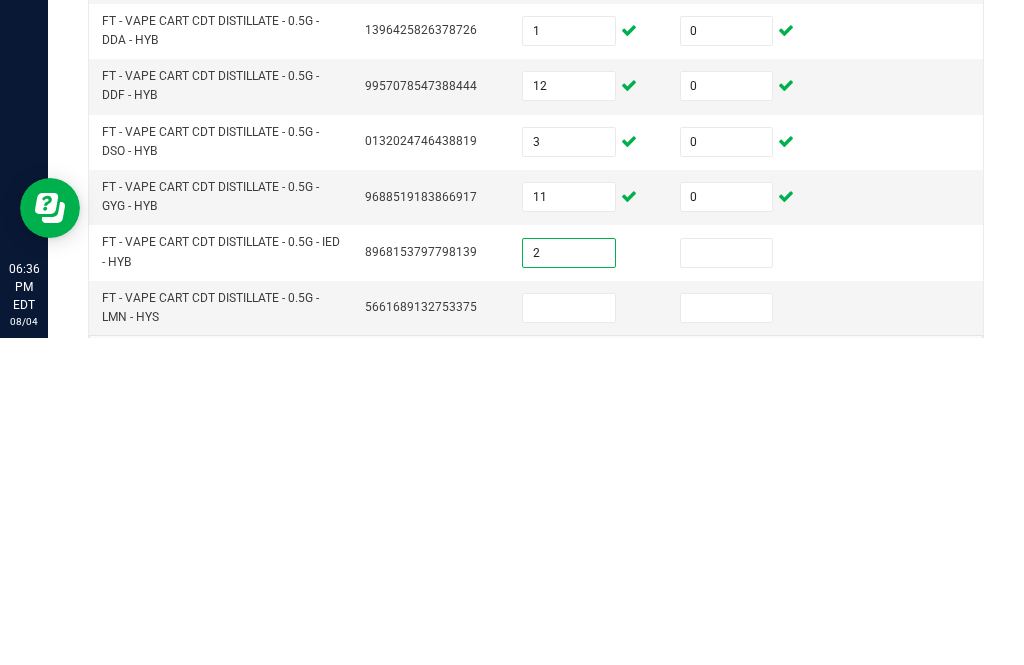 click at bounding box center (727, 580) 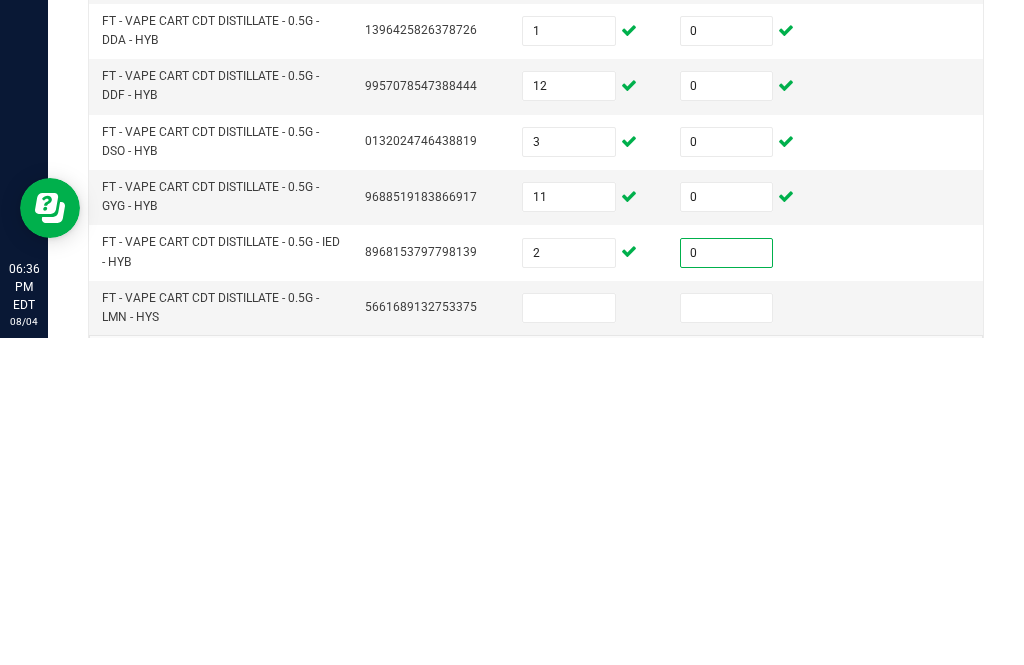 click at bounding box center [569, 635] 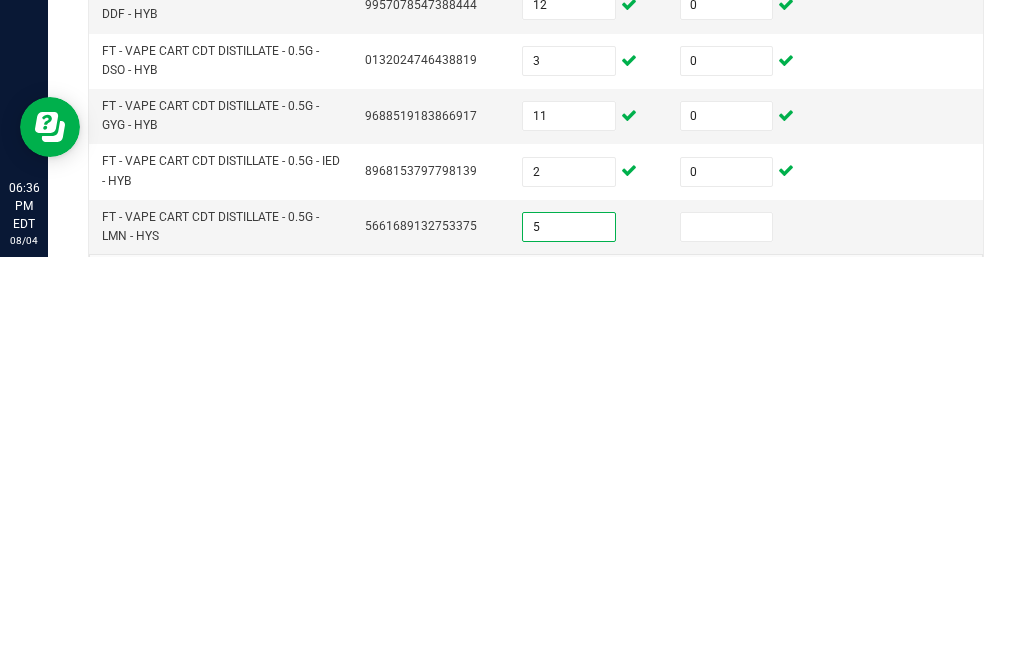 click at bounding box center (727, 635) 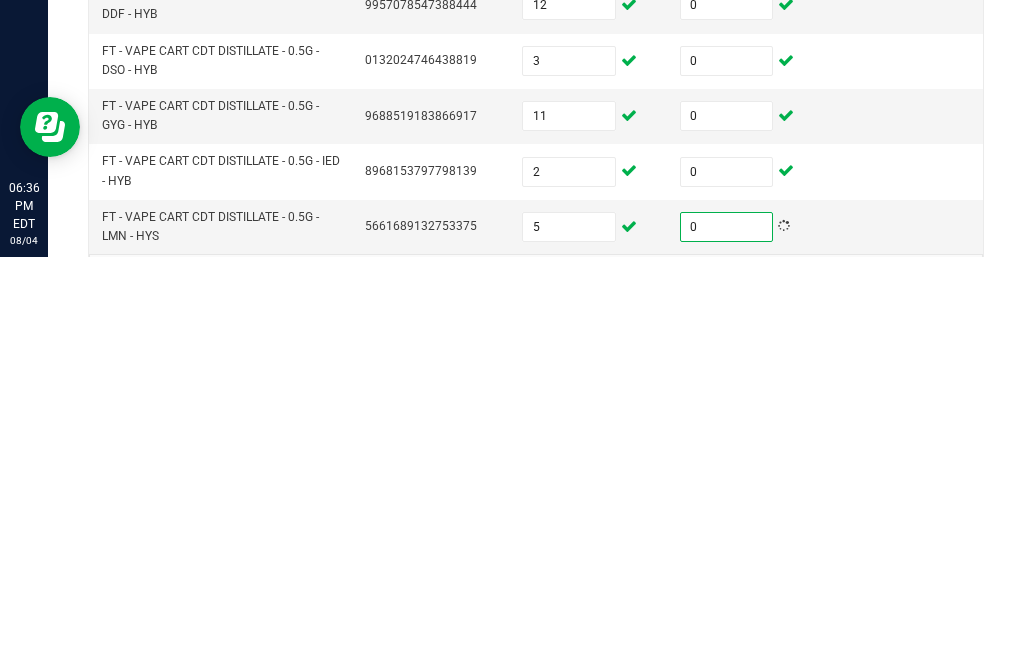 click on "7" 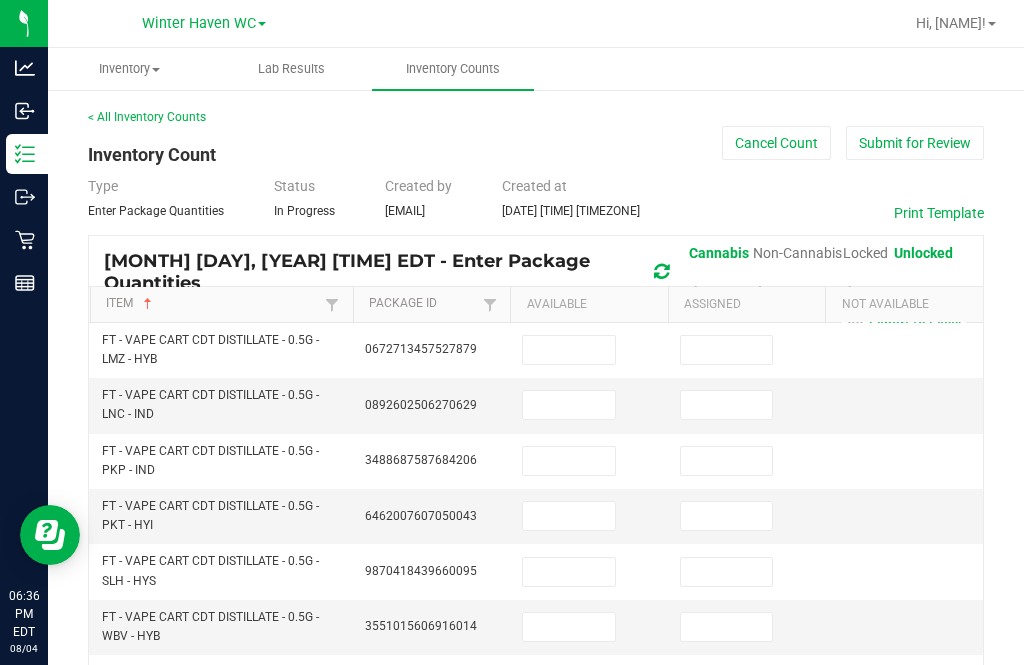 scroll, scrollTop: 0, scrollLeft: 0, axis: both 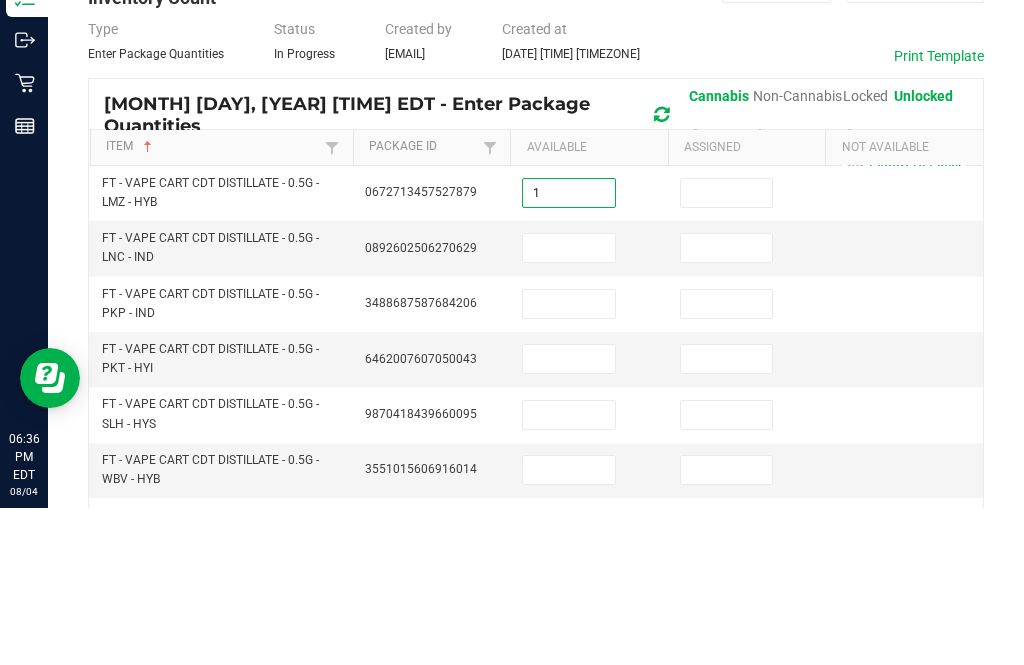 click at bounding box center (727, 350) 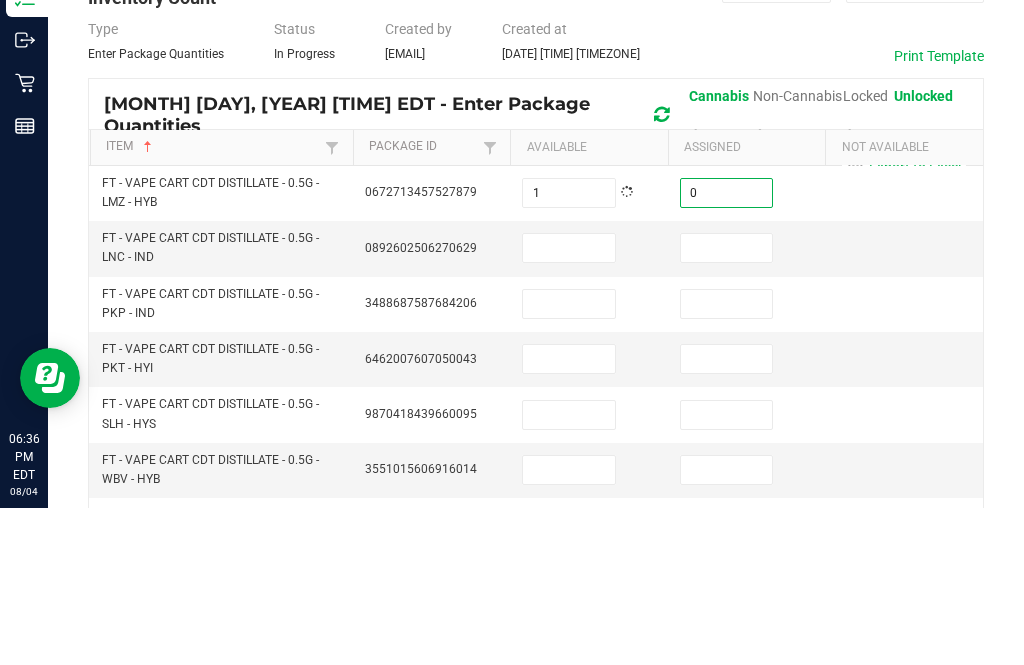 click at bounding box center (569, 405) 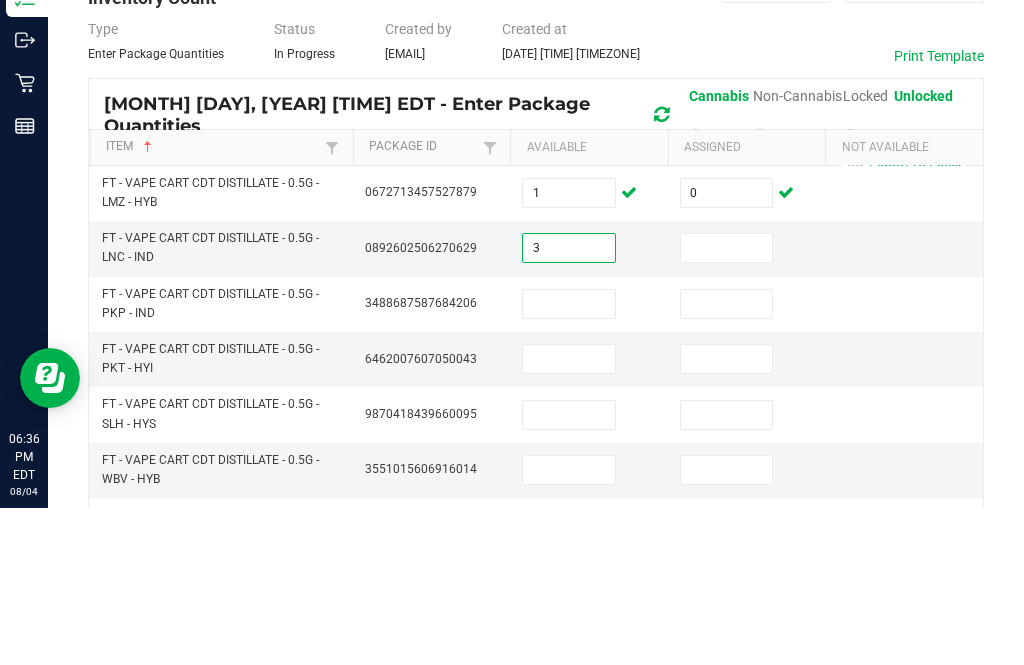 click at bounding box center [727, 405] 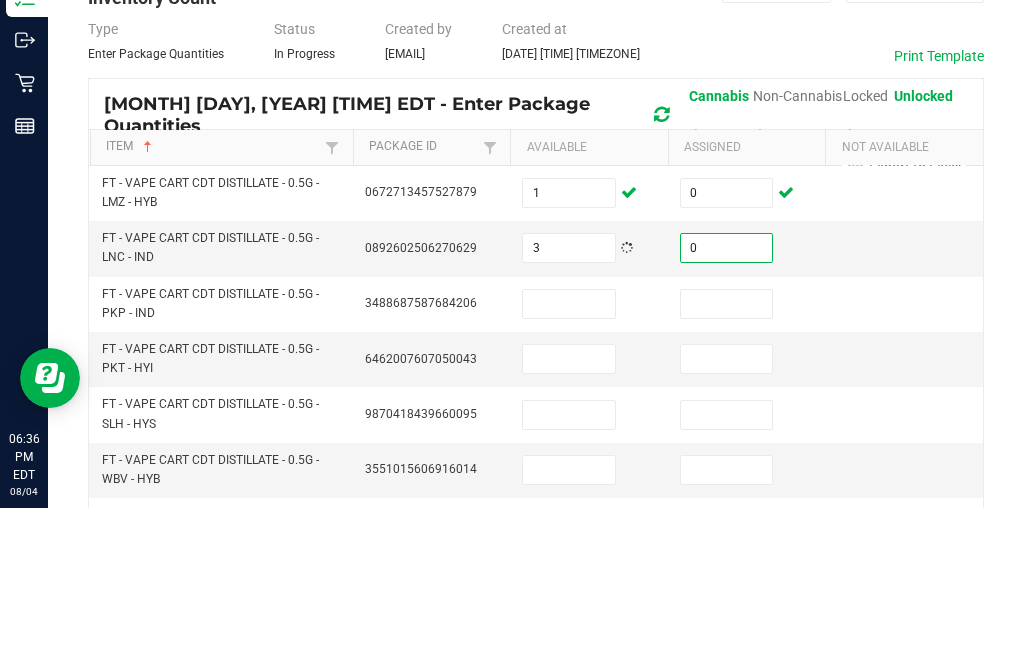click at bounding box center (569, 461) 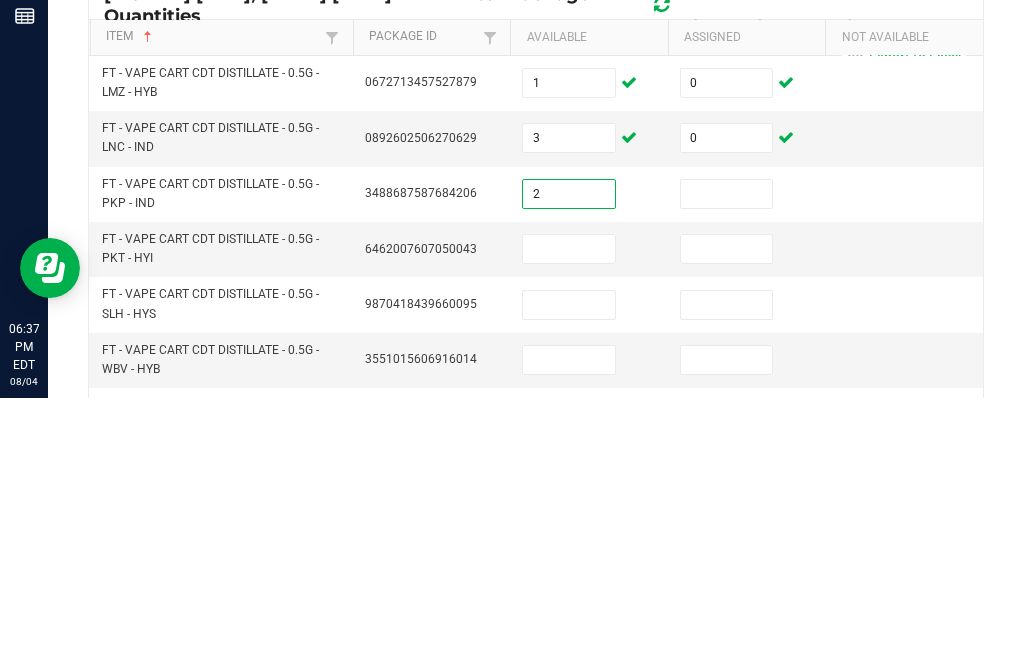 click at bounding box center (727, 461) 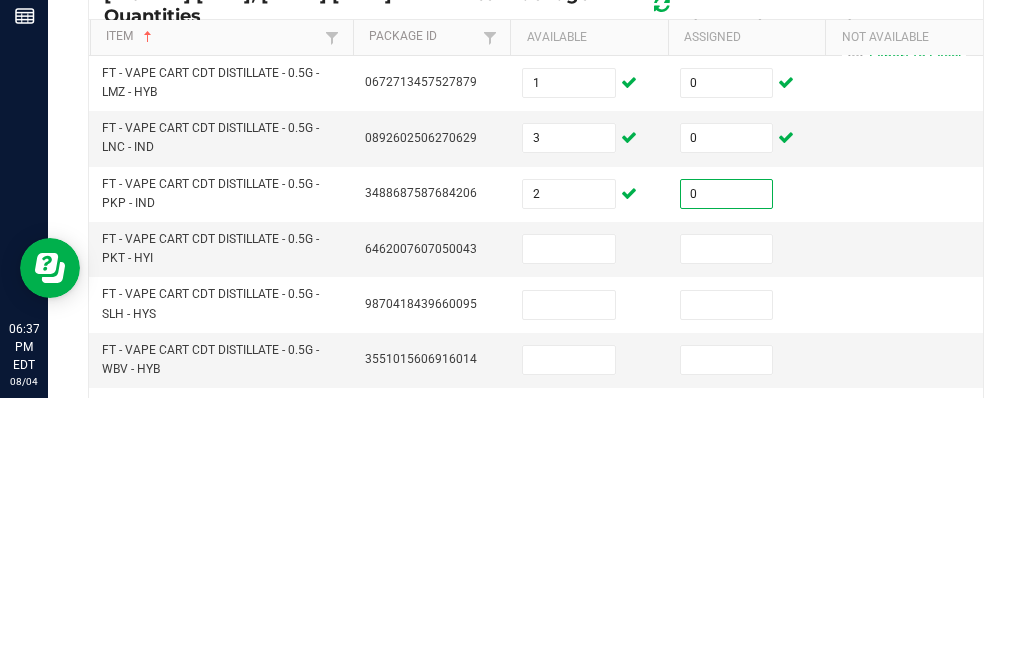 click at bounding box center [569, 516] 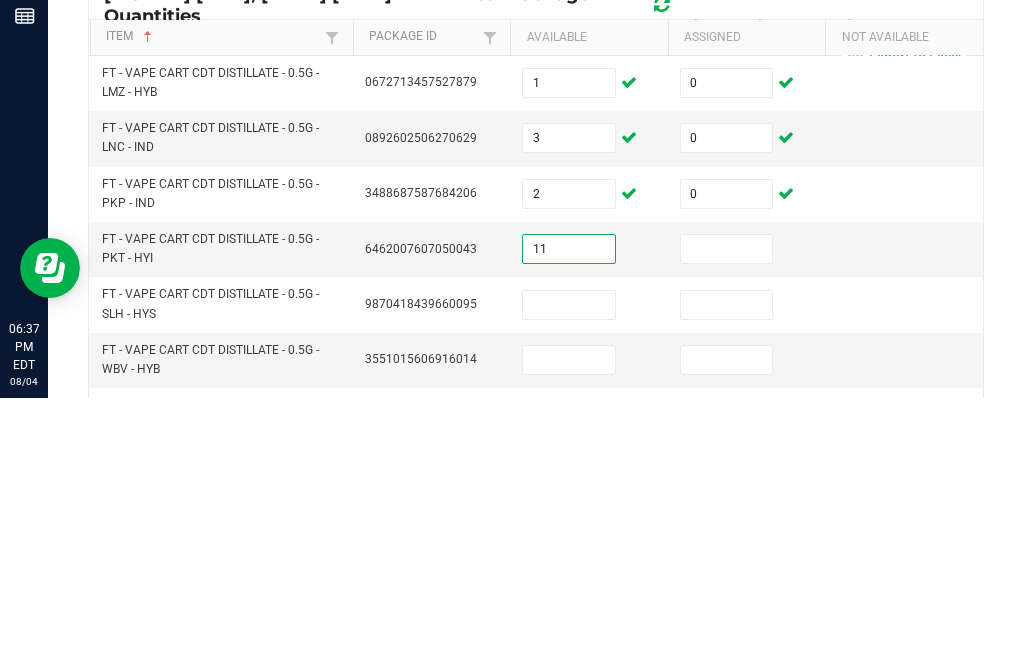 click at bounding box center (747, 516) 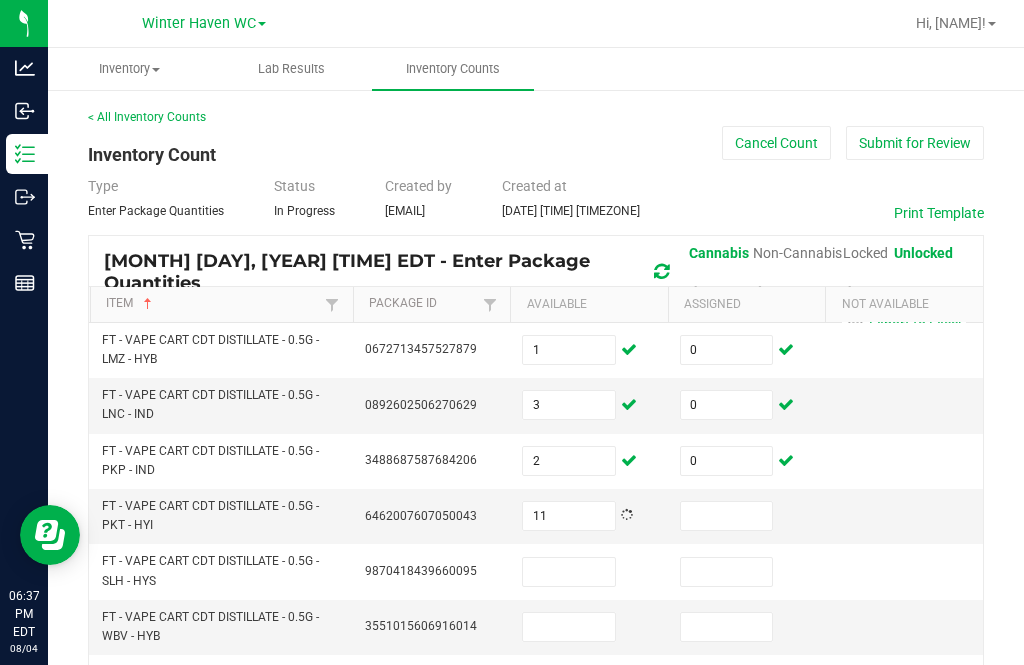 click at bounding box center (727, 516) 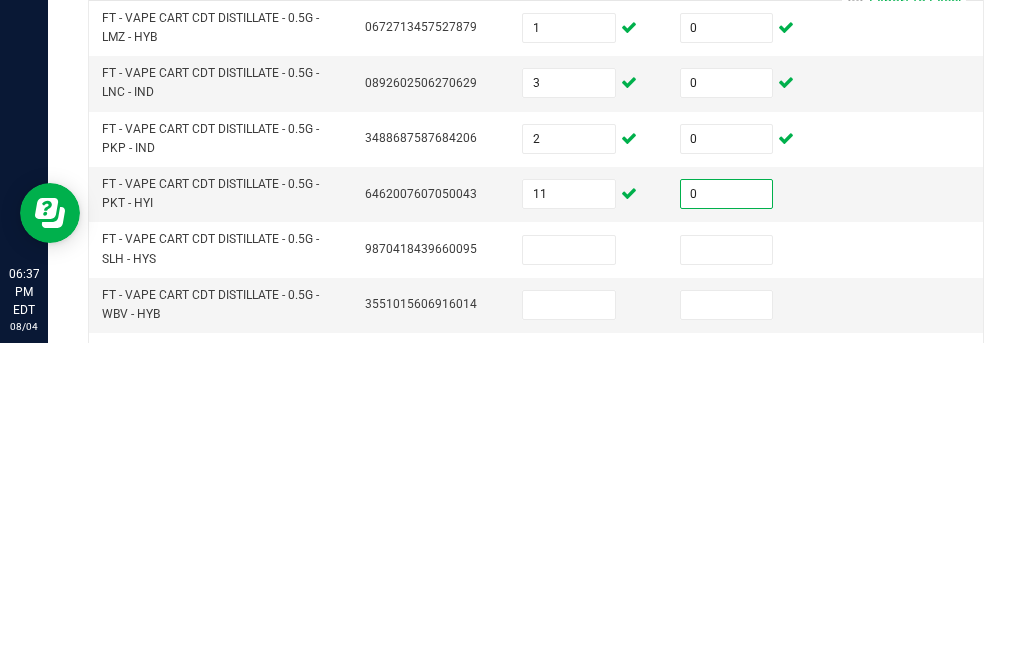 click at bounding box center [569, 572] 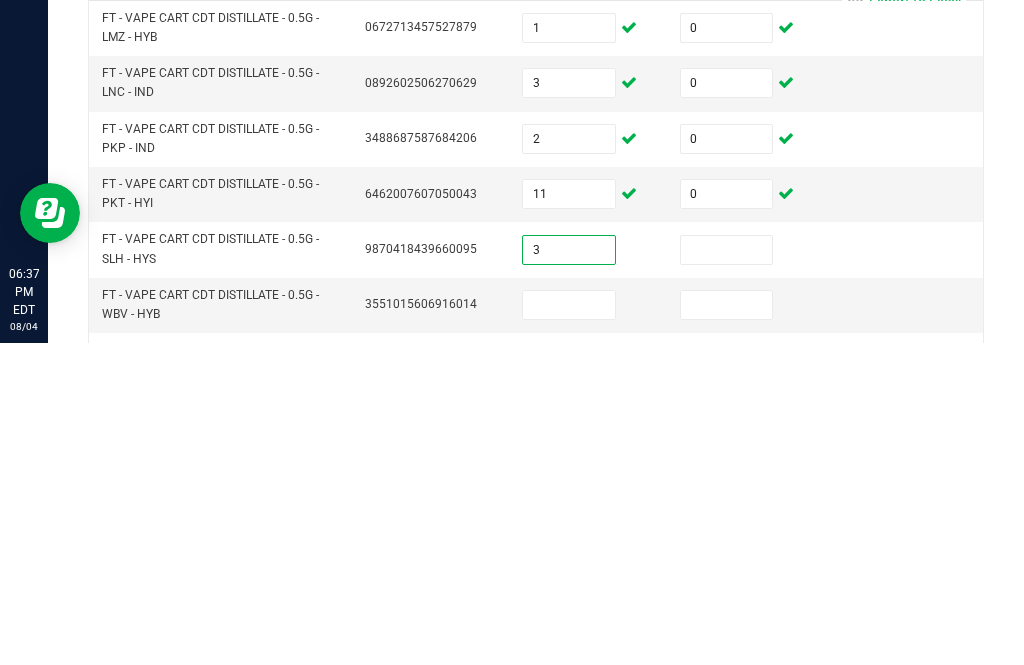 click at bounding box center [727, 572] 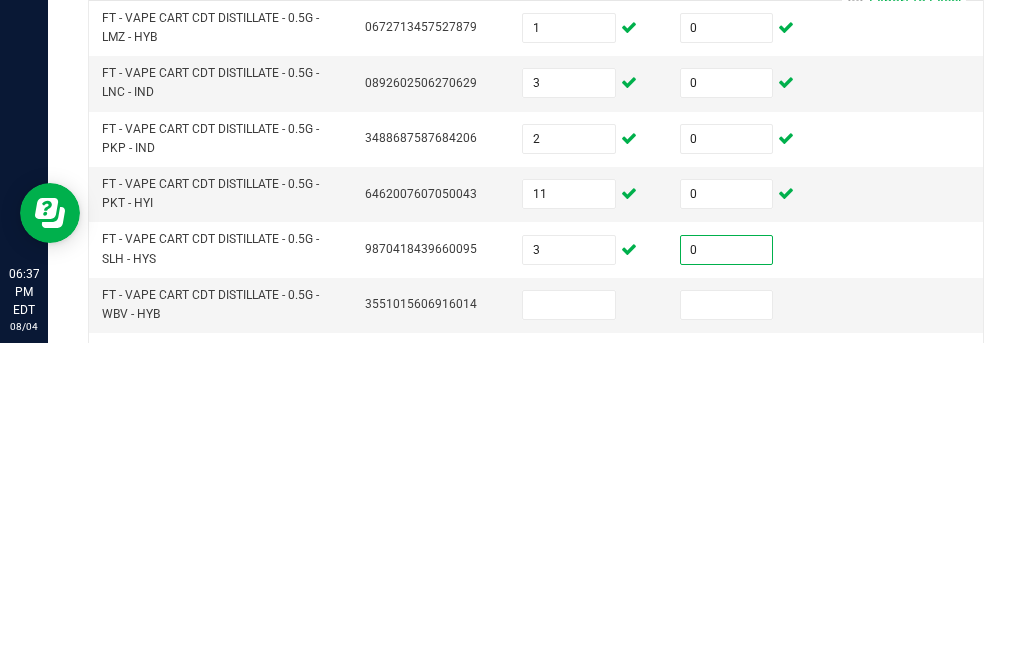 click at bounding box center [569, 627] 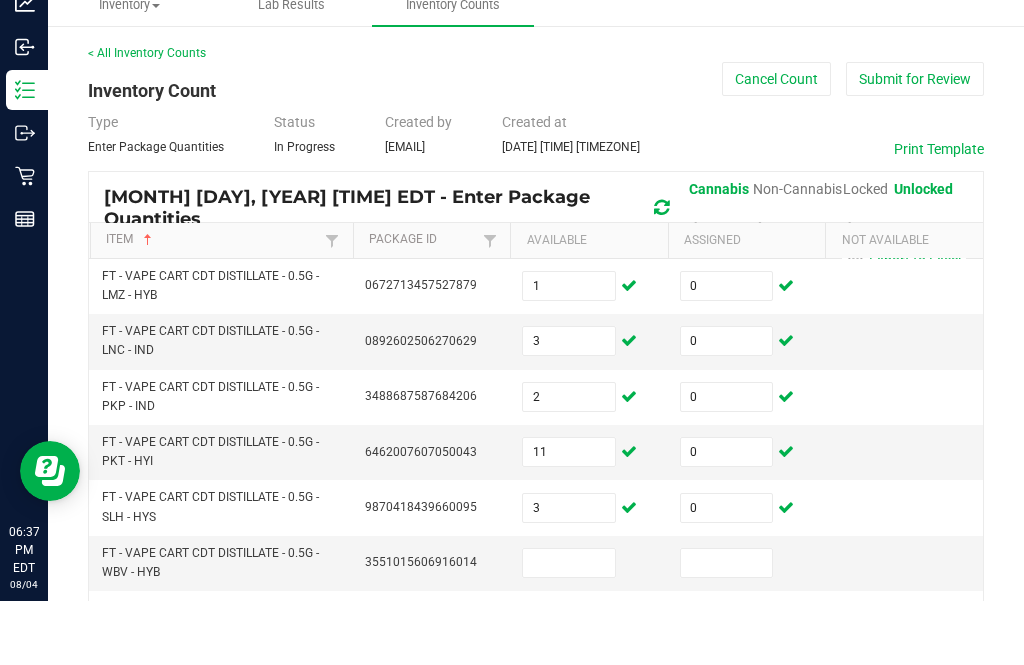 scroll, scrollTop: 64, scrollLeft: 0, axis: vertical 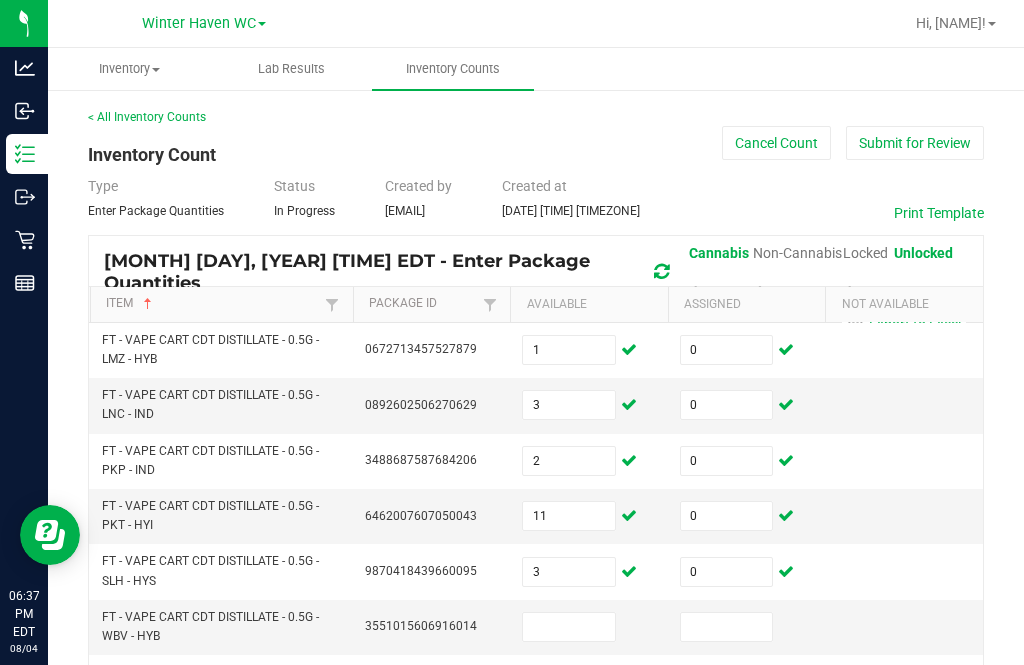 click at bounding box center (569, 627) 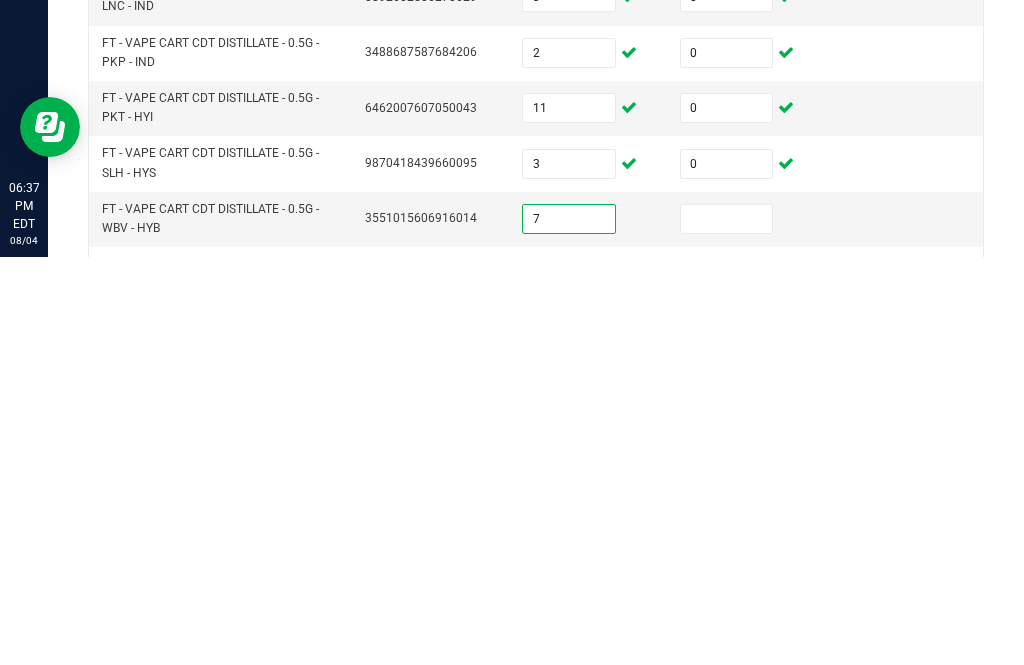 click at bounding box center (727, 627) 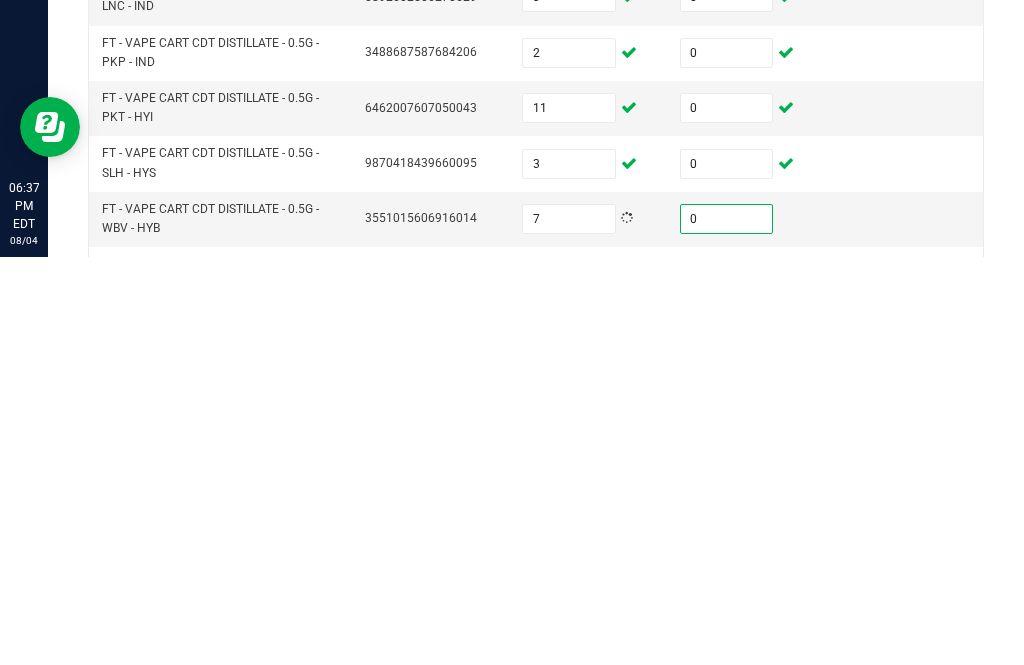 click at bounding box center (569, 682) 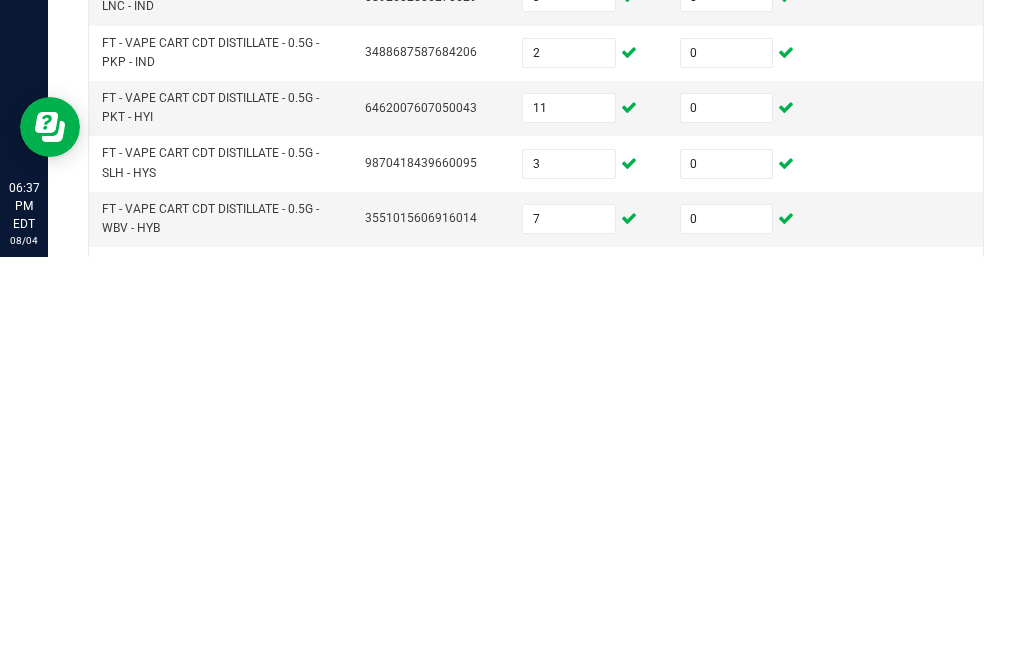 click at bounding box center [747, 682] 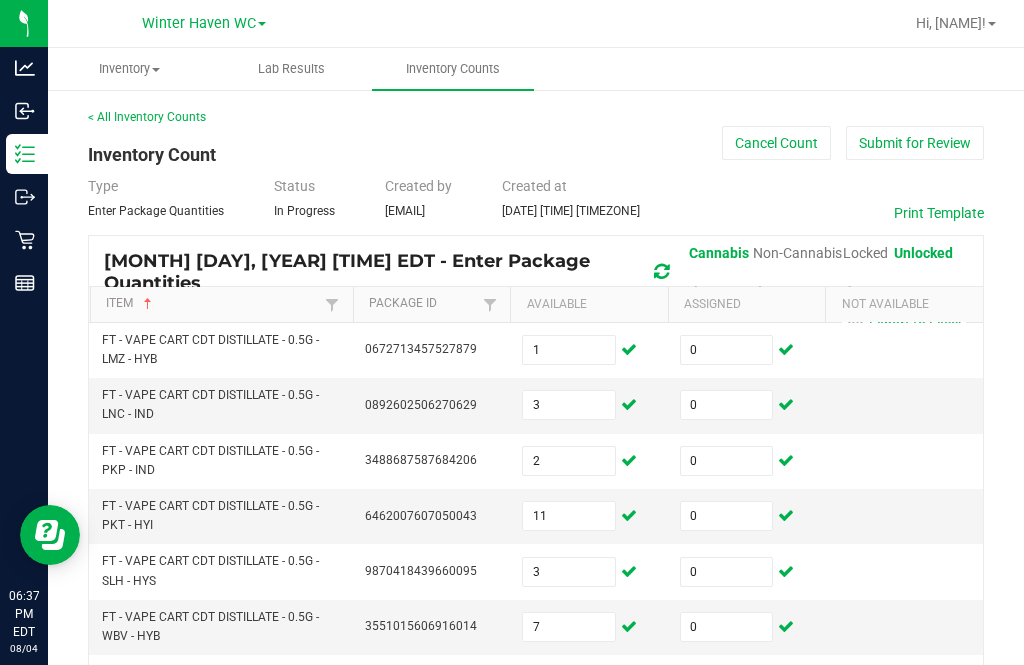 click at bounding box center [747, 682] 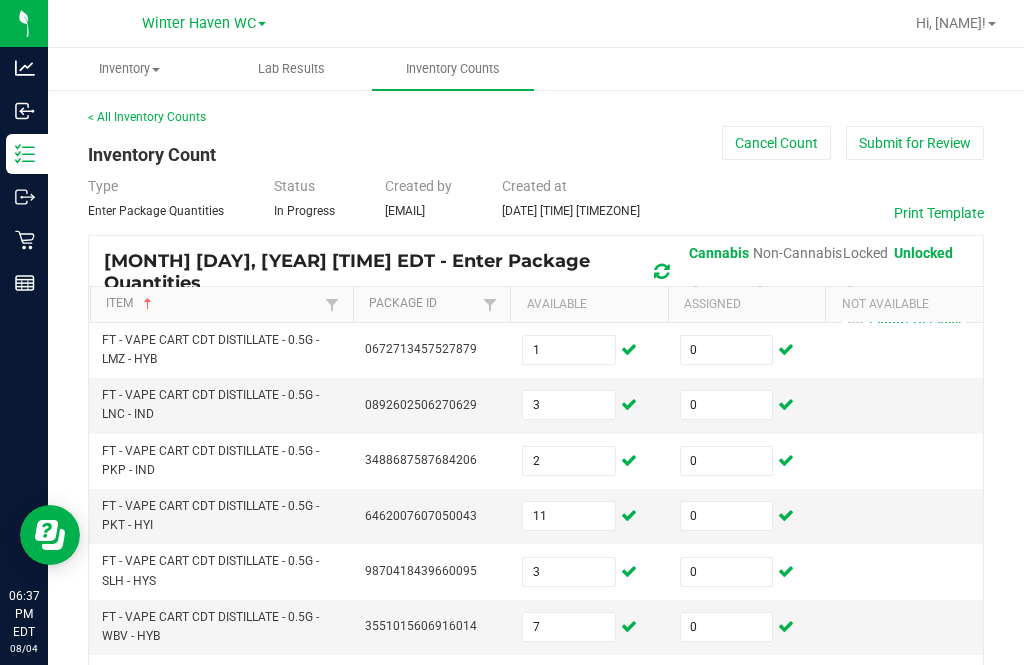 click at bounding box center [727, 682] 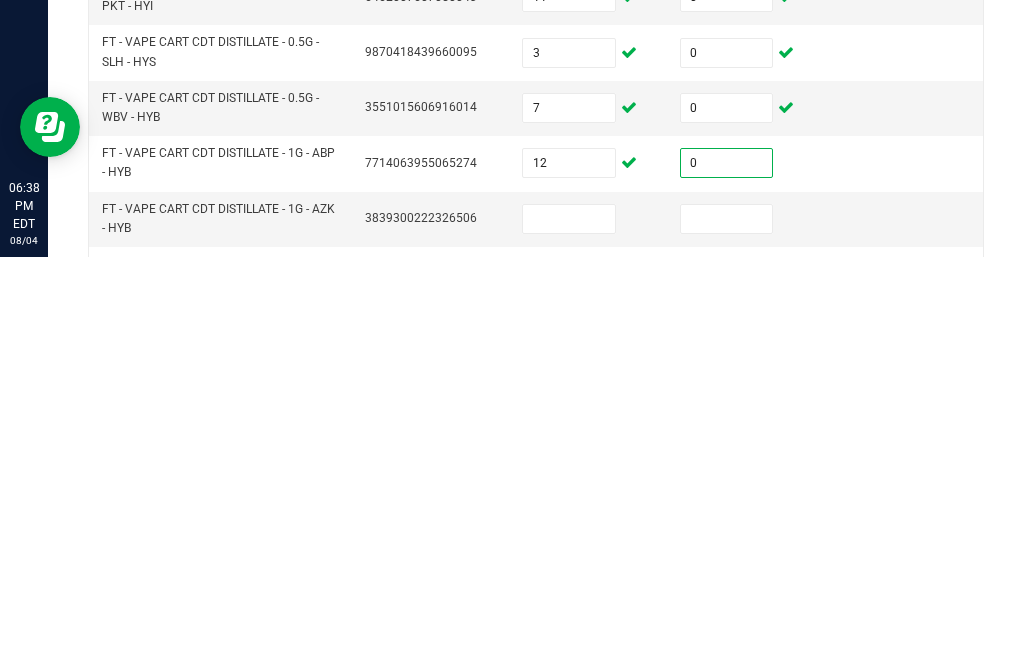 scroll, scrollTop: 114, scrollLeft: 0, axis: vertical 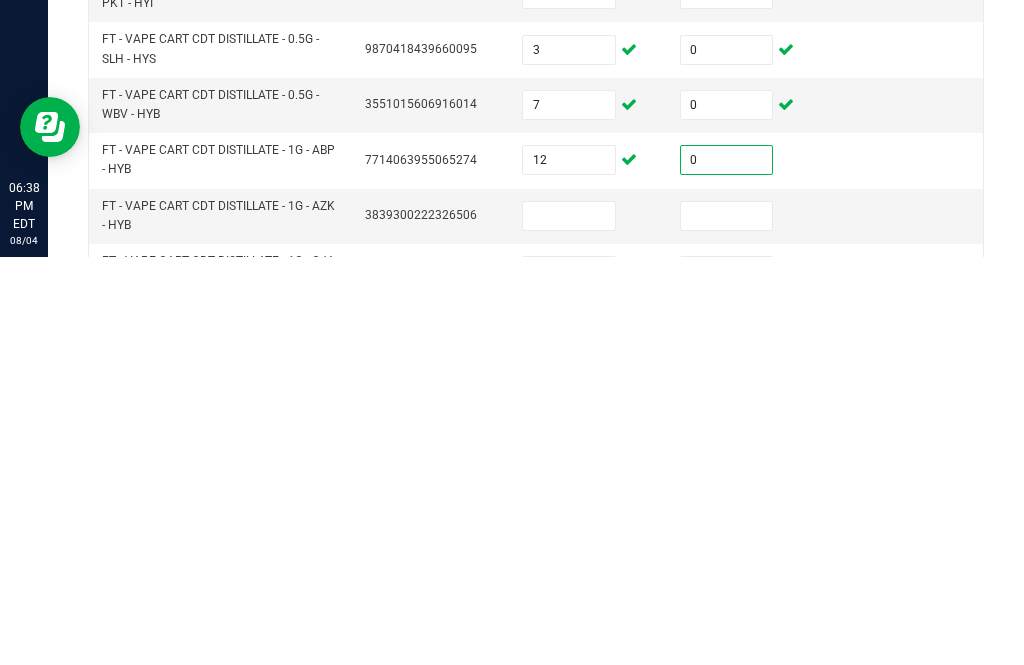 click at bounding box center [569, 624] 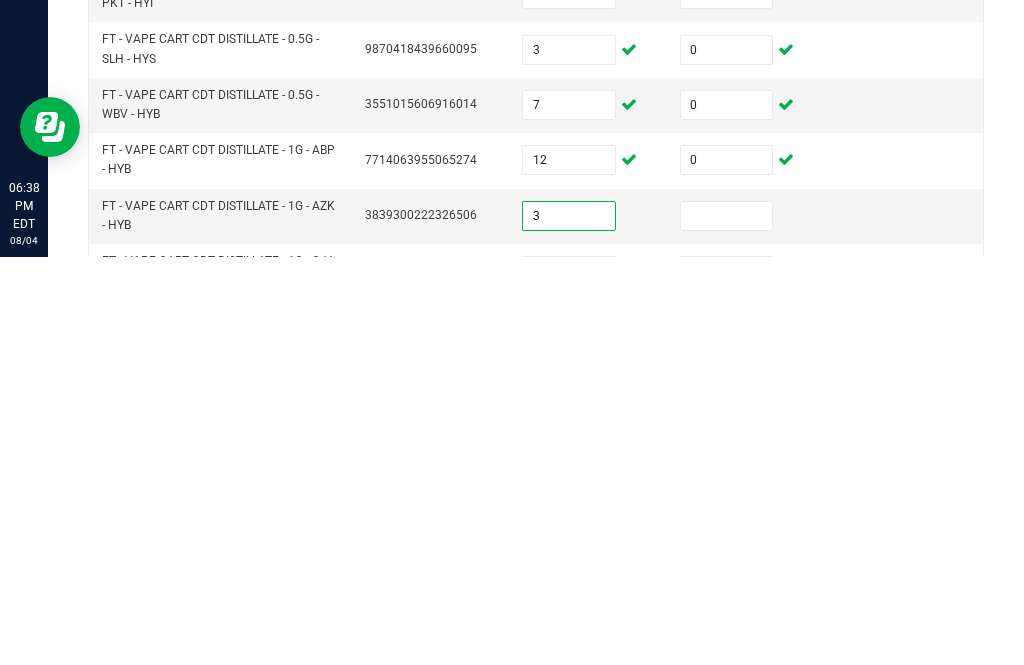 click at bounding box center [727, 624] 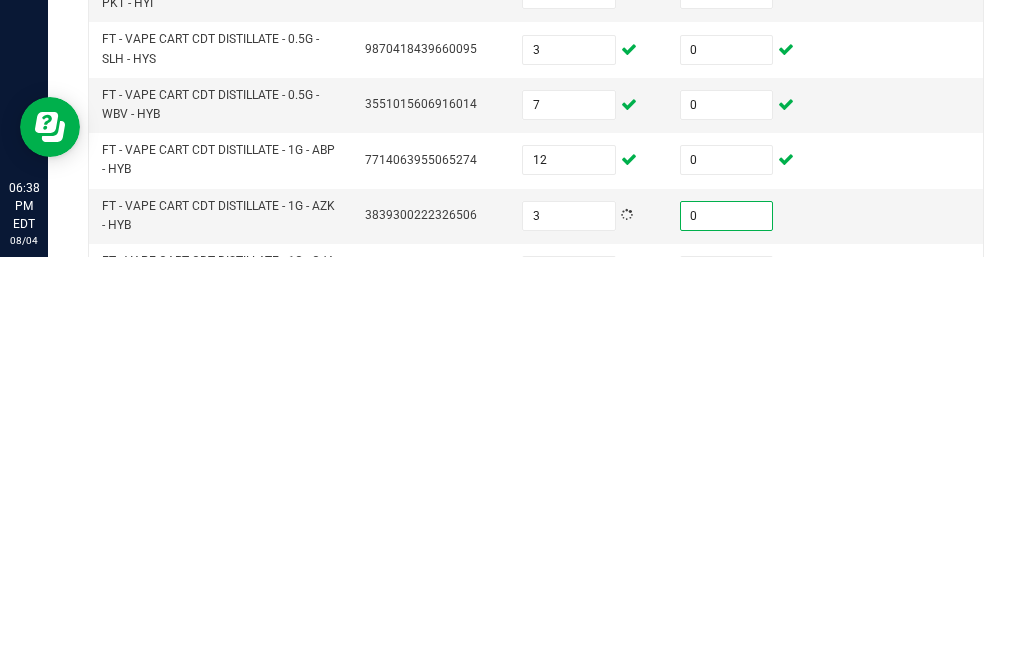click at bounding box center [569, 679] 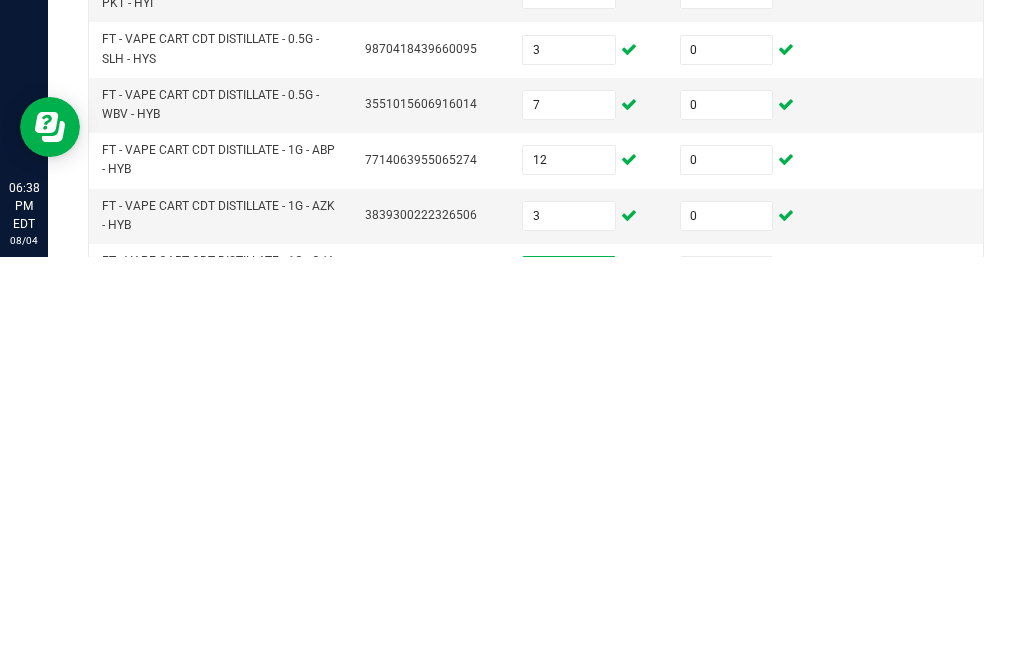 click at bounding box center (727, 679) 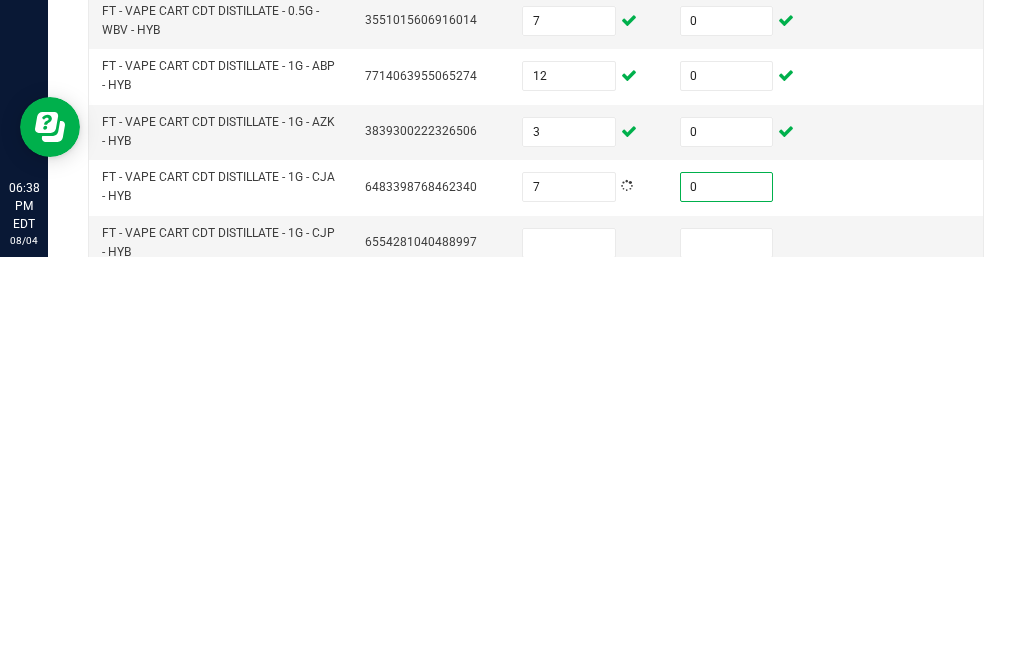 scroll, scrollTop: 224, scrollLeft: 0, axis: vertical 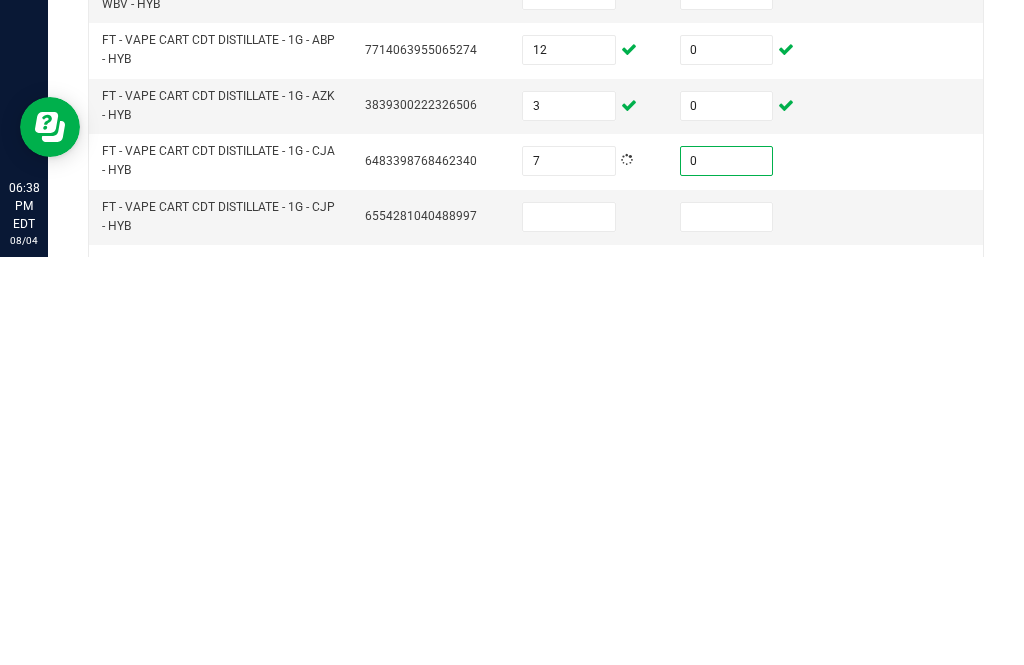 click at bounding box center (569, 625) 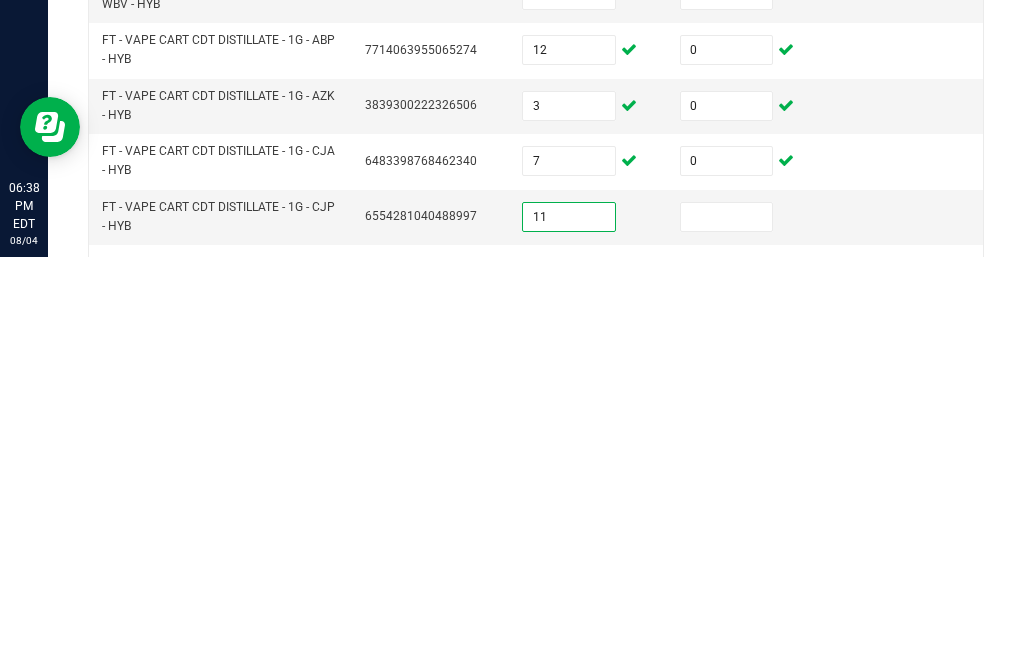 click at bounding box center (727, 625) 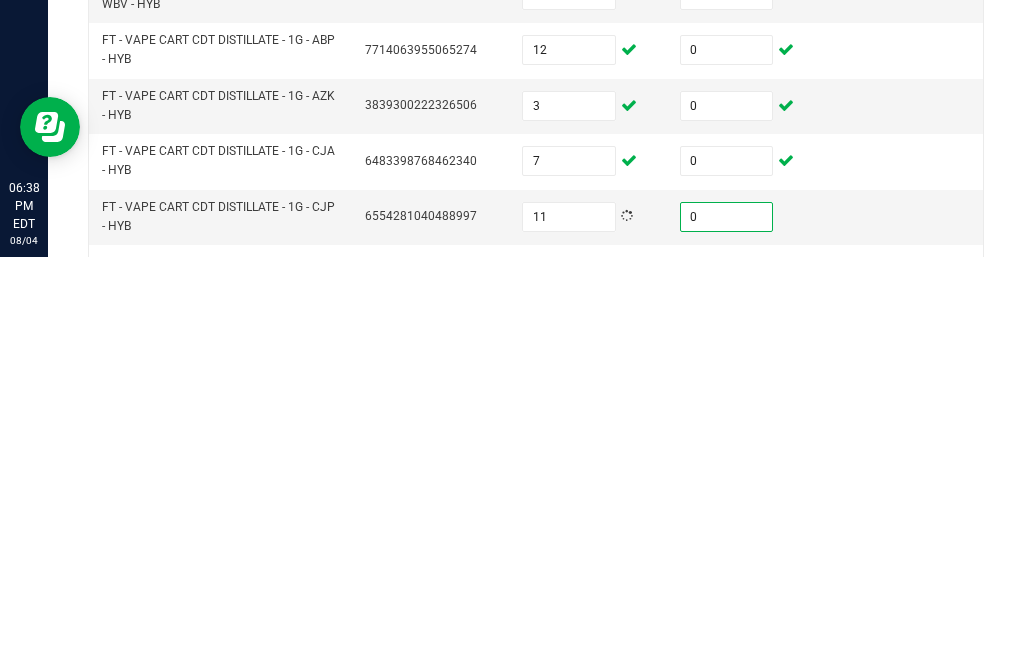 click at bounding box center [569, 680] 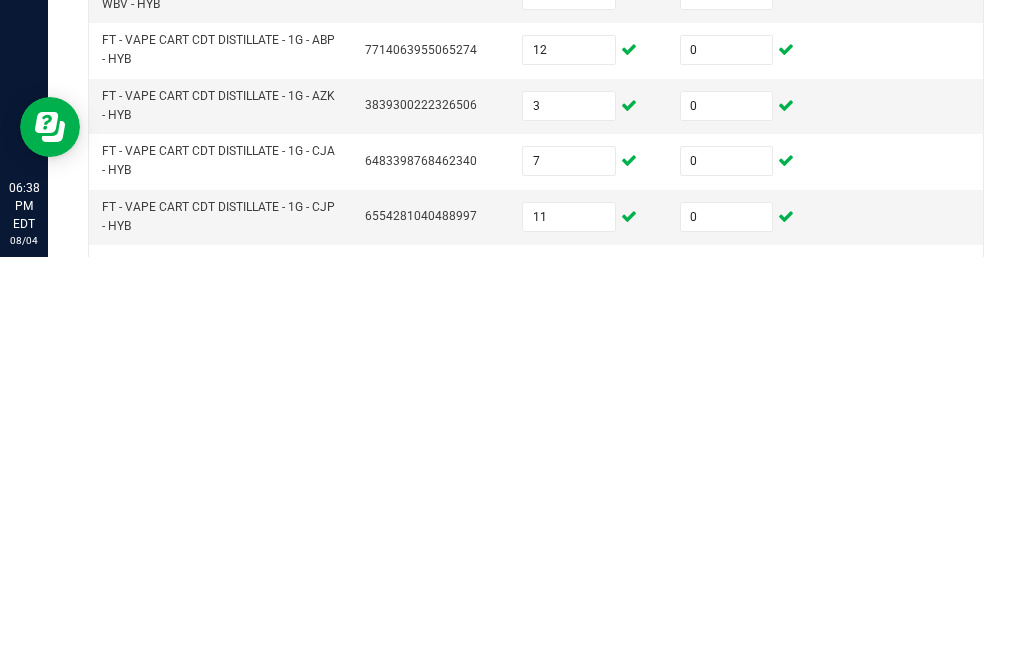 click at bounding box center (727, 680) 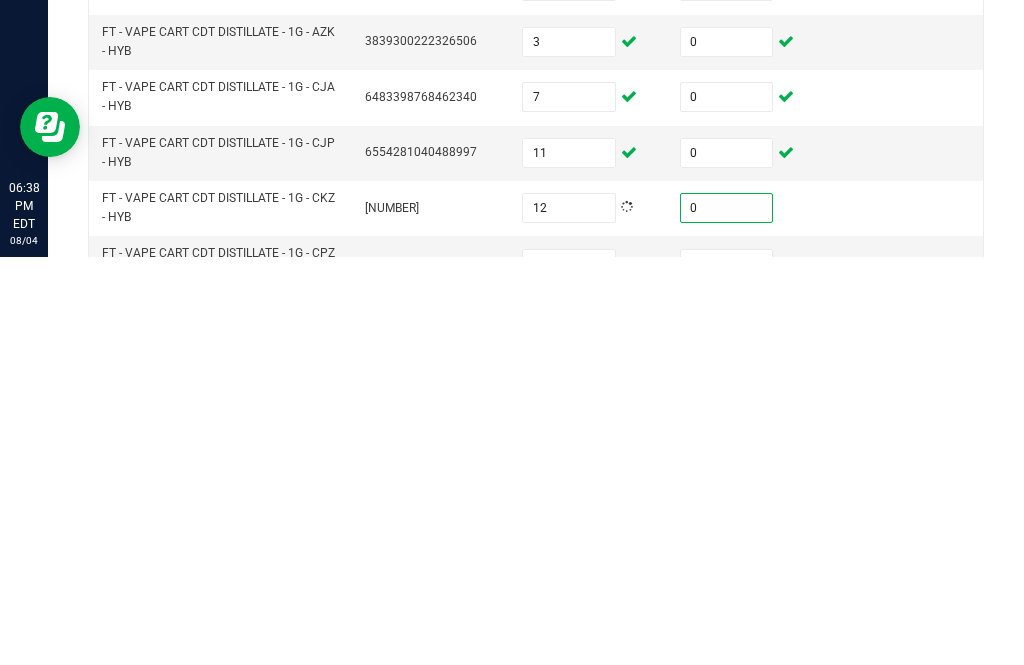 scroll, scrollTop: 305, scrollLeft: 0, axis: vertical 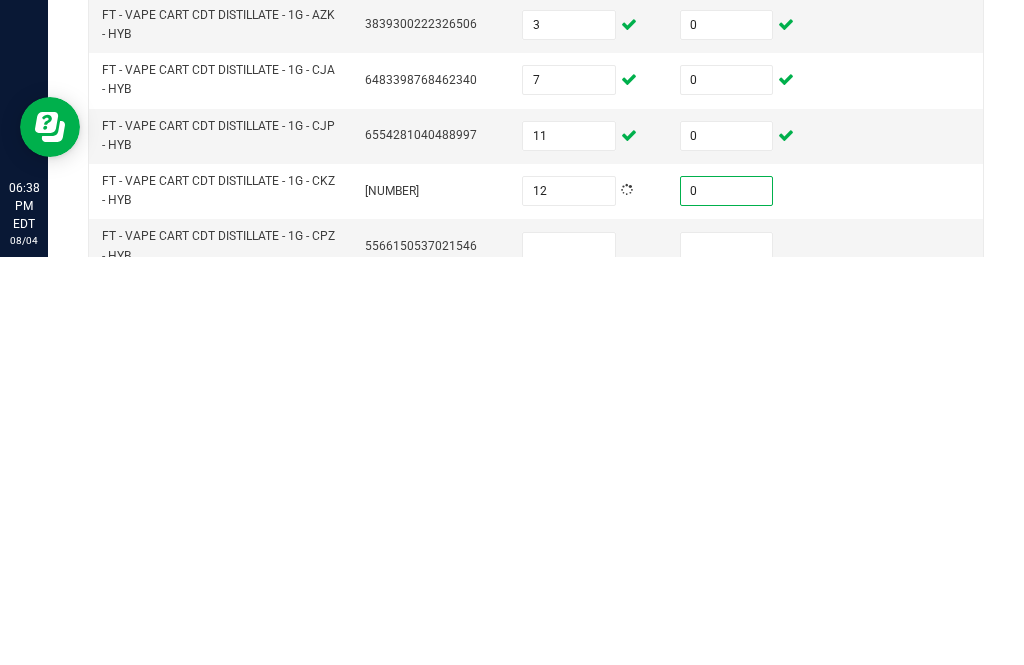 click at bounding box center (569, 655) 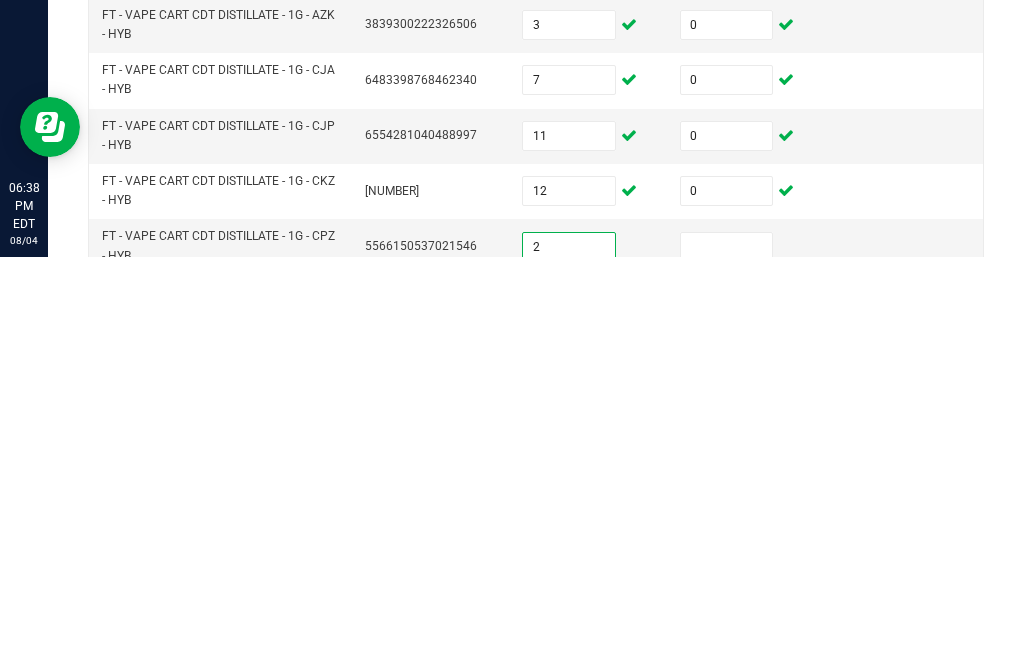 click at bounding box center (727, 655) 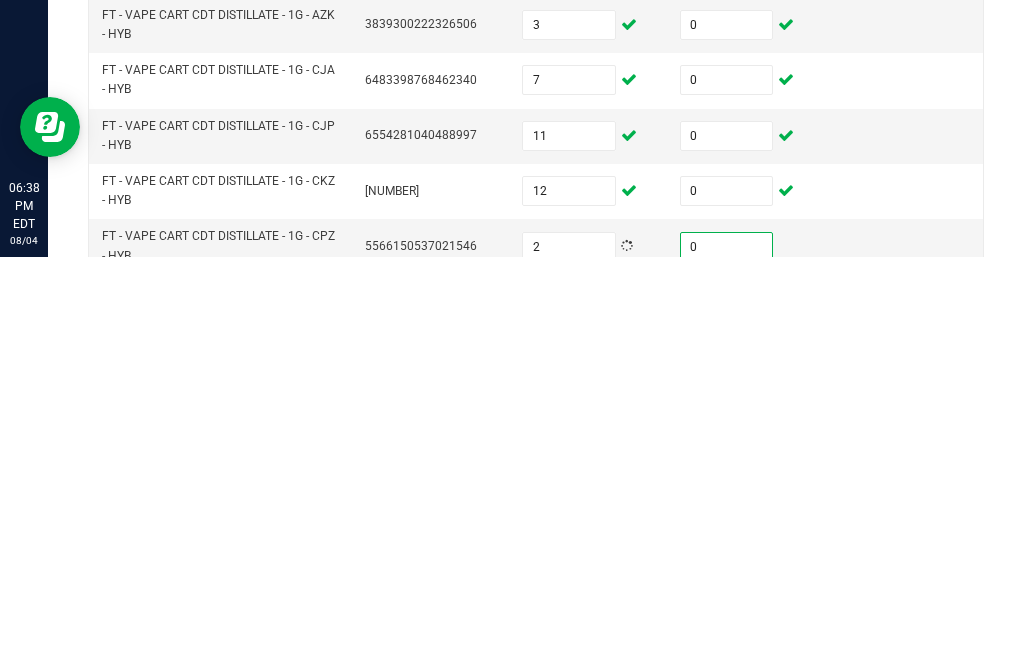 scroll, scrollTop: 351, scrollLeft: 0, axis: vertical 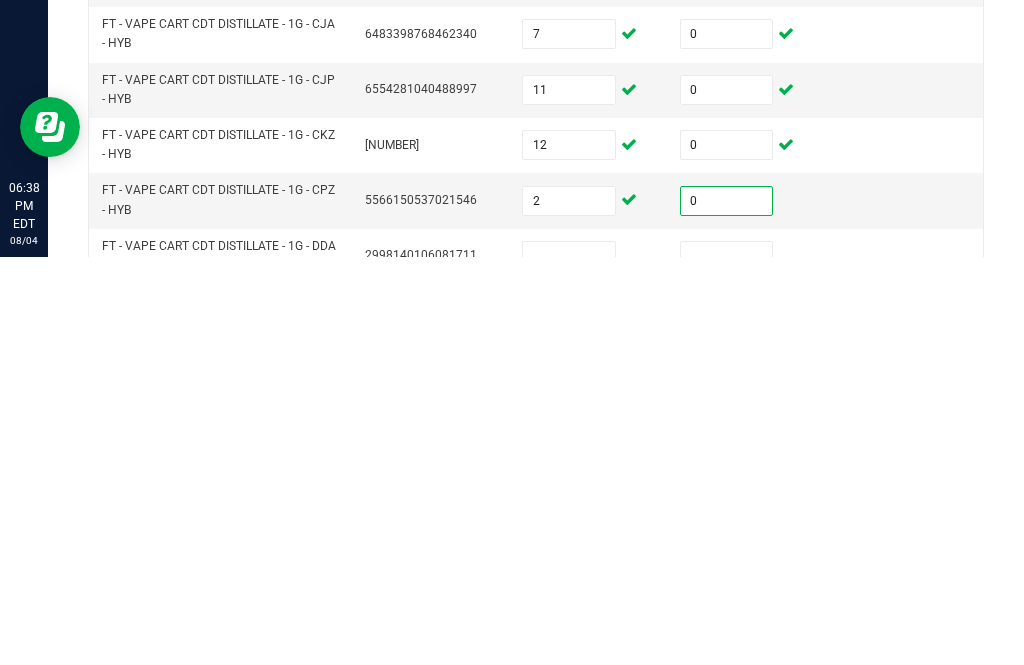click at bounding box center [569, 664] 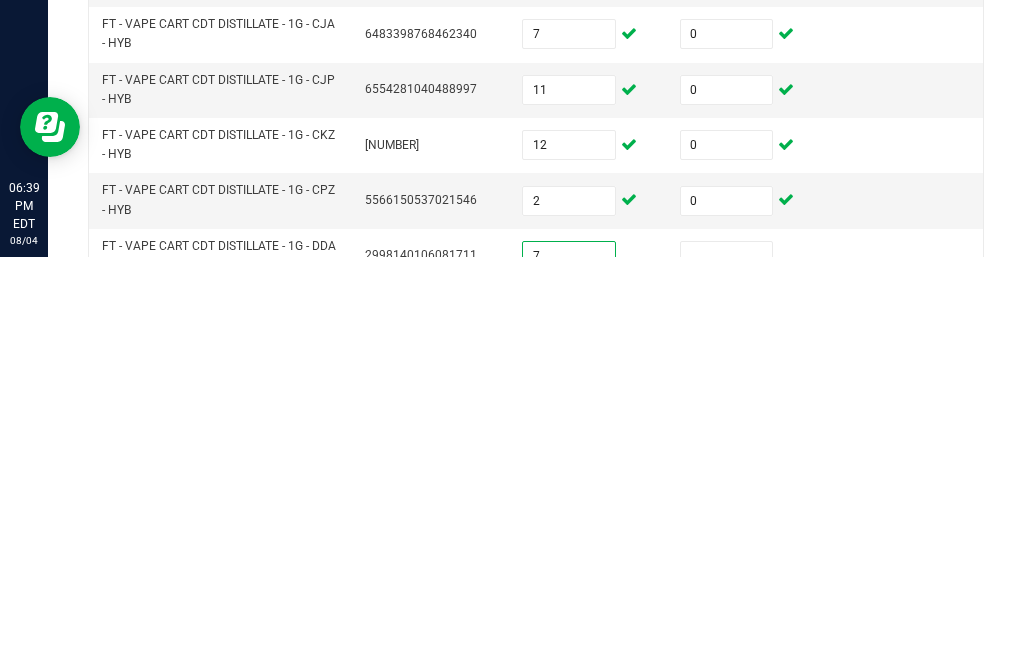 click at bounding box center [727, 664] 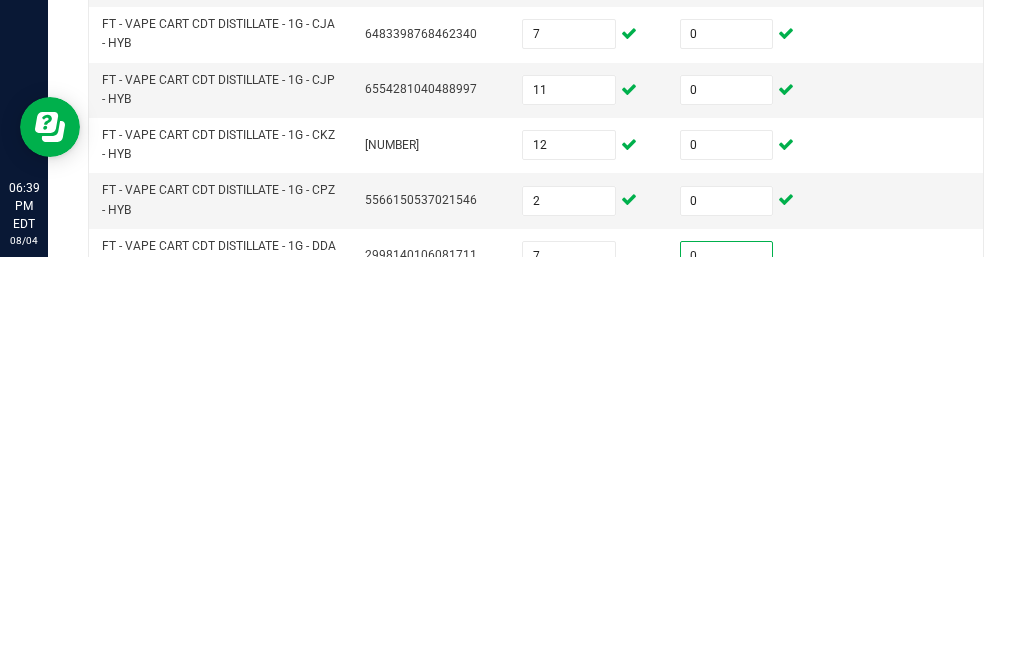 click at bounding box center (569, 719) 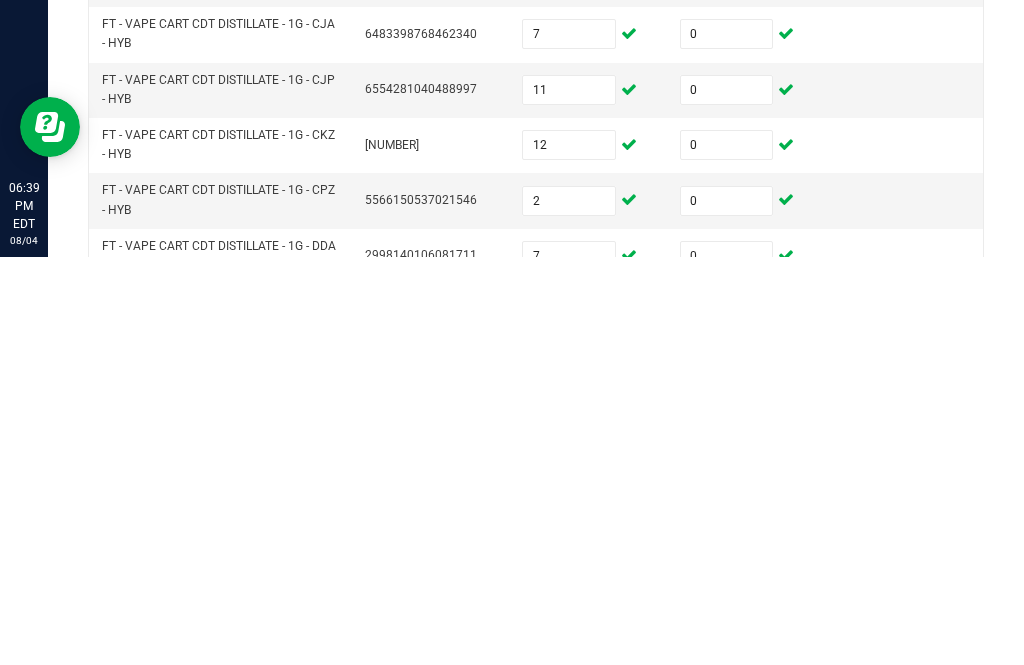 click at bounding box center (727, 719) 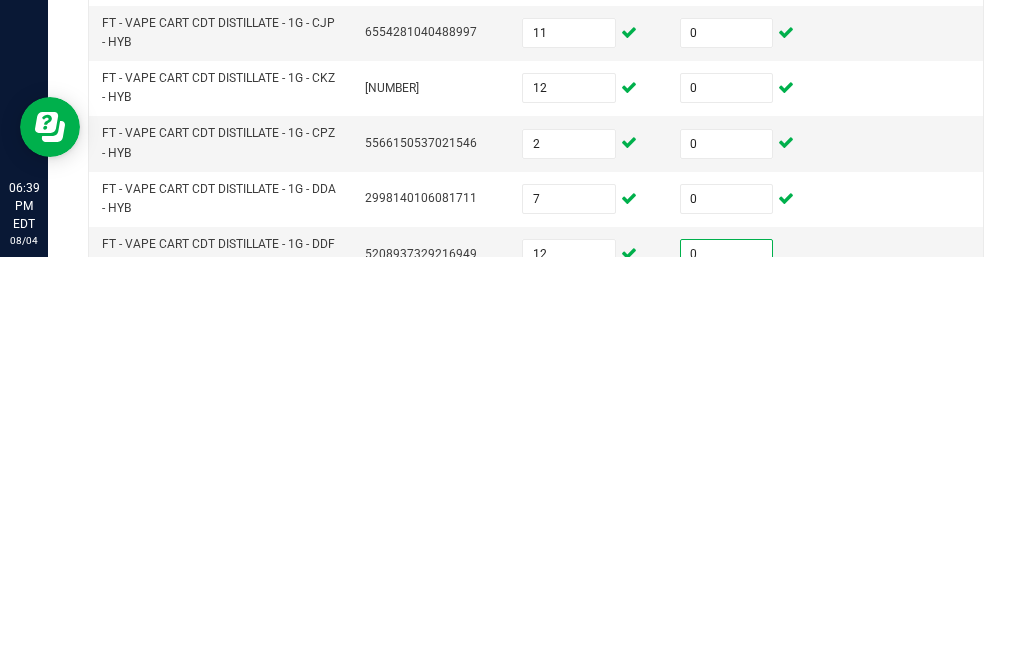 scroll, scrollTop: 456, scrollLeft: 0, axis: vertical 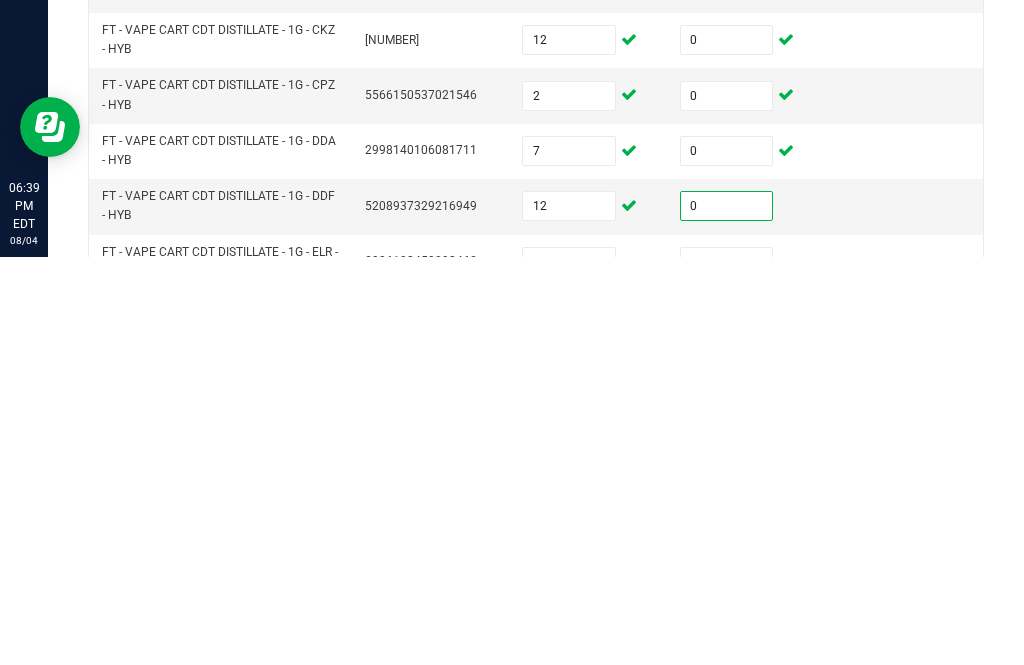 click at bounding box center [569, 670] 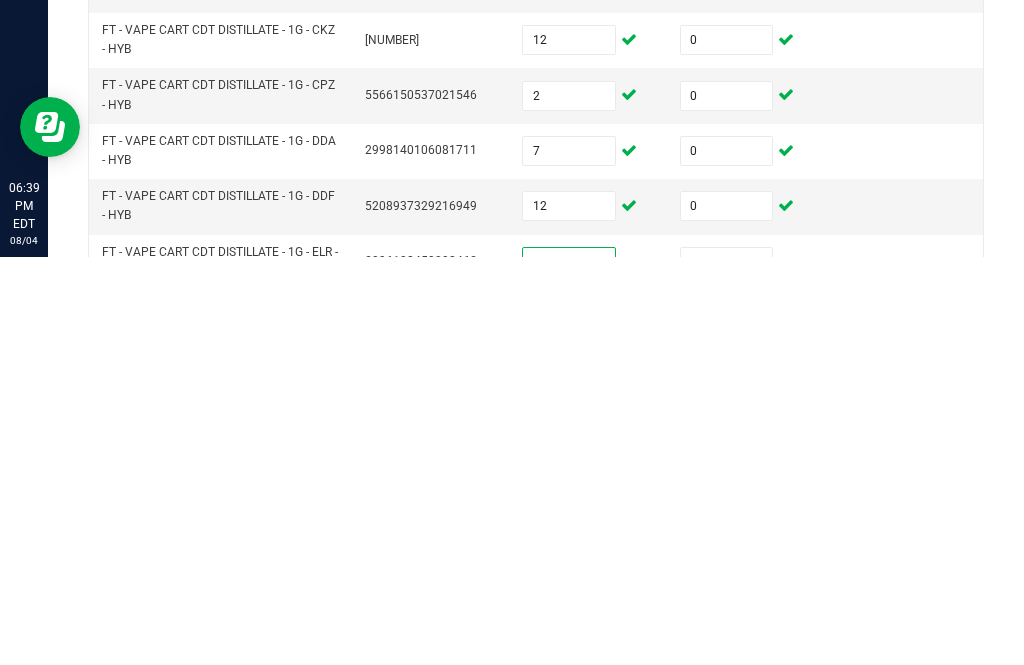 click at bounding box center [727, 670] 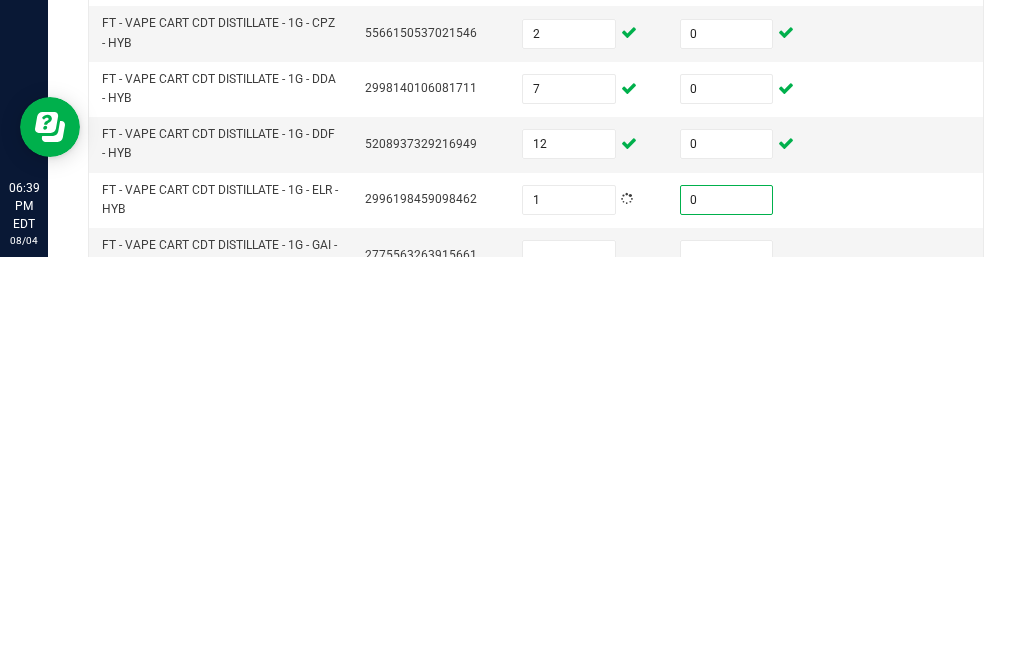 scroll, scrollTop: 540, scrollLeft: 0, axis: vertical 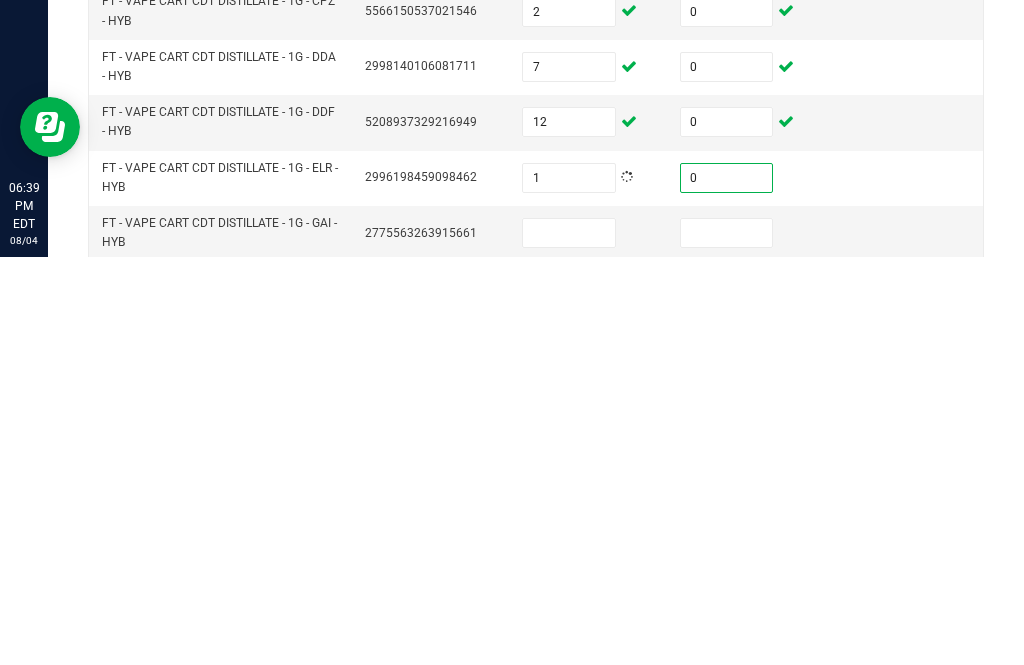 click at bounding box center (569, 641) 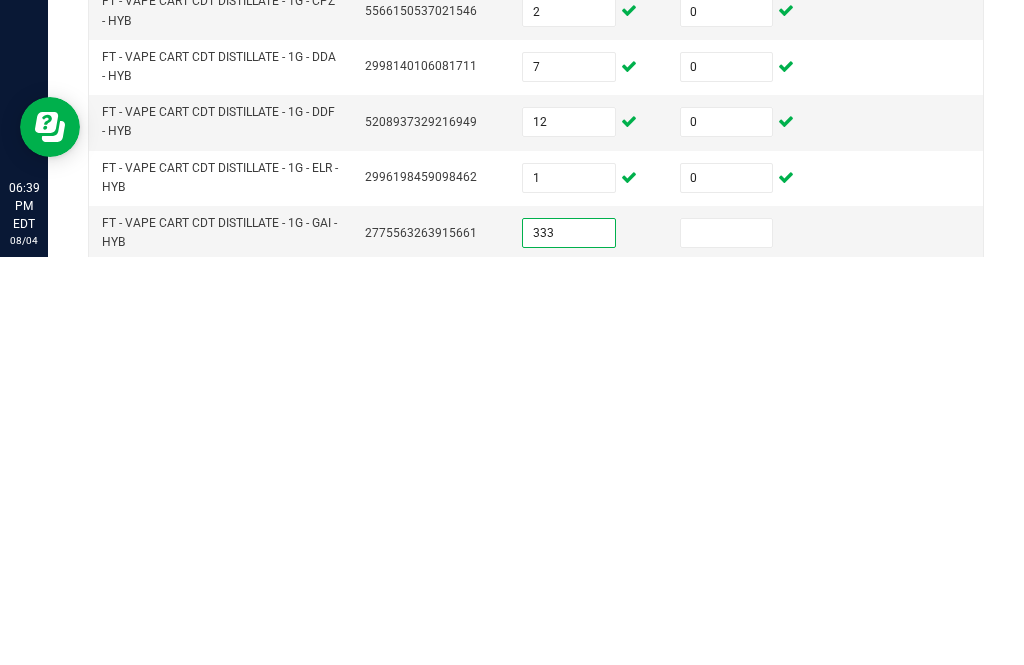 click at bounding box center [727, 641] 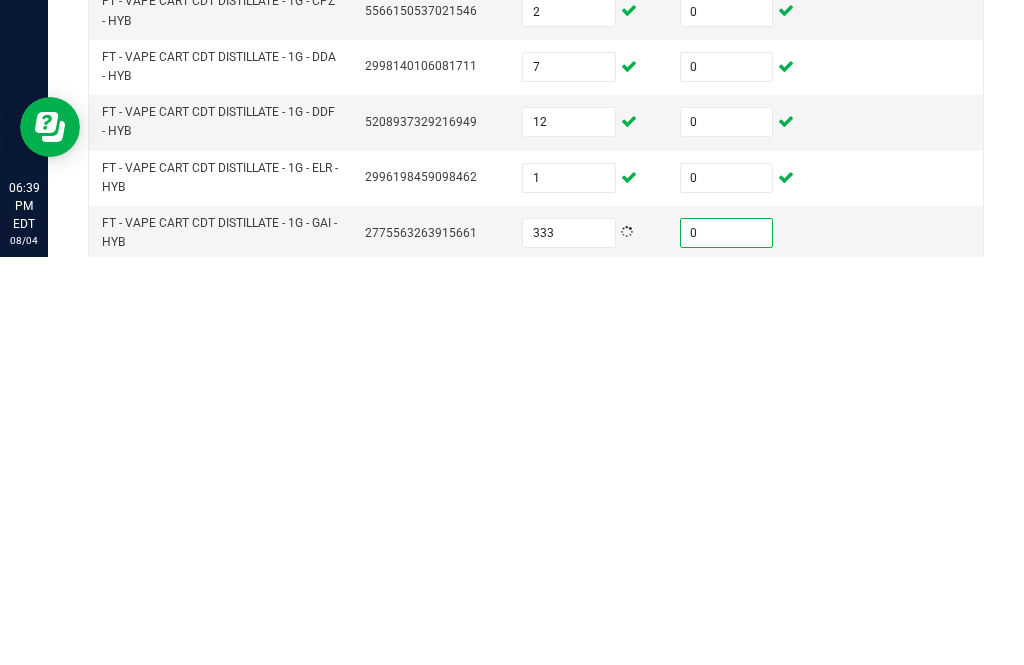 click at bounding box center (569, 697) 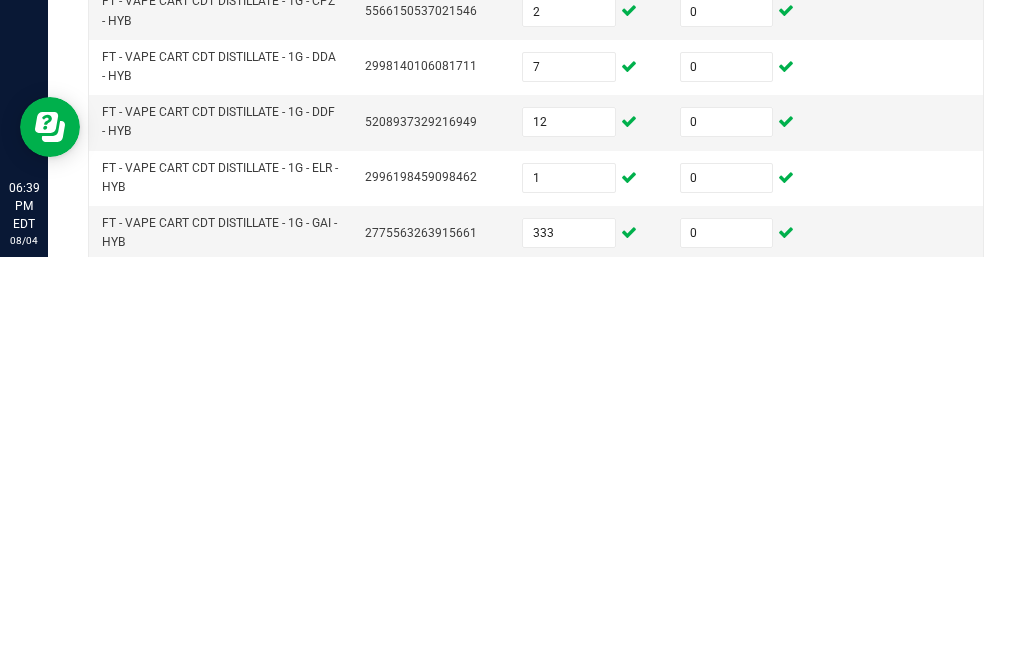 click at bounding box center [727, 697] 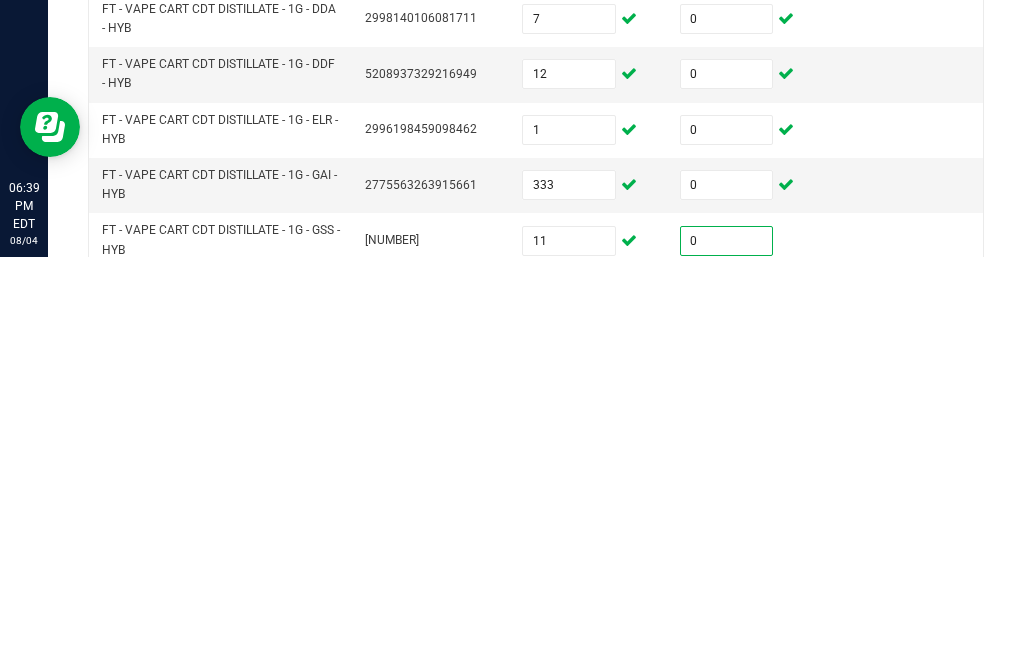scroll, scrollTop: 635, scrollLeft: 0, axis: vertical 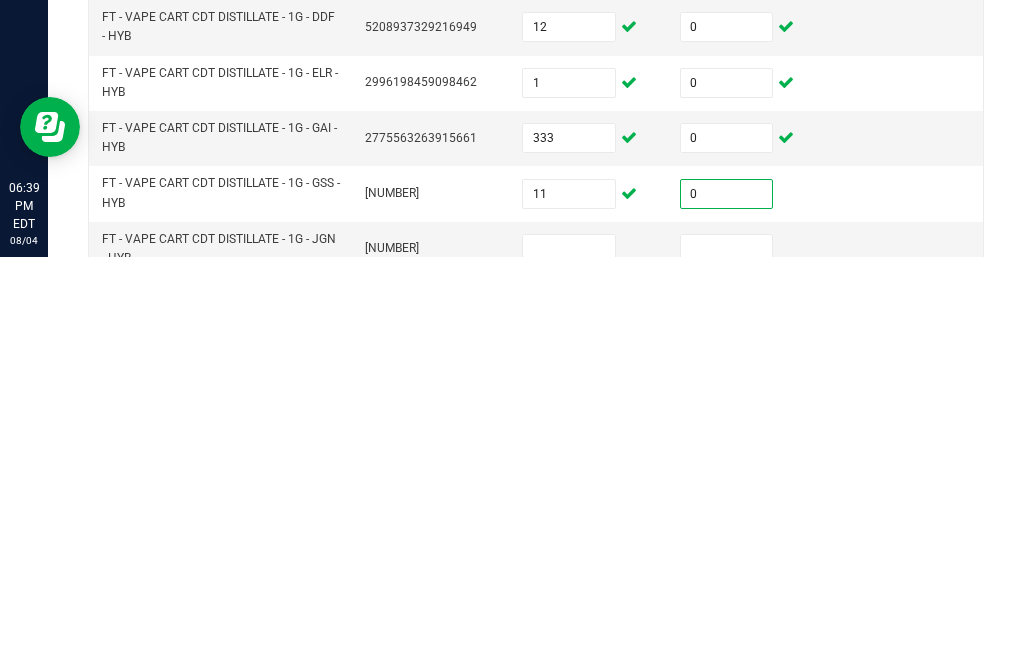 click at bounding box center (569, 657) 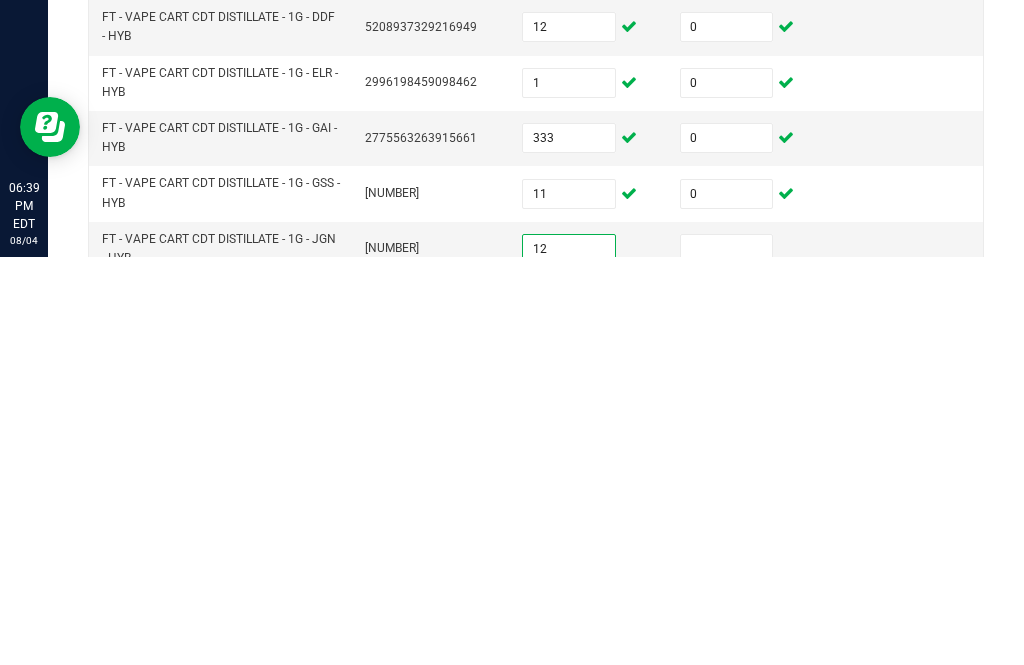 click at bounding box center (727, 657) 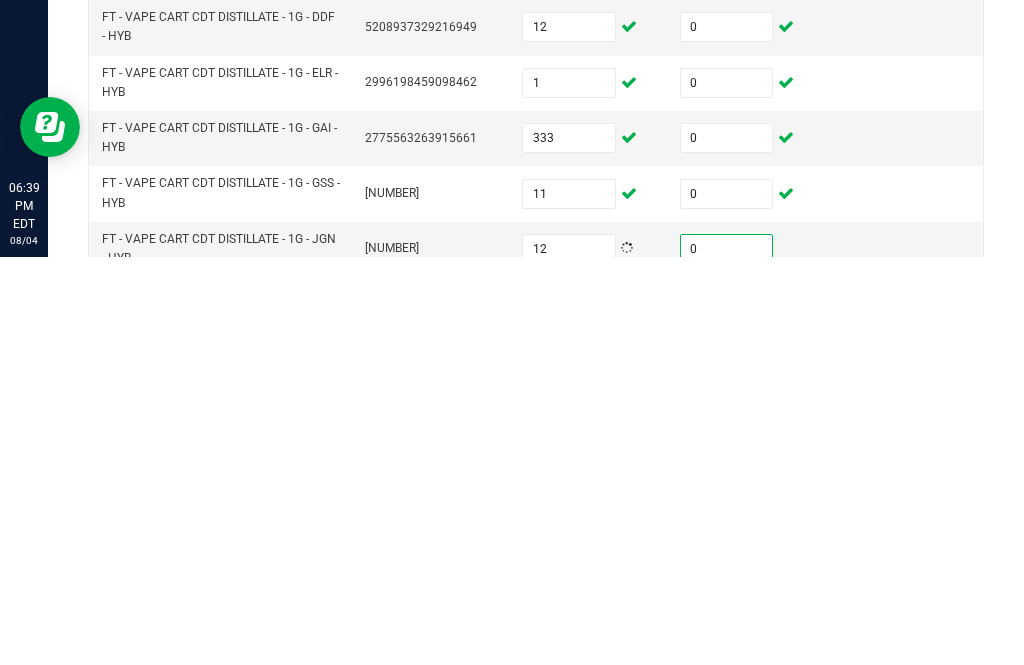 click at bounding box center [569, 712] 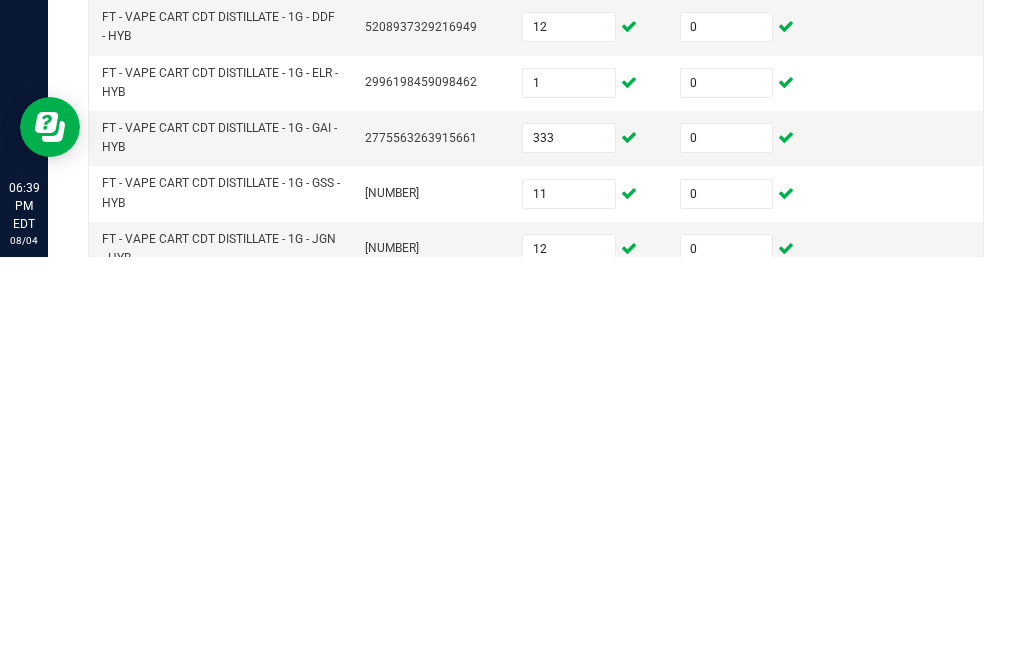click at bounding box center (727, 712) 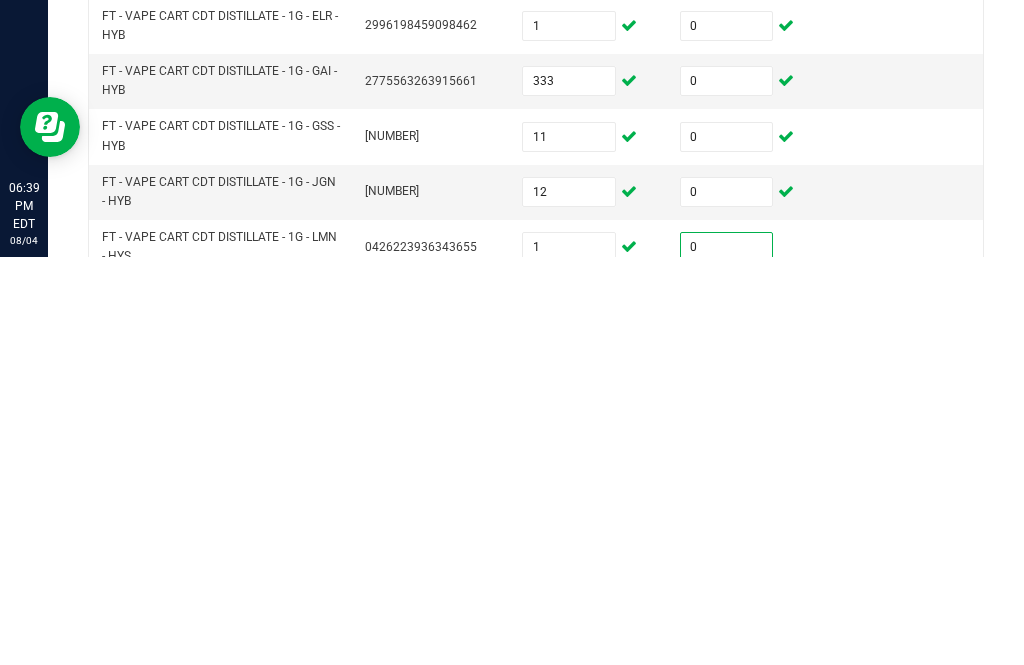 click at bounding box center [569, 711] 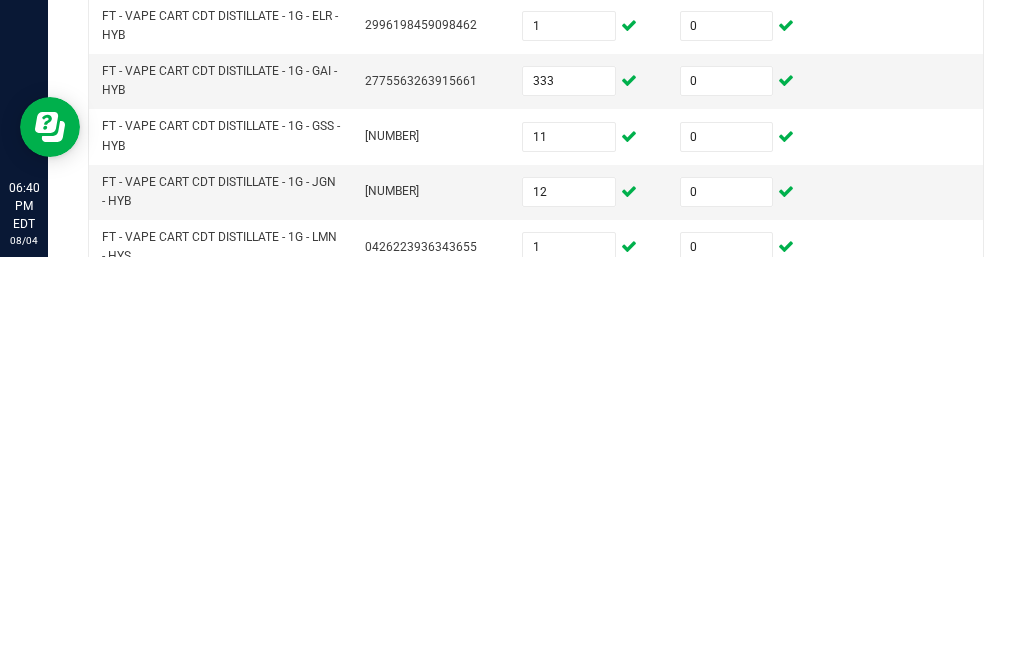 click at bounding box center [727, 711] 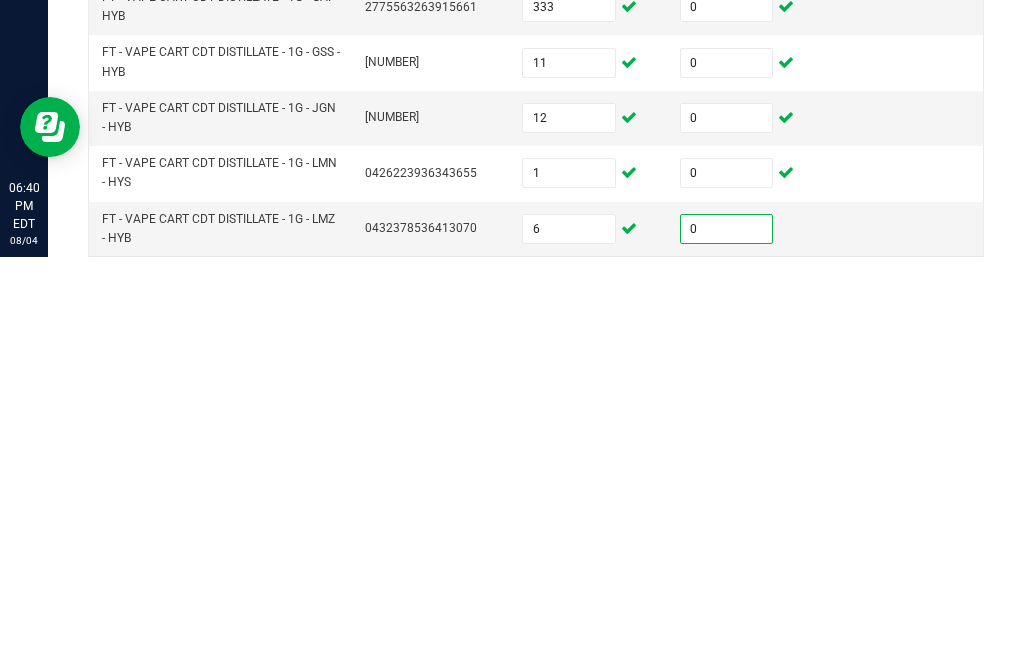 scroll, scrollTop: 765, scrollLeft: 0, axis: vertical 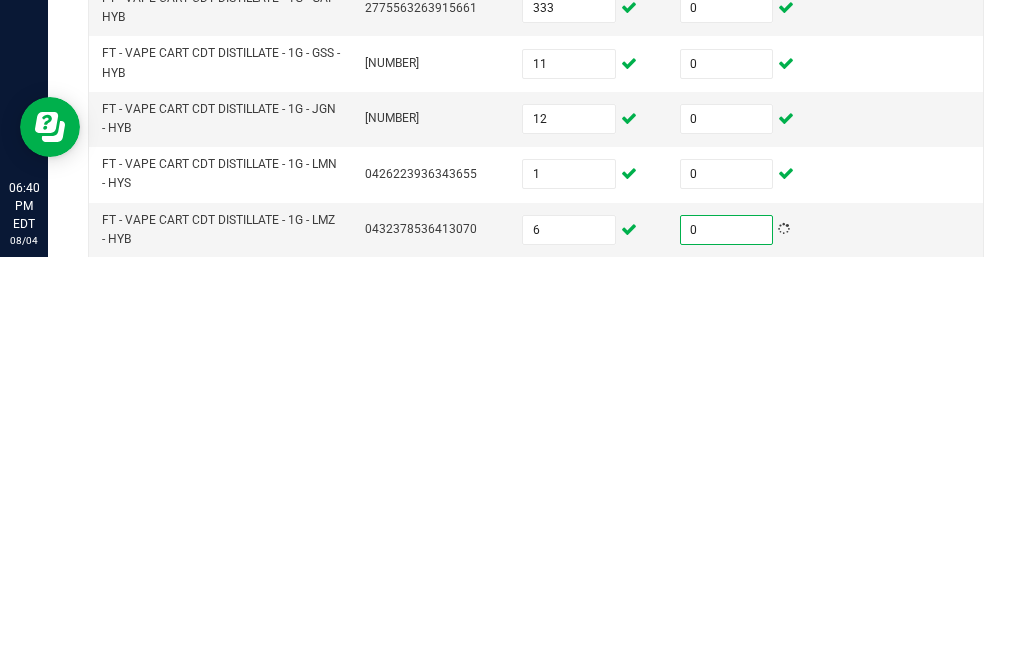click on "8" 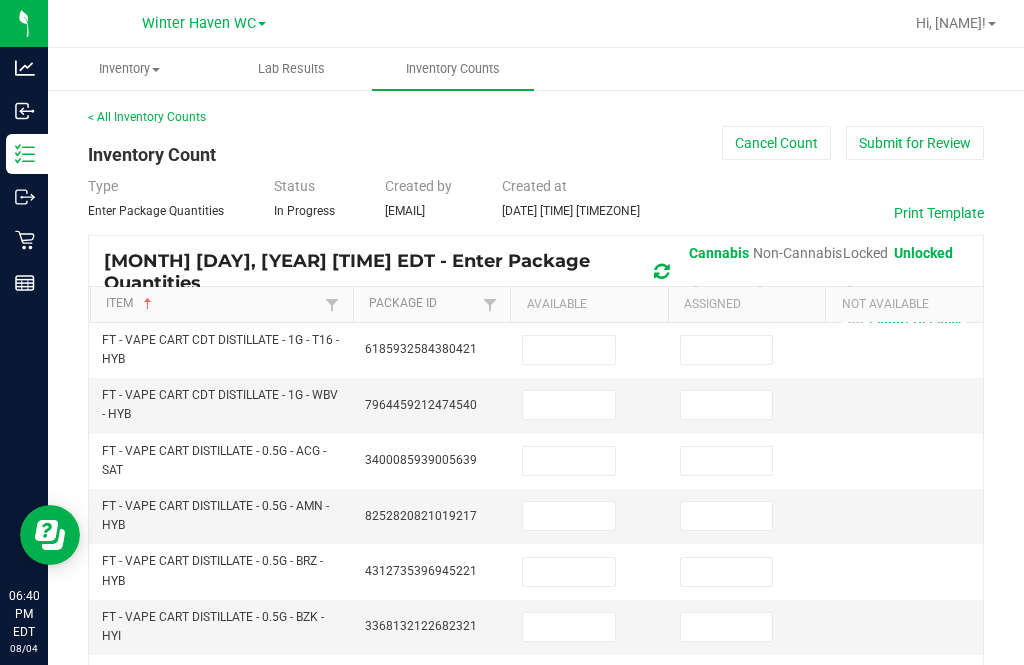 scroll, scrollTop: 0, scrollLeft: 0, axis: both 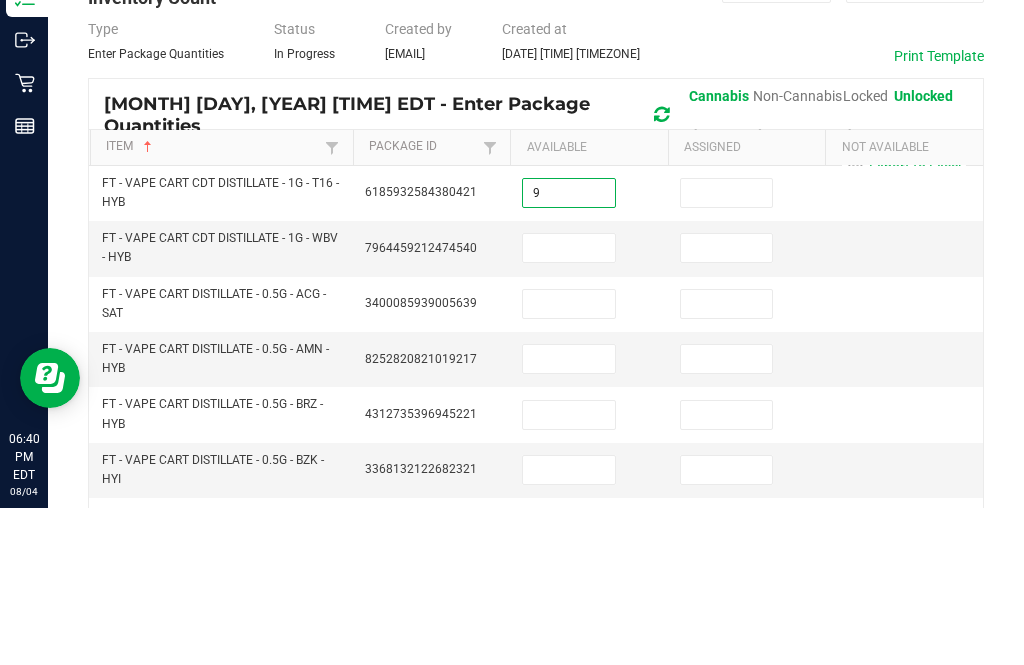 click at bounding box center (727, 350) 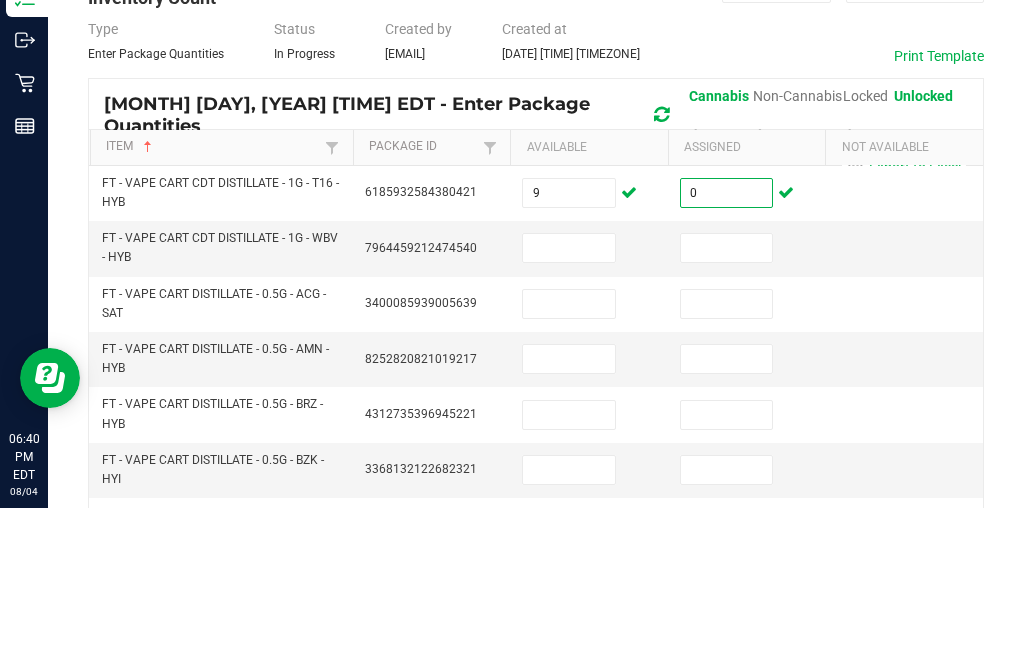 click at bounding box center [569, 405] 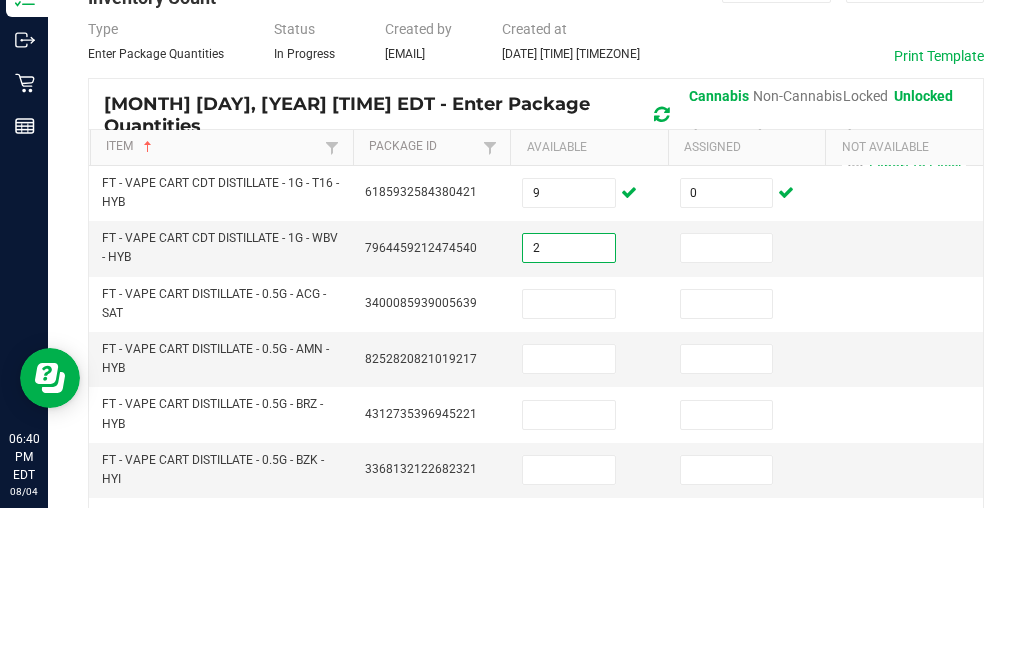 click at bounding box center [727, 405] 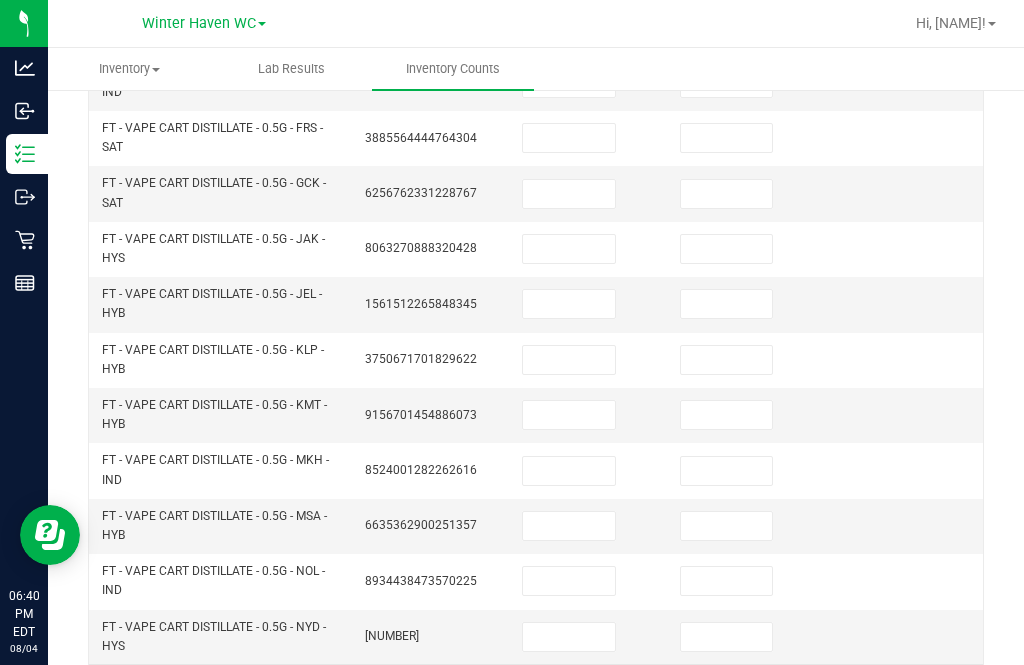 scroll, scrollTop: 765, scrollLeft: 0, axis: vertical 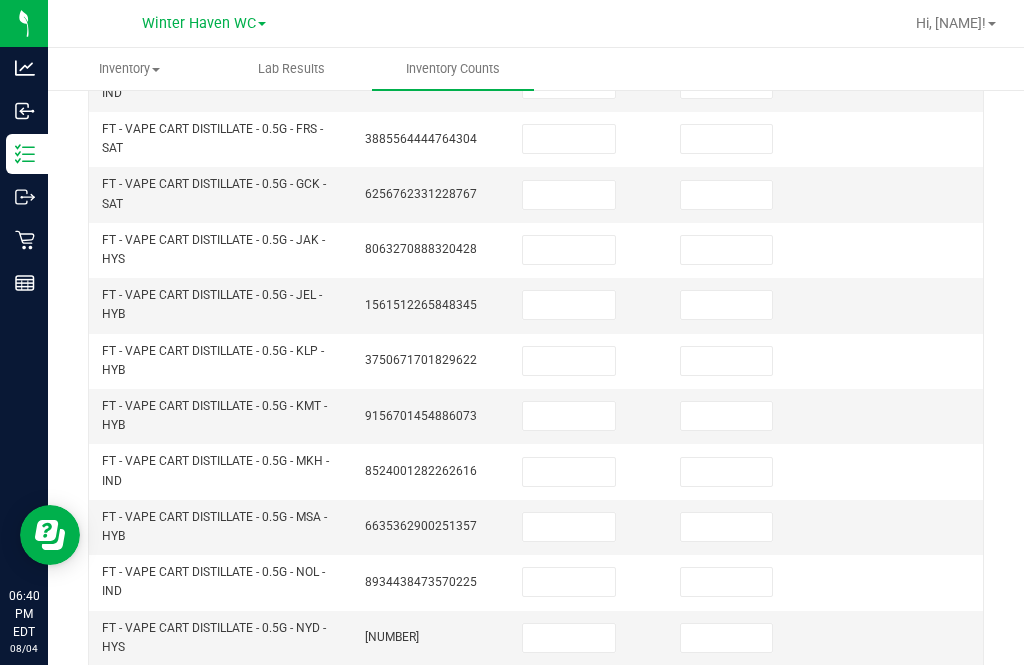 click on "7" 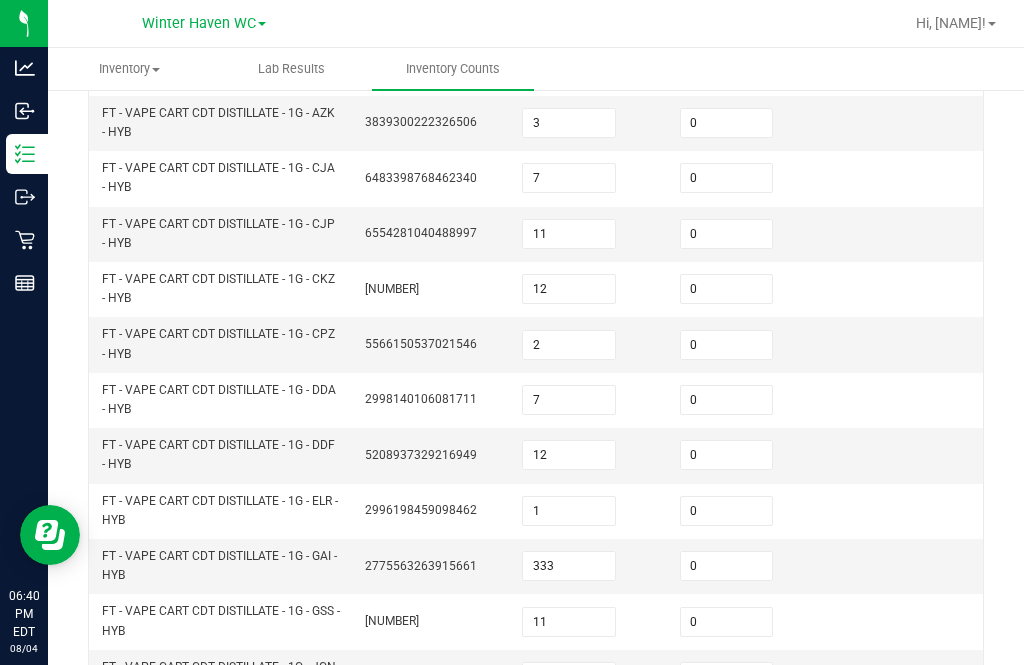 scroll, scrollTop: 616, scrollLeft: 0, axis: vertical 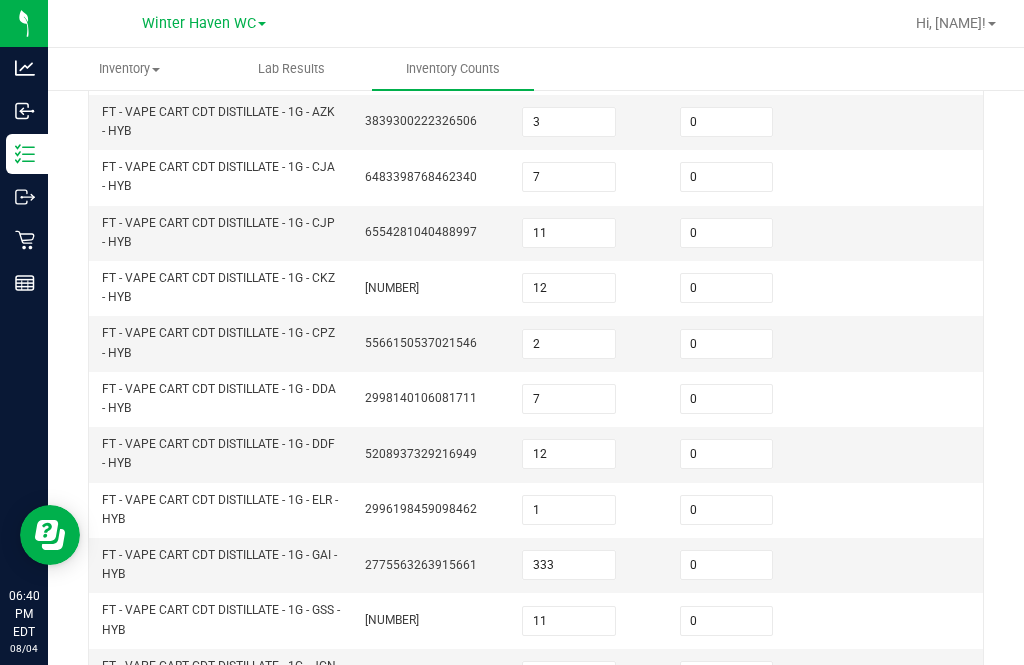 click on "333" at bounding box center [569, 565] 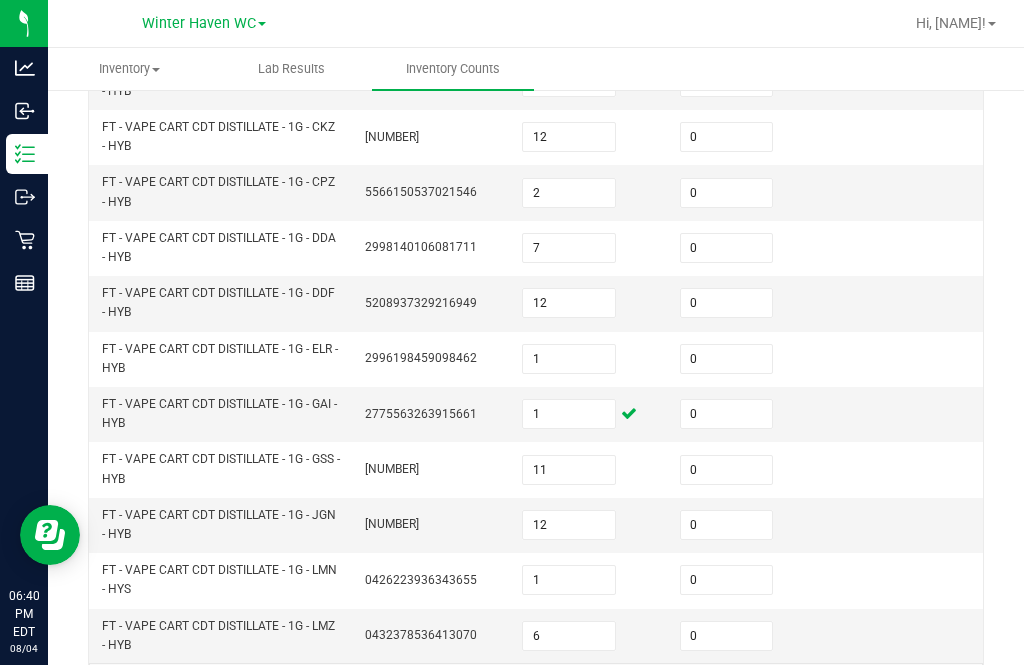 scroll, scrollTop: 765, scrollLeft: 0, axis: vertical 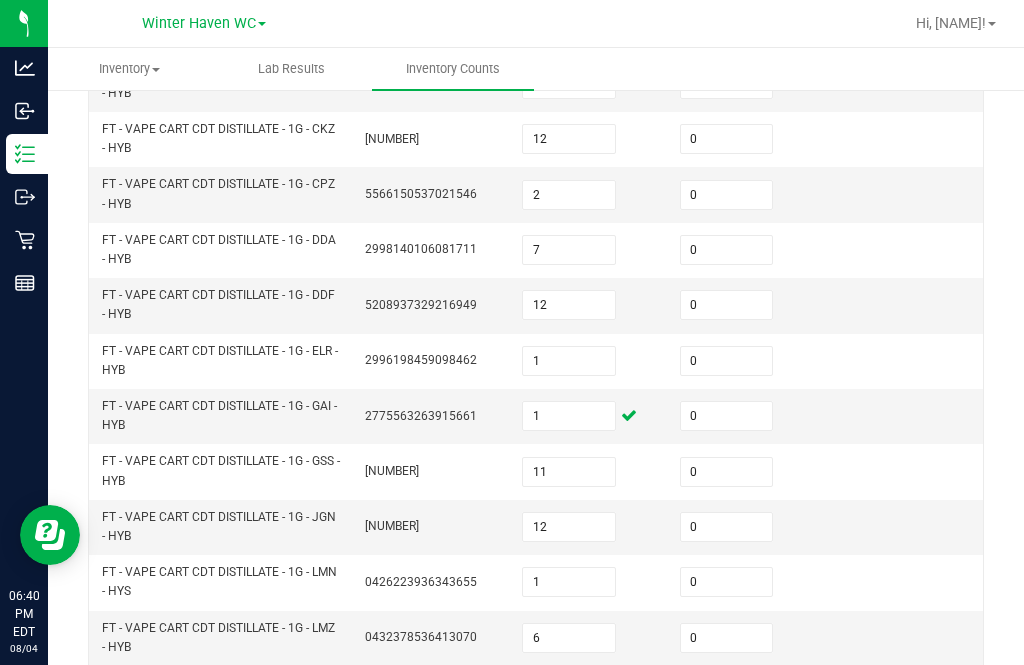 click on "8" 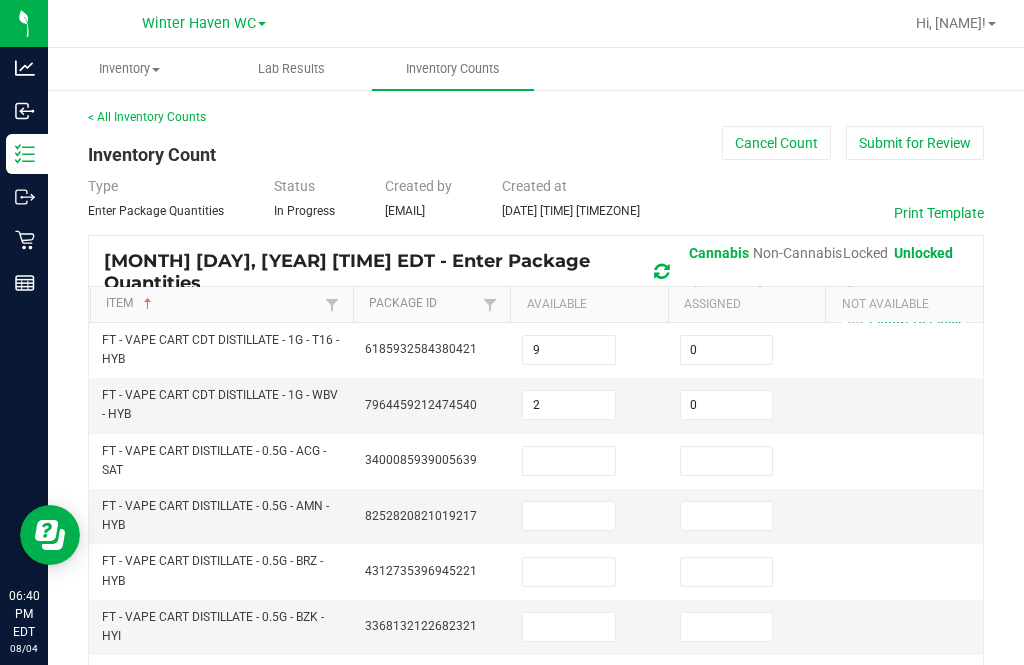 scroll, scrollTop: 0, scrollLeft: 0, axis: both 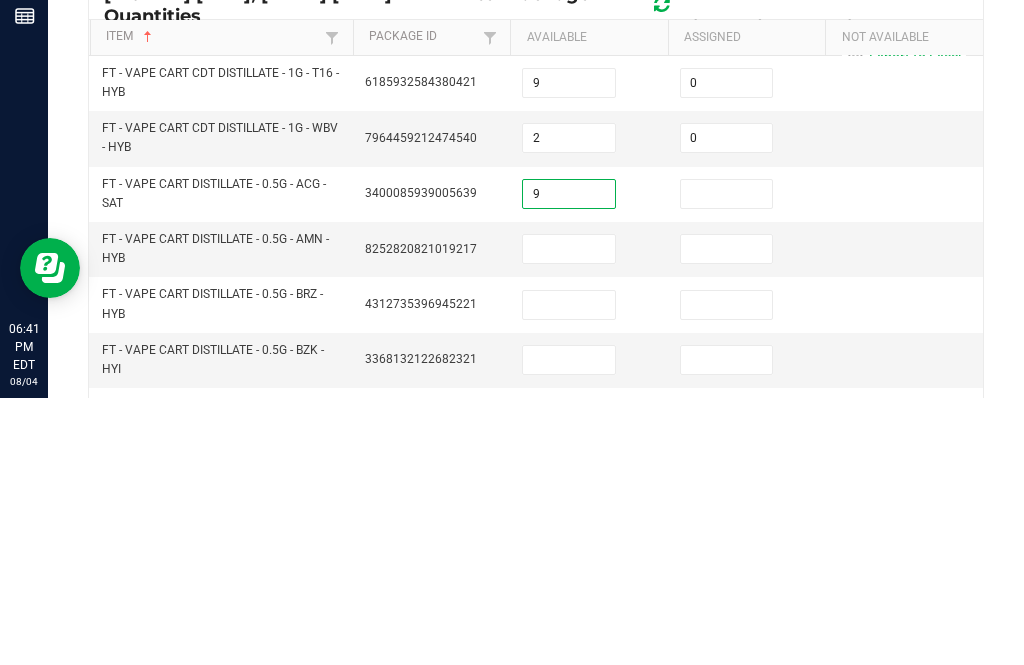 click at bounding box center (727, 461) 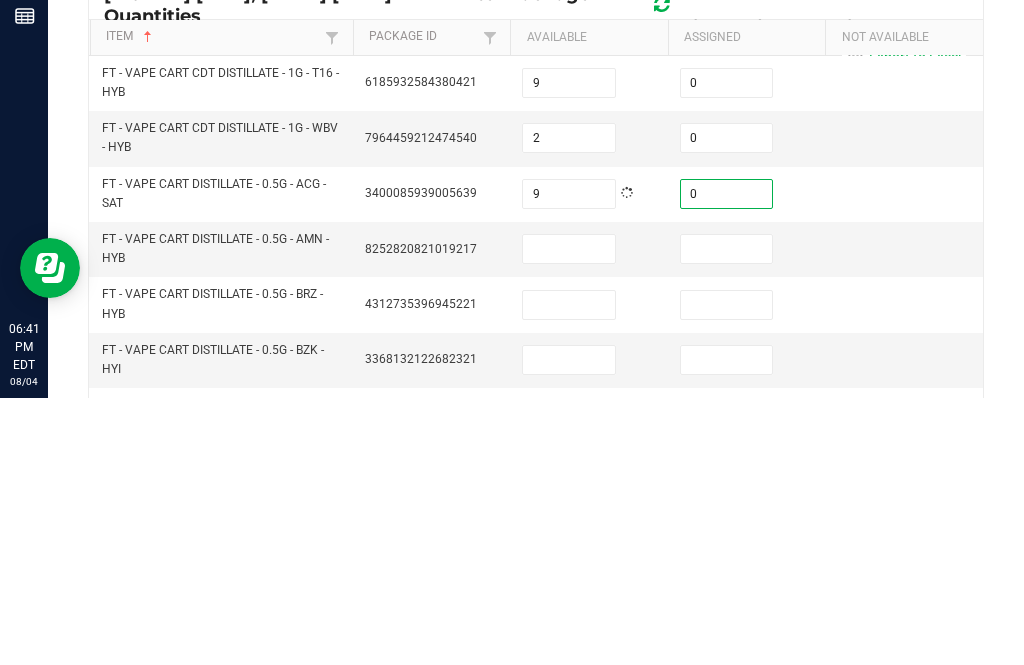 click at bounding box center [569, 516] 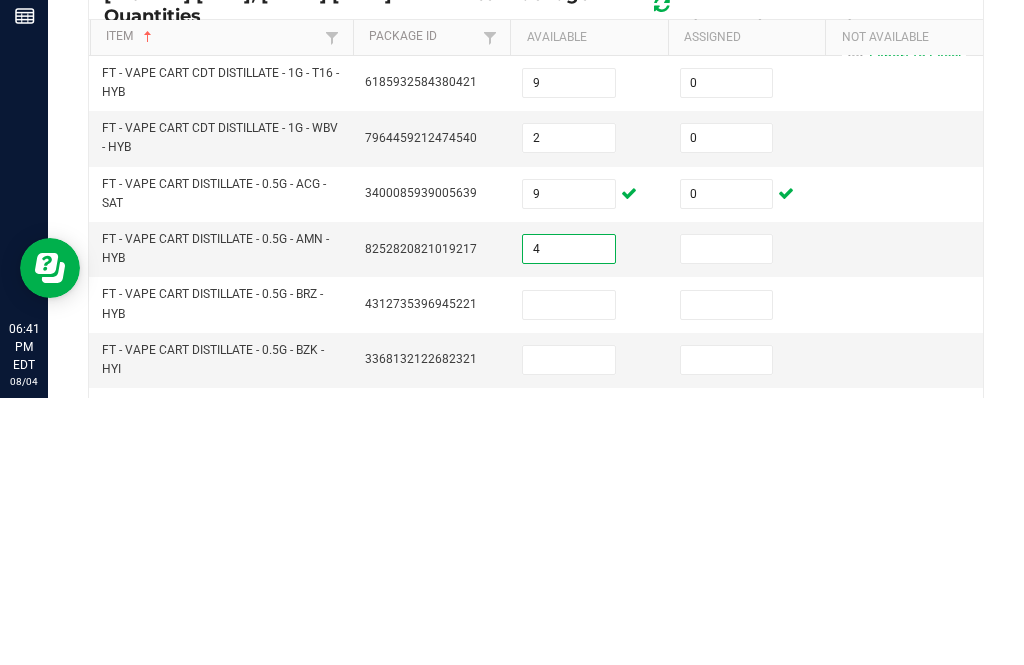 click at bounding box center (727, 516) 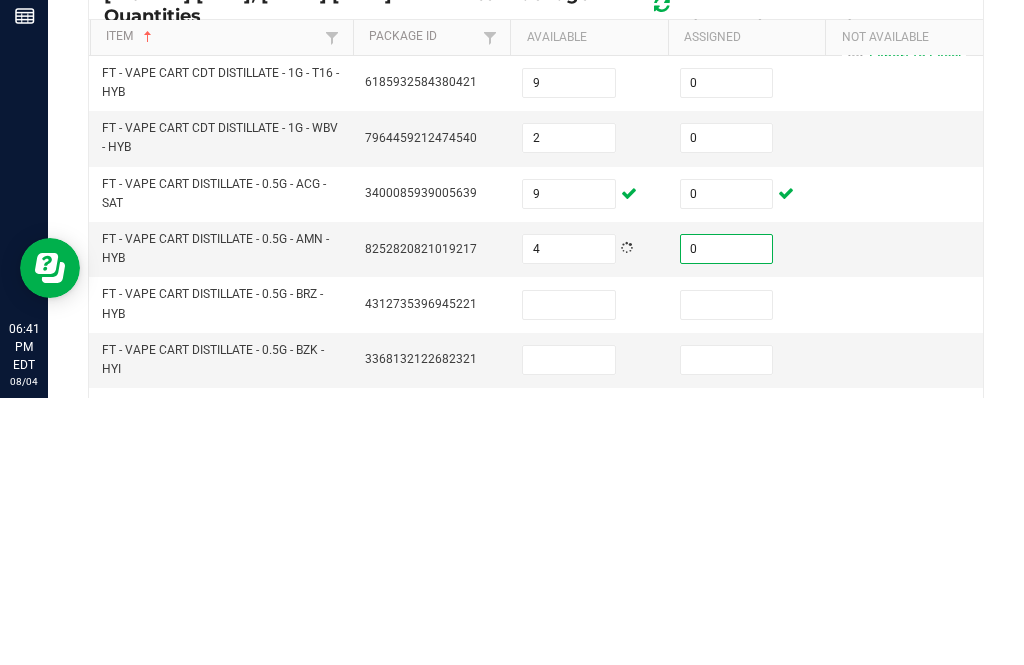 click at bounding box center (569, 572) 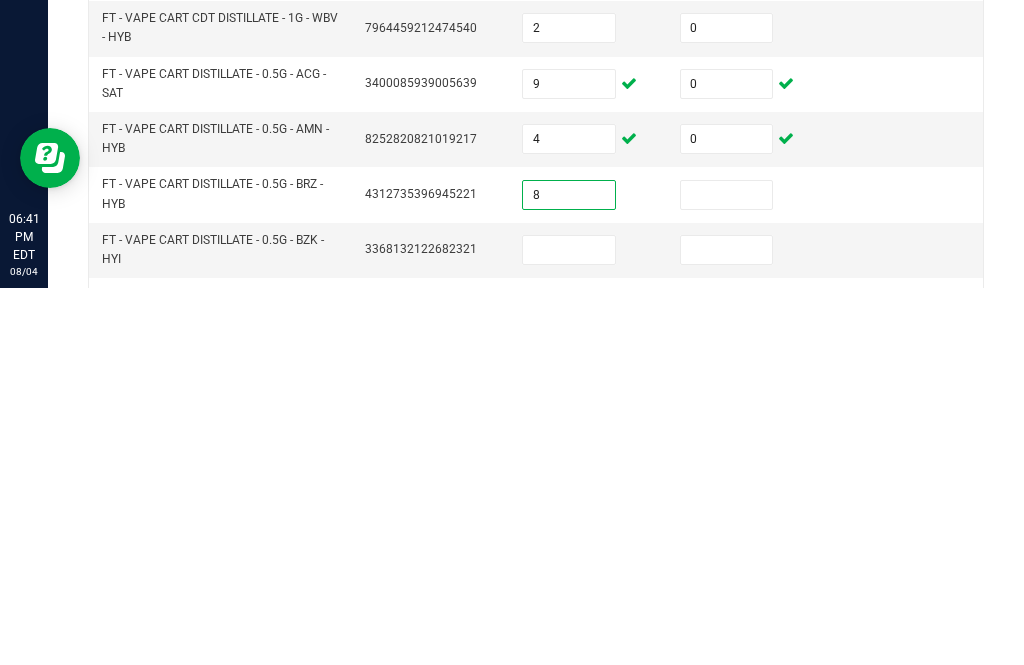 click at bounding box center [727, 572] 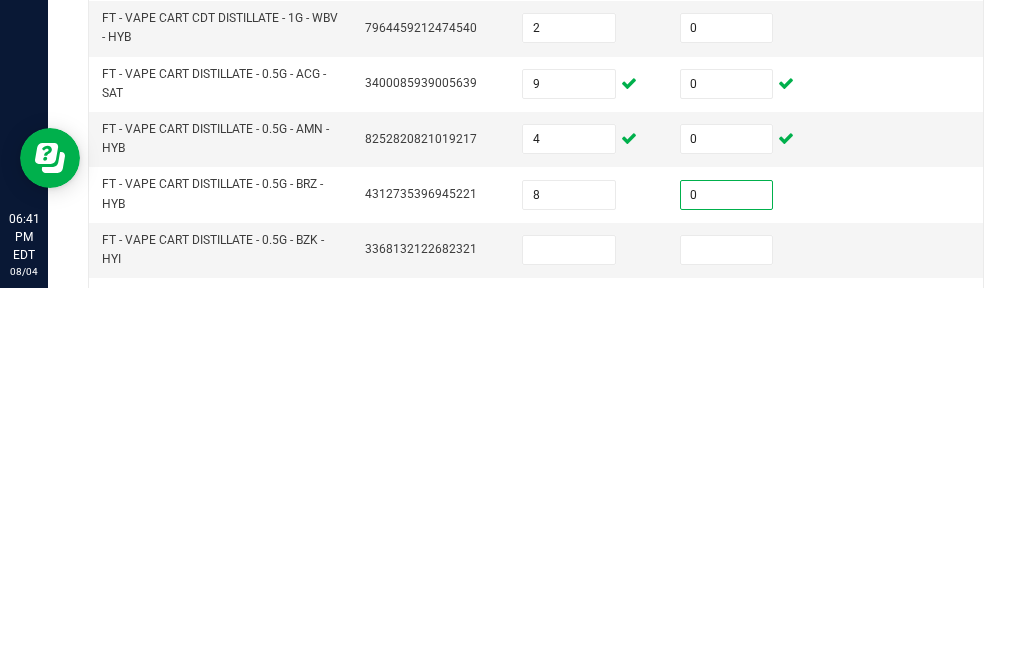 click at bounding box center (569, 627) 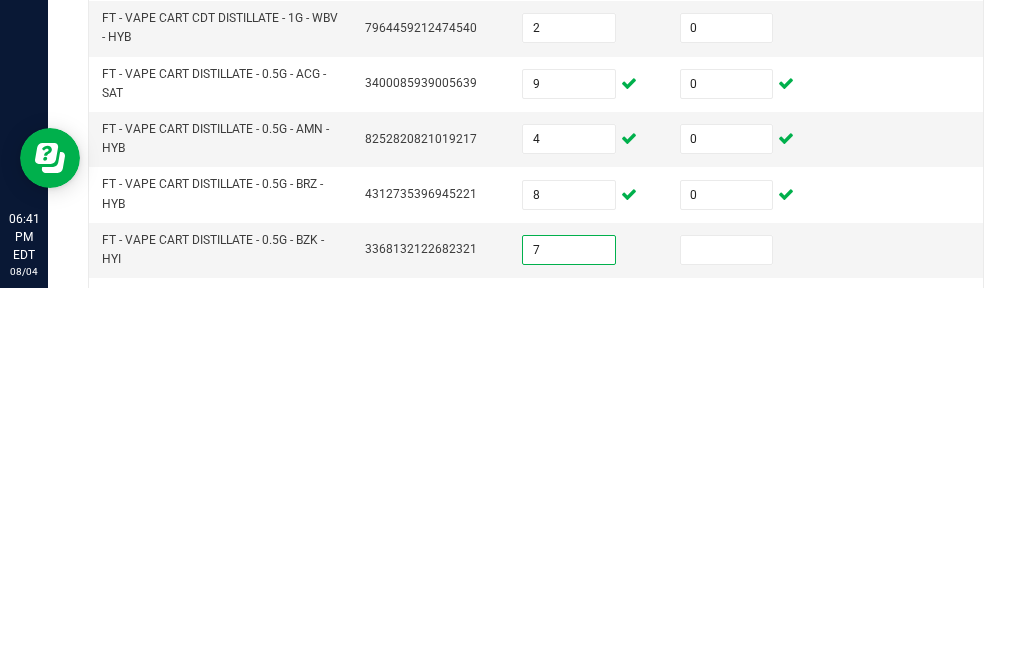 click at bounding box center [727, 627] 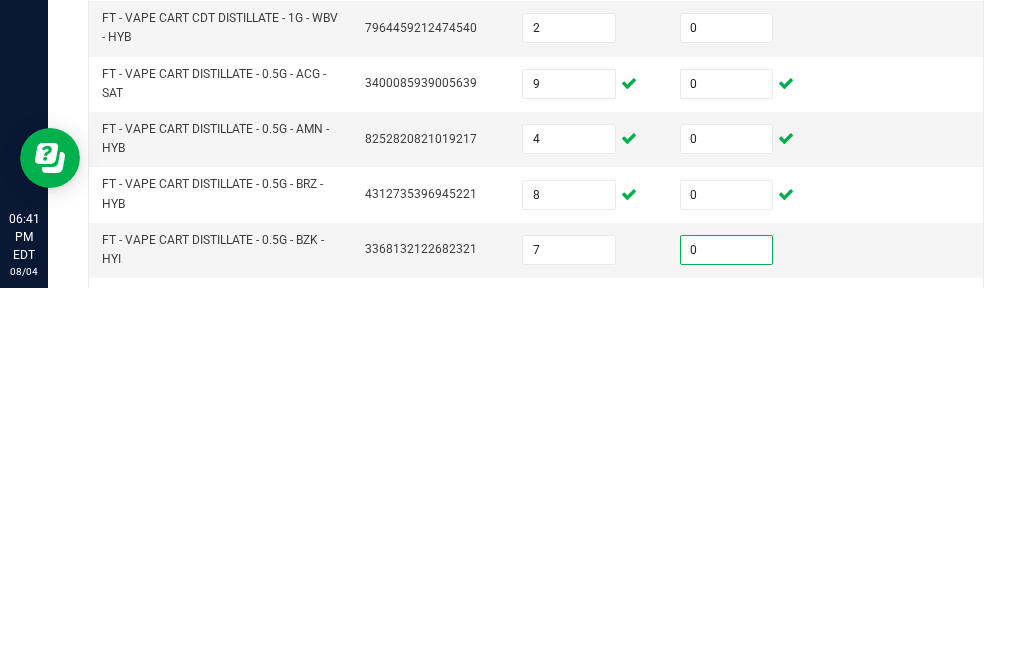 click at bounding box center [569, 682] 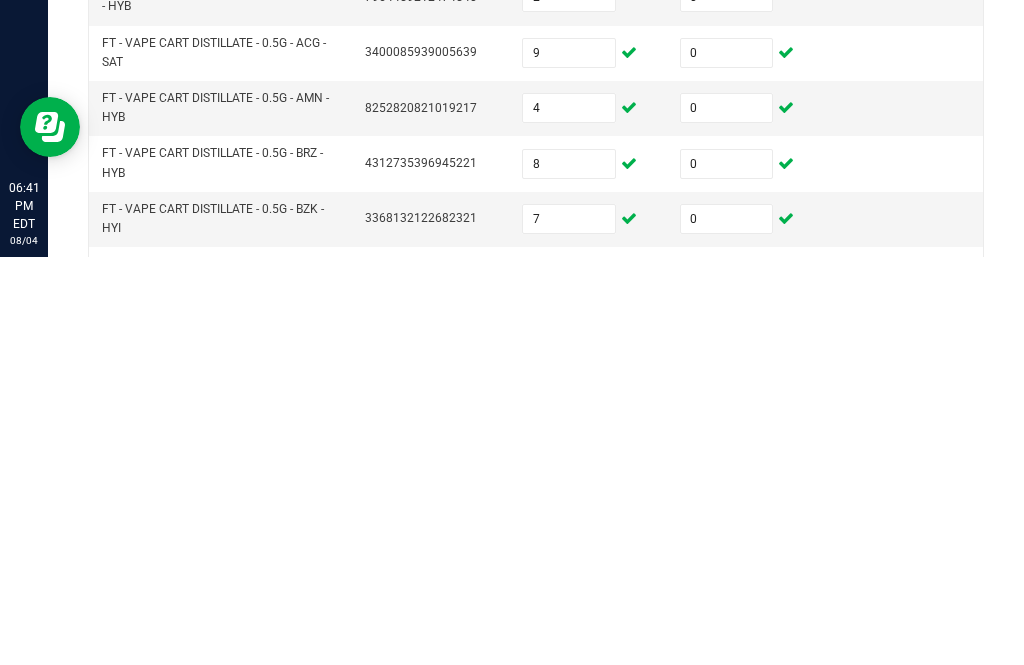 click at bounding box center [727, 682] 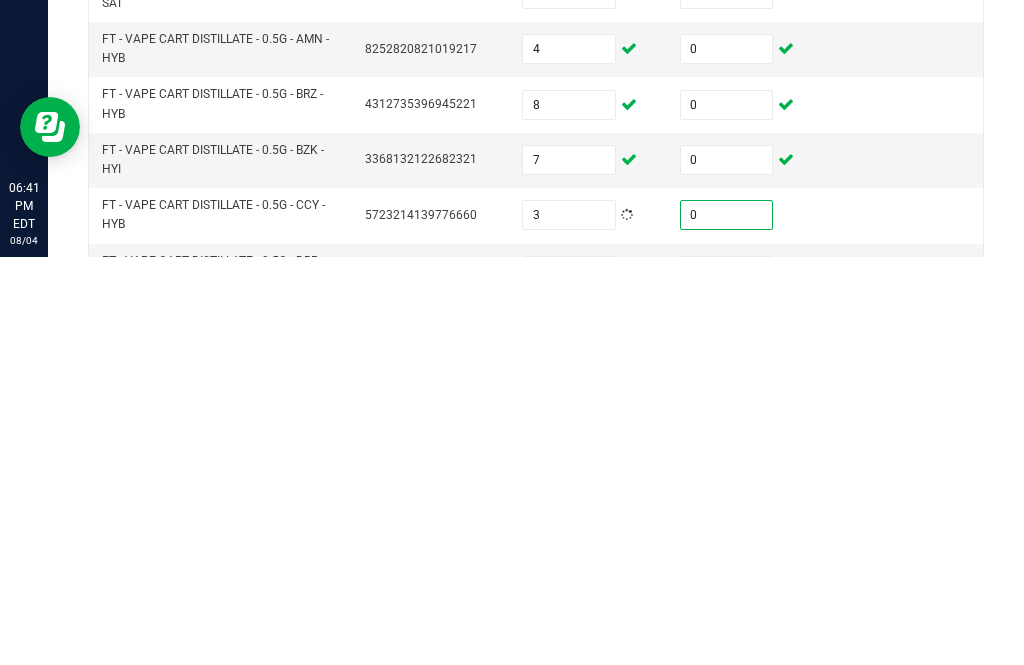 scroll, scrollTop: 65, scrollLeft: 0, axis: vertical 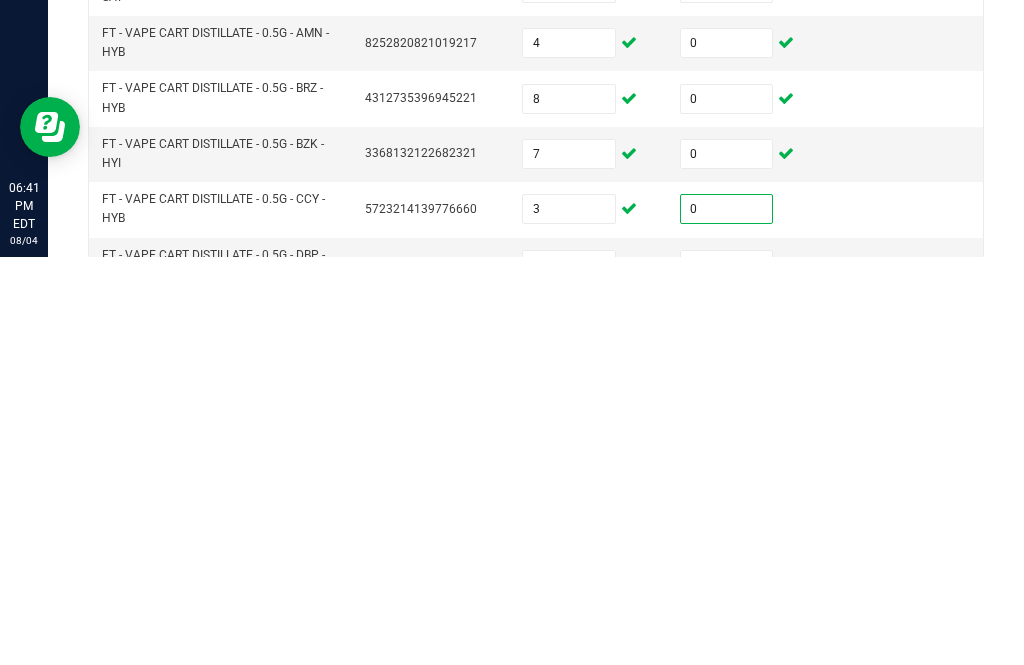 click at bounding box center [569, 673] 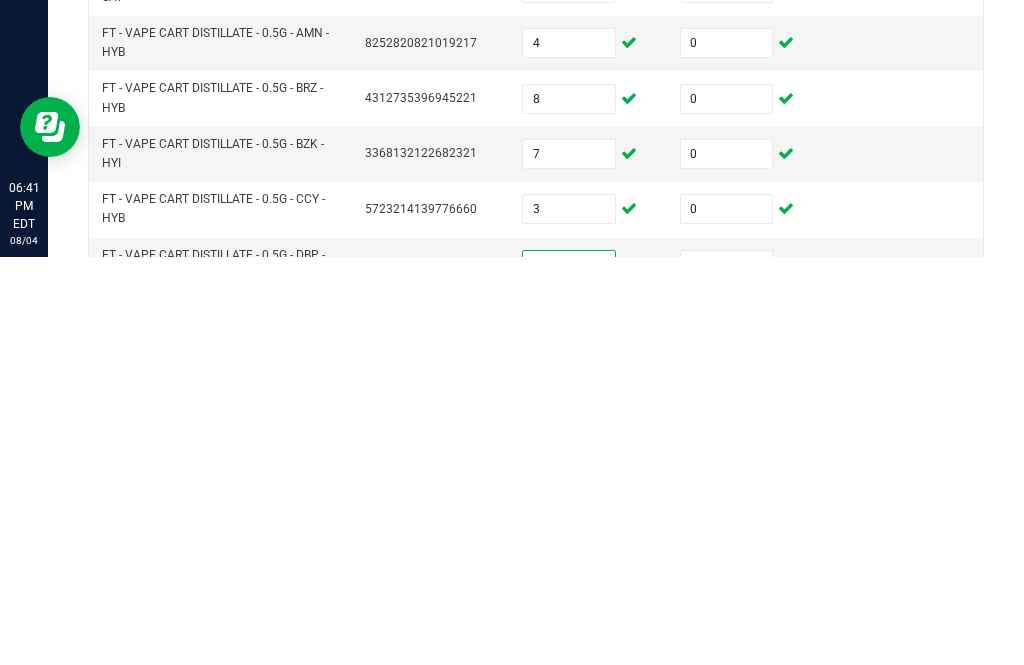 click at bounding box center [727, 673] 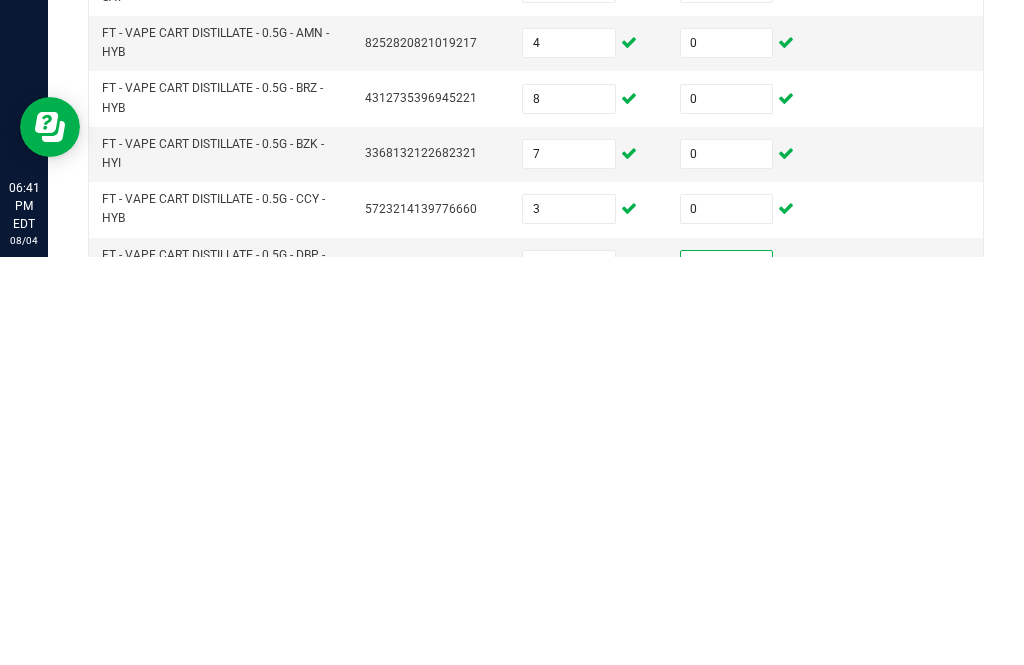 scroll, scrollTop: 118, scrollLeft: 0, axis: vertical 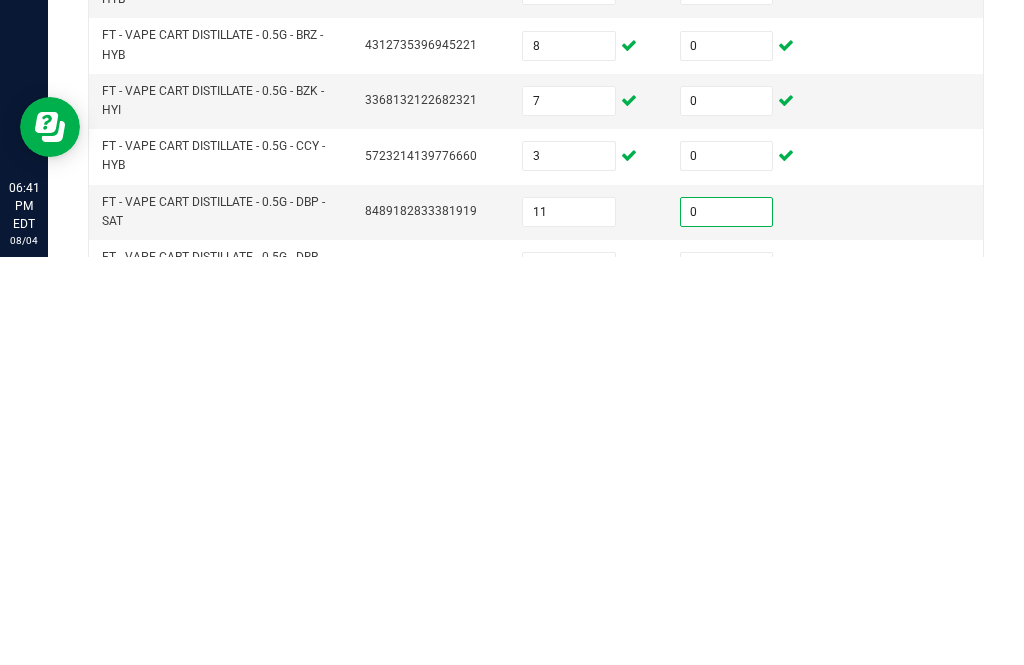 click at bounding box center [569, 675] 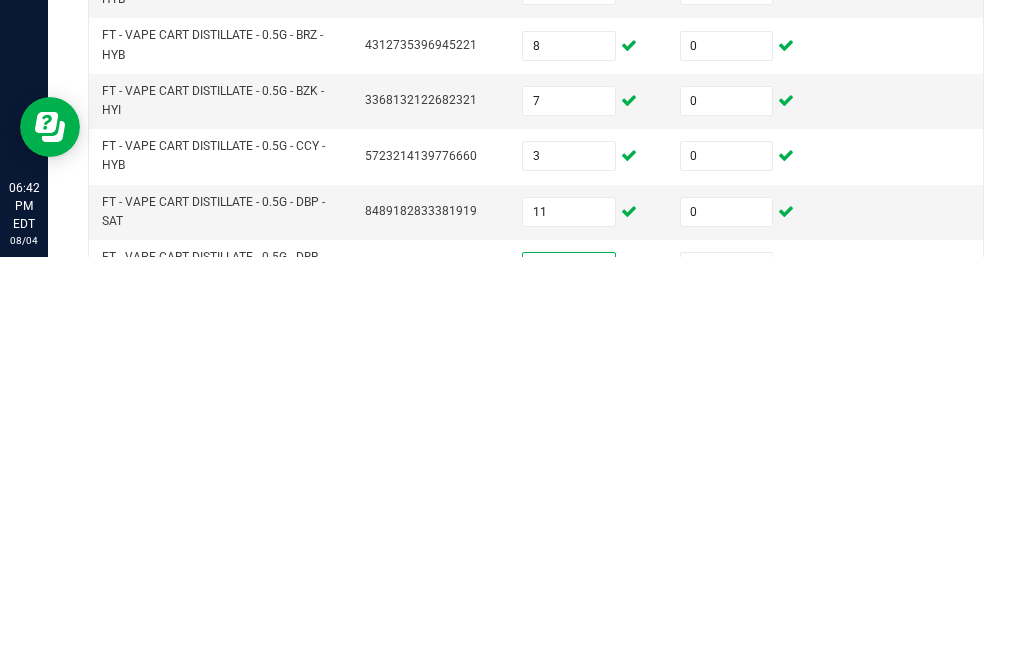 click at bounding box center (727, 675) 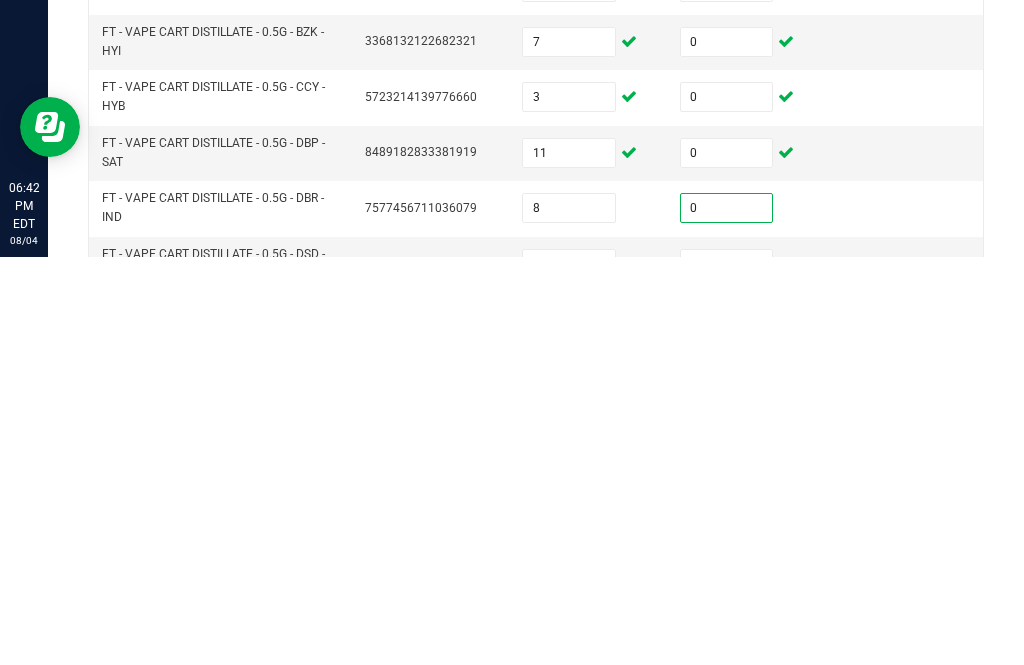 scroll, scrollTop: 202, scrollLeft: 0, axis: vertical 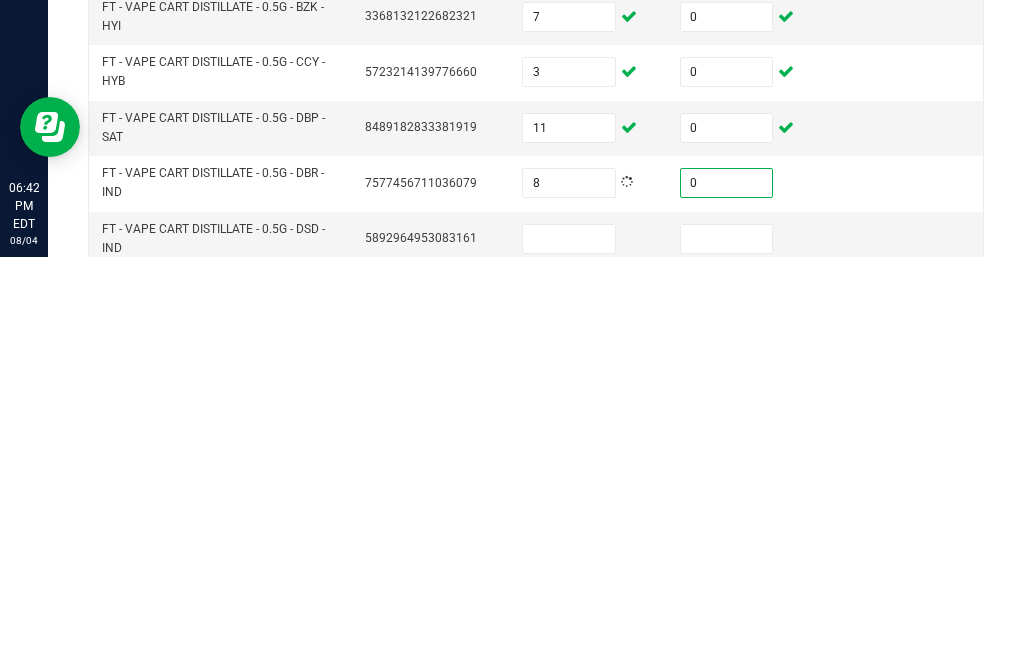 click at bounding box center [569, 647] 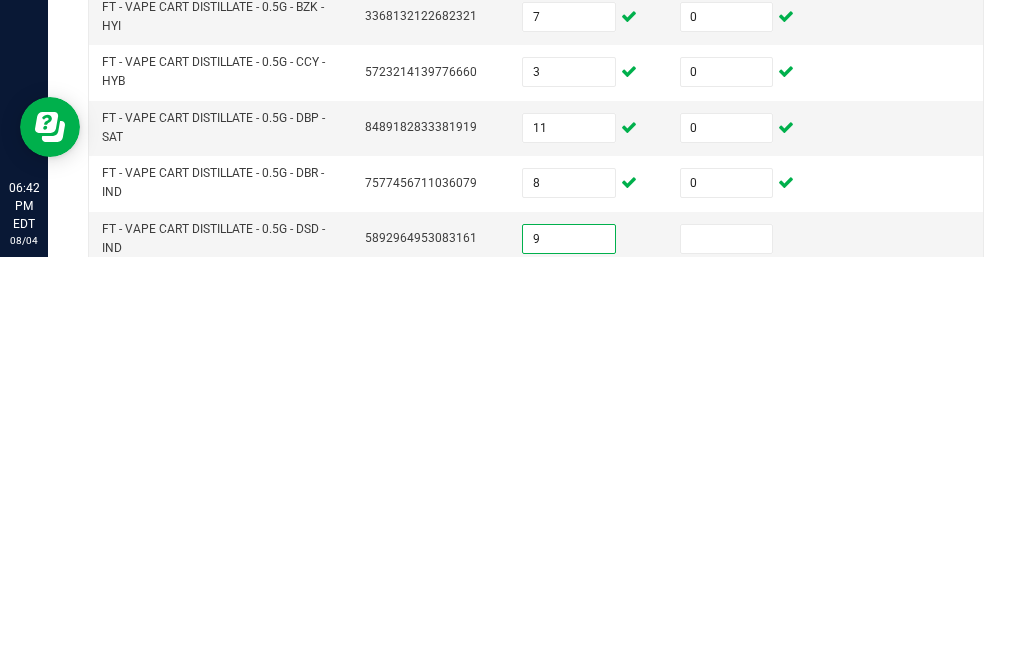 click at bounding box center [727, 647] 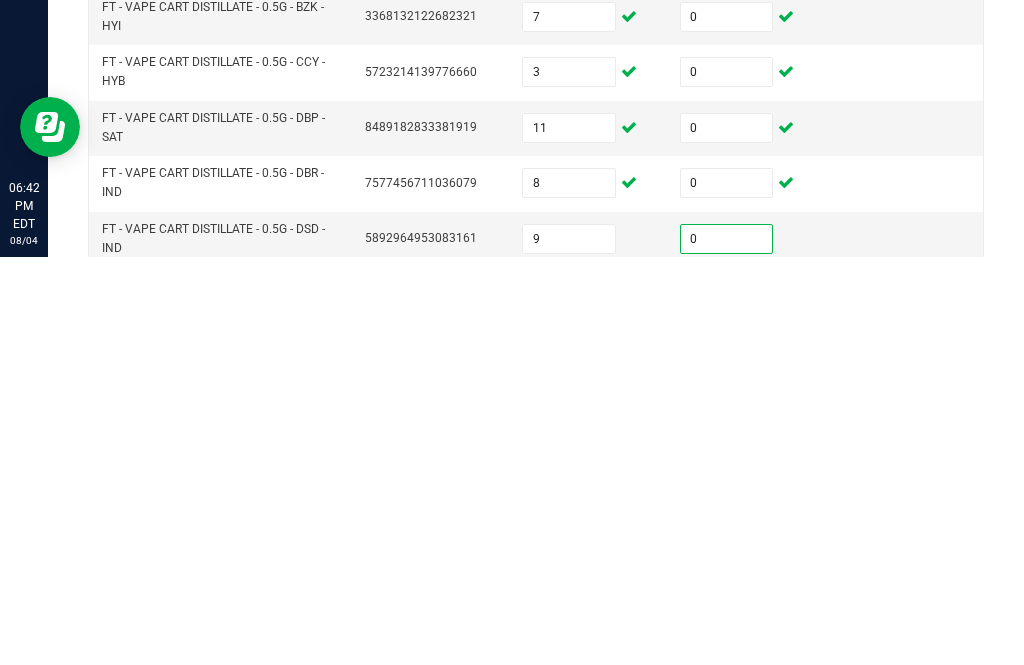 click at bounding box center [569, 702] 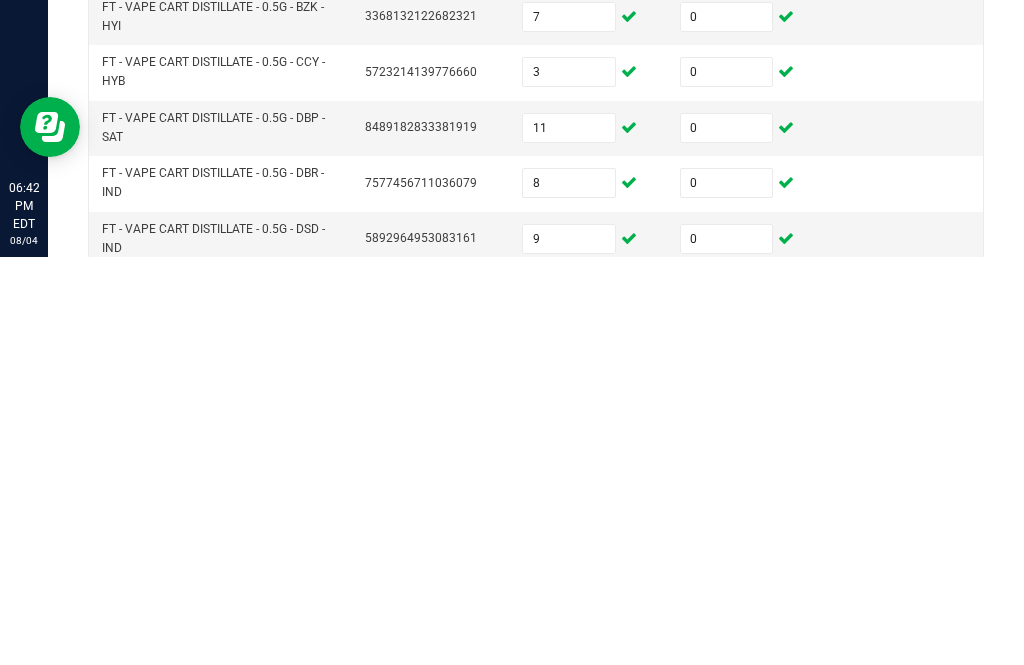 click at bounding box center (727, 702) 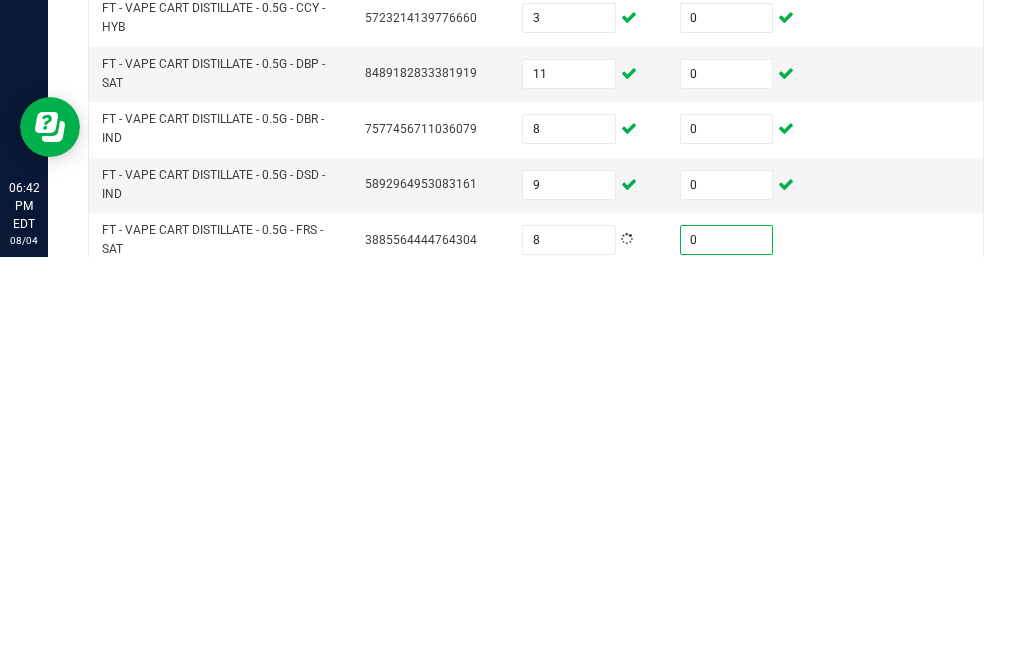 scroll, scrollTop: 302, scrollLeft: 0, axis: vertical 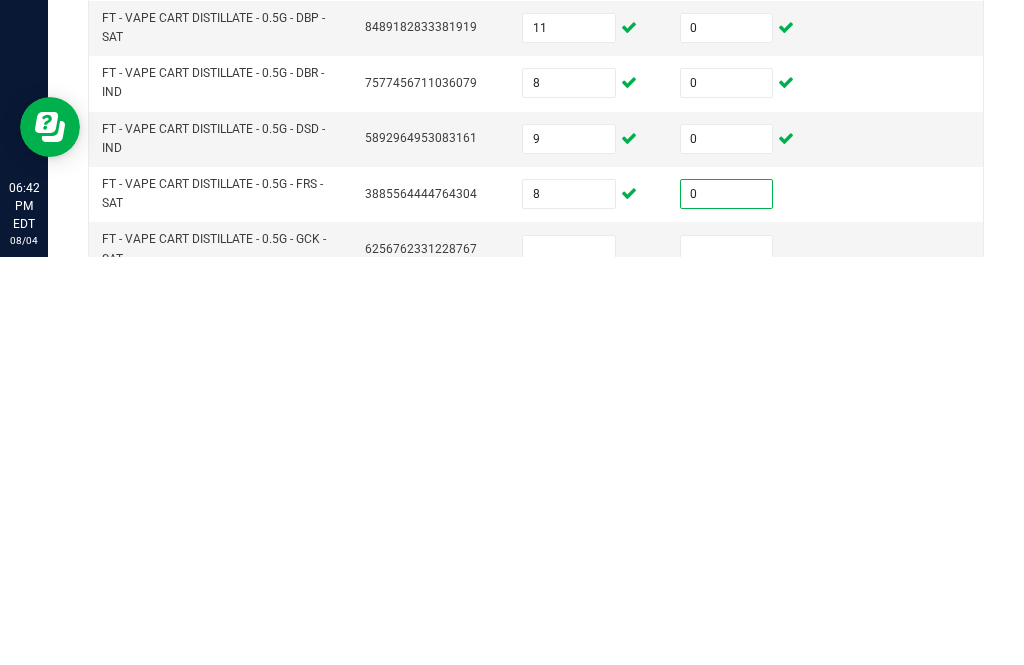 click at bounding box center (569, 658) 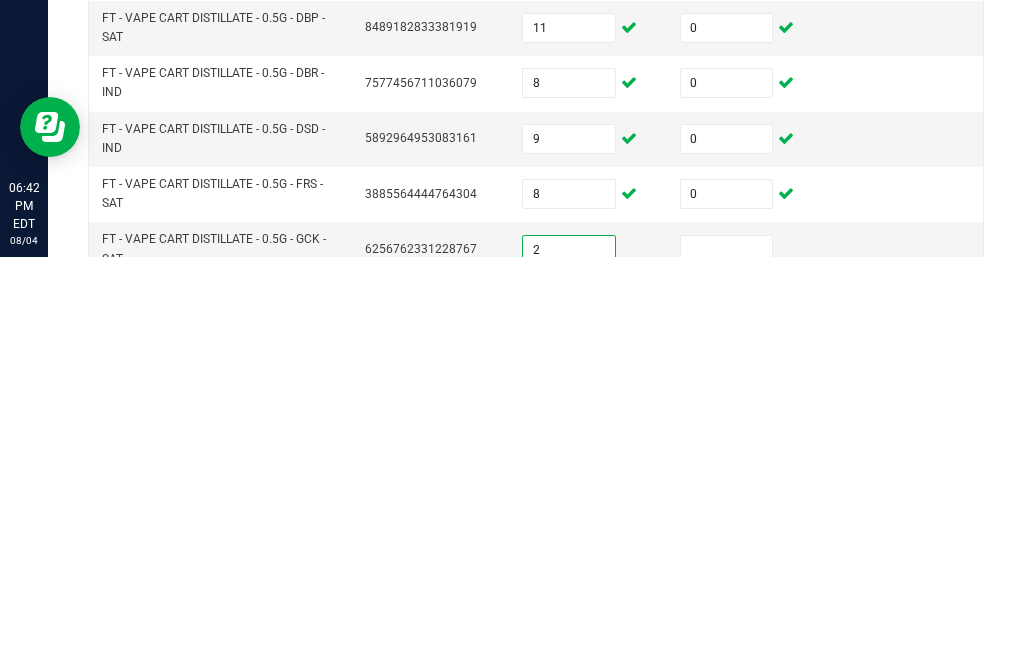 click at bounding box center [727, 658] 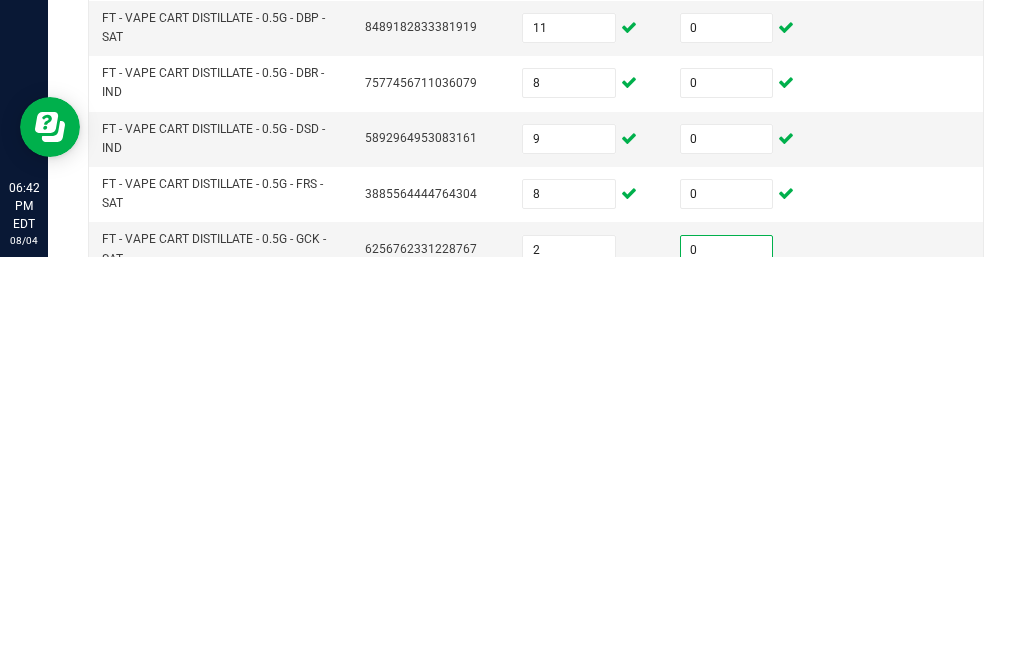 click at bounding box center (569, 713) 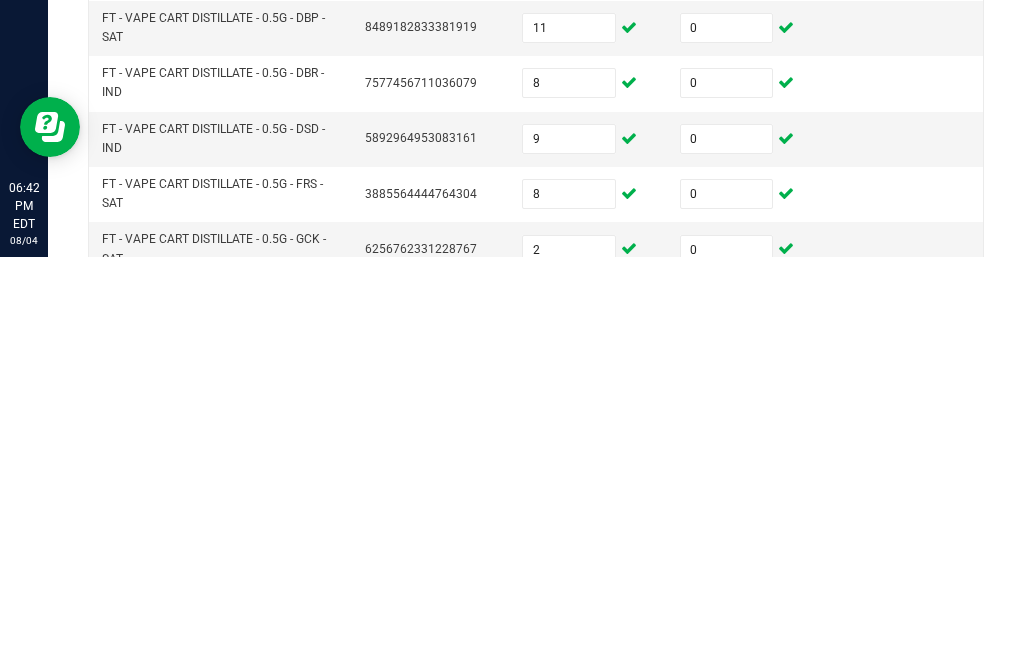 click at bounding box center (727, 713) 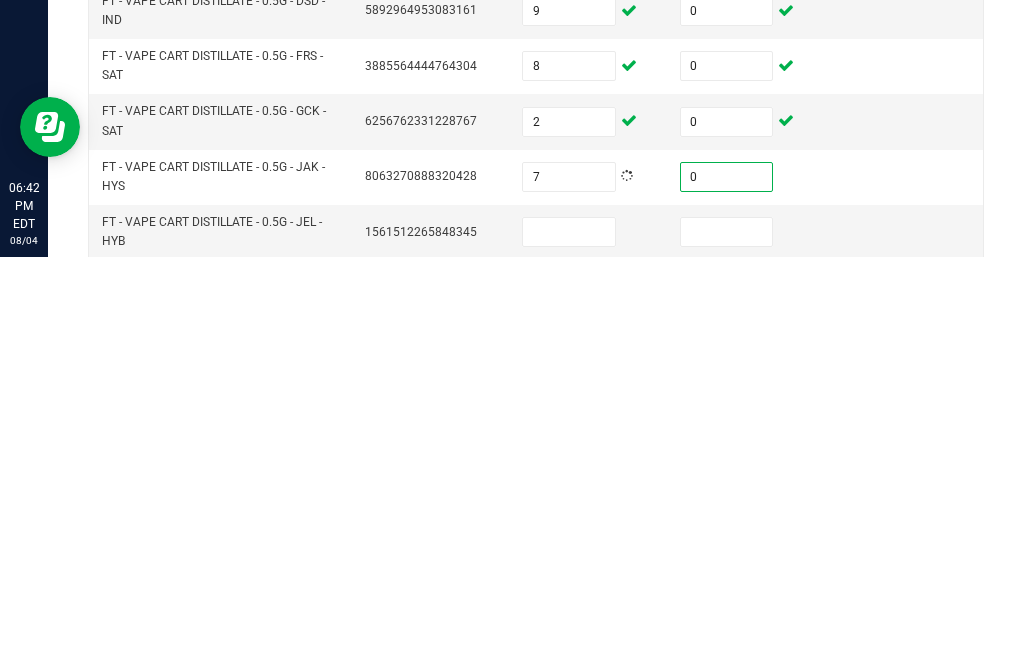 scroll, scrollTop: 428, scrollLeft: 0, axis: vertical 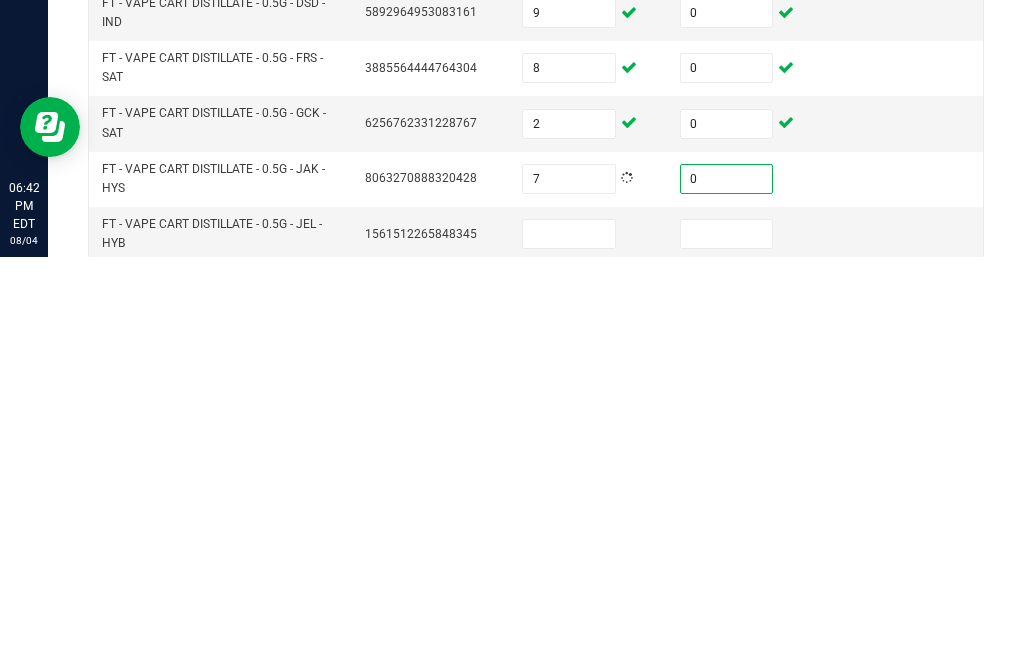 click at bounding box center (569, 642) 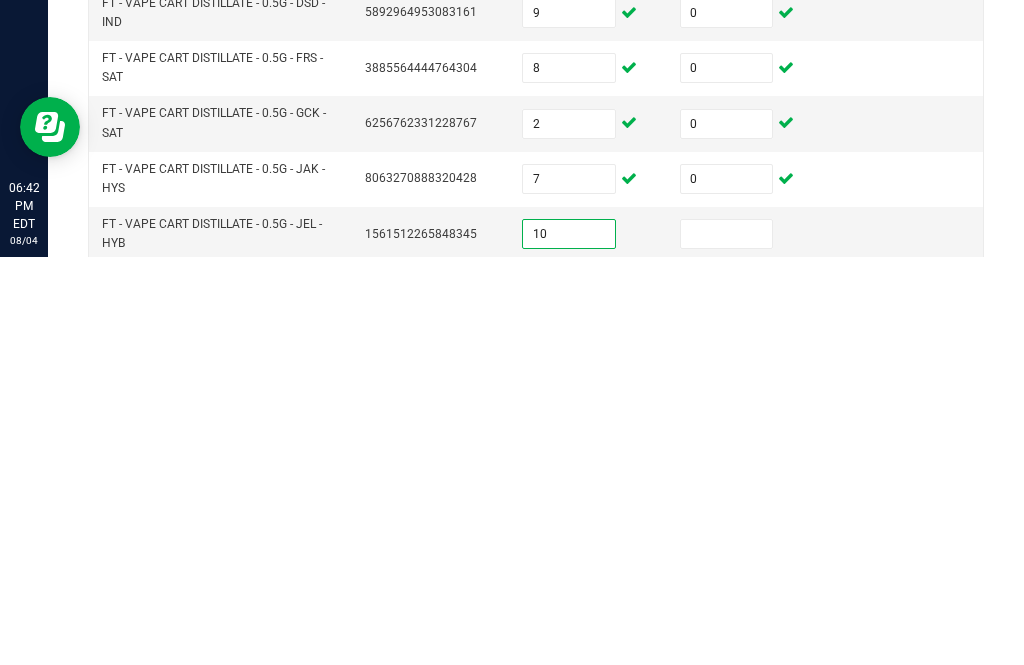 click at bounding box center (727, 642) 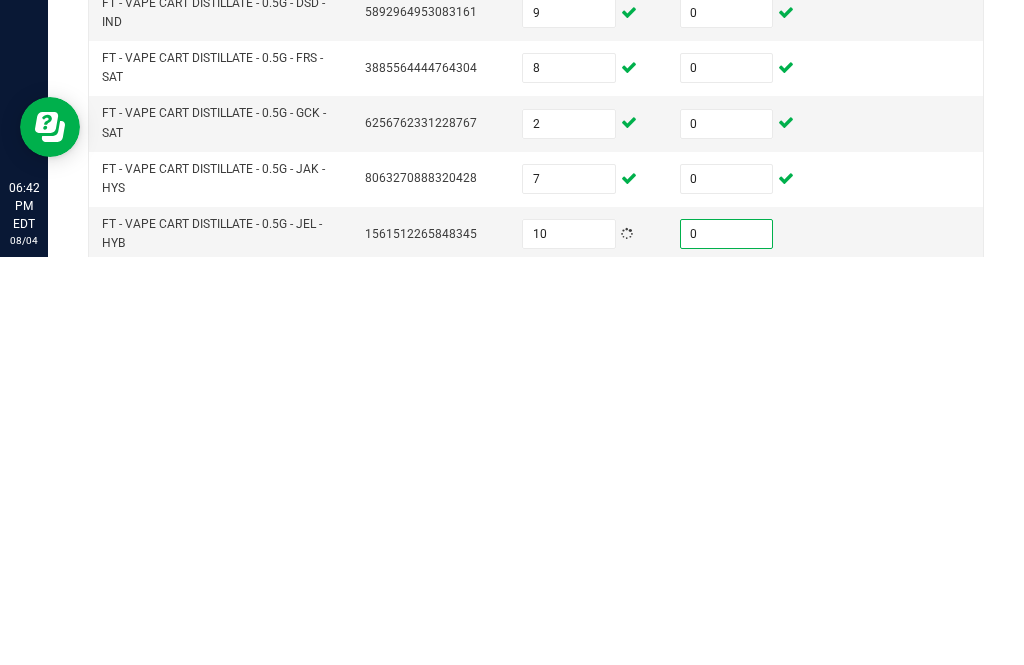 click at bounding box center (569, 698) 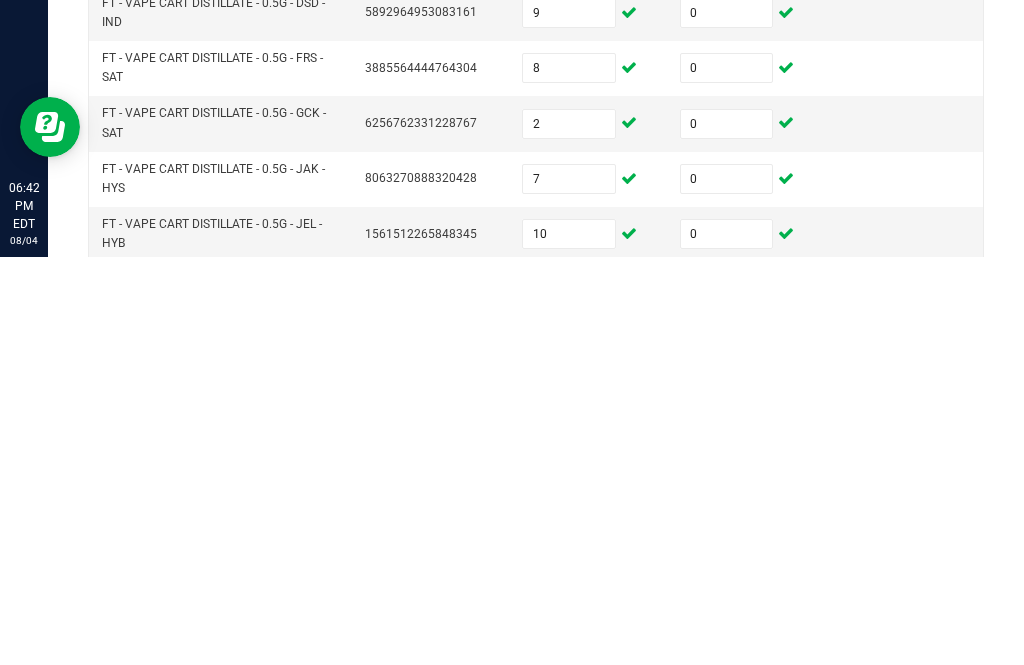 click at bounding box center (747, 698) 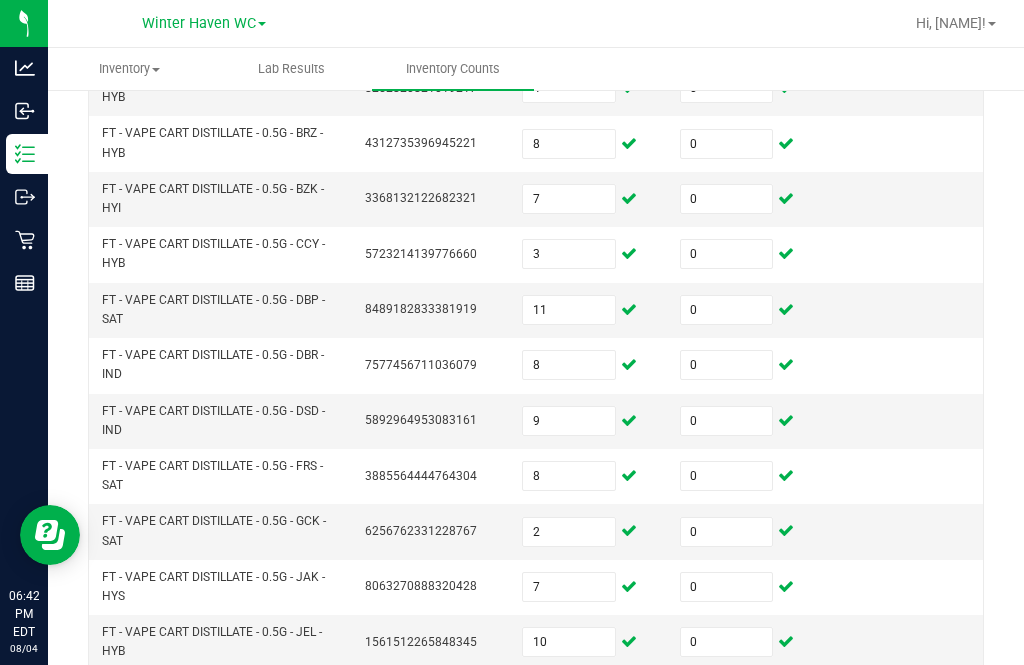 click at bounding box center [727, 698] 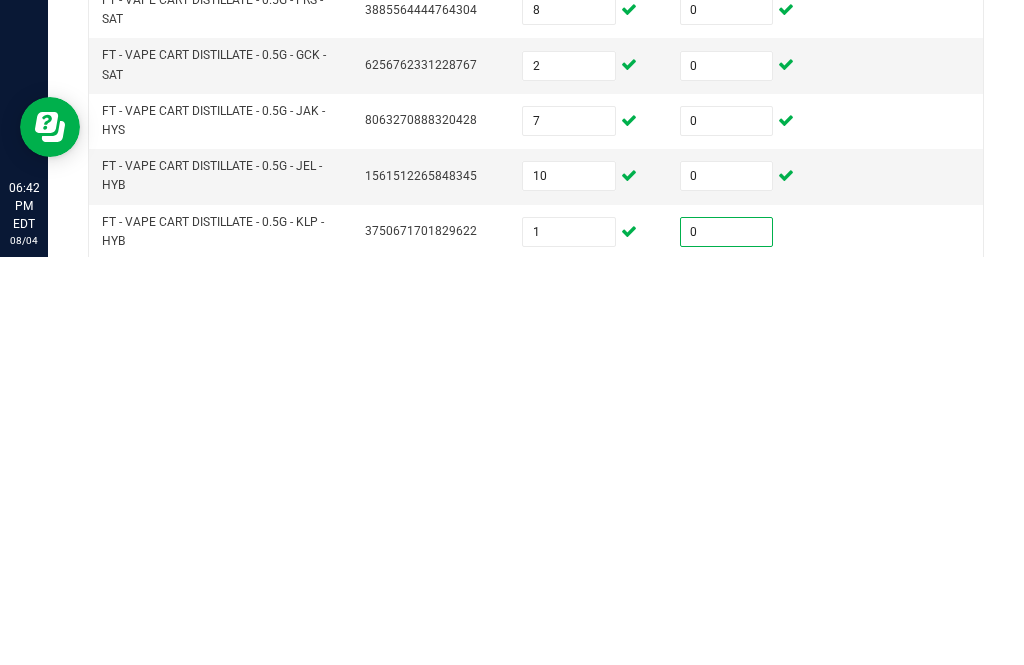 scroll, scrollTop: 490, scrollLeft: 0, axis: vertical 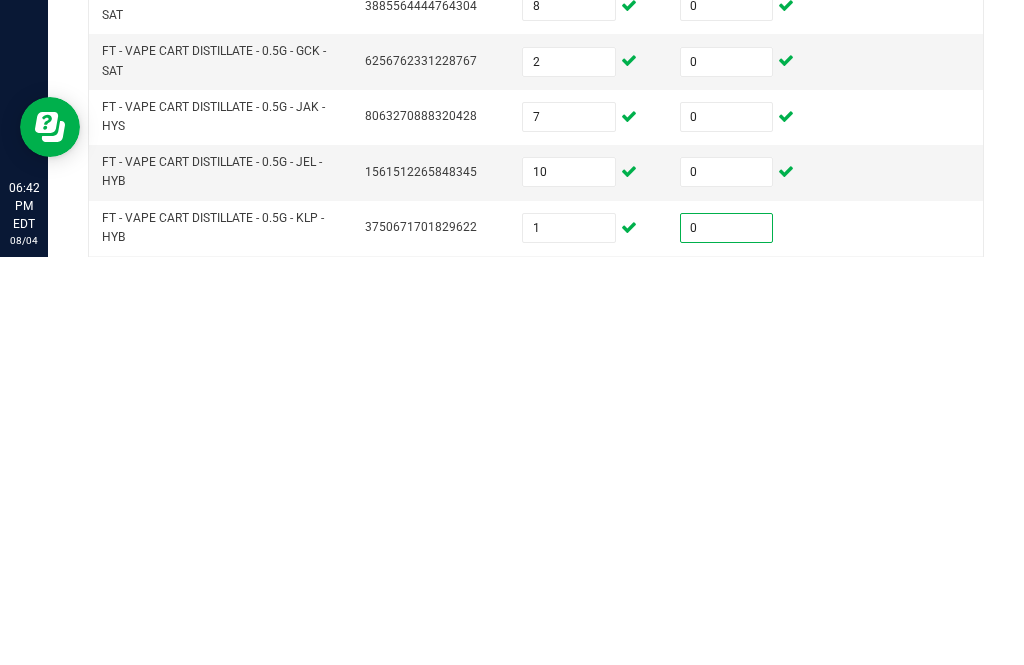 click at bounding box center (569, 691) 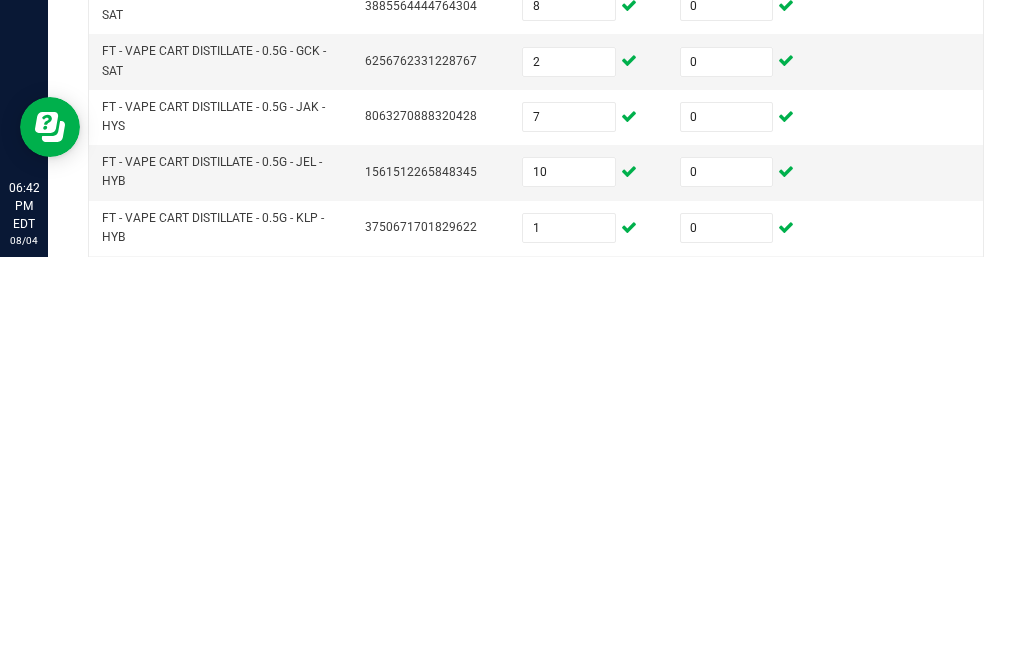 click at bounding box center [727, 691] 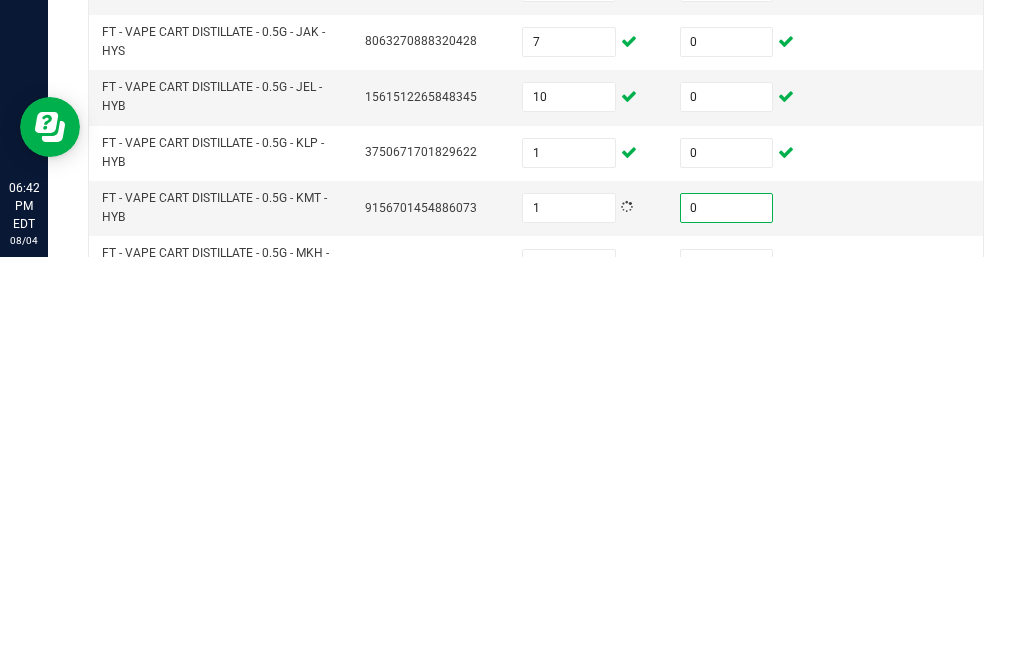 scroll, scrollTop: 572, scrollLeft: 0, axis: vertical 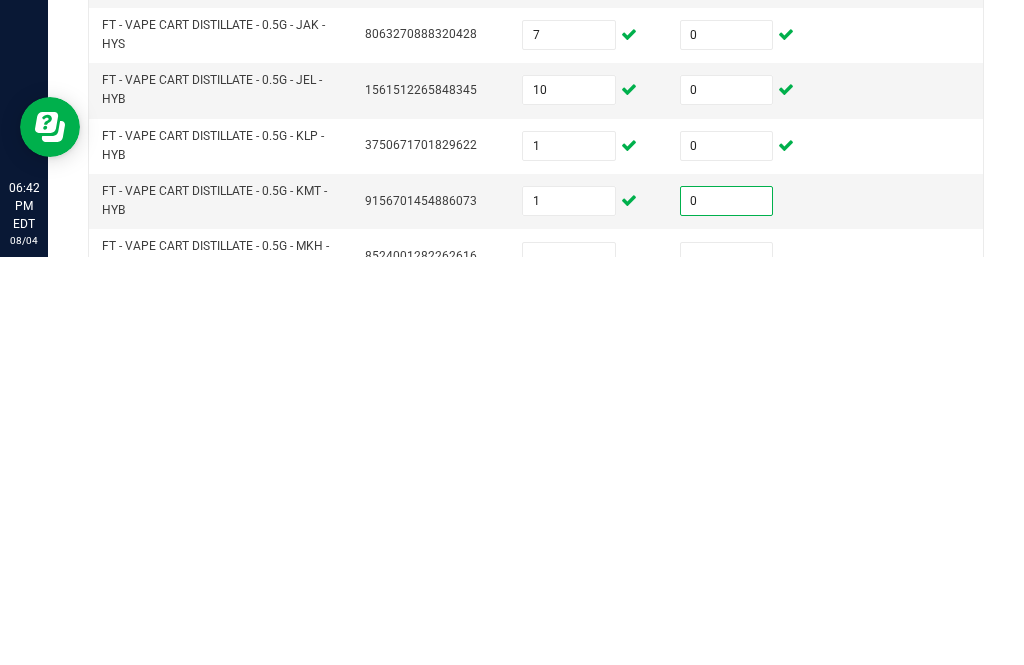 click at bounding box center [569, 665] 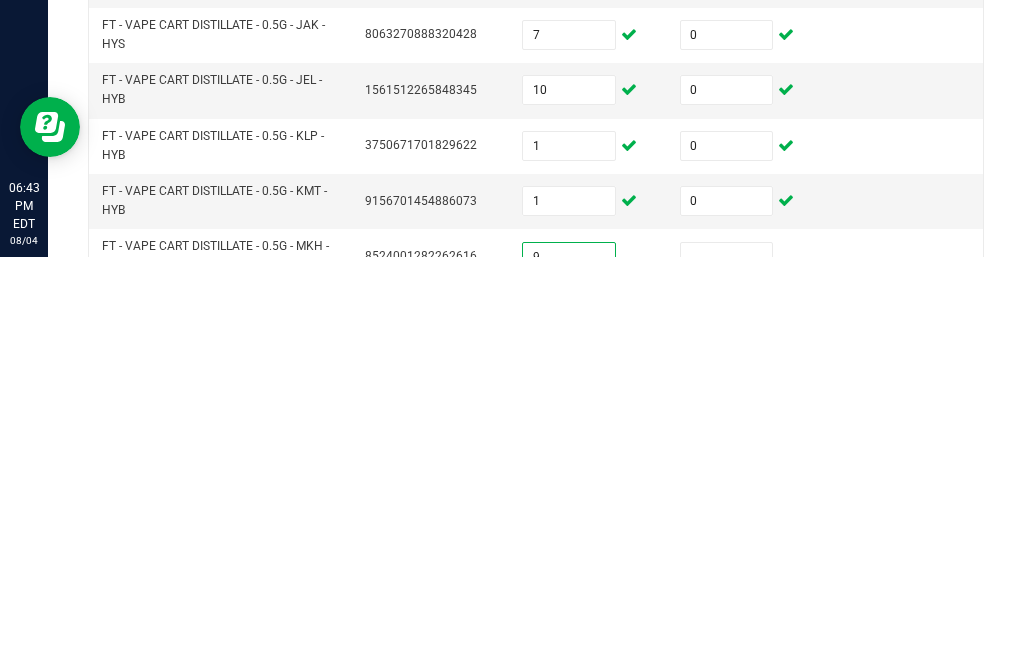 click at bounding box center [727, 665] 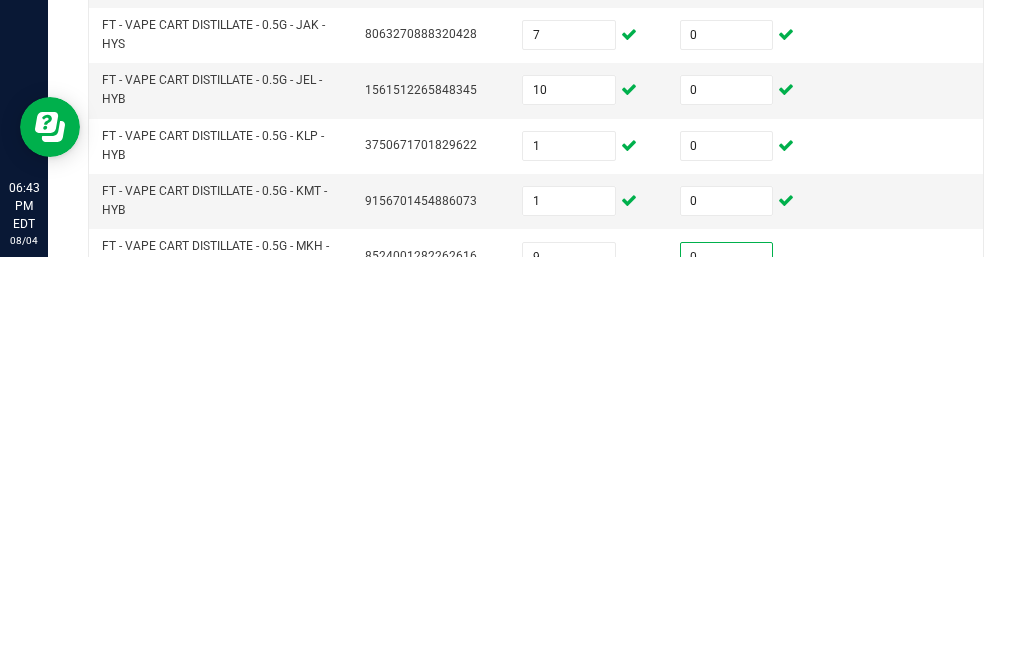 click at bounding box center (569, 720) 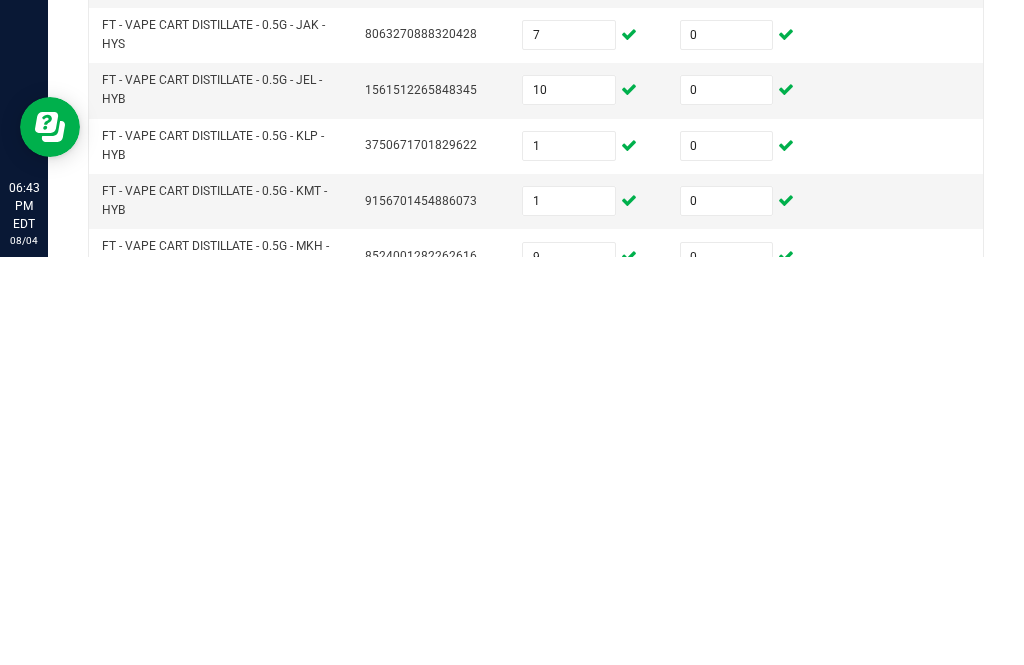 click at bounding box center [727, 720] 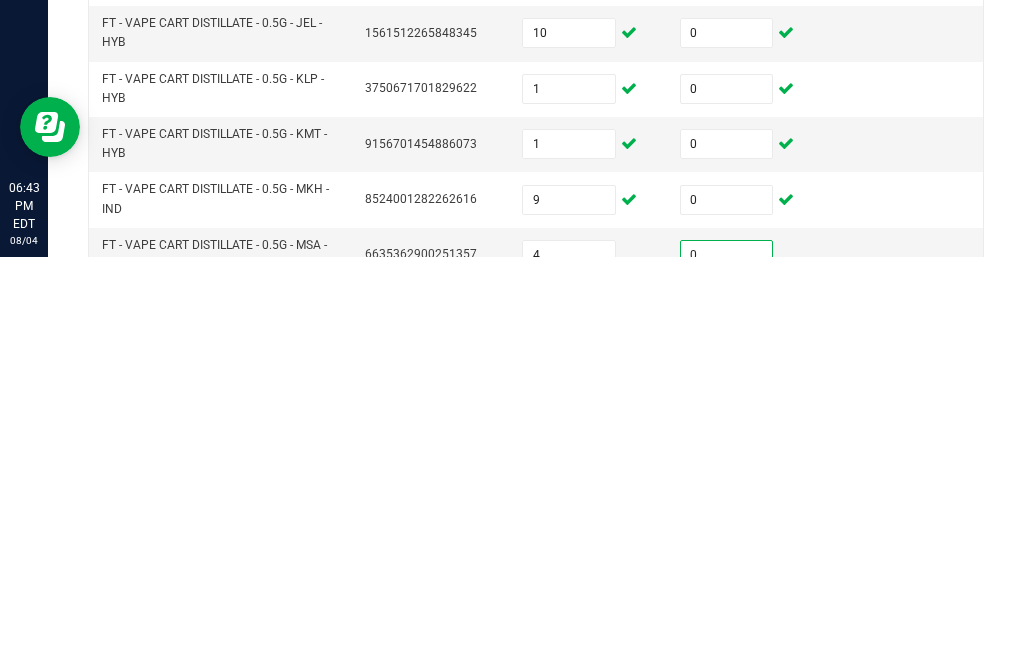scroll, scrollTop: 683, scrollLeft: 0, axis: vertical 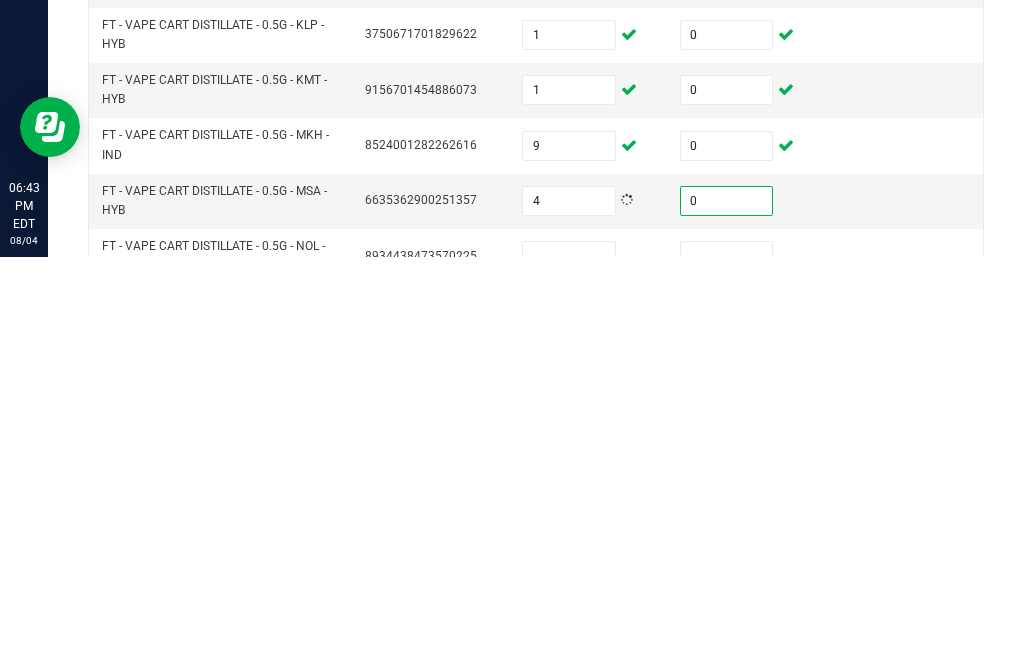 click at bounding box center (569, 664) 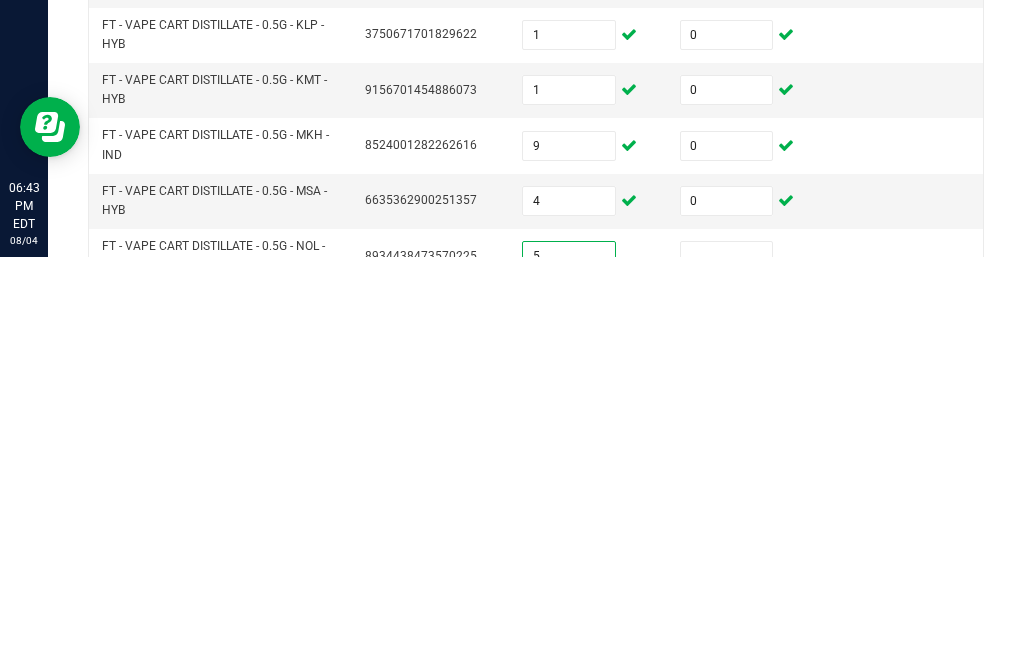 click at bounding box center [727, 664] 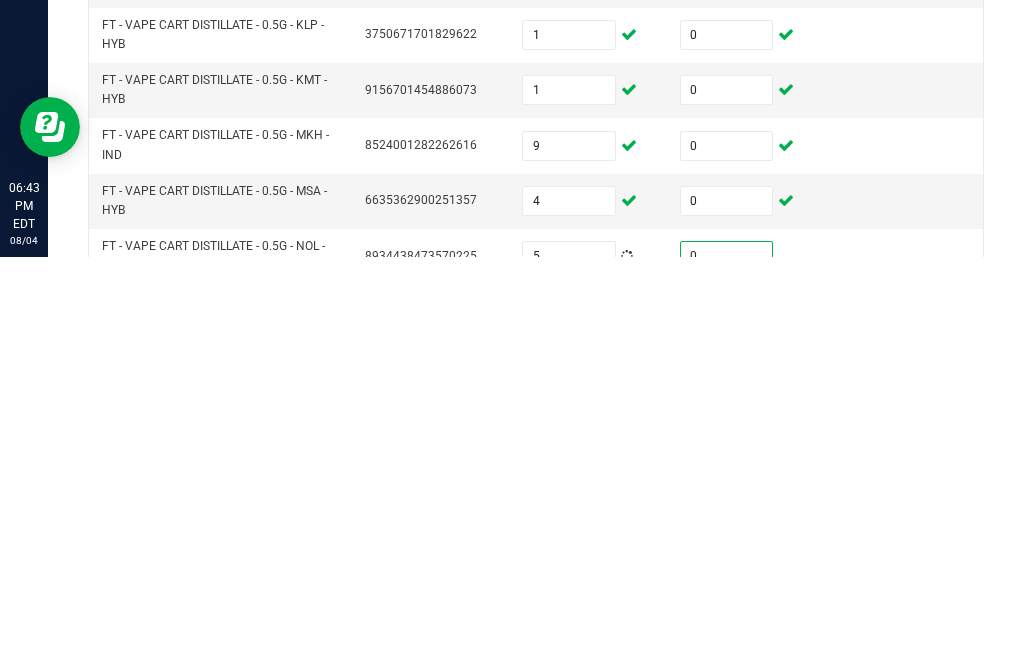 click at bounding box center (569, 720) 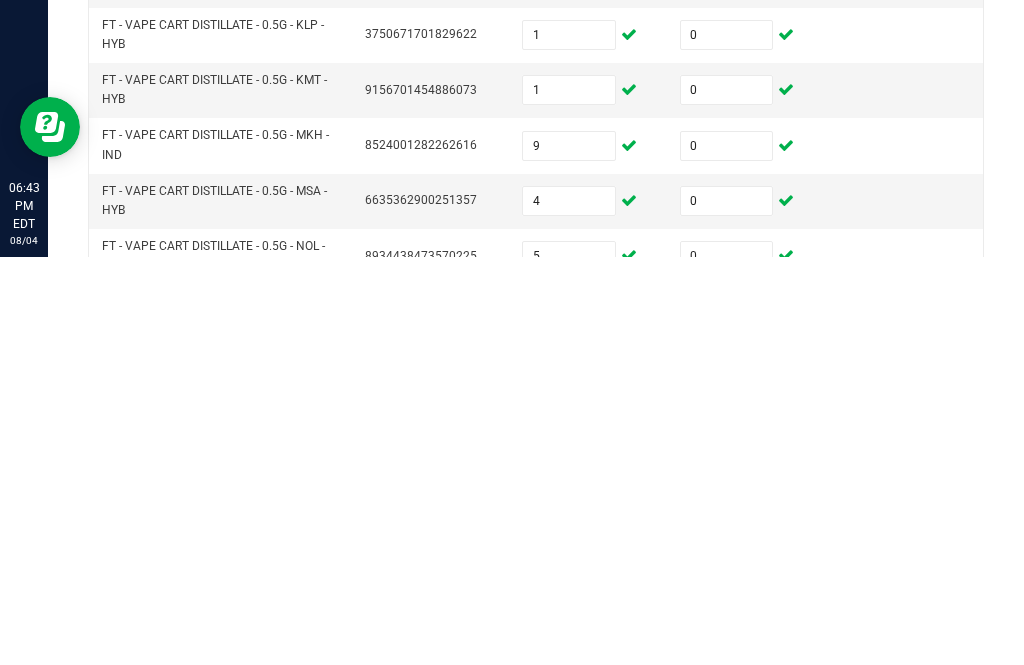 click at bounding box center (727, 720) 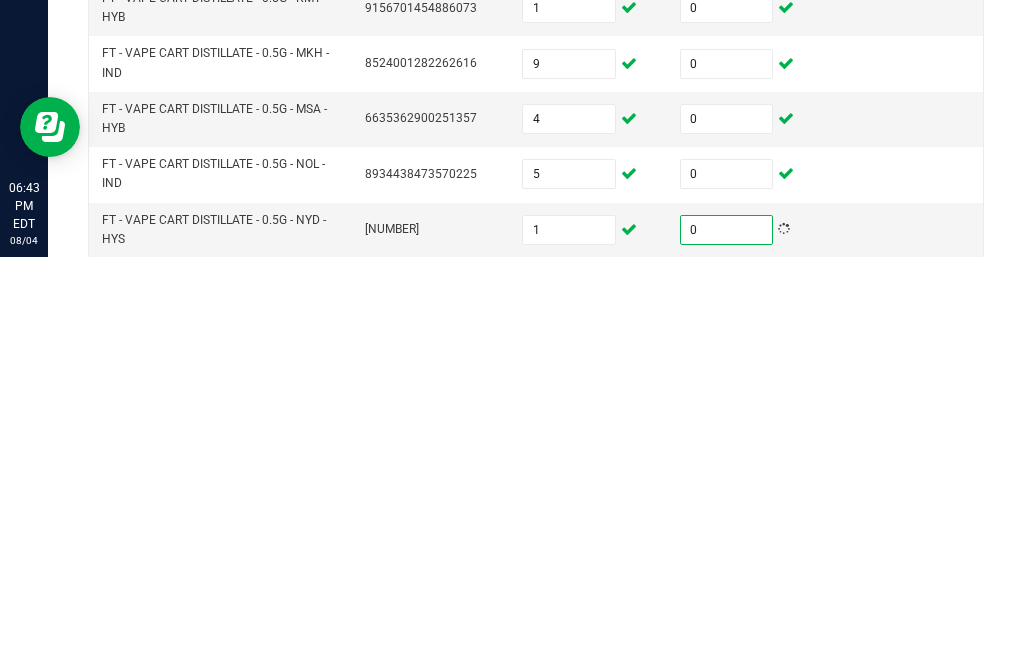 click on "9" 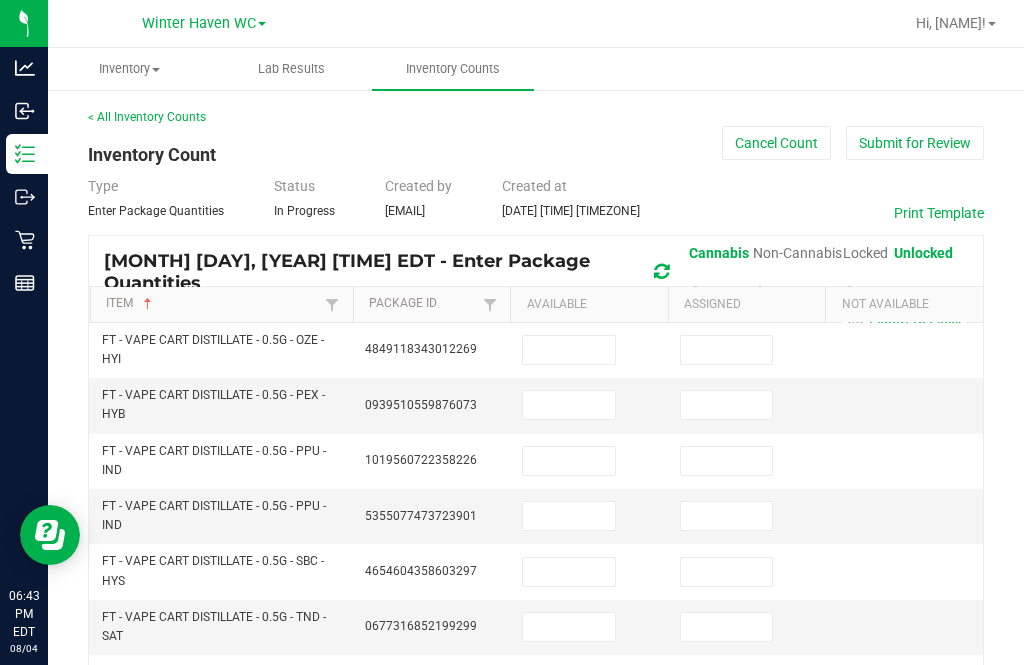 scroll, scrollTop: 0, scrollLeft: 0, axis: both 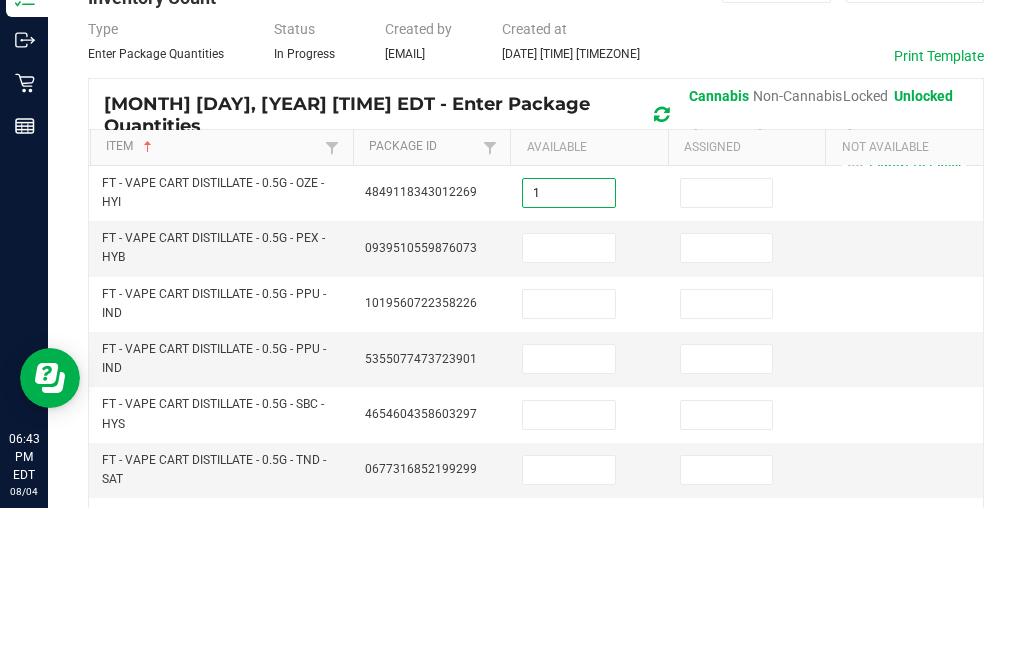 click at bounding box center (727, 350) 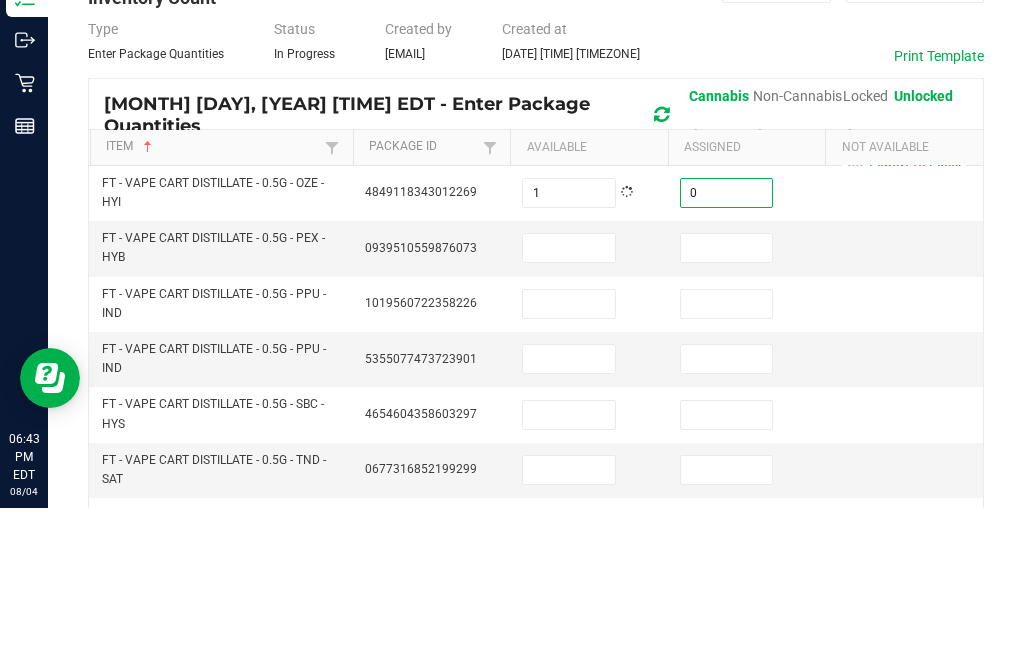 click at bounding box center (569, 405) 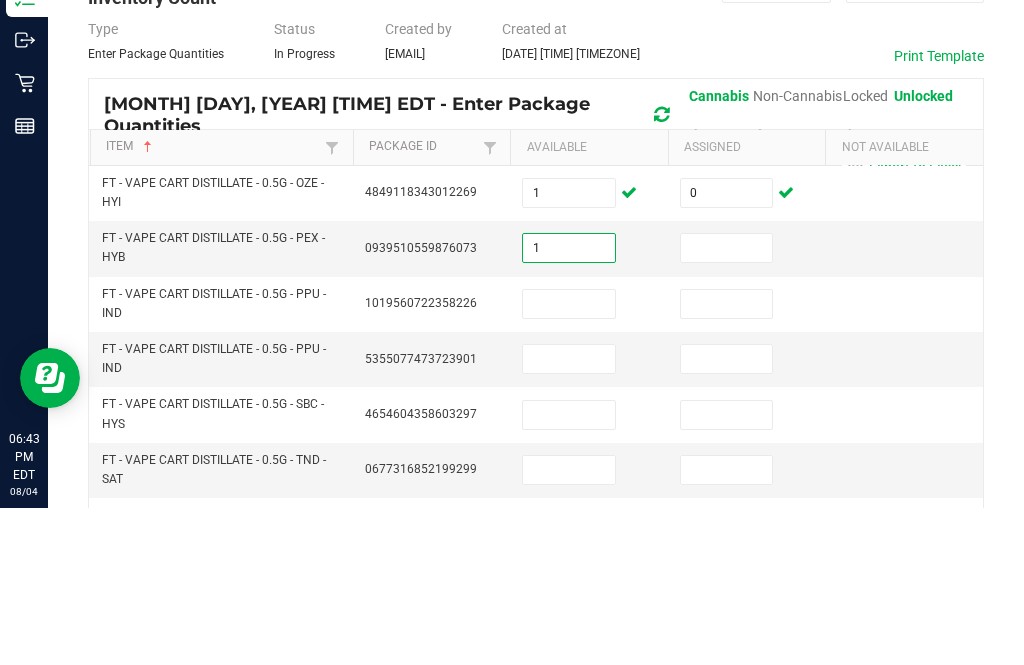 click at bounding box center (727, 405) 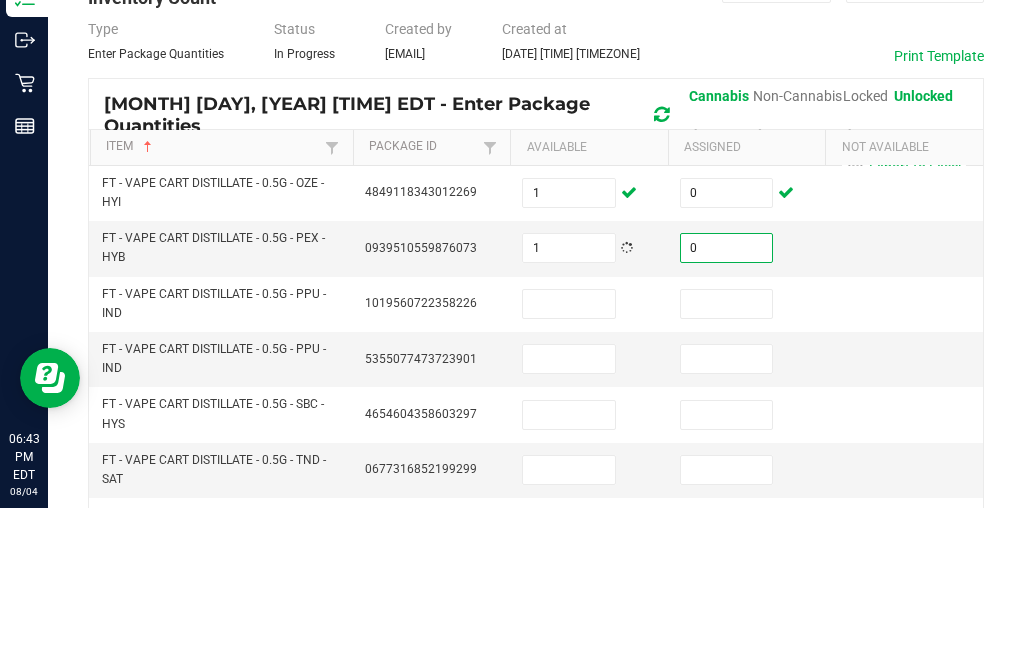 click at bounding box center (569, 461) 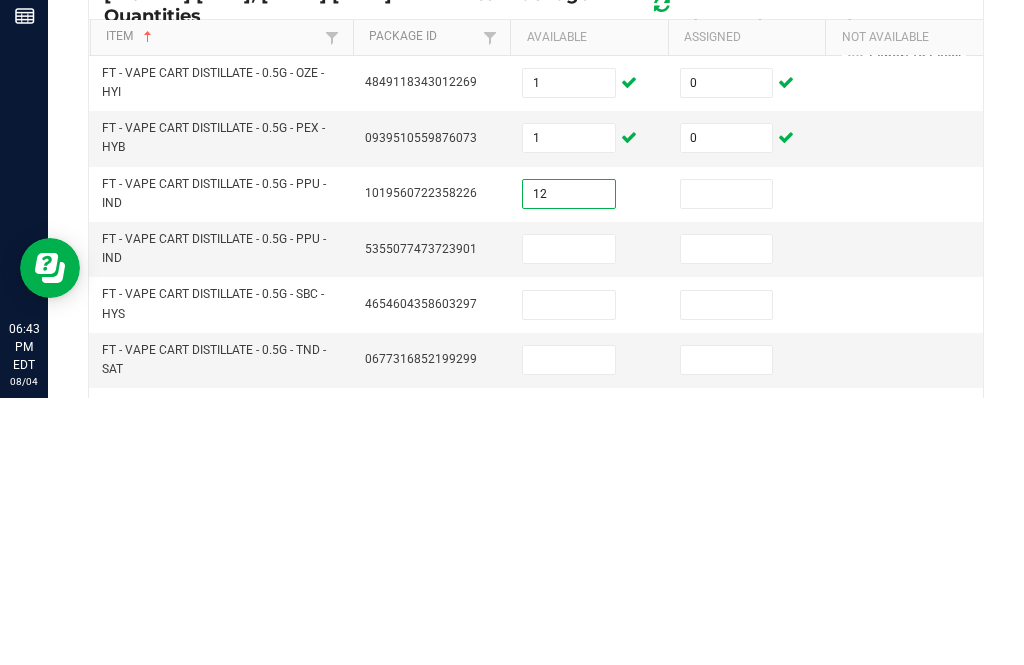 click at bounding box center [727, 461] 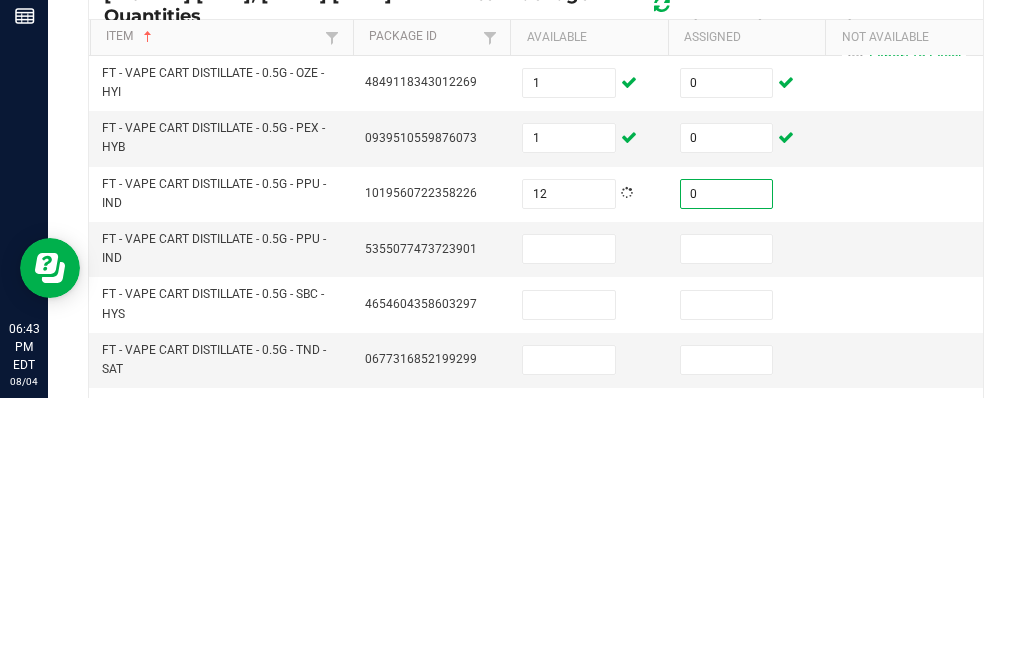 click at bounding box center [569, 516] 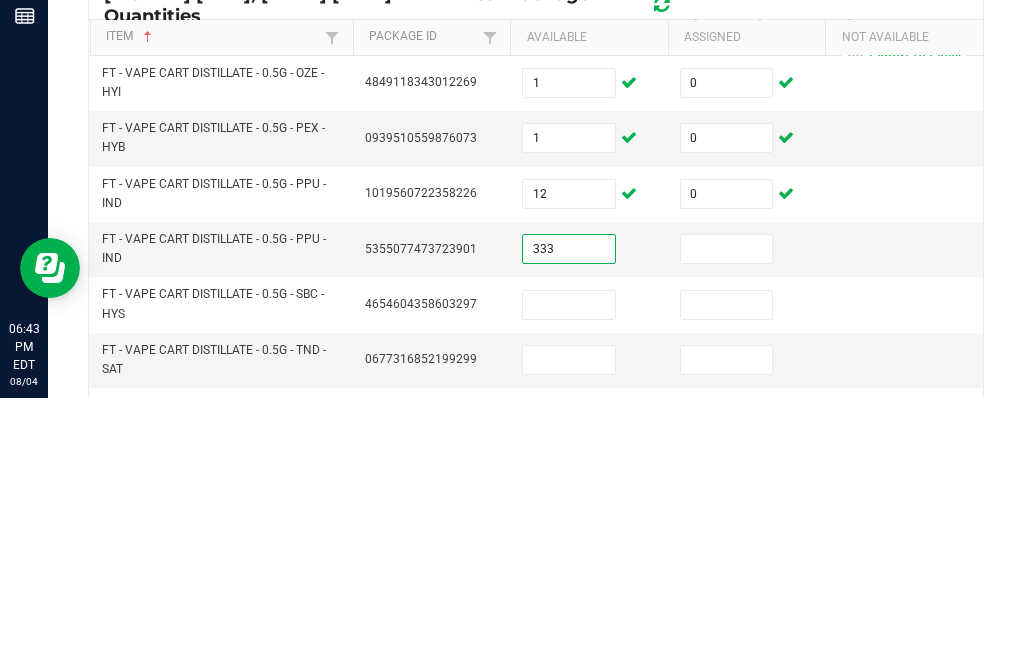click at bounding box center [727, 516] 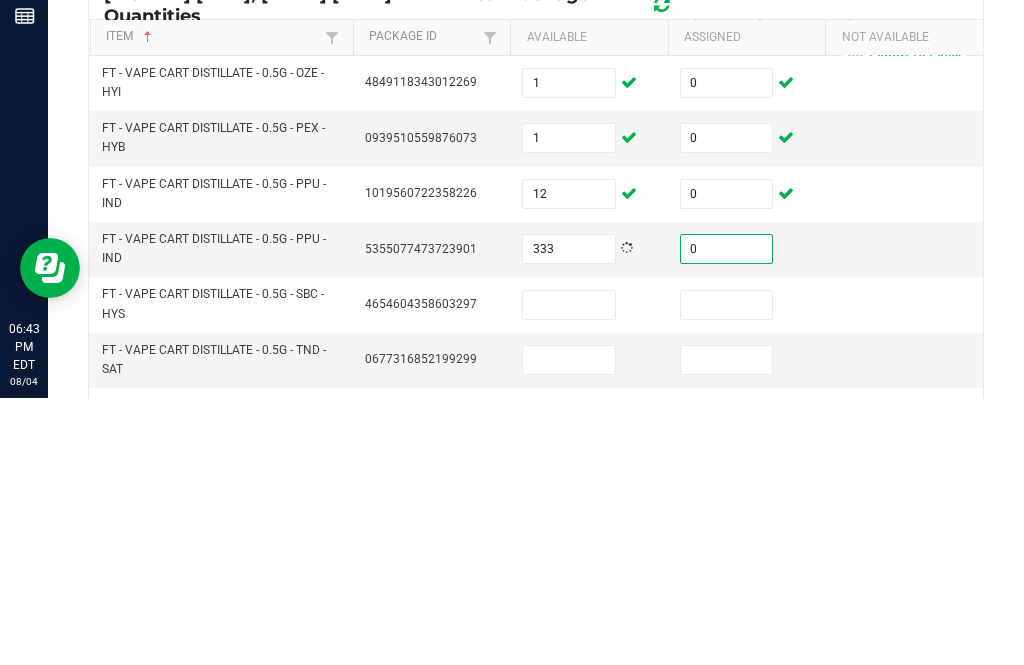 click at bounding box center (569, 572) 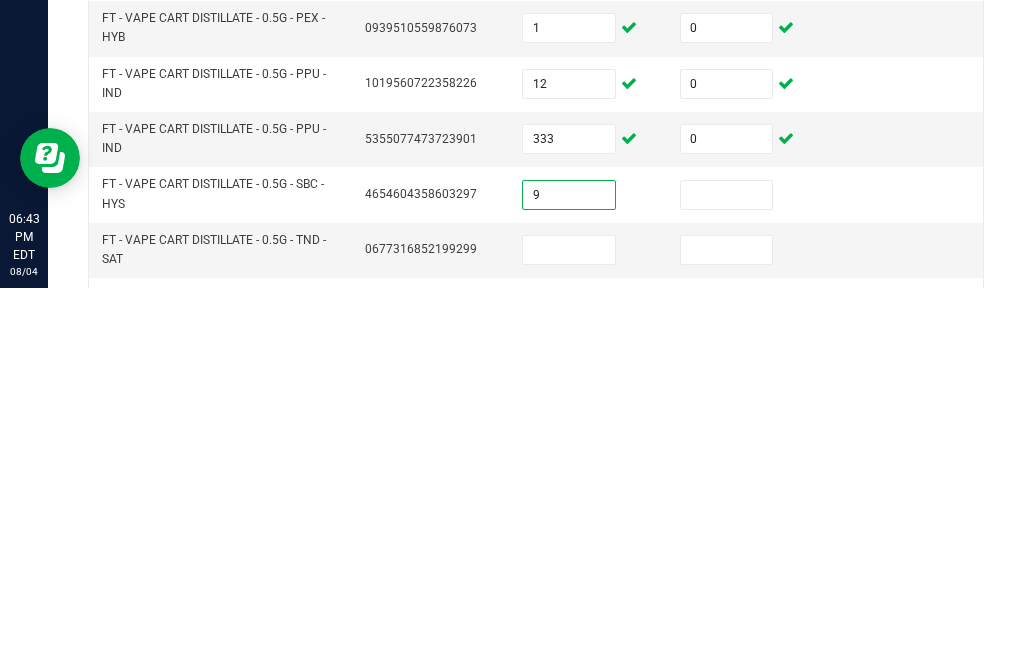 click at bounding box center [727, 572] 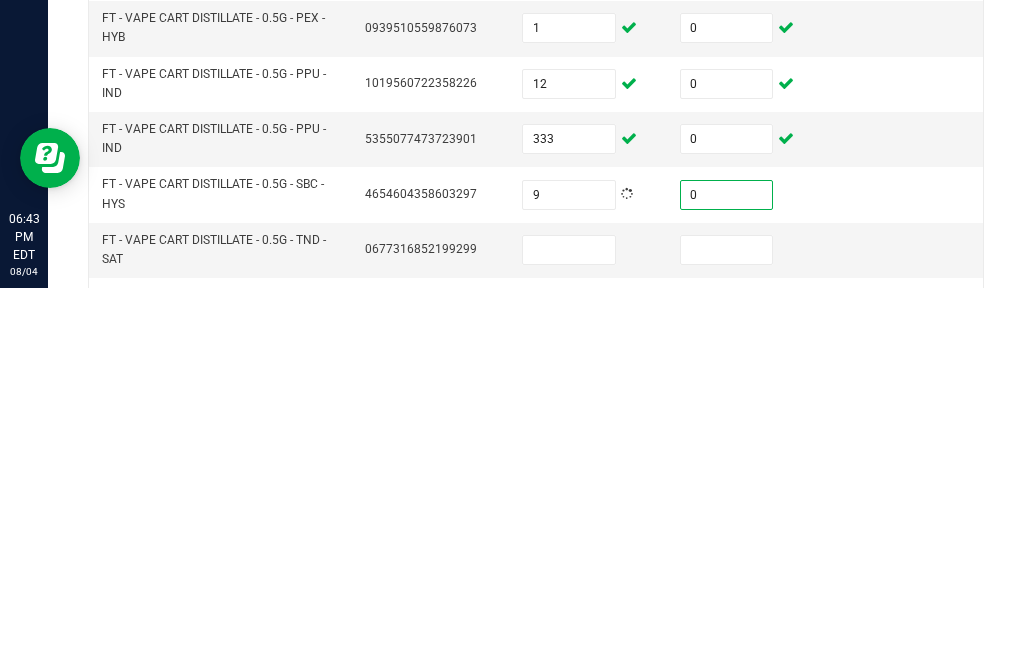 click at bounding box center (569, 627) 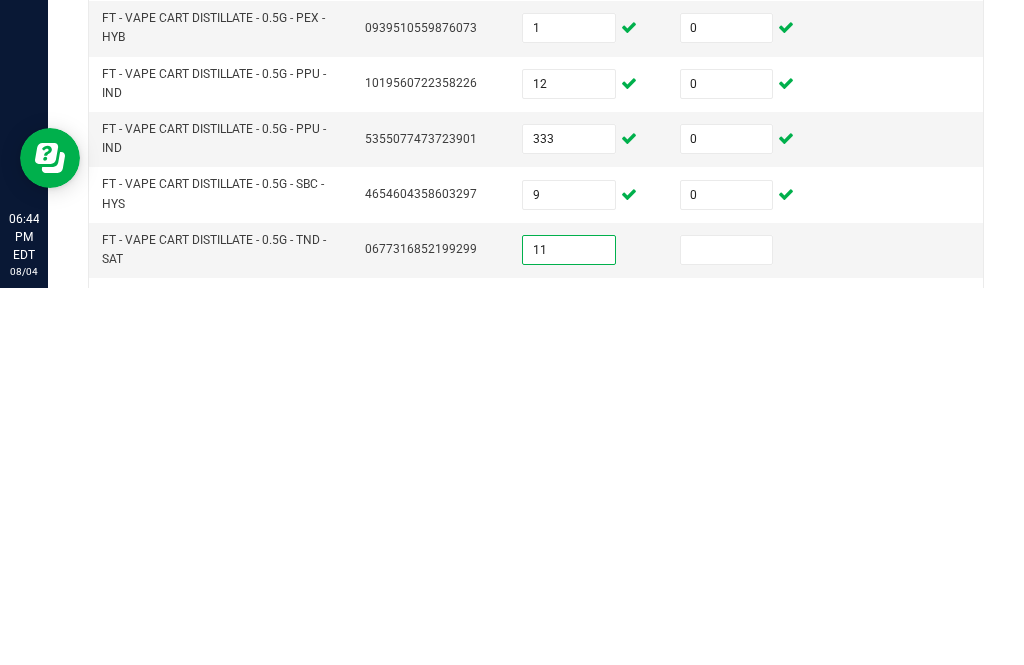 click at bounding box center [727, 627] 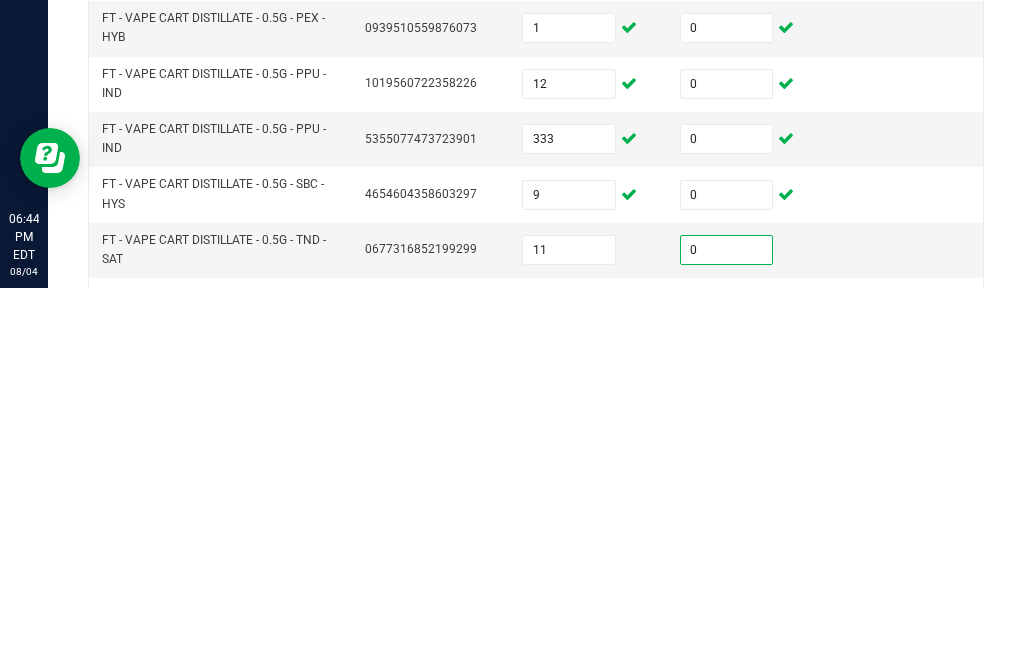click at bounding box center [569, 682] 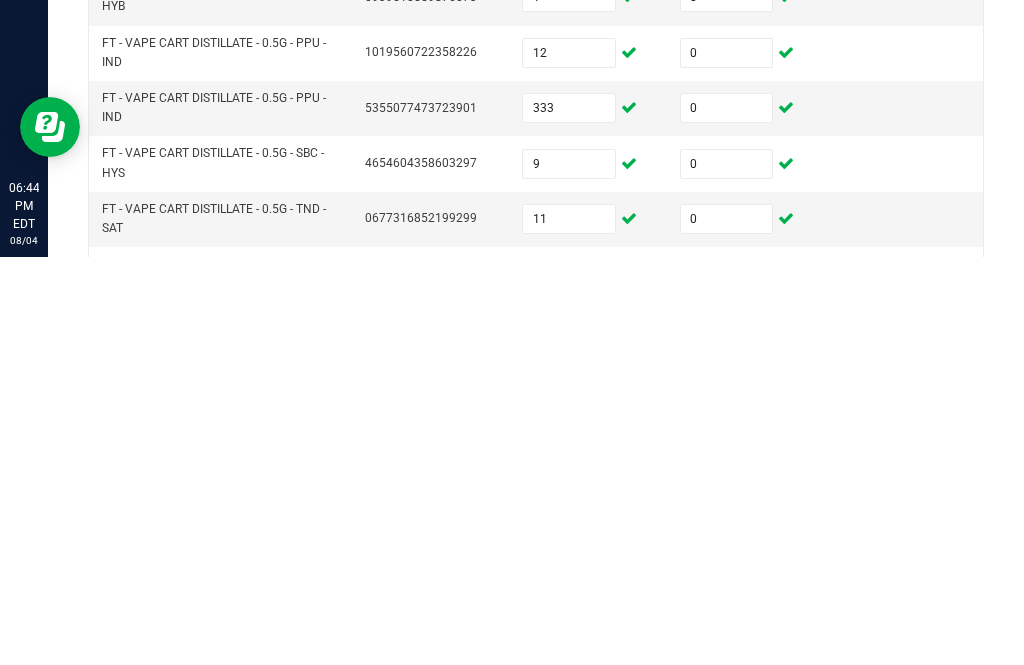 click at bounding box center [727, 682] 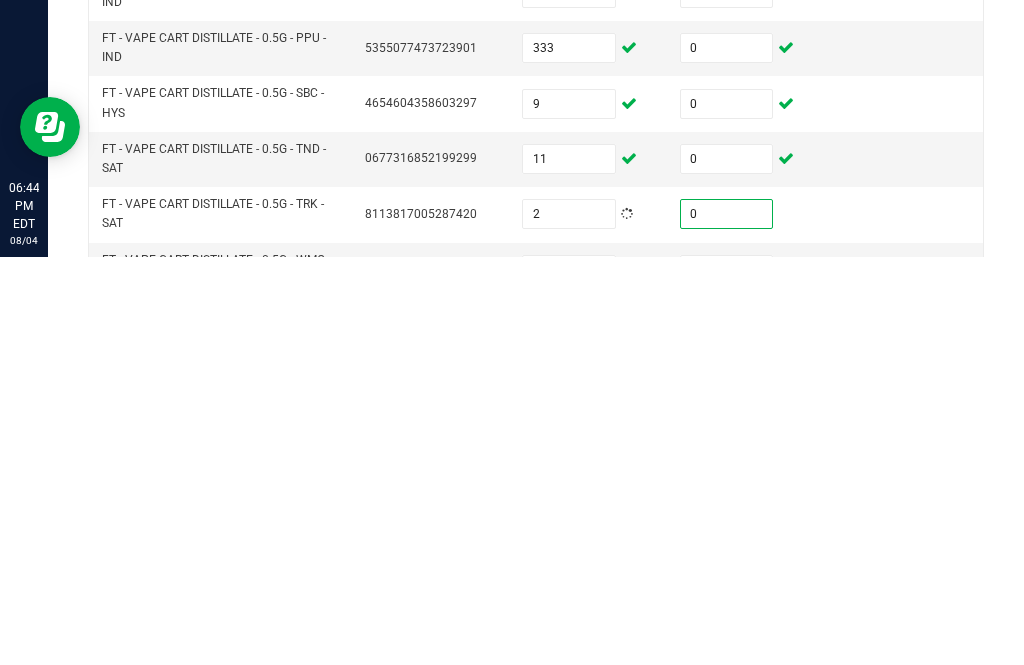 scroll, scrollTop: 59, scrollLeft: 0, axis: vertical 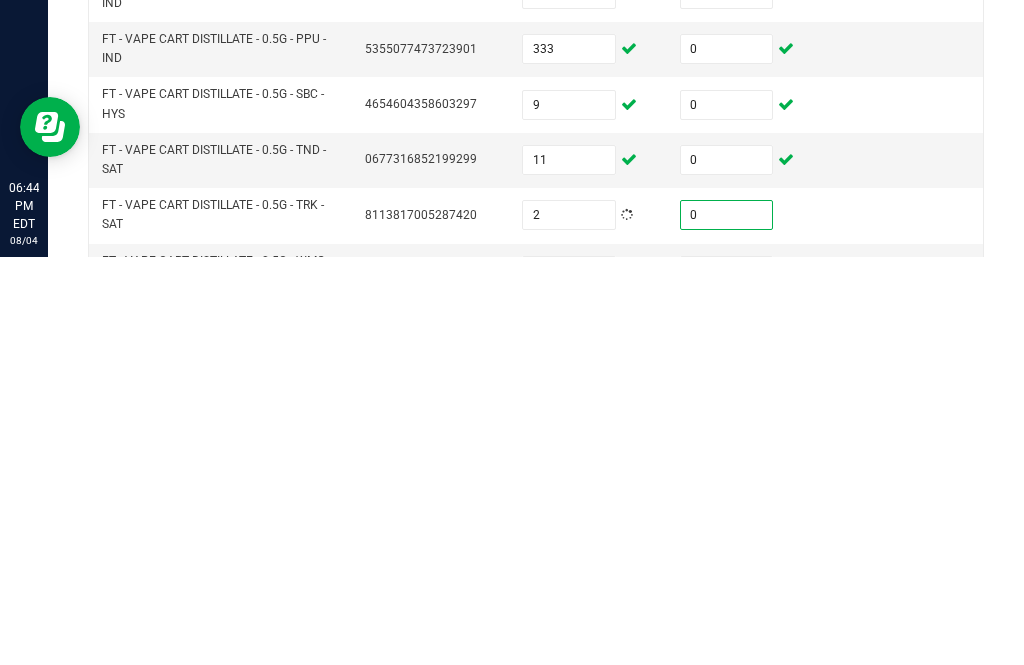 click at bounding box center [569, 679] 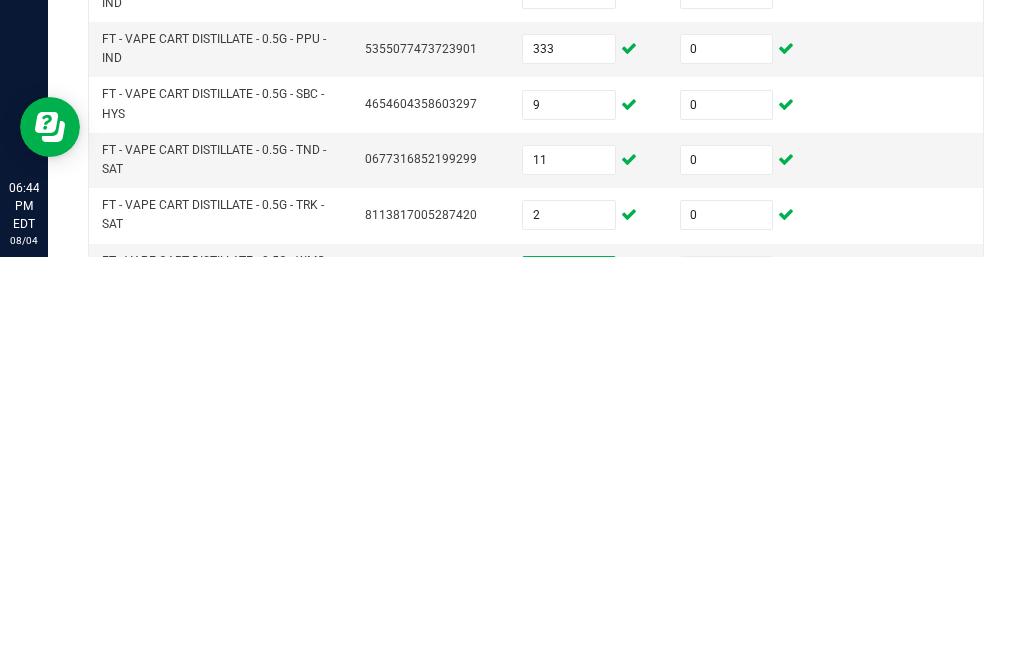 click at bounding box center (727, 679) 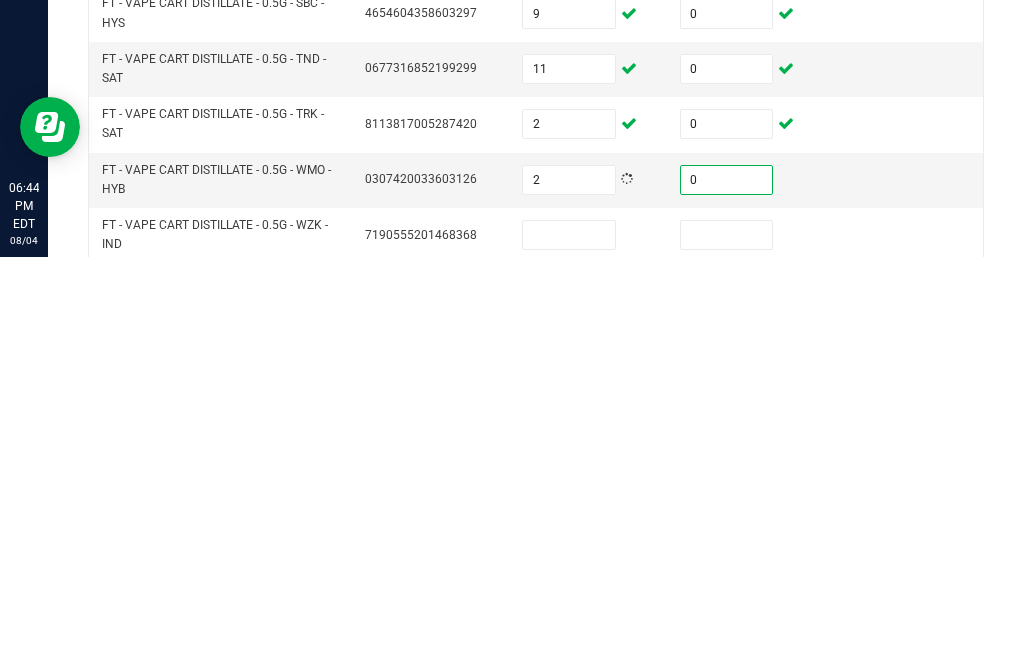 scroll, scrollTop: 149, scrollLeft: 0, axis: vertical 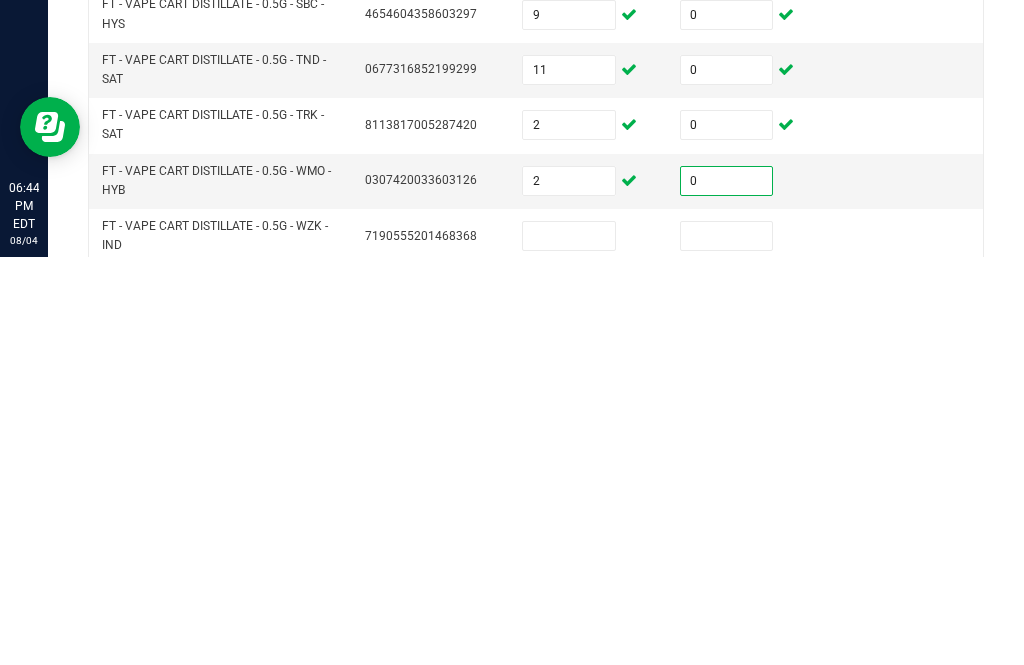 click at bounding box center (569, 644) 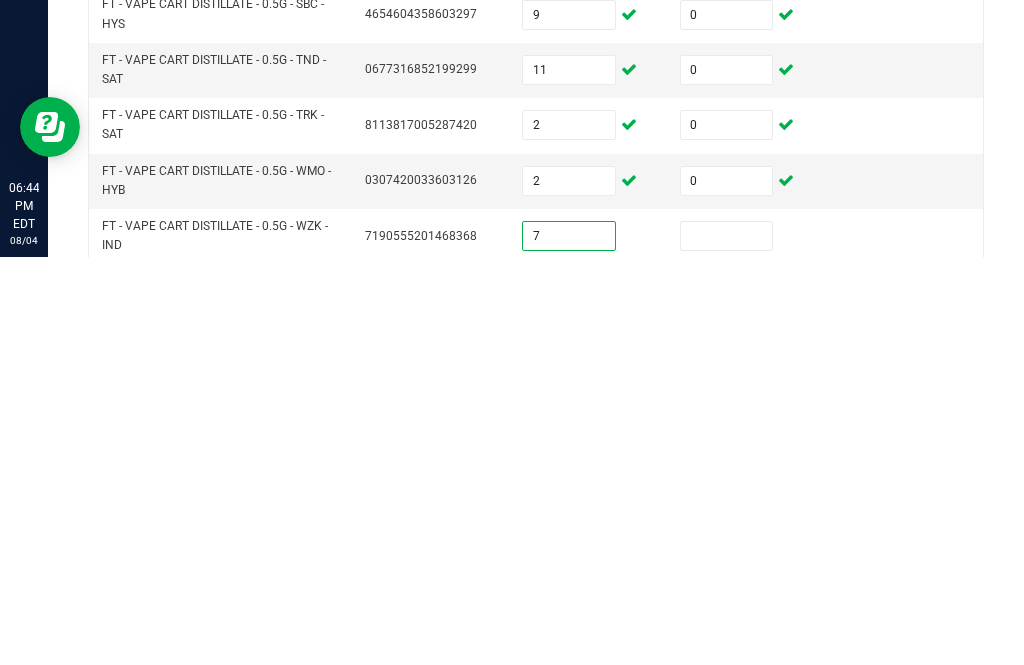 click at bounding box center (727, 644) 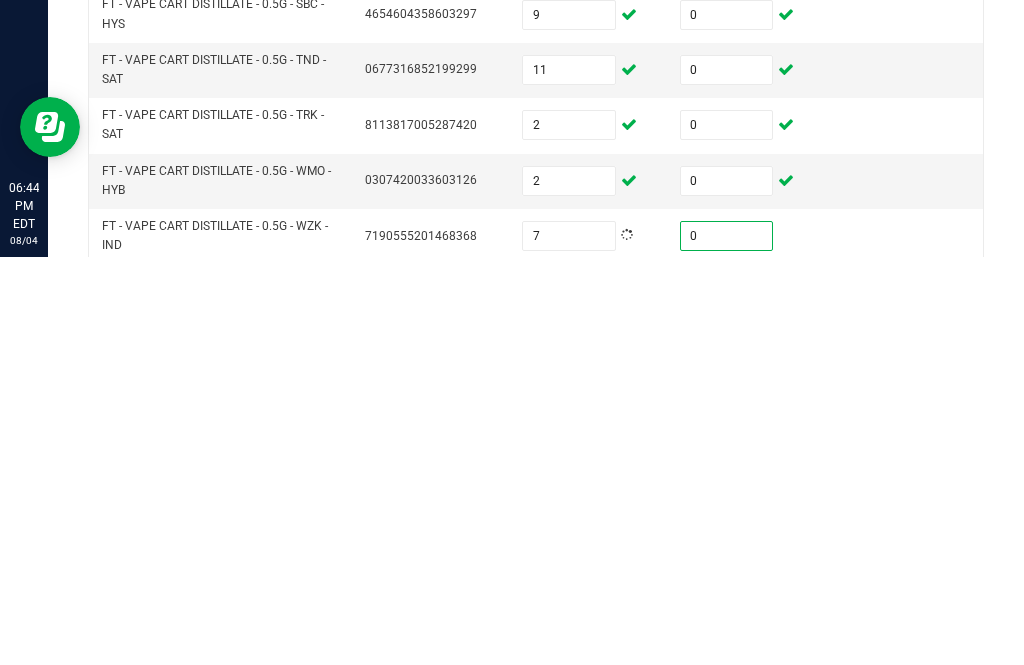 click at bounding box center [569, 700] 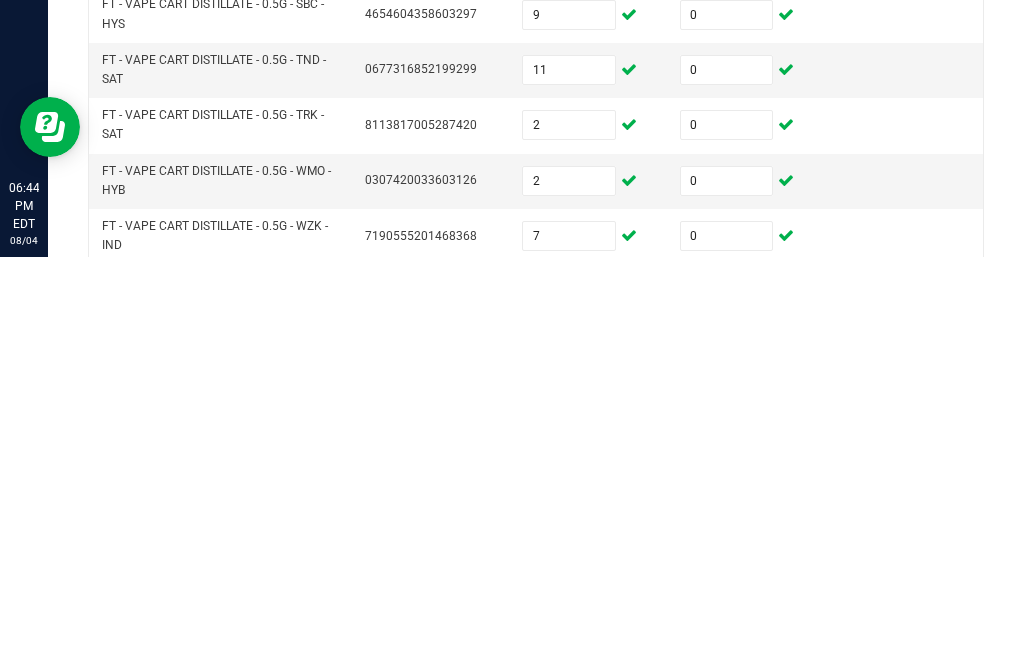 click at bounding box center (727, 700) 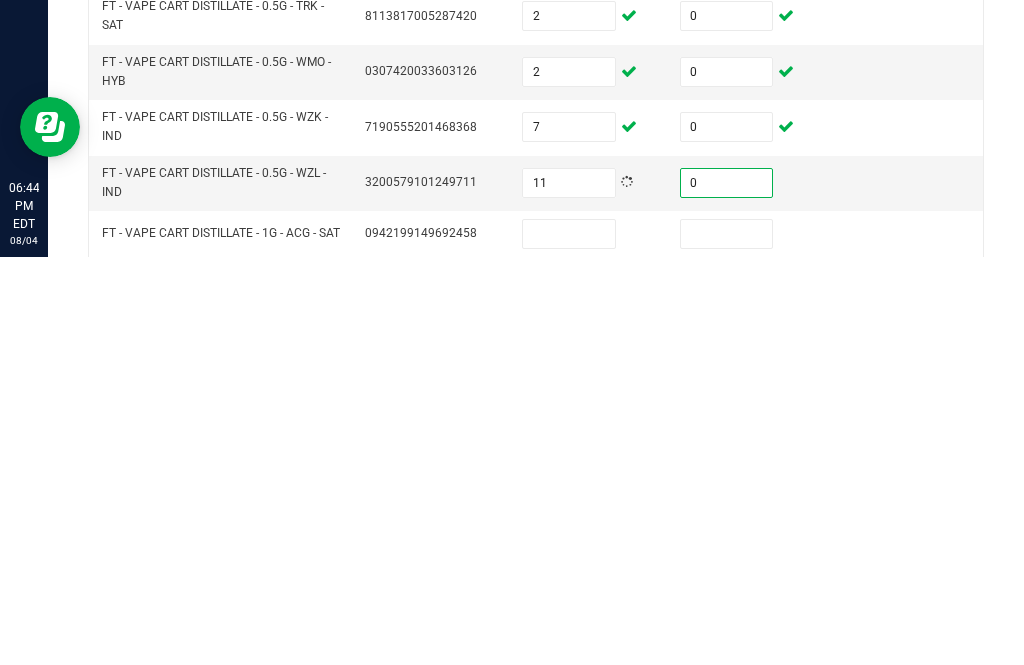 scroll, scrollTop: 258, scrollLeft: 0, axis: vertical 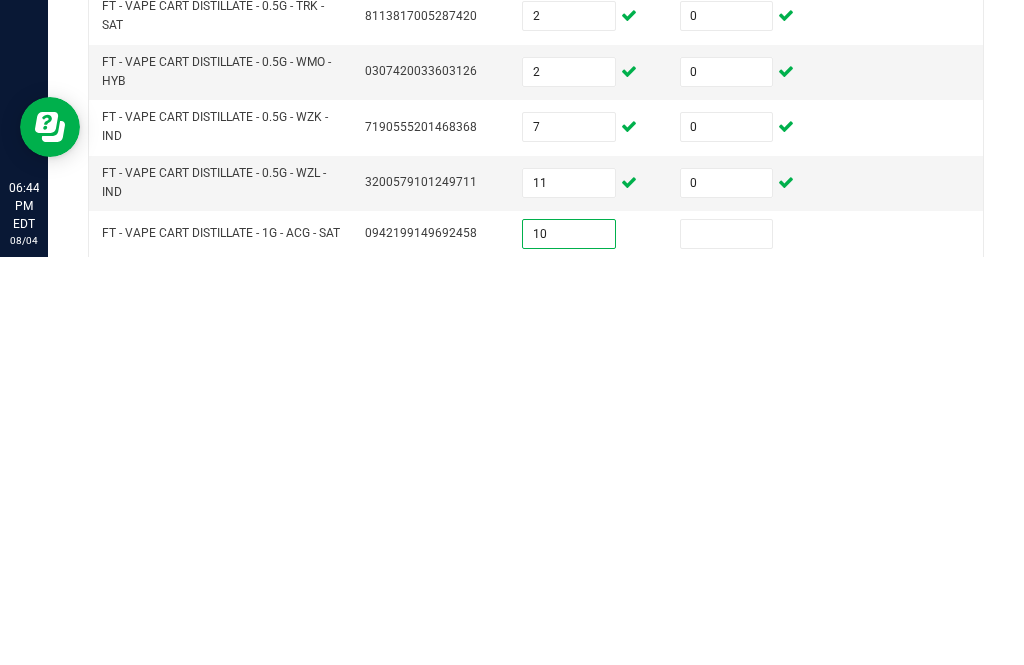 click at bounding box center [727, 642] 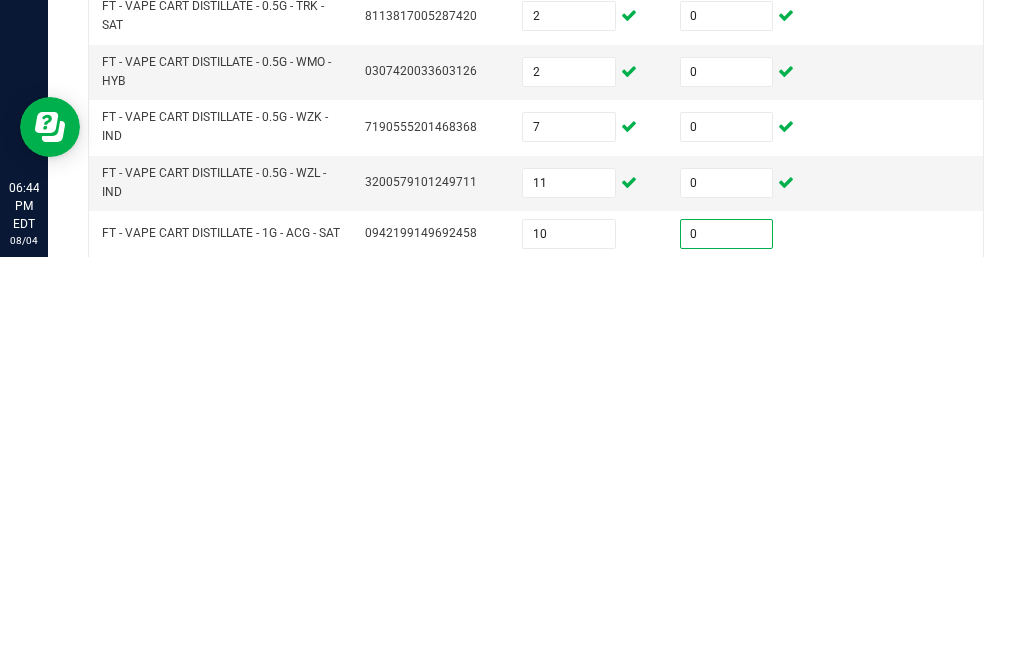 click at bounding box center [569, 693] 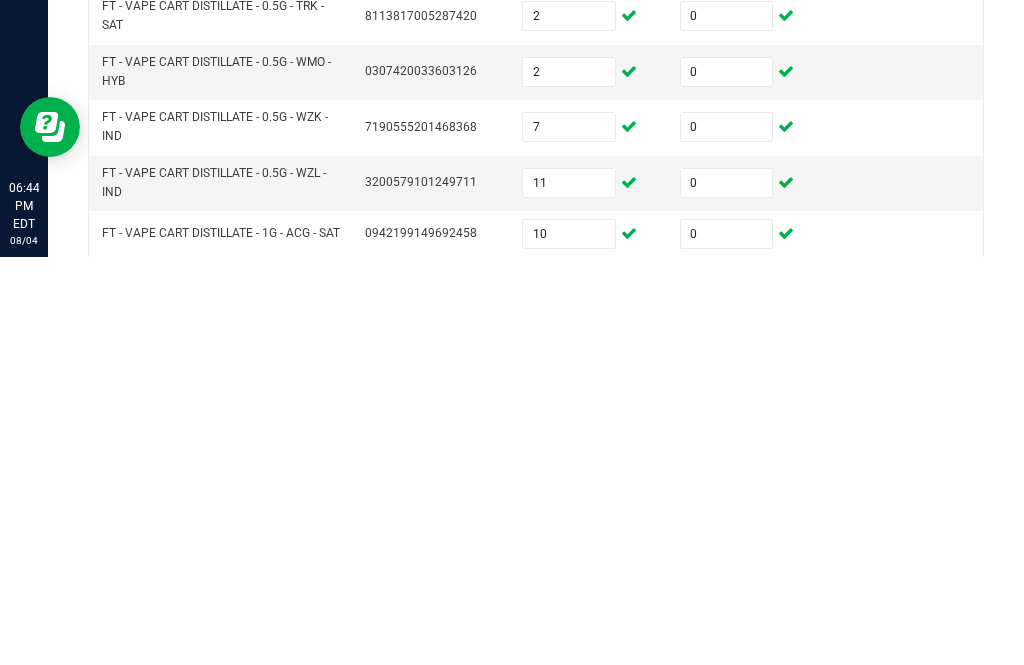 click at bounding box center (727, 693) 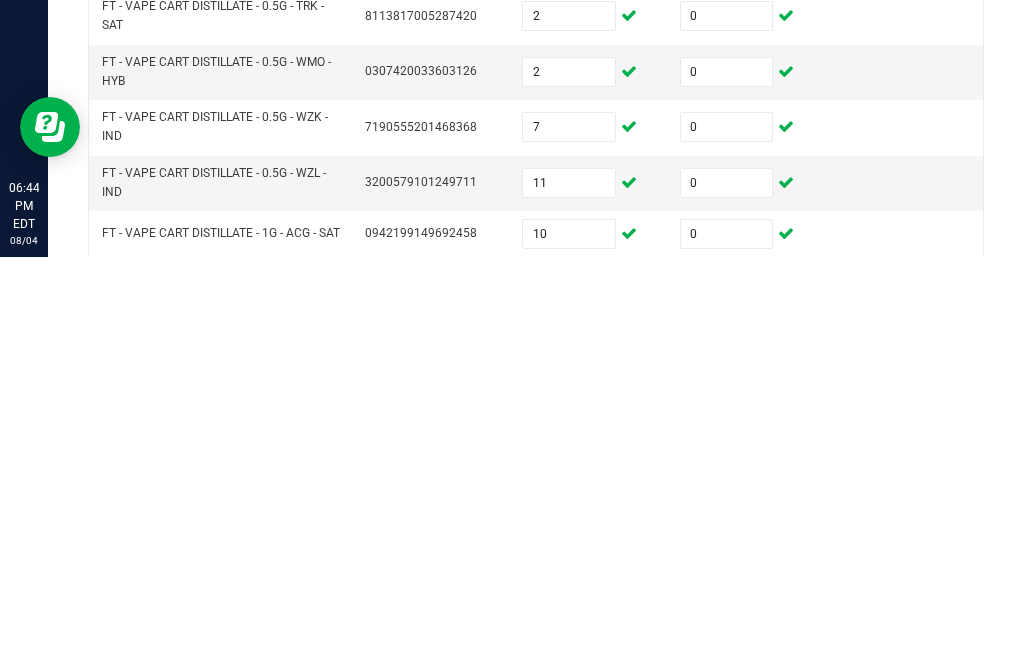click at bounding box center (569, 693) 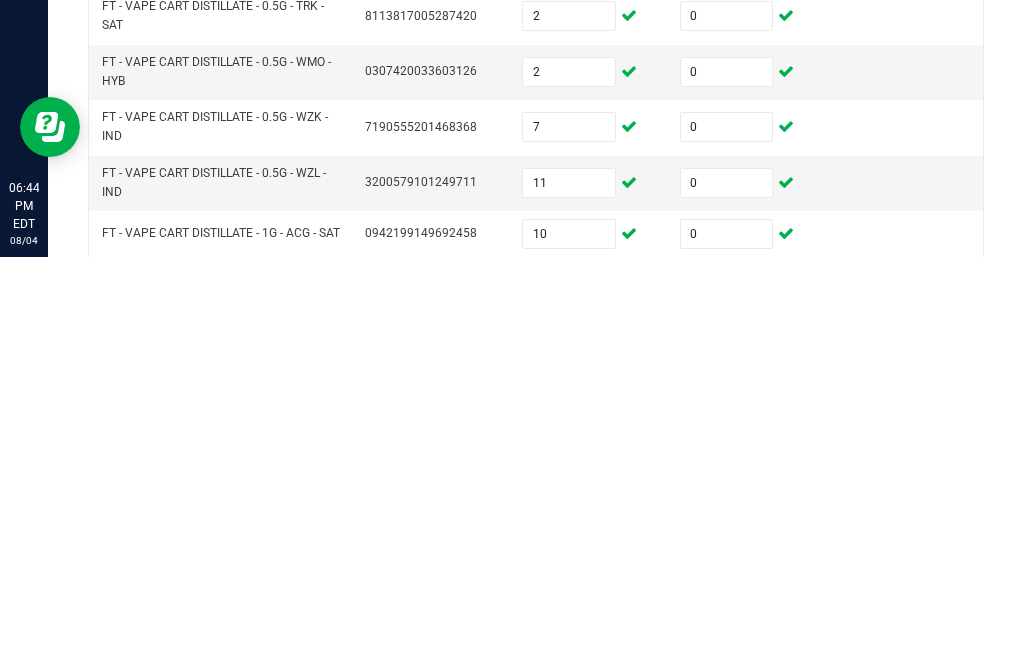 scroll, scrollTop: 356, scrollLeft: 0, axis: vertical 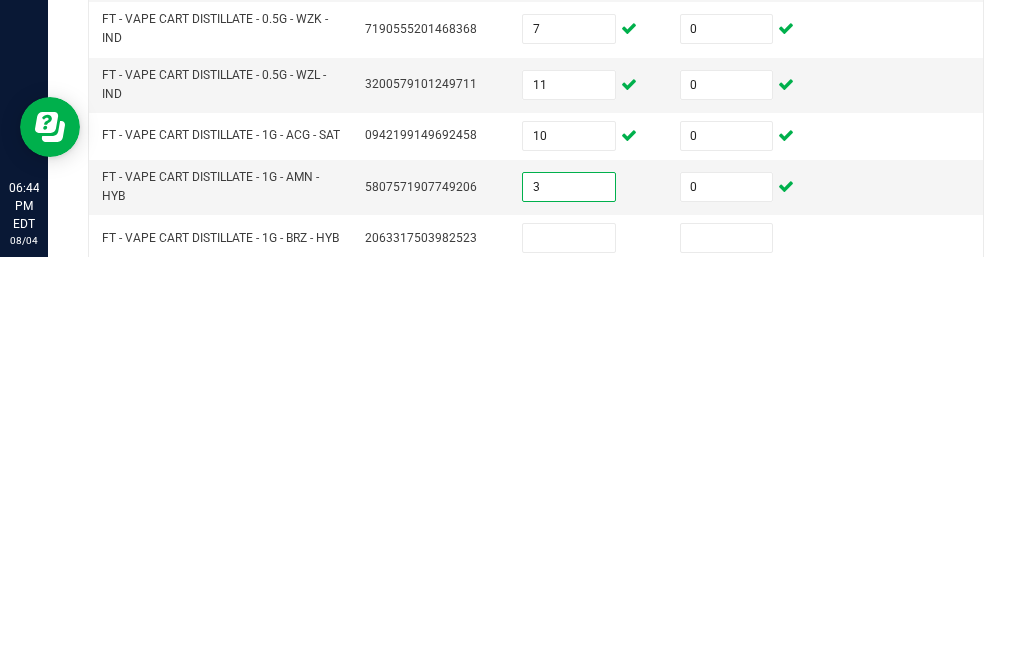 click at bounding box center [569, 646] 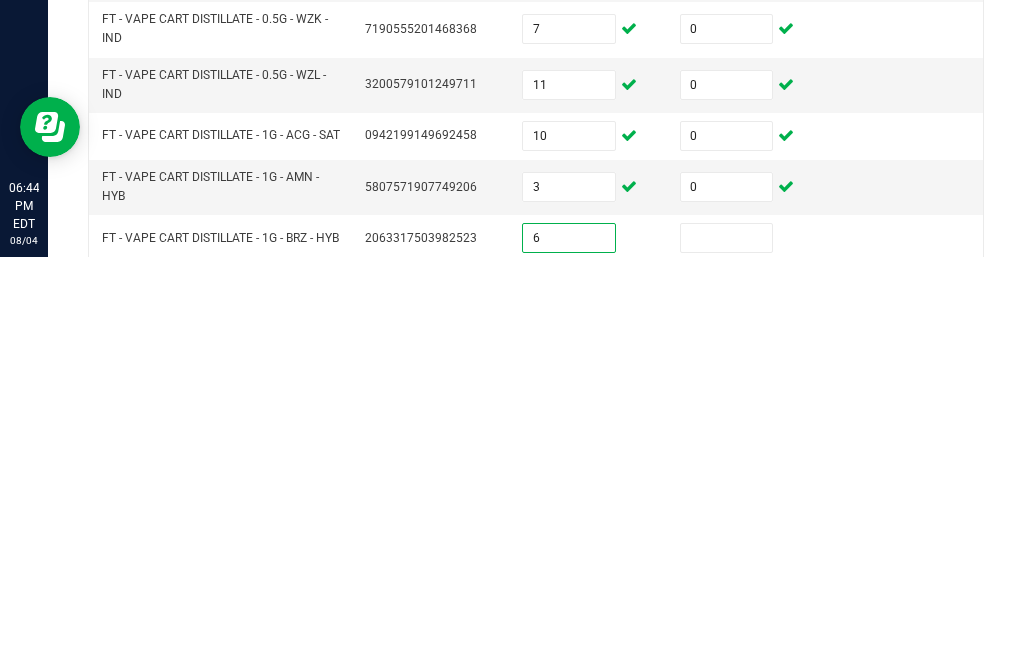 click at bounding box center (727, 646) 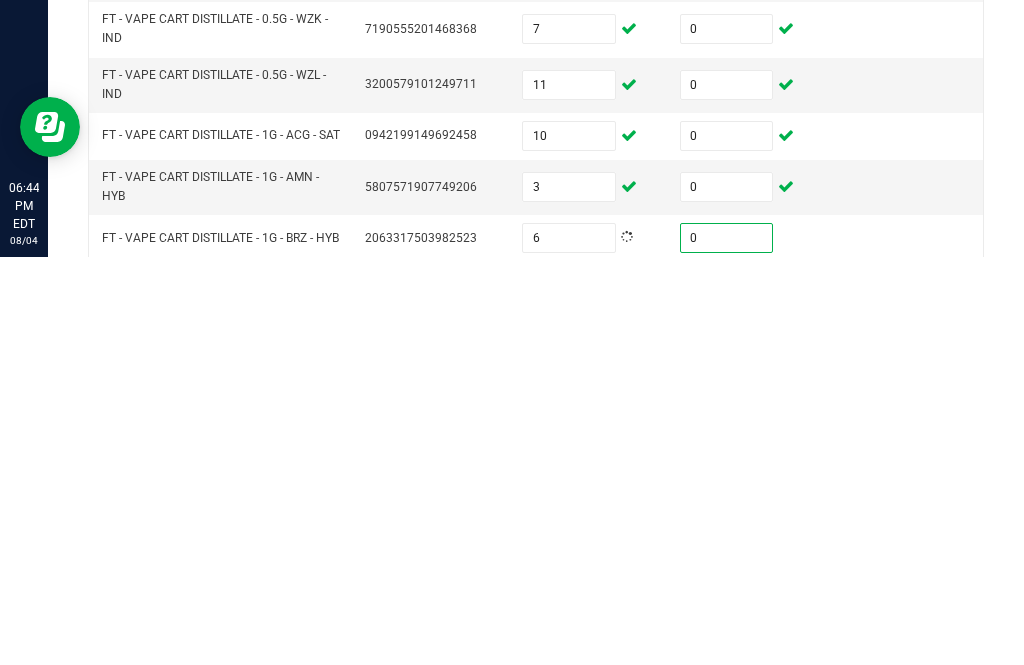 click at bounding box center (569, 693) 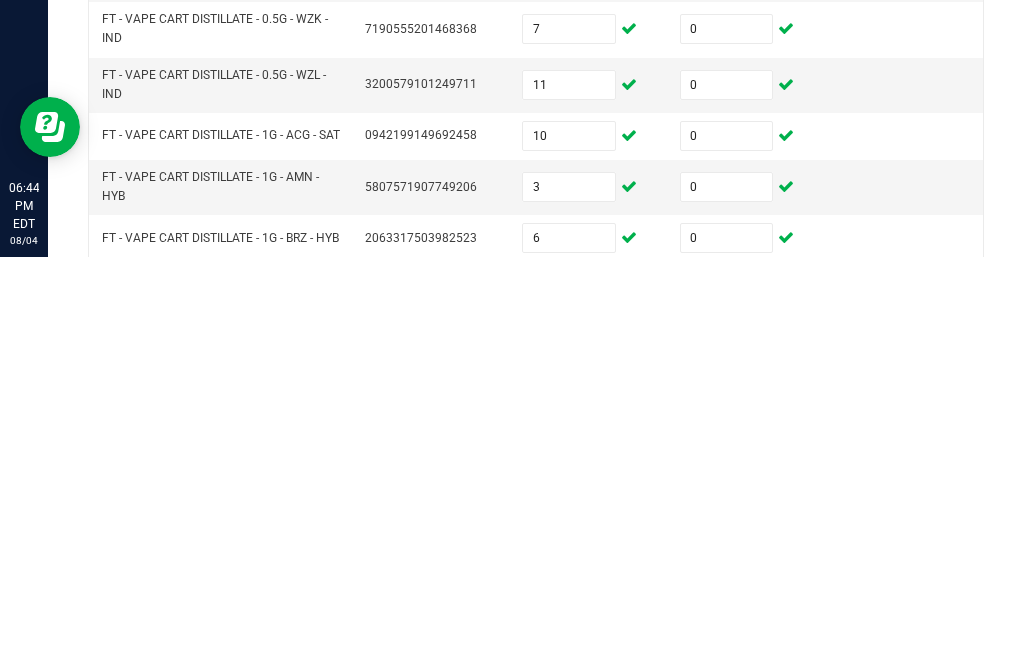 click at bounding box center [727, 693] 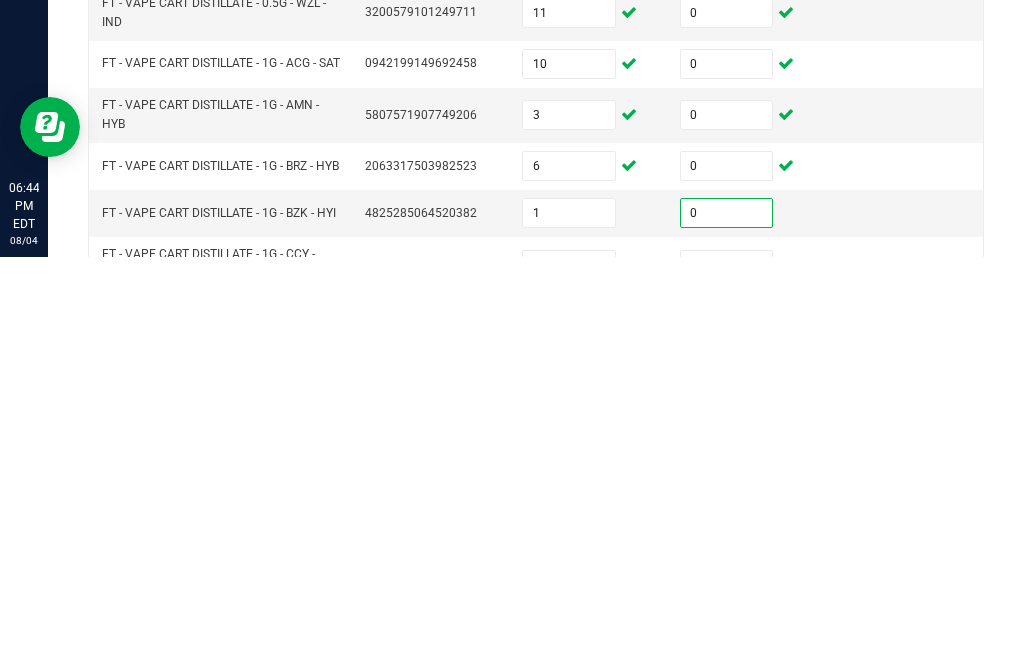 scroll, scrollTop: 469, scrollLeft: 0, axis: vertical 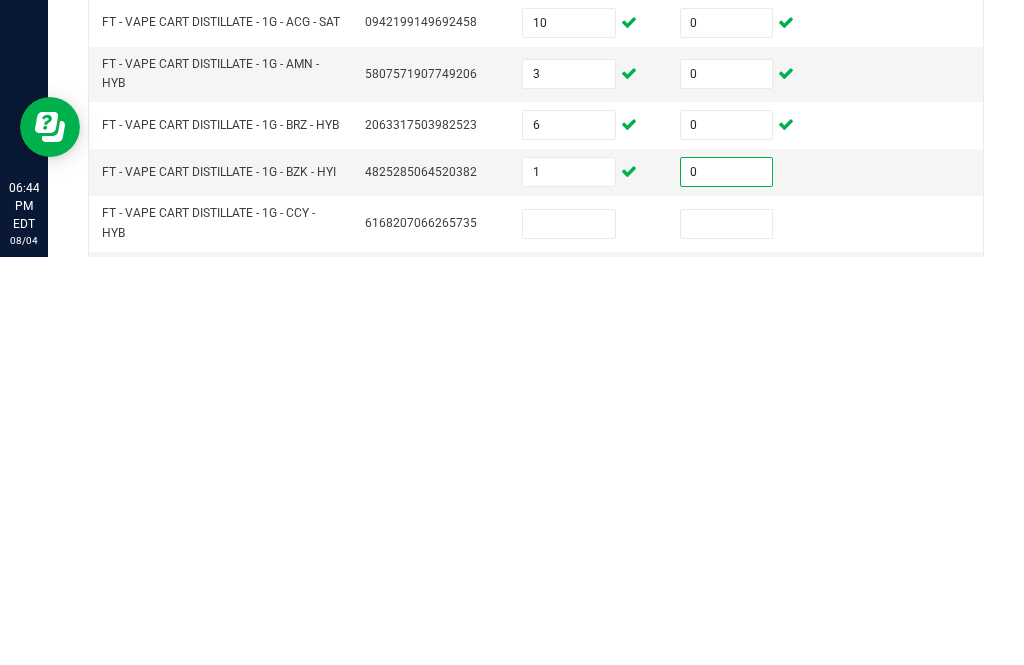 click at bounding box center (569, 632) 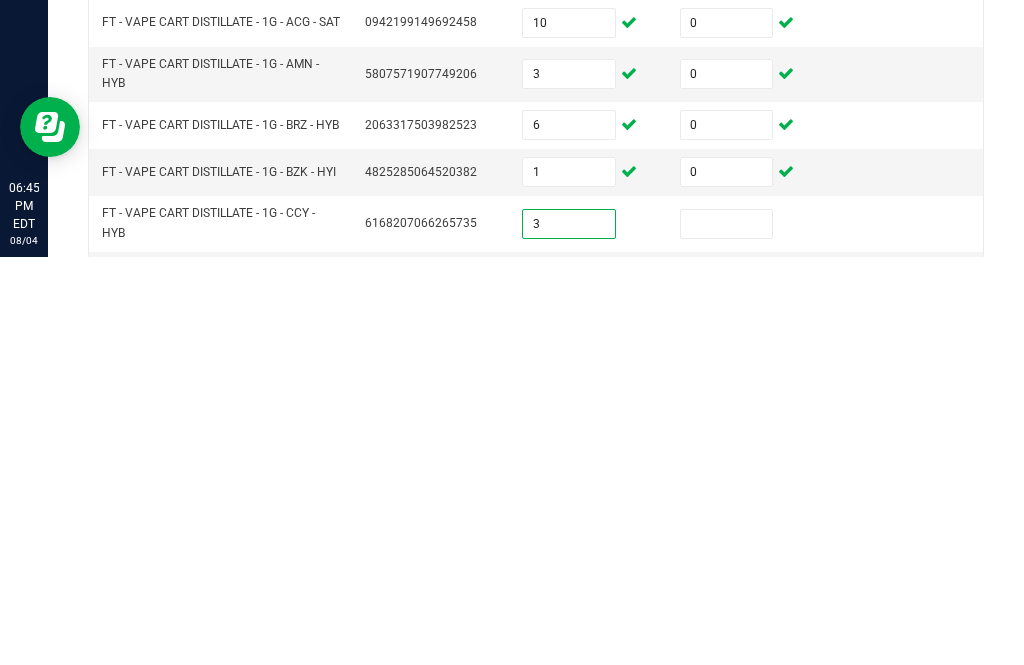 click at bounding box center [727, 632] 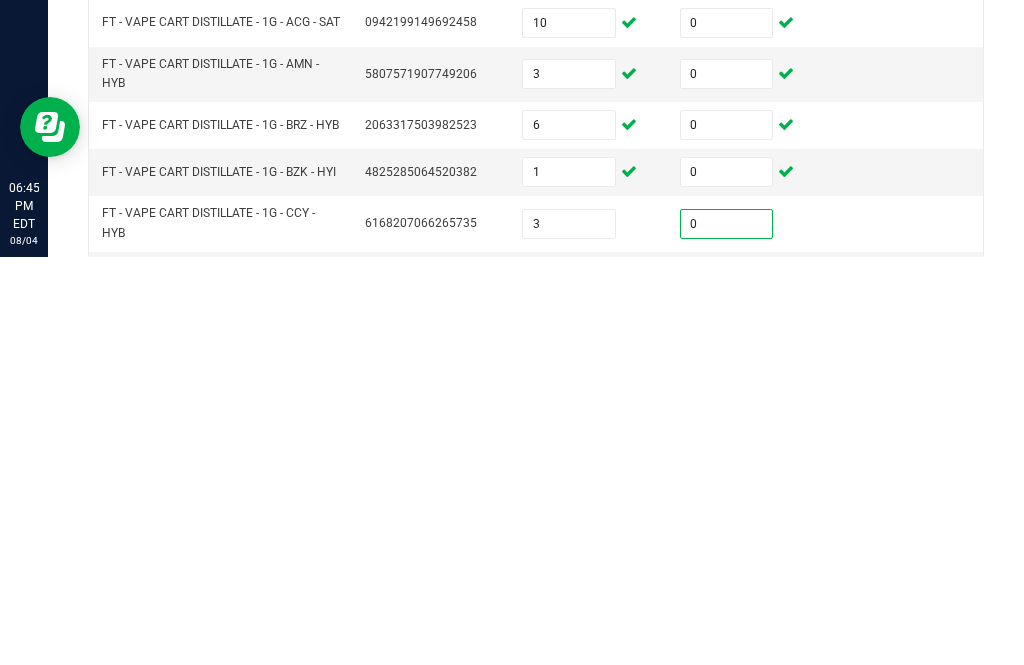 click at bounding box center (569, 683) 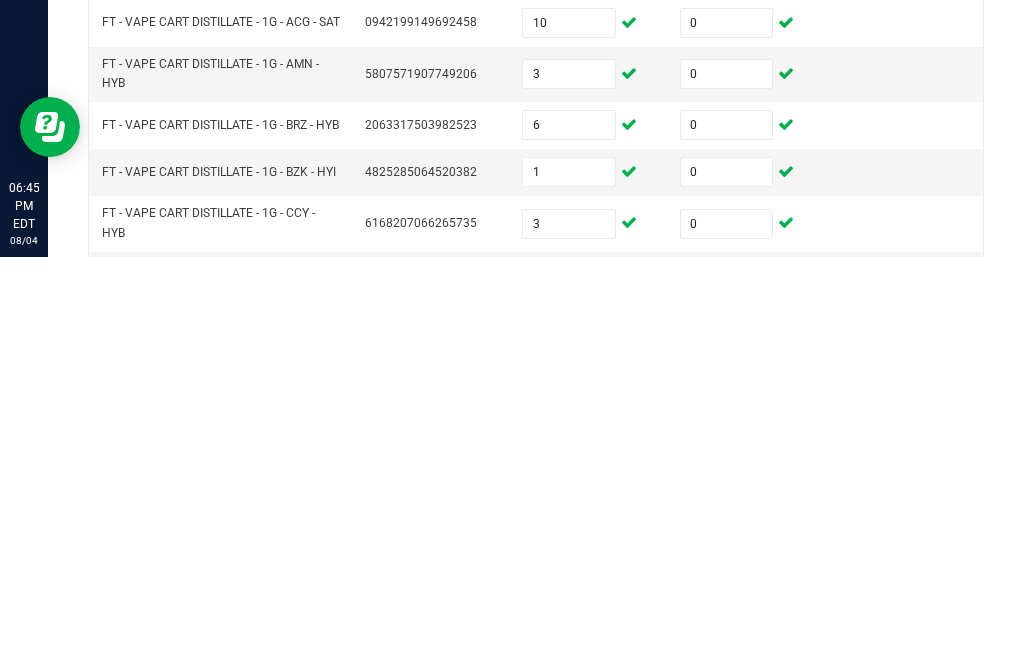 click at bounding box center (727, 683) 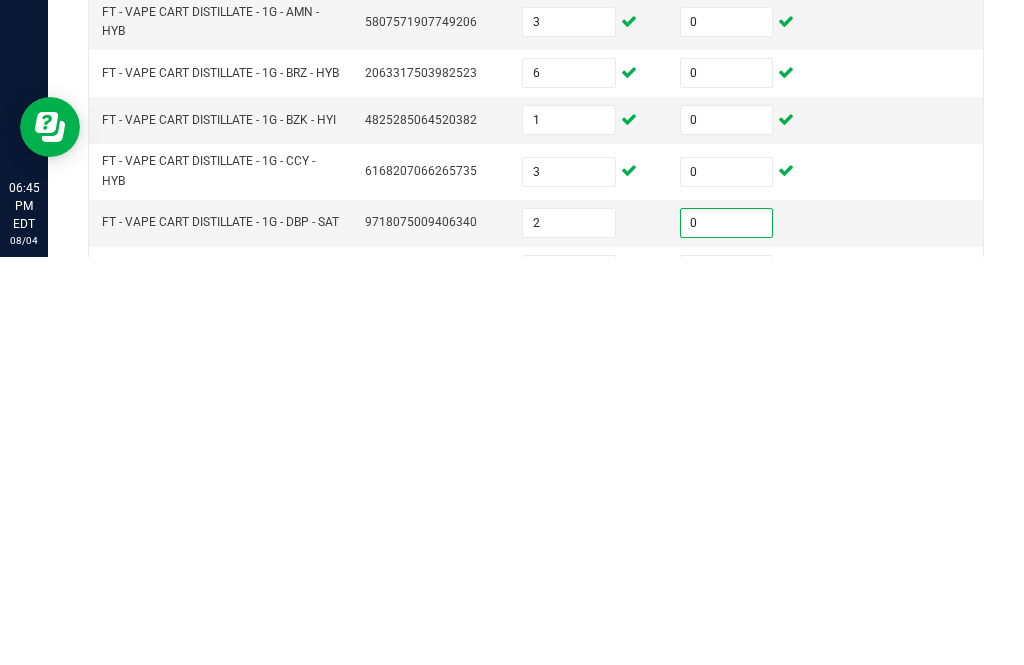 scroll, scrollTop: 542, scrollLeft: 0, axis: vertical 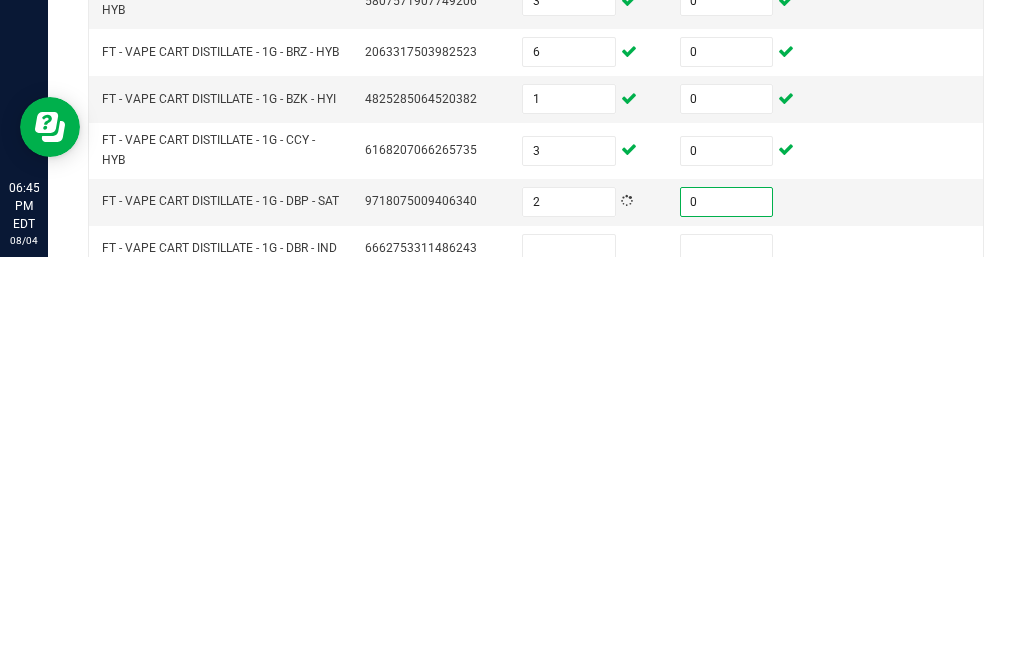 click at bounding box center [569, 657] 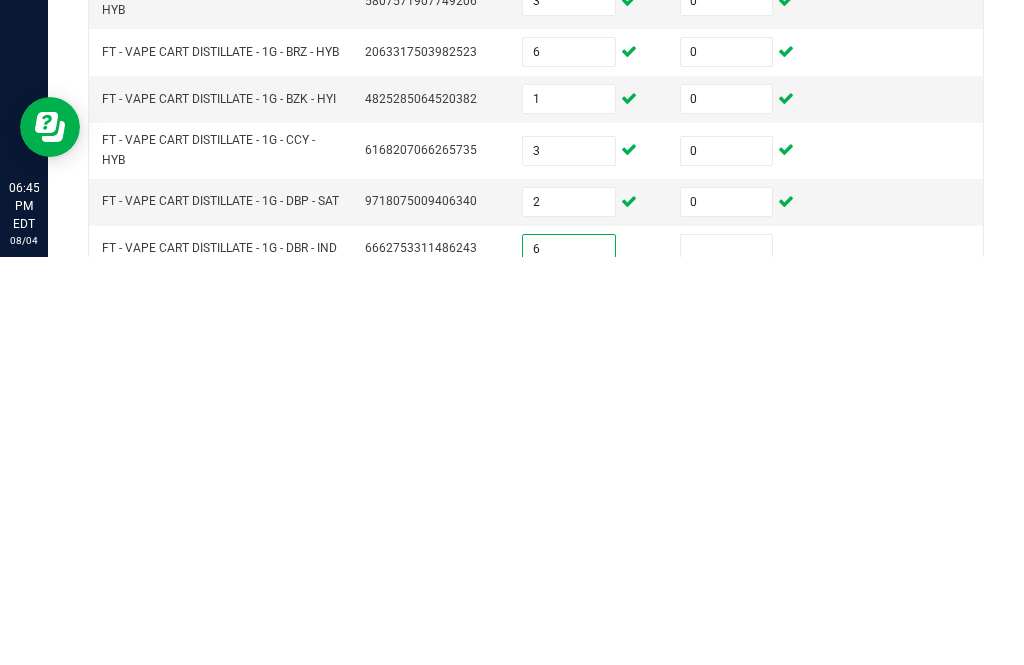 click at bounding box center (727, 657) 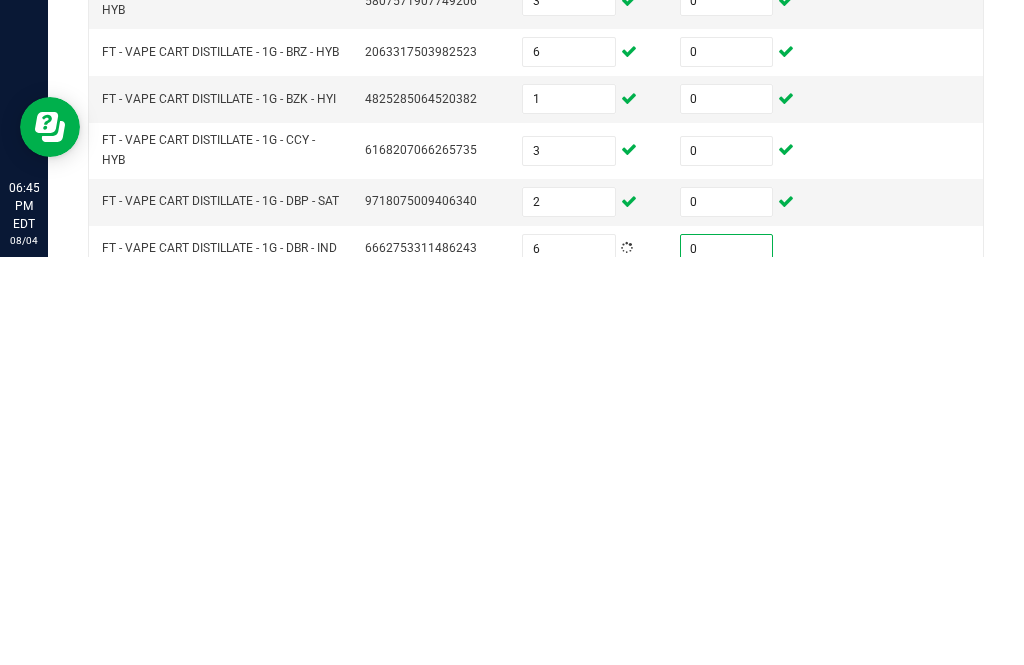 click at bounding box center [569, 704] 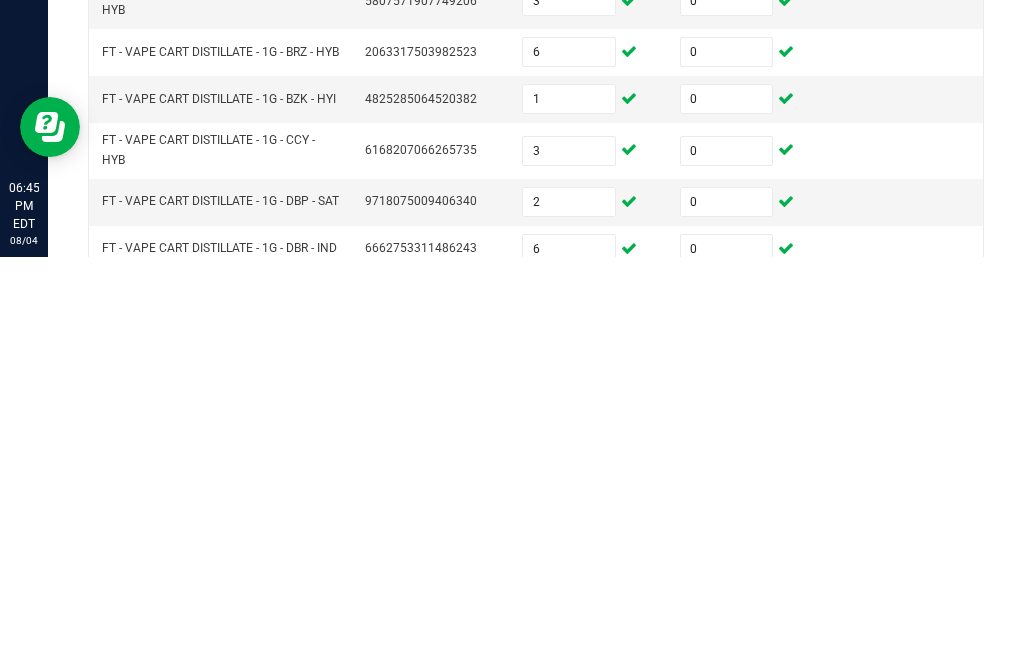 click at bounding box center (727, 704) 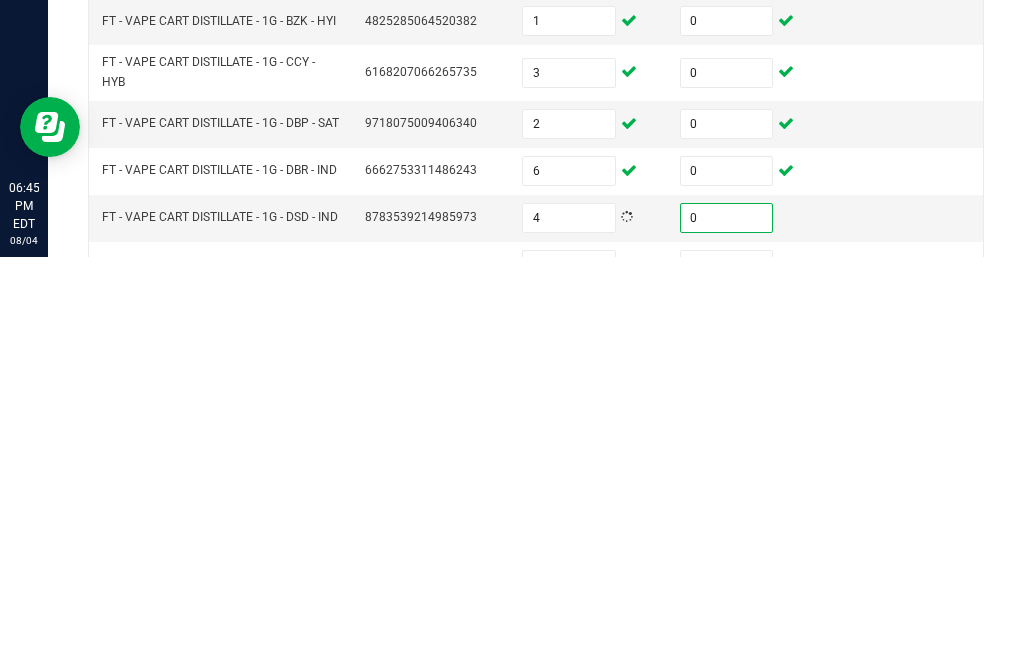 scroll, scrollTop: 646, scrollLeft: 0, axis: vertical 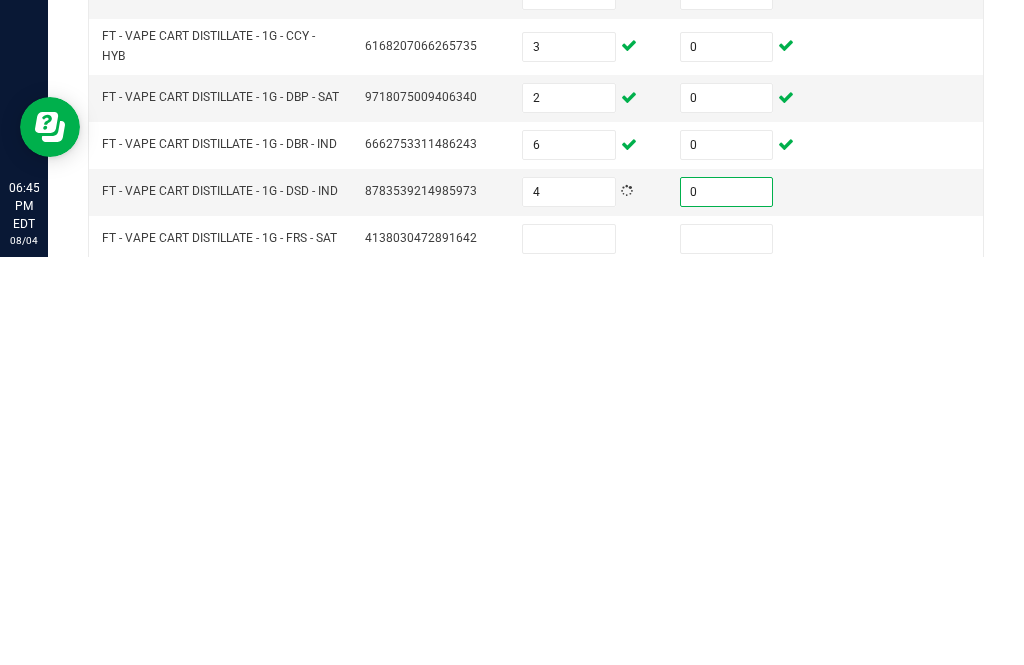 click at bounding box center [569, 647] 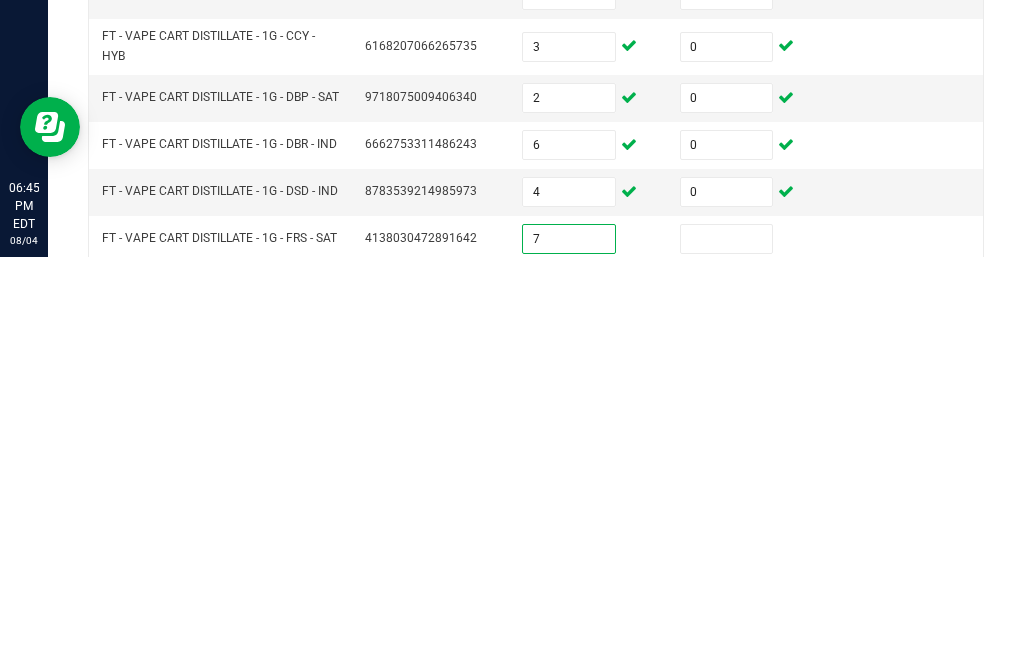 click at bounding box center (727, 647) 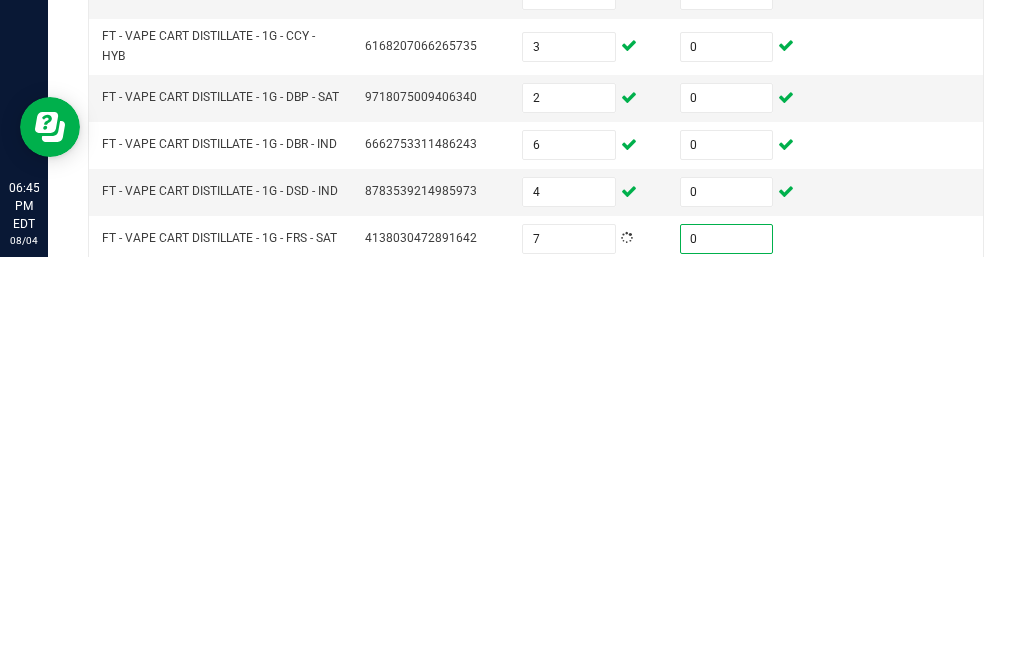 click at bounding box center (569, 694) 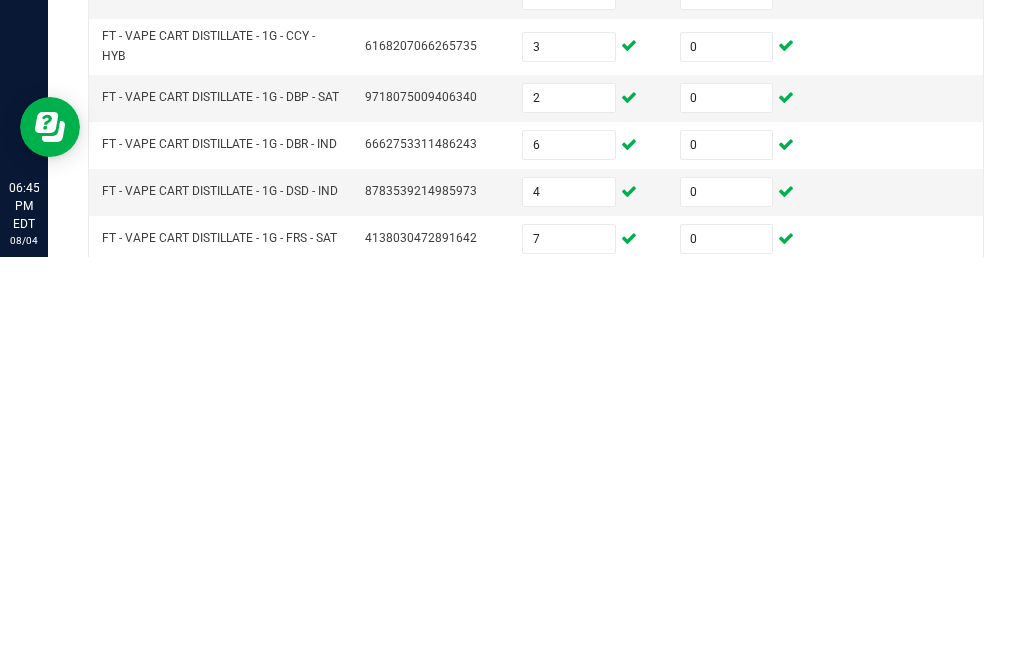 click at bounding box center [727, 694] 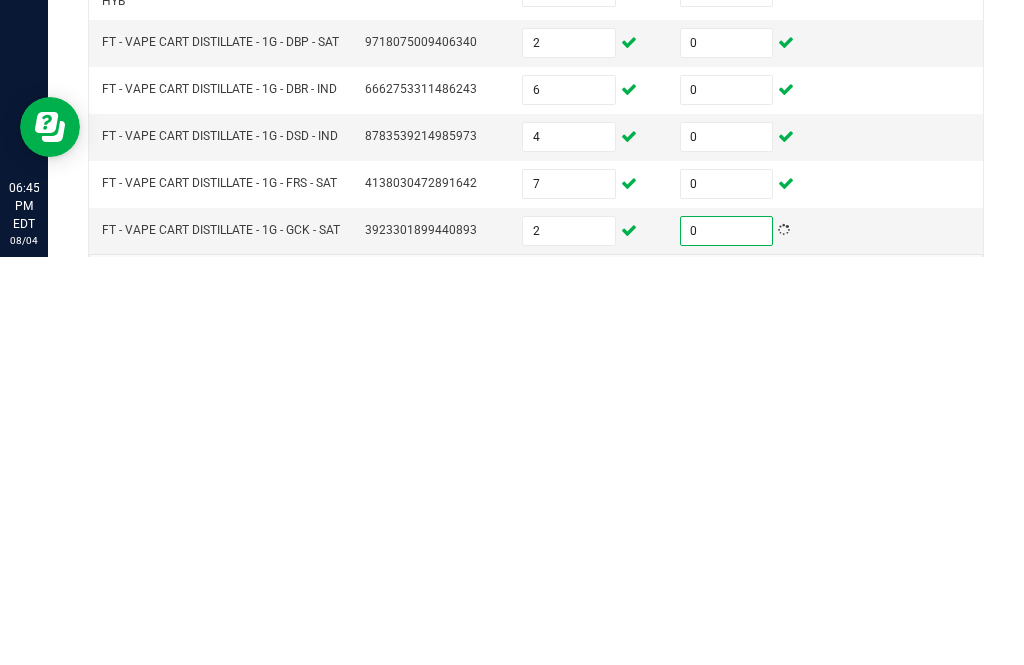 click on "10" 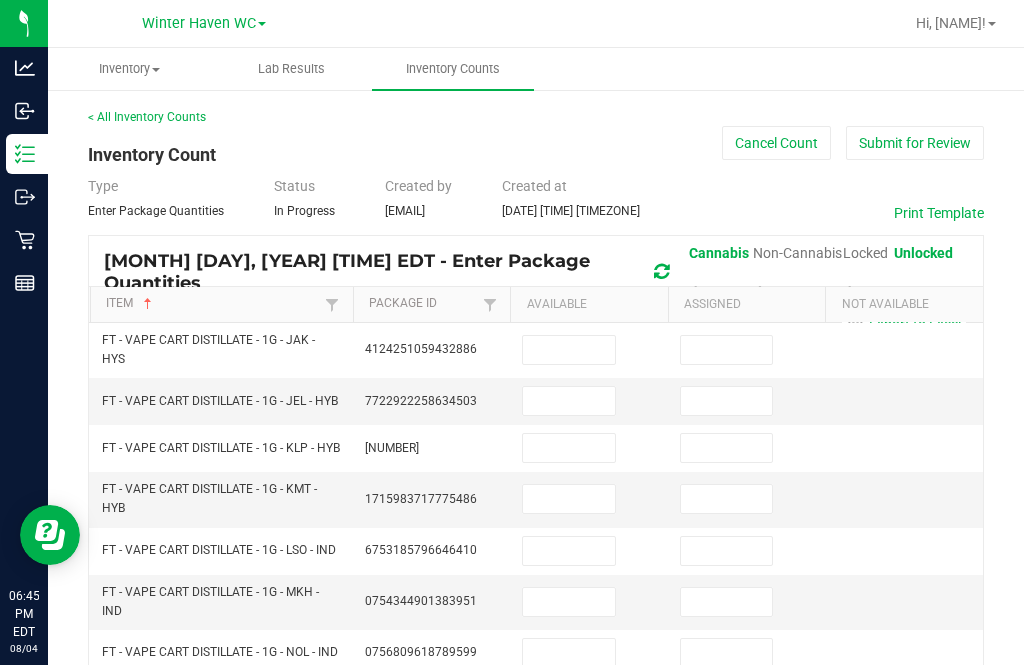 scroll, scrollTop: 0, scrollLeft: 0, axis: both 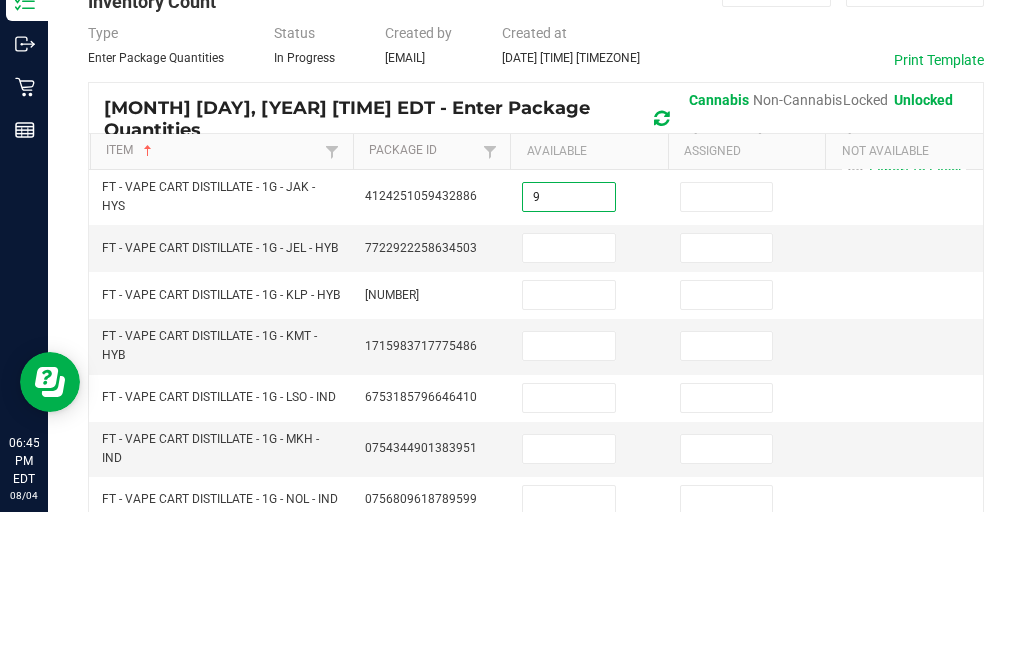 click at bounding box center (727, 350) 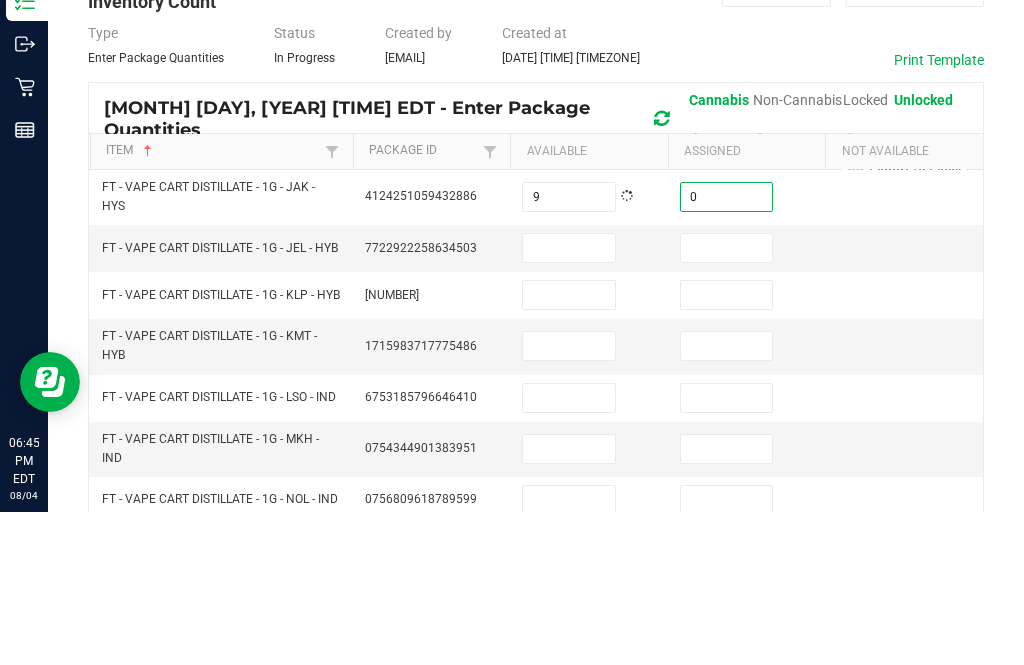 click at bounding box center [569, 401] 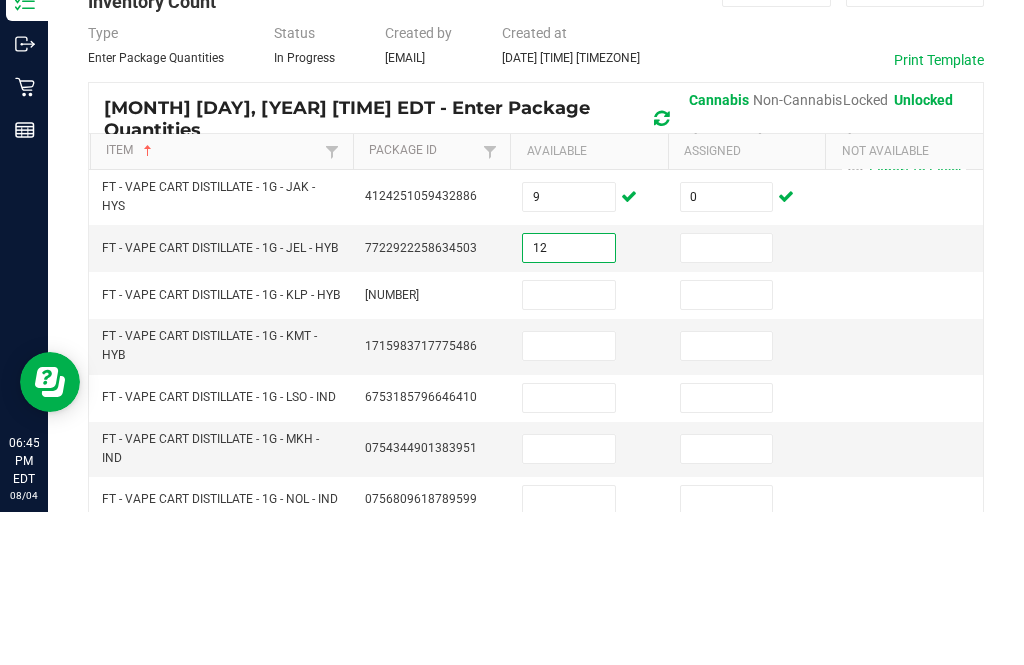 click at bounding box center (727, 401) 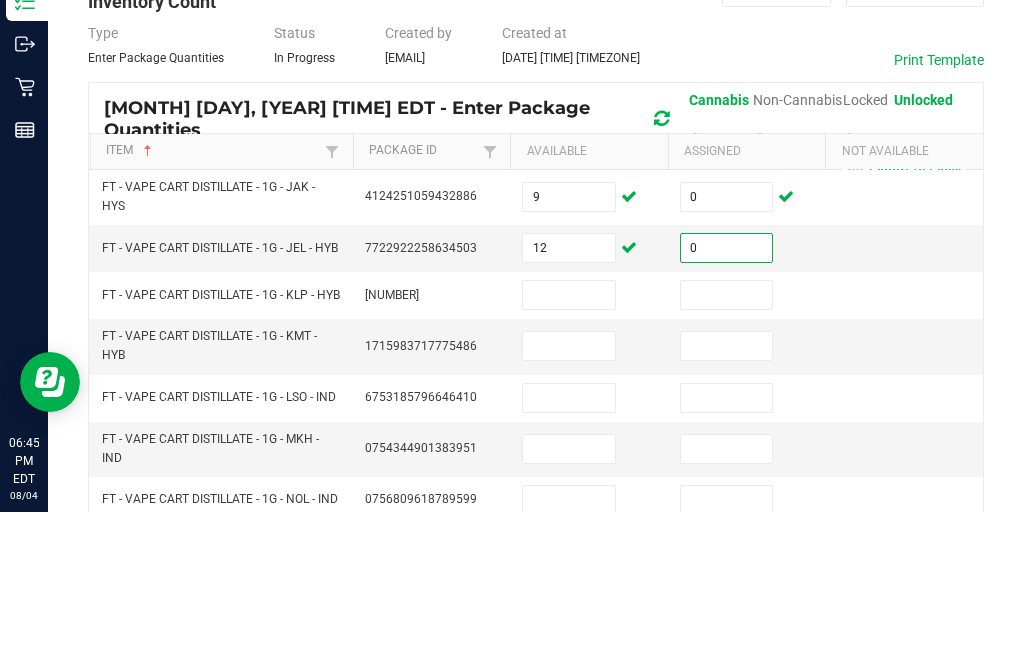 click at bounding box center (569, 448) 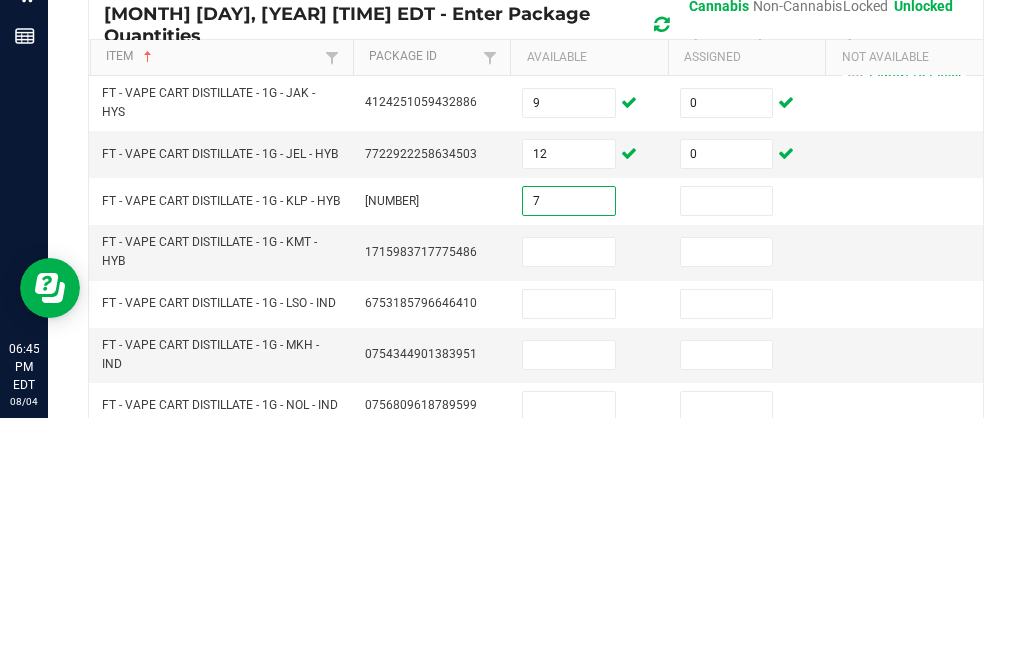 click at bounding box center (727, 448) 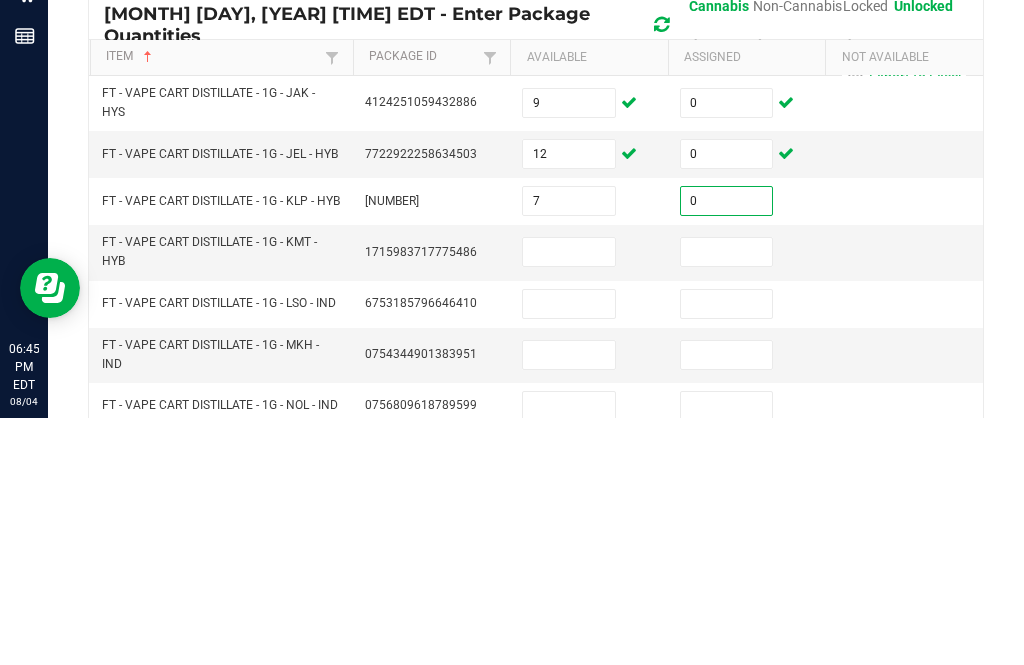 click at bounding box center (569, 499) 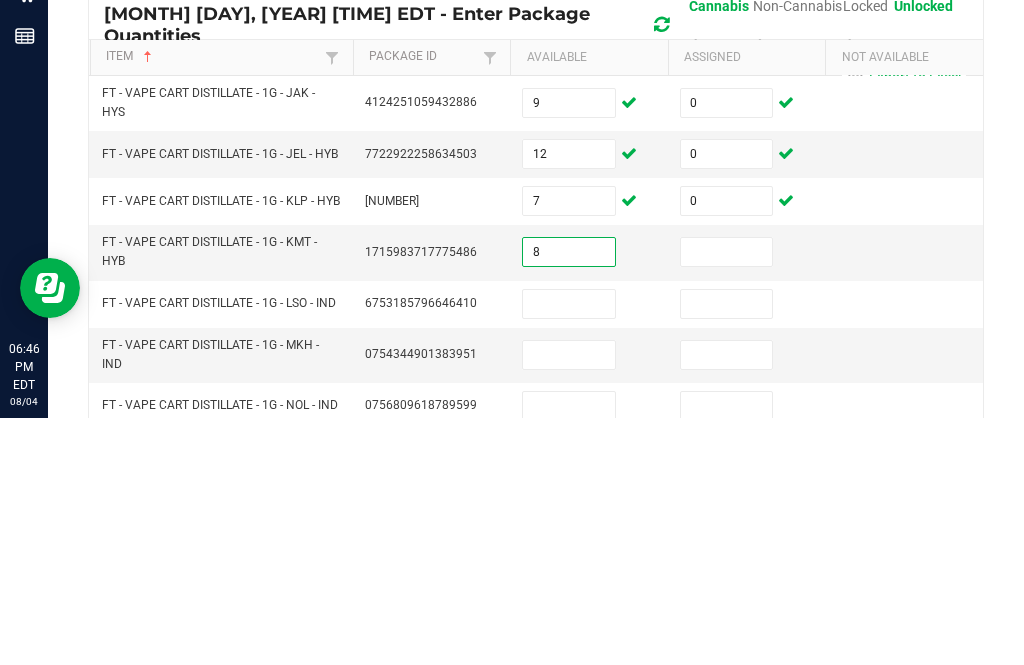 click at bounding box center (727, 499) 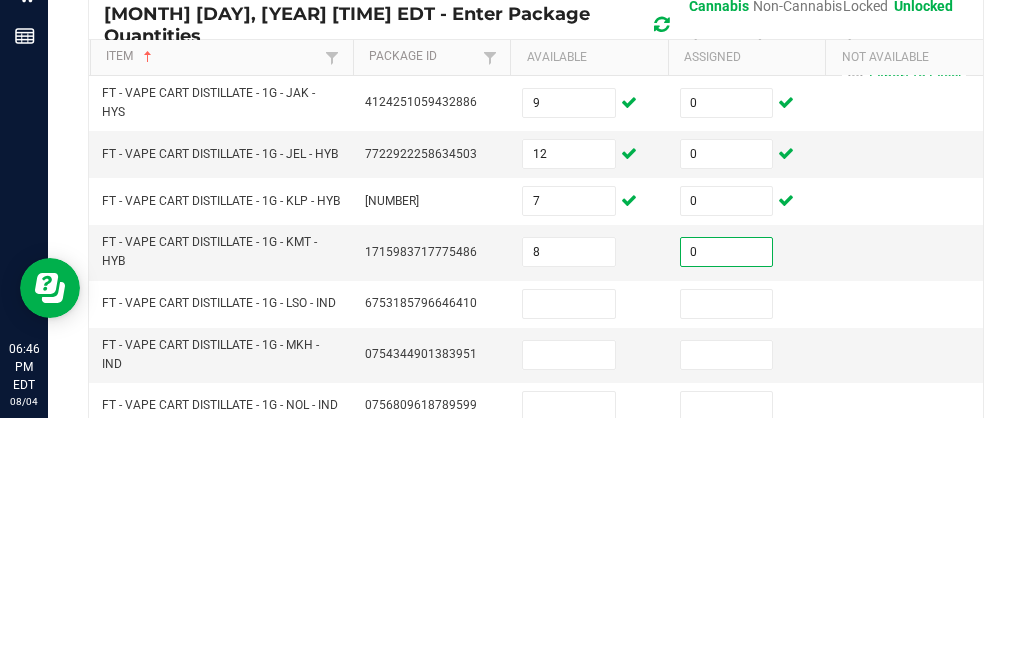 click at bounding box center (569, 551) 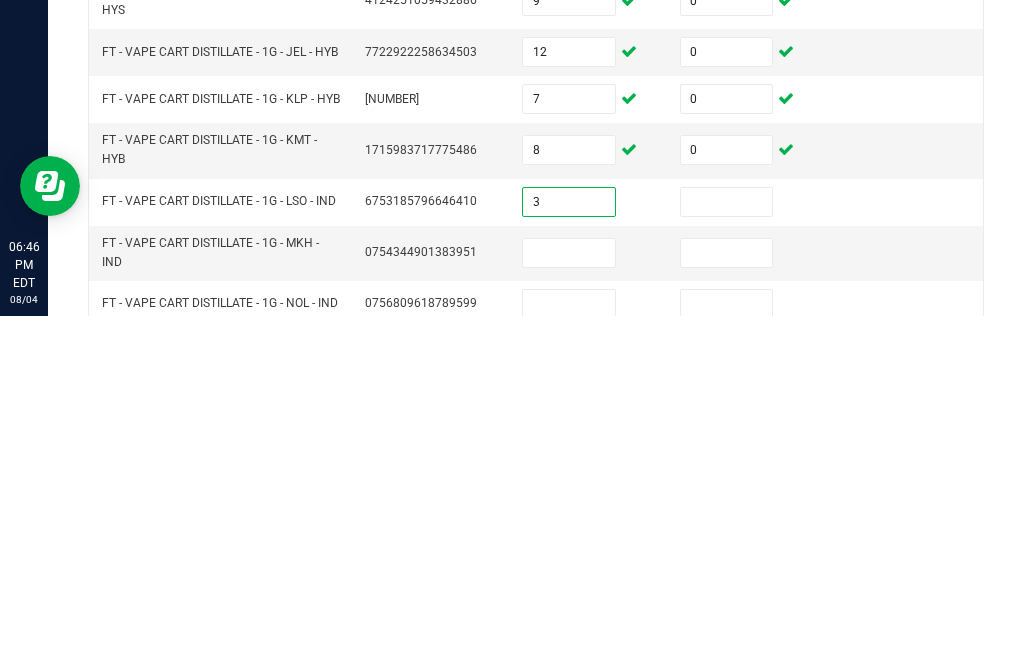 click at bounding box center (727, 551) 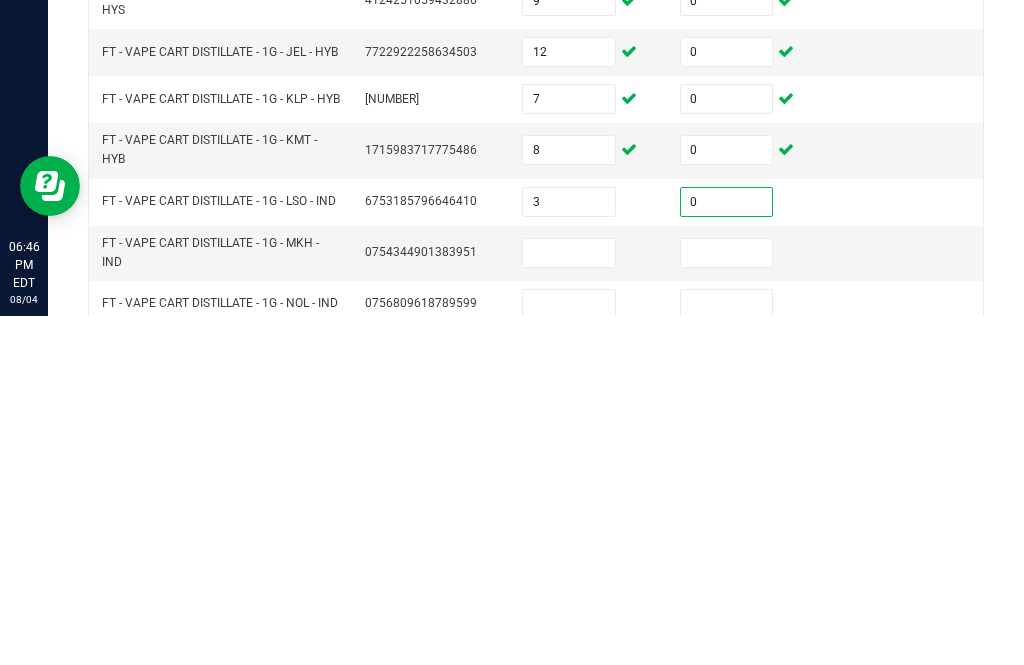 click at bounding box center [569, 602] 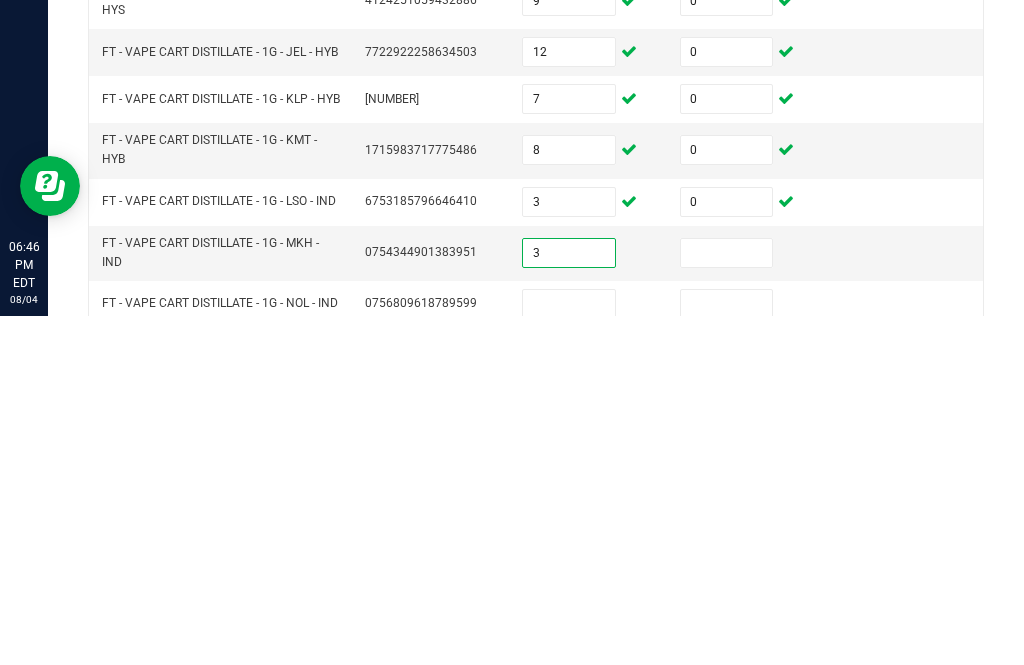 click at bounding box center [727, 602] 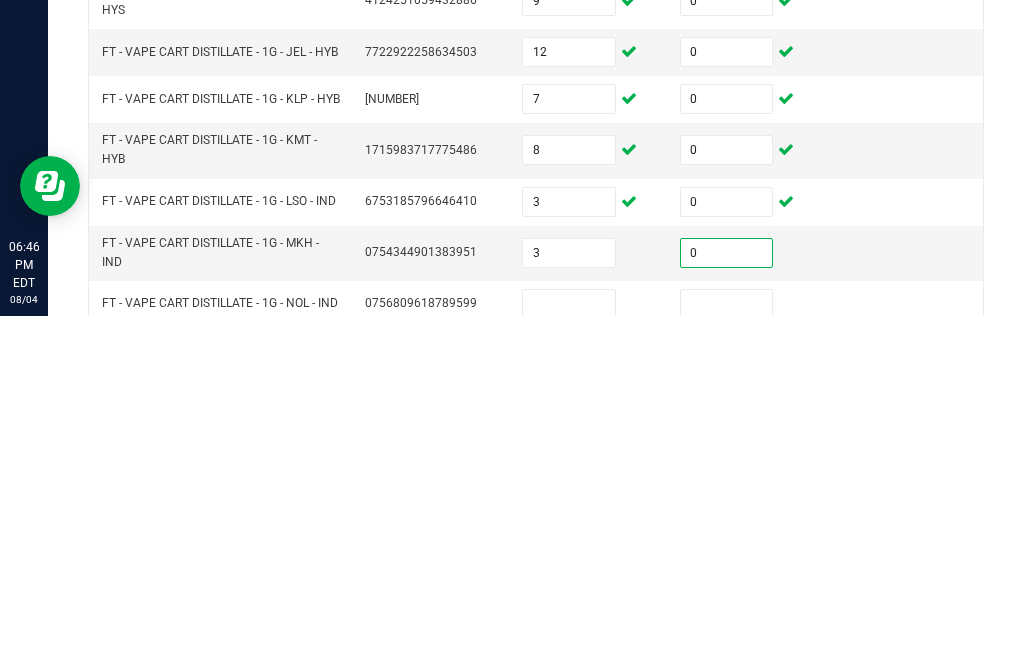 click at bounding box center (569, 653) 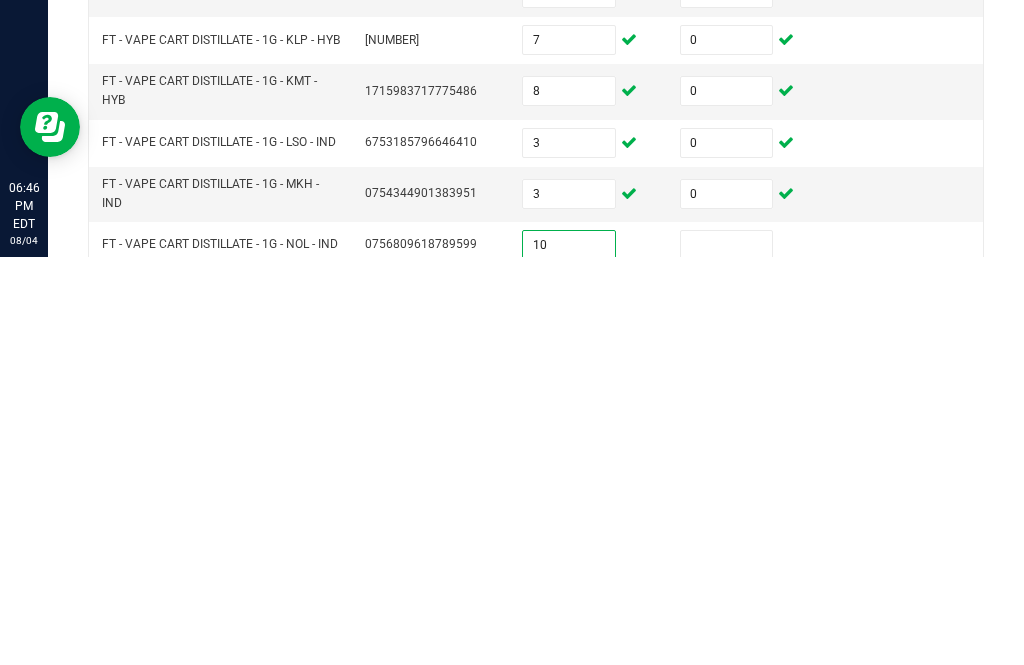 click at bounding box center [727, 653] 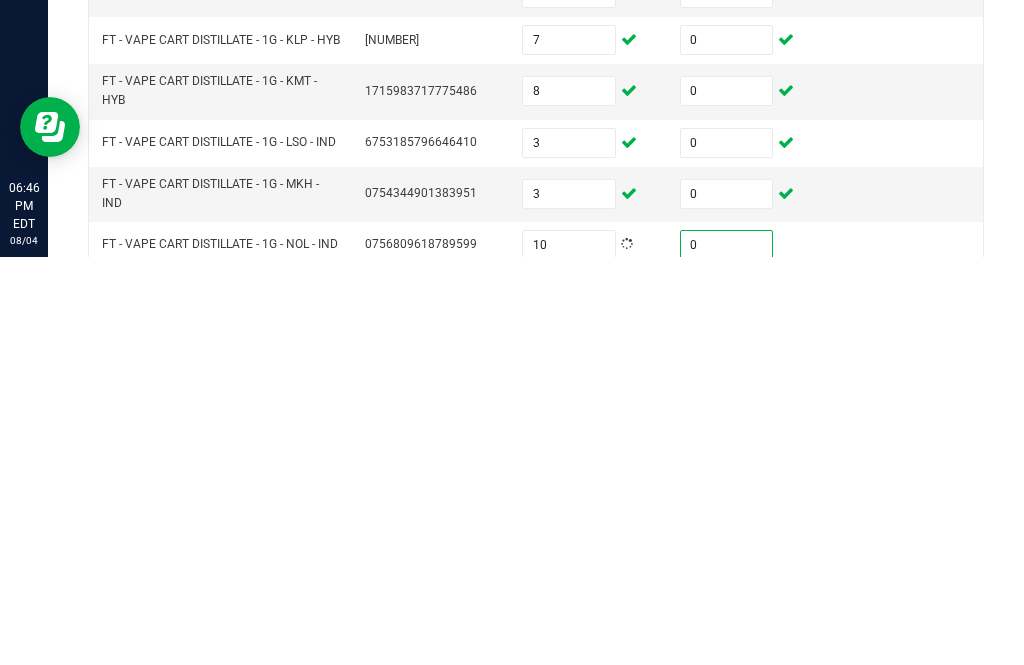 click at bounding box center [569, 700] 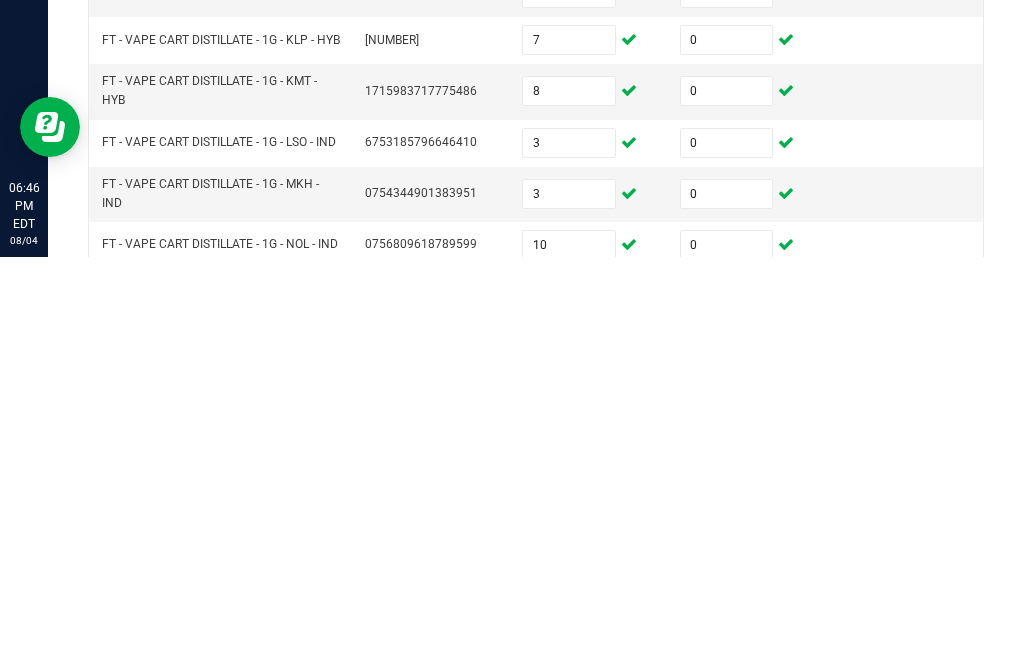 click at bounding box center [727, 700] 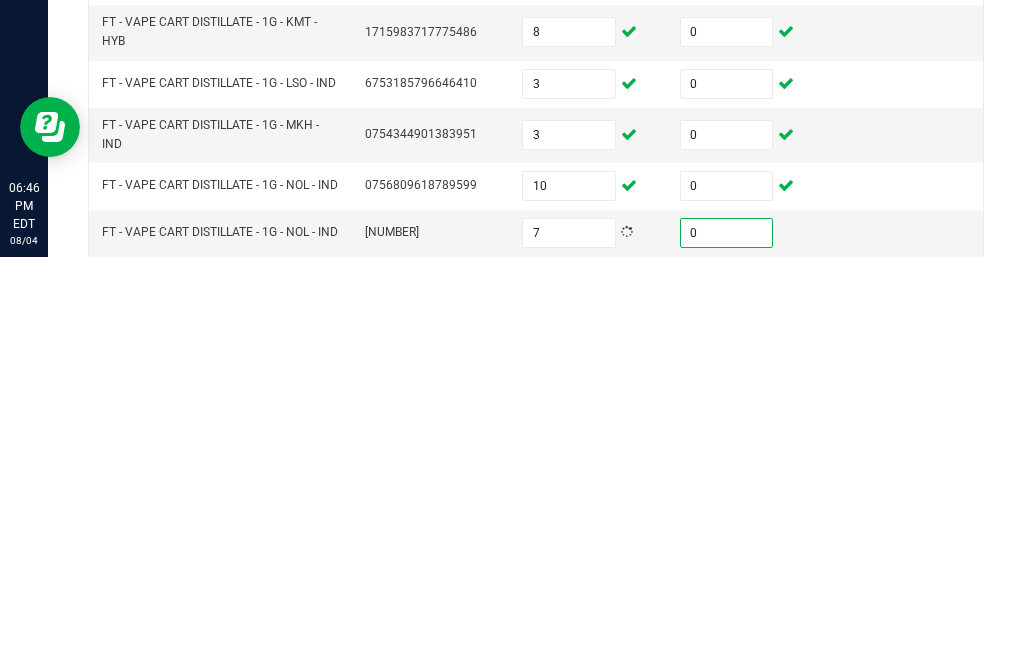 scroll, scrollTop: 61, scrollLeft: 0, axis: vertical 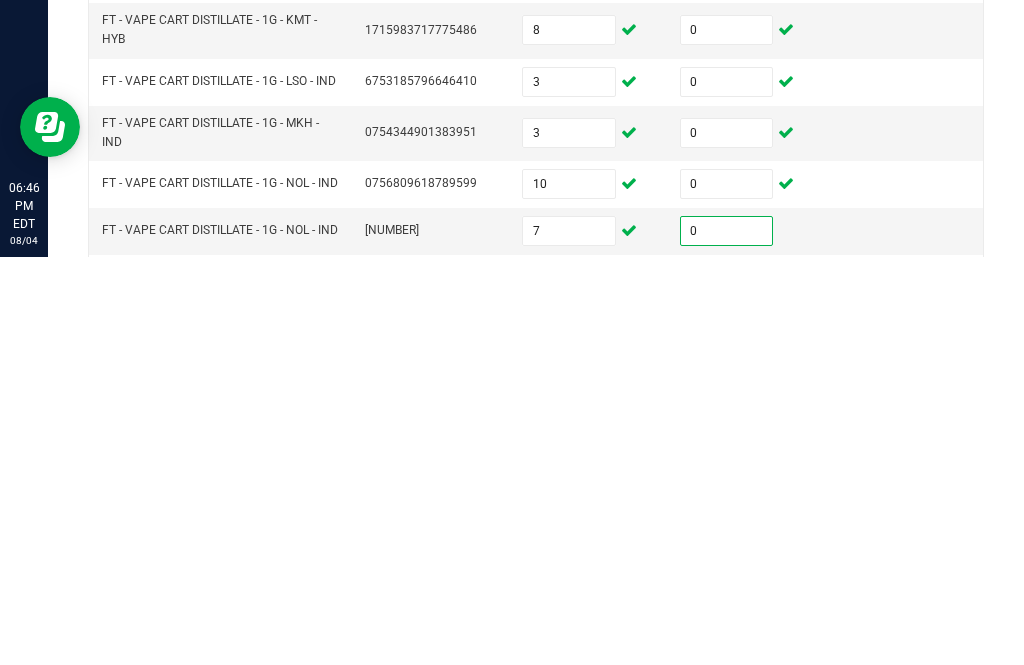 click at bounding box center (569, 690) 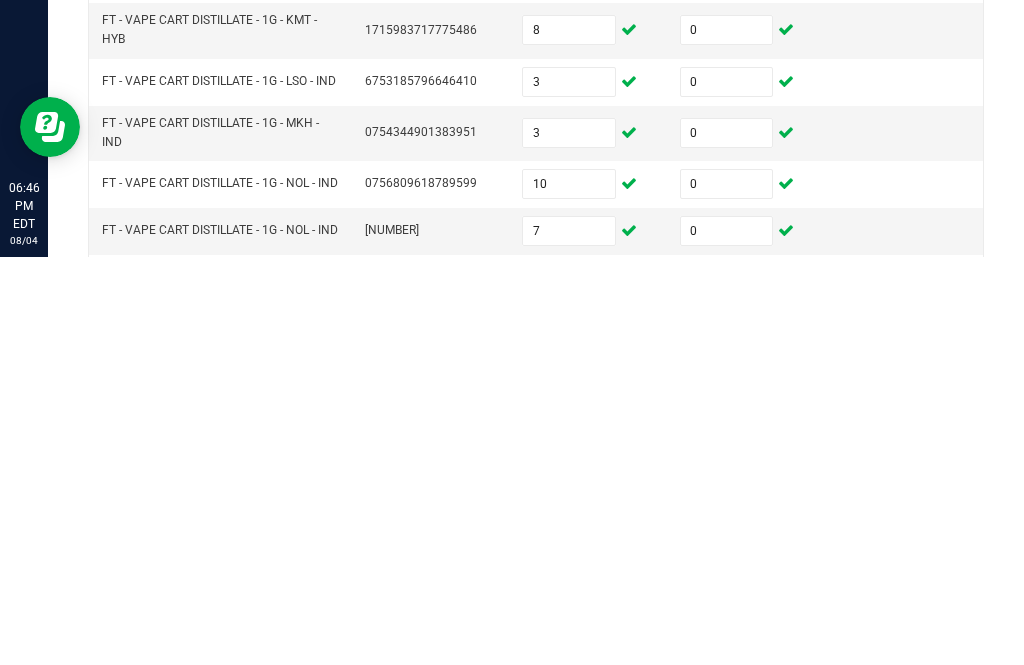 click on "7" at bounding box center [569, 639] 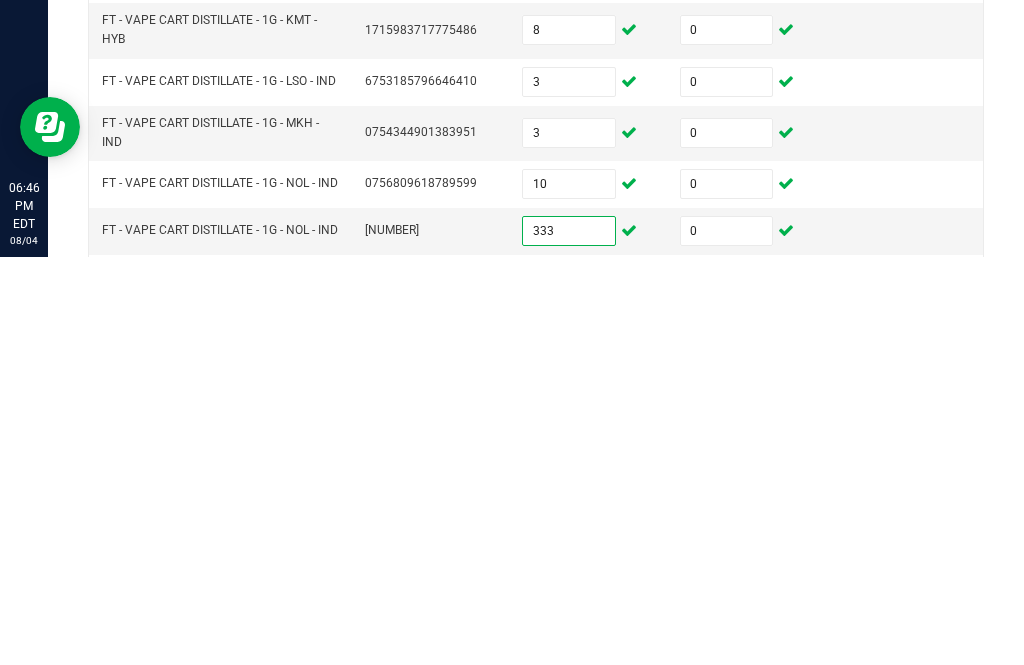 click at bounding box center (727, 690) 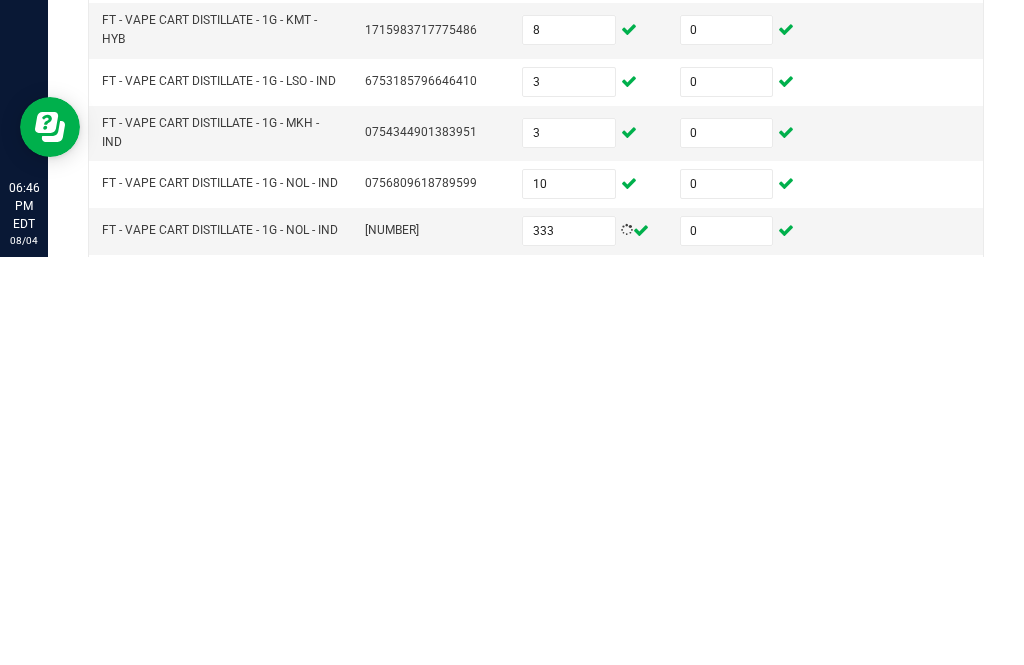 scroll, scrollTop: 104, scrollLeft: 0, axis: vertical 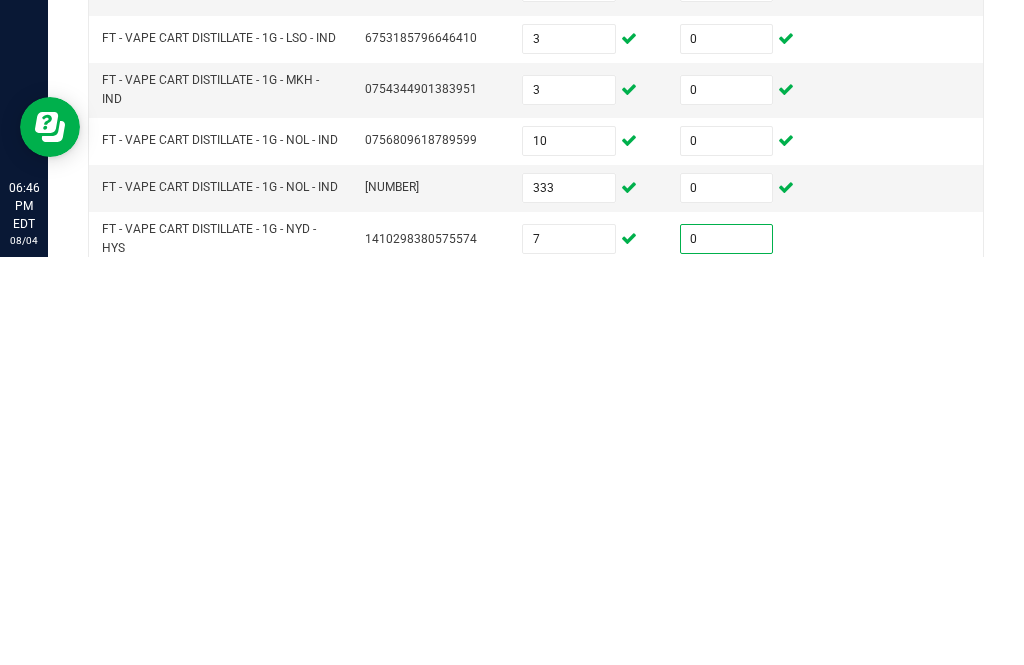 click at bounding box center [569, 698] 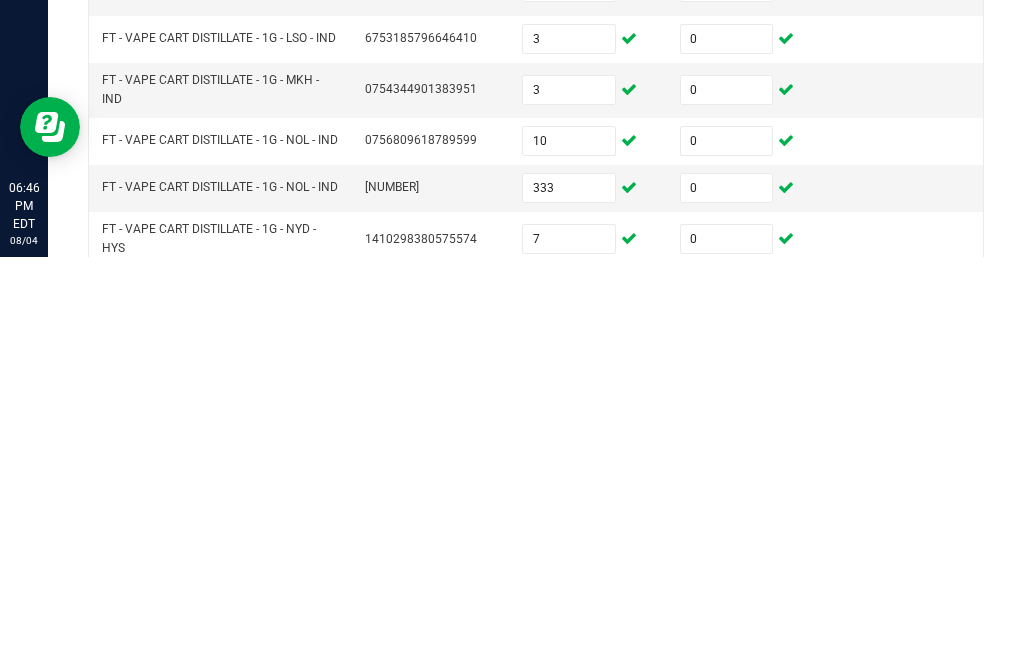 click at bounding box center [727, 698] 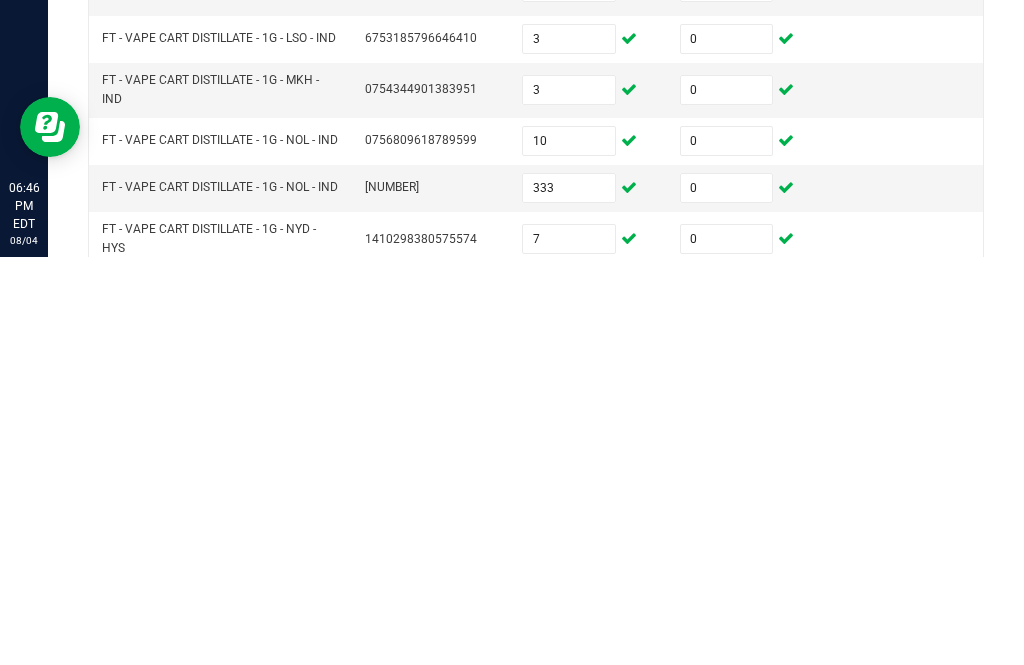 scroll, scrollTop: 160, scrollLeft: 0, axis: vertical 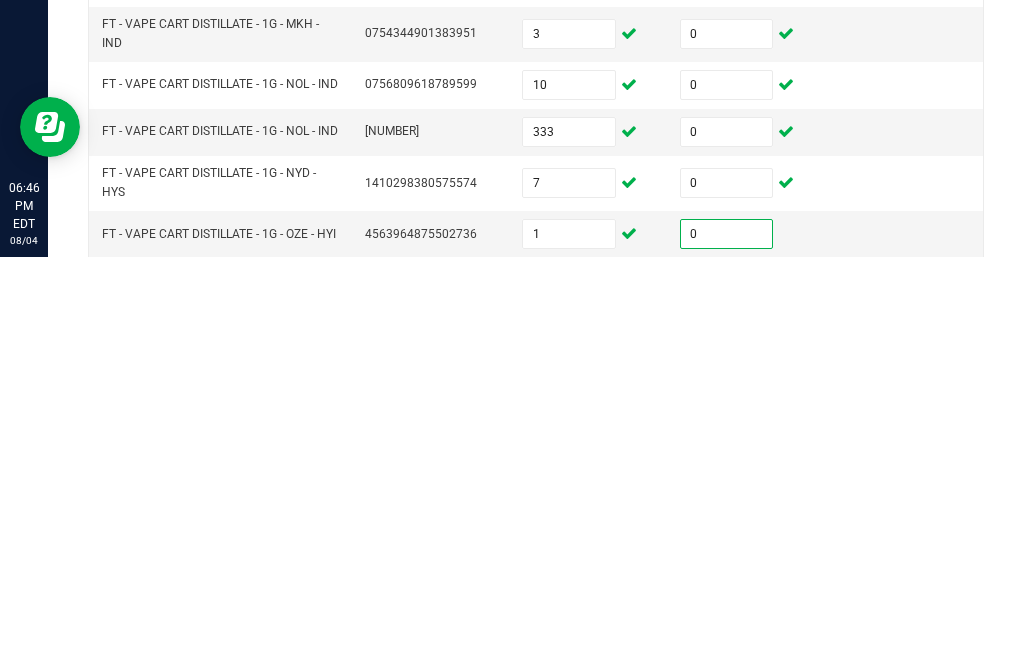 click at bounding box center (569, 694) 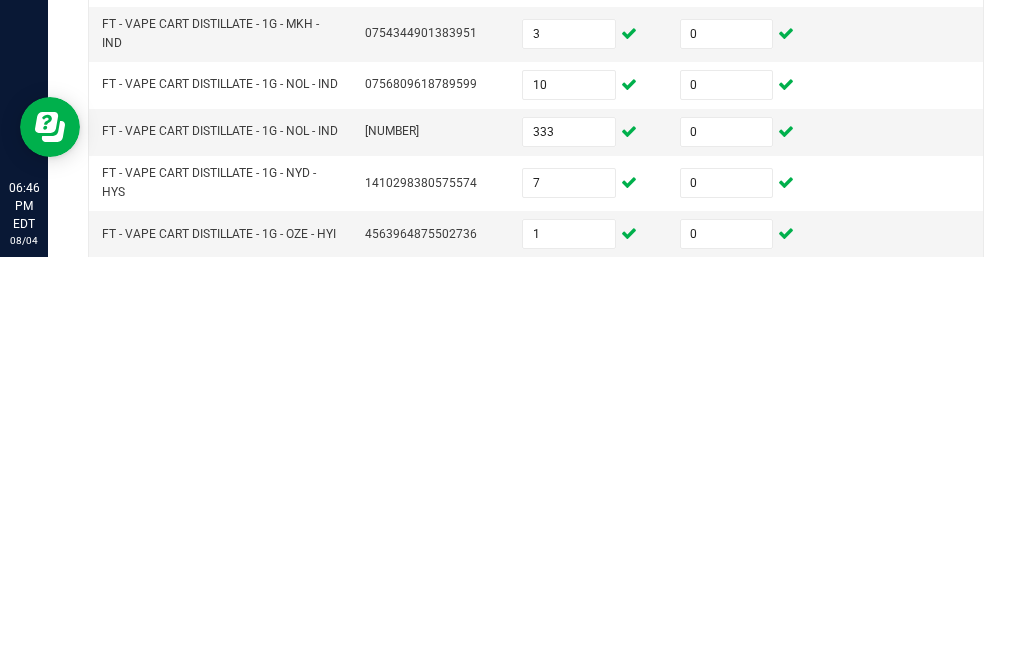 click at bounding box center [727, 694] 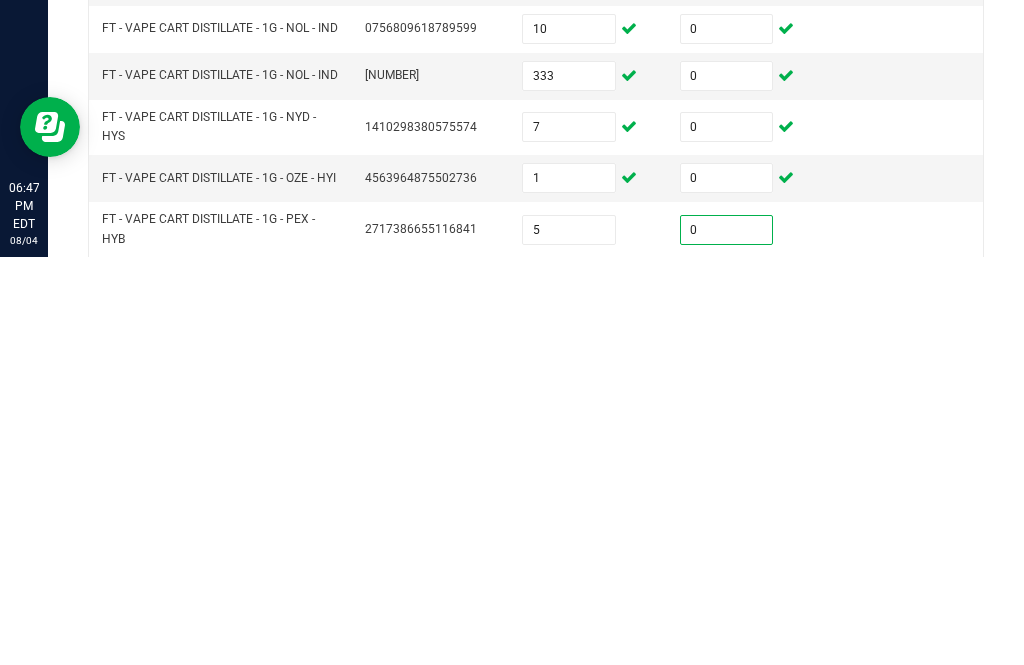 scroll, scrollTop: 228, scrollLeft: 0, axis: vertical 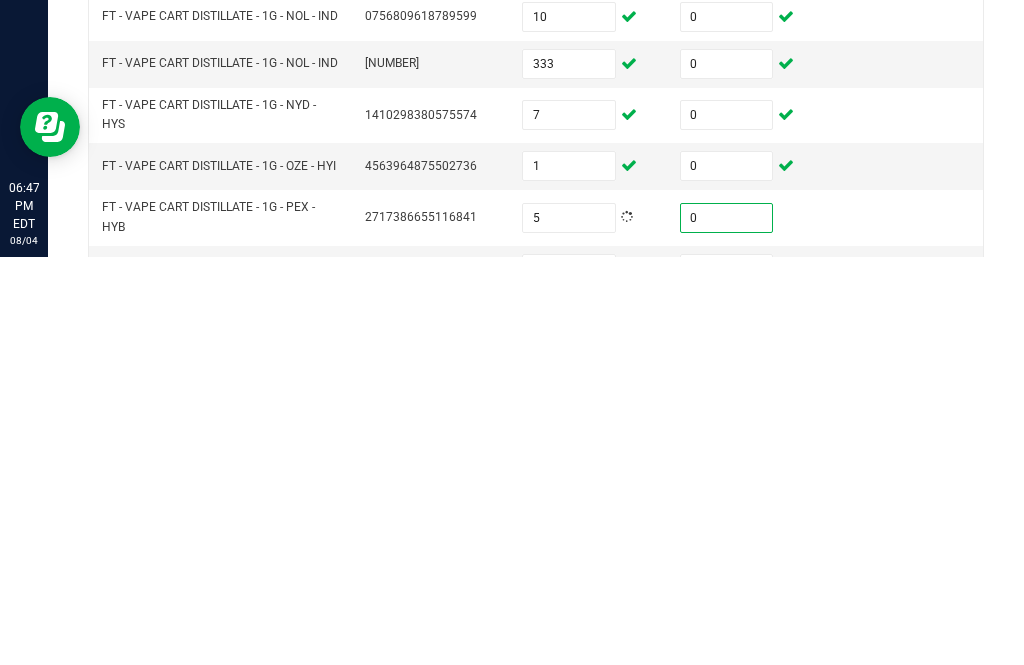 click at bounding box center (569, 677) 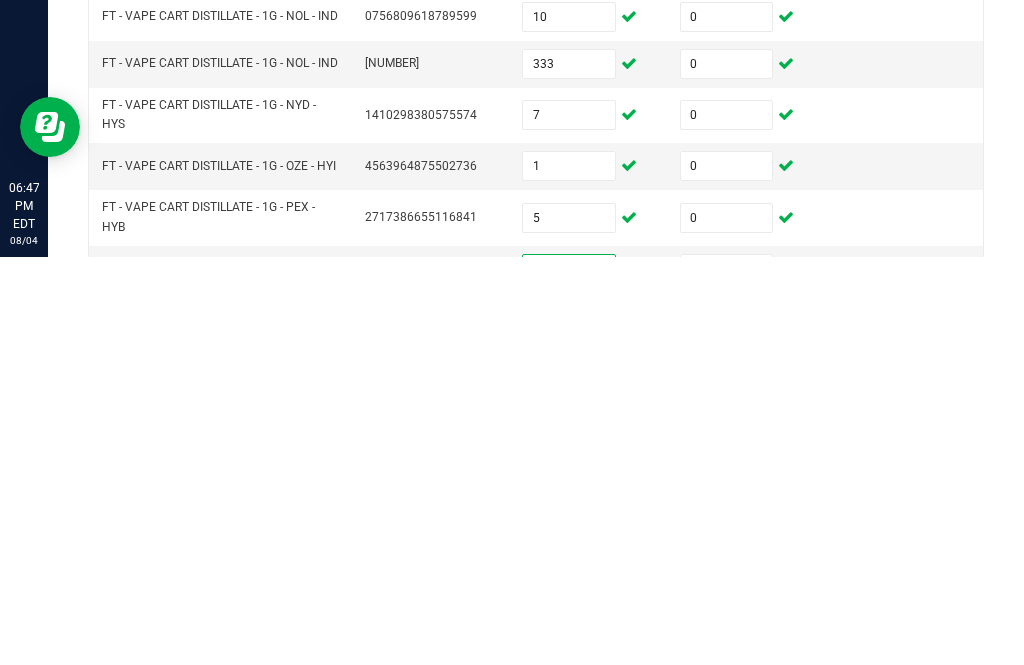click at bounding box center (727, 677) 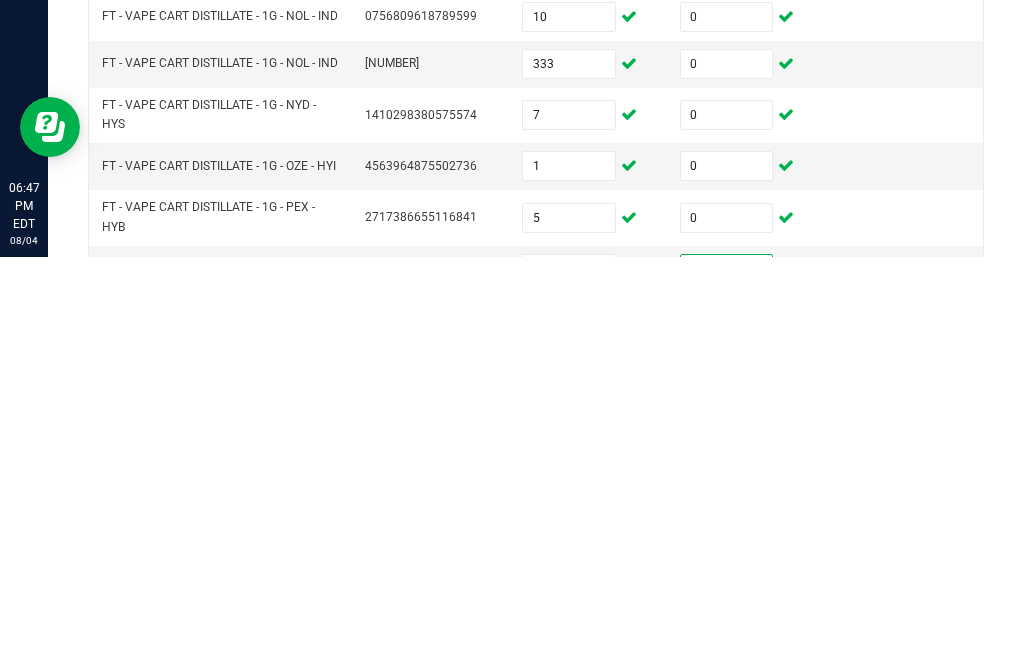 click at bounding box center (569, 724) 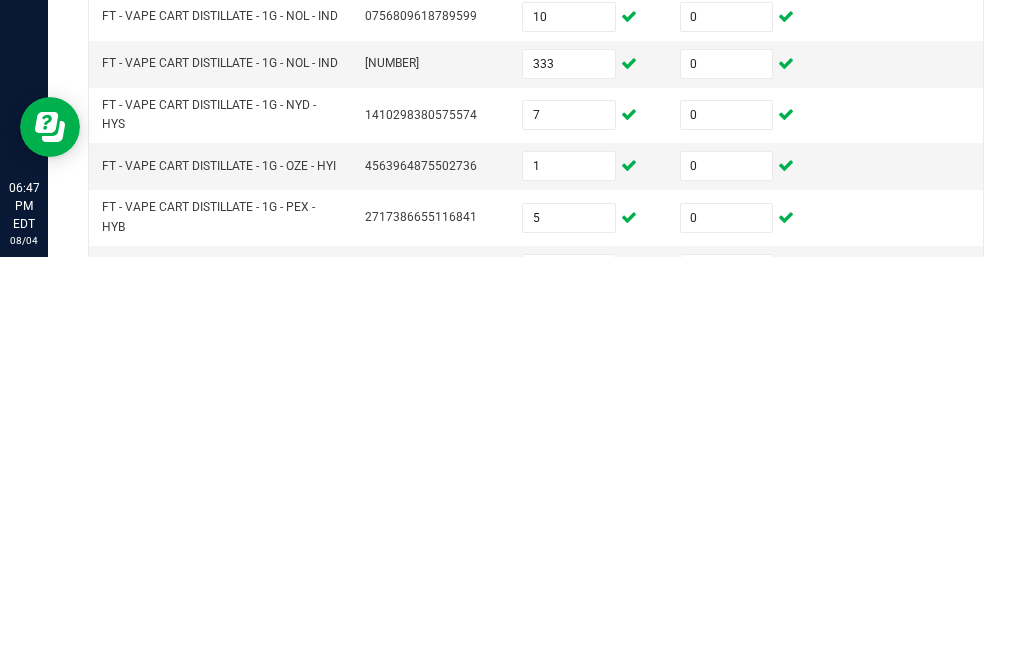 click at bounding box center (727, 724) 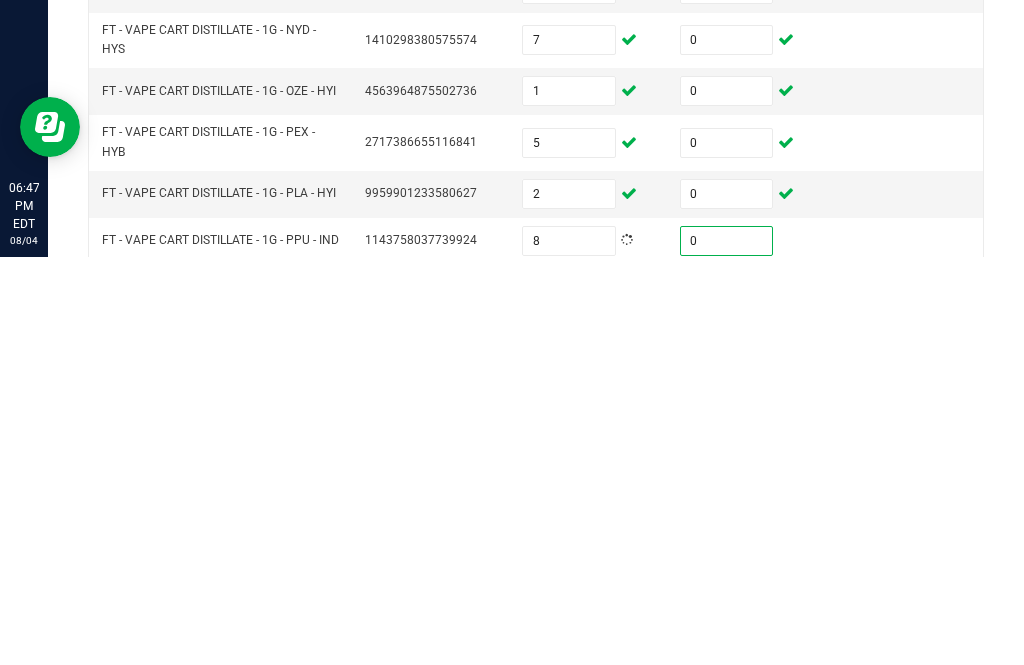 scroll, scrollTop: 309, scrollLeft: 0, axis: vertical 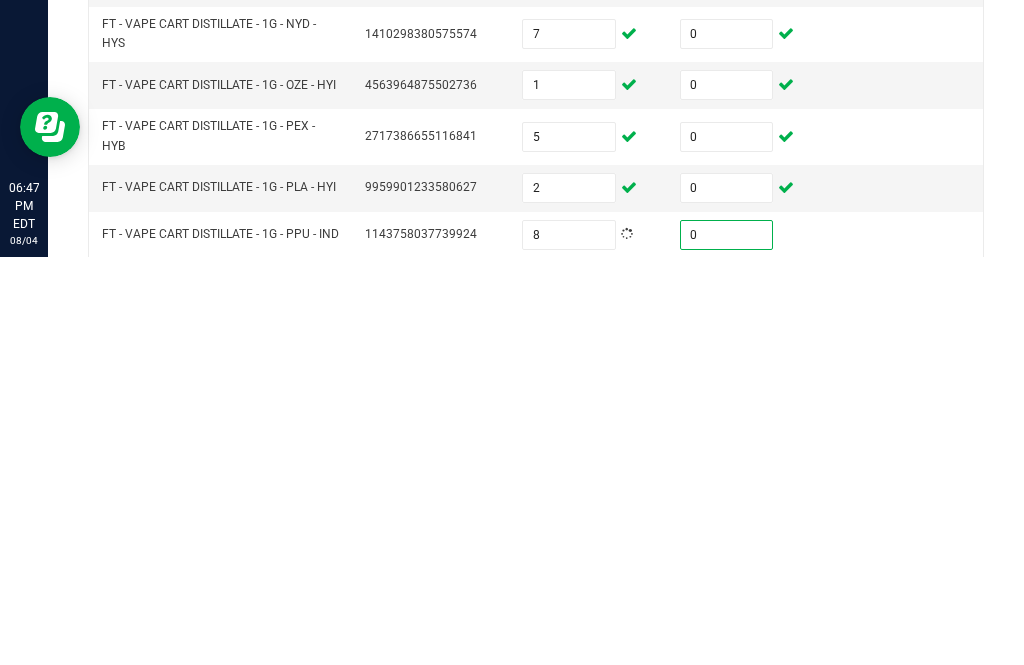 click at bounding box center (569, 690) 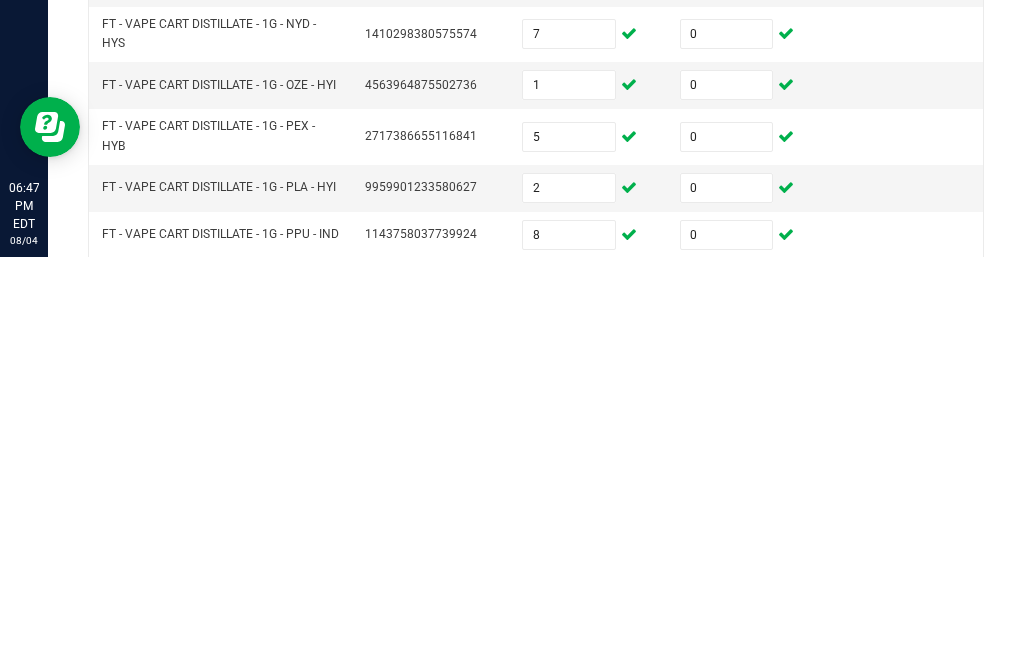 click at bounding box center (727, 690) 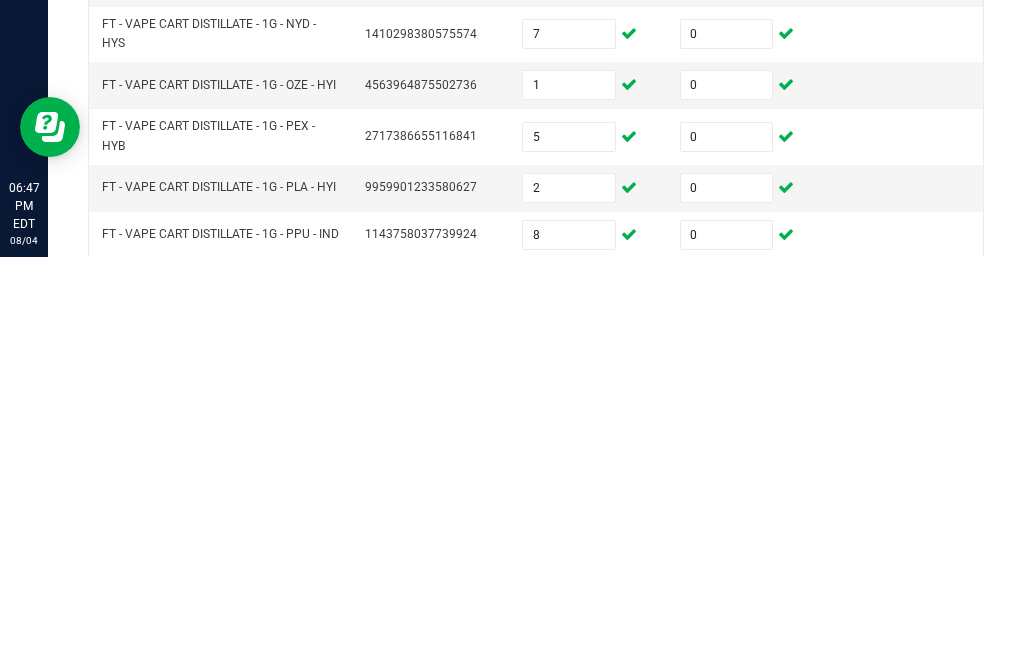 scroll, scrollTop: 374, scrollLeft: 0, axis: vertical 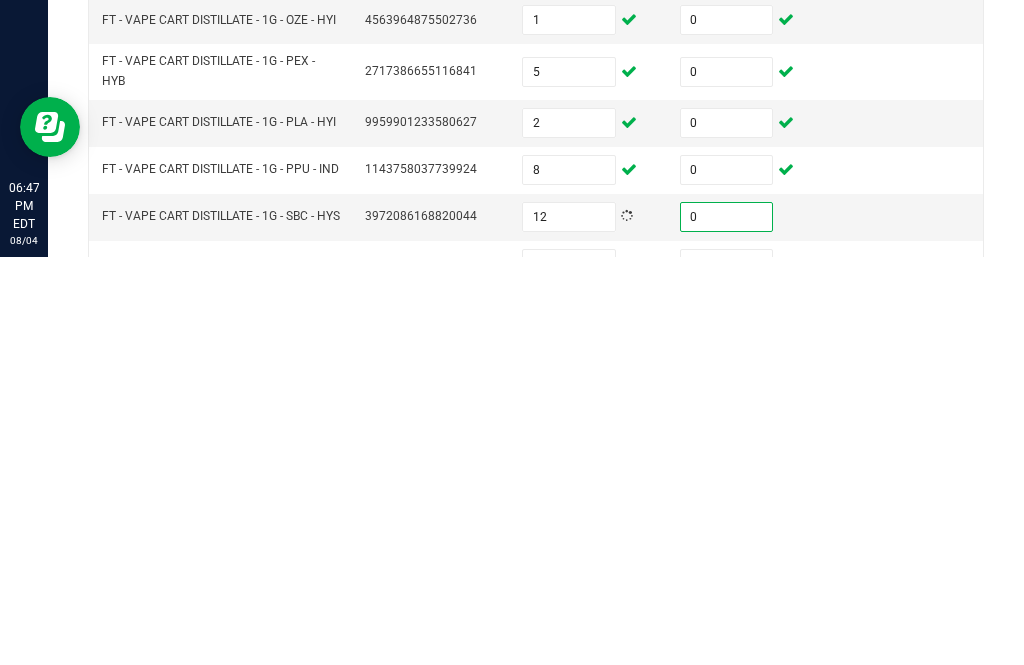 click at bounding box center [569, 672] 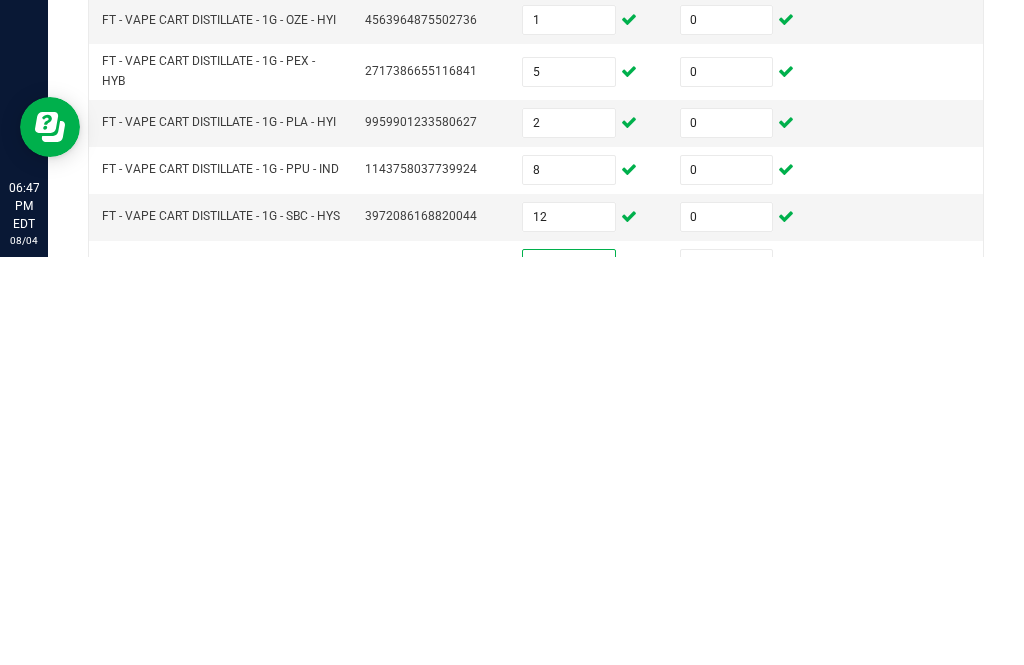 click at bounding box center (727, 672) 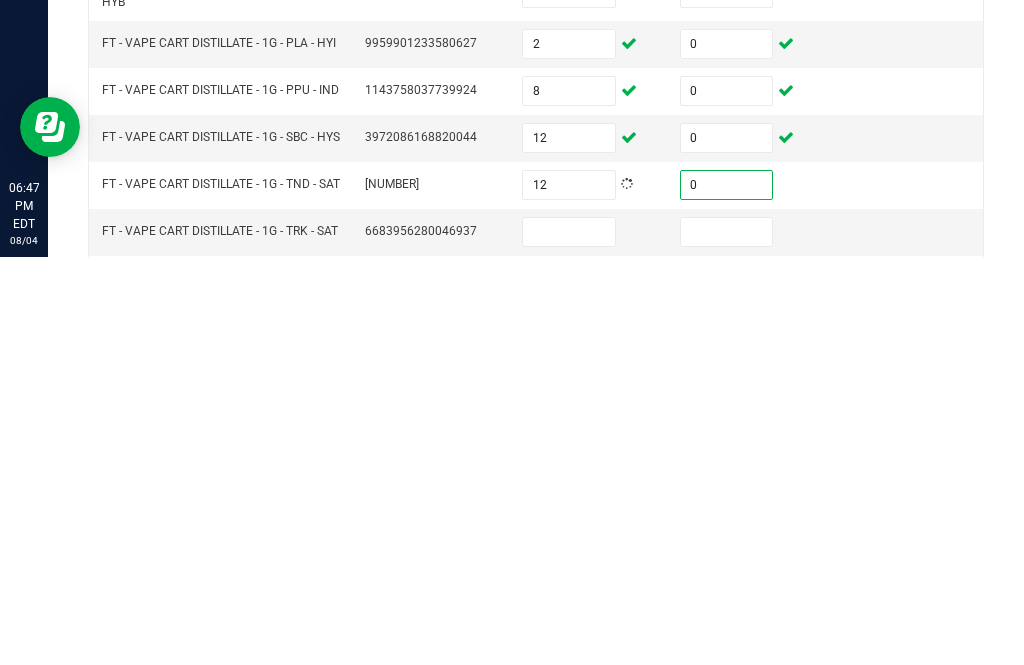 scroll, scrollTop: 478, scrollLeft: 0, axis: vertical 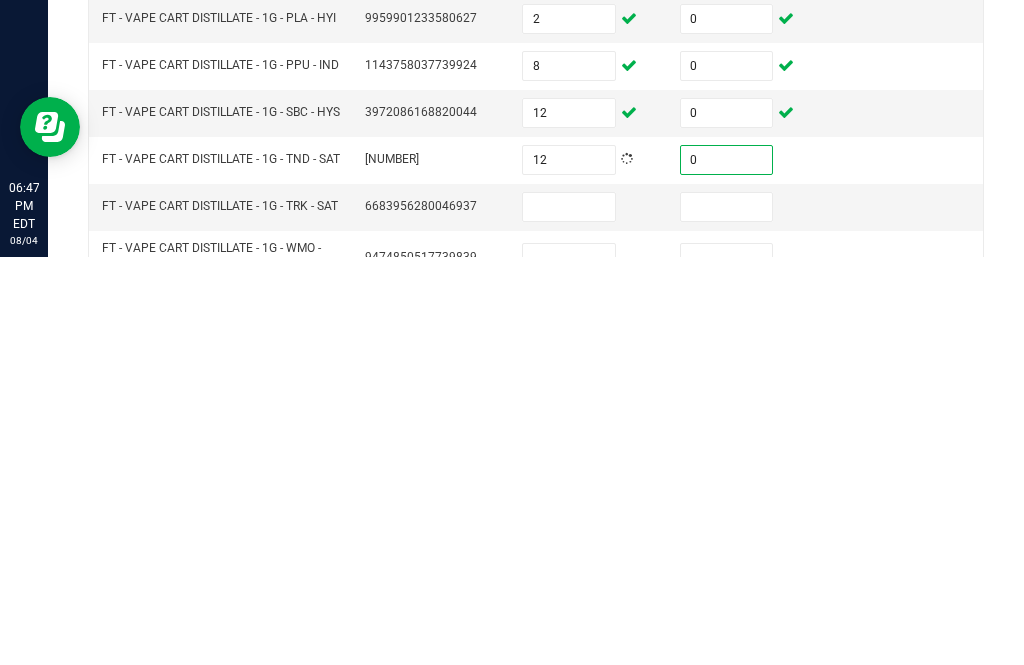 click at bounding box center (569, 615) 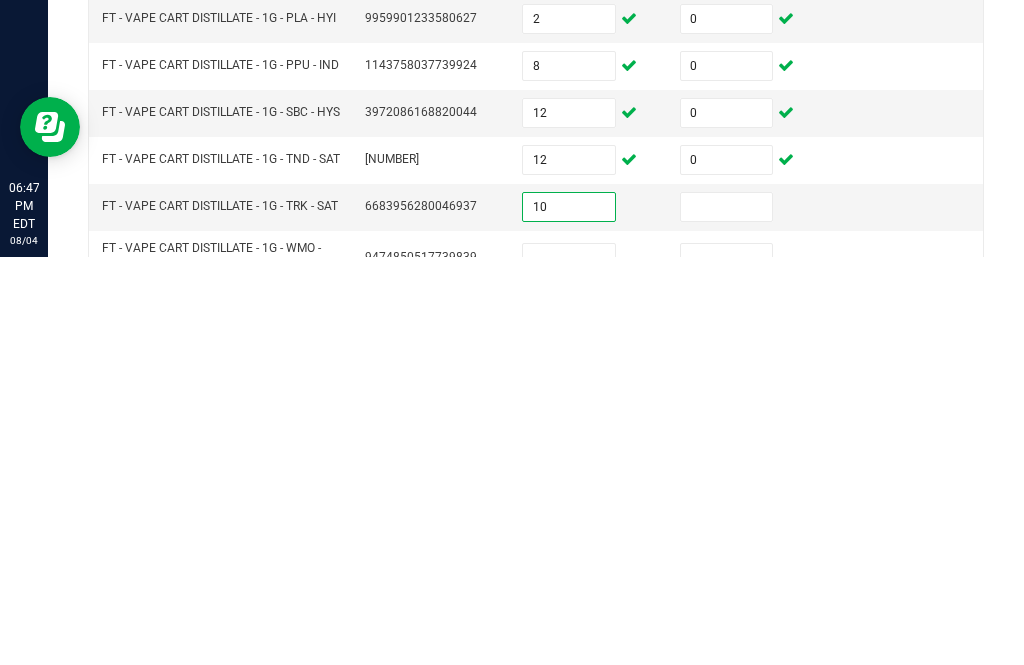 click at bounding box center [727, 615] 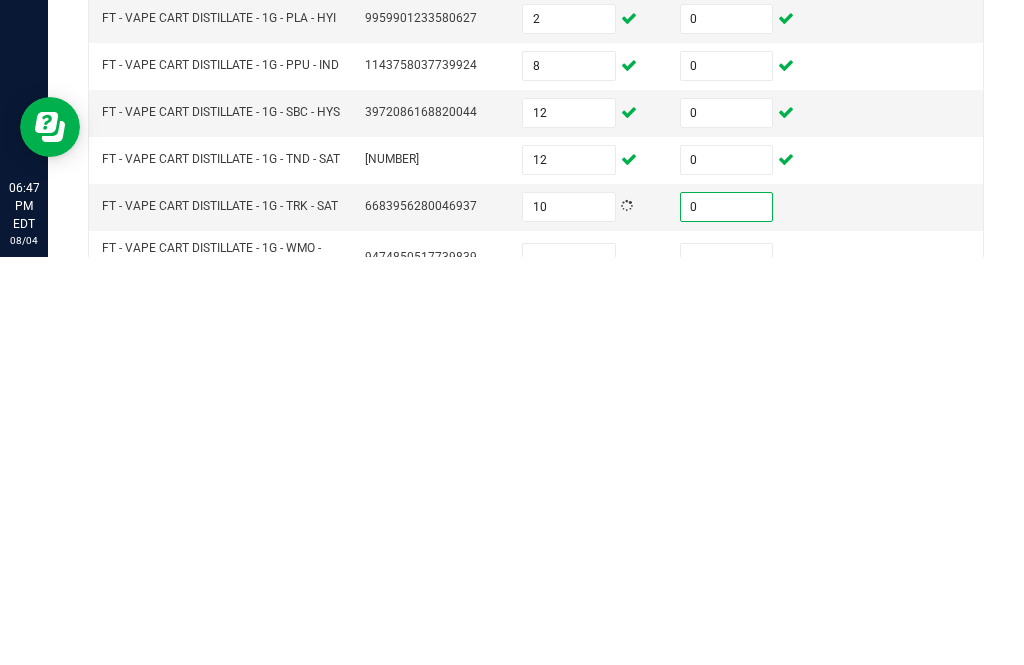 click at bounding box center (569, 666) 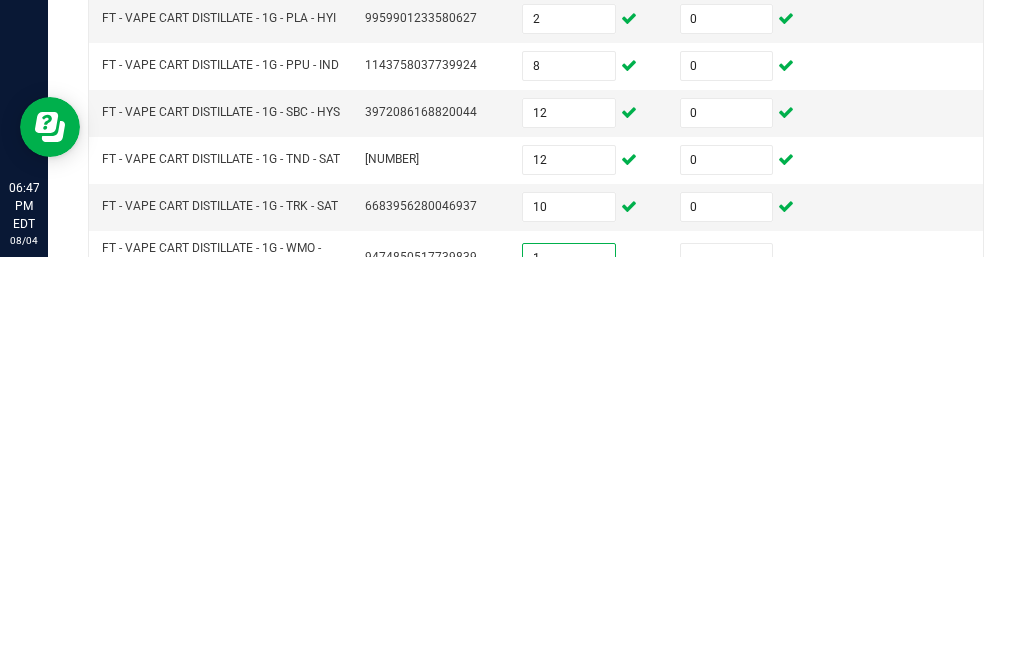 click at bounding box center [727, 666] 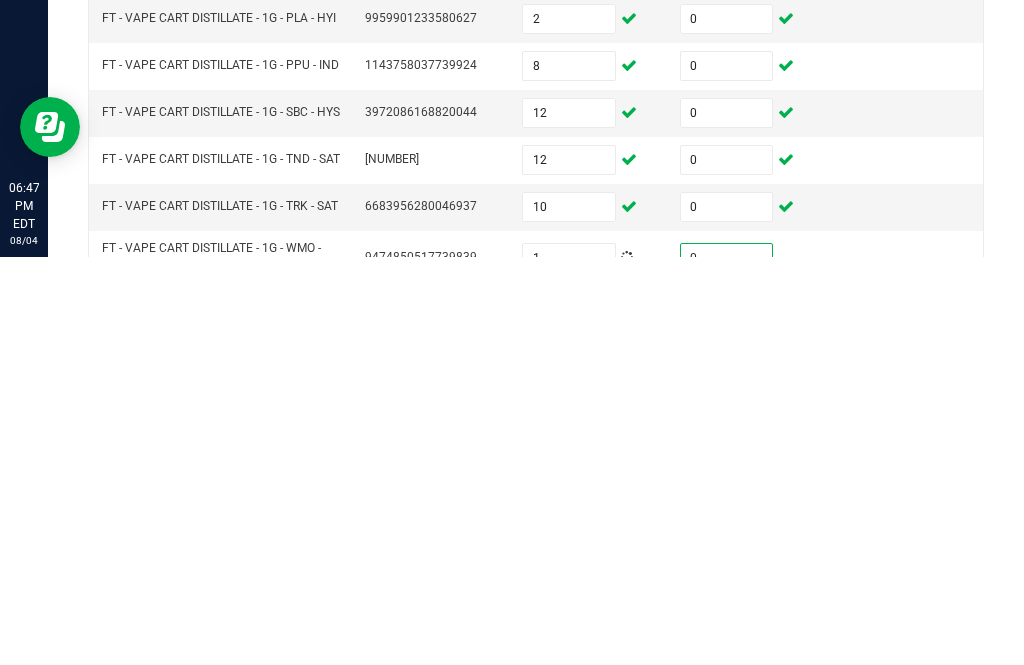 click at bounding box center (569, 721) 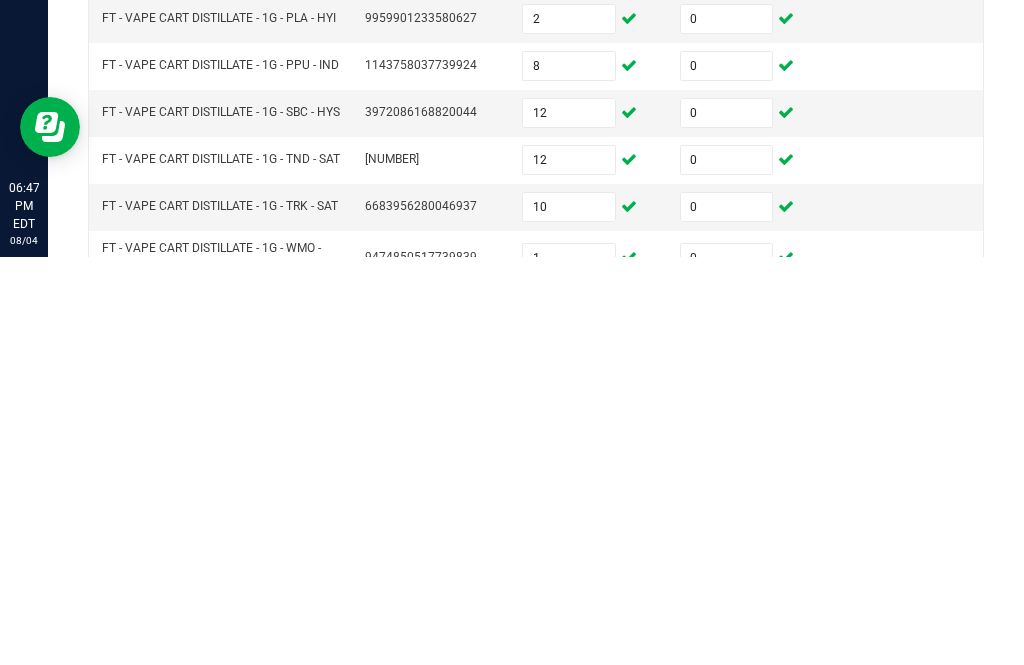 click at bounding box center (747, 721) 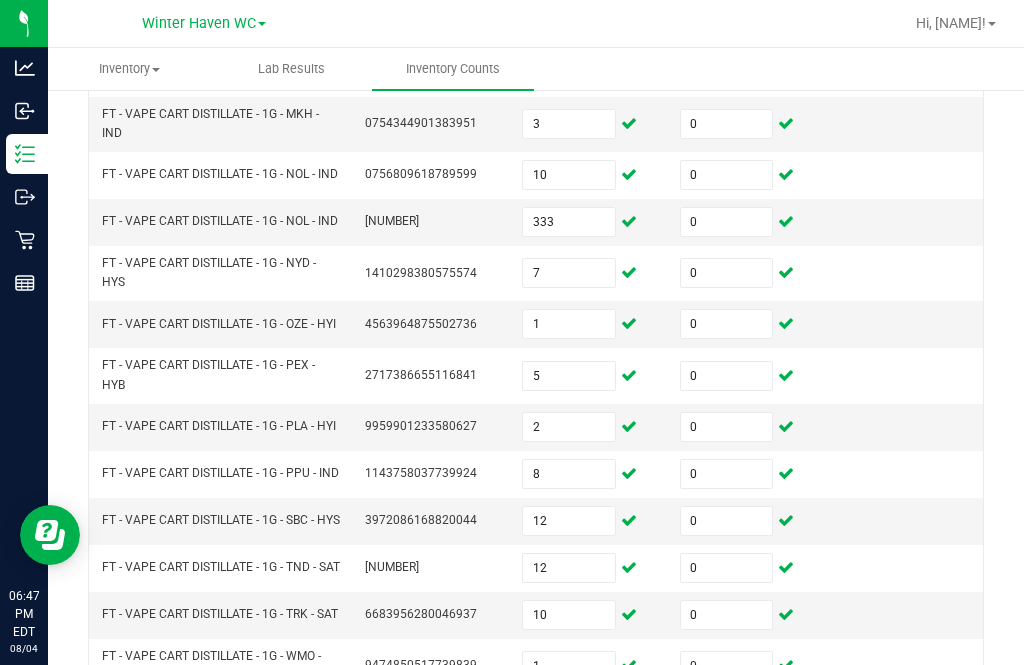 click at bounding box center [727, 721] 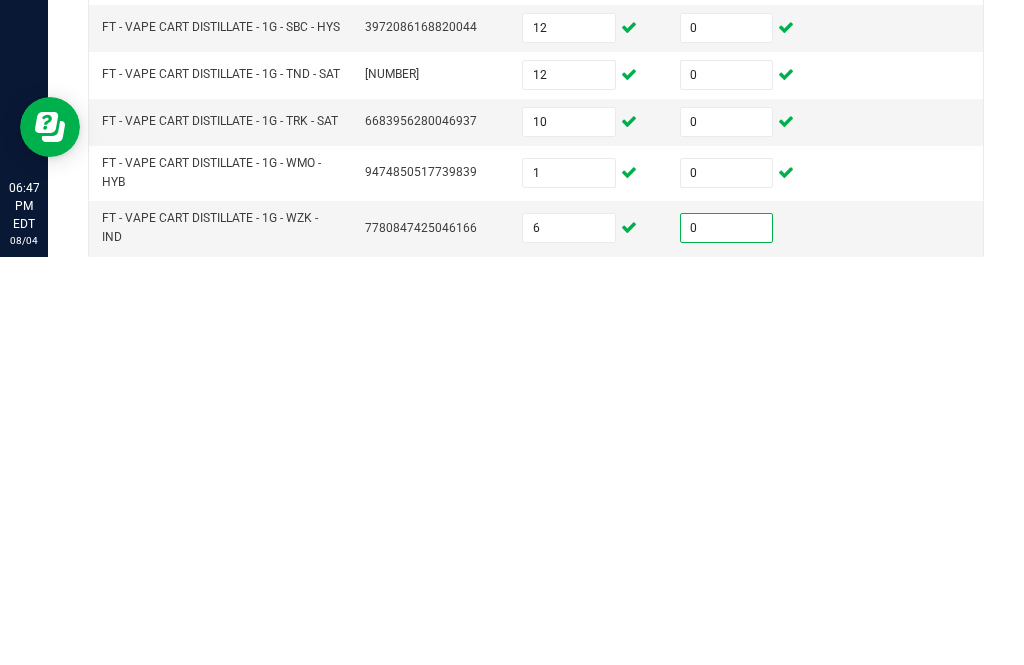 scroll, scrollTop: 575, scrollLeft: 0, axis: vertical 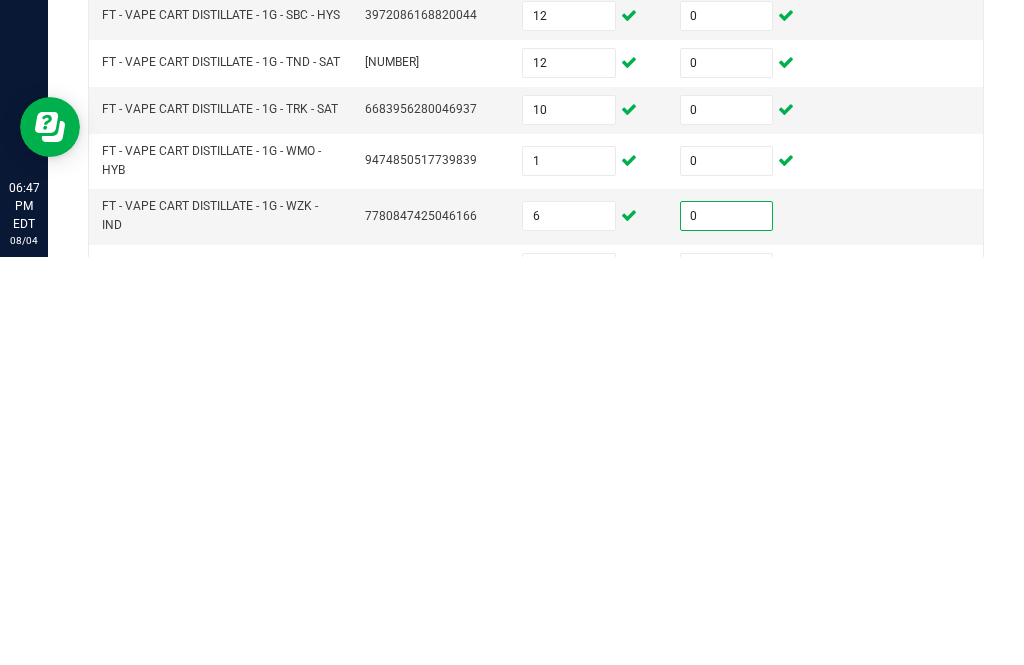 click at bounding box center [569, 676] 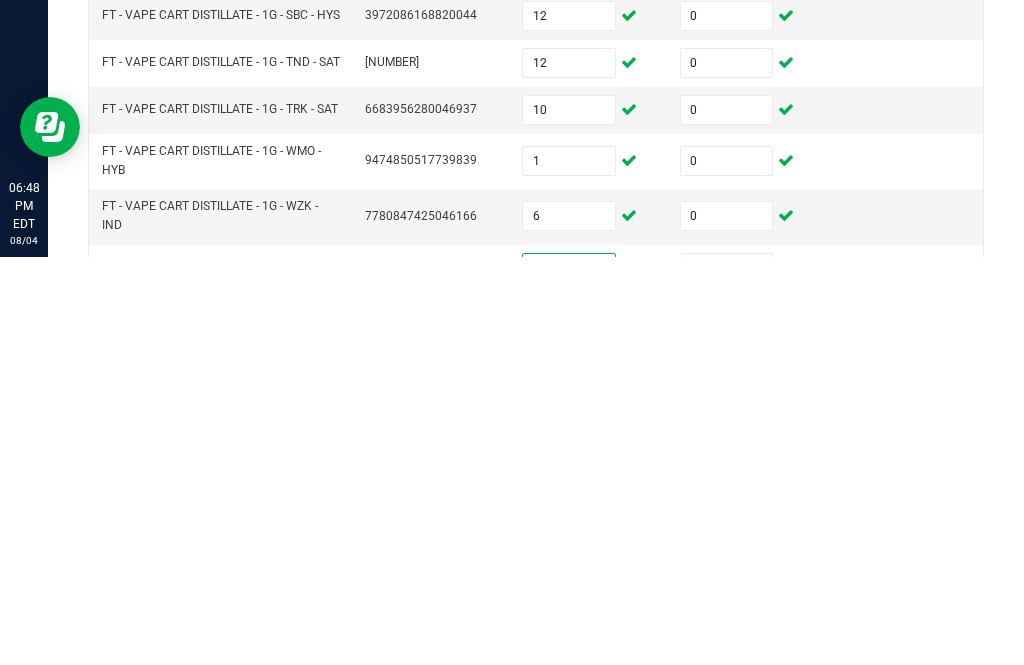 click at bounding box center (727, 676) 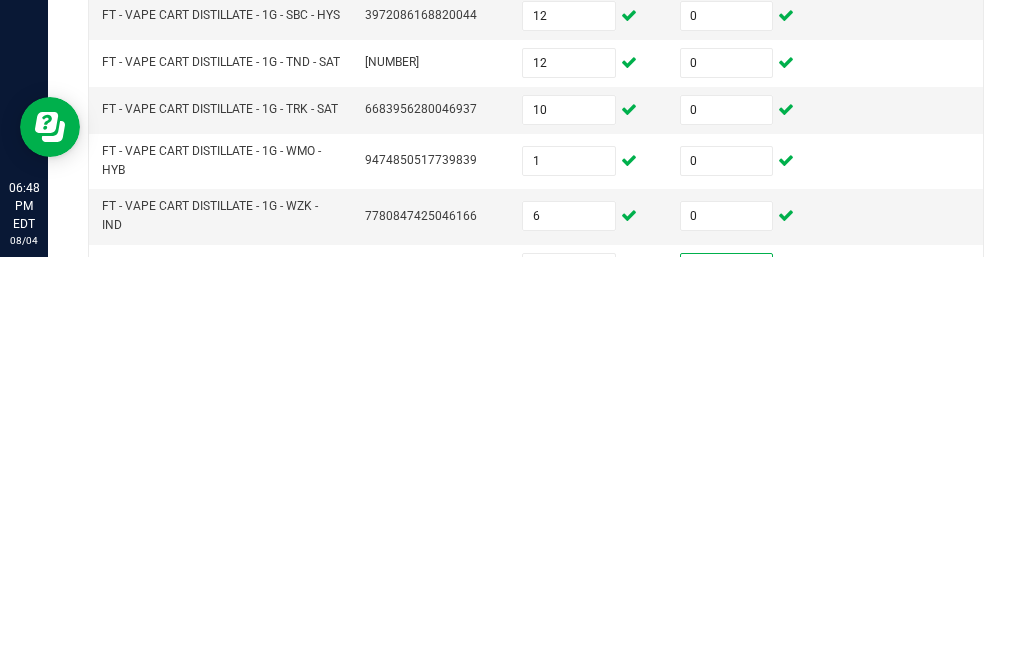 click at bounding box center [569, 727] 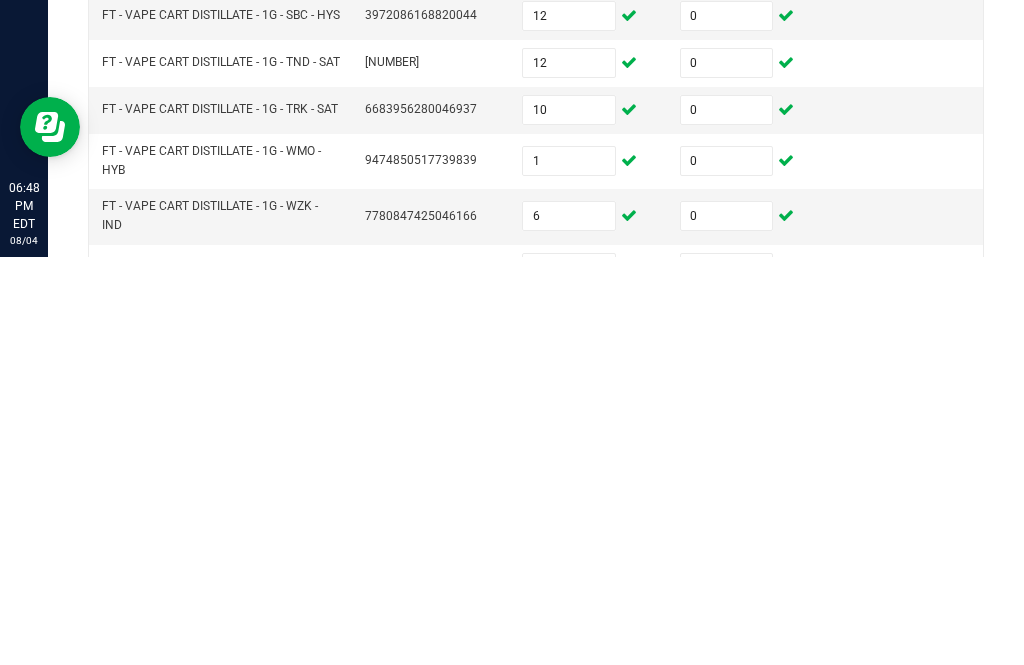 click at bounding box center (727, 727) 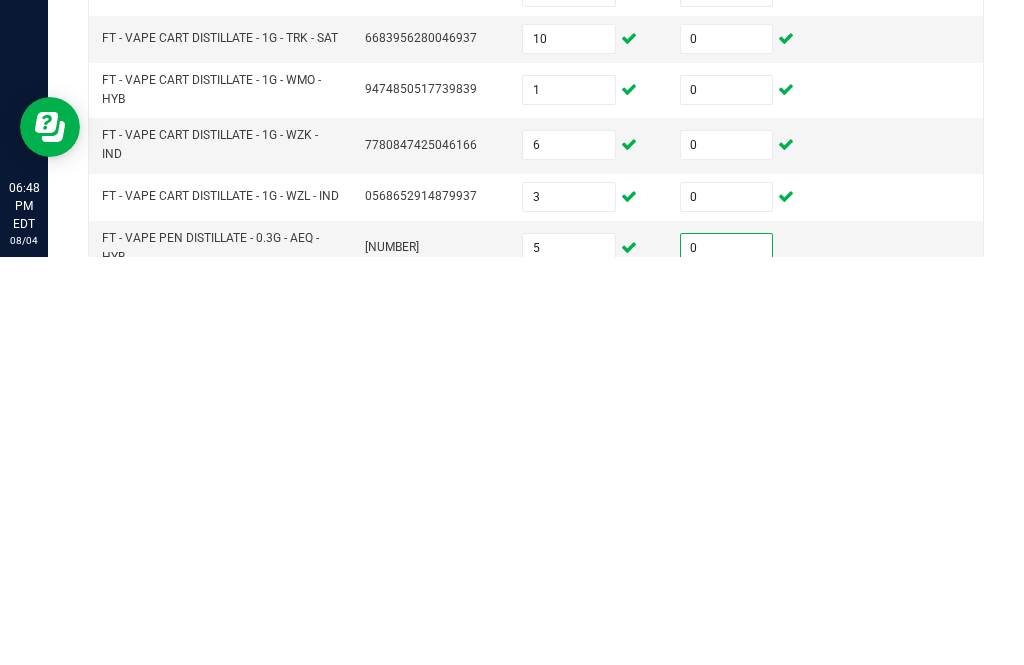 scroll, scrollTop: 645, scrollLeft: 0, axis: vertical 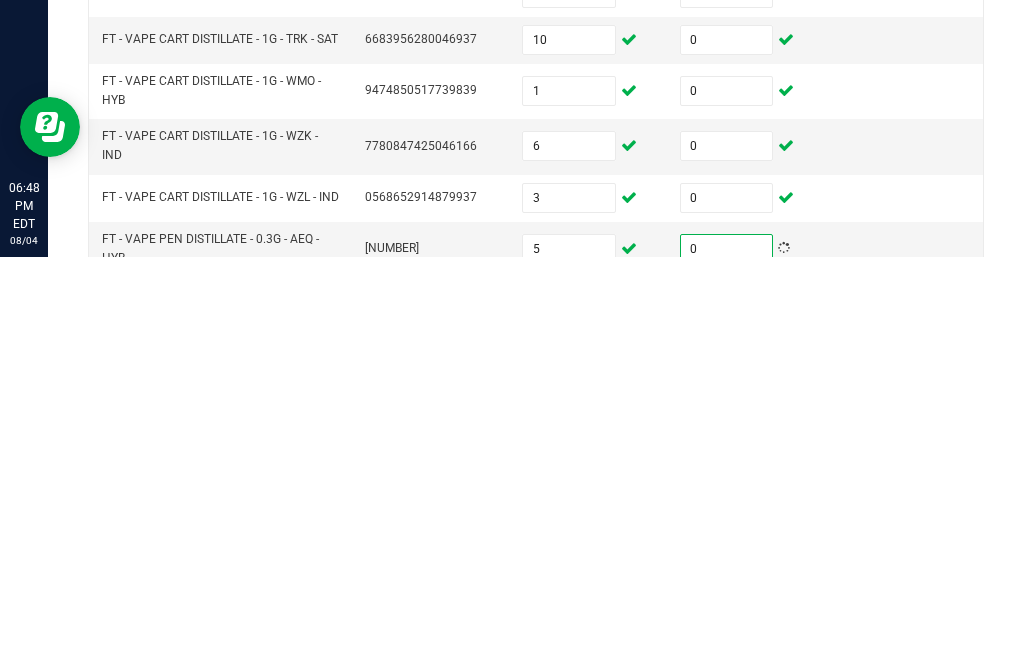 click on "..." 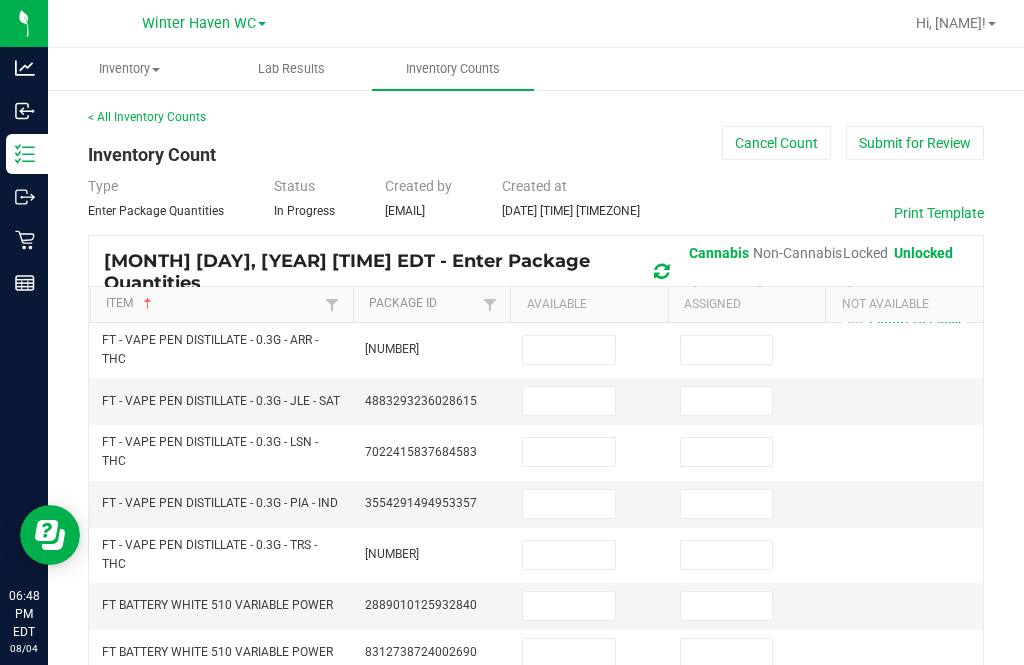 scroll, scrollTop: 0, scrollLeft: 0, axis: both 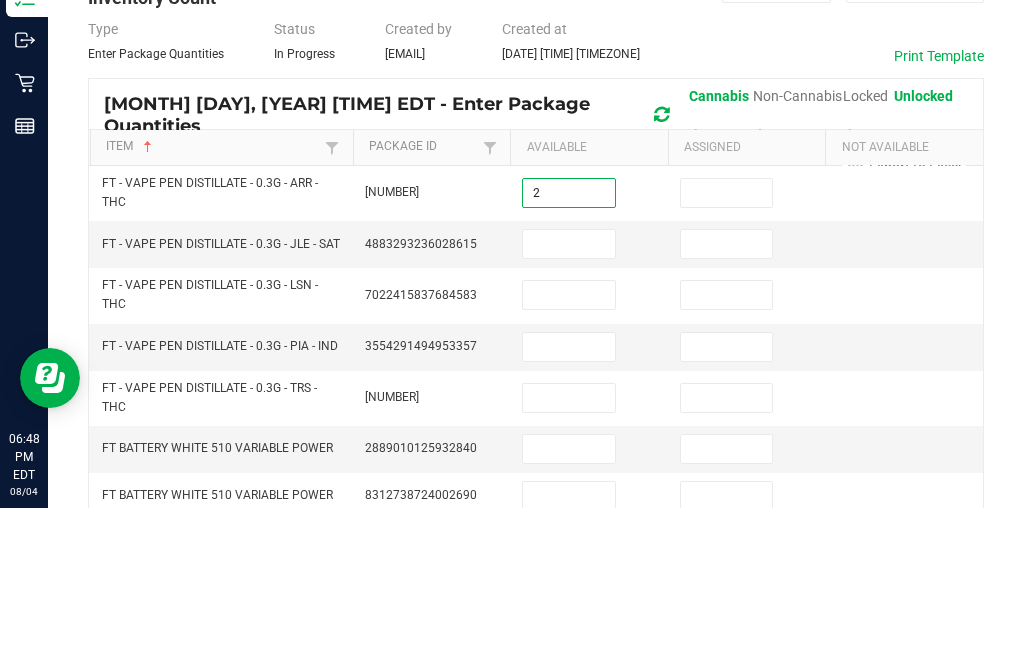 click at bounding box center [727, 350] 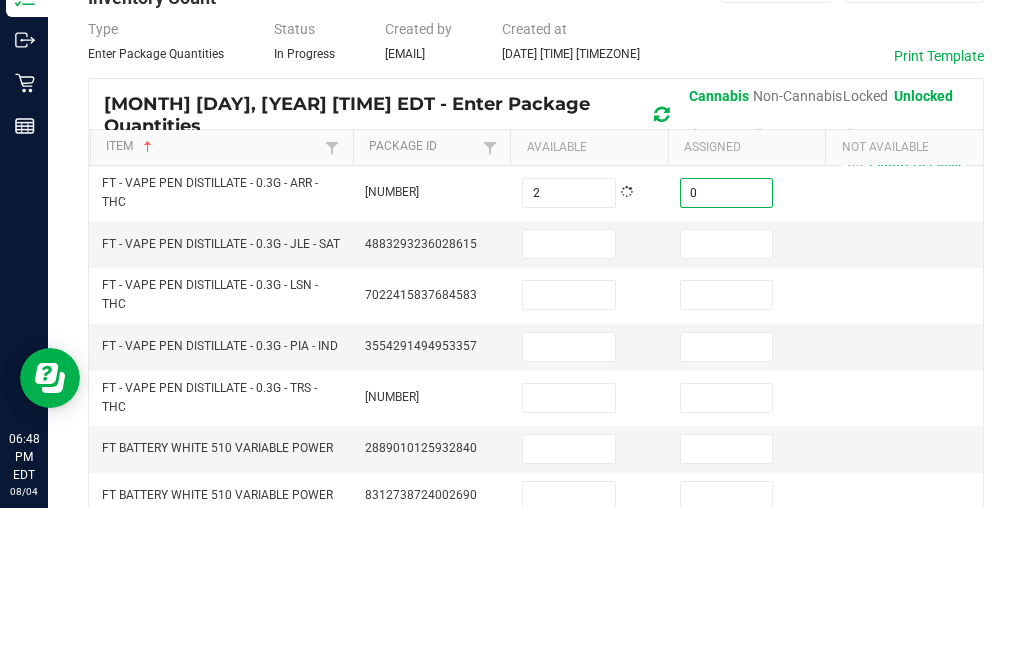 click at bounding box center (569, 401) 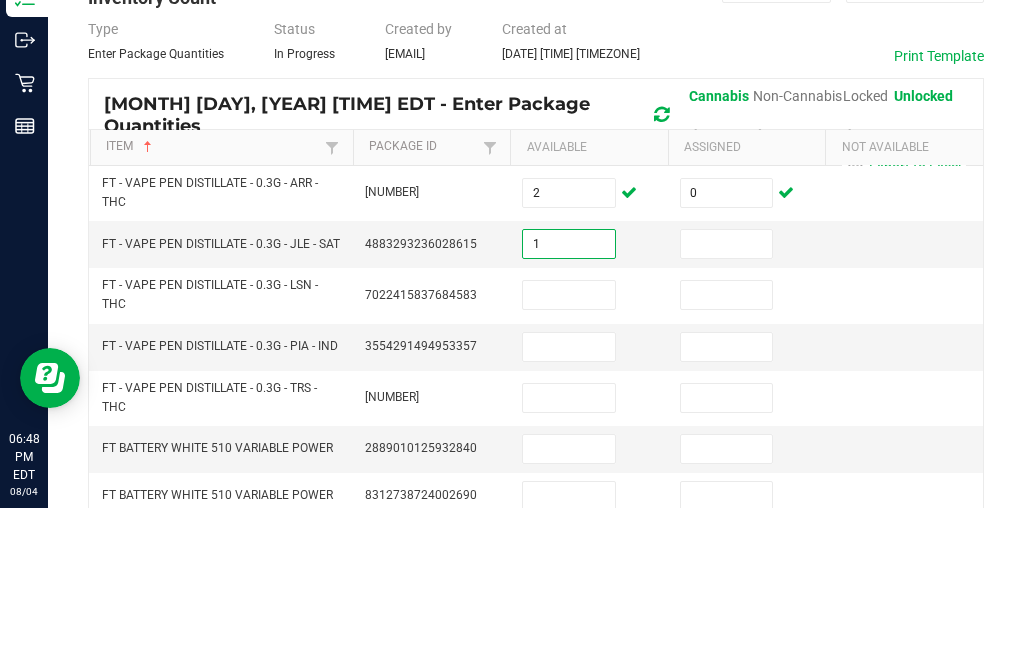 click at bounding box center (727, 401) 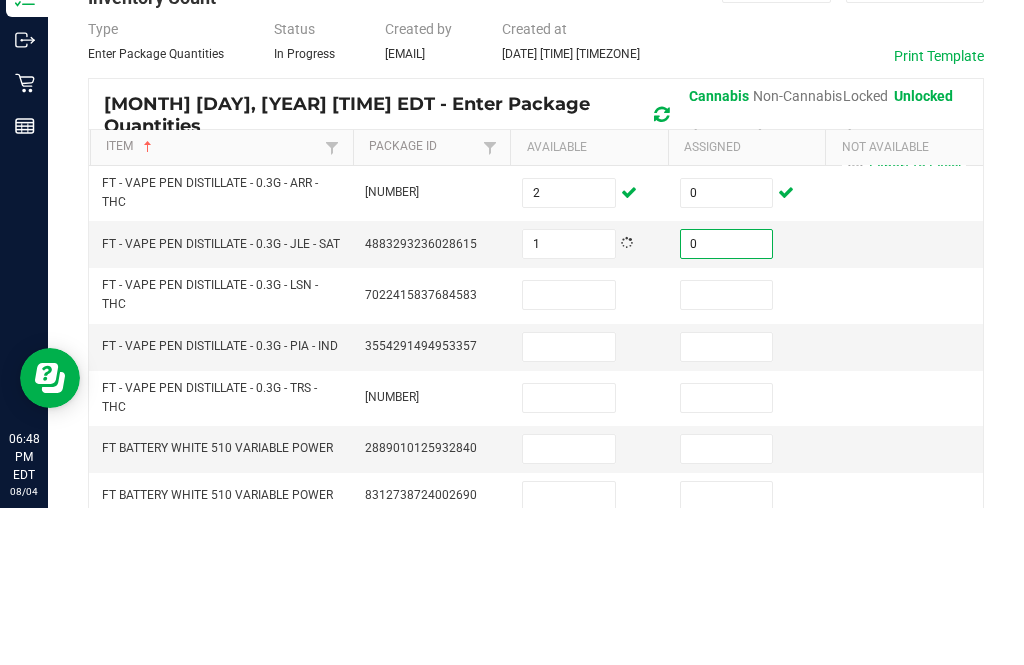click at bounding box center [569, 452] 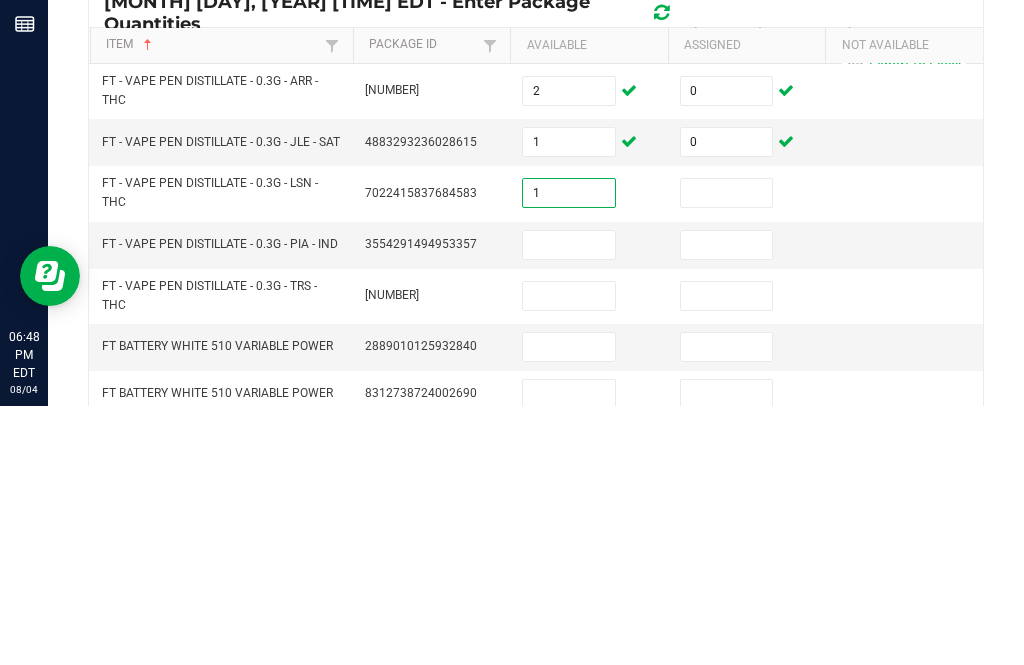 click at bounding box center (727, 452) 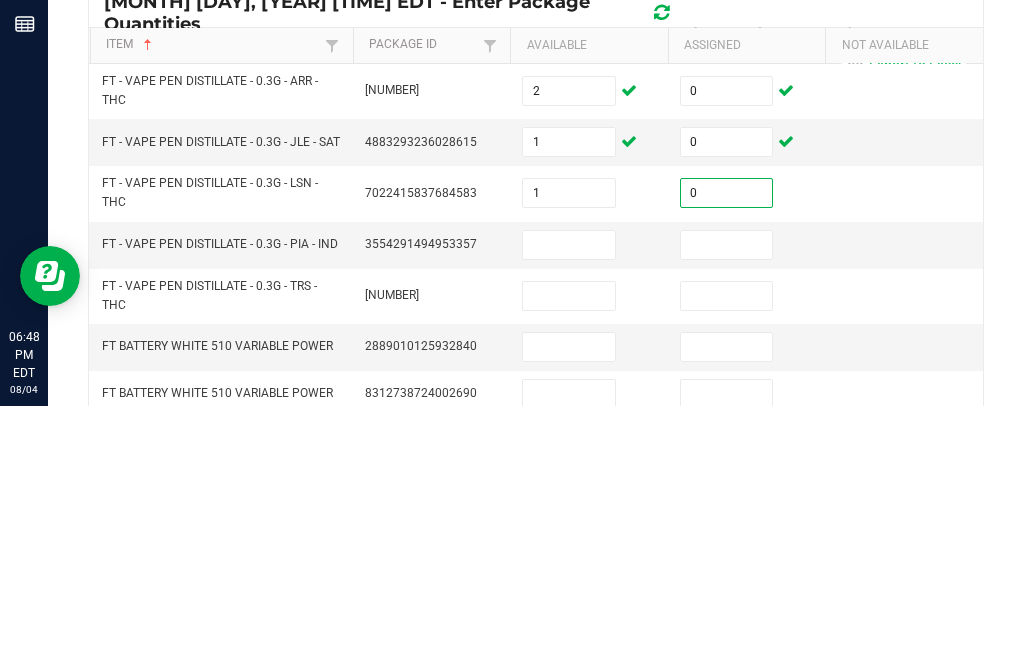 click at bounding box center [569, 504] 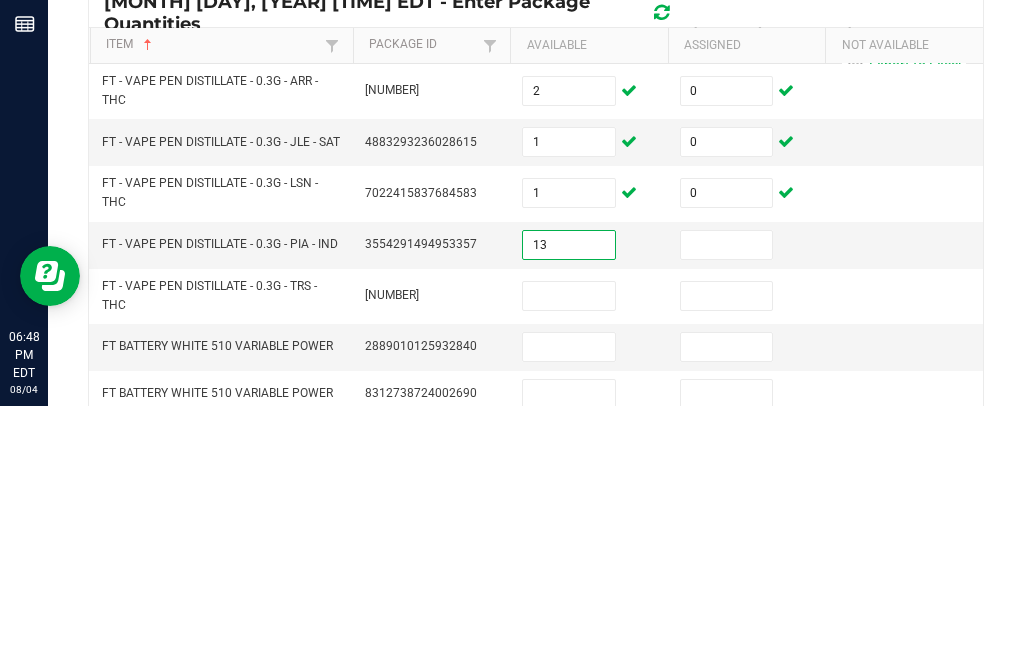 click at bounding box center (727, 504) 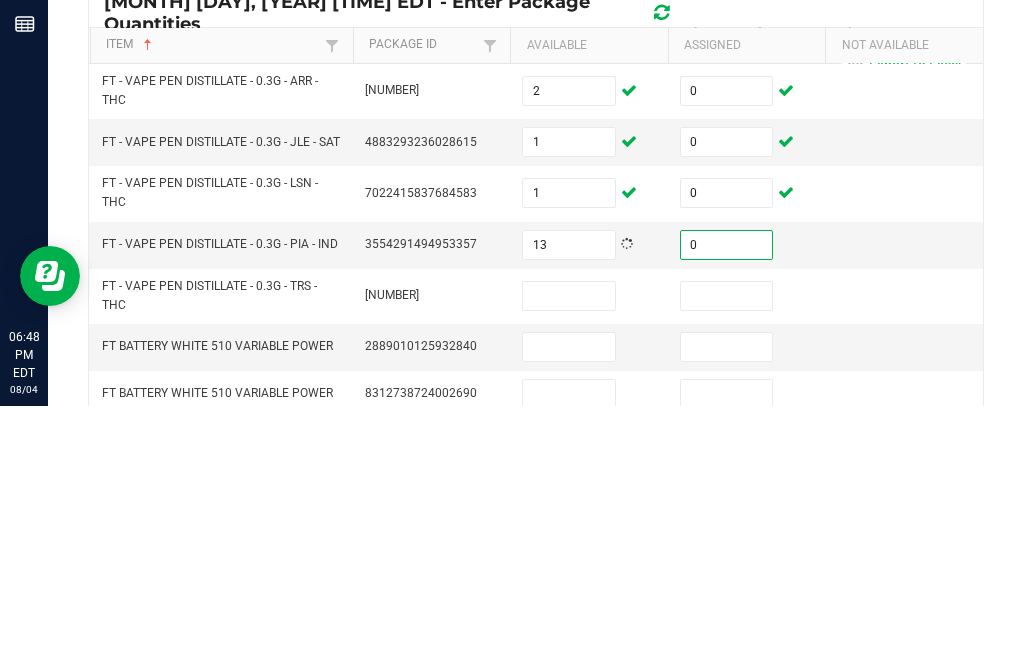 click at bounding box center (569, 555) 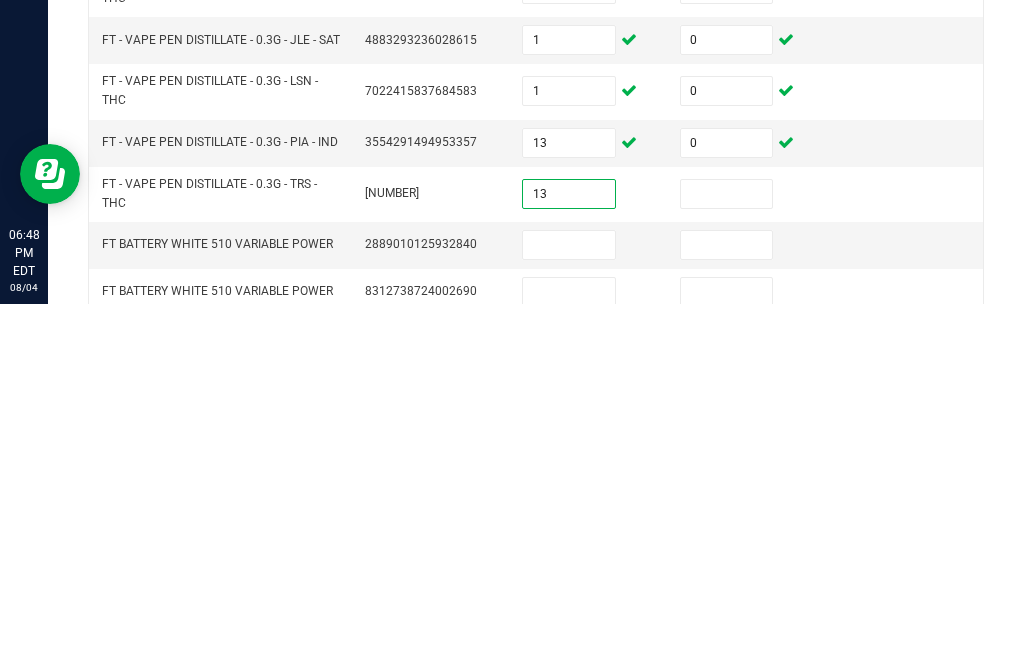 click at bounding box center (727, 555) 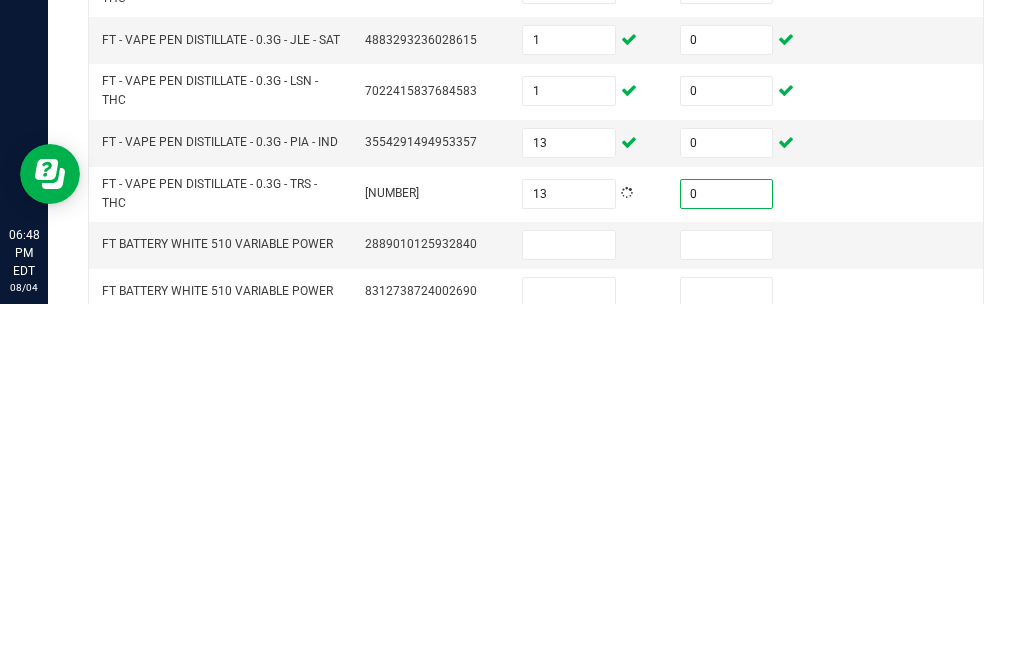 click at bounding box center [569, 606] 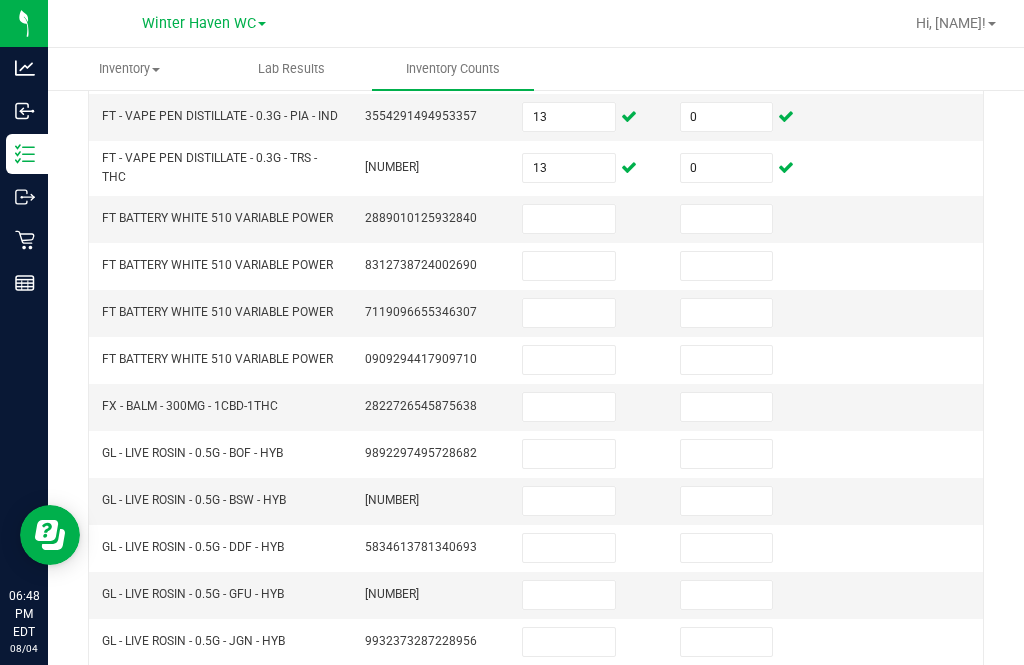 scroll, scrollTop: 409, scrollLeft: 0, axis: vertical 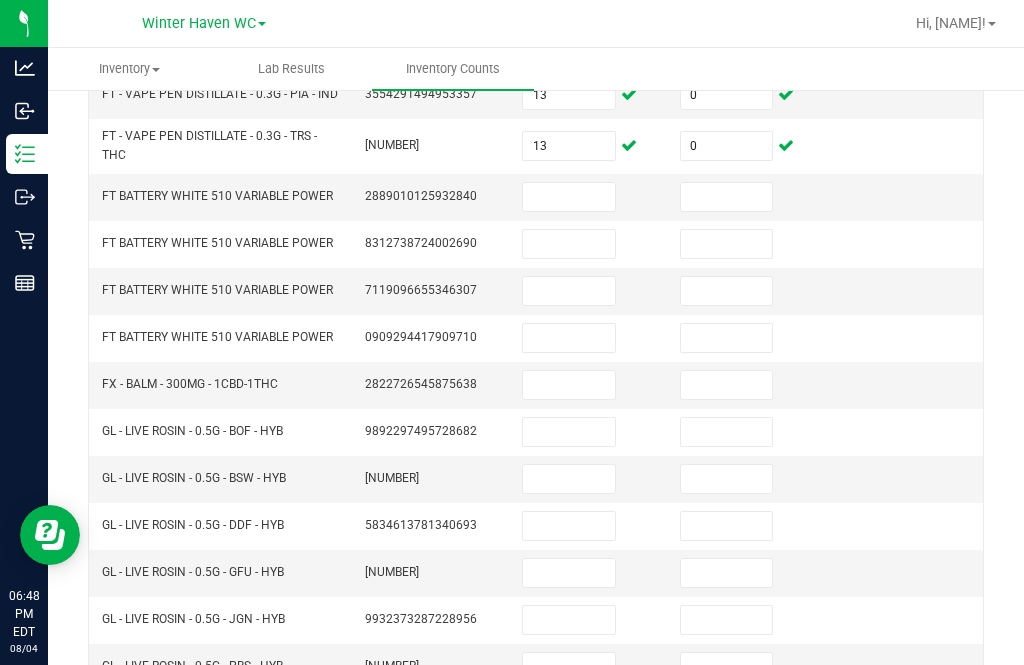 click at bounding box center (569, 385) 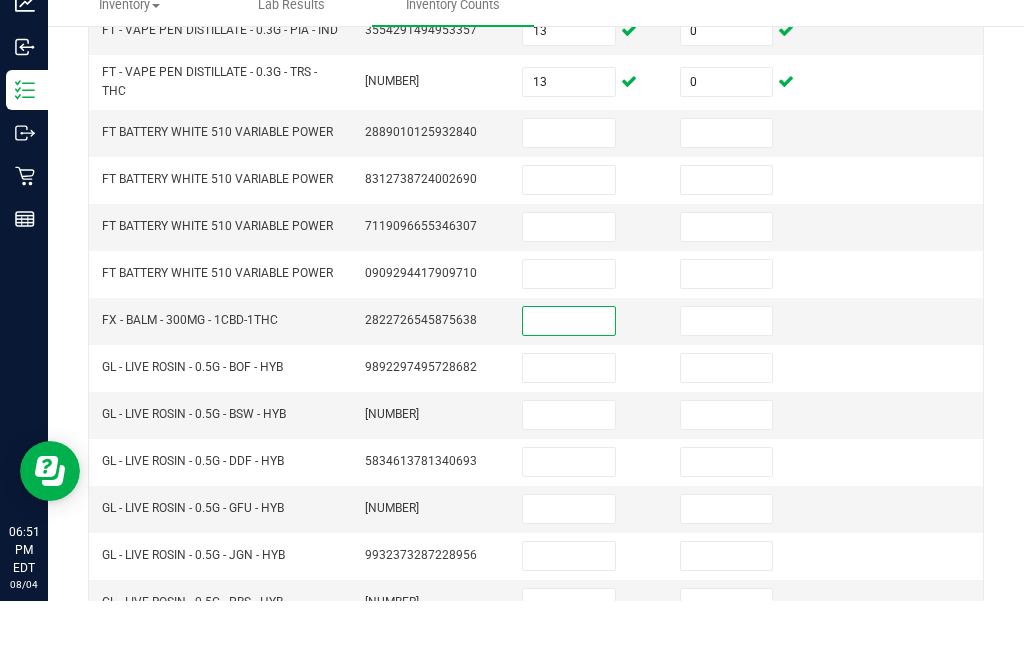 scroll, scrollTop: 64, scrollLeft: 0, axis: vertical 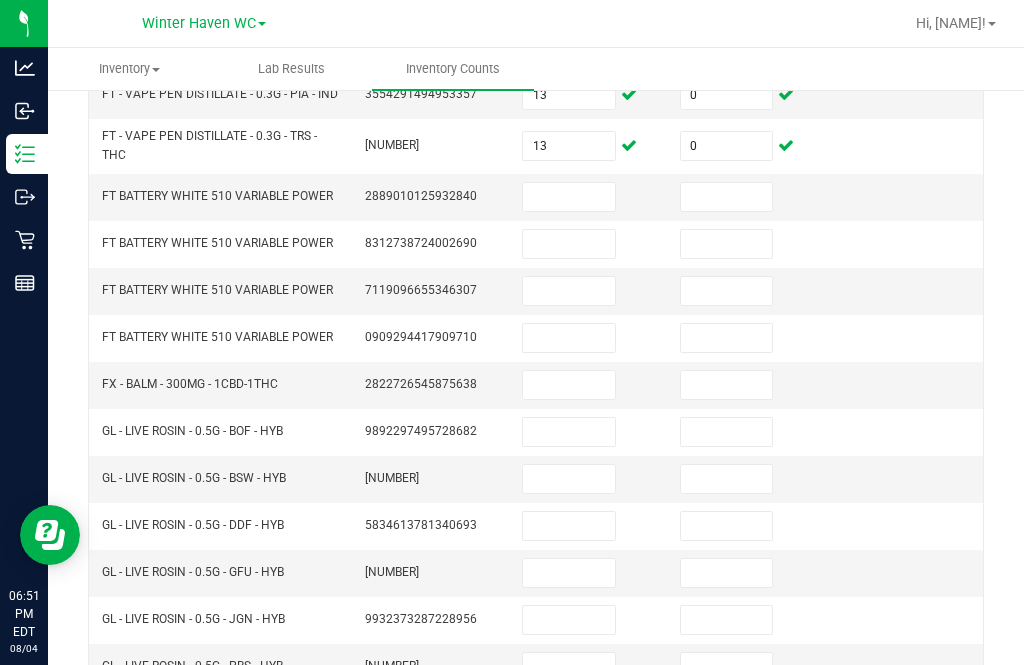 click at bounding box center [569, 385] 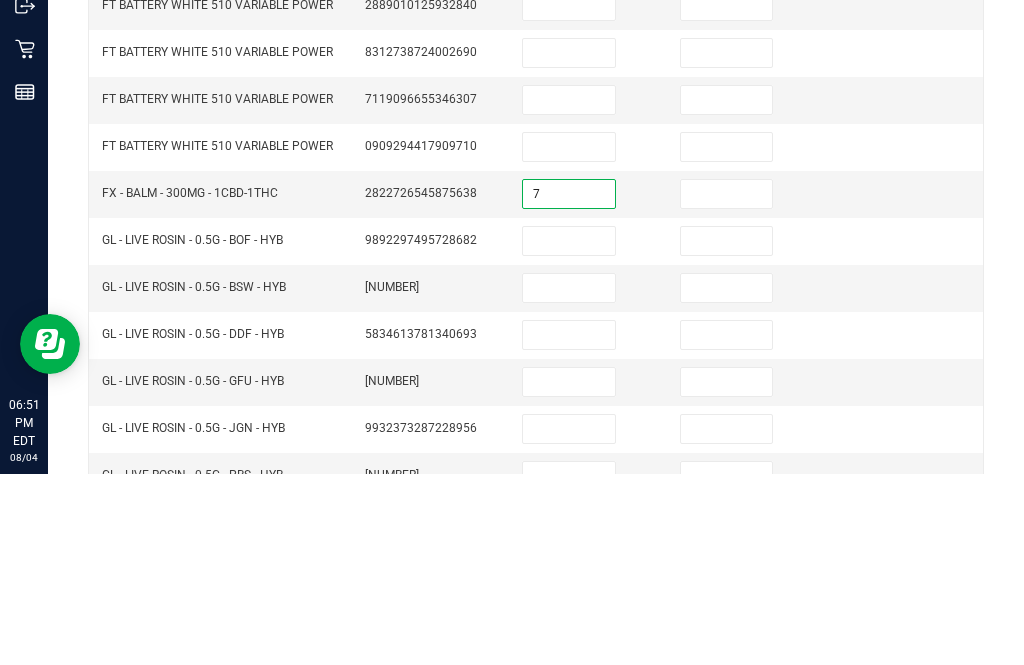 click at bounding box center (727, 385) 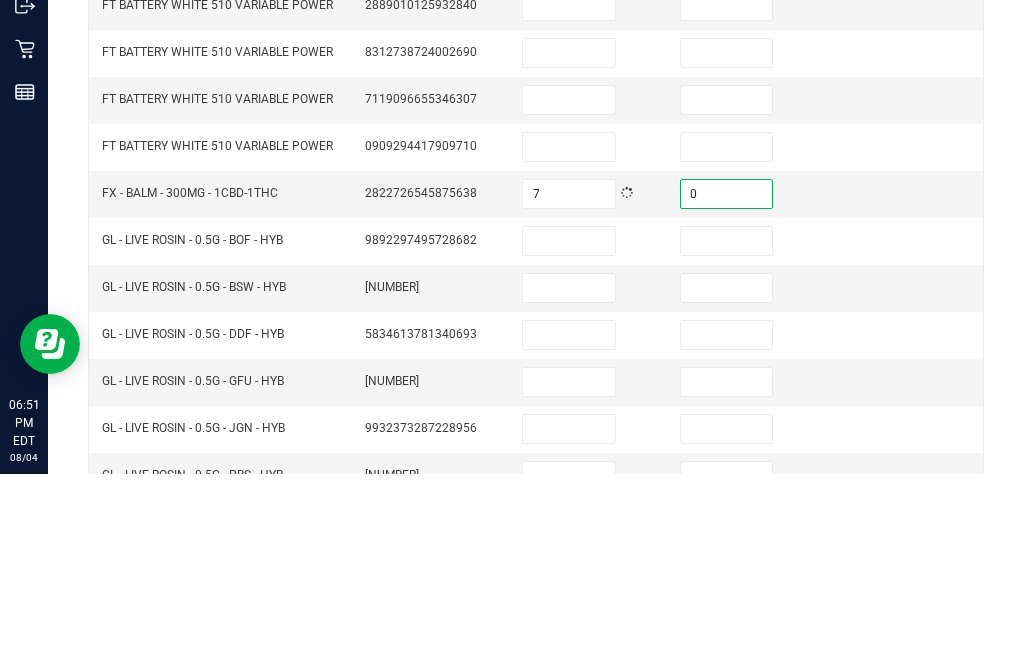 click at bounding box center (569, 432) 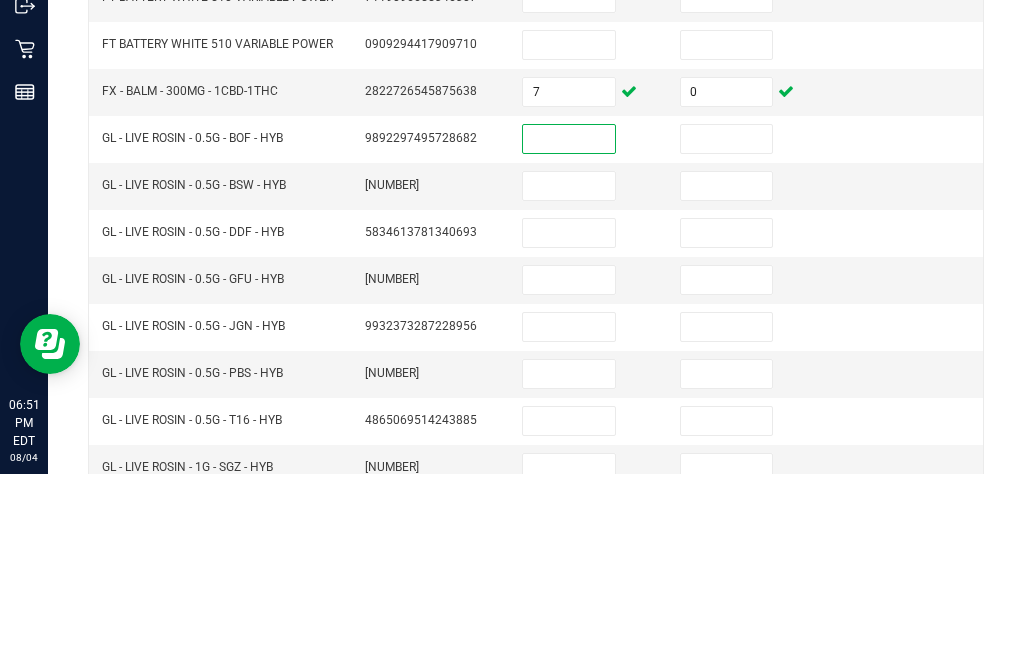 scroll, scrollTop: 521, scrollLeft: 0, axis: vertical 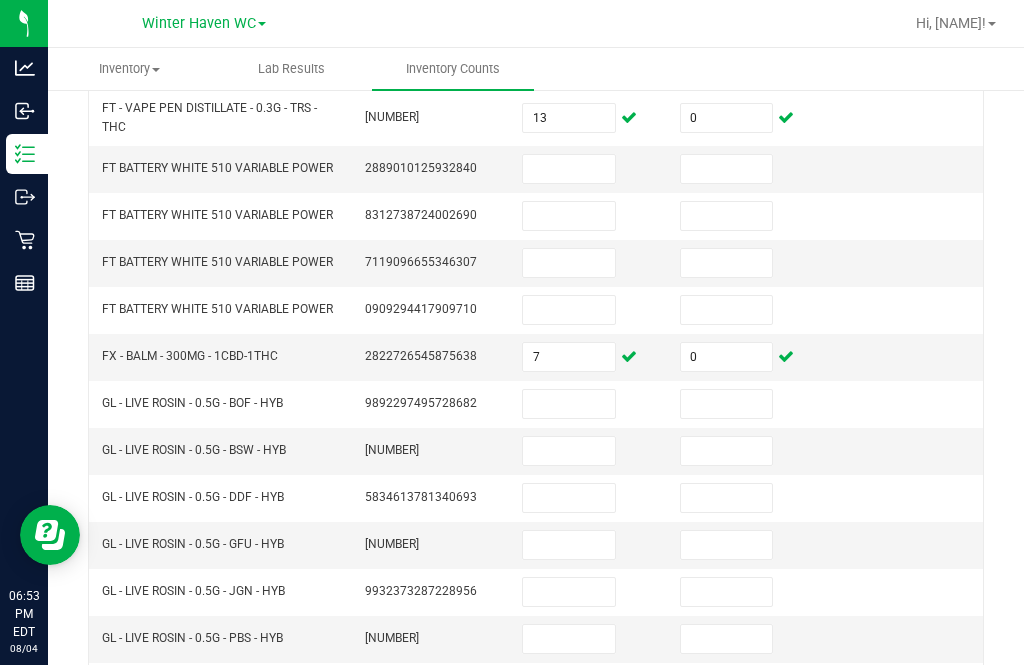 click at bounding box center (569, 404) 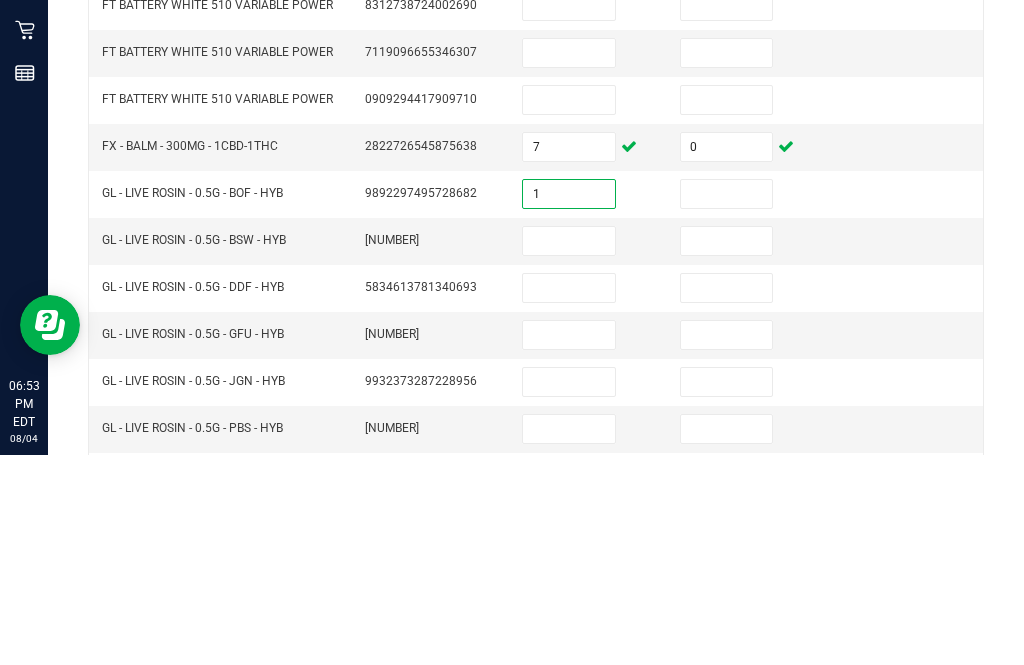 click at bounding box center [727, 404] 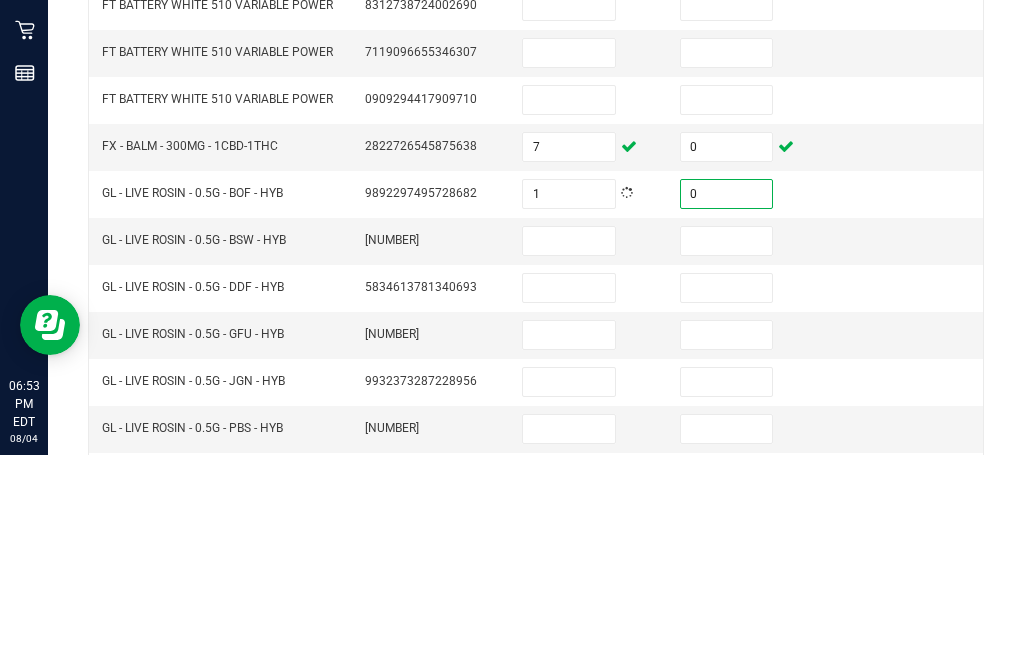 click at bounding box center [569, 451] 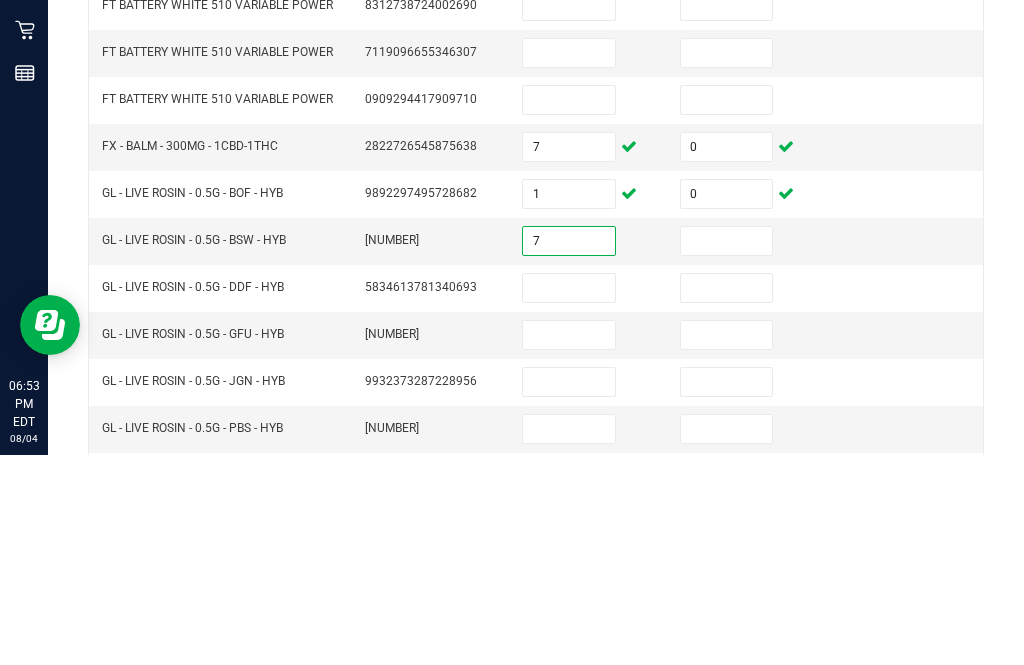 click at bounding box center [727, 451] 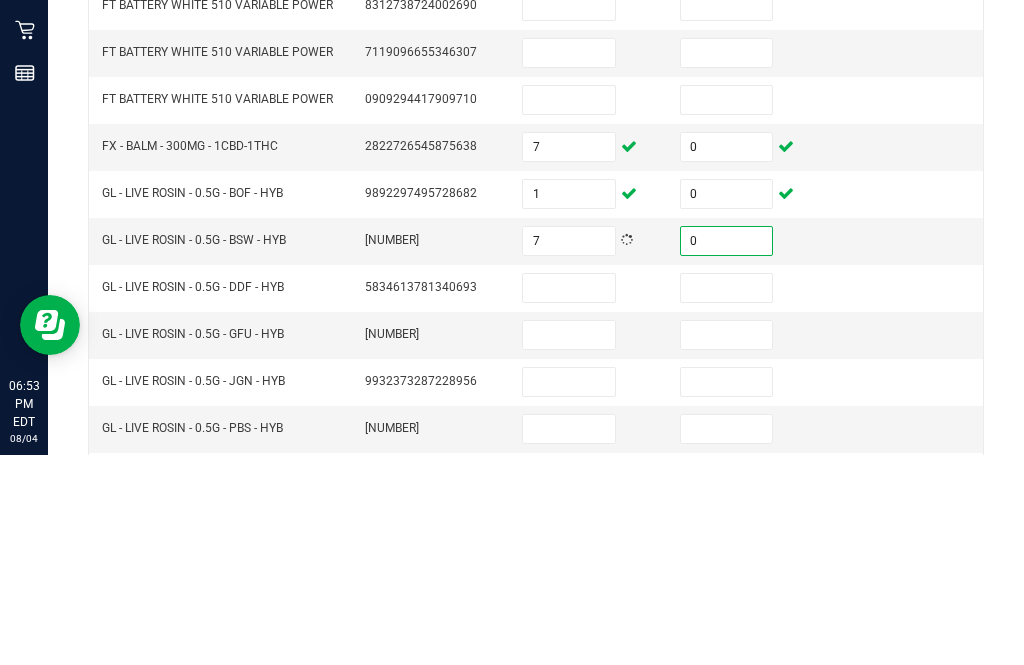 click at bounding box center [569, 498] 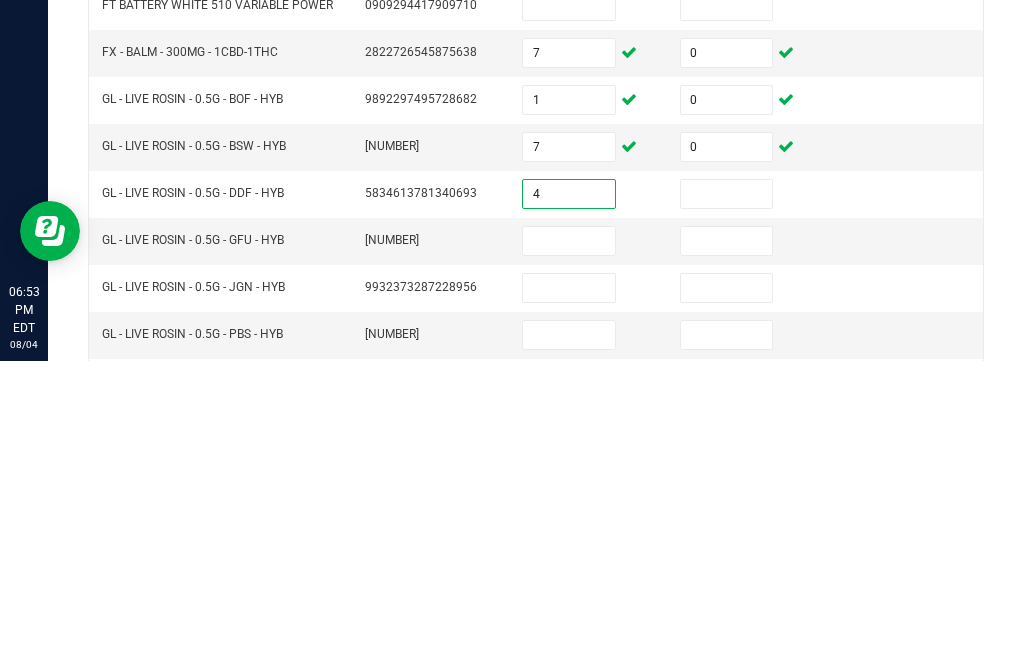 click at bounding box center (727, 498) 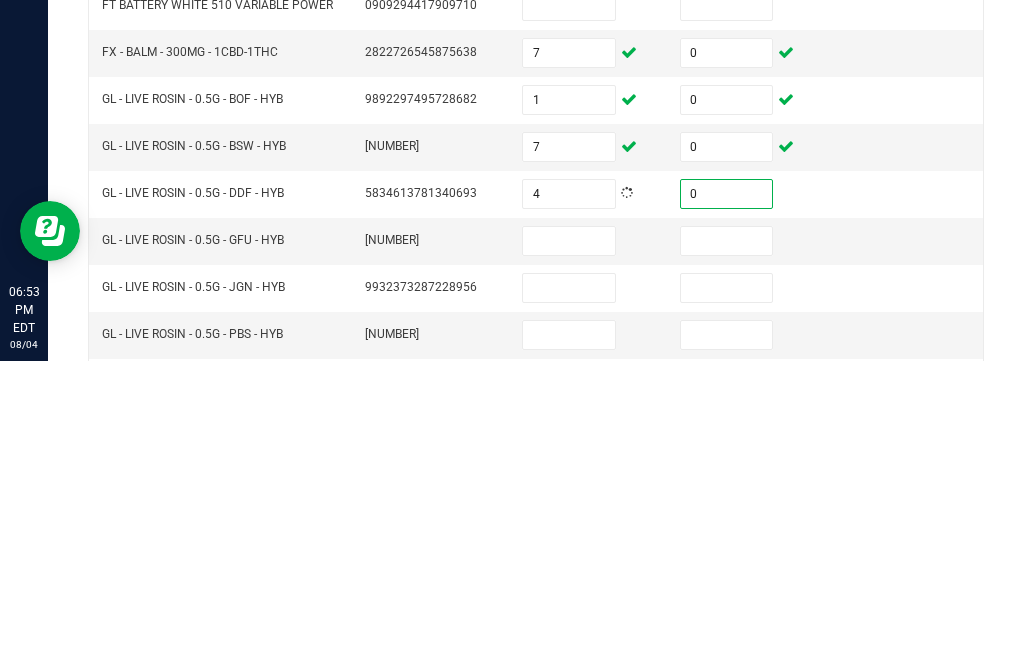 click at bounding box center [569, 545] 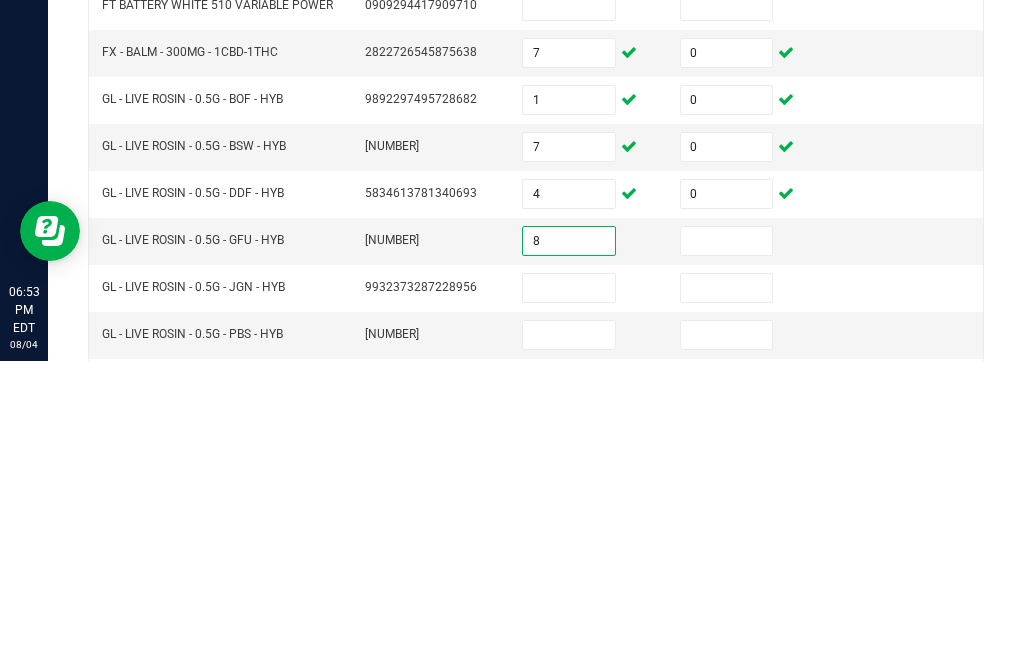 click at bounding box center [727, 545] 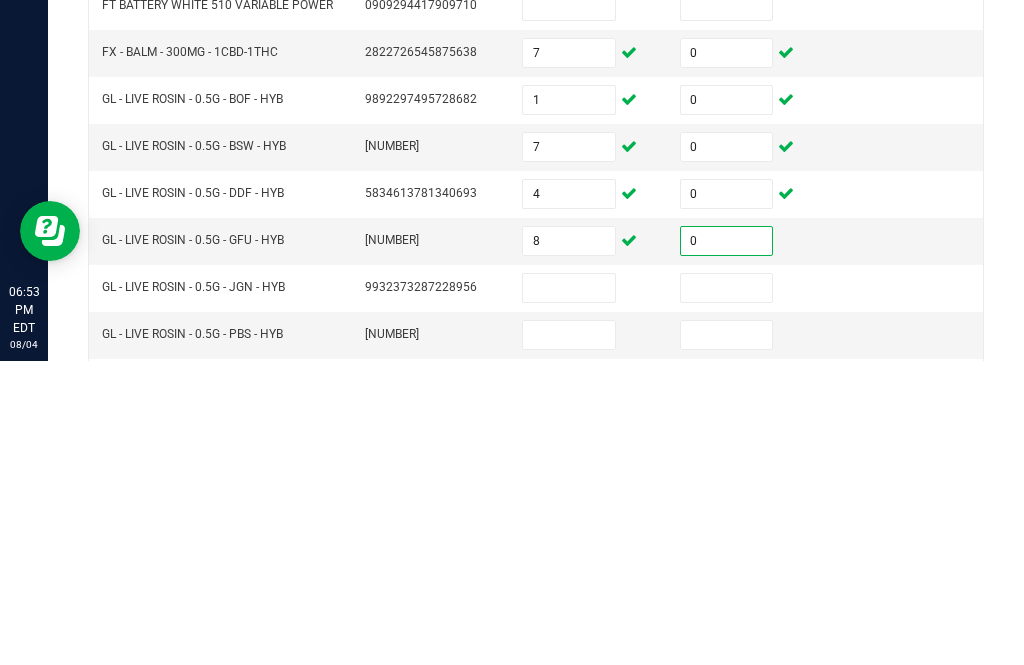 click at bounding box center (569, 592) 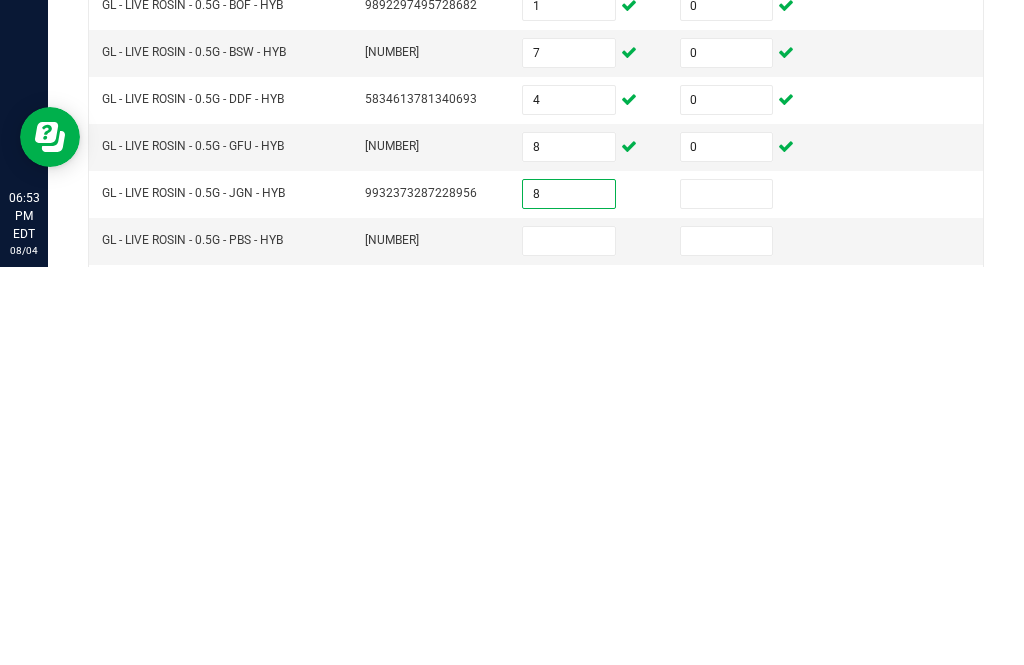 click at bounding box center [727, 592] 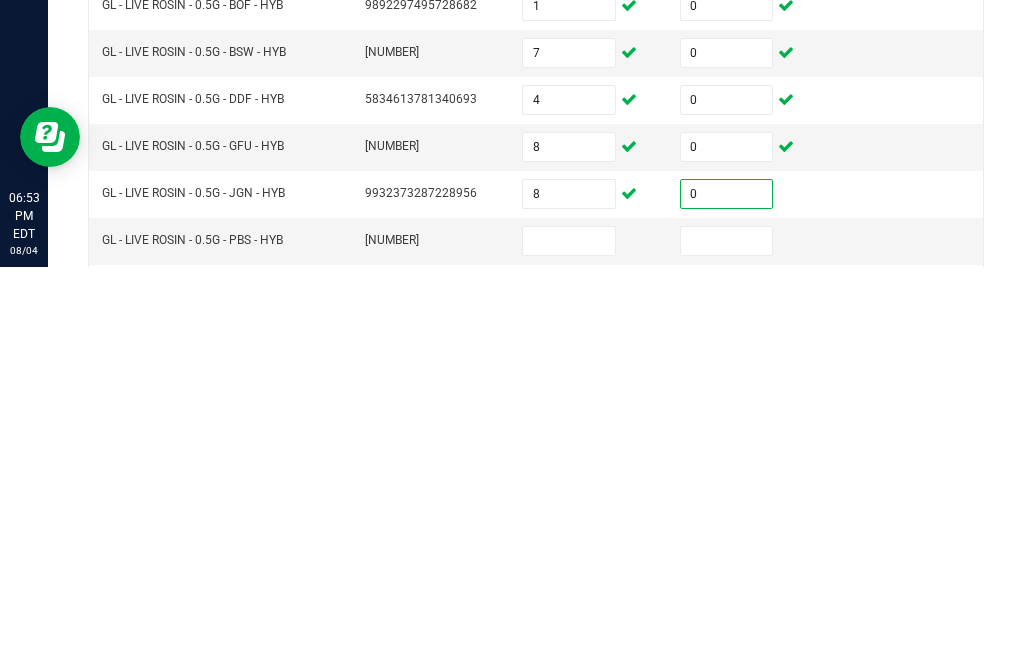 click at bounding box center (569, 639) 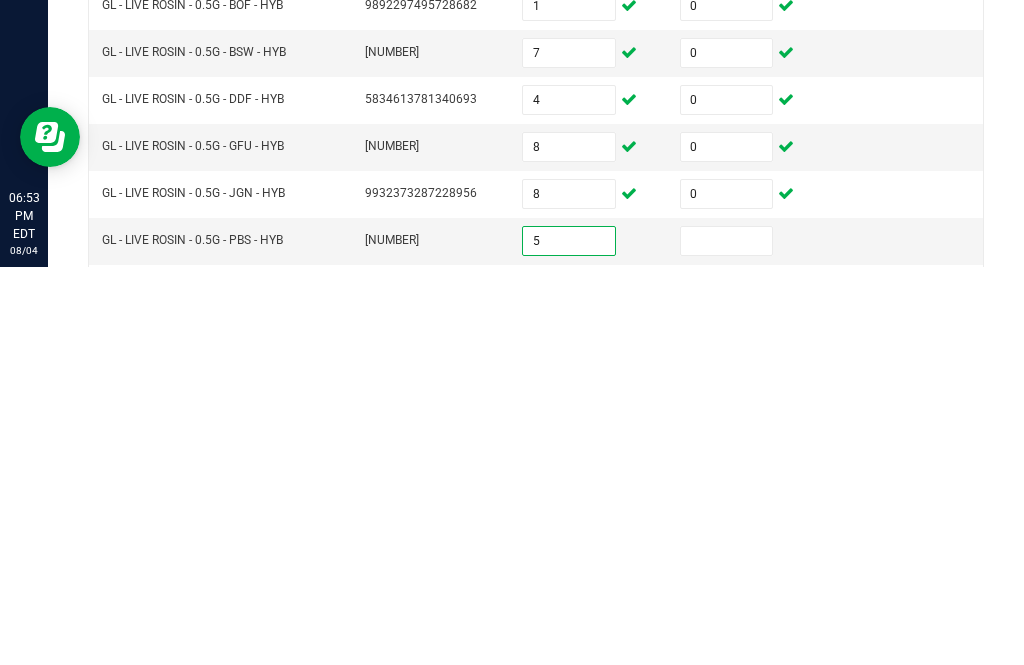 click at bounding box center (727, 639) 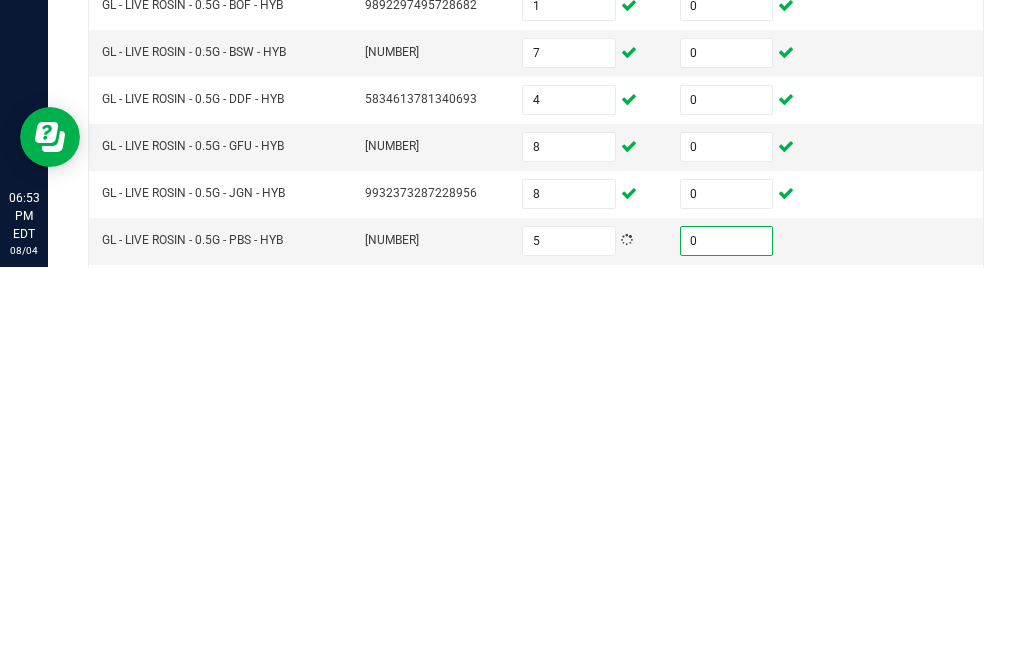 click at bounding box center (569, 686) 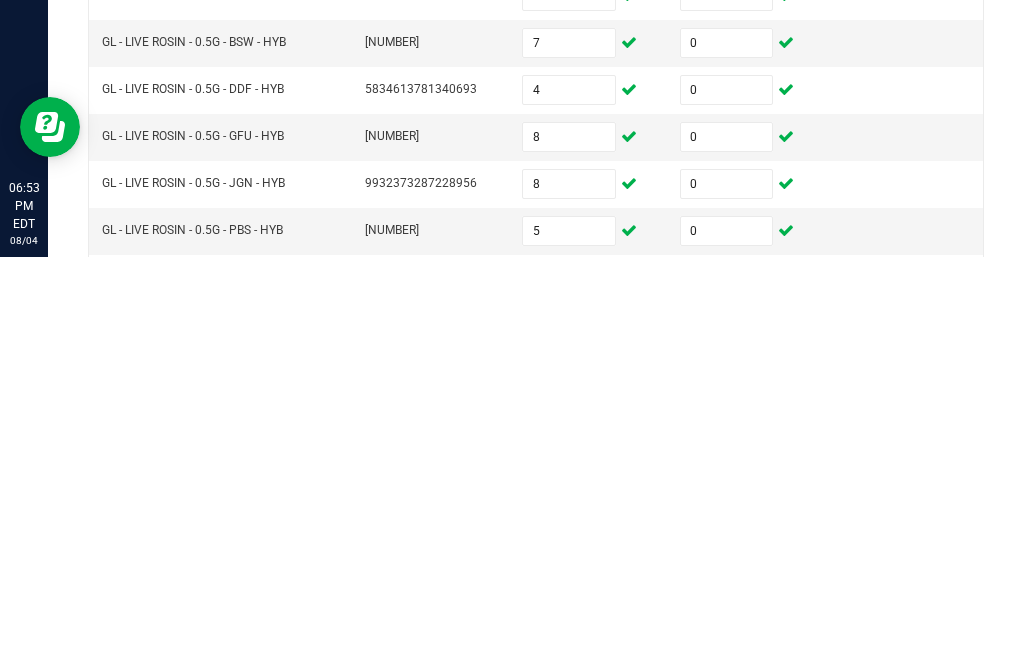click at bounding box center (727, 686) 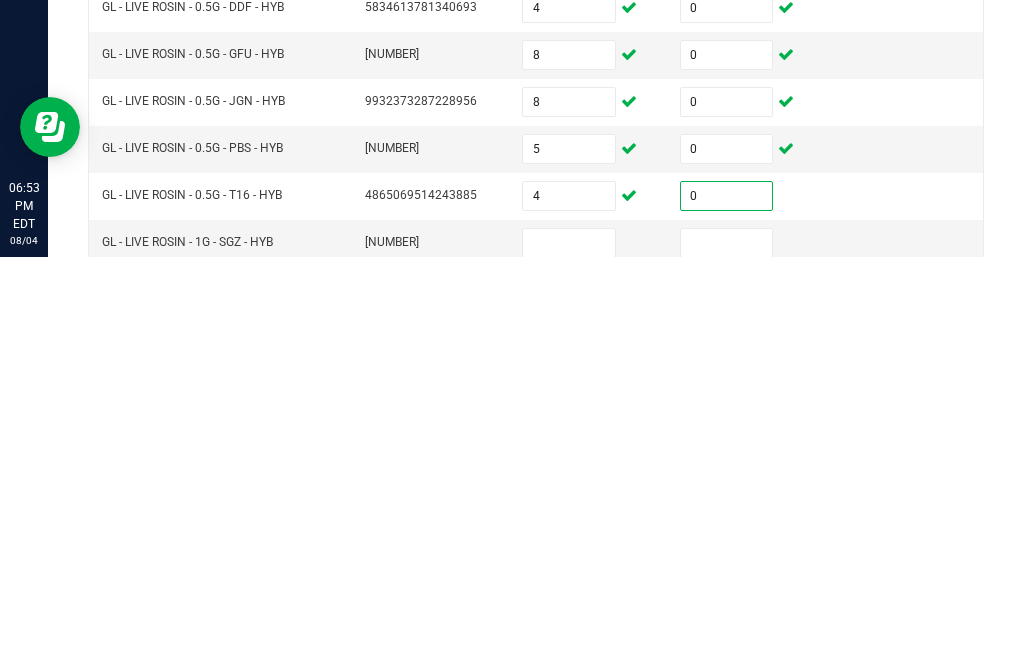 scroll, scrollTop: 534, scrollLeft: 0, axis: vertical 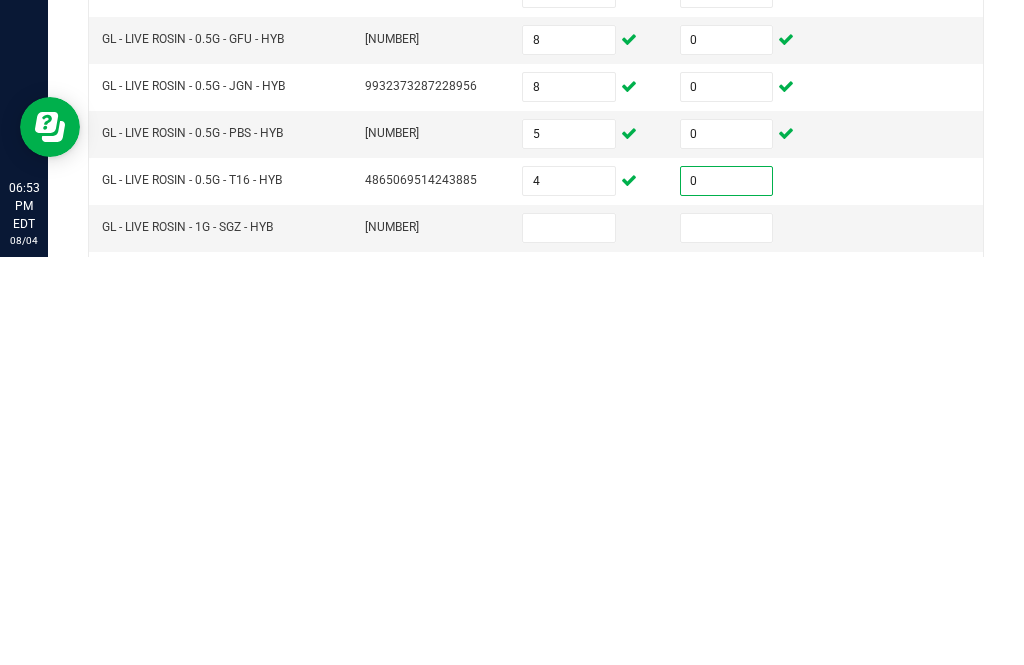 click at bounding box center [569, 636] 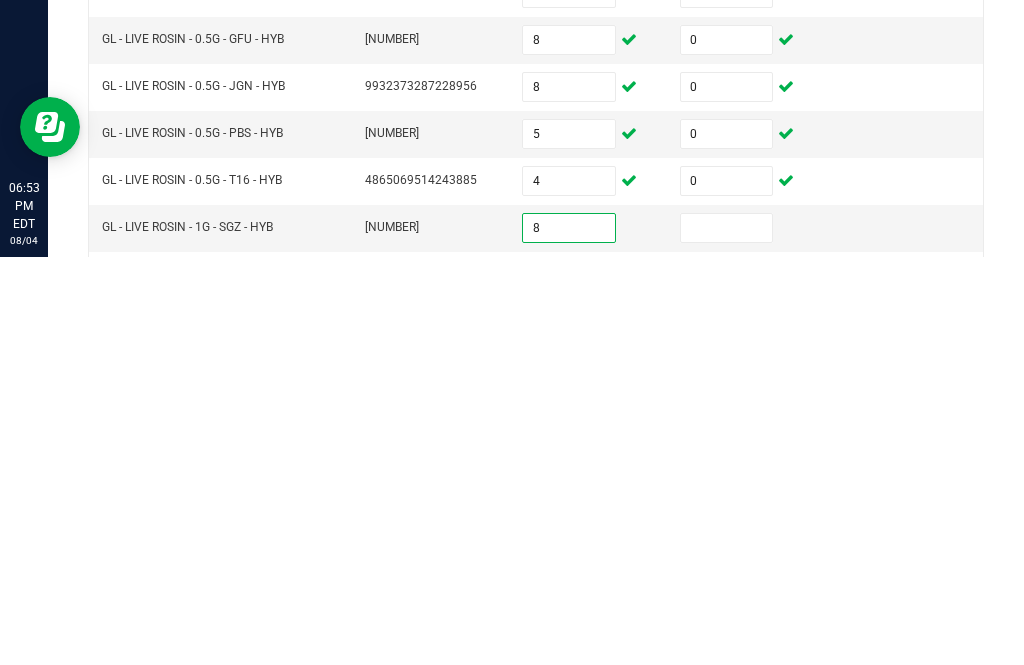 click at bounding box center [727, 636] 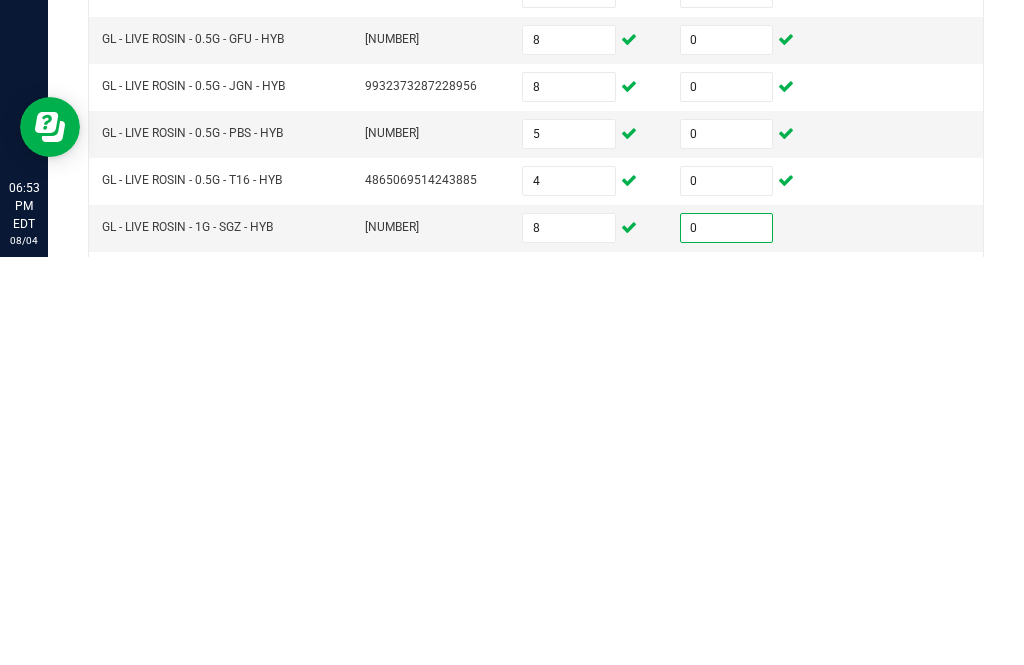 click at bounding box center [569, 687] 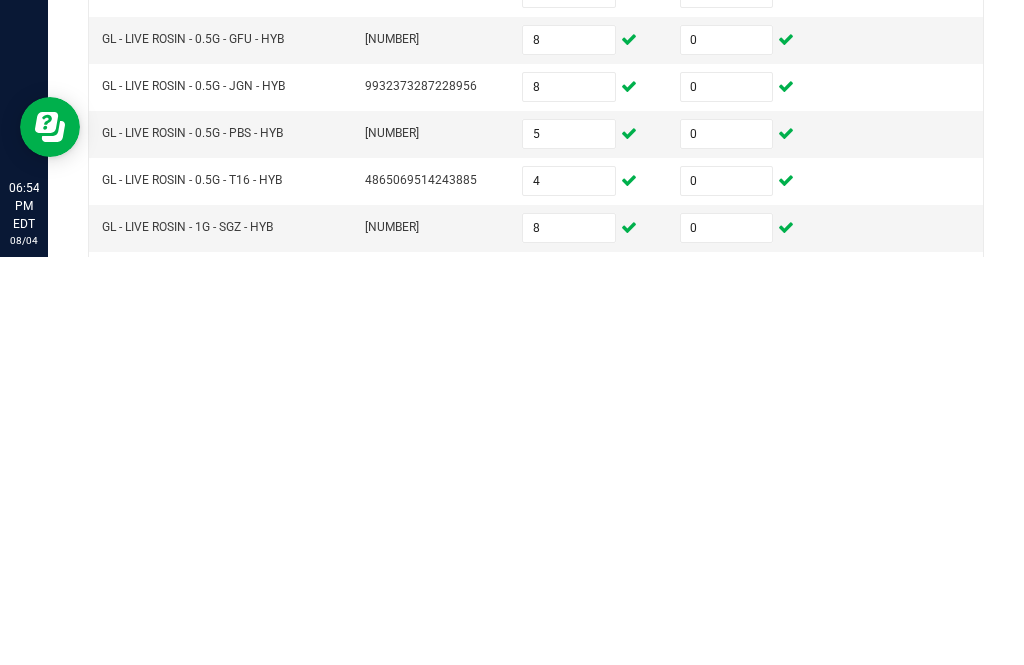 click at bounding box center (727, 687) 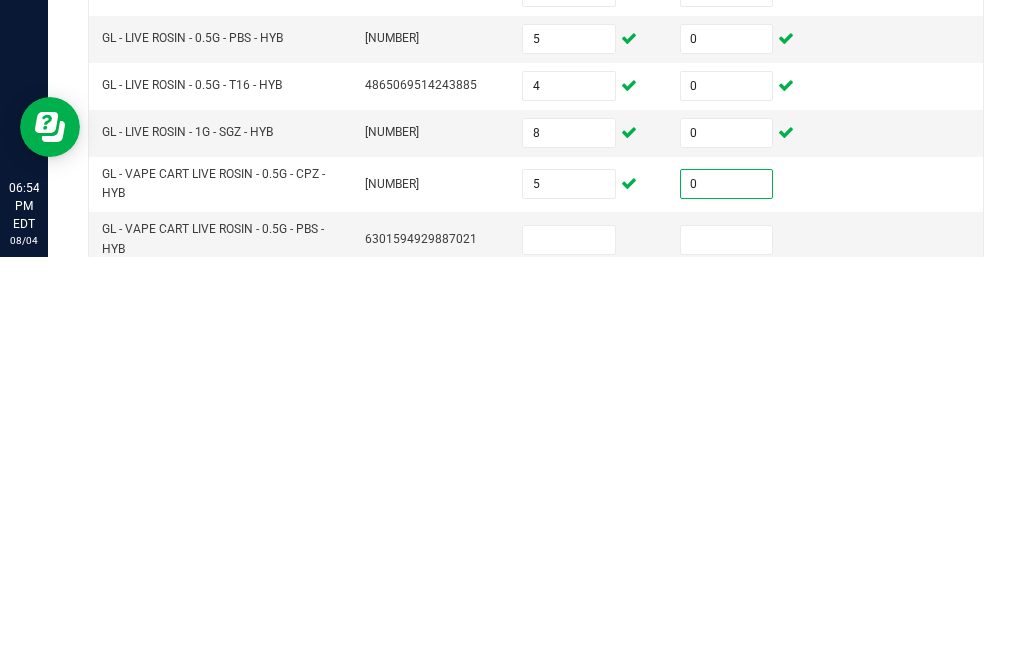 scroll, scrollTop: 638, scrollLeft: 0, axis: vertical 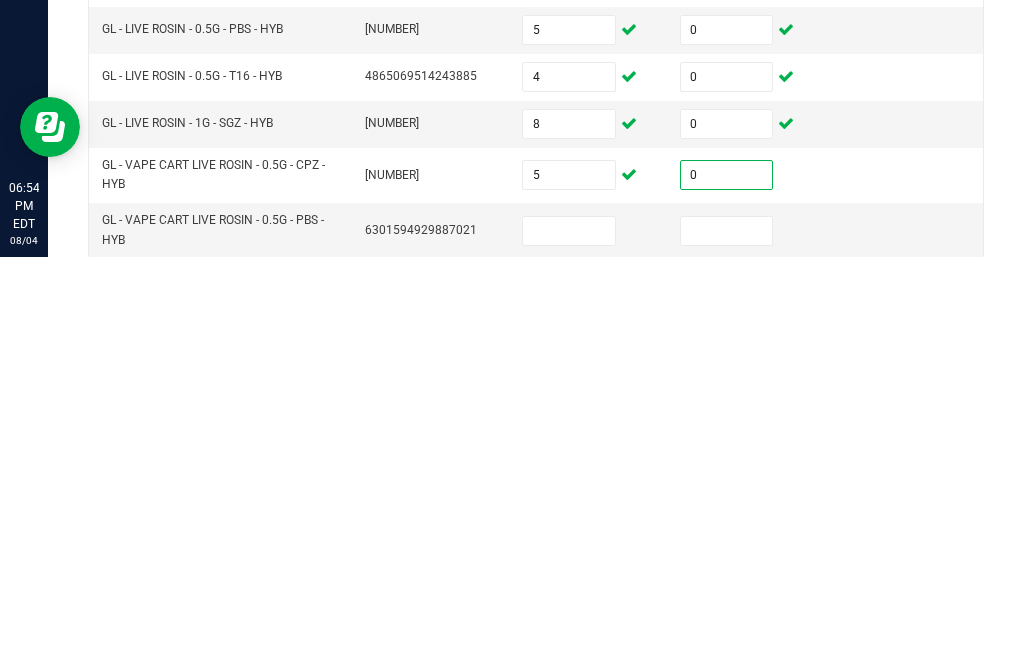 click at bounding box center (569, 639) 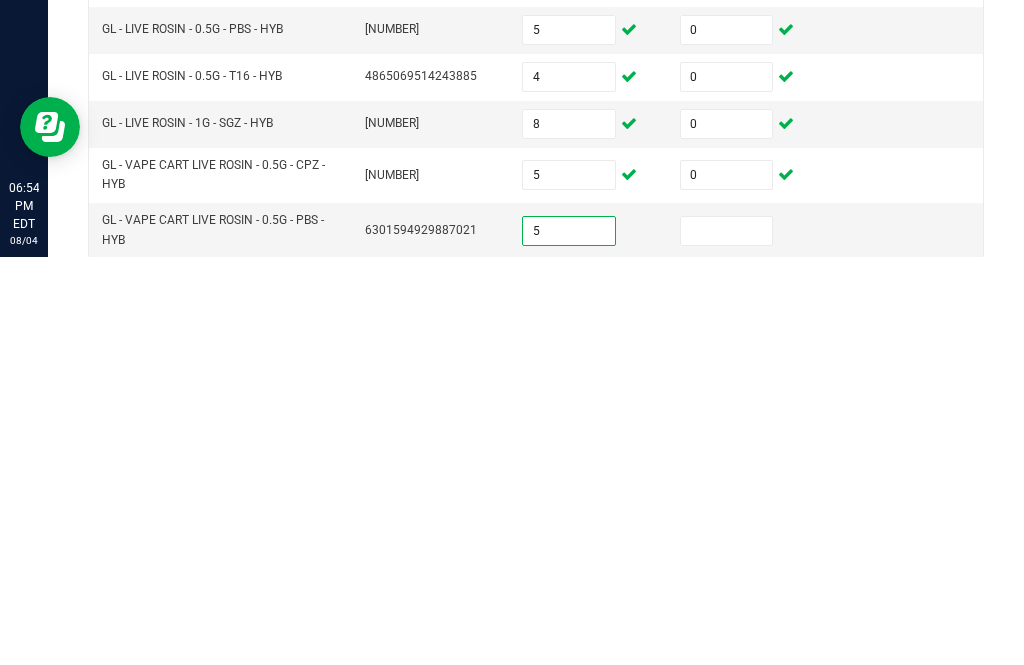 click at bounding box center [727, 639] 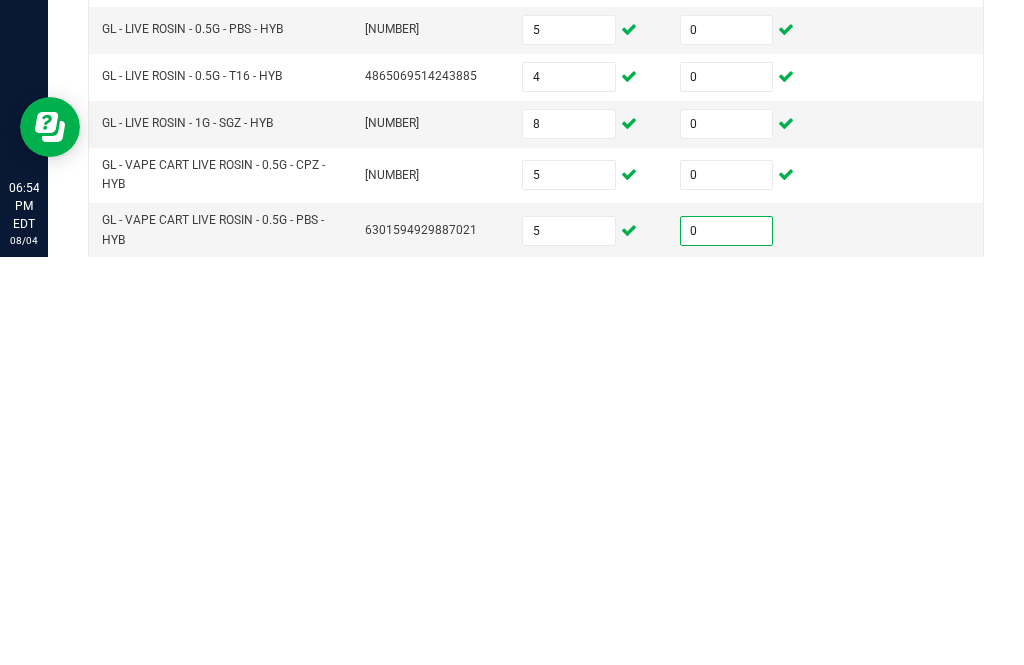 click on "12" 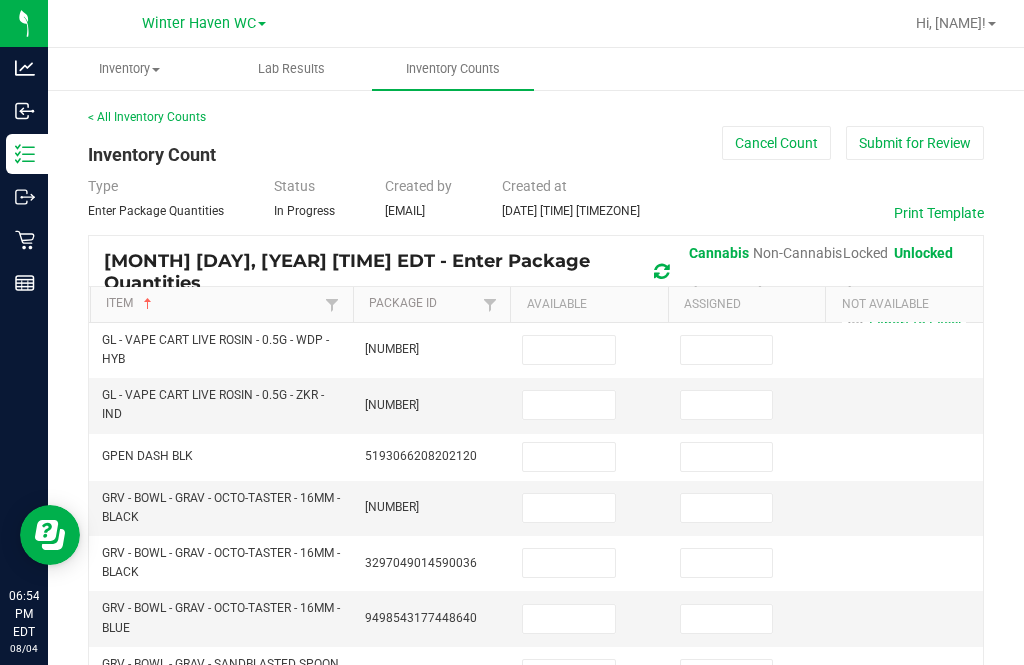 scroll, scrollTop: 0, scrollLeft: 0, axis: both 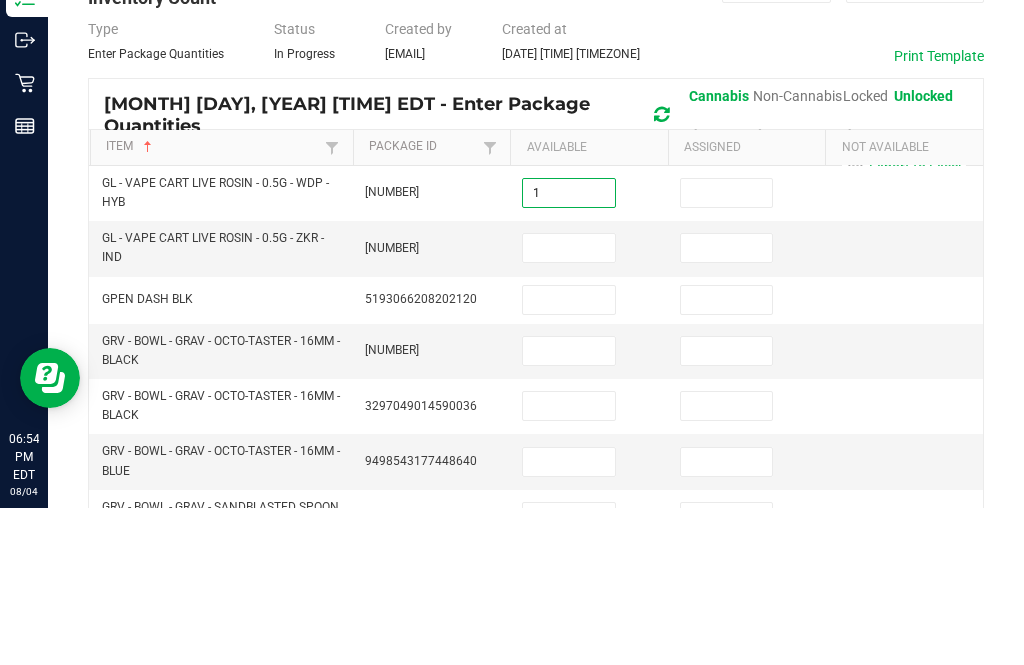 click at bounding box center [727, 350] 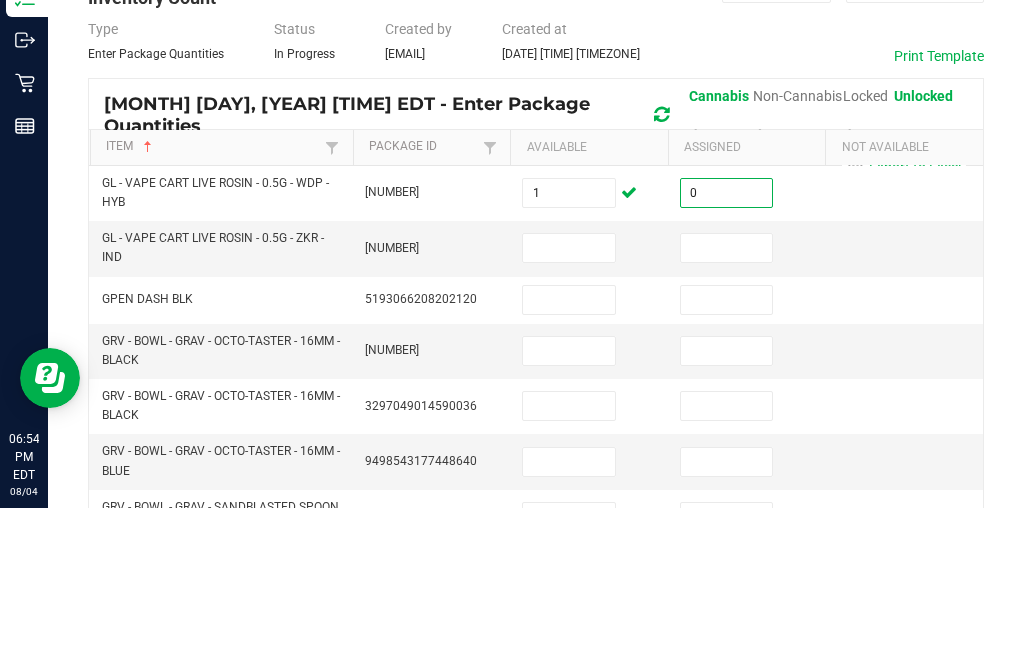 click at bounding box center (569, 405) 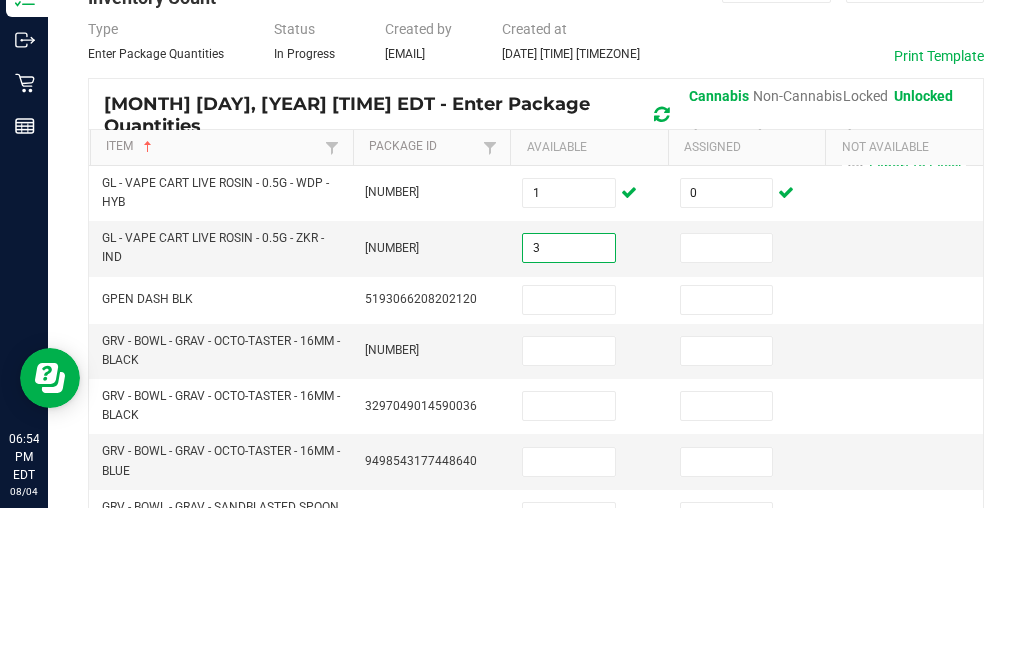 click at bounding box center (727, 405) 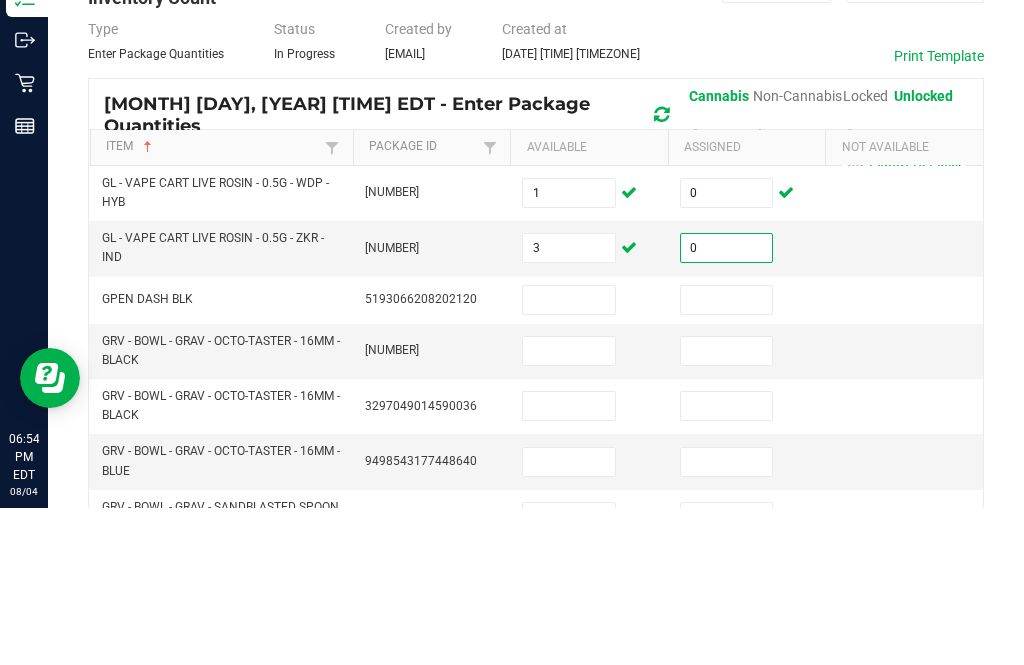 click at bounding box center [569, 457] 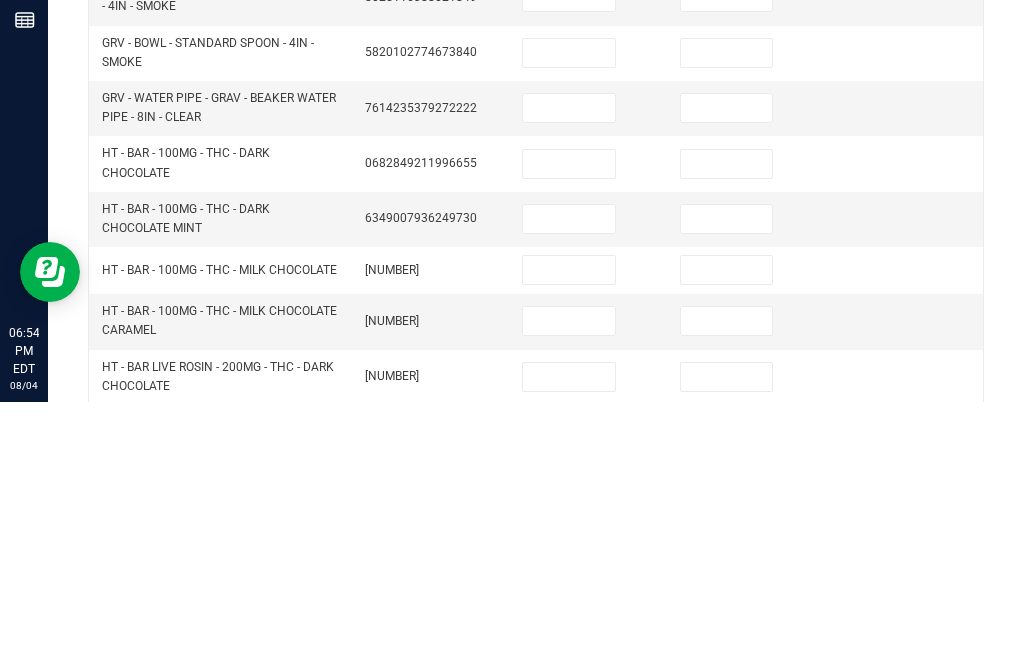 scroll, scrollTop: 582, scrollLeft: 0, axis: vertical 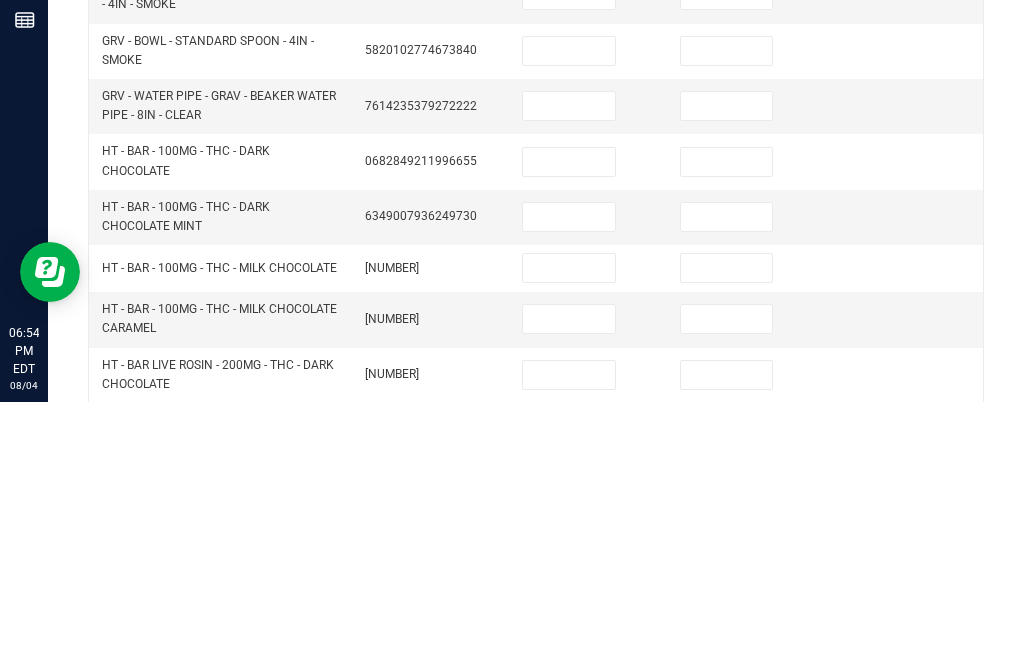click at bounding box center (569, 369) 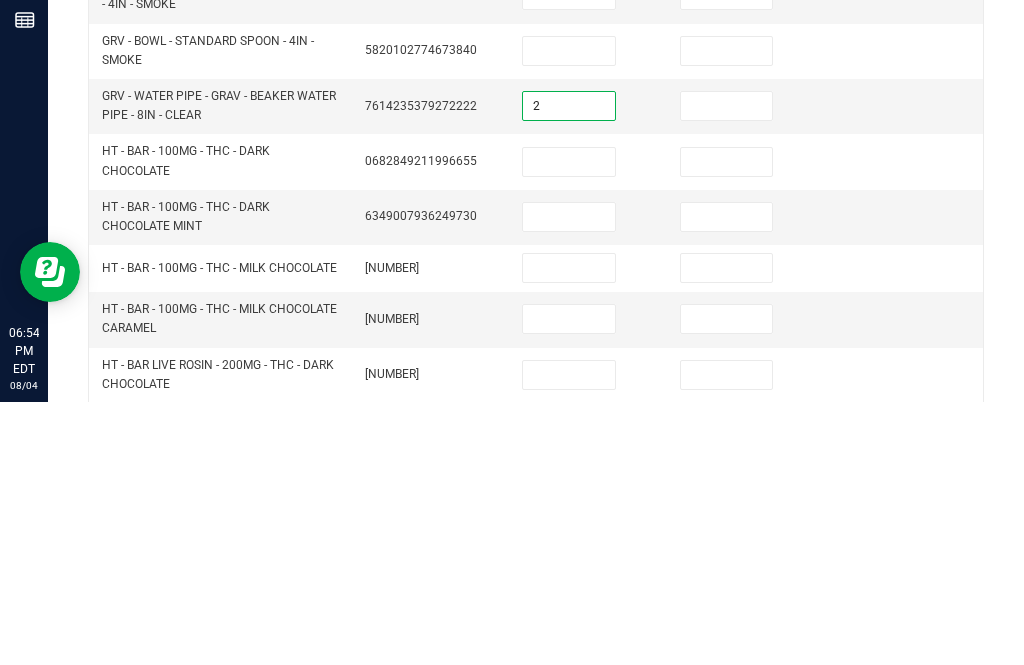 click at bounding box center (727, 369) 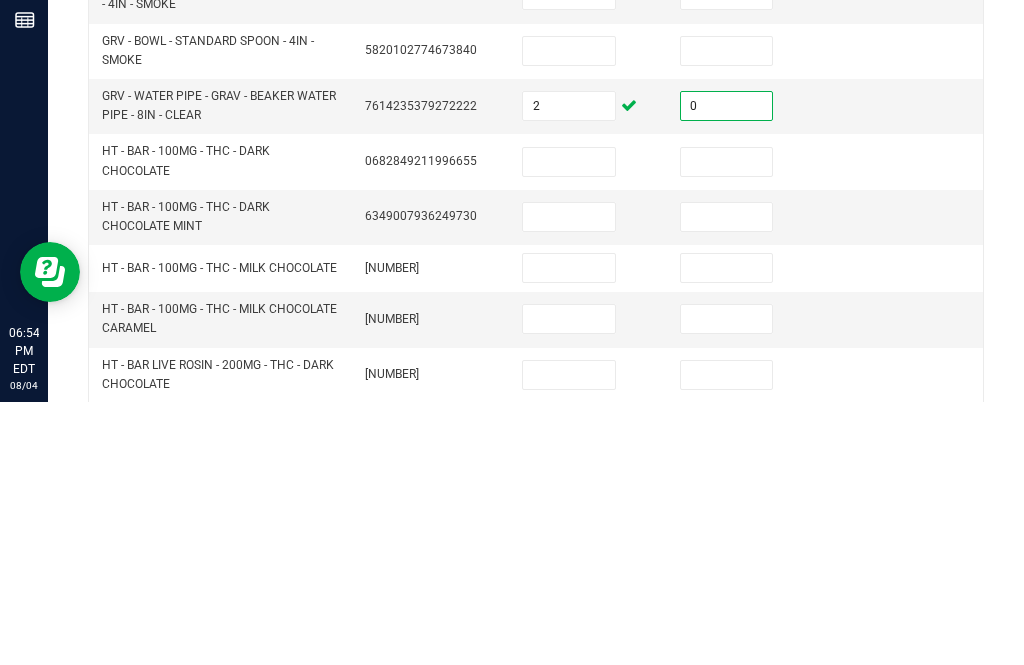 click at bounding box center [569, 425] 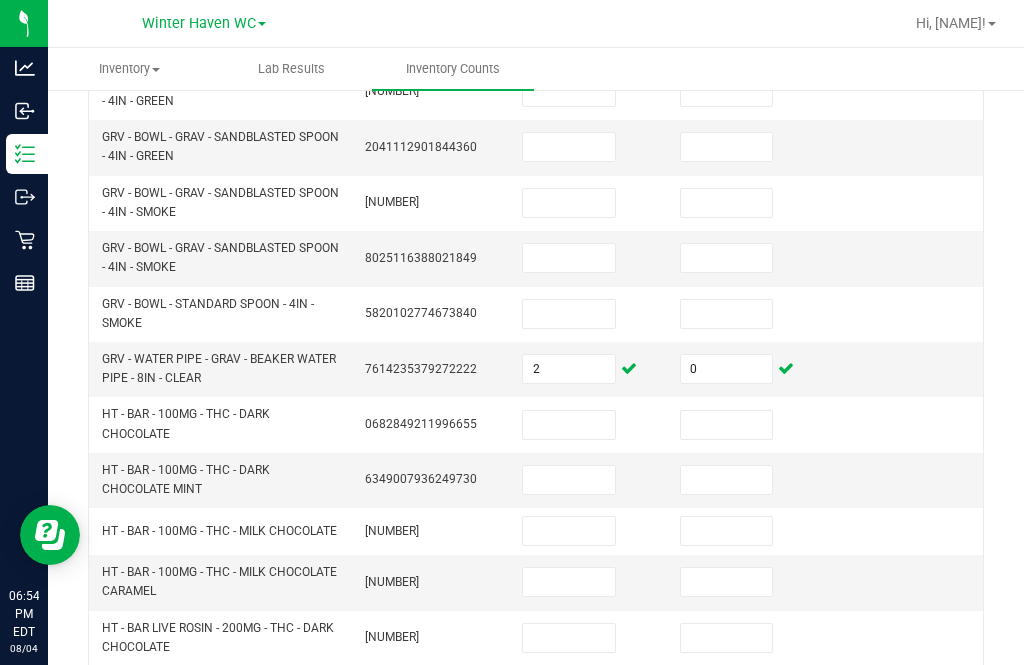 click at bounding box center [569, 425] 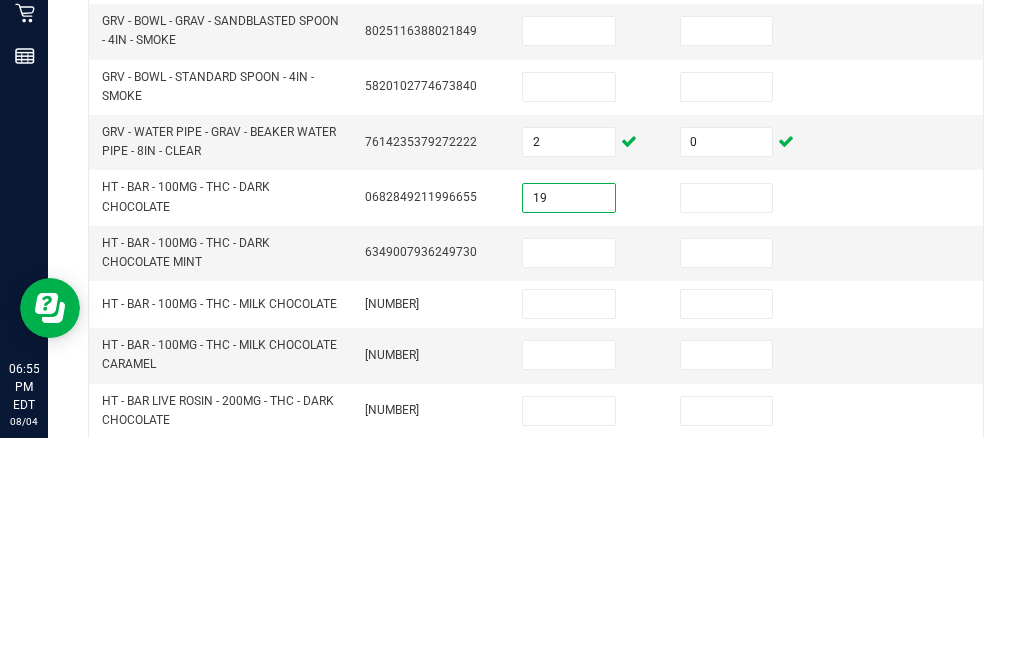 click at bounding box center (727, 425) 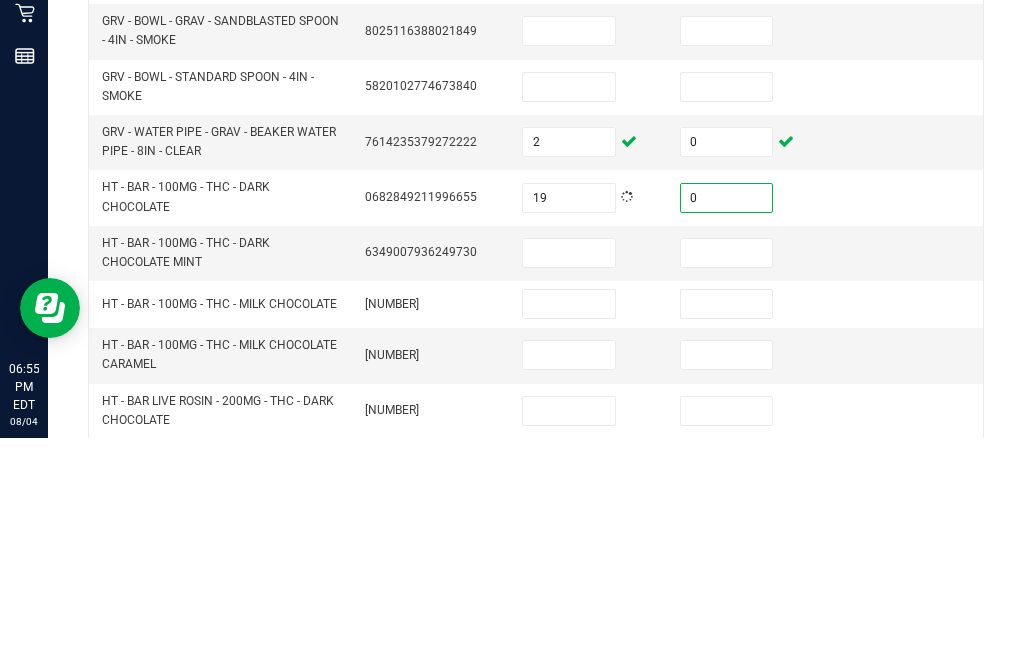 click at bounding box center [569, 480] 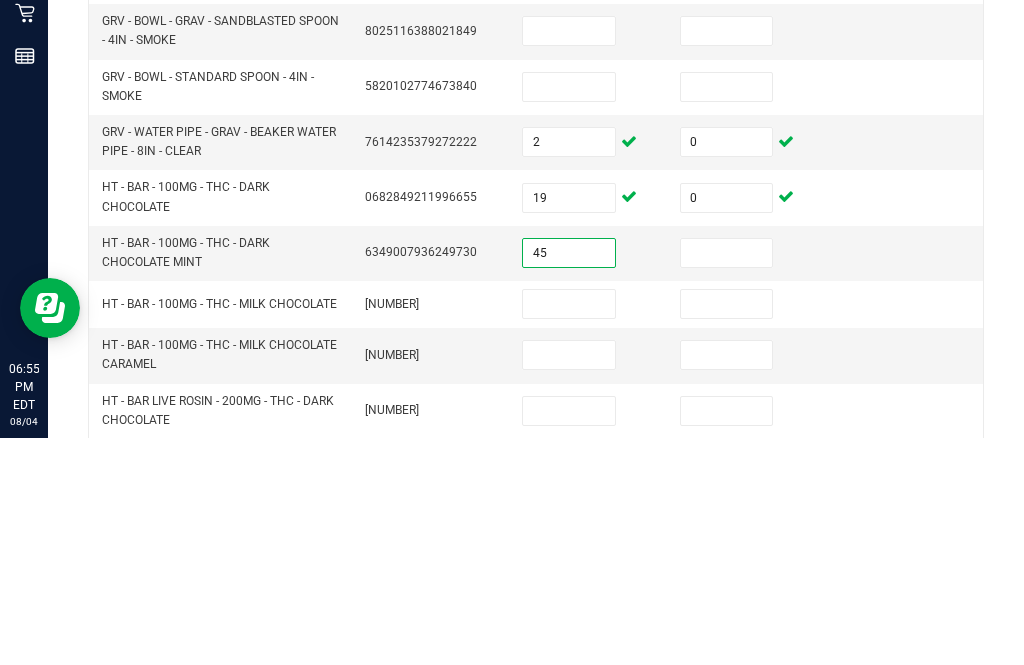 click at bounding box center [727, 480] 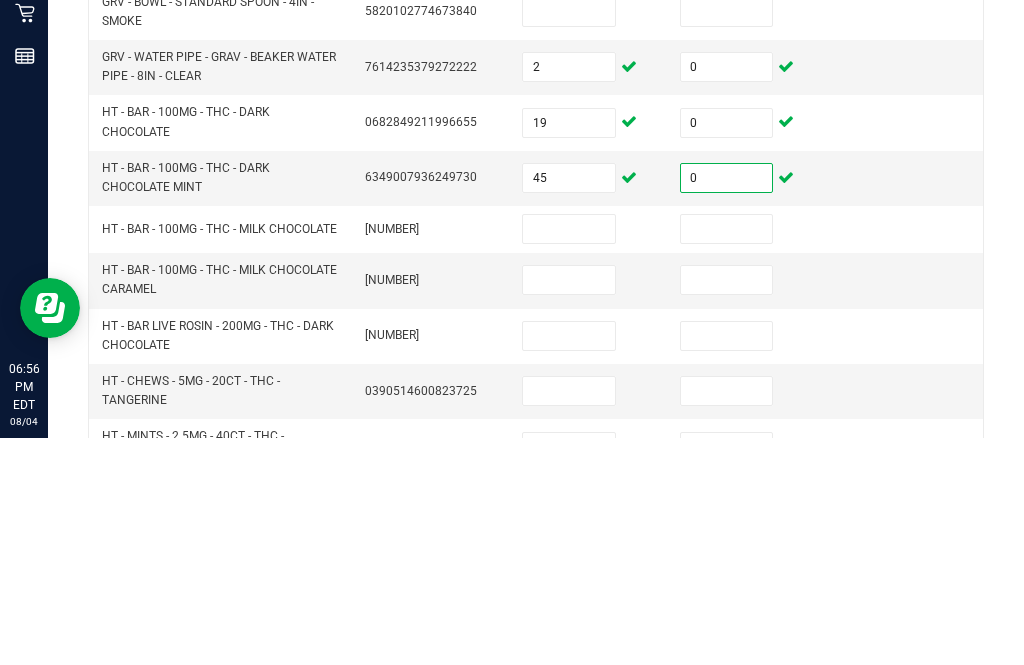 scroll, scrollTop: 657, scrollLeft: 0, axis: vertical 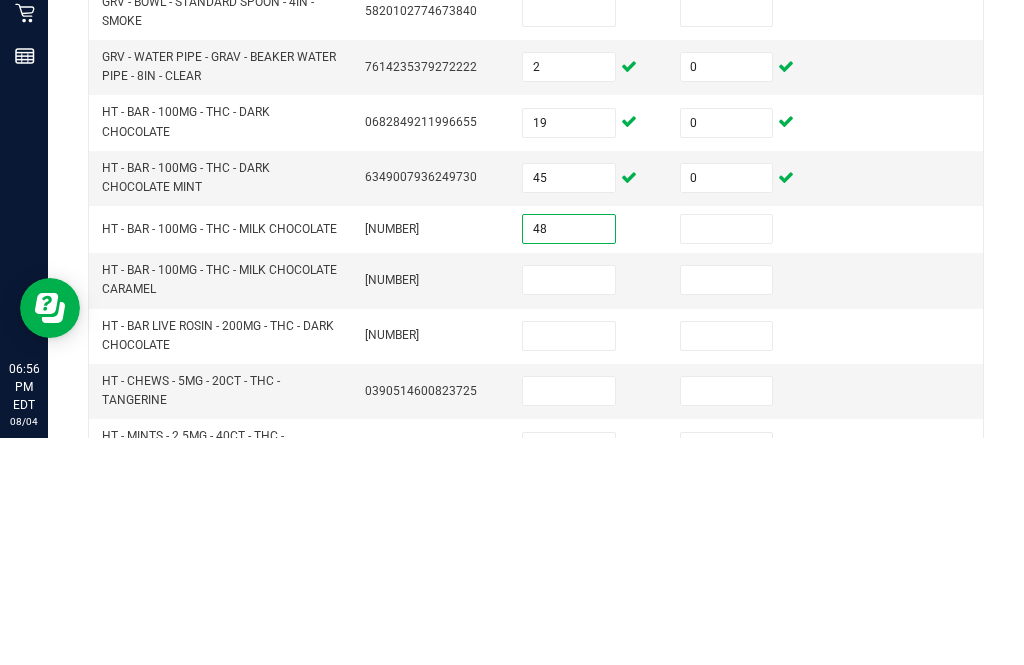 click at bounding box center [727, 456] 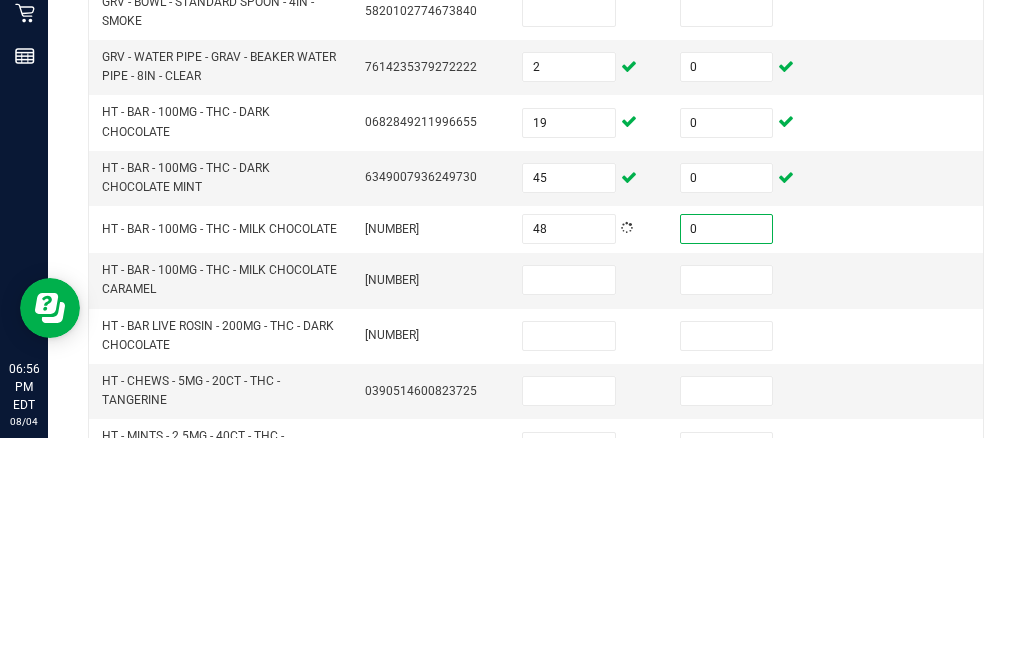 click at bounding box center (569, 507) 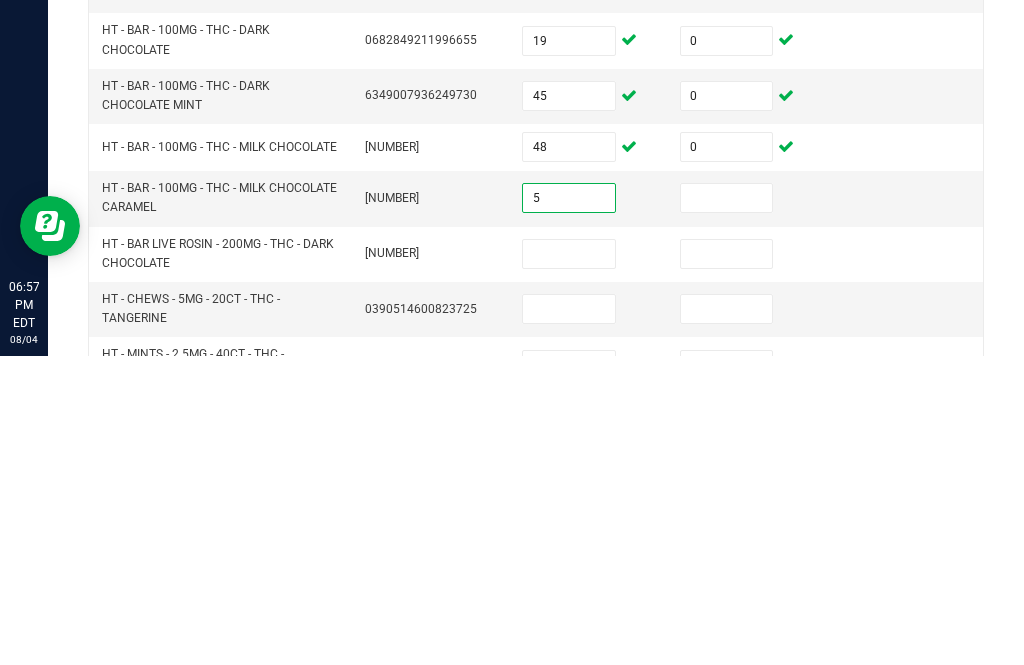 click at bounding box center [727, 507] 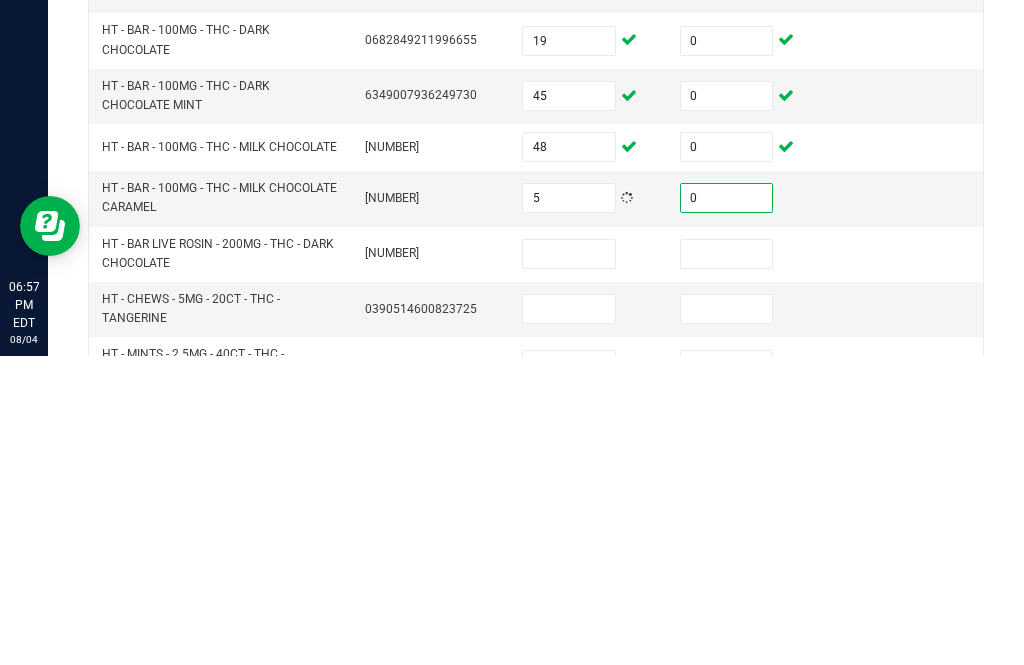 click at bounding box center [569, 563] 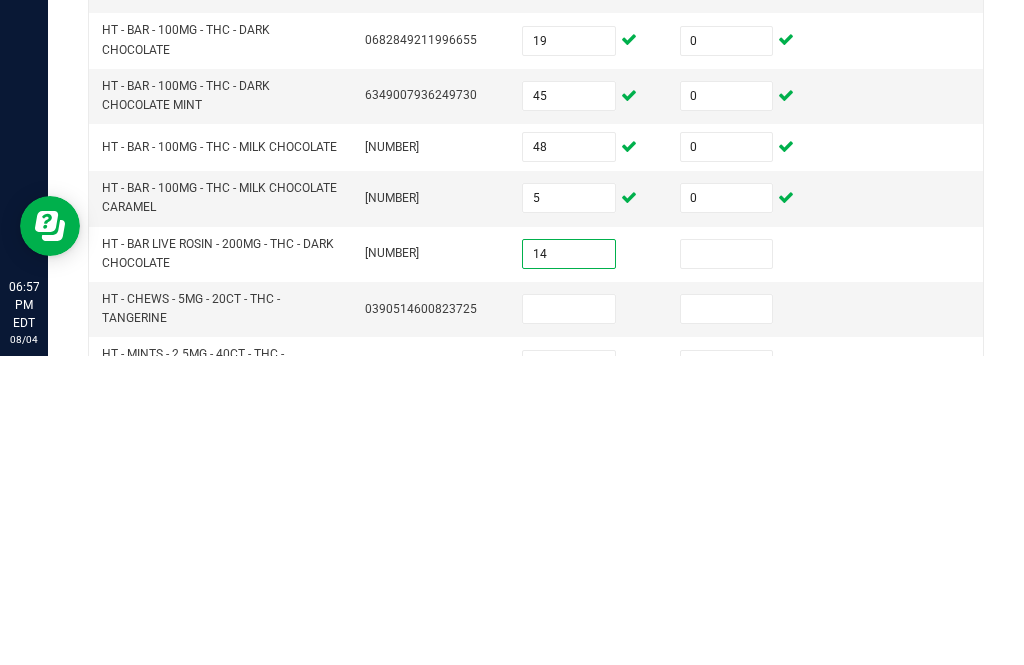 click at bounding box center (727, 563) 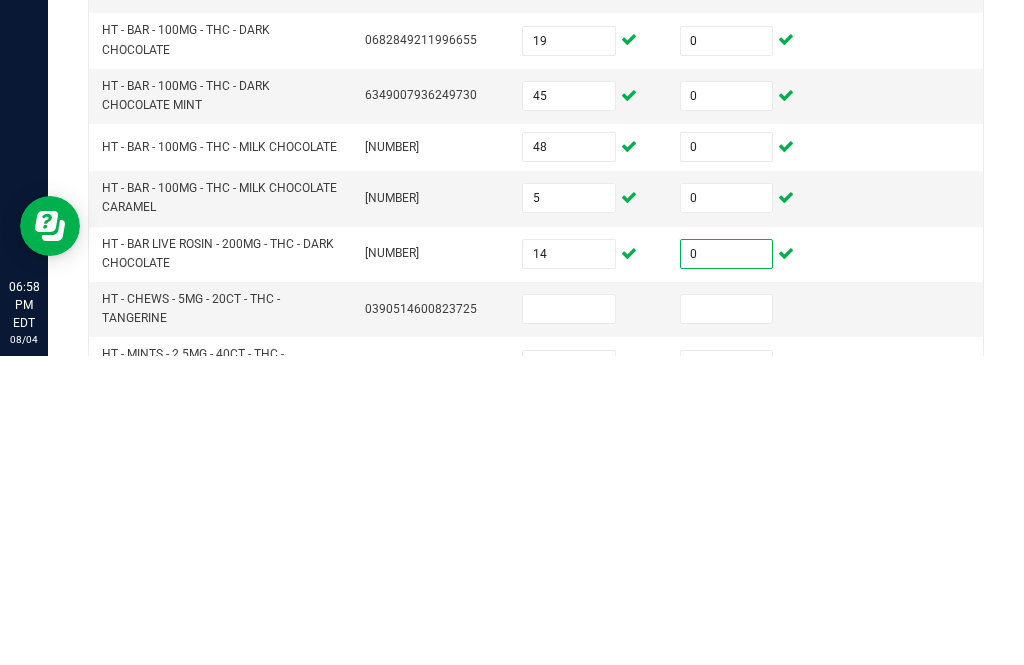click at bounding box center [569, 618] 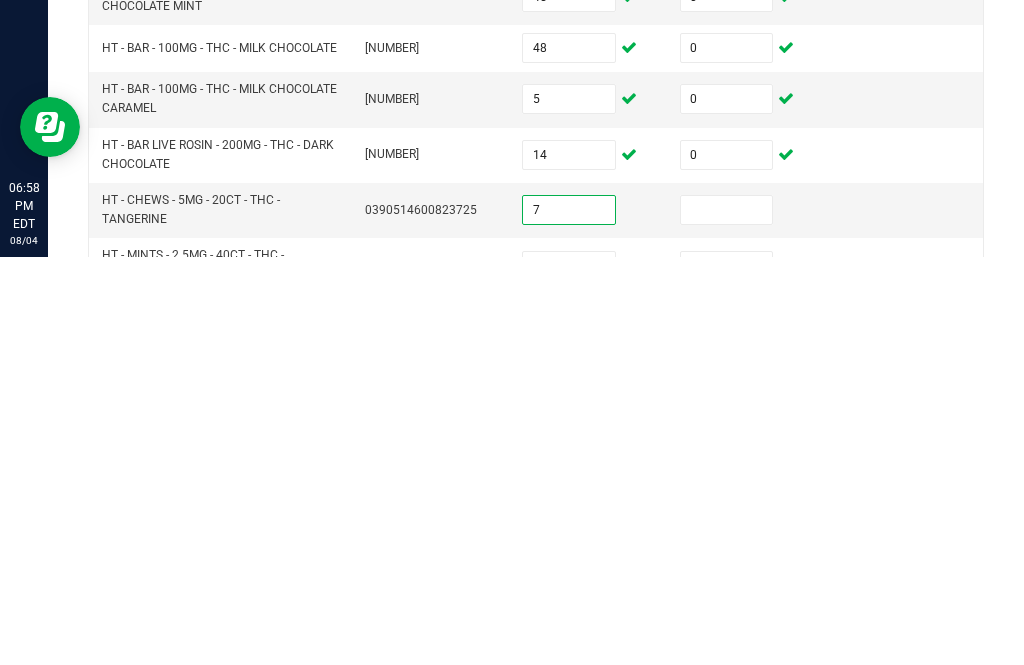 click at bounding box center [747, 618] 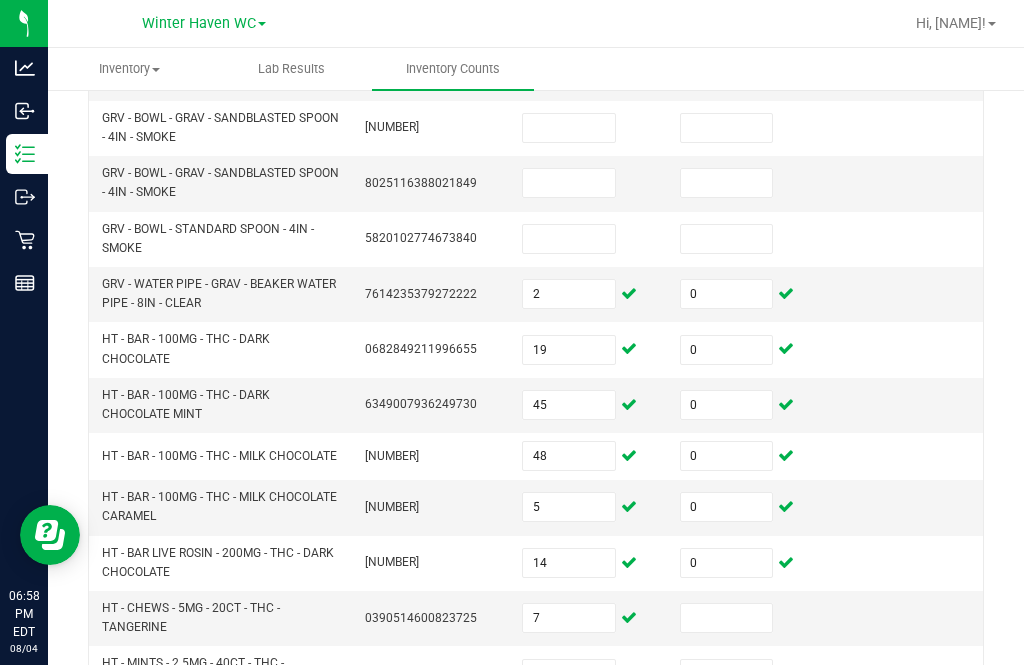 click at bounding box center [727, 618] 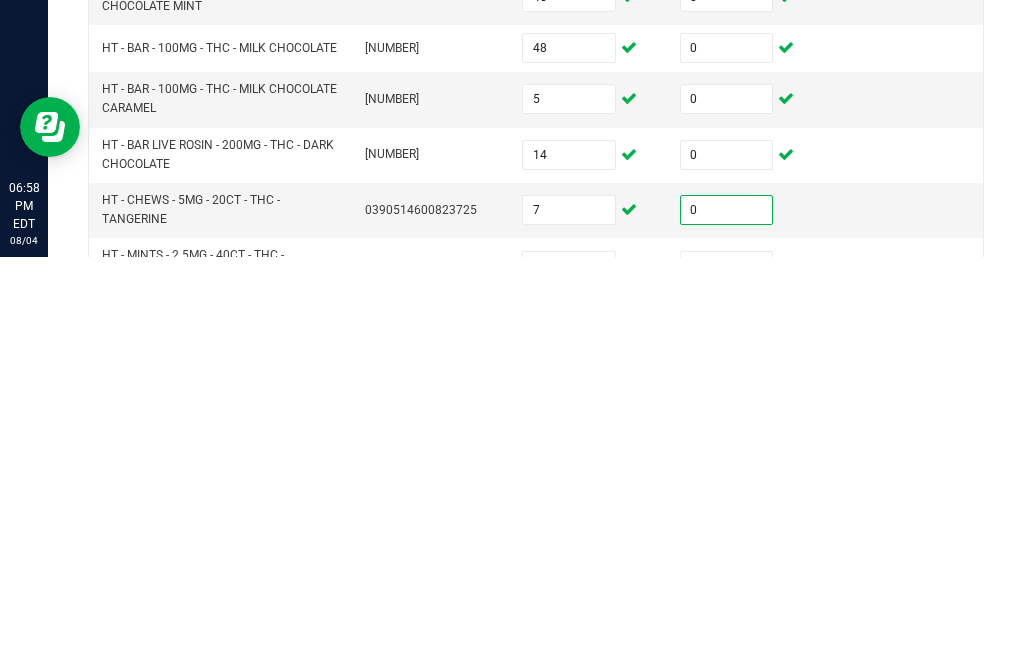 click at bounding box center (569, 674) 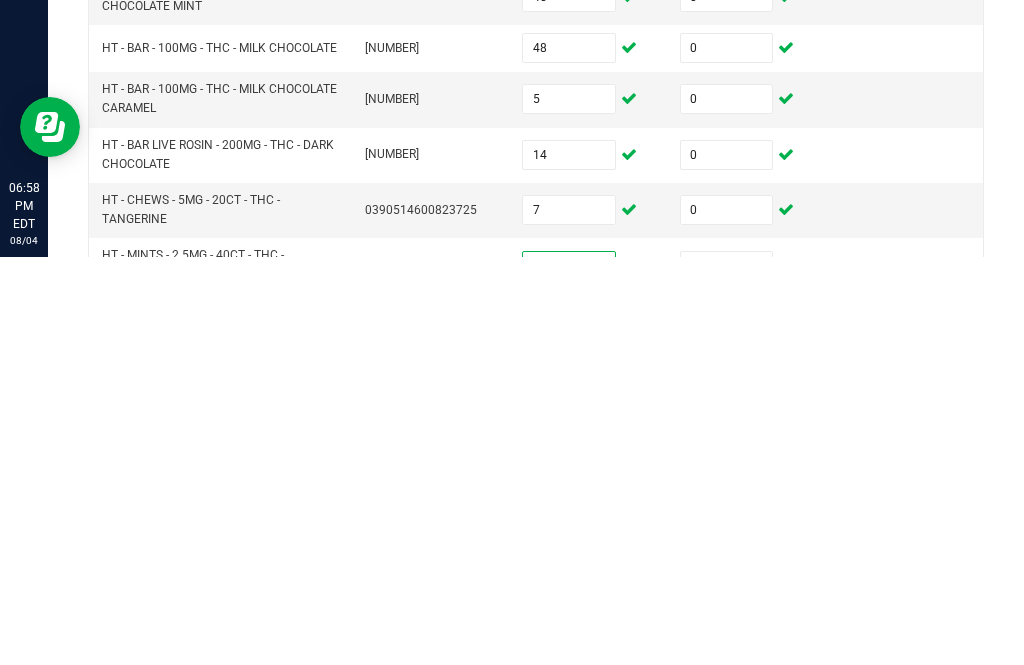 click at bounding box center [727, 674] 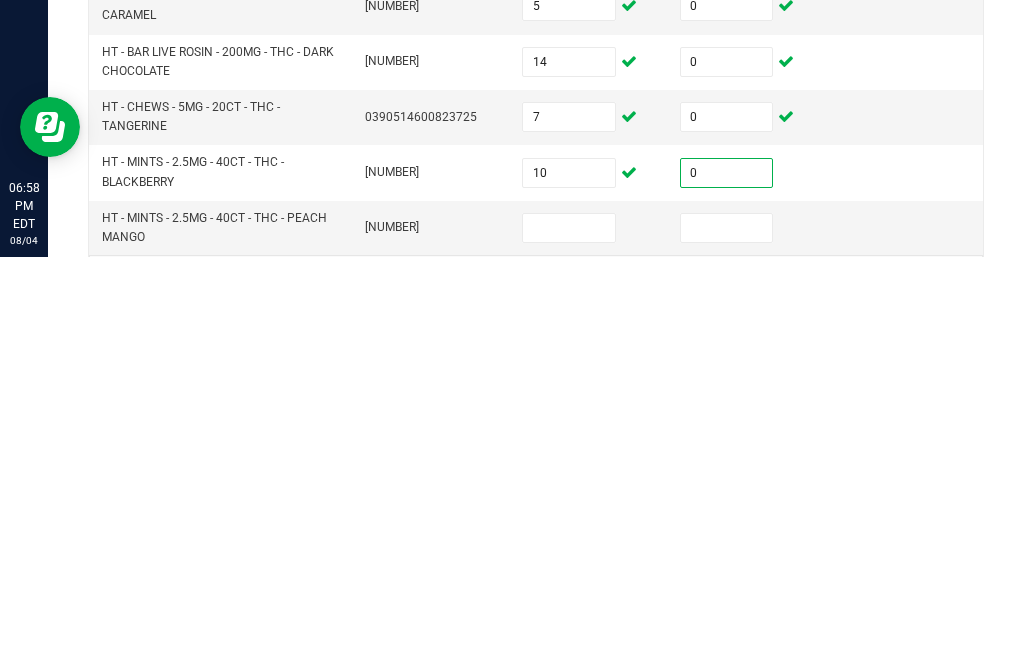 scroll, scrollTop: 749, scrollLeft: 0, axis: vertical 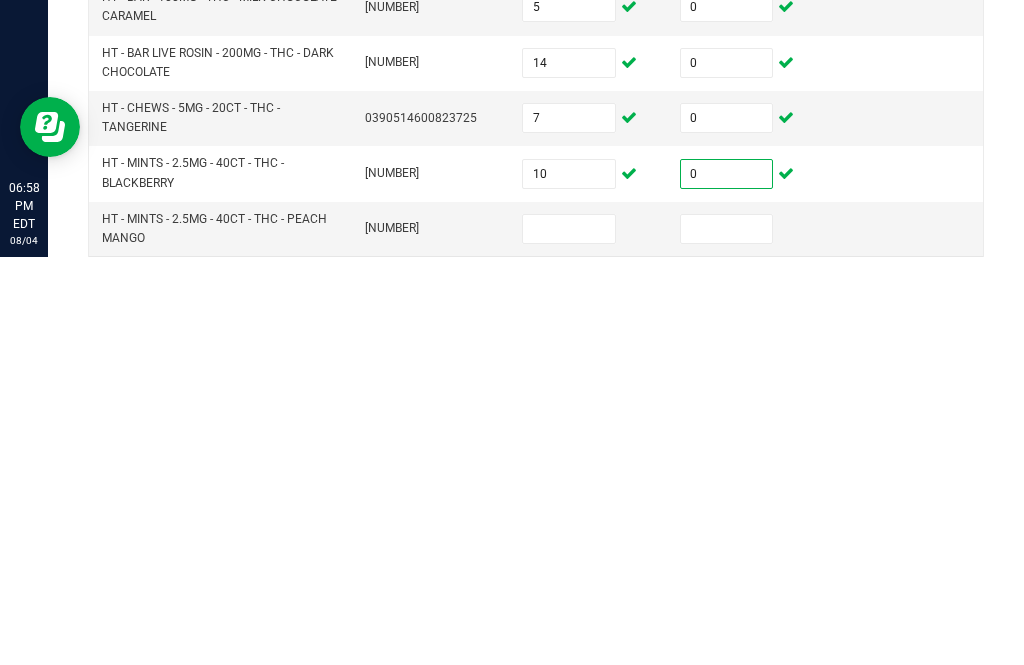 click at bounding box center [569, 637] 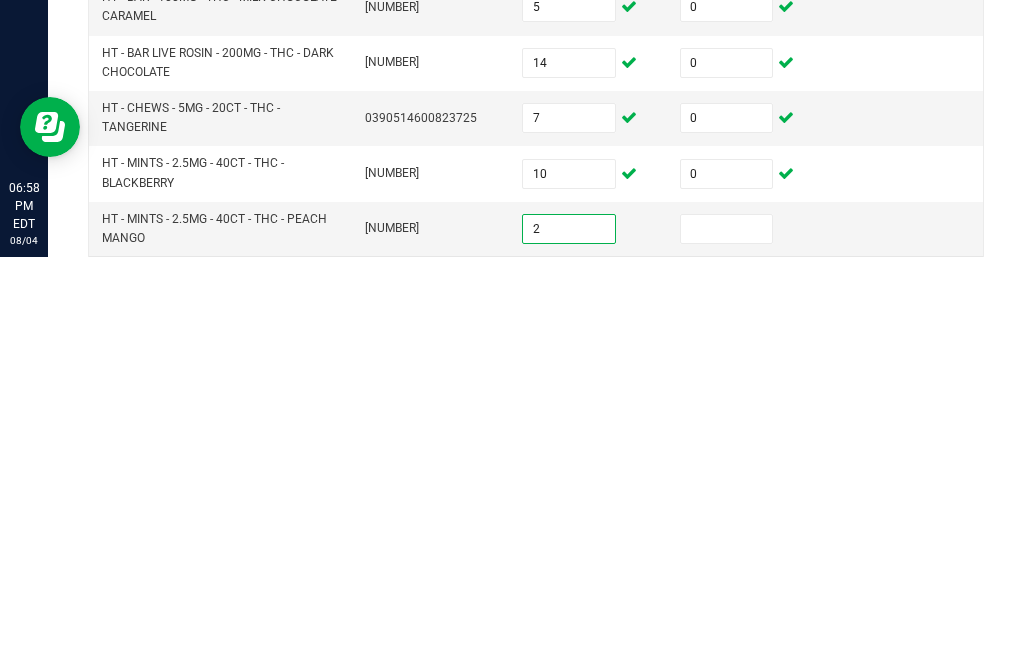 click at bounding box center (727, 637) 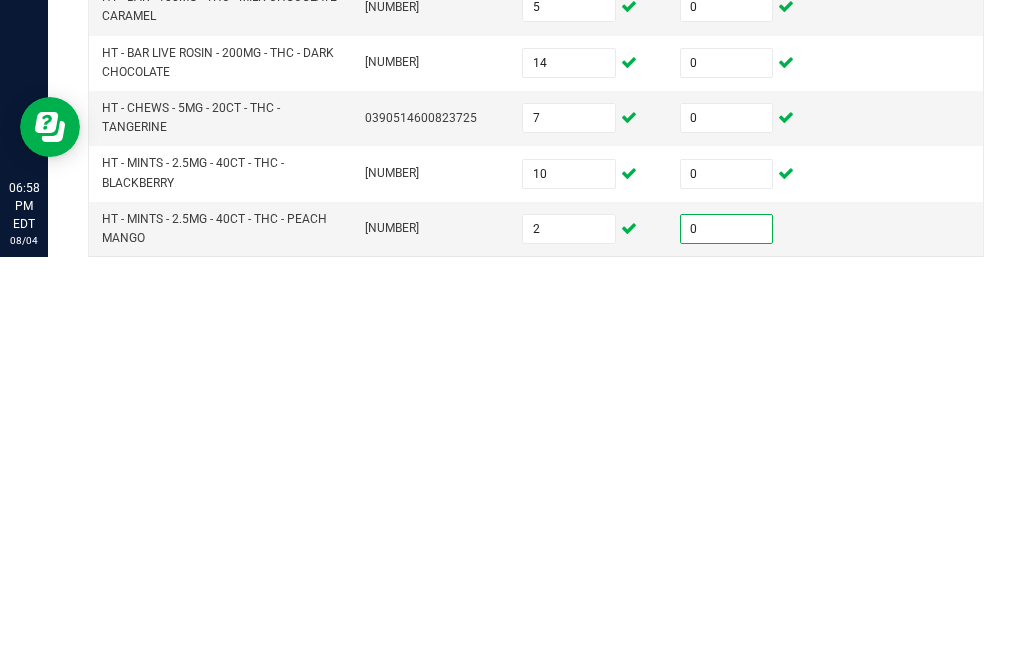 click on "13" 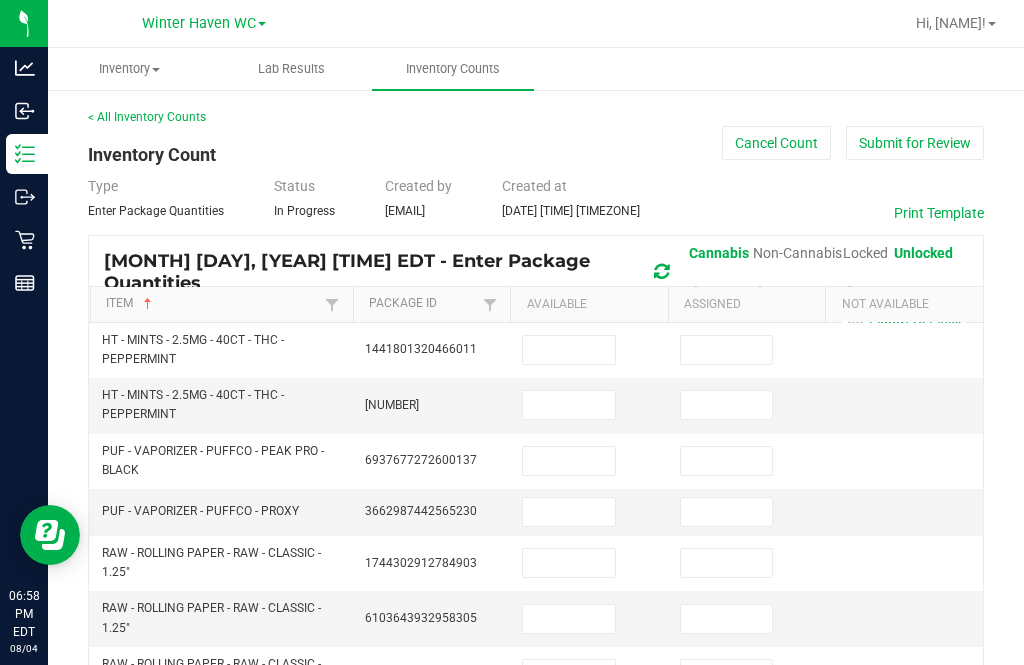 scroll, scrollTop: 0, scrollLeft: 0, axis: both 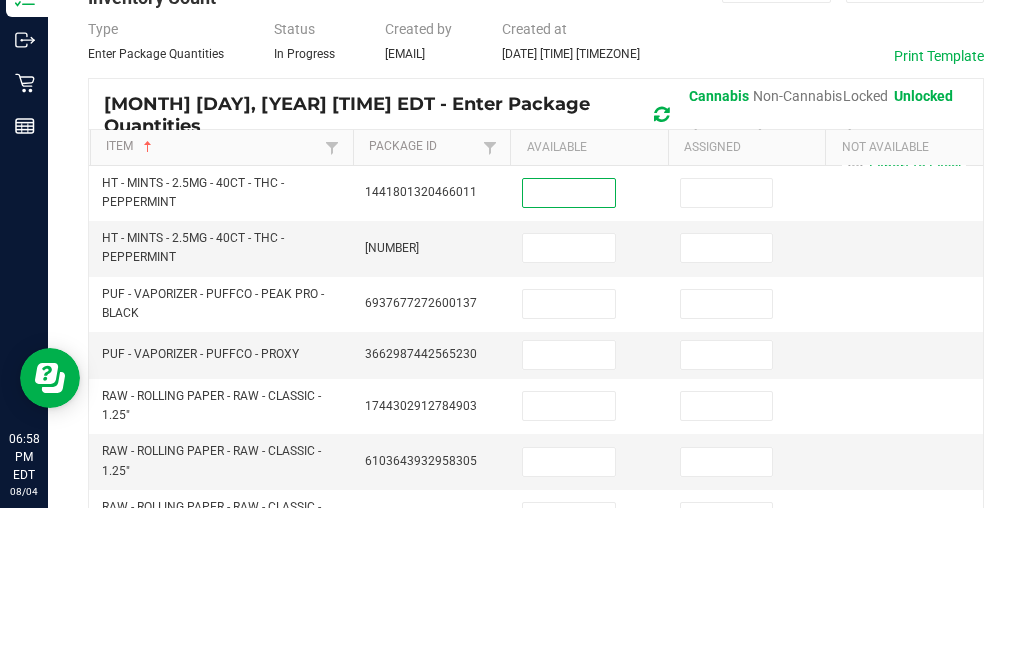 click at bounding box center [569, 405] 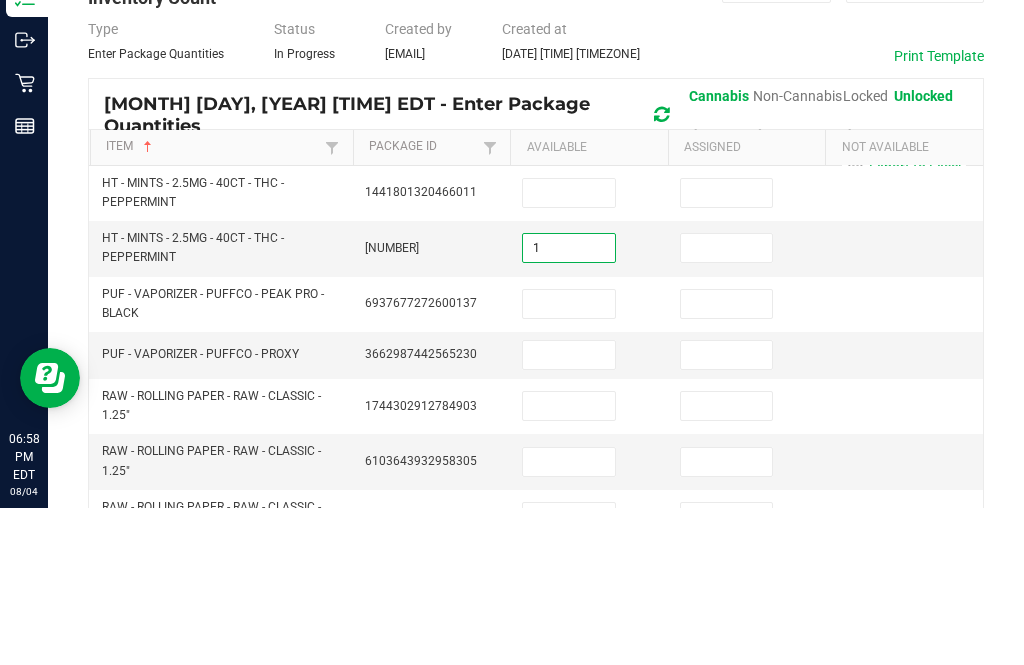 click at bounding box center [727, 405] 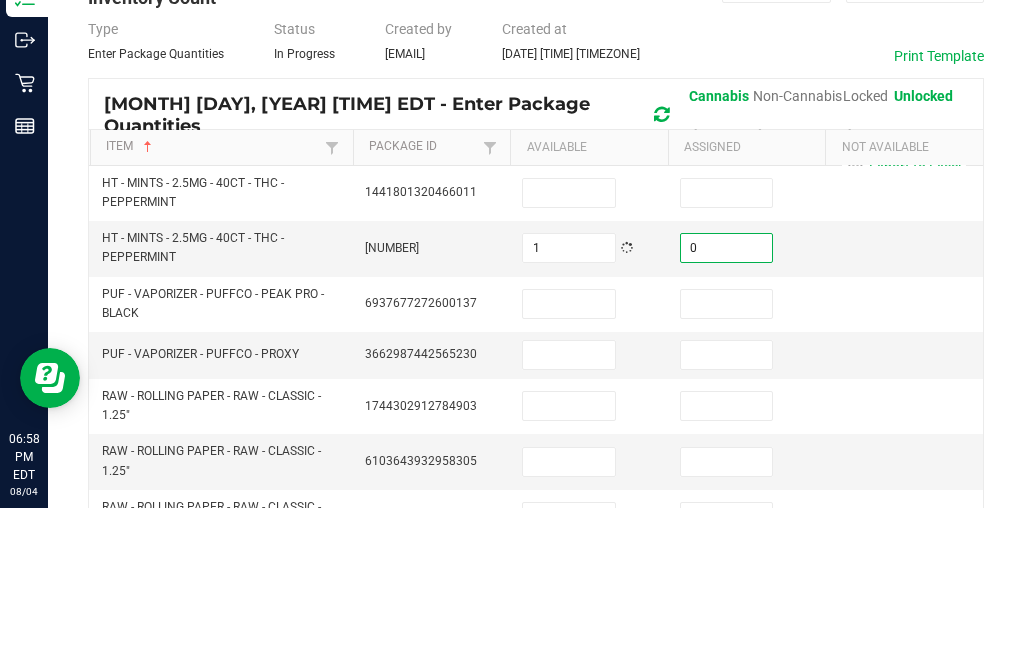 click at bounding box center [569, 350] 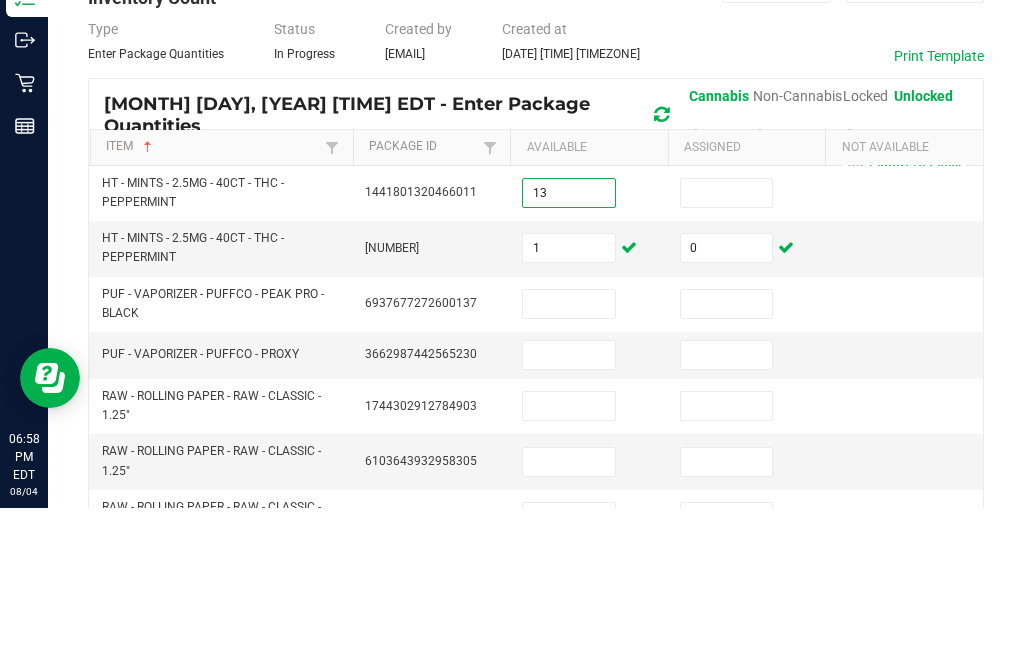 click at bounding box center [727, 350] 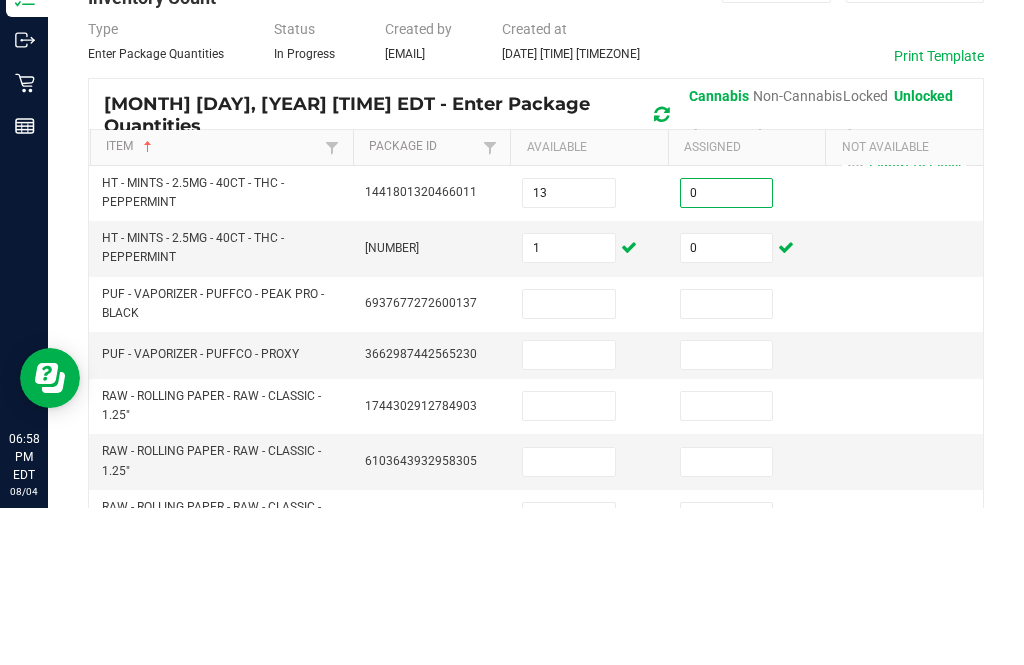 click at bounding box center (569, 461) 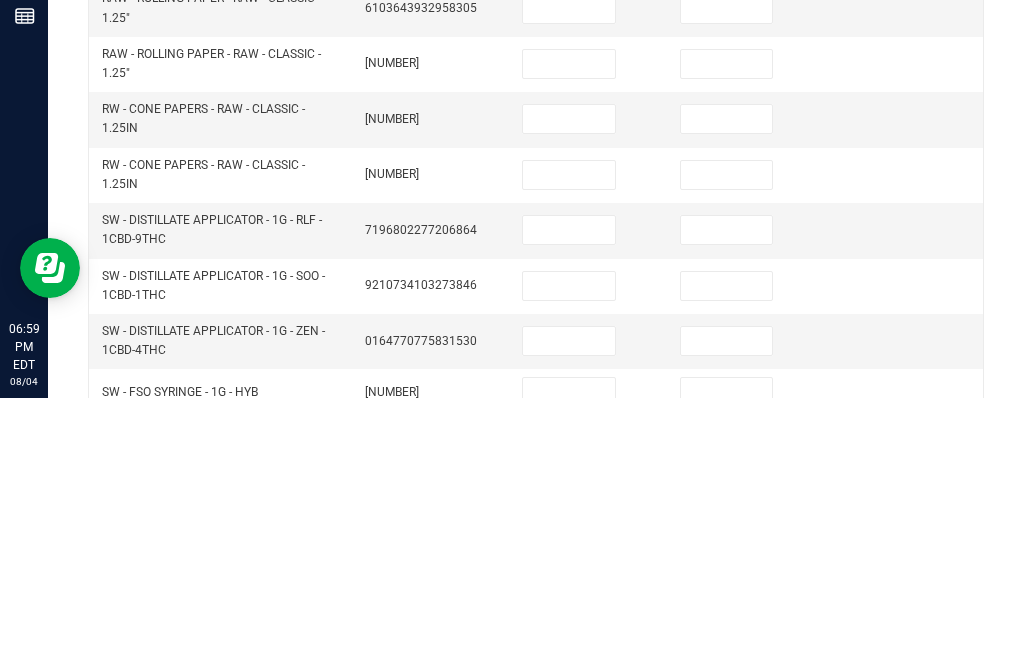 scroll, scrollTop: 341, scrollLeft: 0, axis: vertical 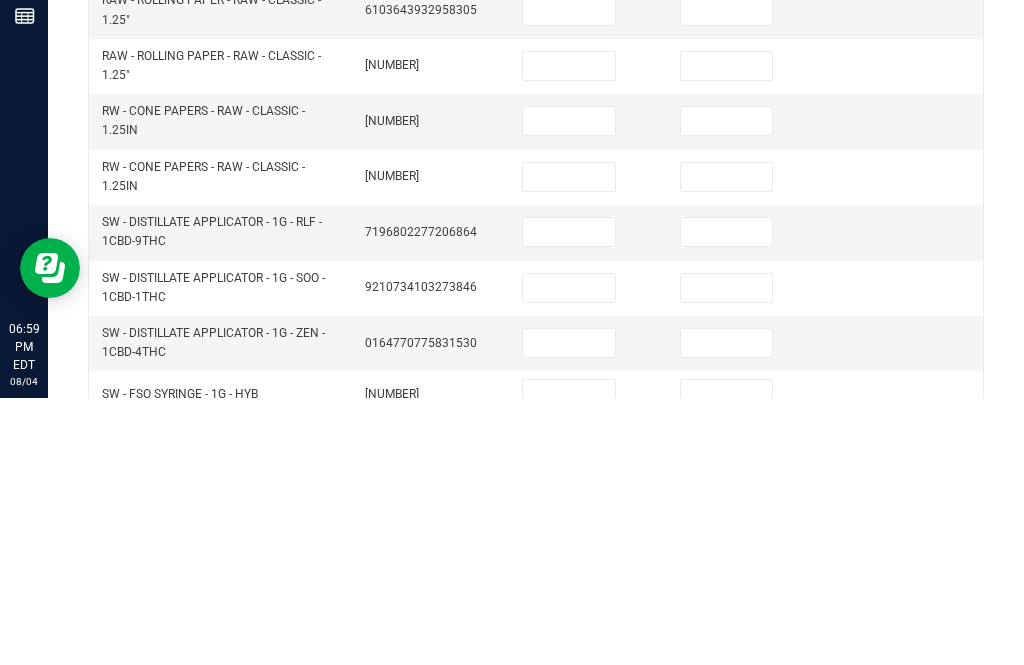 click at bounding box center (569, 499) 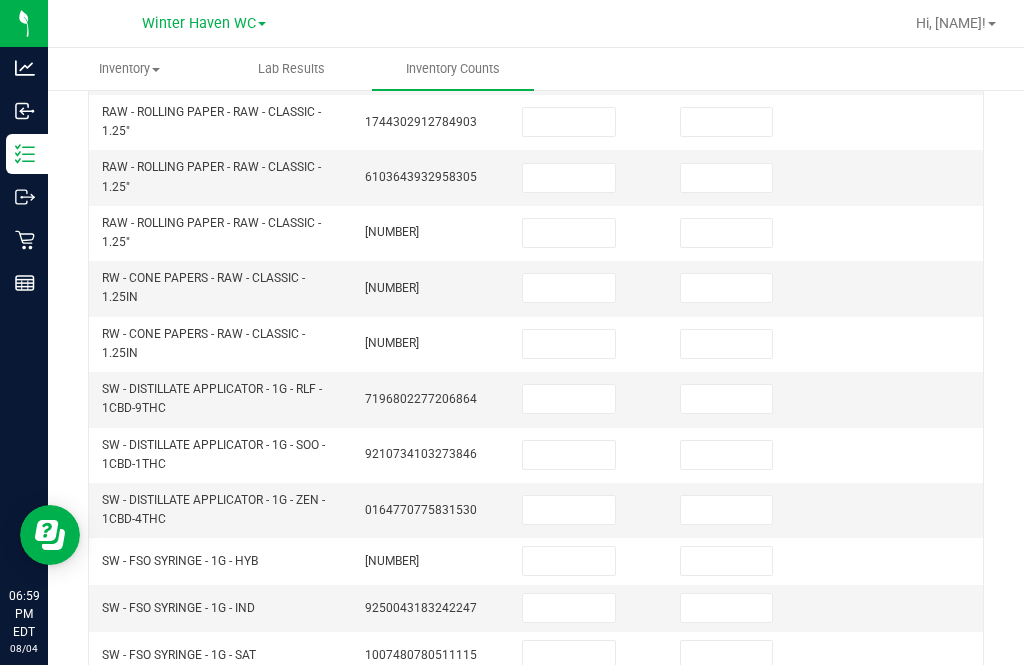 scroll, scrollTop: 417, scrollLeft: 0, axis: vertical 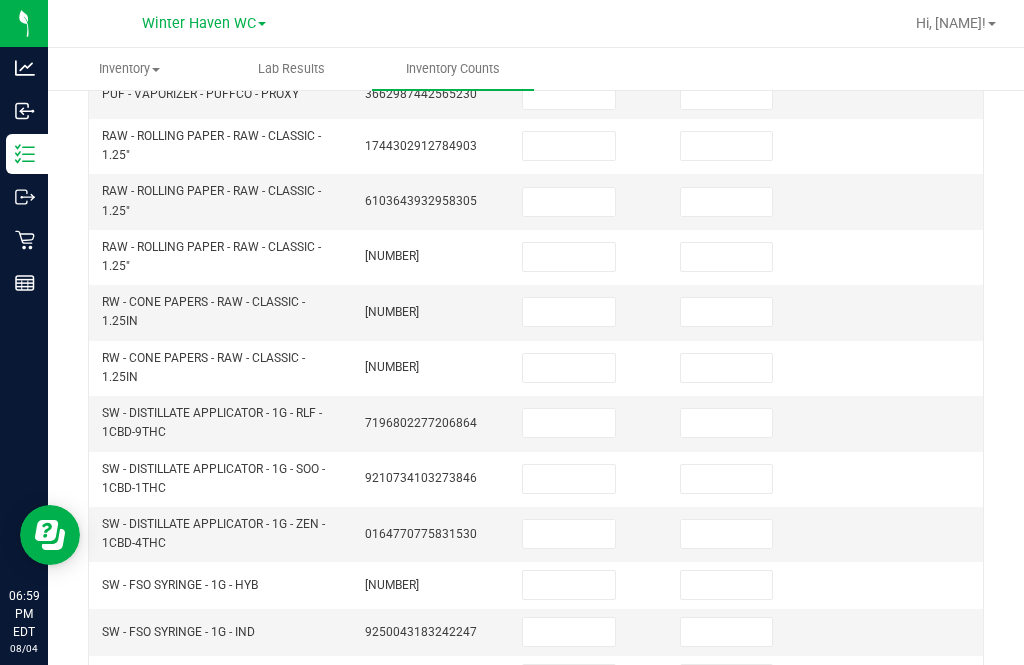 click at bounding box center [569, 423] 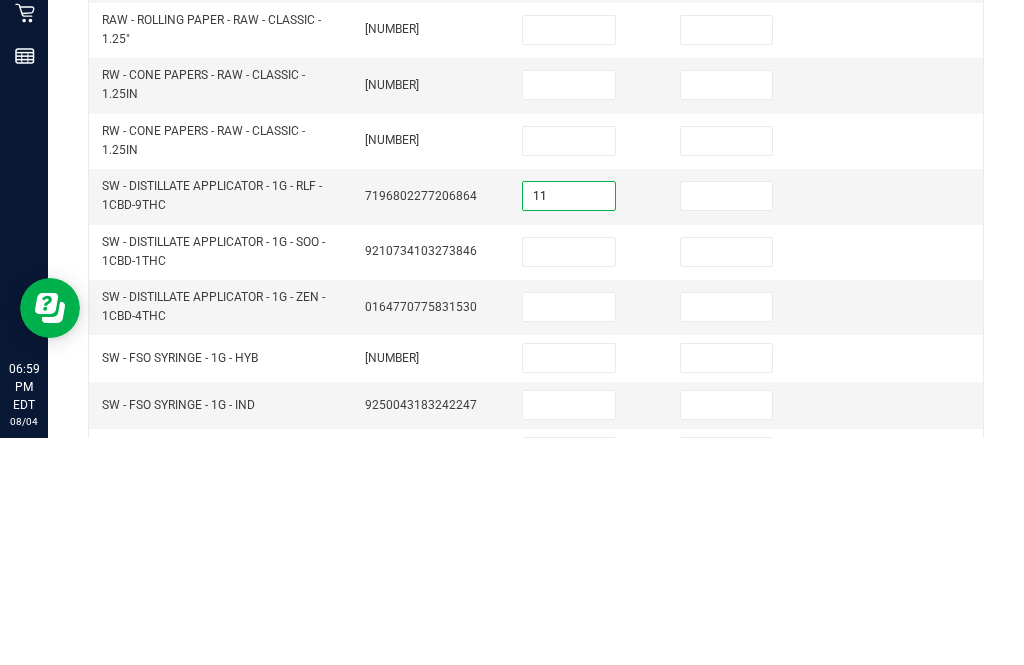 click at bounding box center [727, 423] 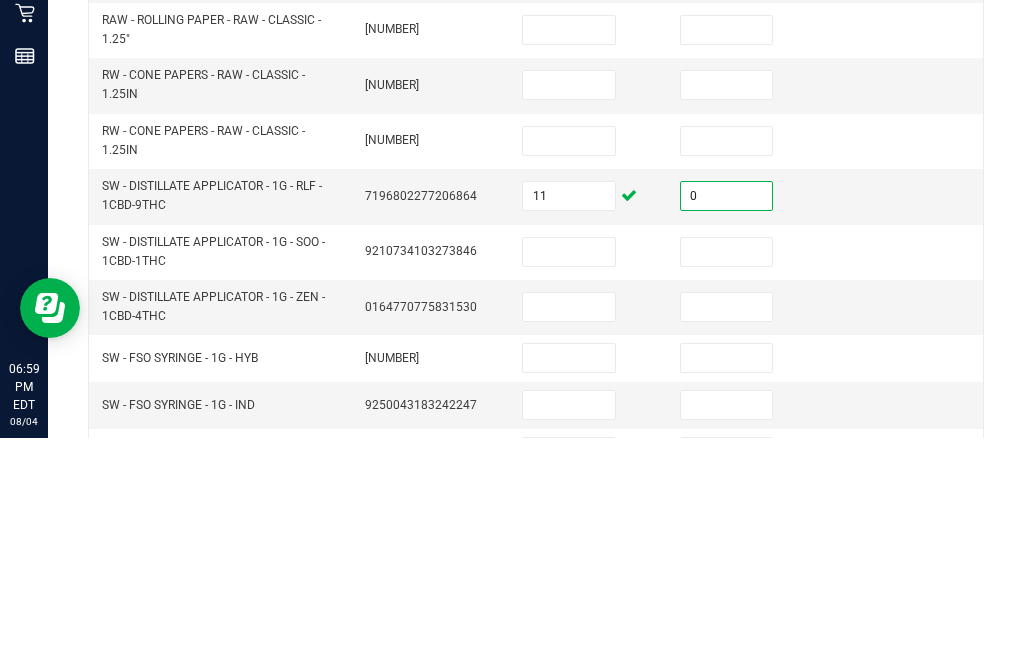 click at bounding box center (569, 479) 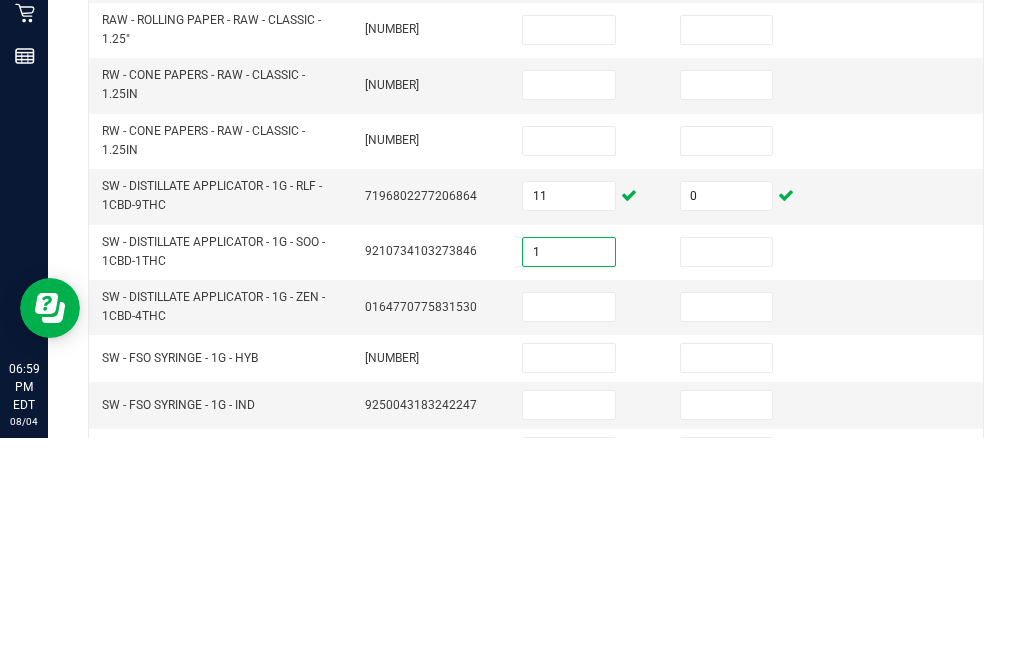 click at bounding box center [727, 479] 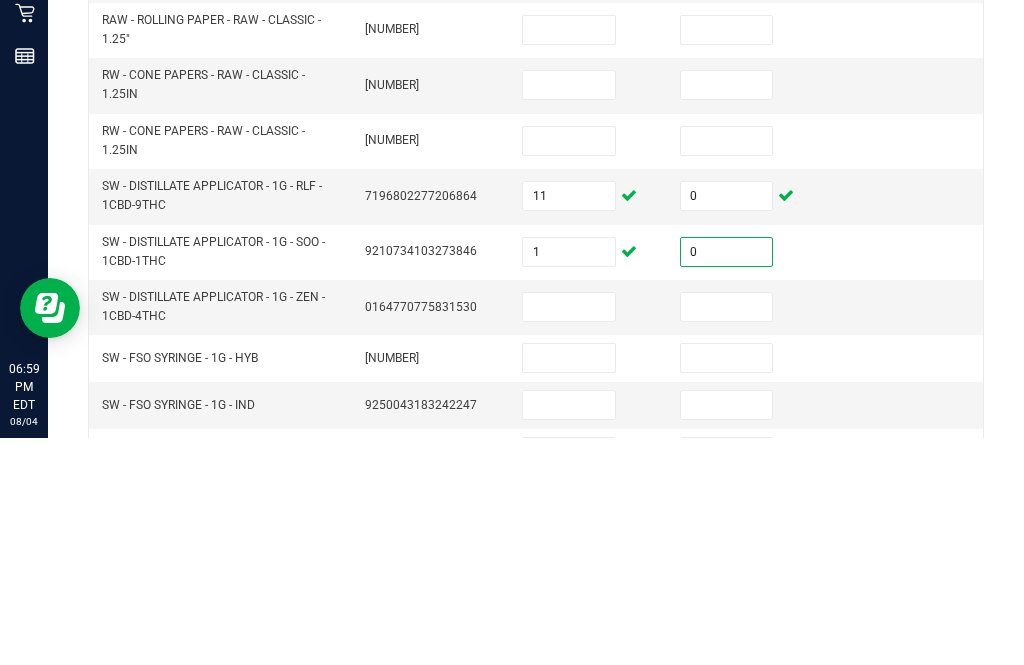 click at bounding box center [569, 534] 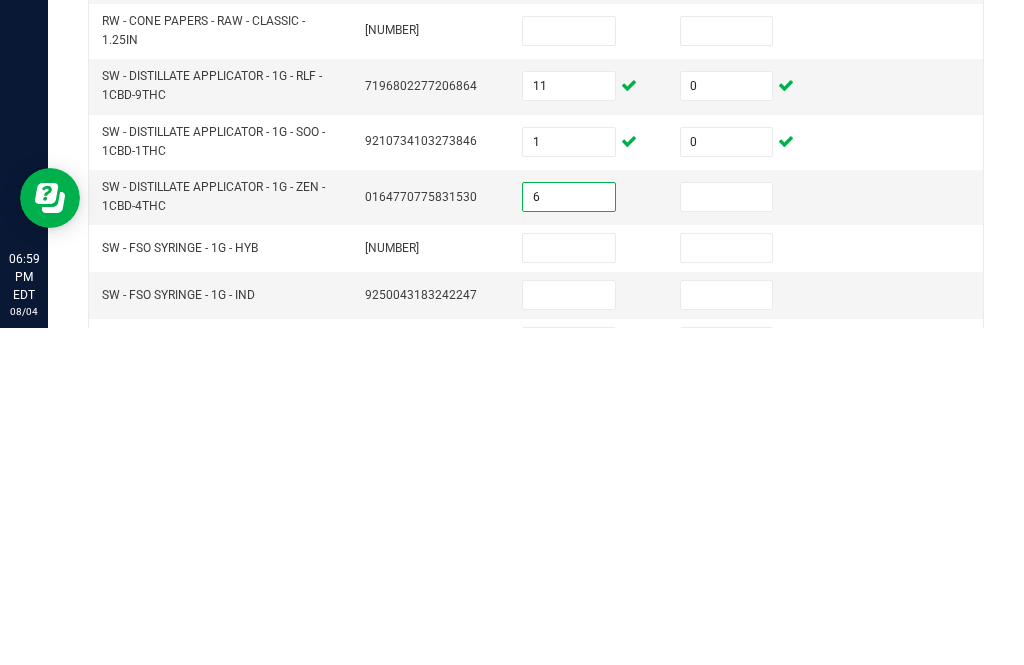 click at bounding box center (727, 534) 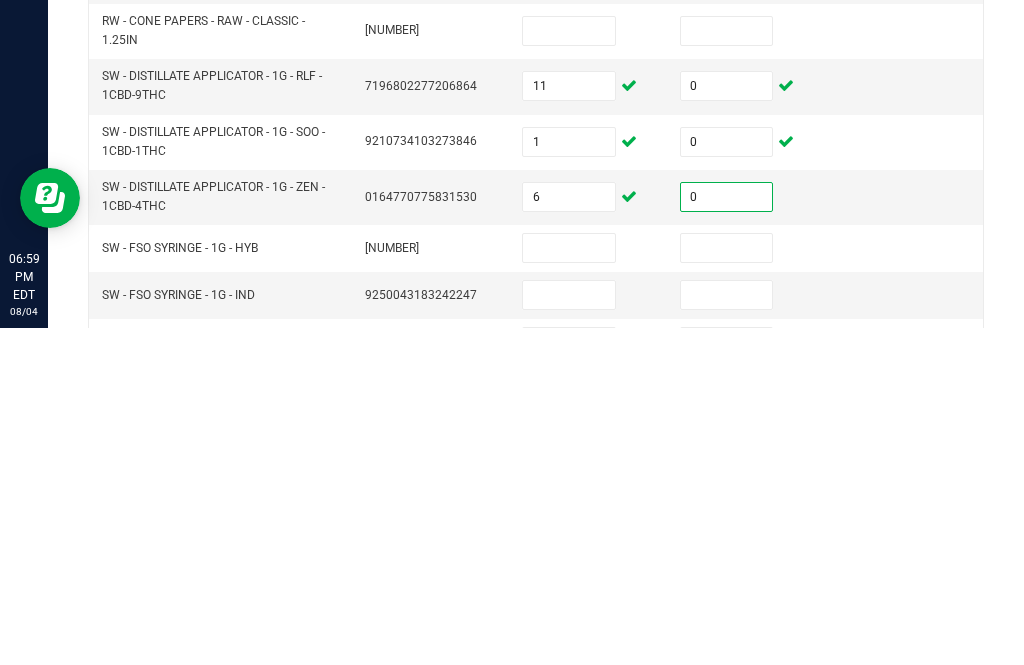 click at bounding box center [569, 585] 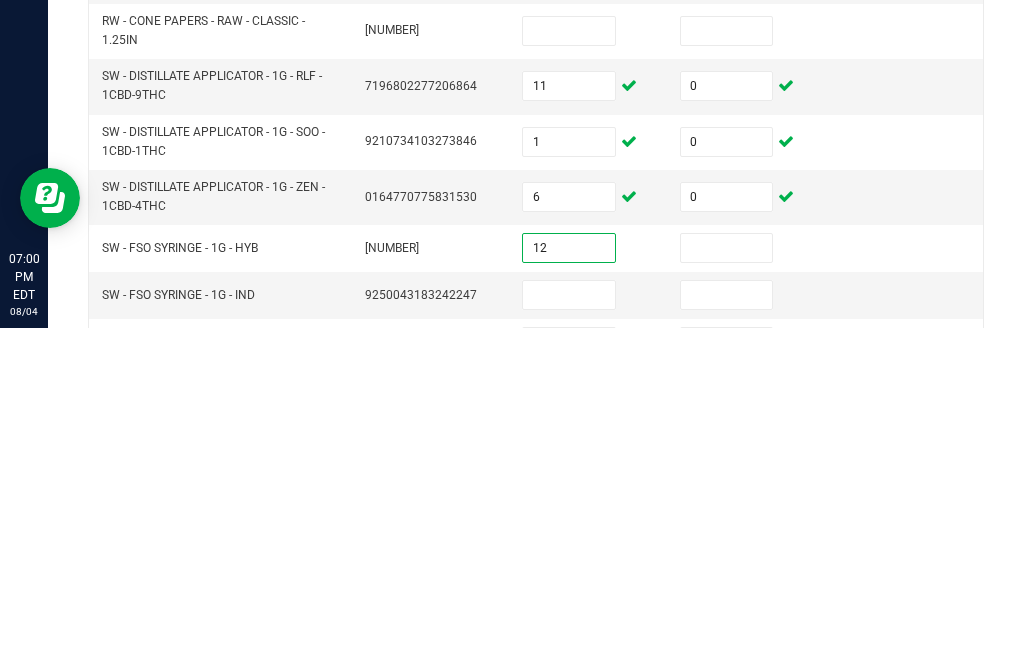 click at bounding box center [727, 585] 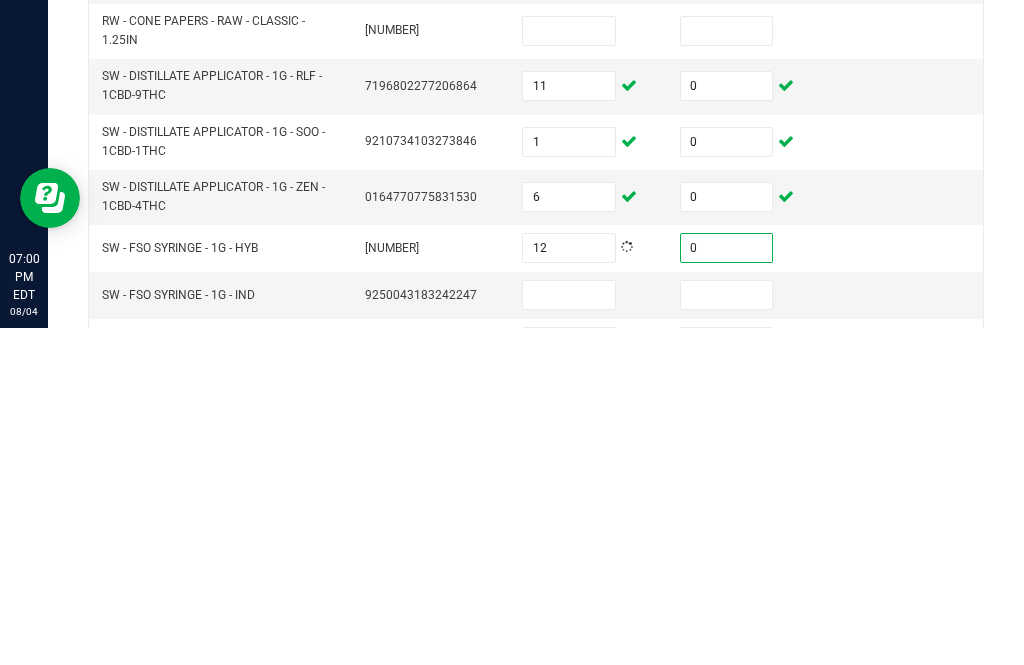 click at bounding box center [569, 632] 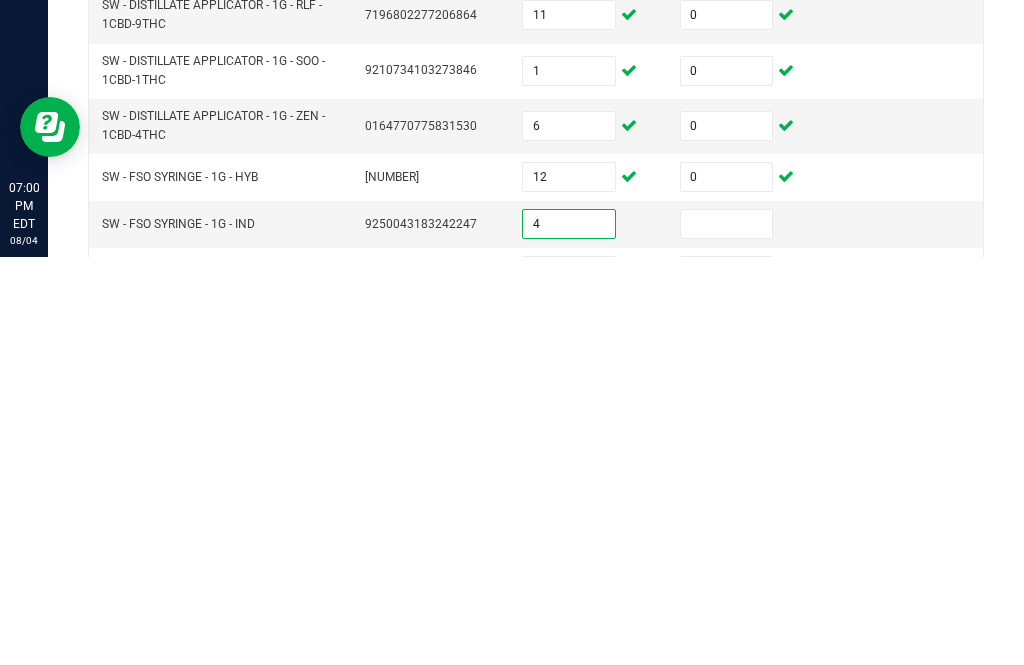 click at bounding box center [727, 632] 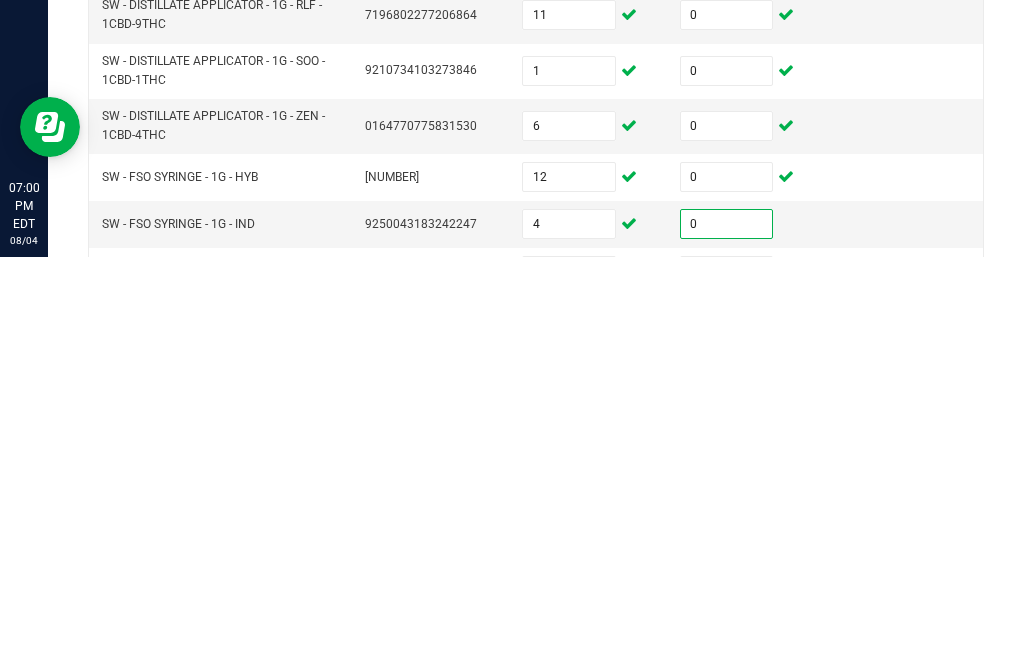 click at bounding box center (569, 679) 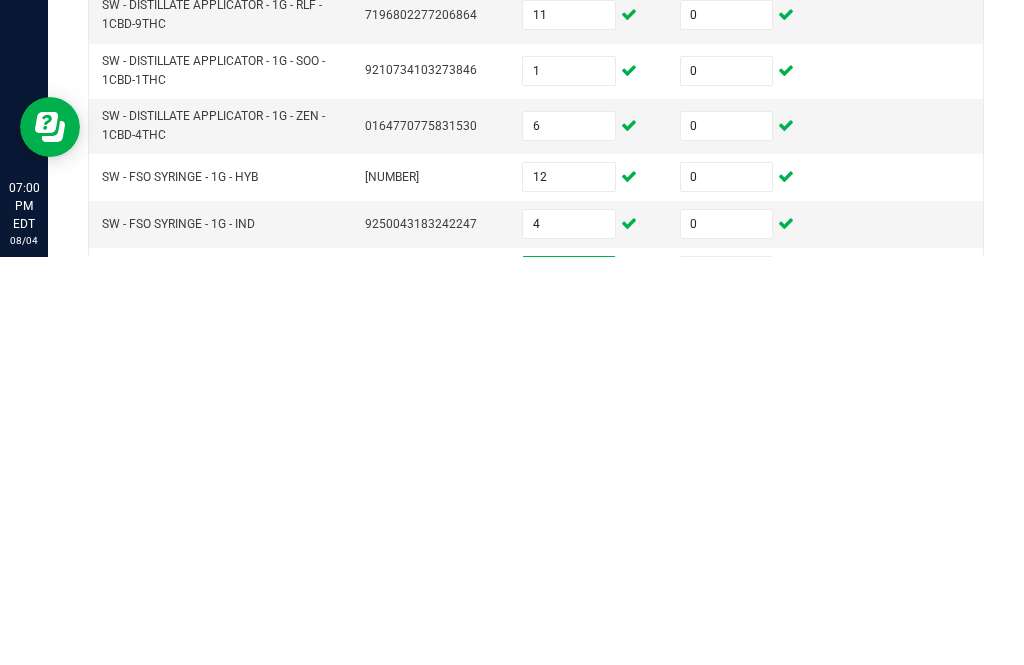 click at bounding box center (727, 679) 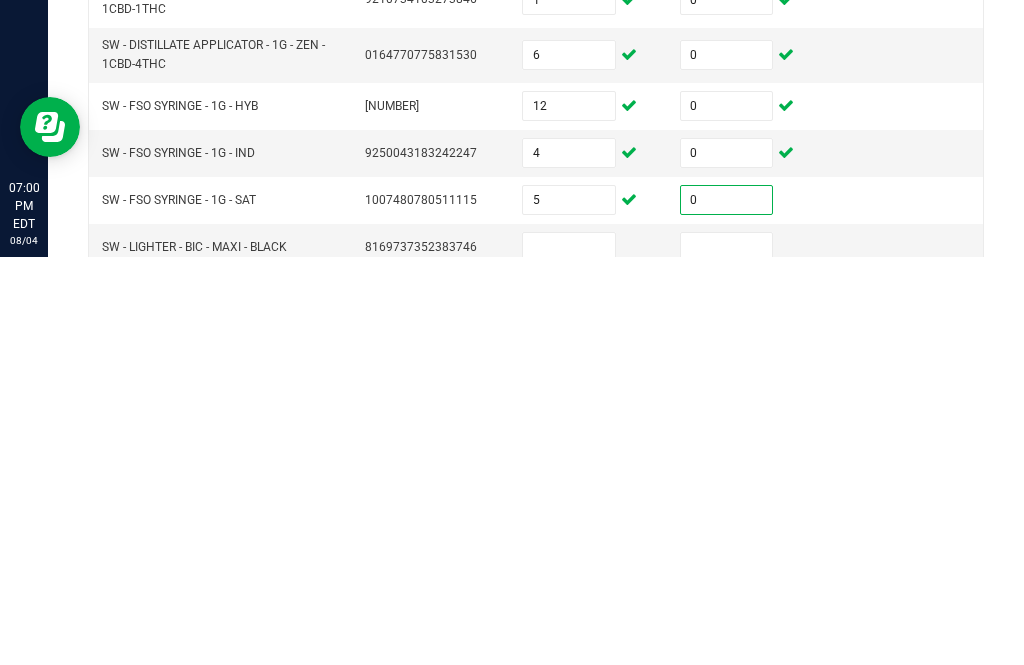 scroll, scrollTop: 489, scrollLeft: 0, axis: vertical 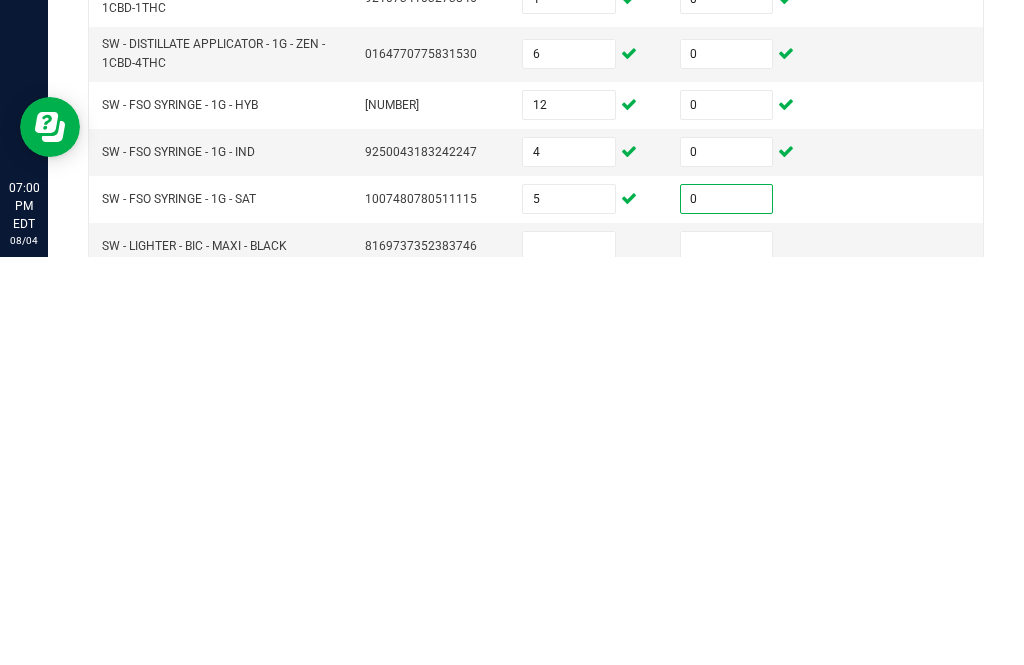 click at bounding box center (569, 654) 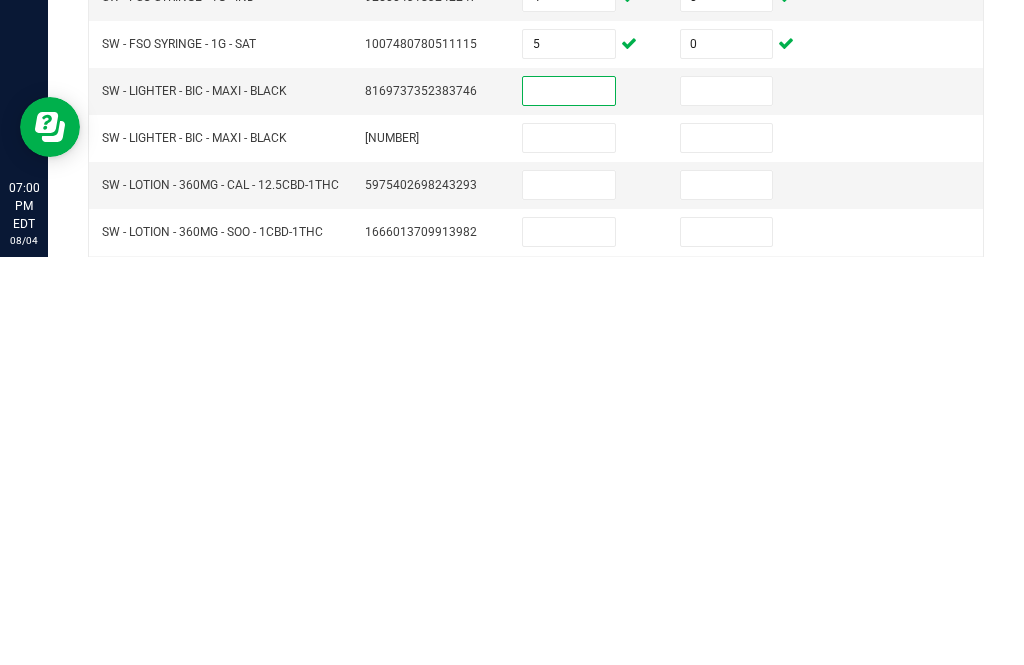 scroll, scrollTop: 641, scrollLeft: 0, axis: vertical 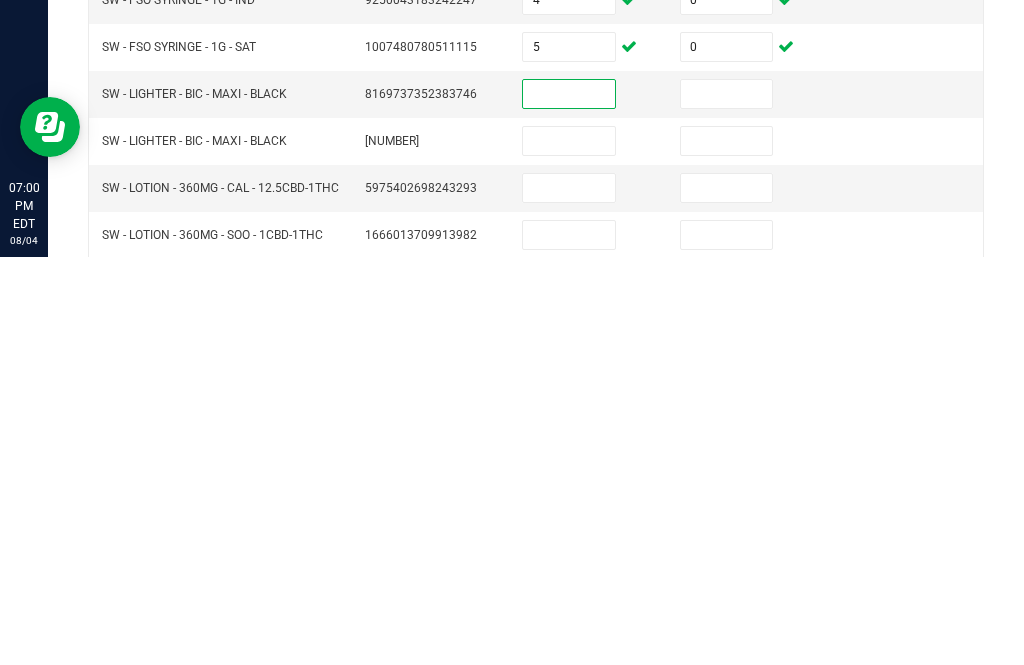 click at bounding box center (569, 596) 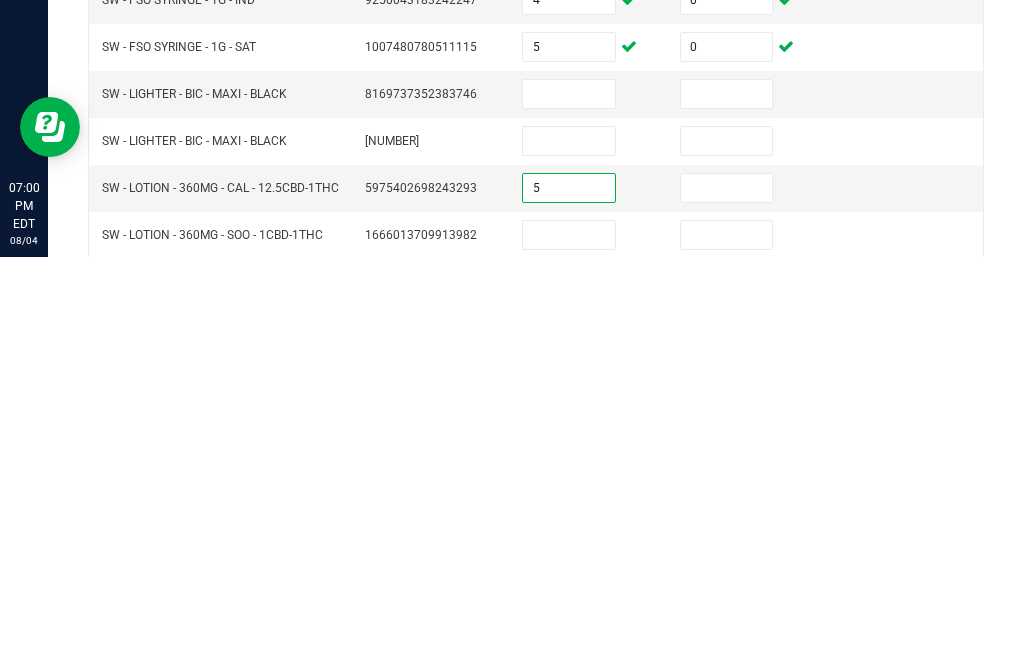 click at bounding box center (727, 596) 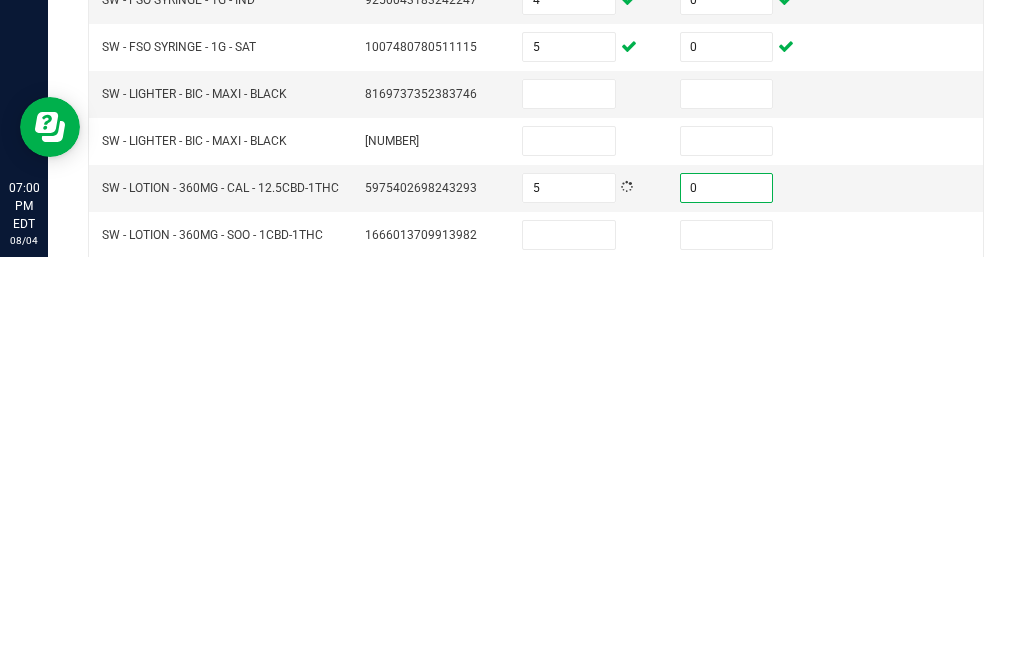 click at bounding box center (569, 643) 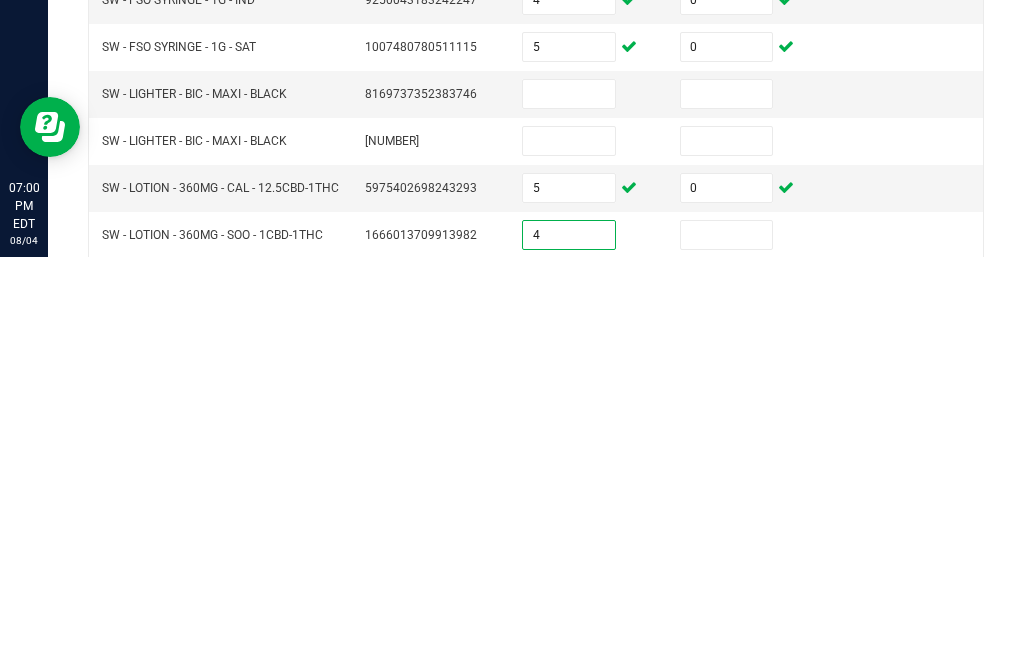 click at bounding box center [727, 643] 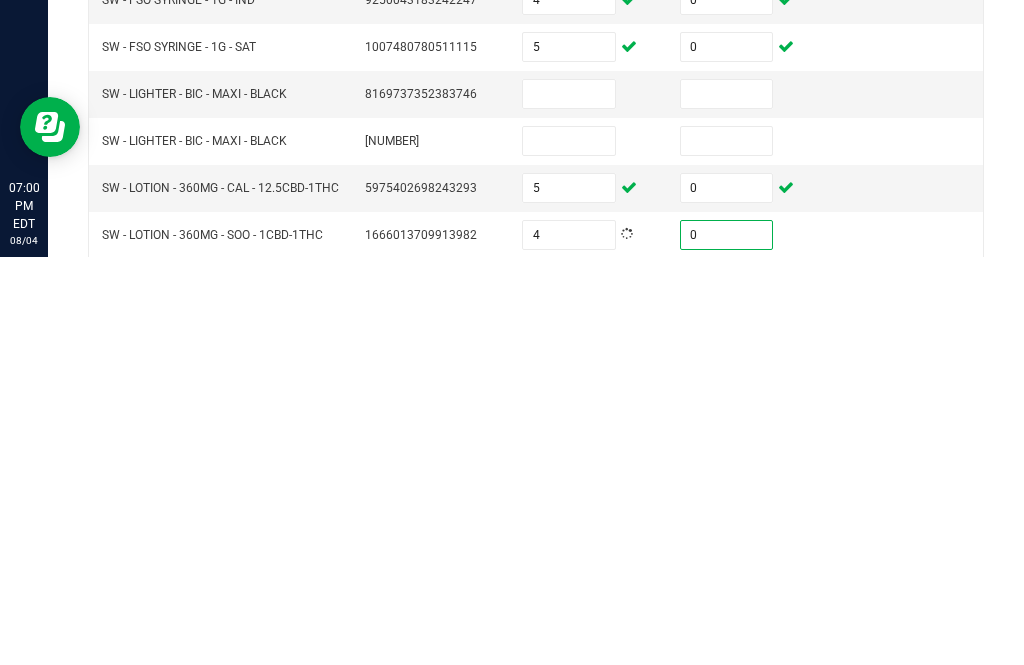 click at bounding box center [569, 695] 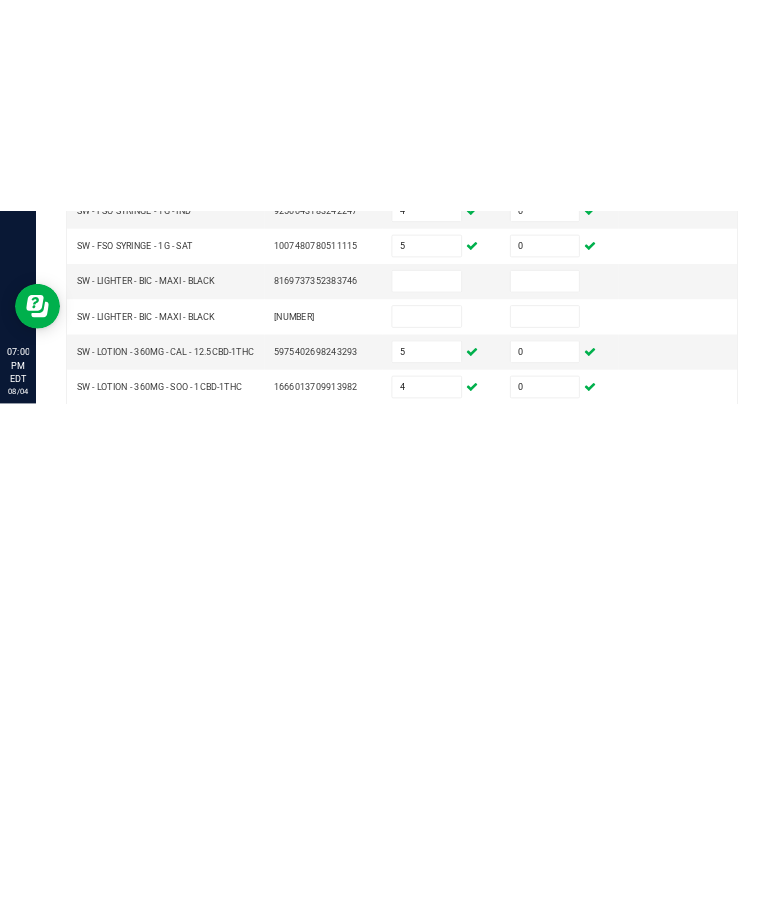 scroll, scrollTop: 0, scrollLeft: 0, axis: both 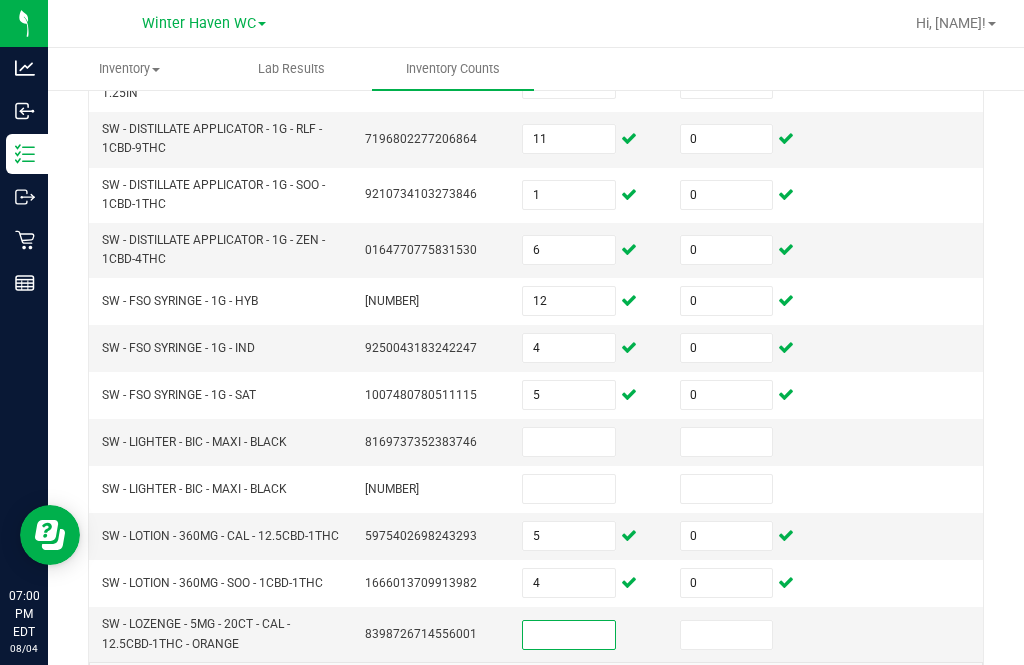 click at bounding box center (569, 635) 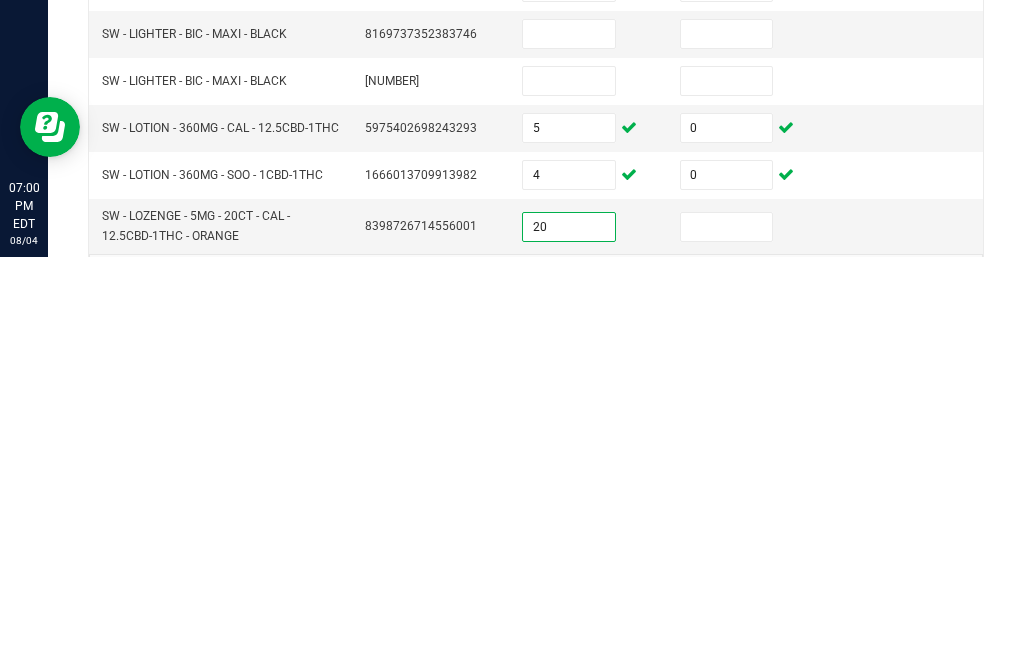 click at bounding box center [727, 635] 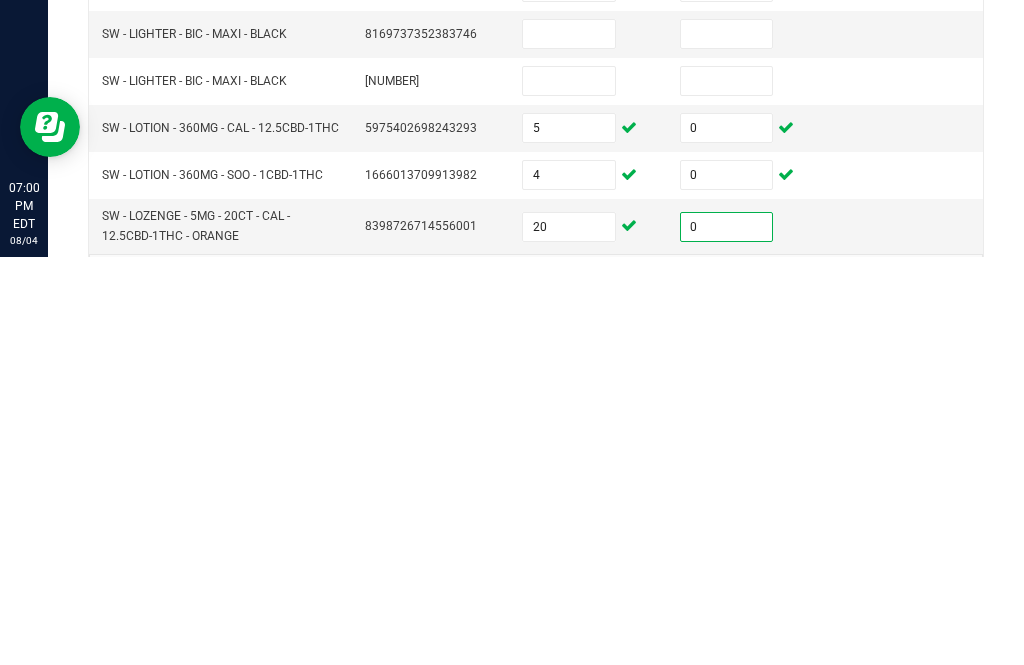 click on "14" 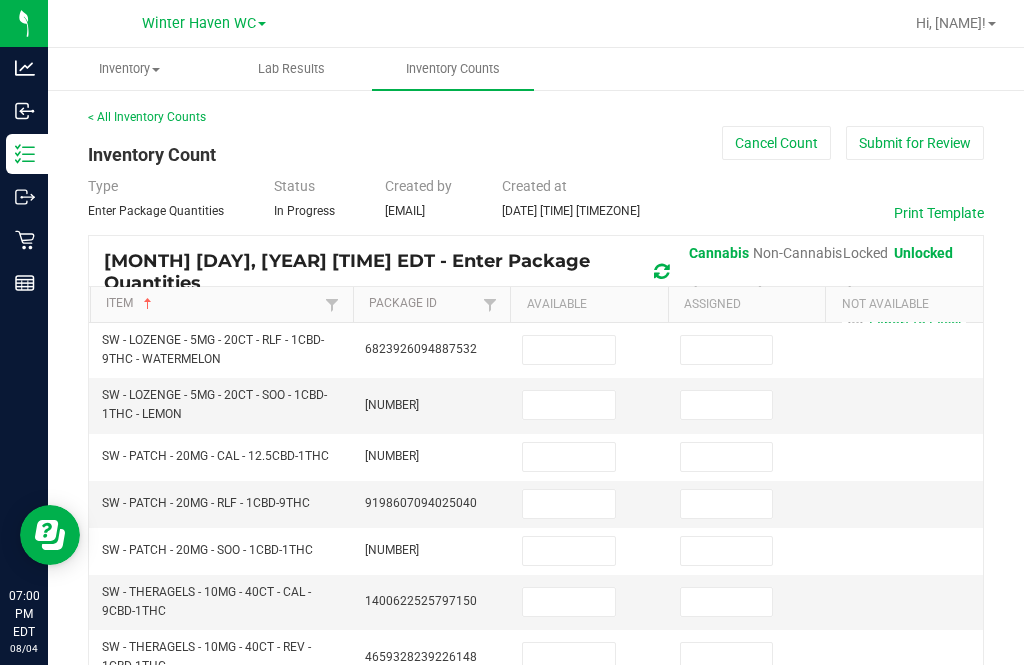 scroll, scrollTop: 0, scrollLeft: 0, axis: both 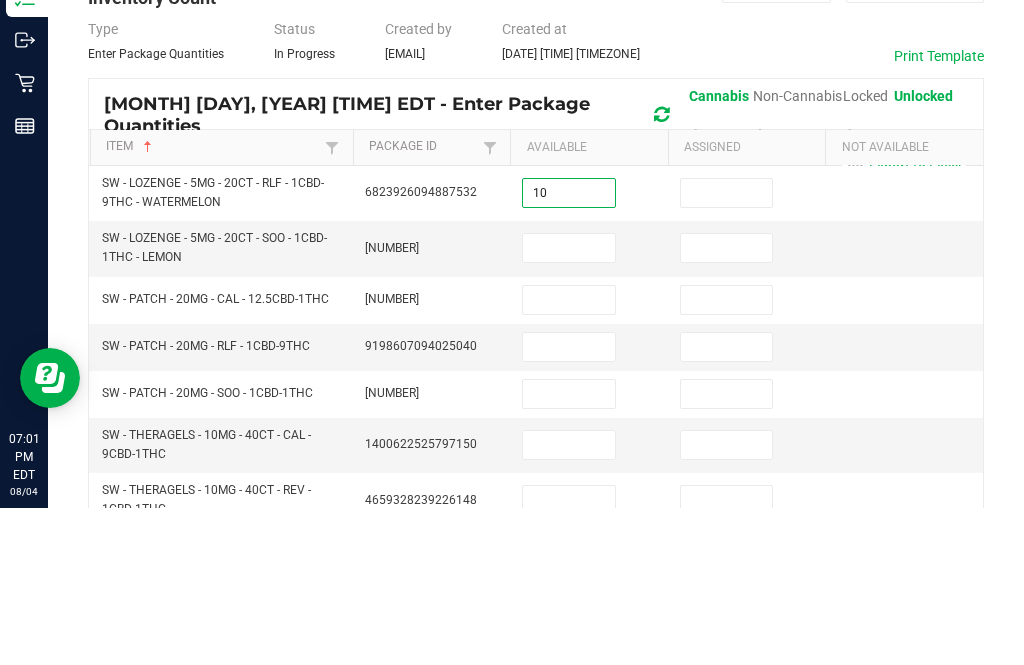click at bounding box center [727, 350] 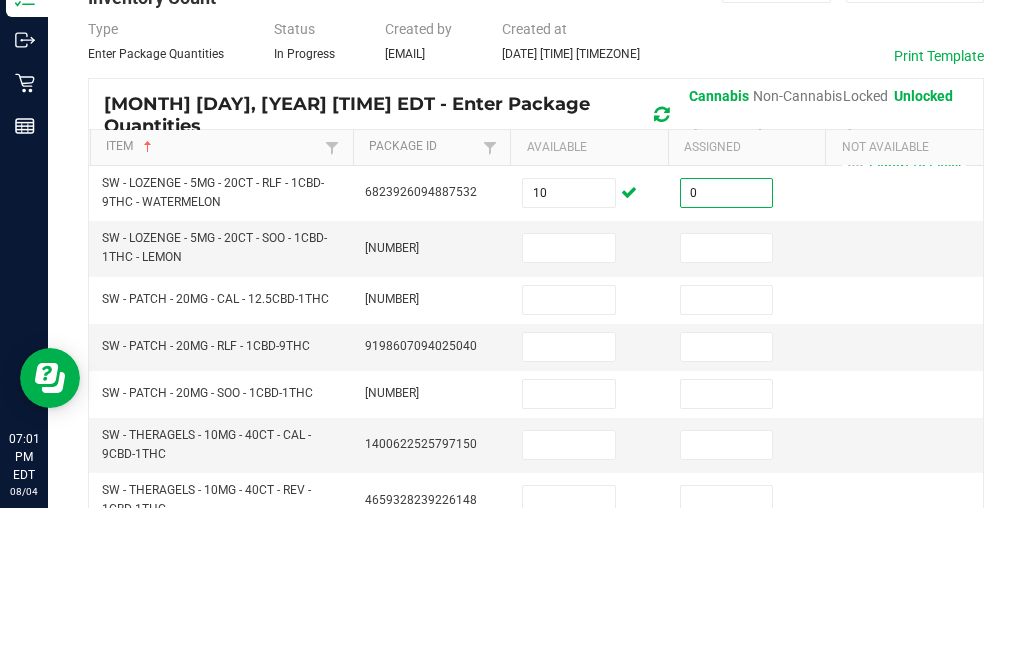 click at bounding box center [569, 405] 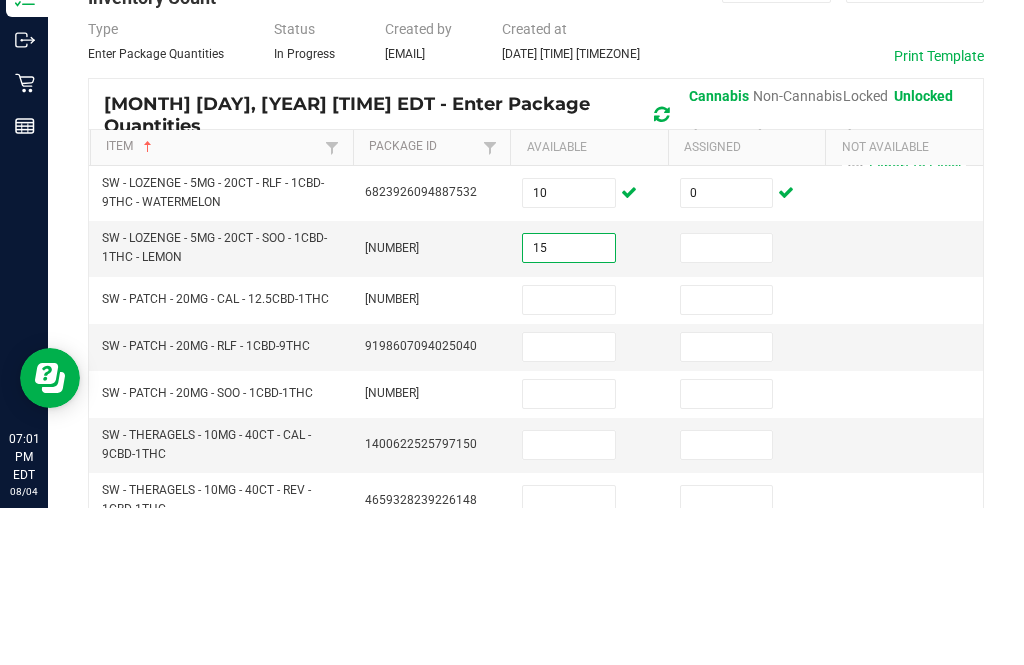 click at bounding box center (727, 405) 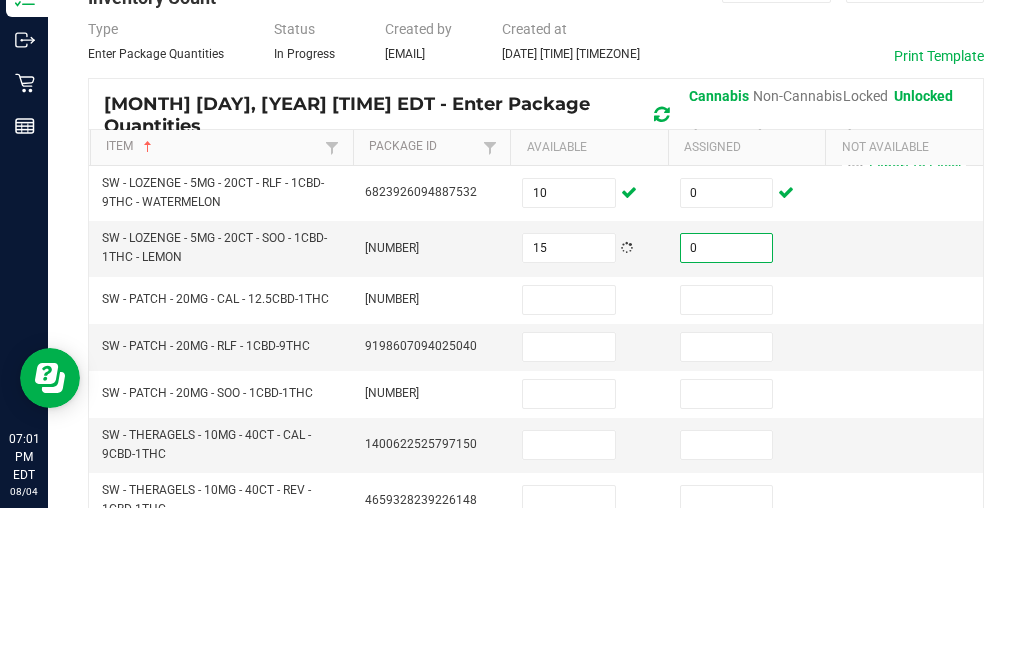 click at bounding box center (569, 457) 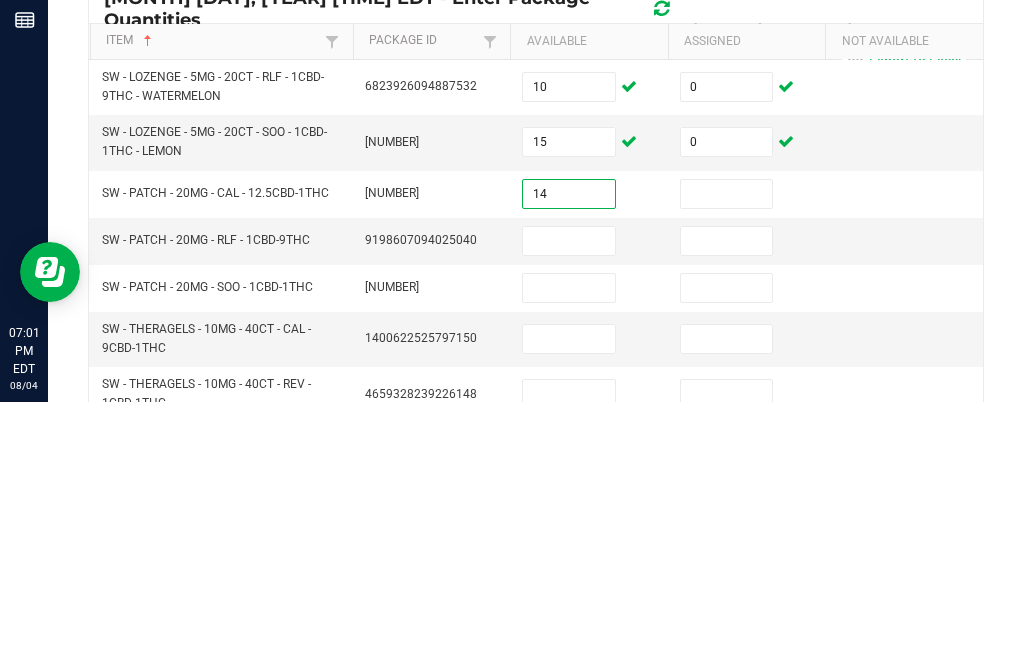click at bounding box center (727, 457) 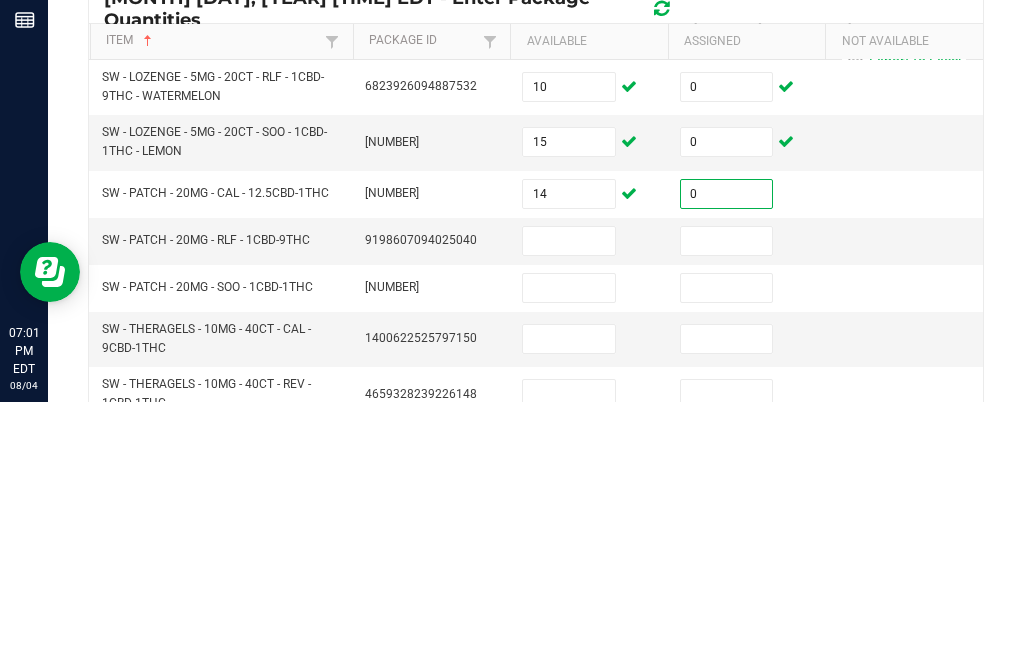 click at bounding box center [569, 504] 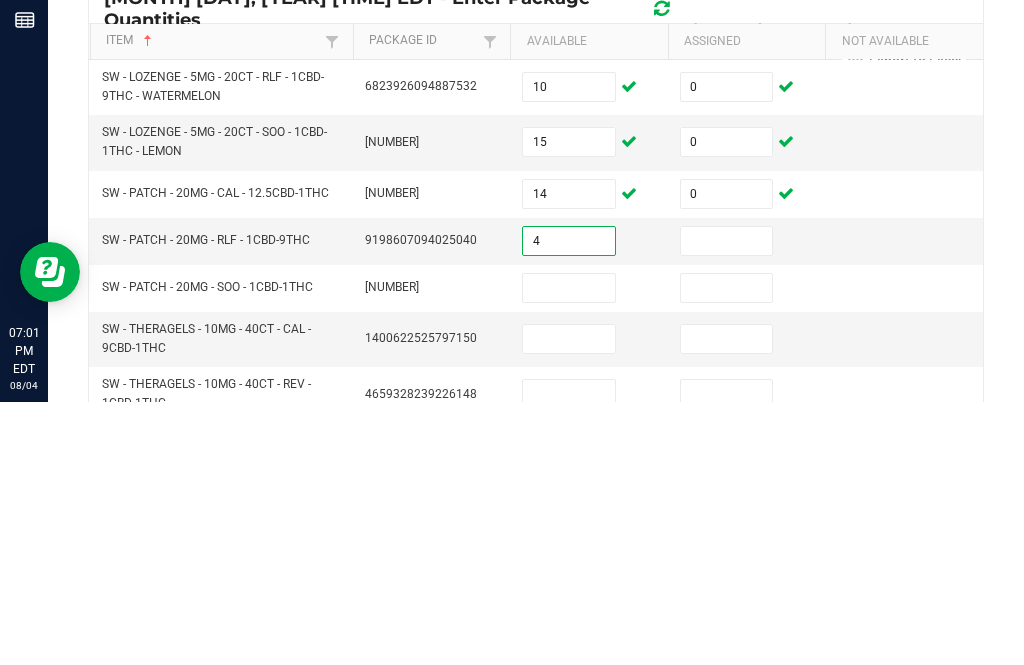 click at bounding box center [727, 504] 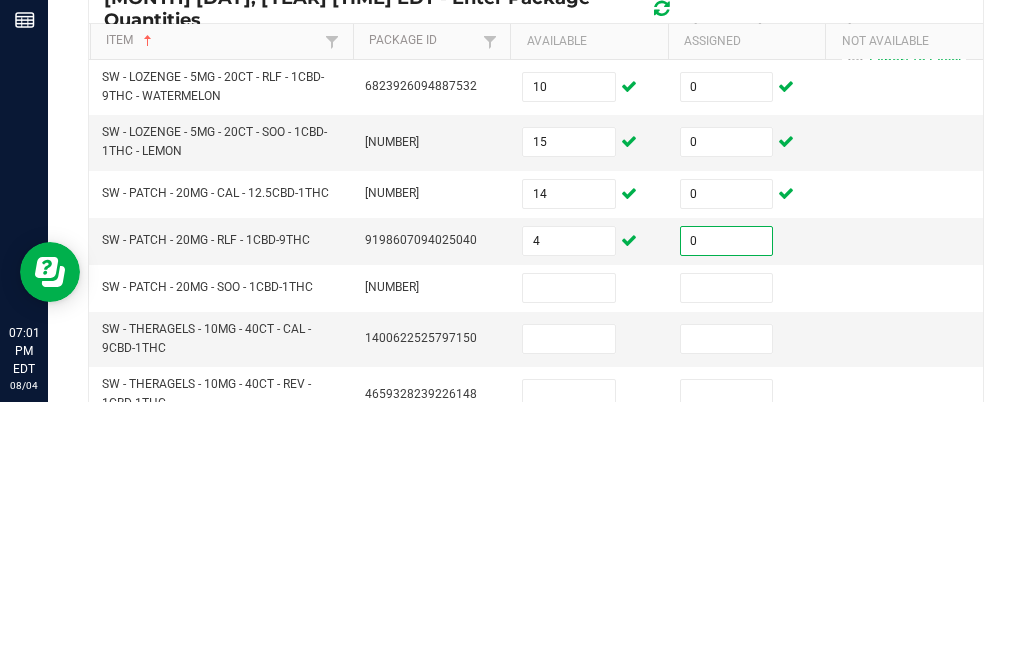 click at bounding box center (589, 602) 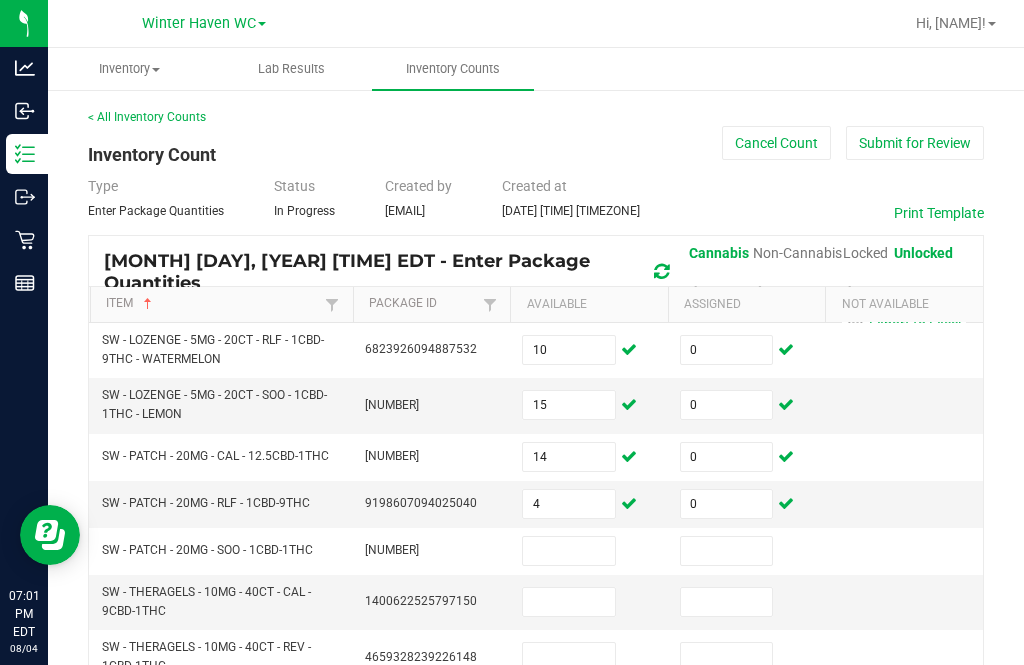 click at bounding box center (569, 551) 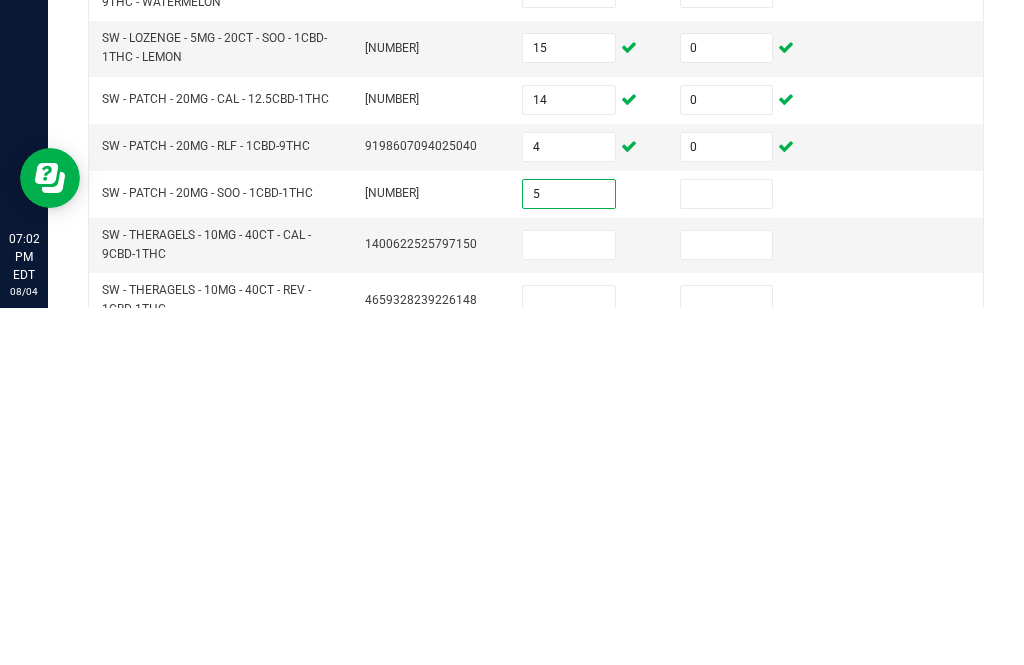 click at bounding box center [727, 551] 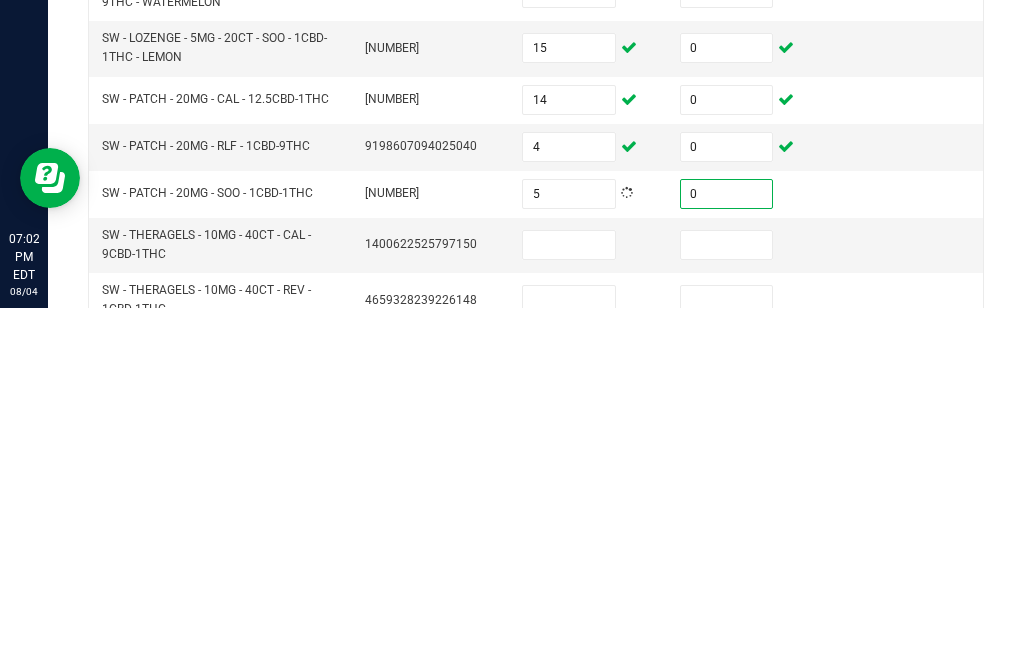 click at bounding box center (569, 602) 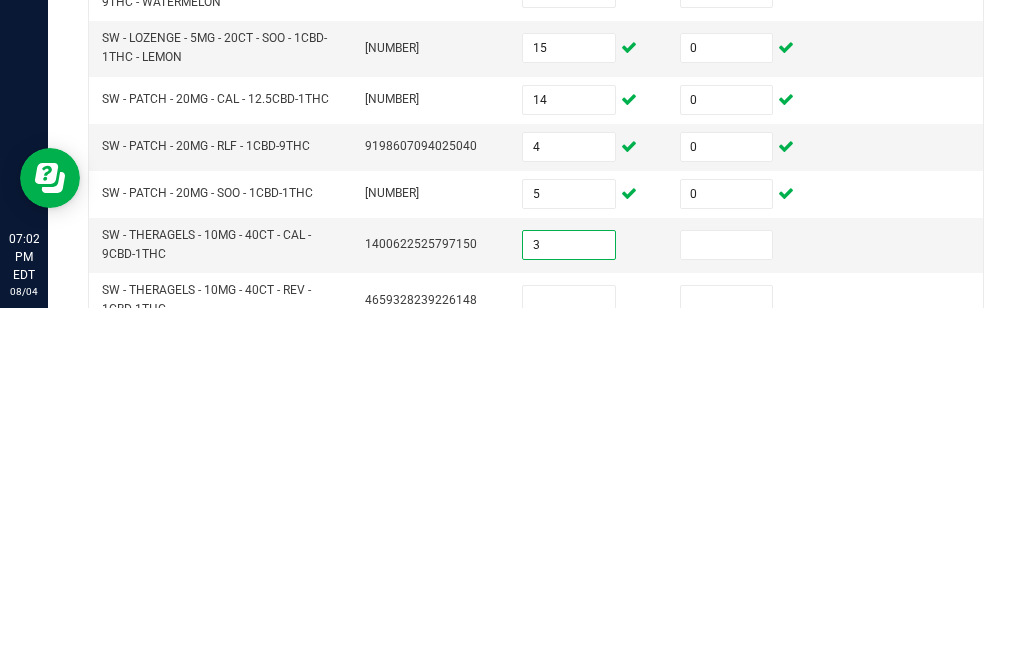 click at bounding box center (727, 602) 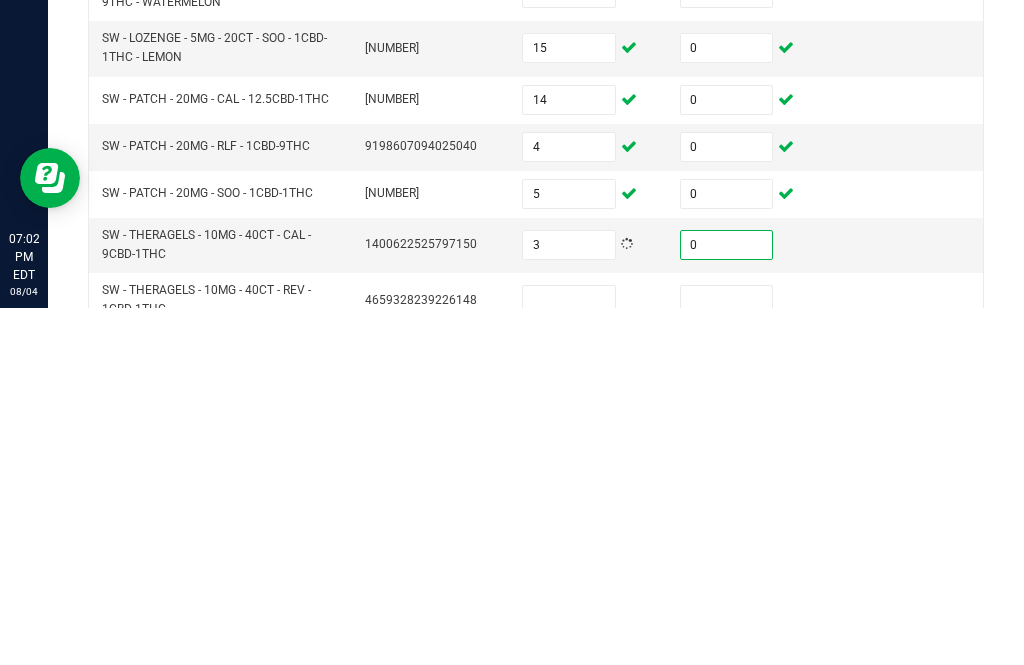 click at bounding box center [569, 657] 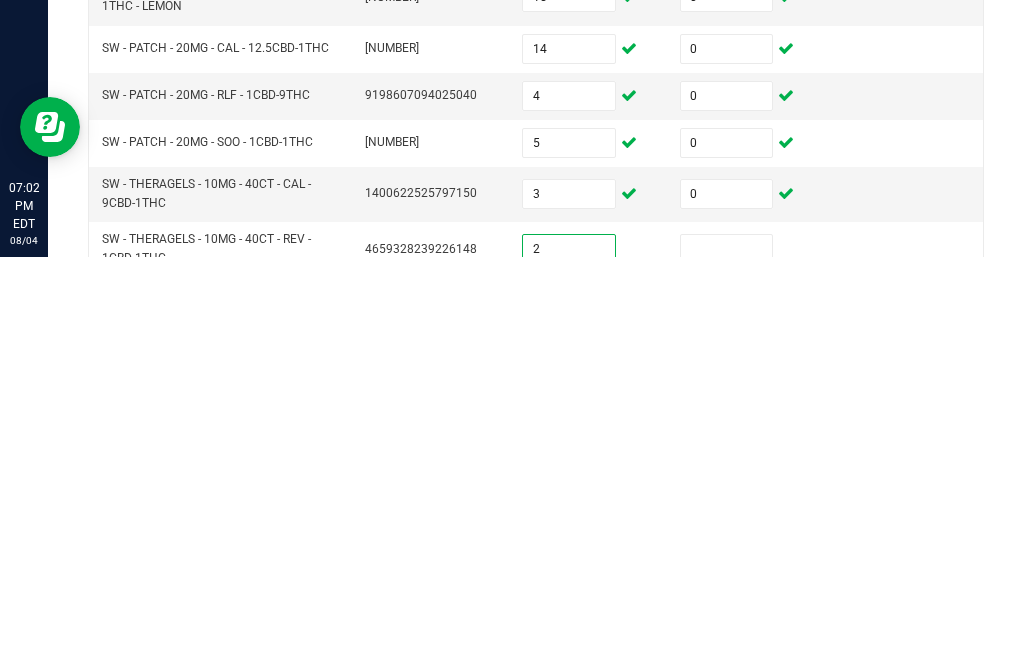 click at bounding box center (727, 657) 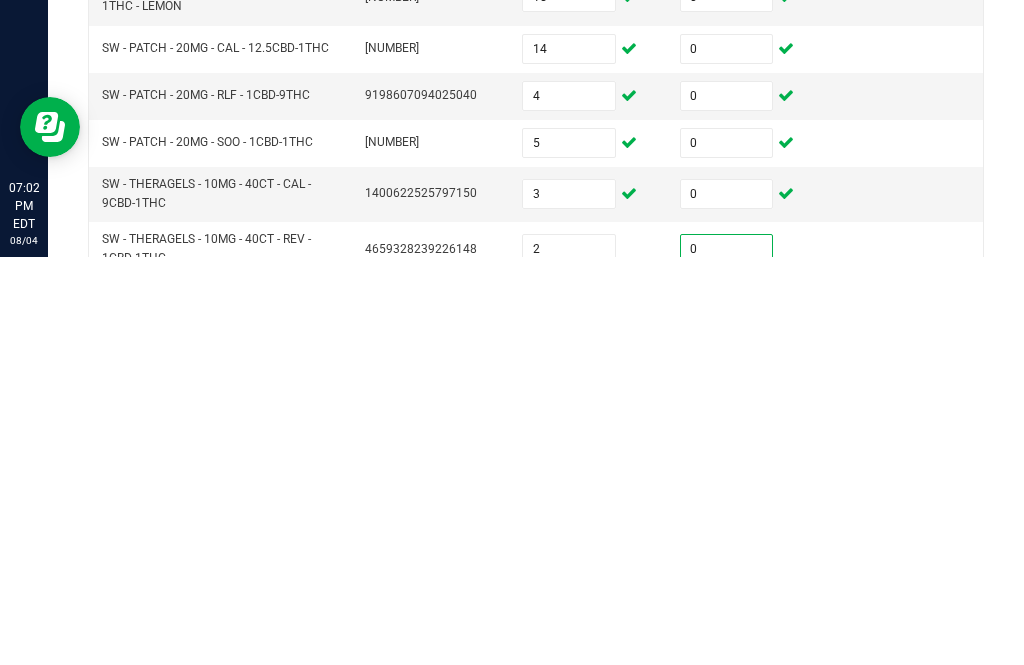 click at bounding box center [569, 713] 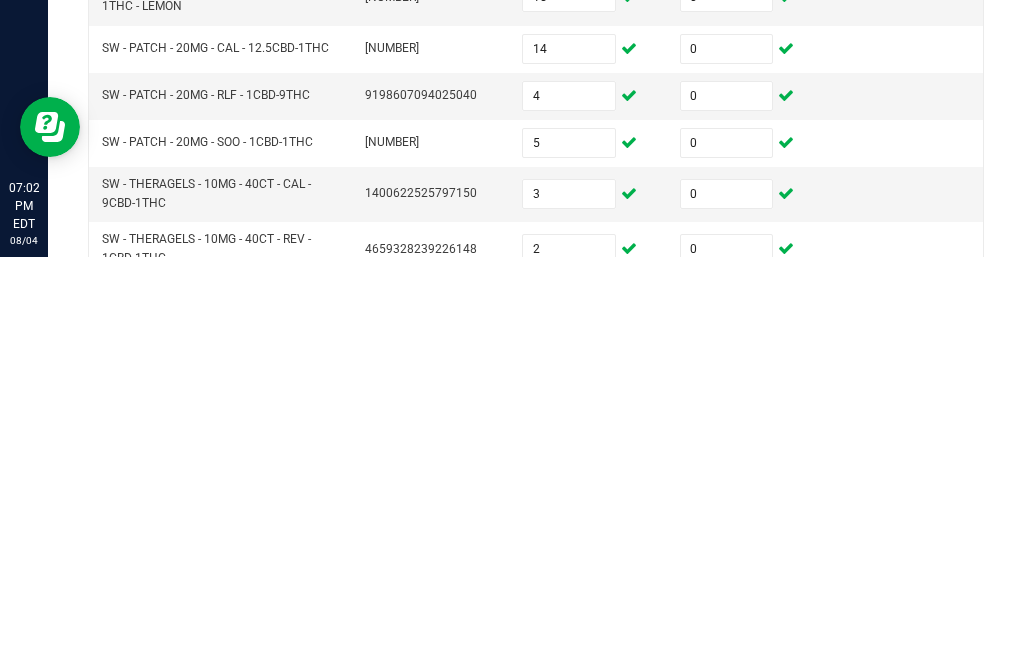 click at bounding box center [727, 713] 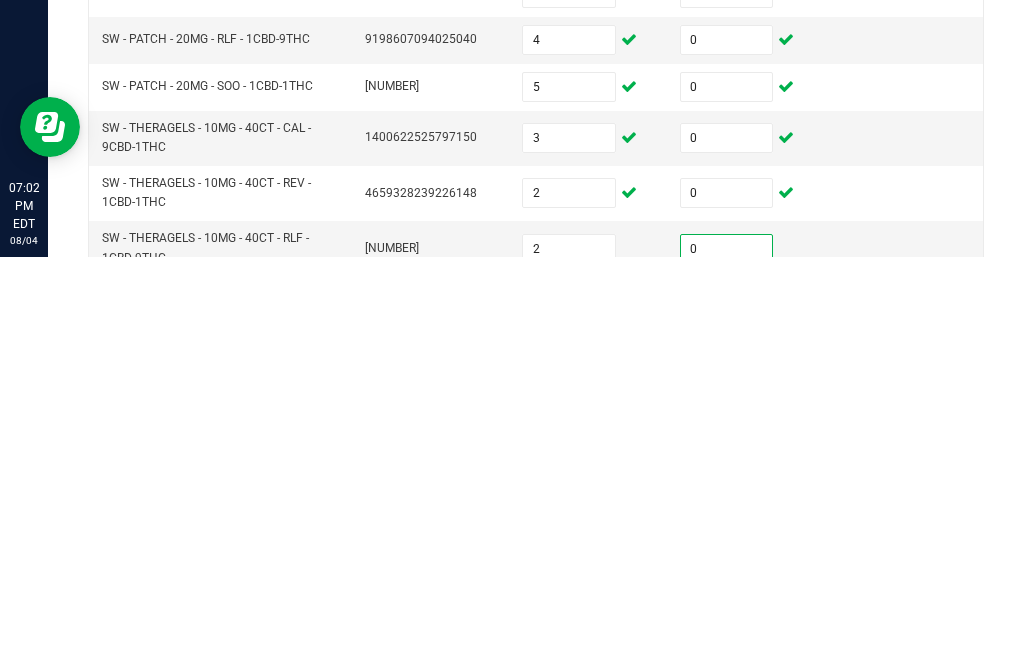 scroll, scrollTop: 80, scrollLeft: 0, axis: vertical 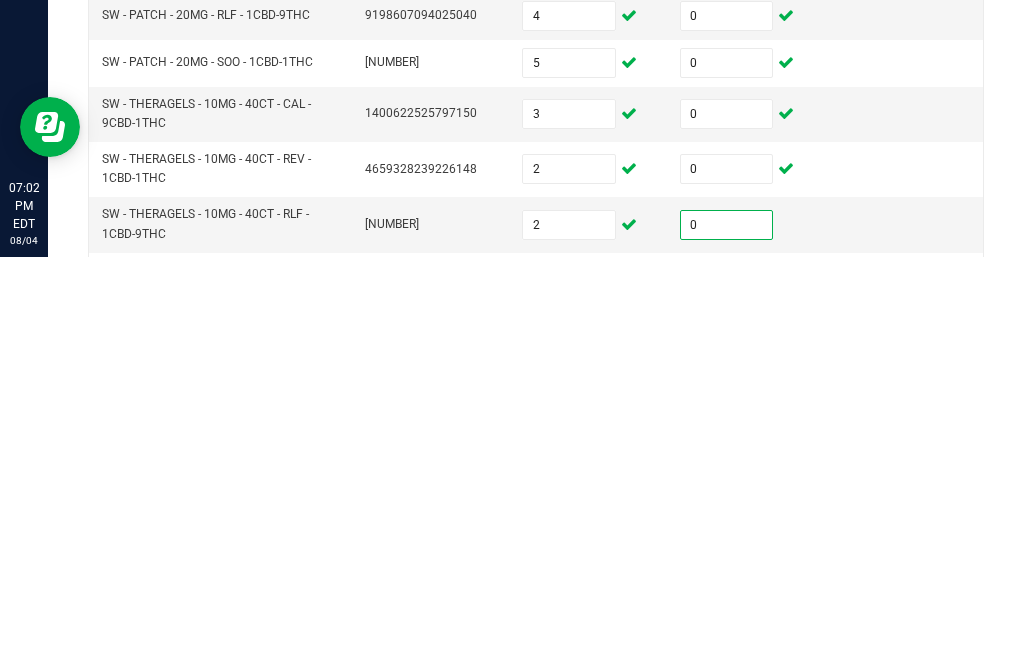 click at bounding box center (569, 688) 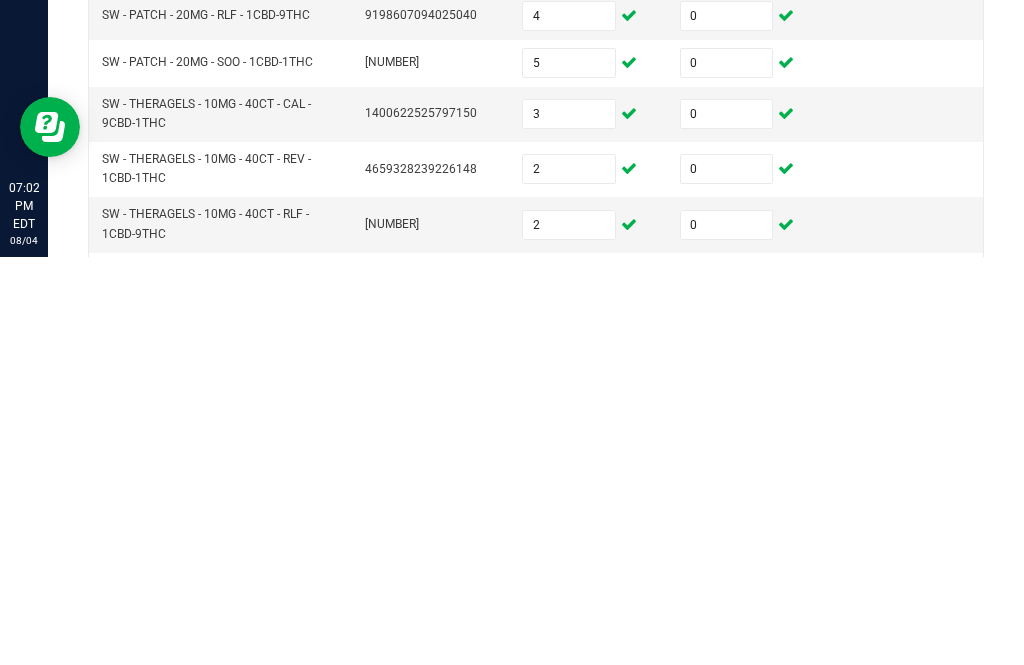 click at bounding box center (727, 688) 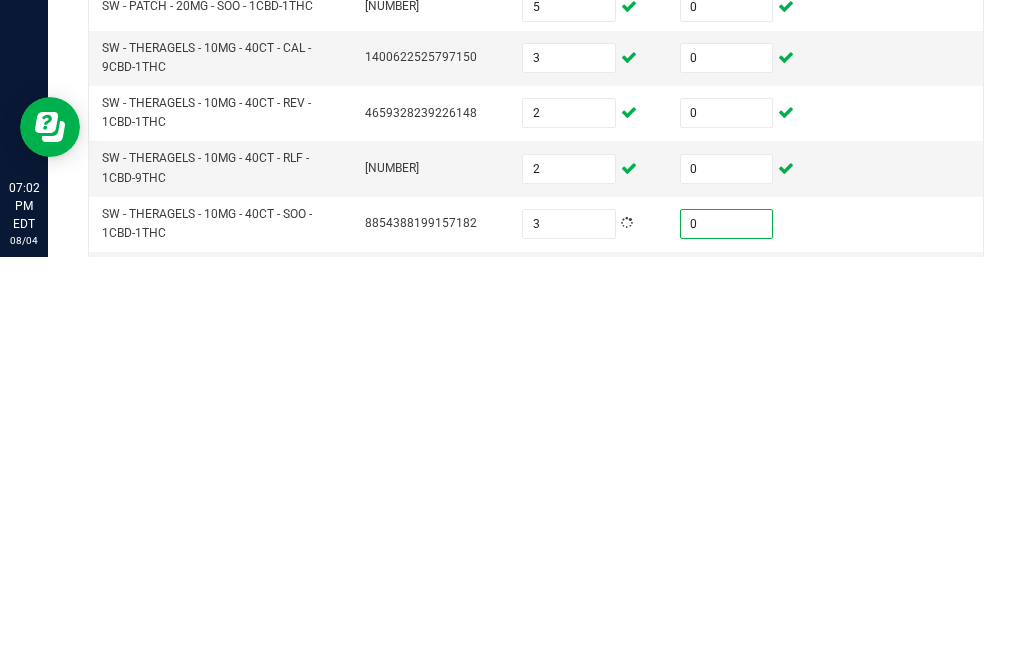 scroll, scrollTop: 137, scrollLeft: 0, axis: vertical 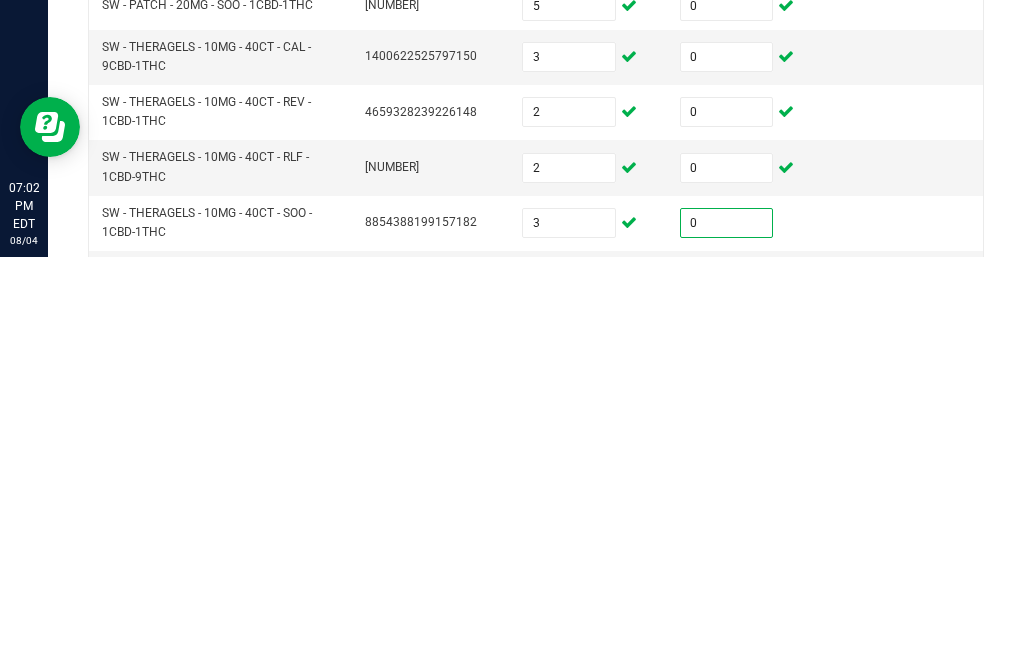 click at bounding box center [569, 686] 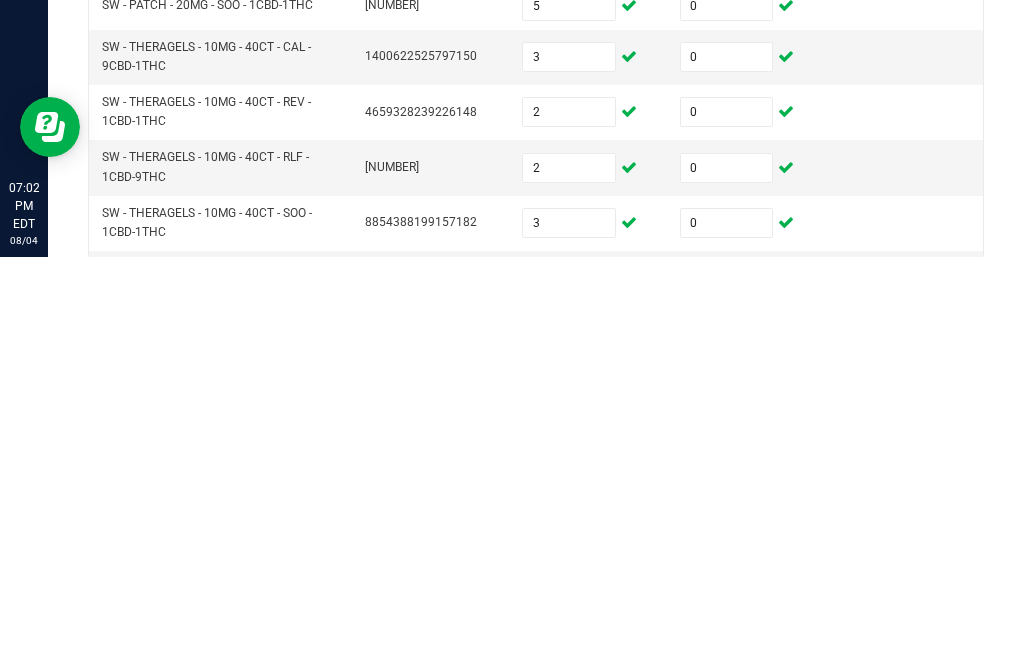 click at bounding box center (727, 686) 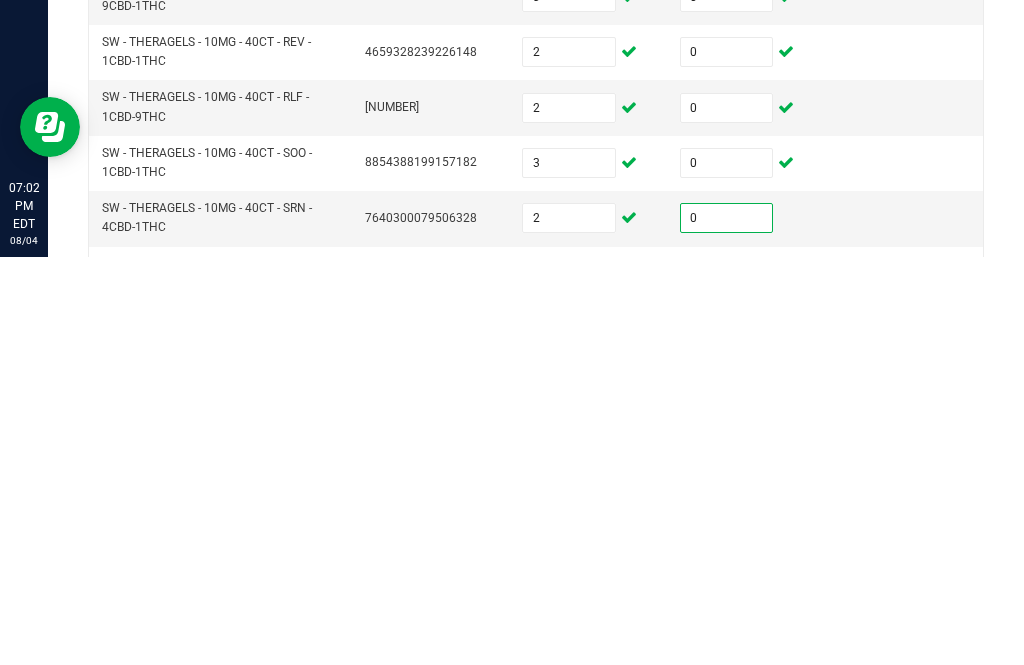 click at bounding box center [569, 682] 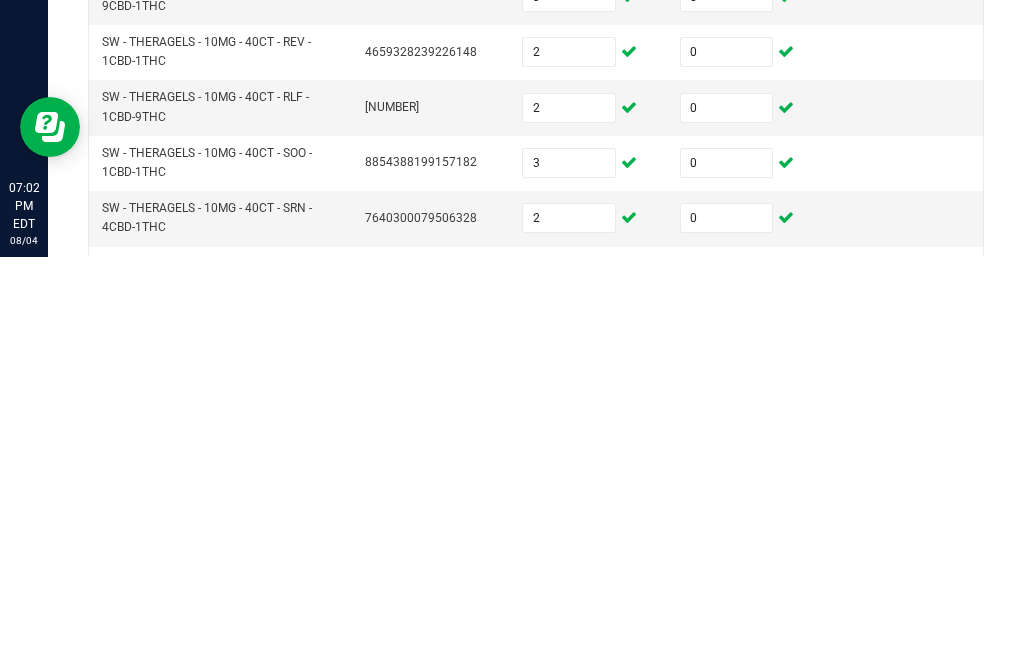 click at bounding box center [727, 682] 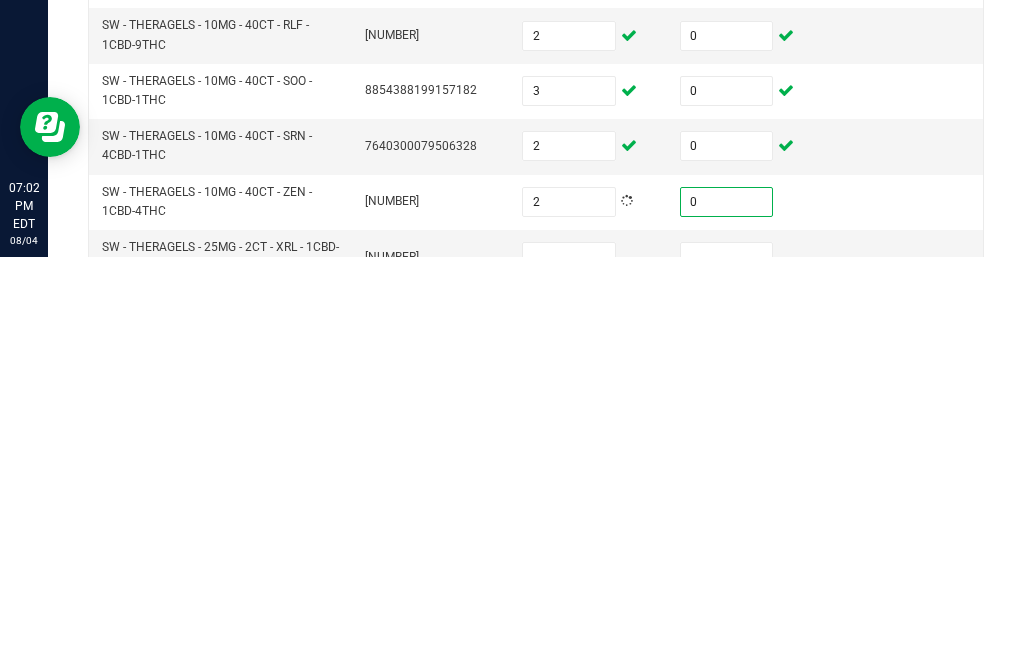 scroll, scrollTop: 271, scrollLeft: 0, axis: vertical 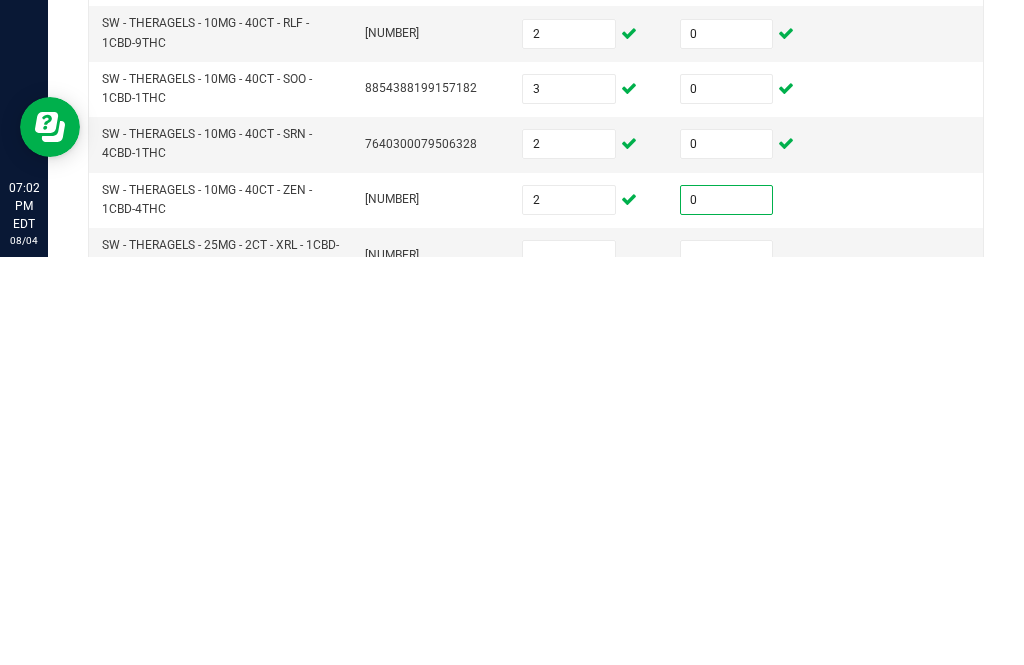 click at bounding box center [569, 663] 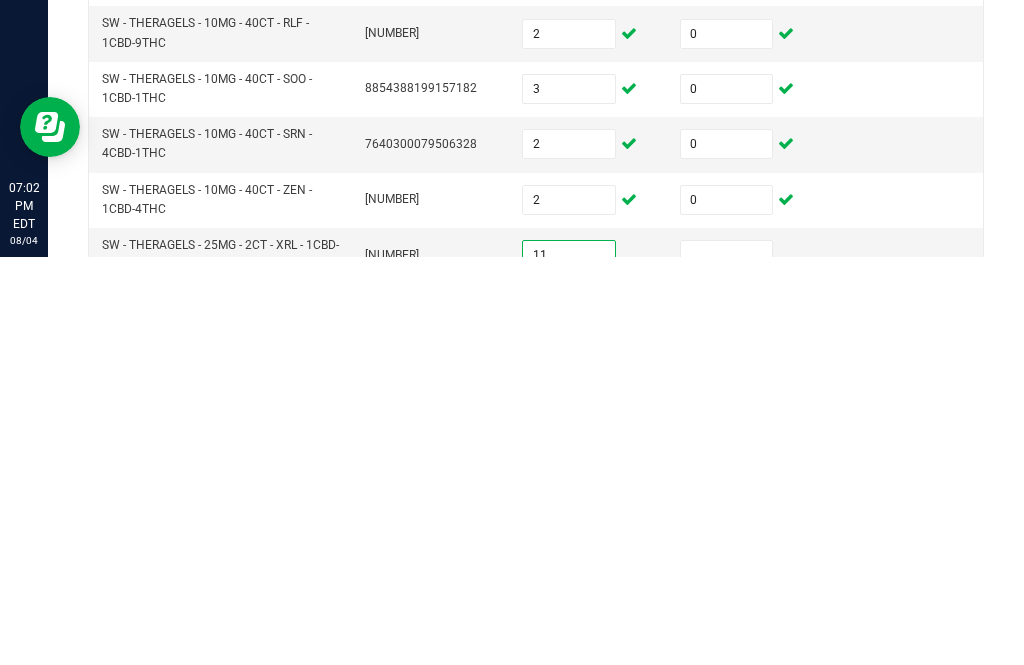 click at bounding box center (727, 663) 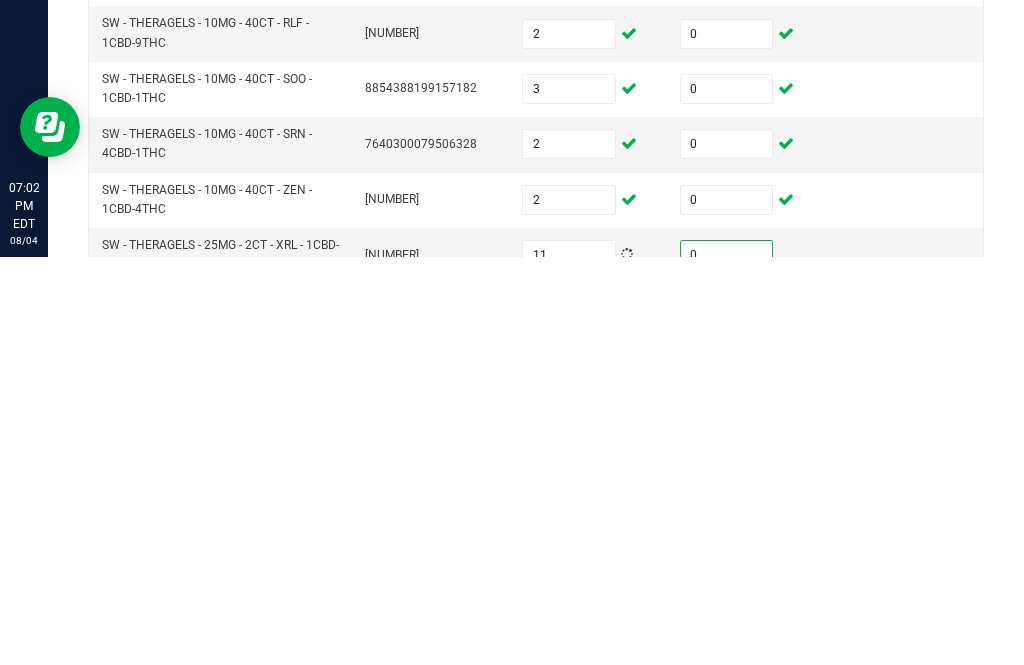click at bounding box center [569, 719] 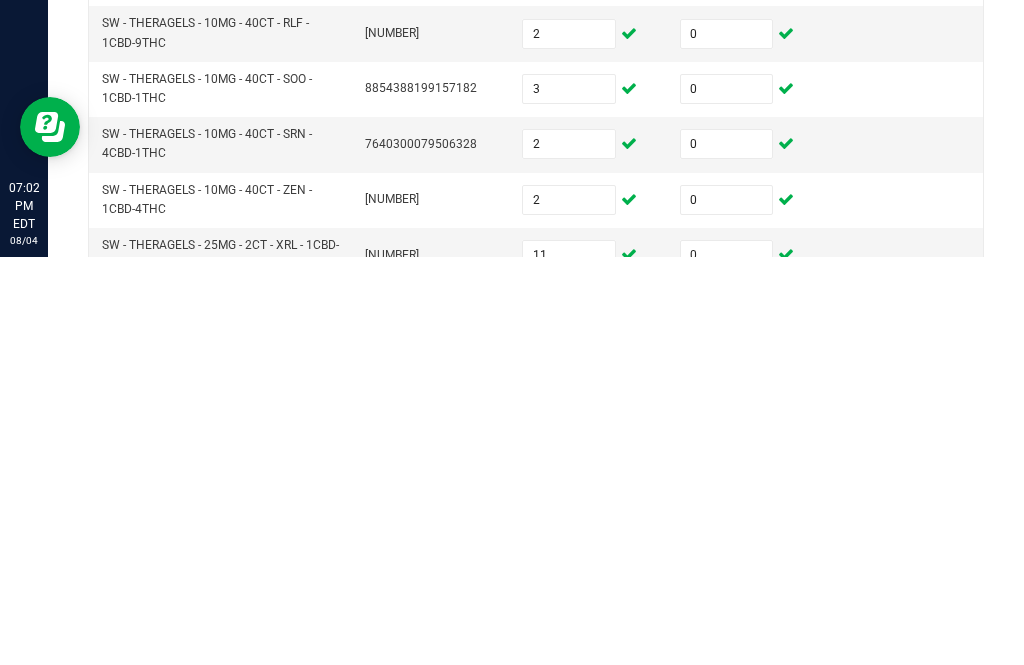 click at bounding box center (727, 719) 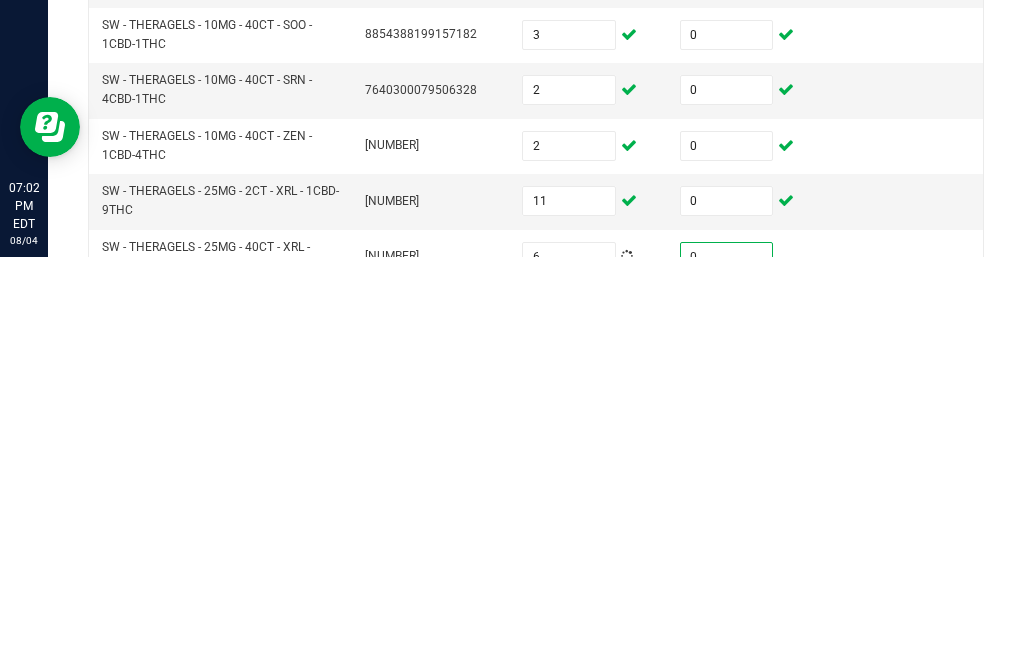 scroll, scrollTop: 326, scrollLeft: 0, axis: vertical 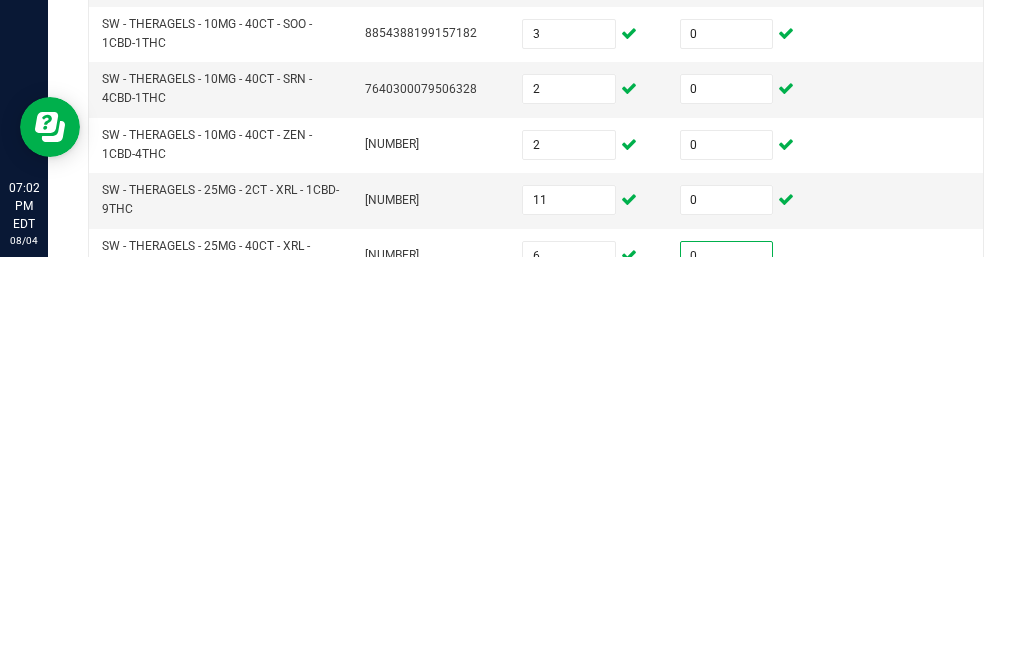 click at bounding box center [569, 719] 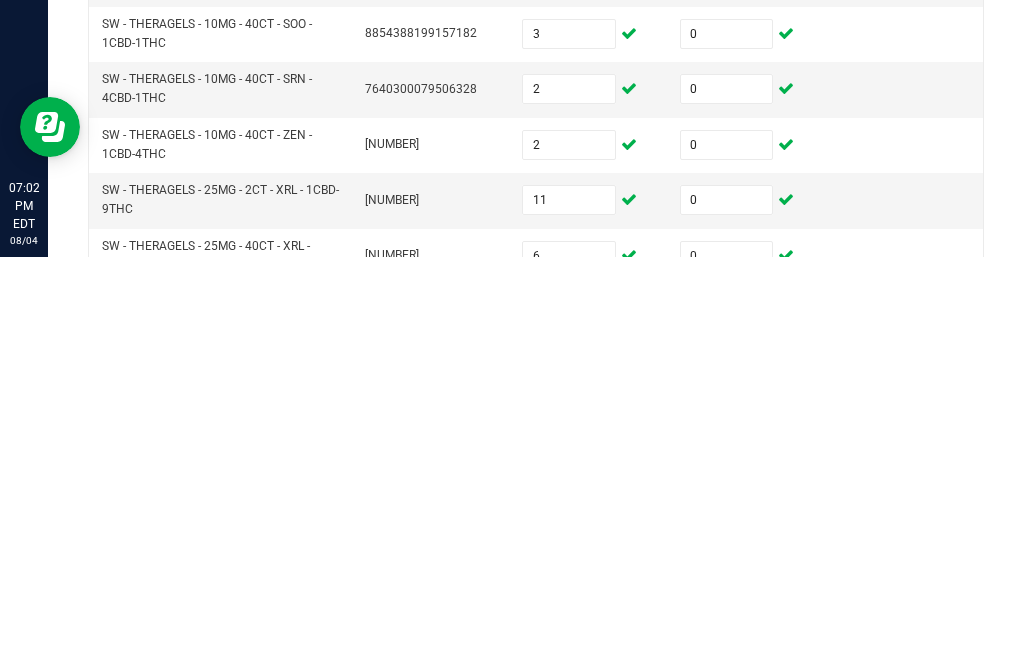 click at bounding box center (727, 719) 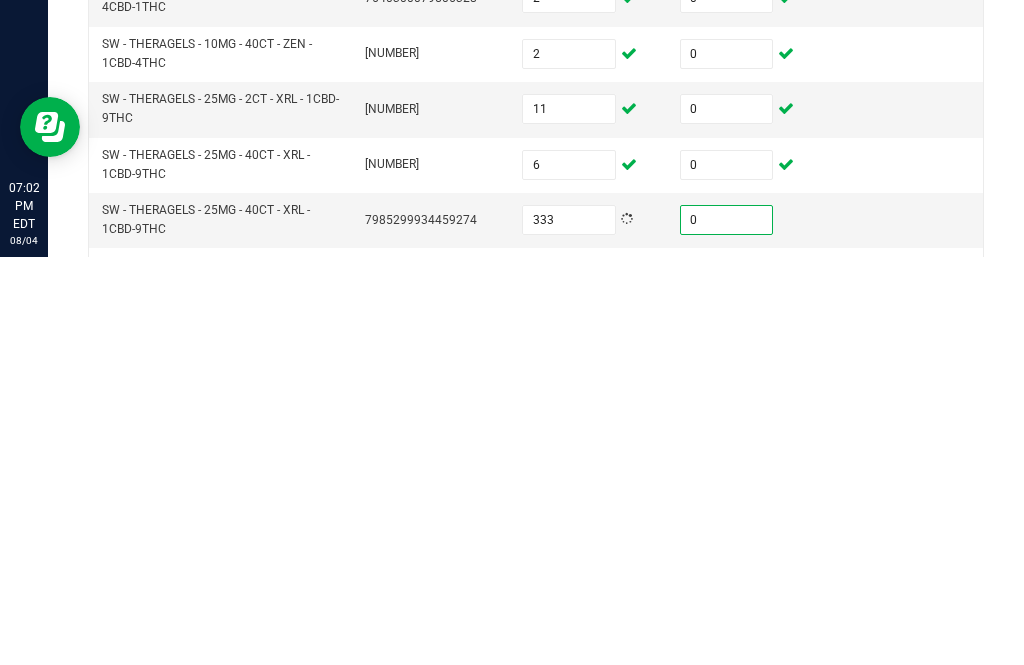 scroll, scrollTop: 419, scrollLeft: 0, axis: vertical 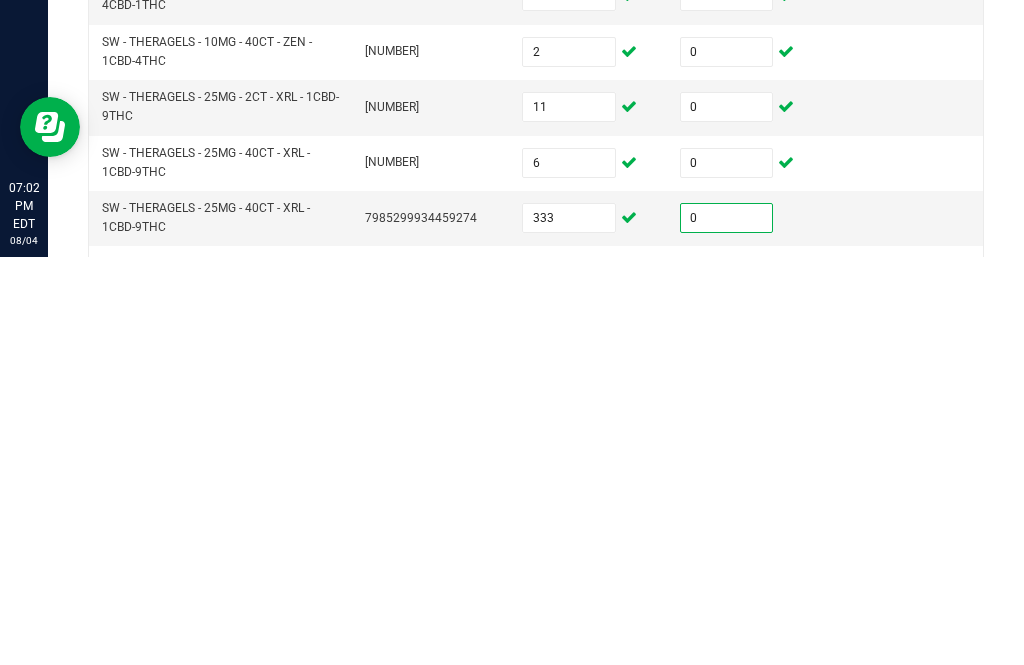 click at bounding box center (569, 682) 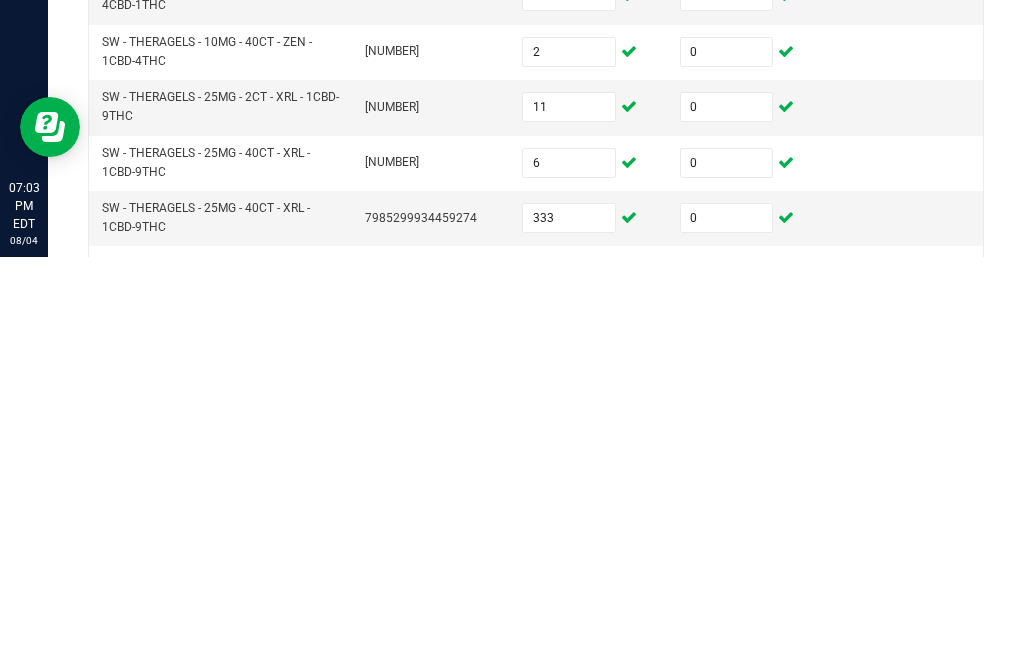 click on "333" at bounding box center (569, 626) 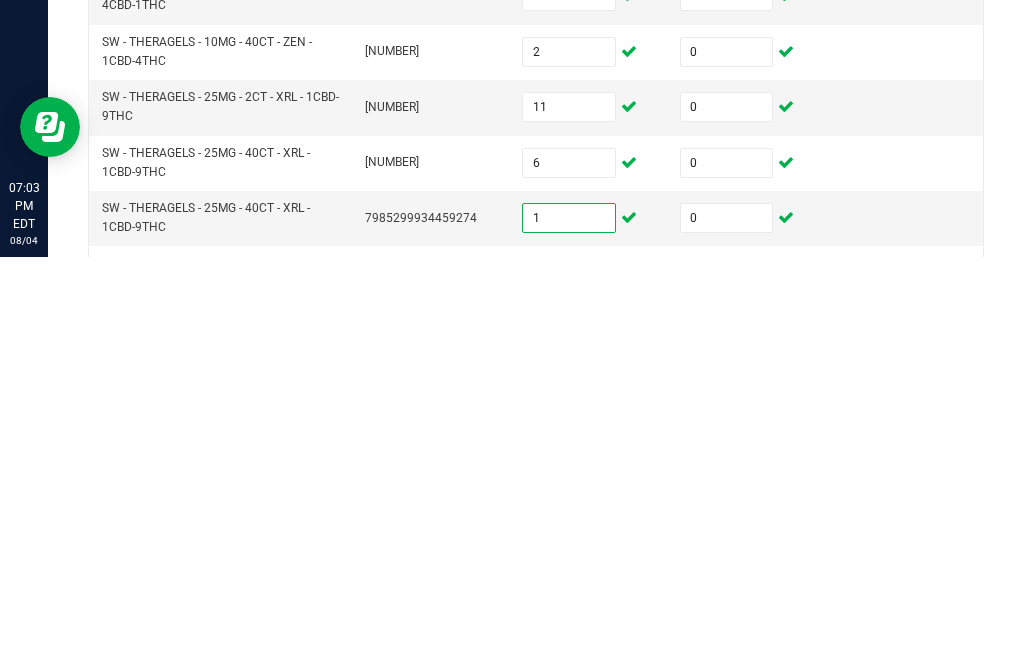 click at bounding box center (569, 682) 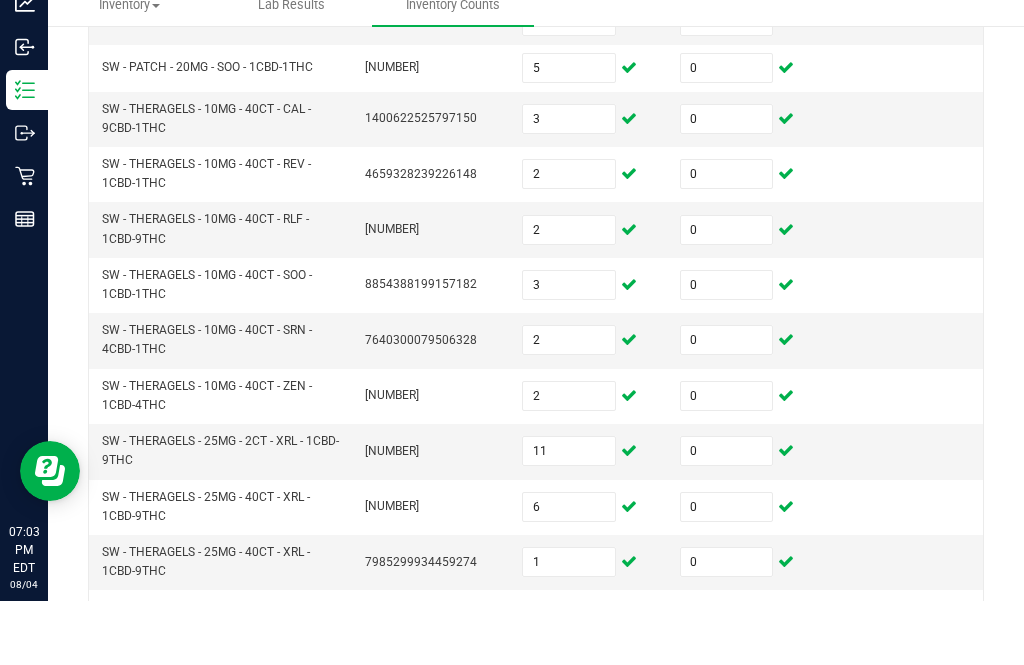 scroll, scrollTop: 64, scrollLeft: 0, axis: vertical 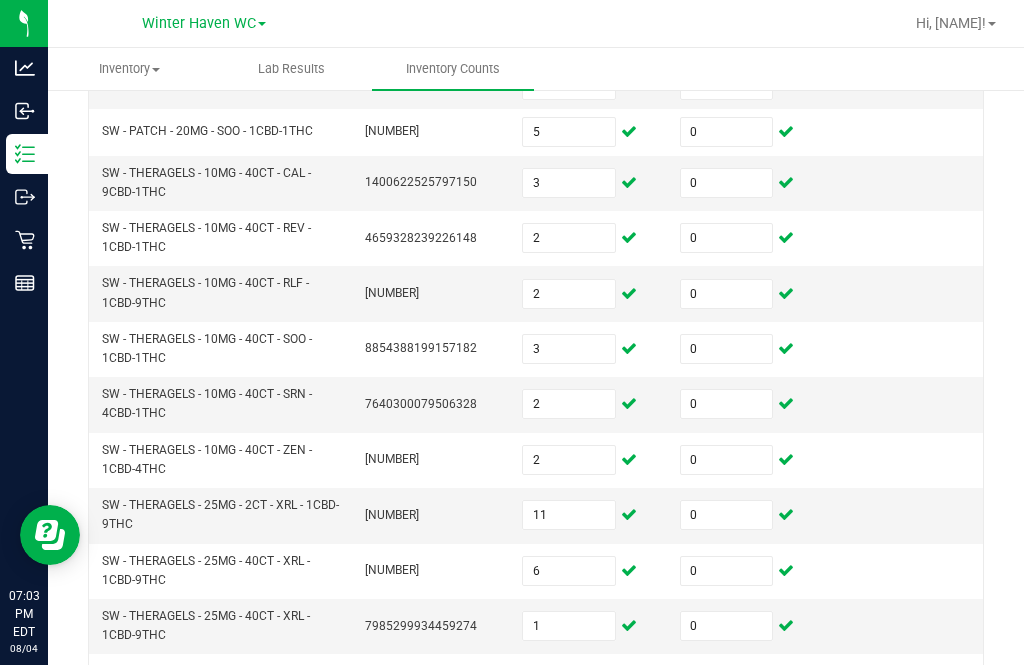 click at bounding box center (569, 682) 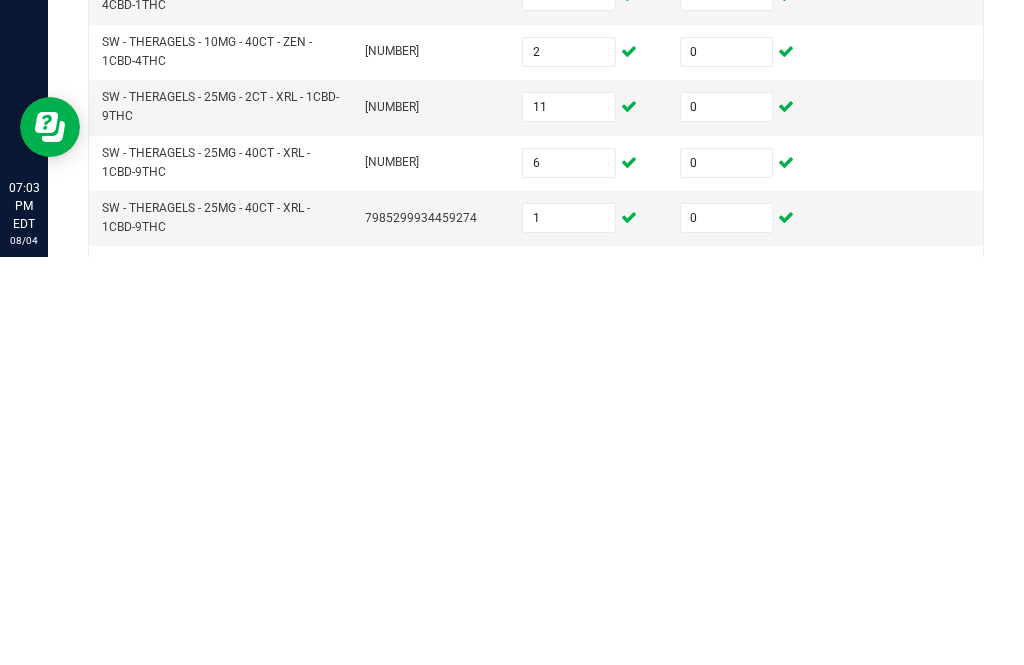 click at bounding box center [727, 682] 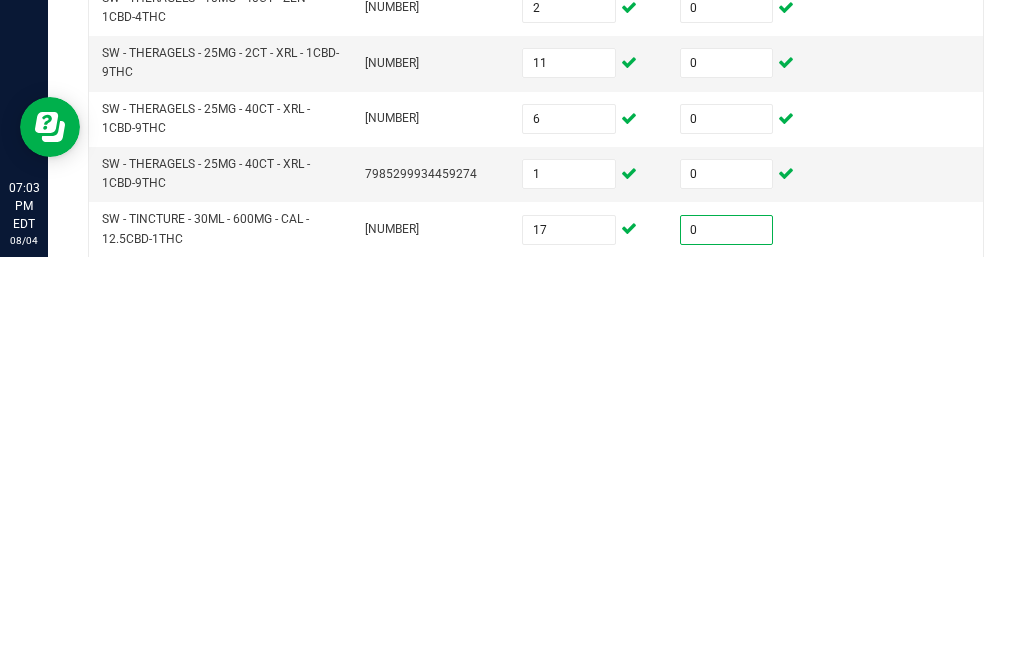 scroll, scrollTop: 473, scrollLeft: 0, axis: vertical 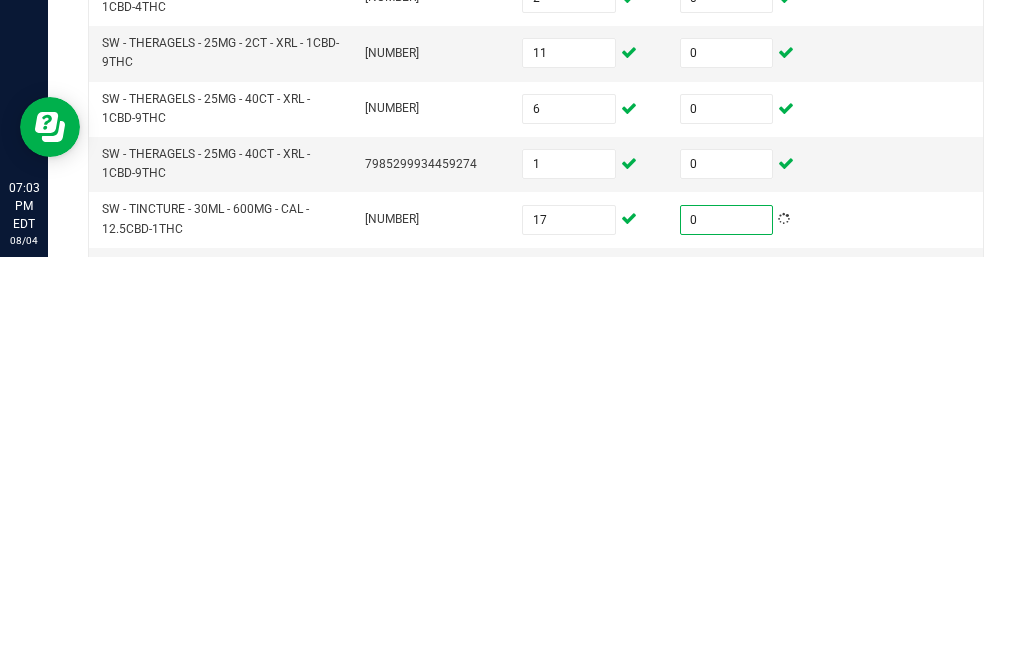 click at bounding box center (569, 683) 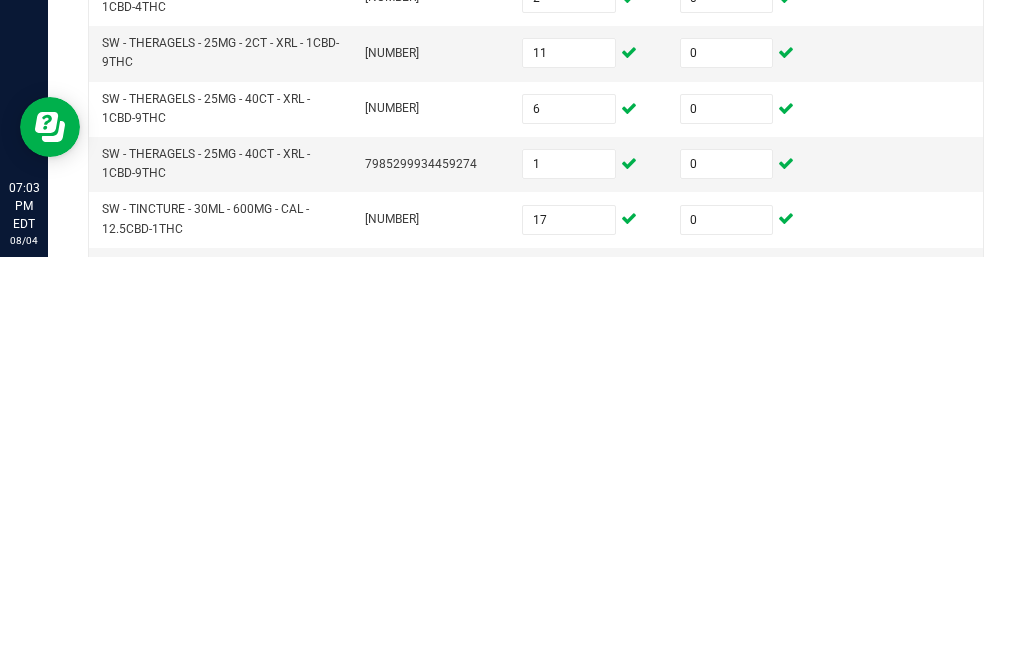click at bounding box center [727, 683] 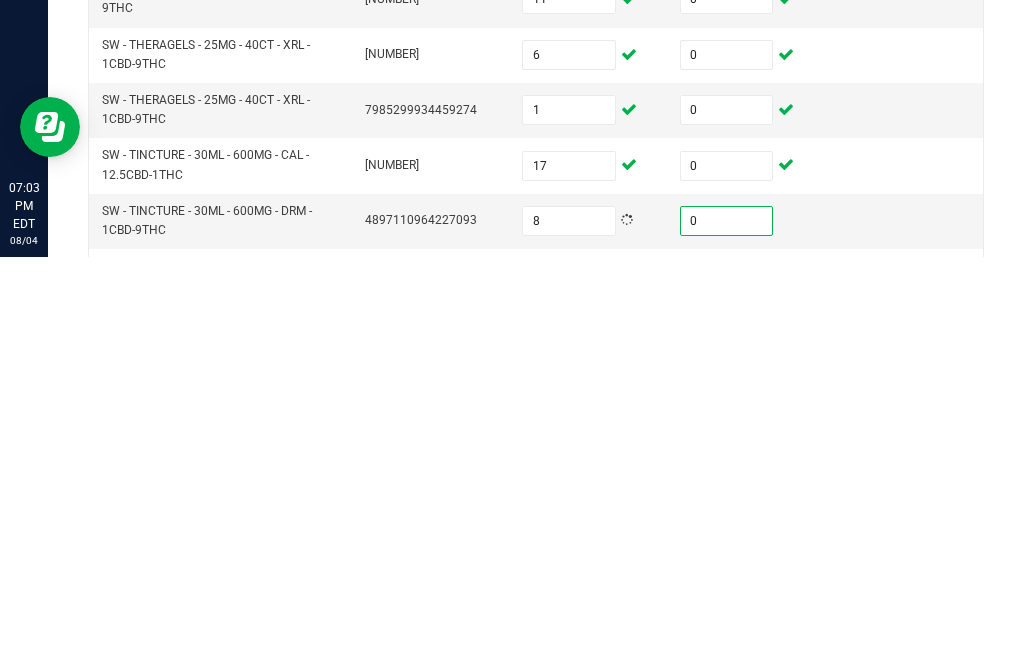 scroll, scrollTop: 535, scrollLeft: 0, axis: vertical 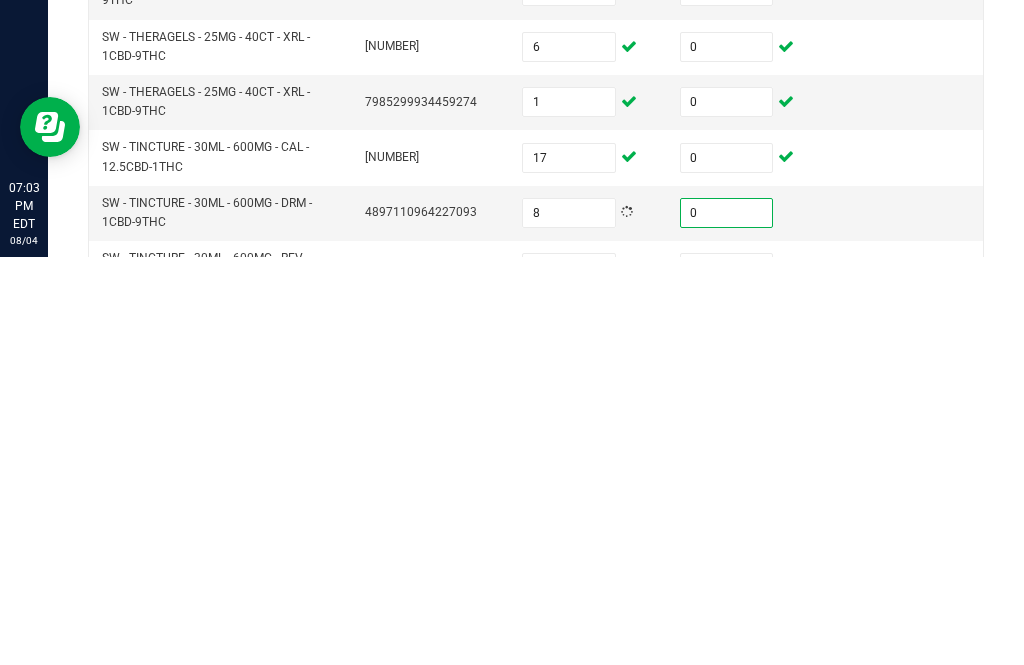 click at bounding box center [569, 676] 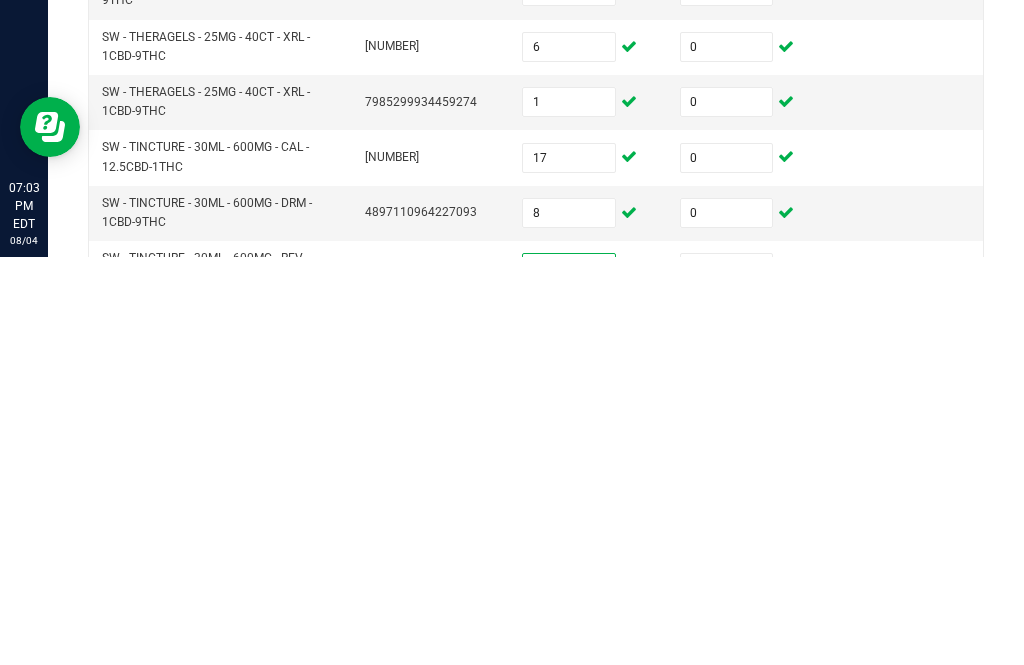click at bounding box center (727, 676) 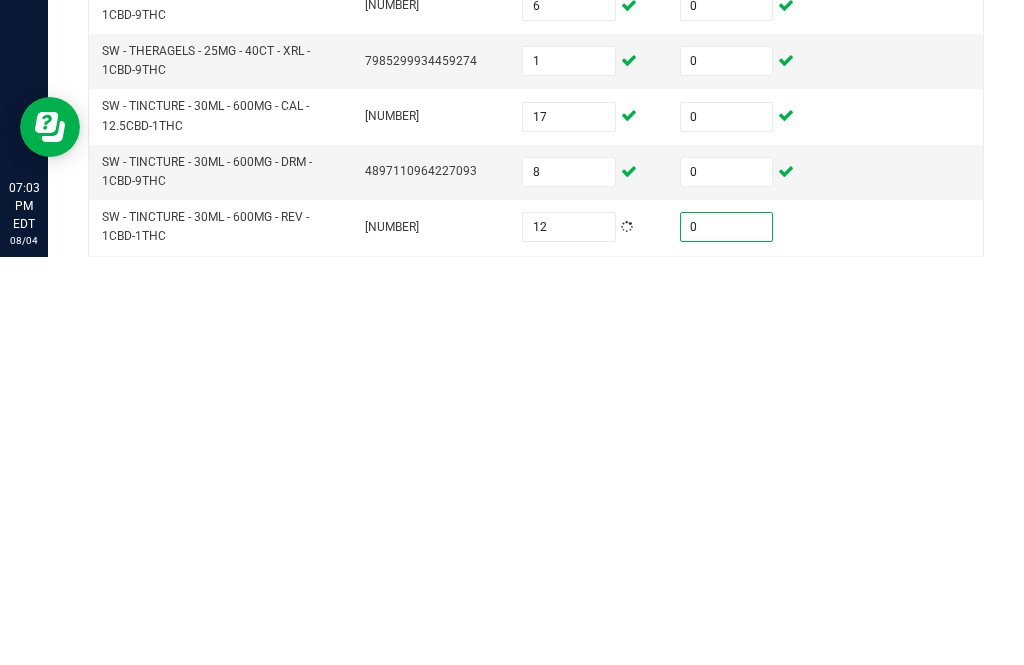 scroll, scrollTop: 609, scrollLeft: 0, axis: vertical 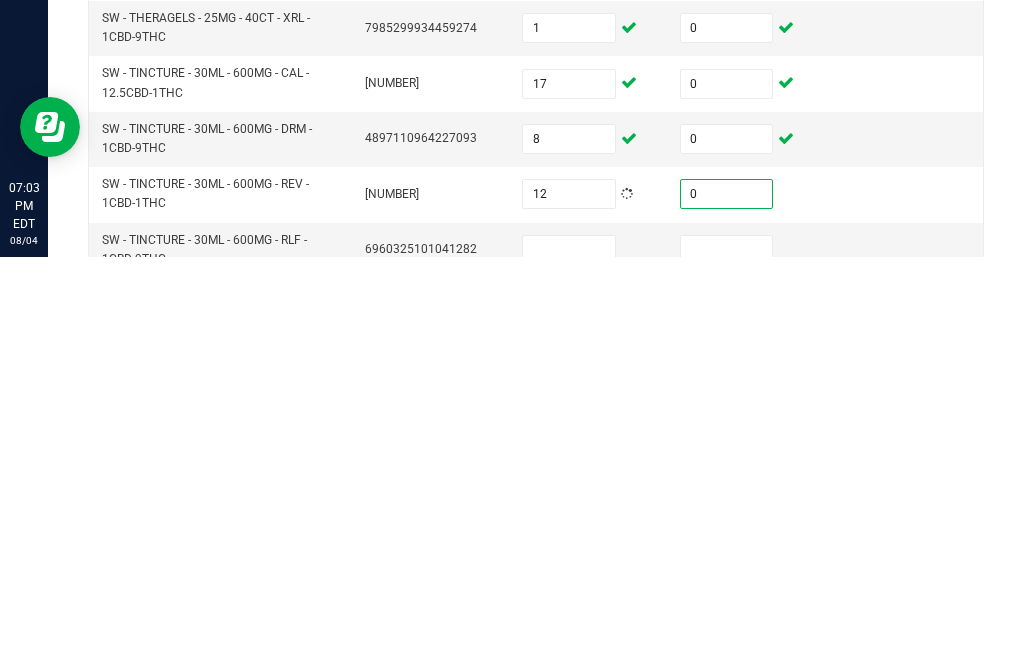click at bounding box center [569, 658] 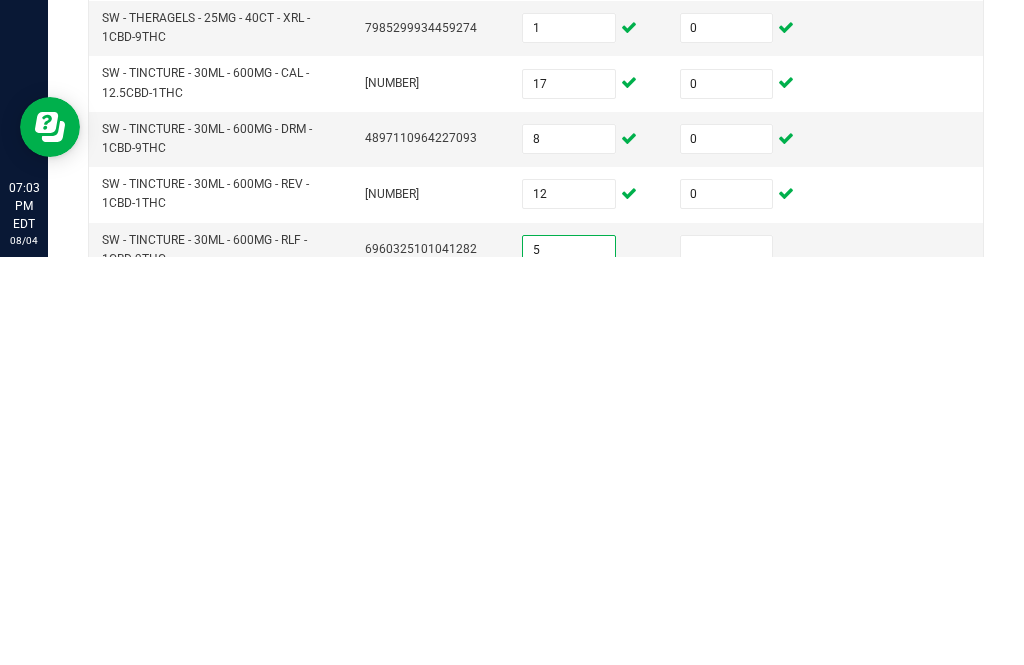 click at bounding box center [727, 658] 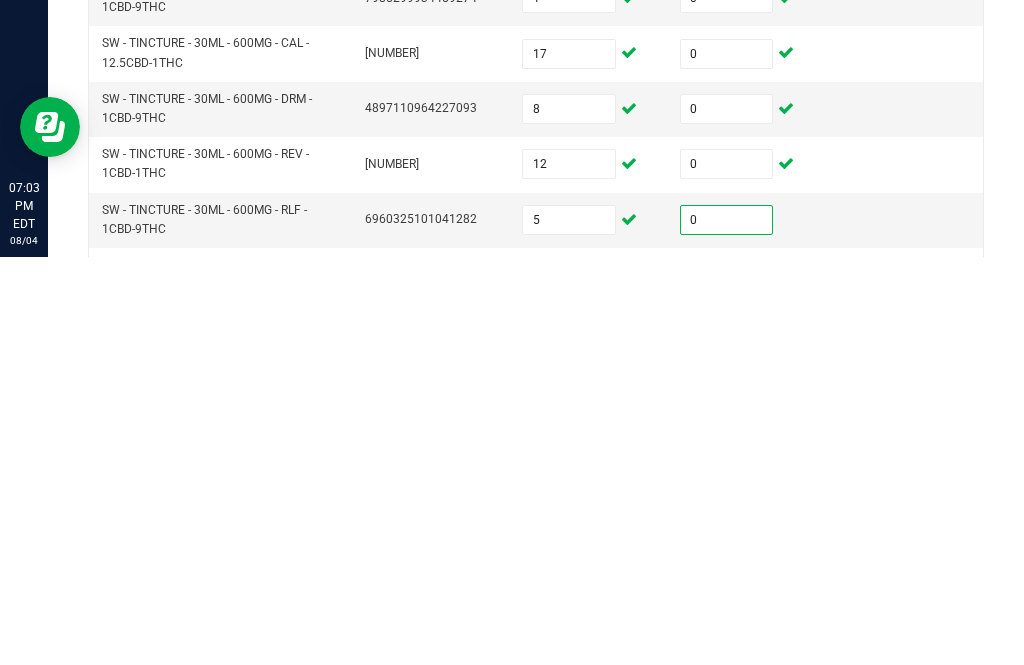scroll, scrollTop: 647, scrollLeft: 0, axis: vertical 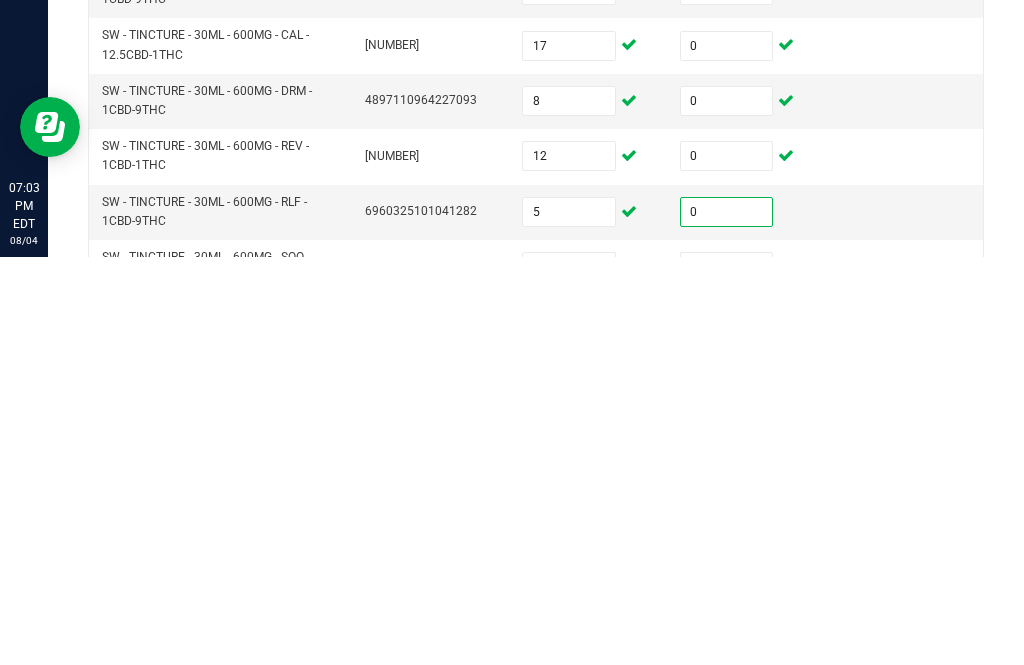 click at bounding box center (569, 675) 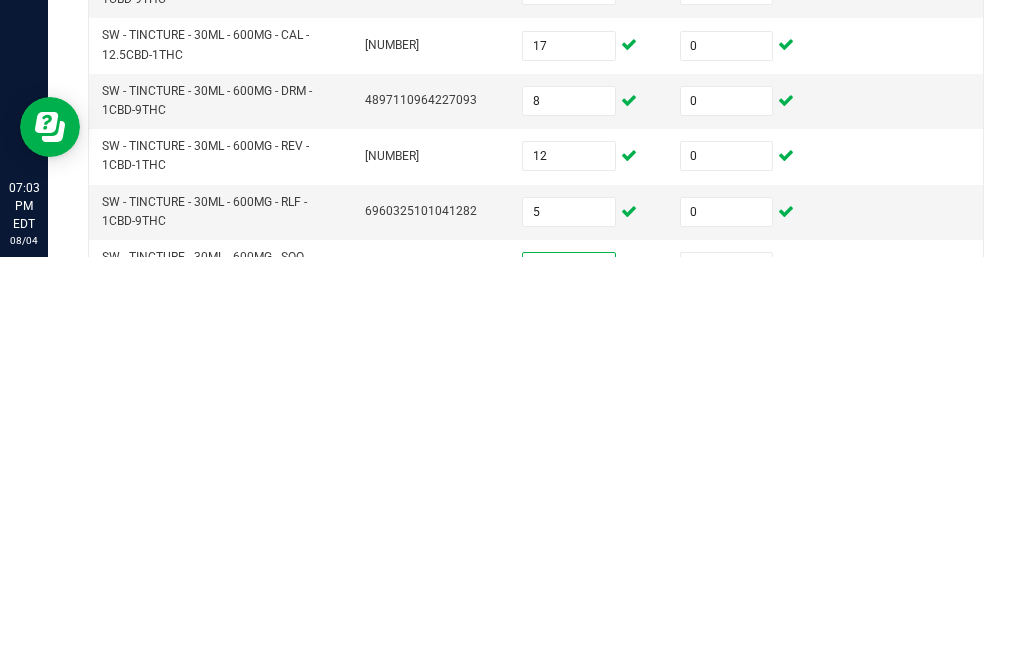 click at bounding box center [727, 675] 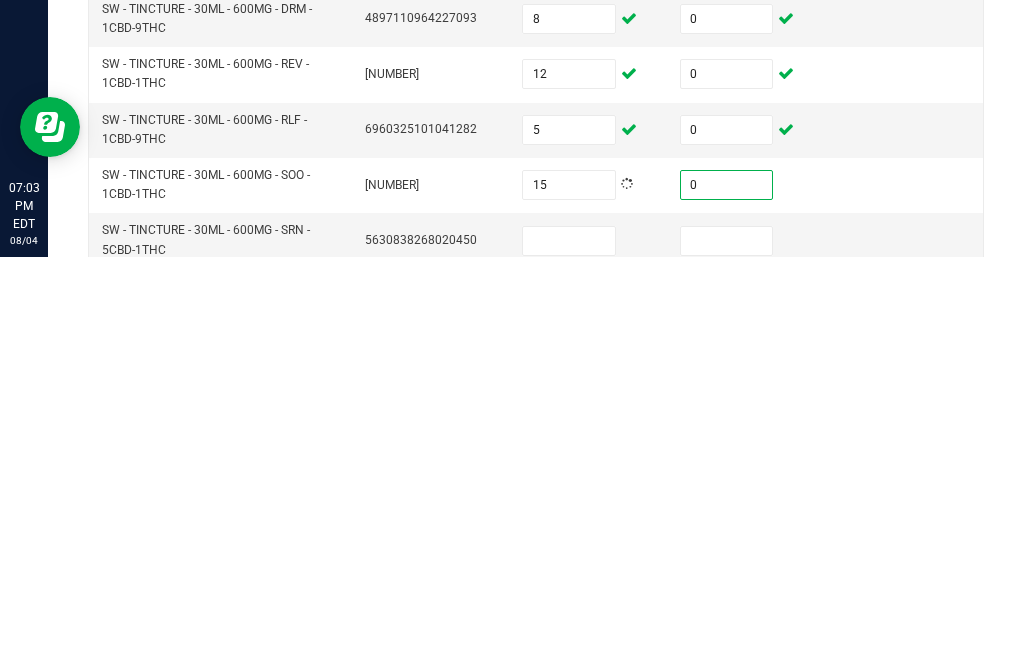 scroll, scrollTop: 732, scrollLeft: 0, axis: vertical 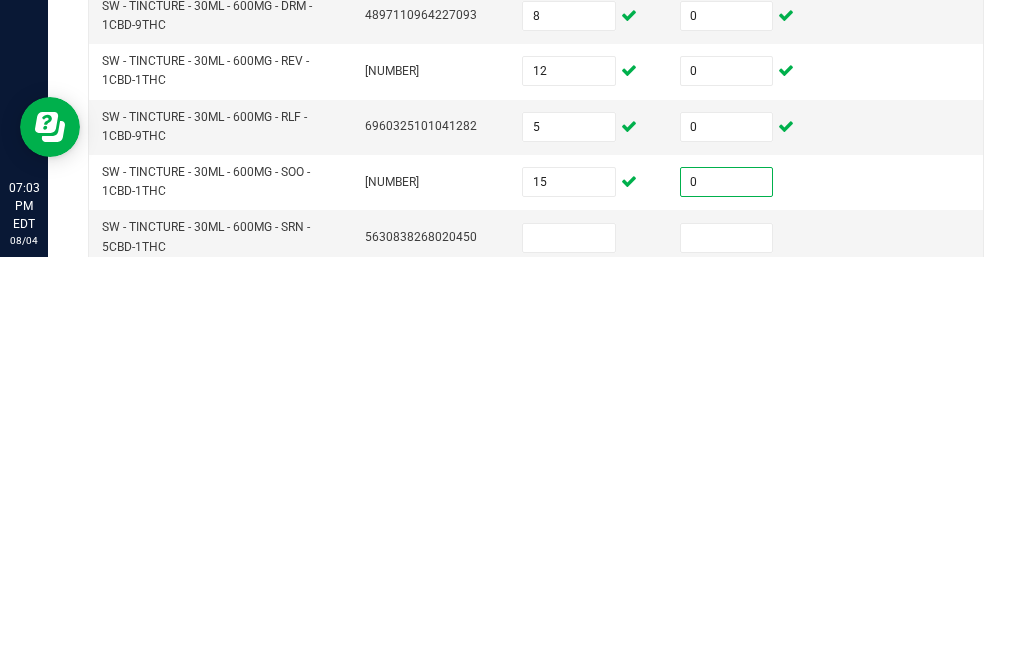 click at bounding box center (569, 646) 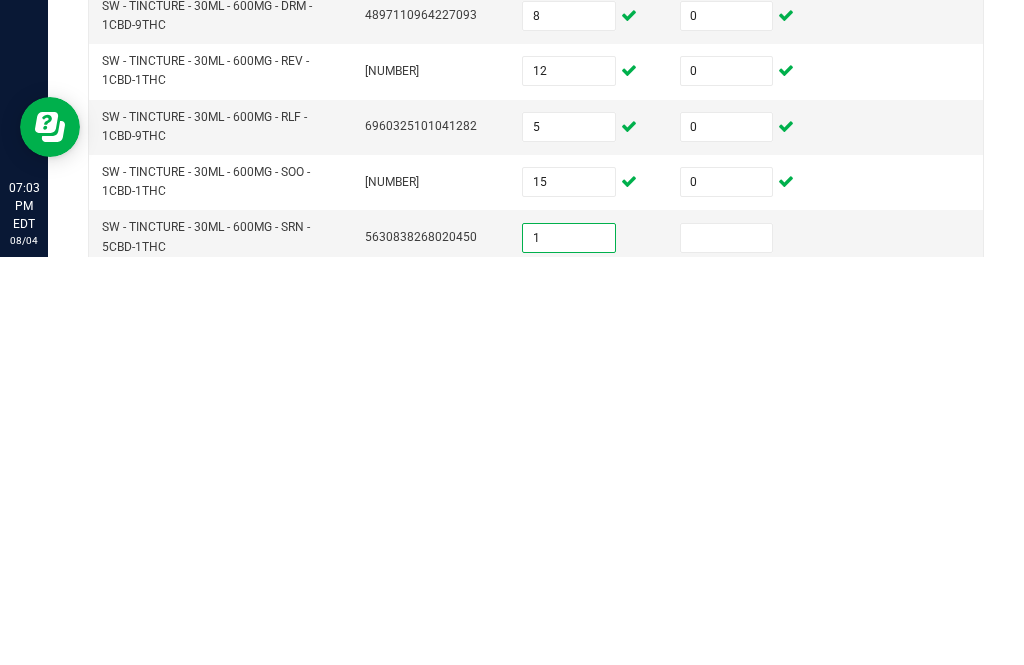click at bounding box center [727, 646] 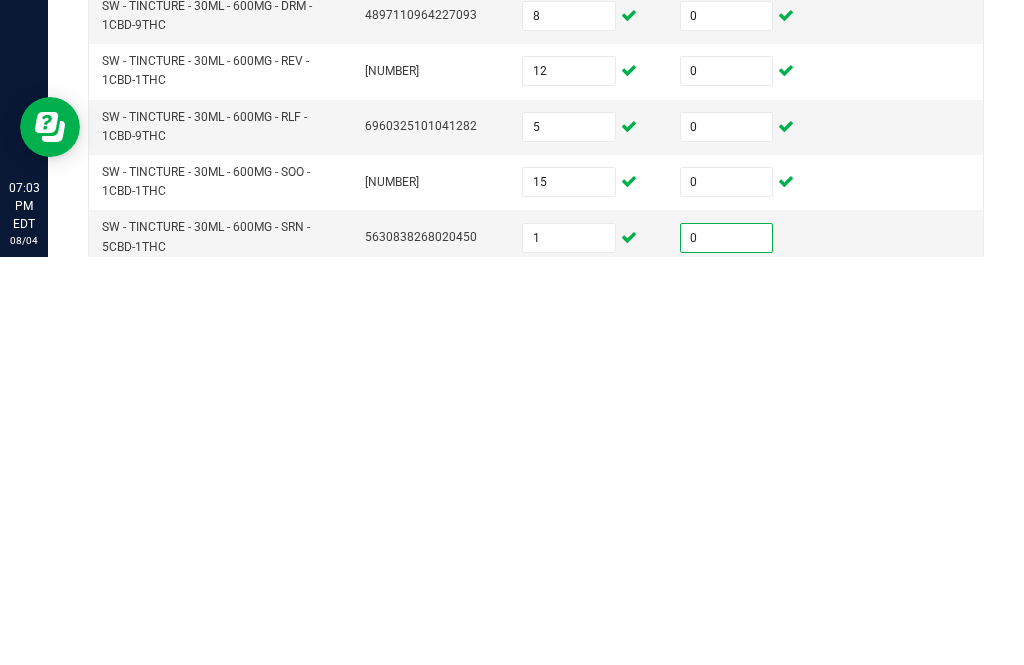 click on "15" 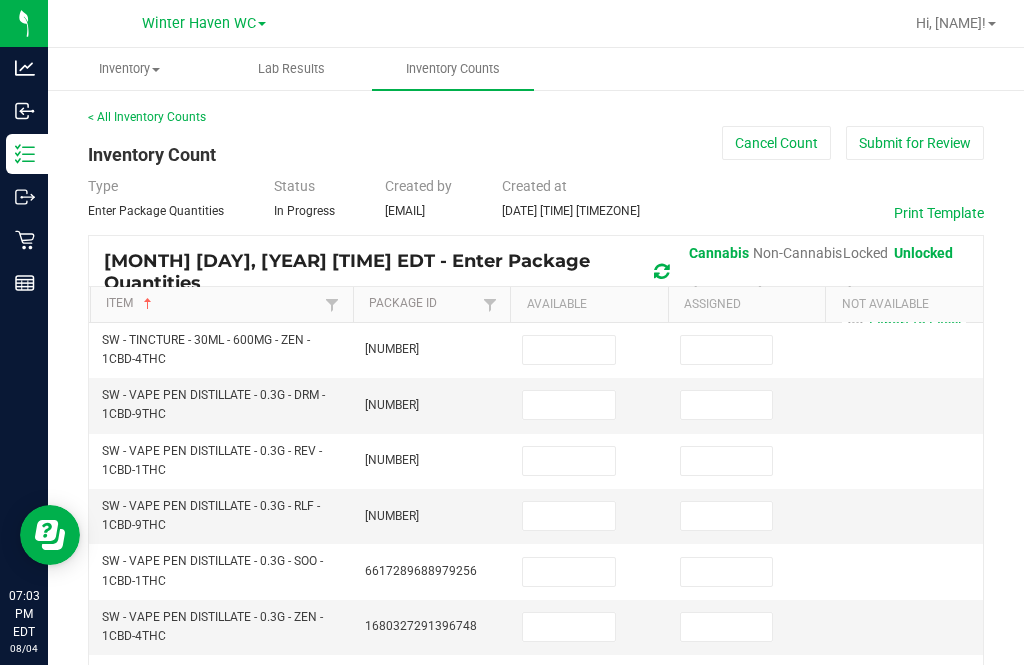 scroll, scrollTop: 0, scrollLeft: 0, axis: both 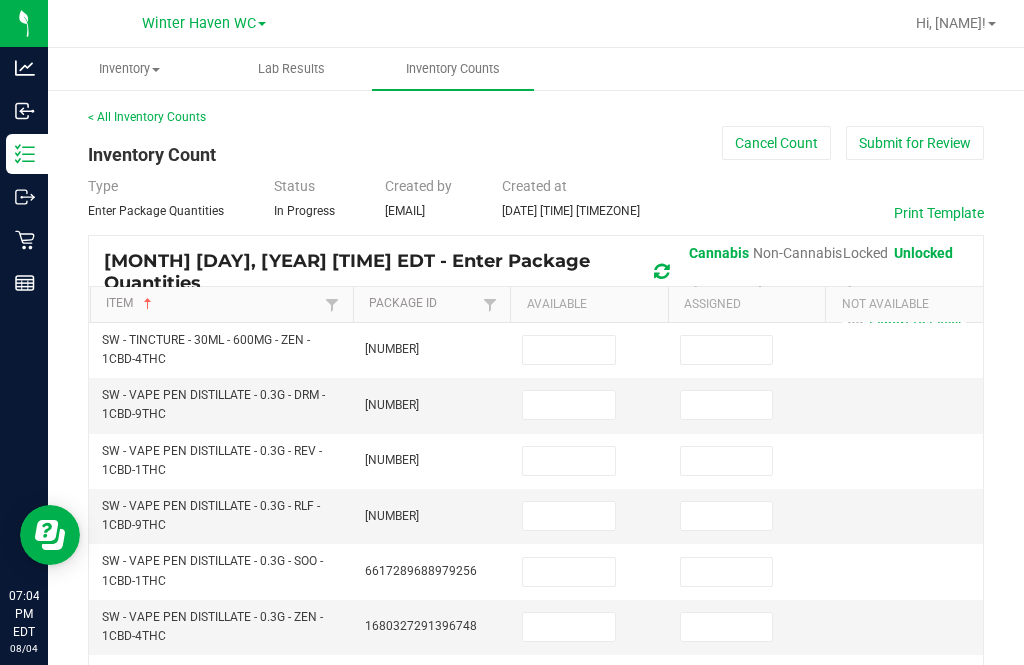 click at bounding box center (569, 350) 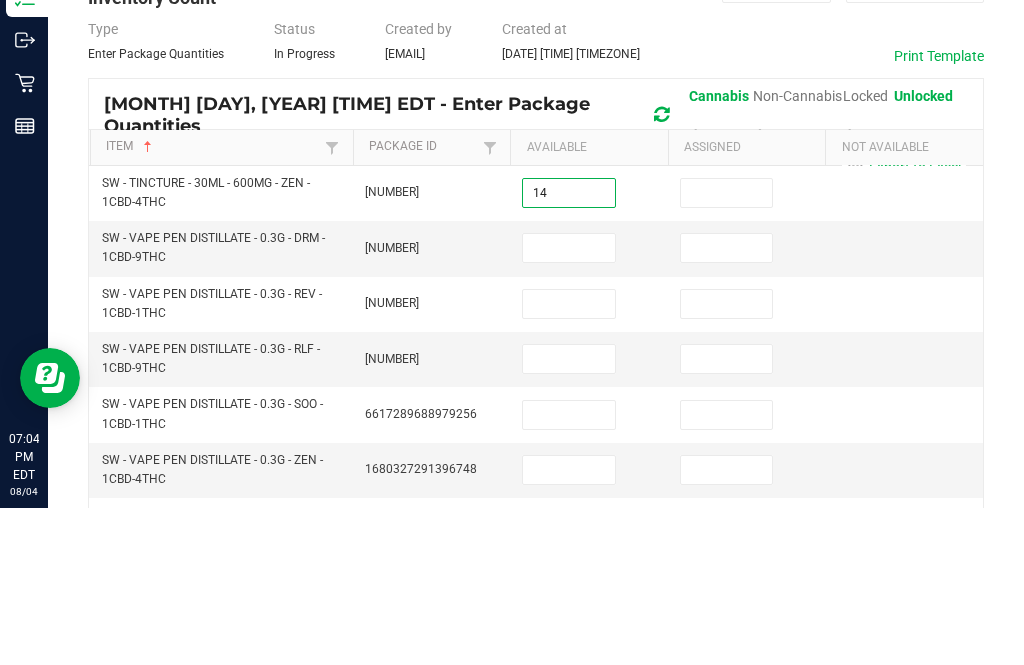 click at bounding box center (727, 350) 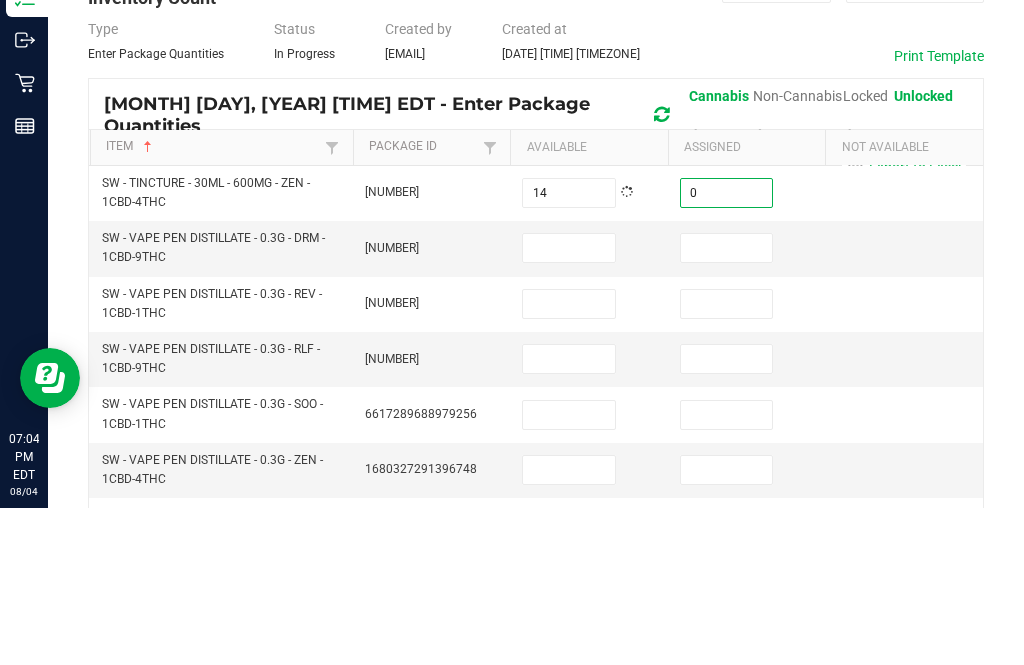click at bounding box center [569, 405] 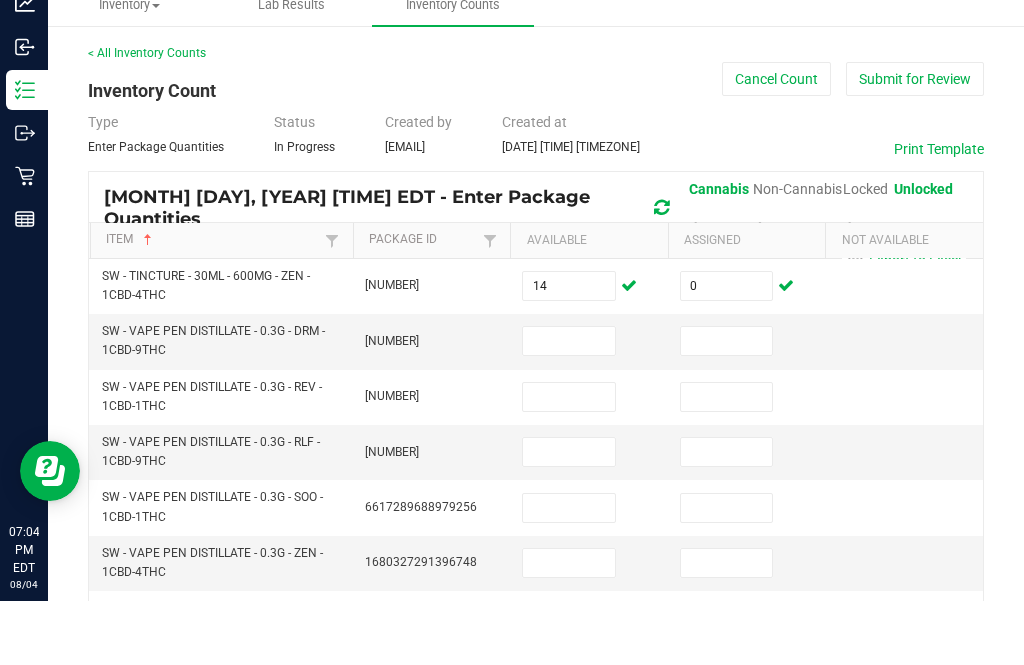 scroll, scrollTop: 64, scrollLeft: 0, axis: vertical 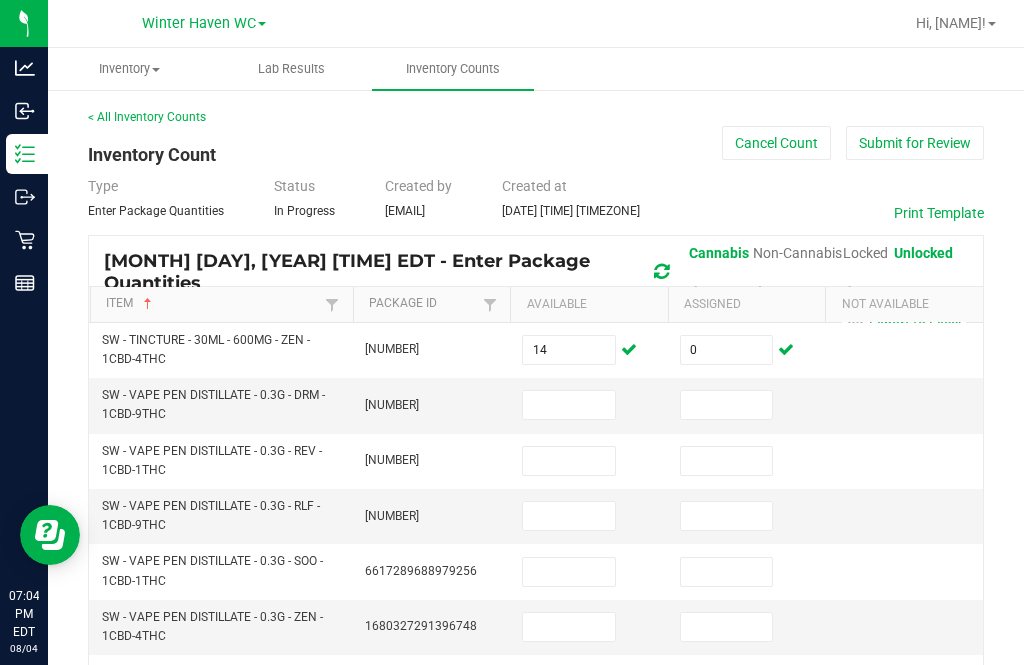 click at bounding box center (569, 405) 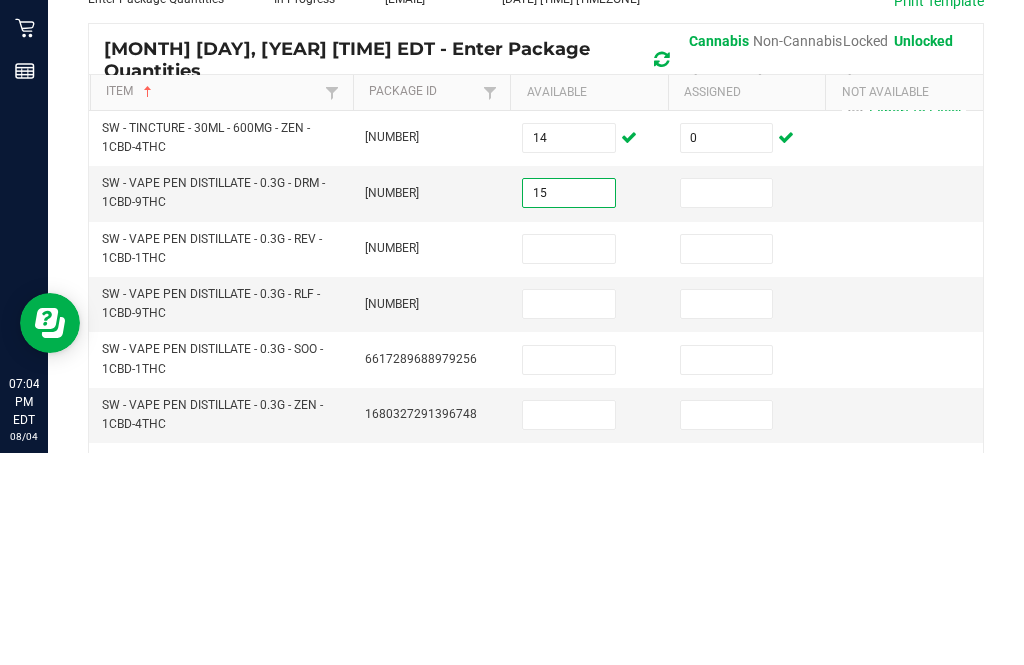 click at bounding box center (727, 405) 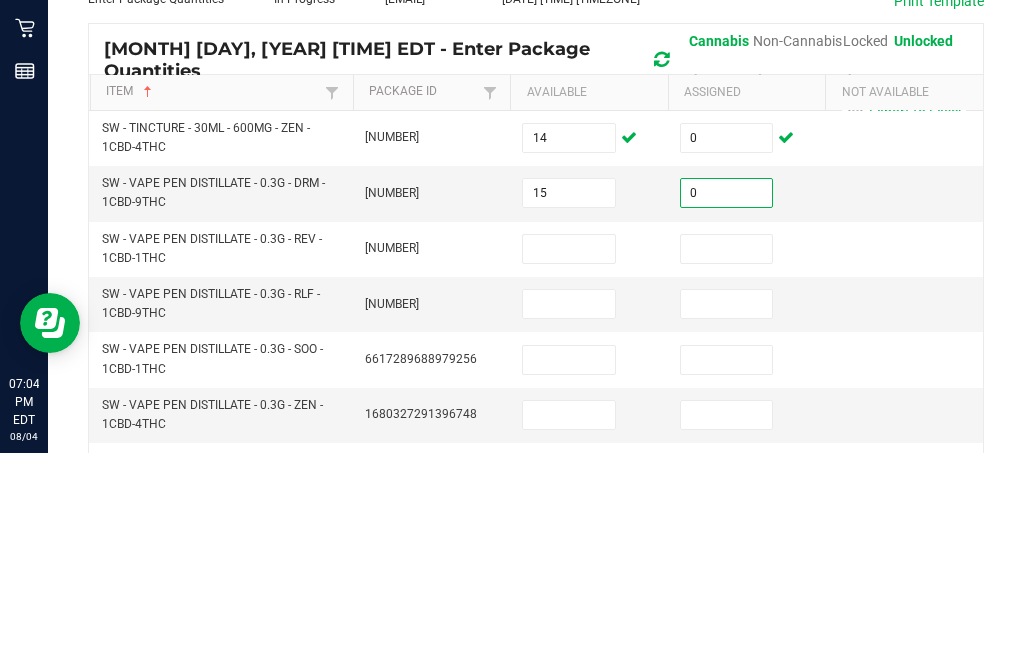 click at bounding box center (569, 461) 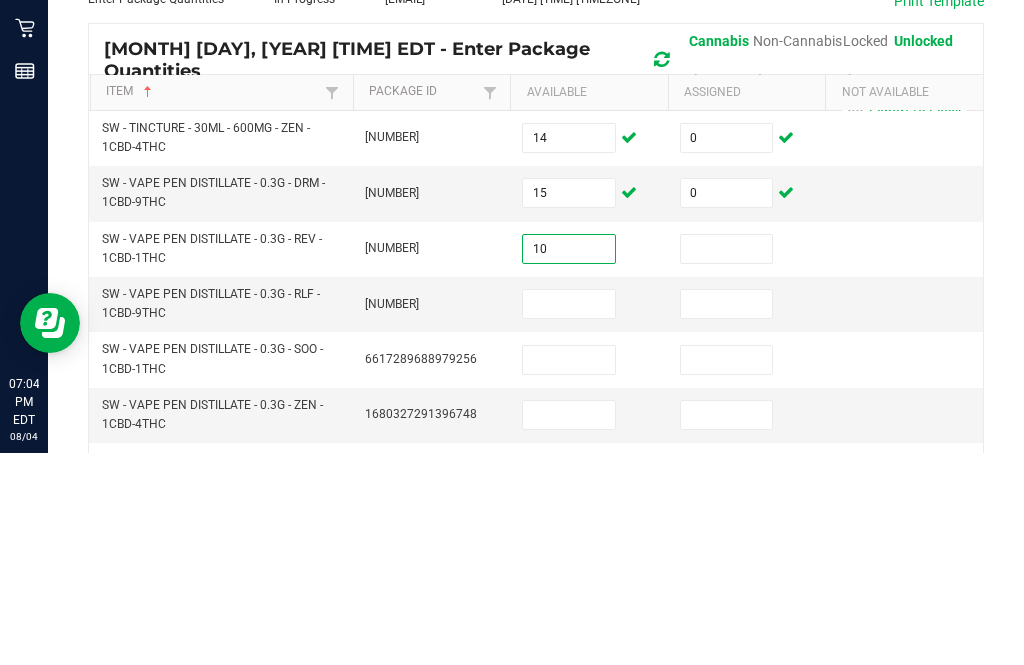 click at bounding box center (727, 461) 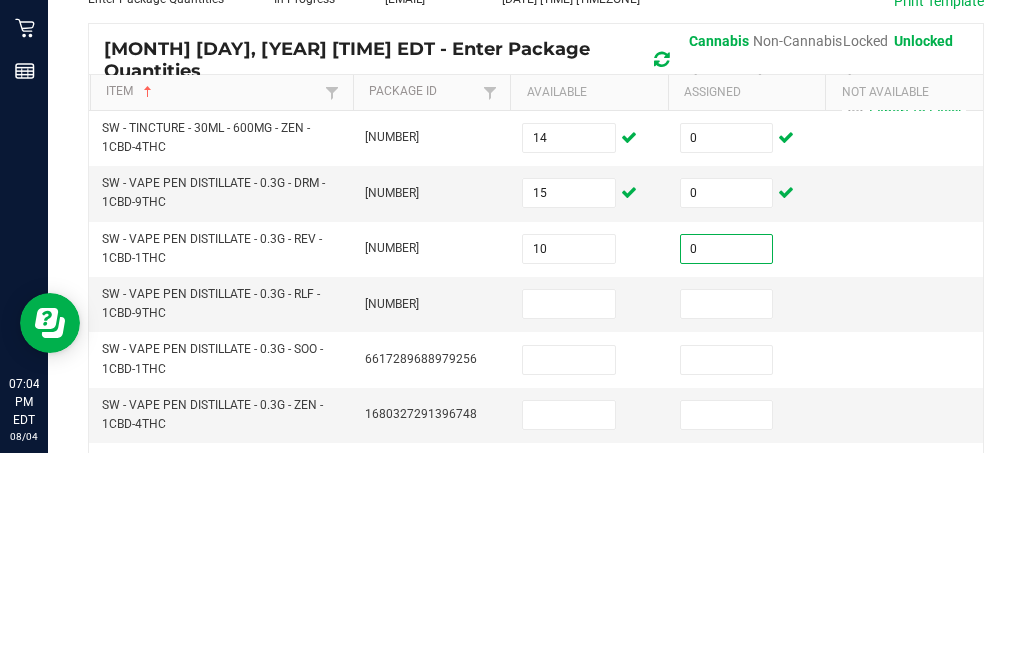 click at bounding box center [569, 516] 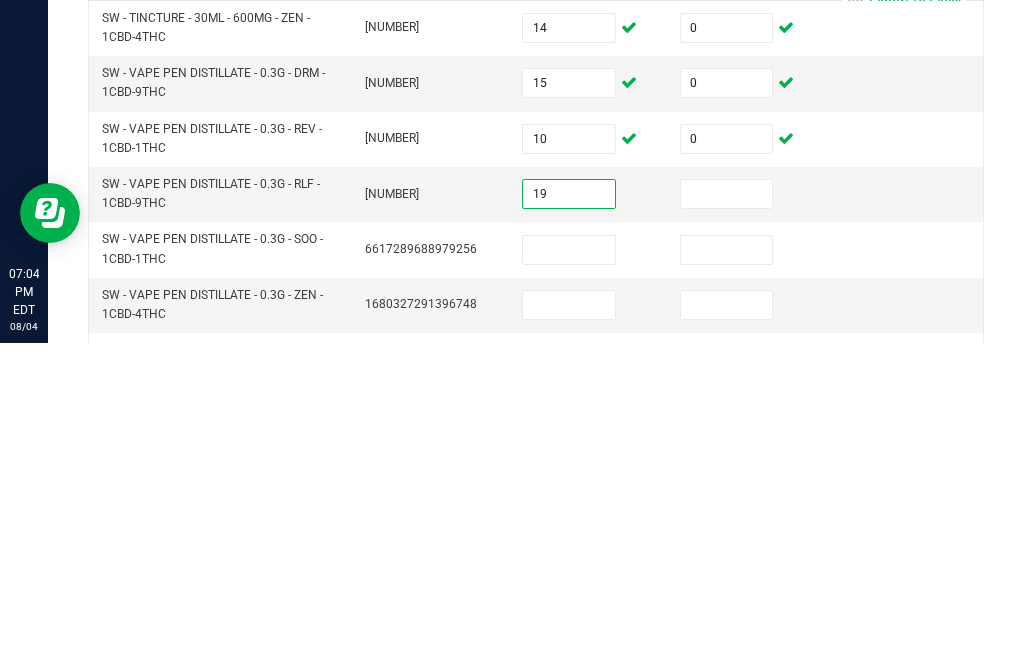 click at bounding box center [727, 516] 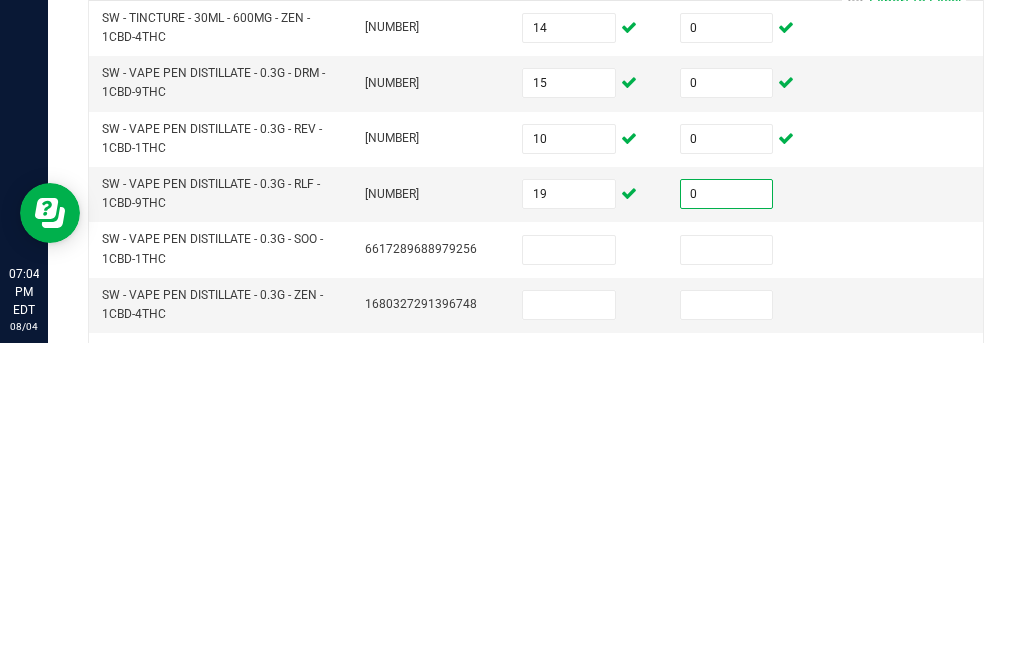 click at bounding box center (569, 572) 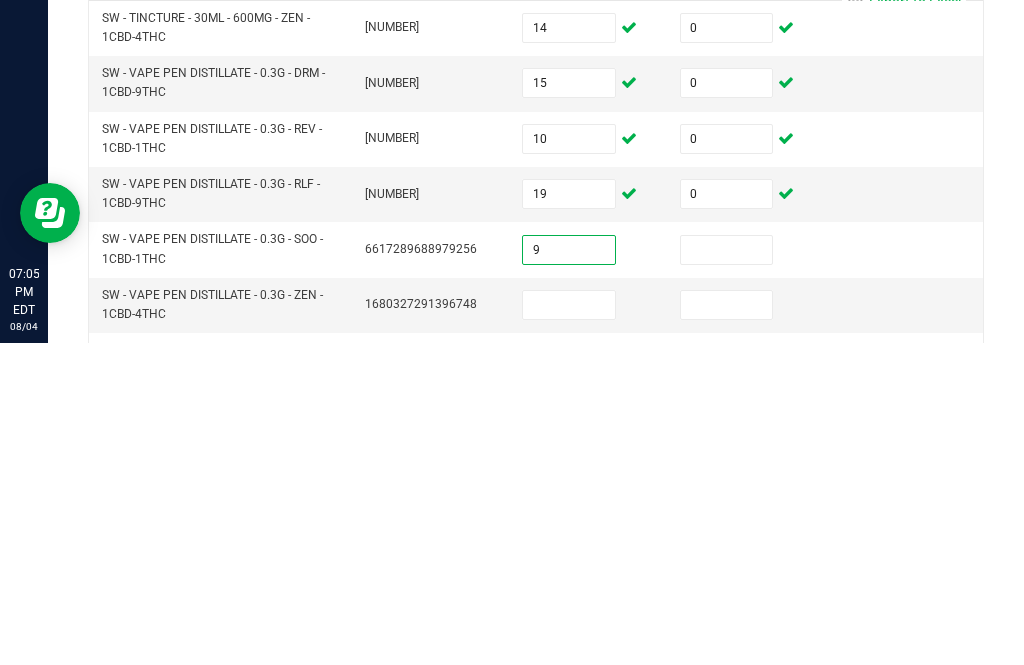 click at bounding box center [727, 572] 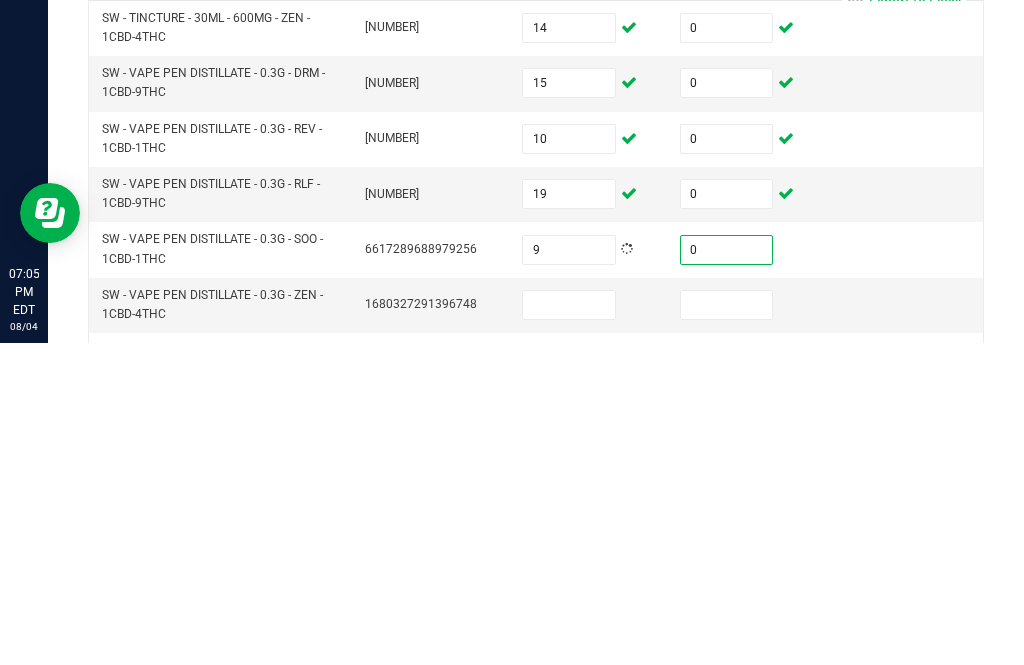 click at bounding box center [569, 627] 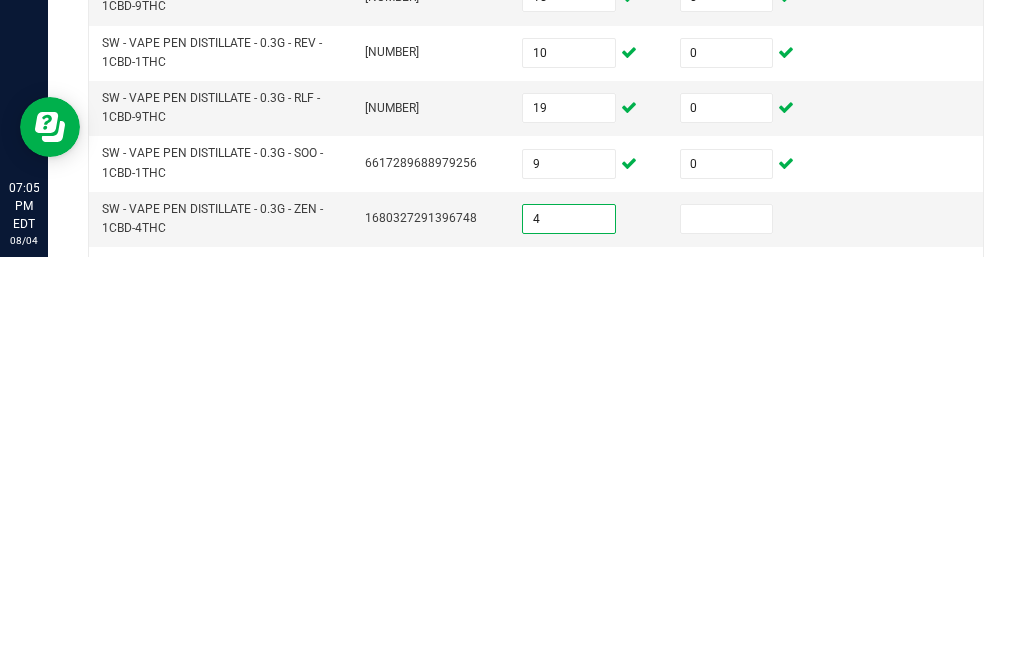 click at bounding box center [727, 627] 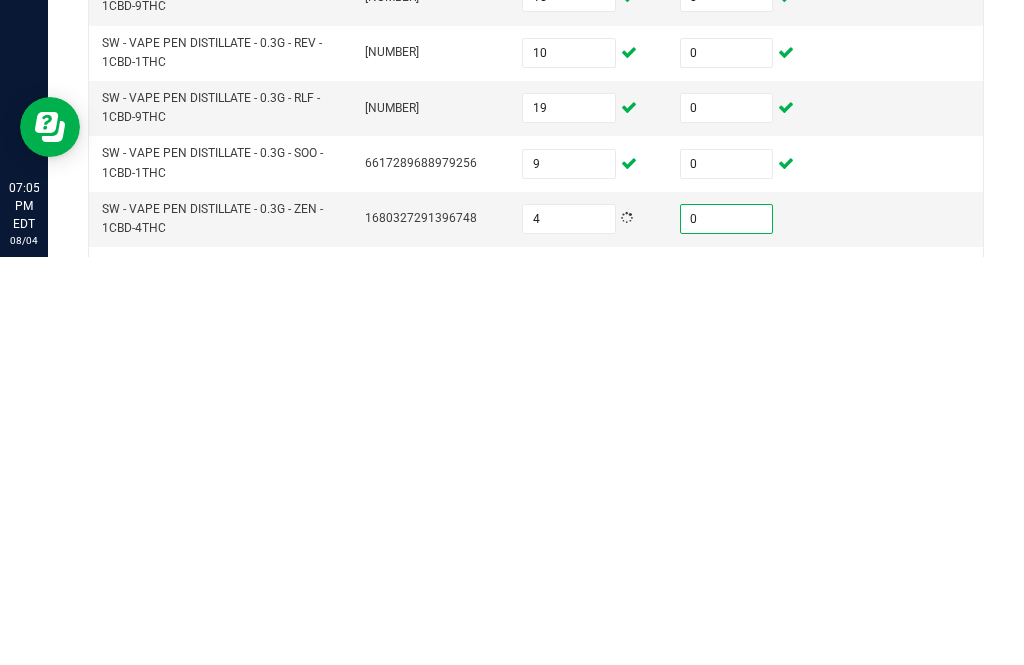 click at bounding box center (569, 682) 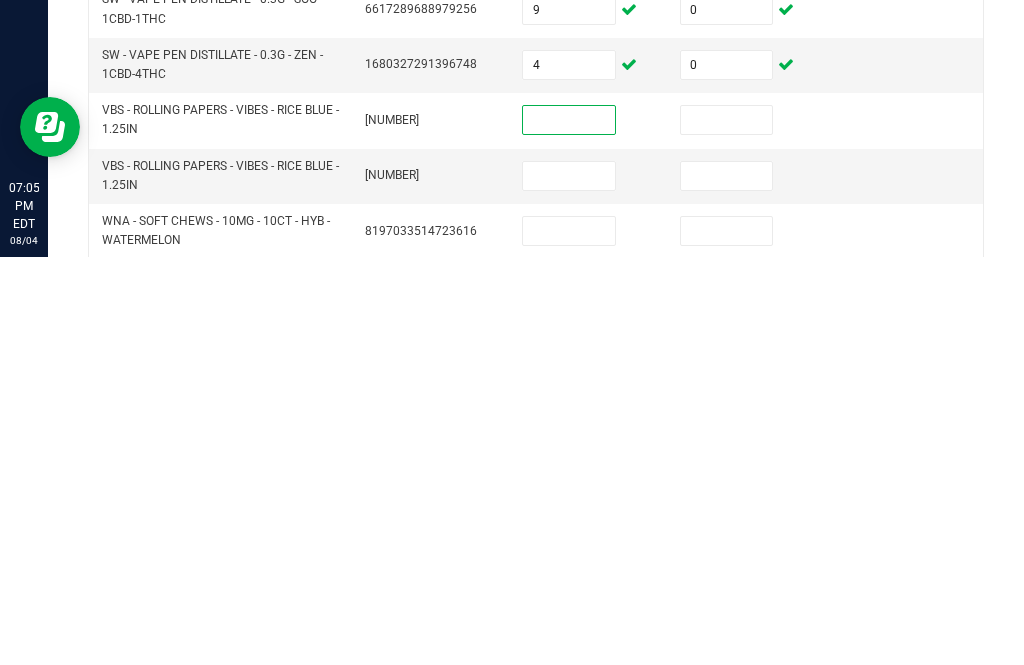 scroll, scrollTop: 156, scrollLeft: 0, axis: vertical 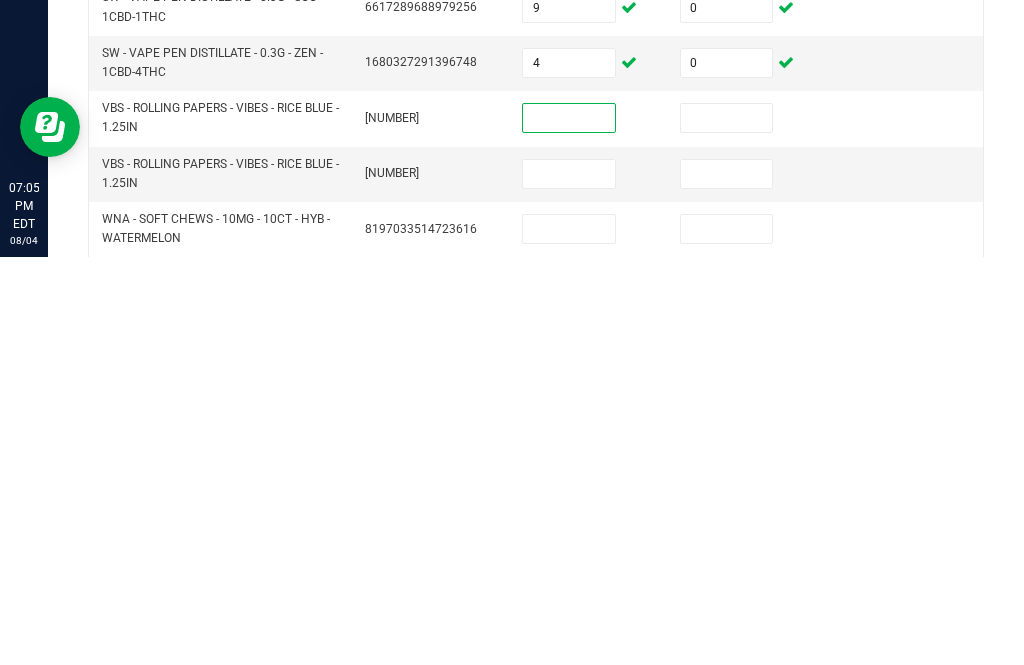 click at bounding box center [569, 637] 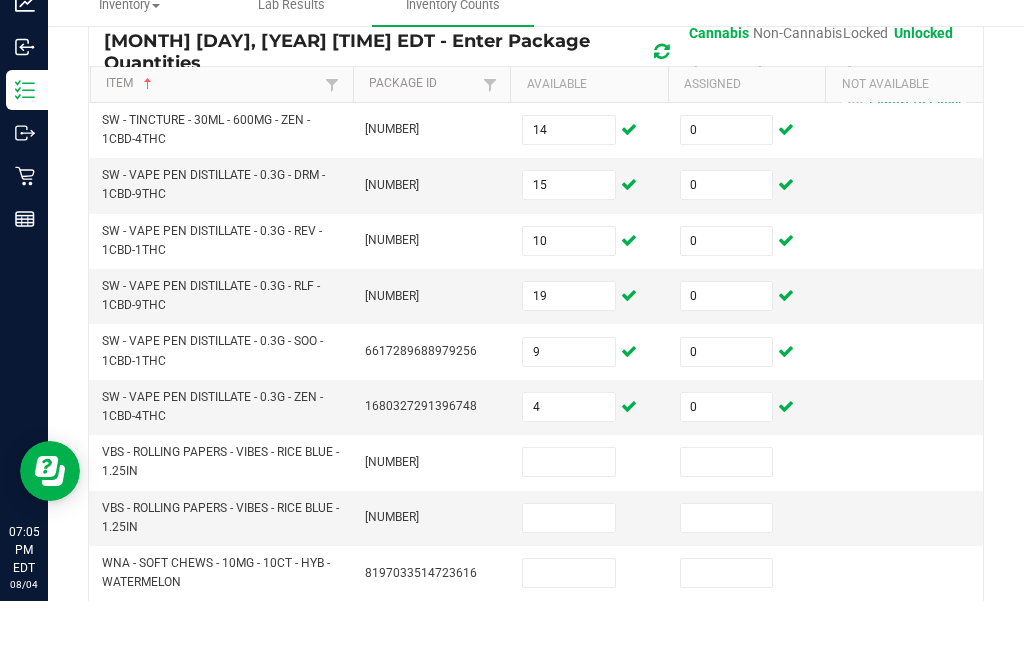 scroll, scrollTop: 64, scrollLeft: 0, axis: vertical 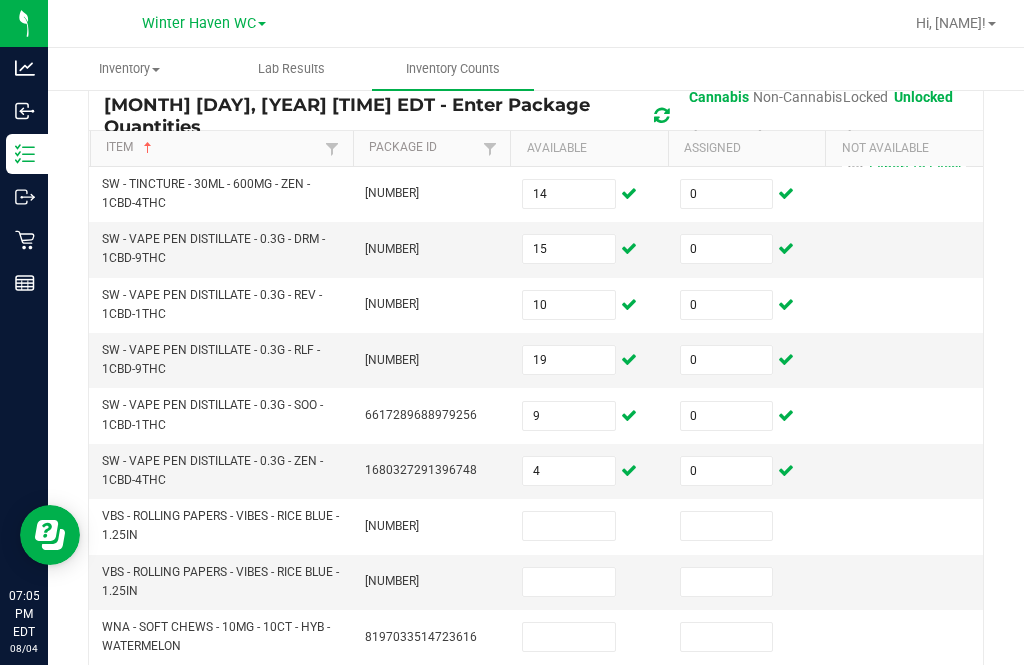click at bounding box center [569, 526] 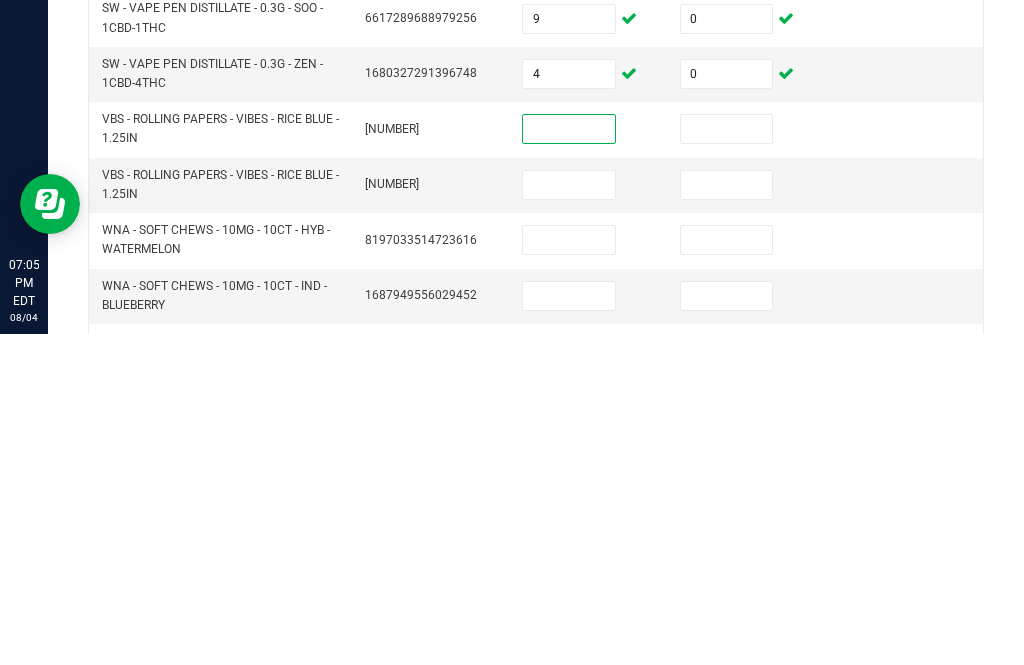 scroll, scrollTop: 224, scrollLeft: 0, axis: vertical 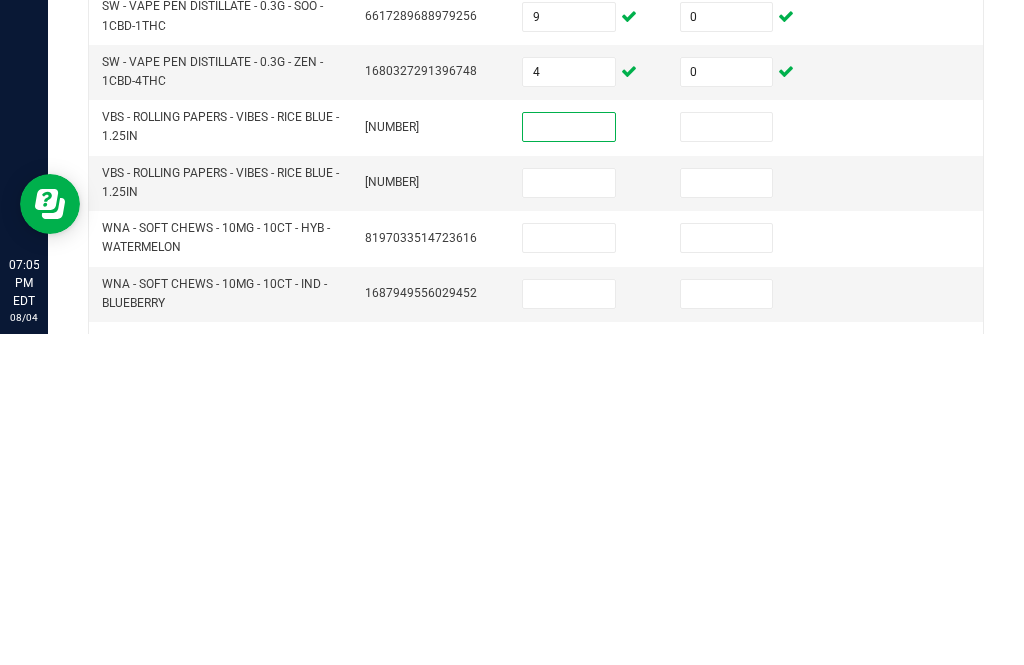 click at bounding box center [569, 569] 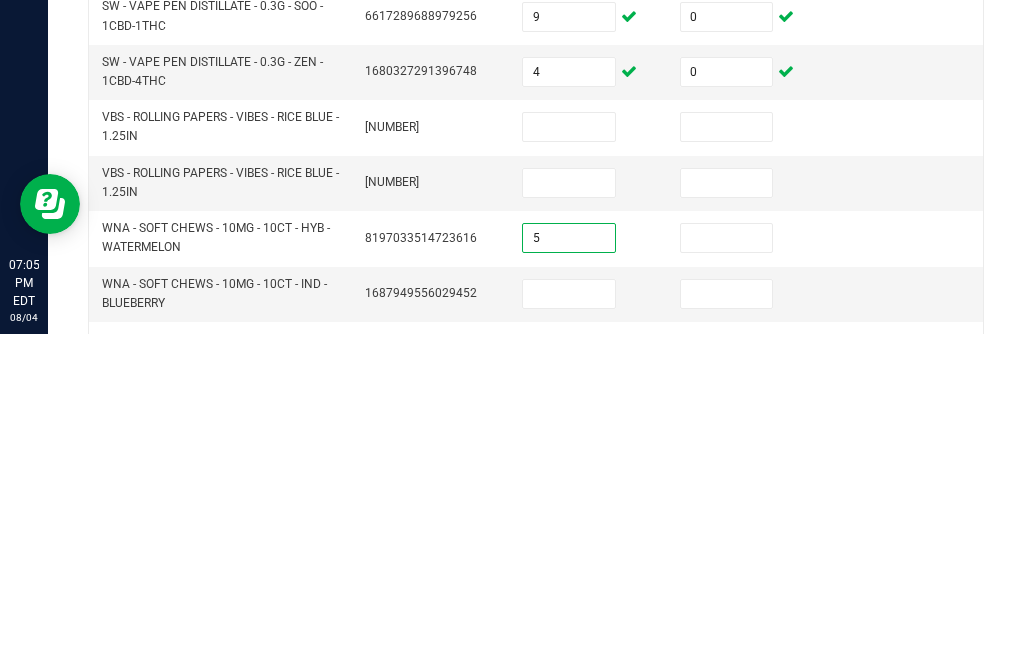 click at bounding box center (727, 569) 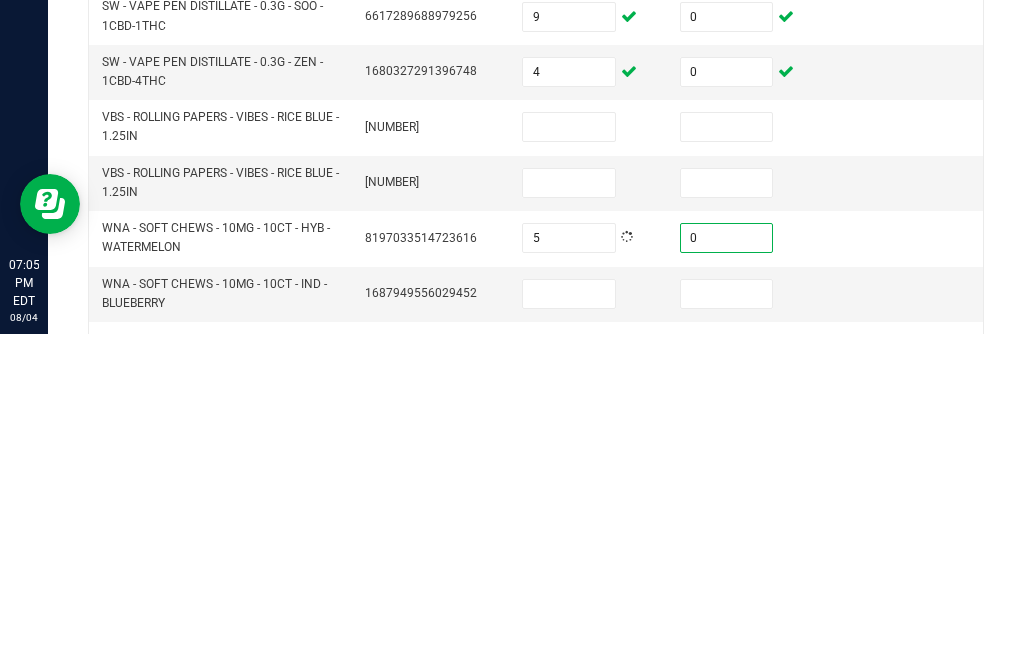 click at bounding box center [589, 625] 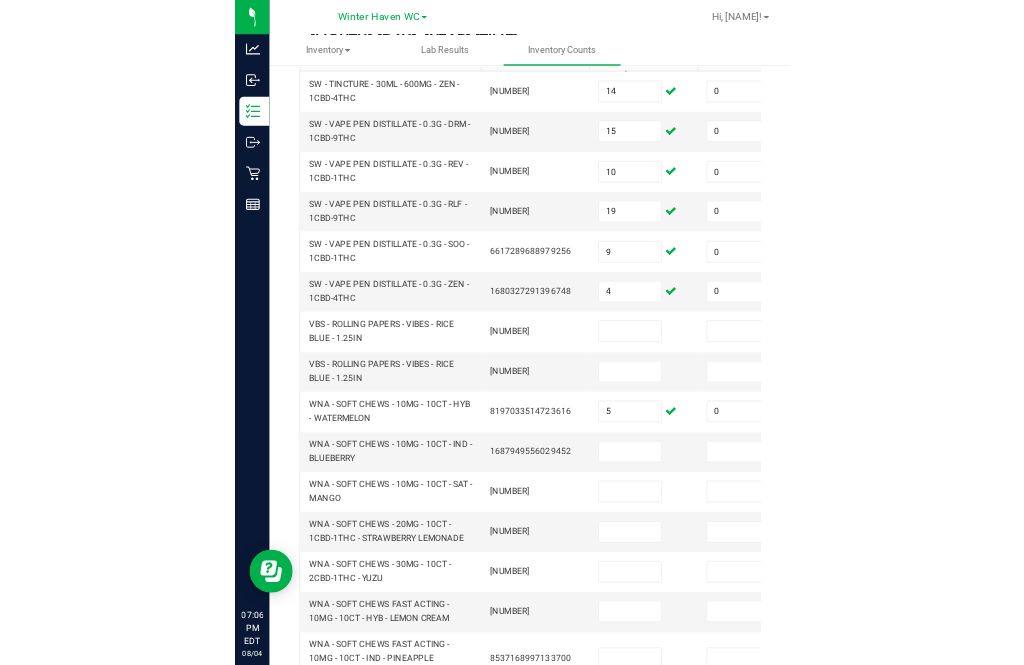 scroll, scrollTop: 64, scrollLeft: 0, axis: vertical 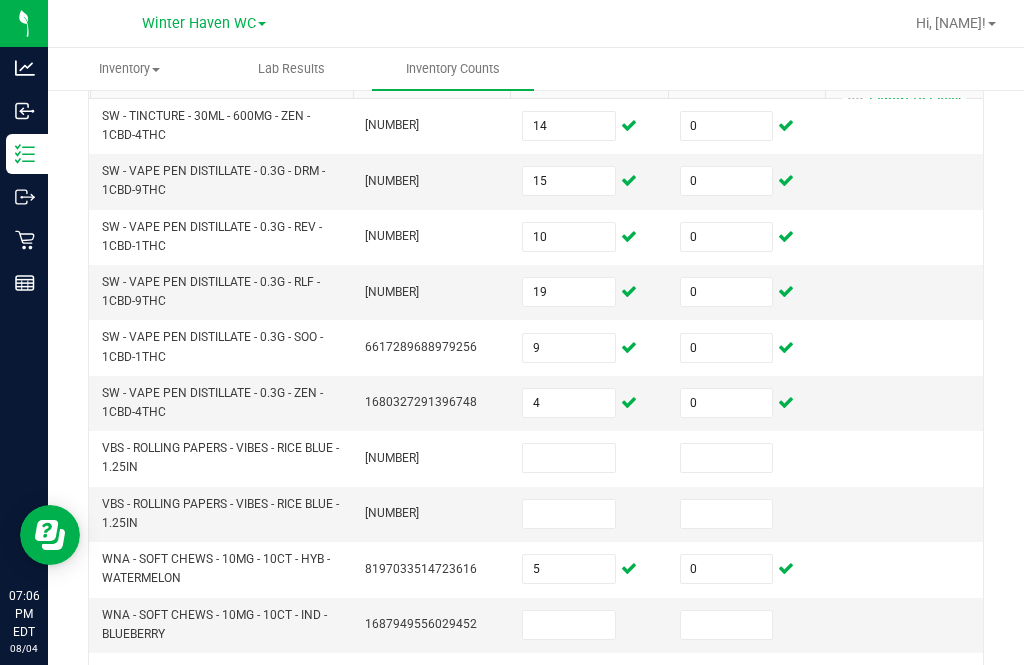 click at bounding box center [569, 625] 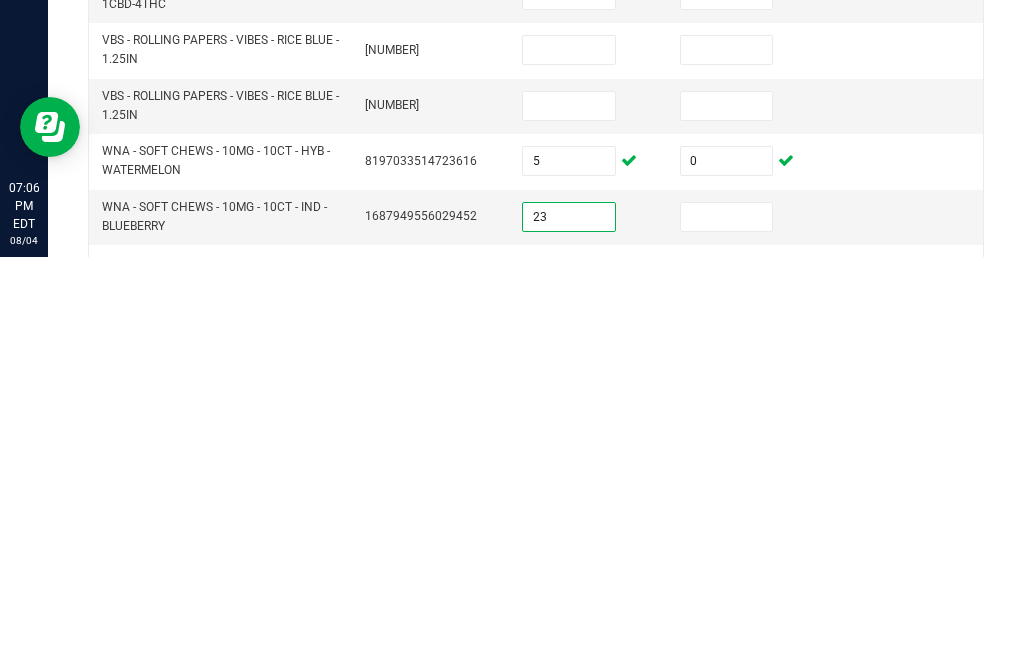 click at bounding box center [727, 625] 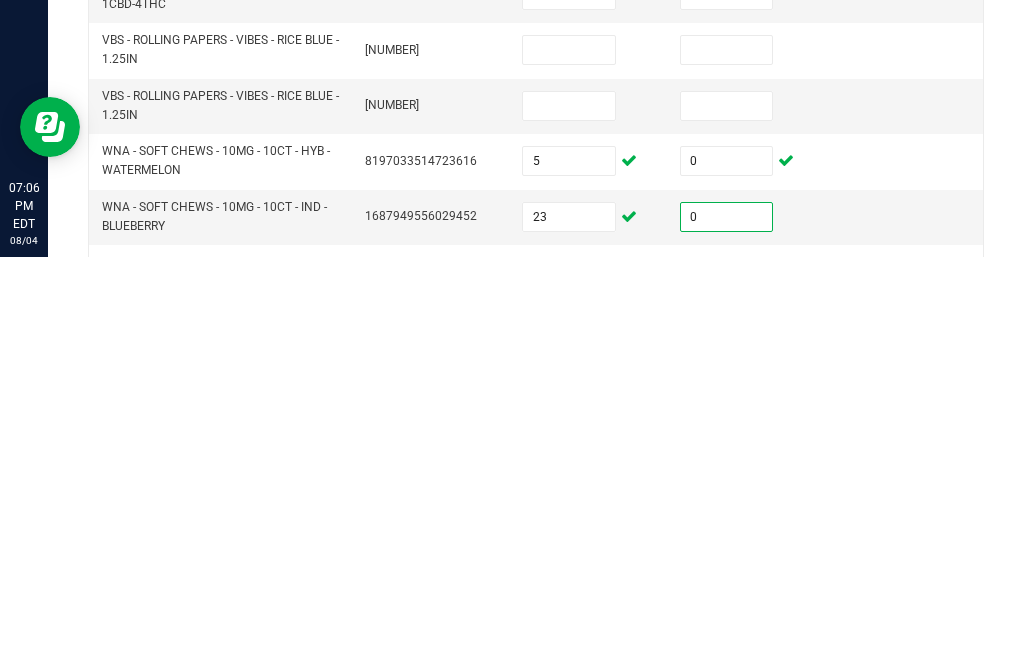 click at bounding box center (569, 680) 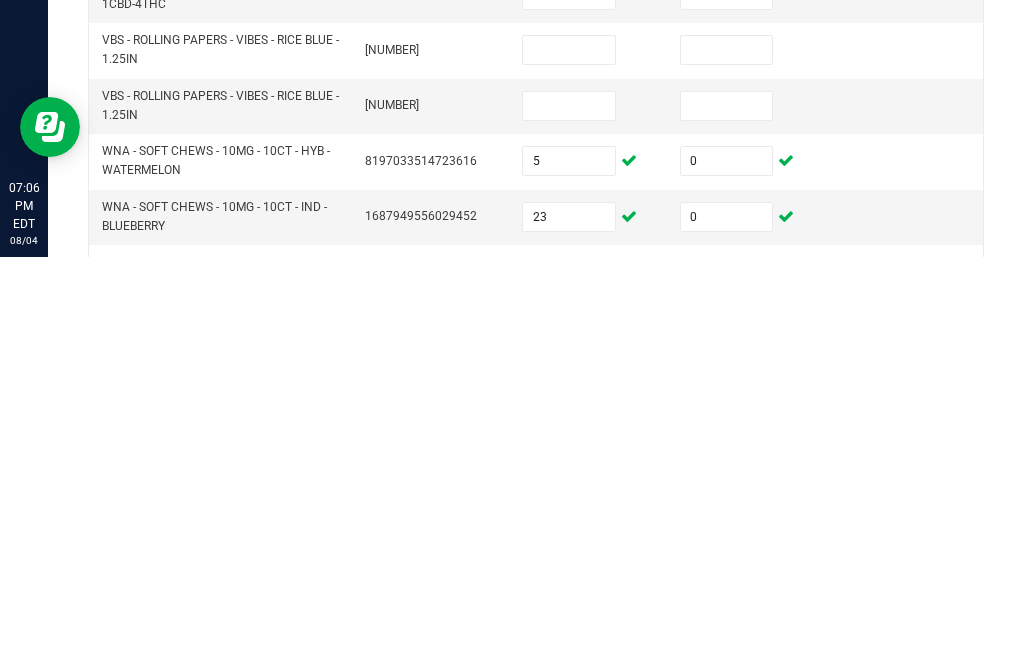click at bounding box center (727, 680) 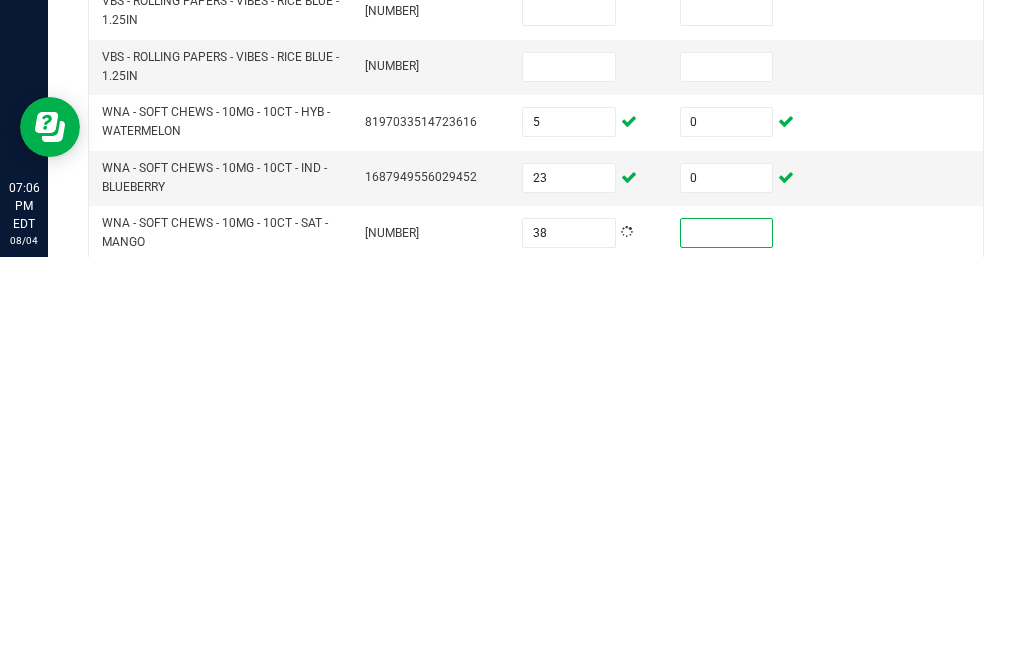 scroll, scrollTop: 265, scrollLeft: 0, axis: vertical 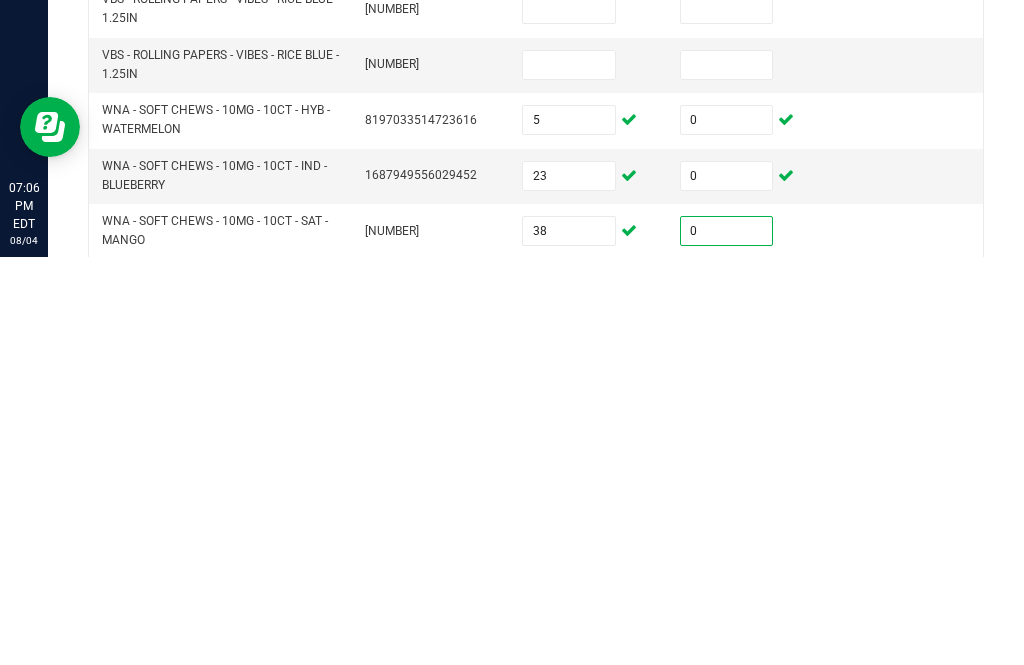 click at bounding box center (569, 695) 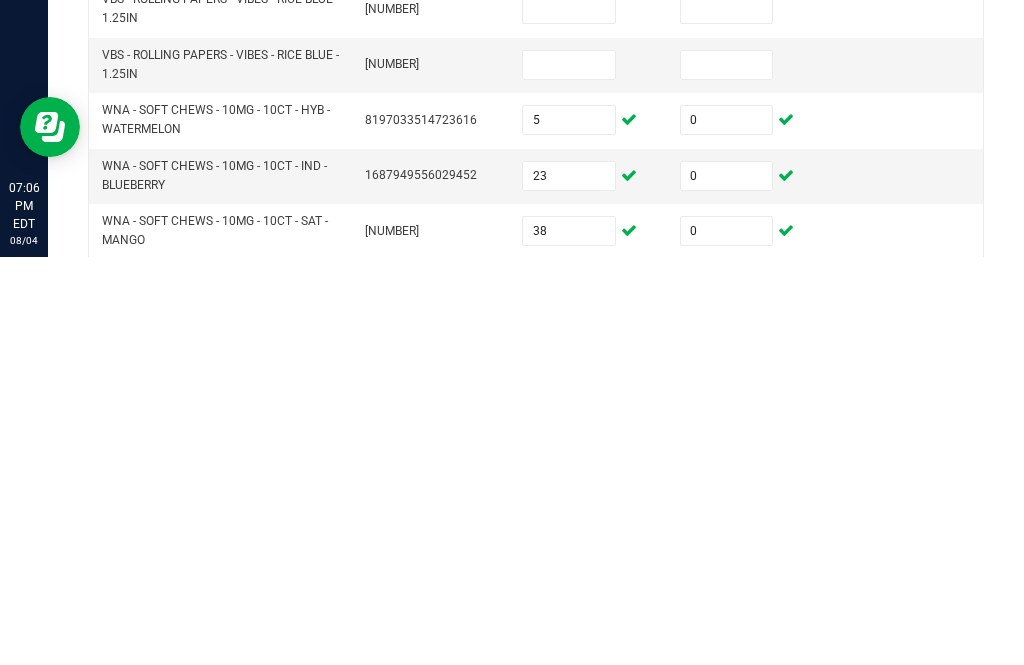 click at bounding box center (727, 695) 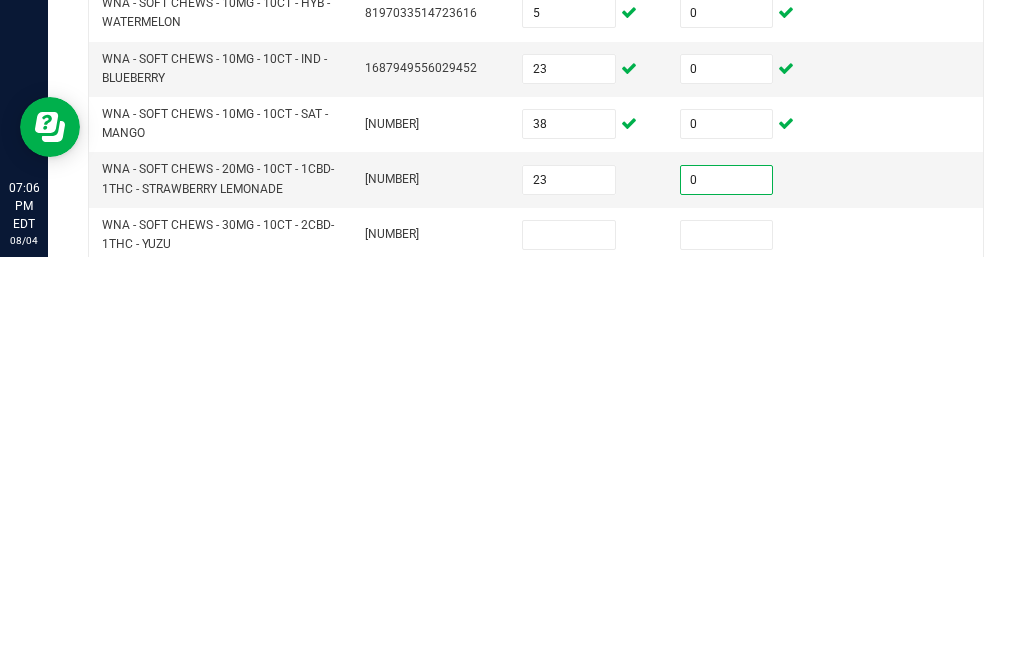 scroll, scrollTop: 373, scrollLeft: 0, axis: vertical 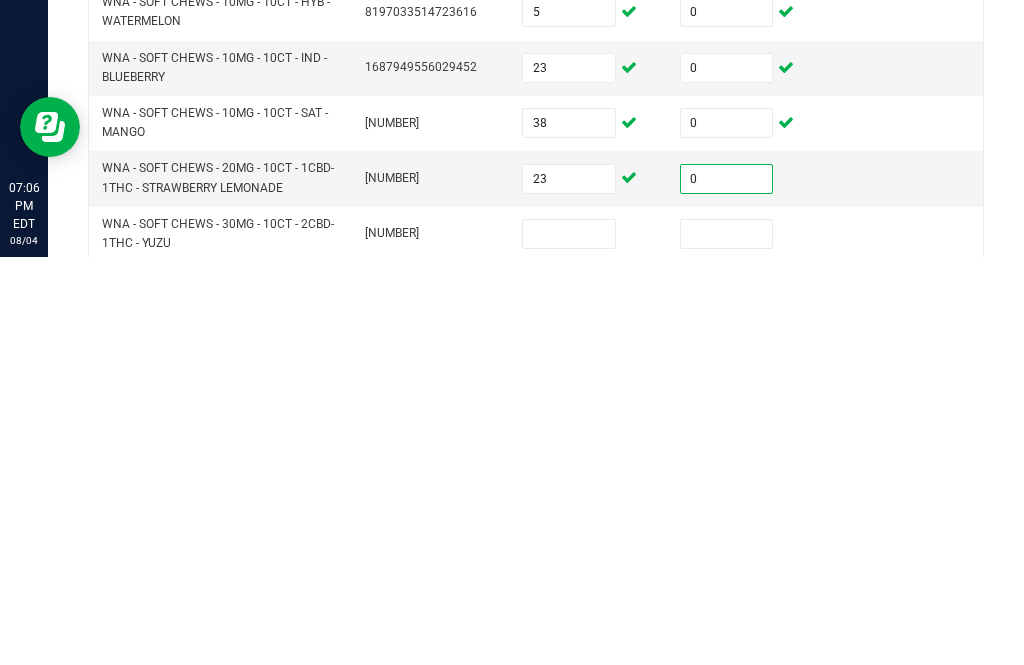 click at bounding box center [569, 642] 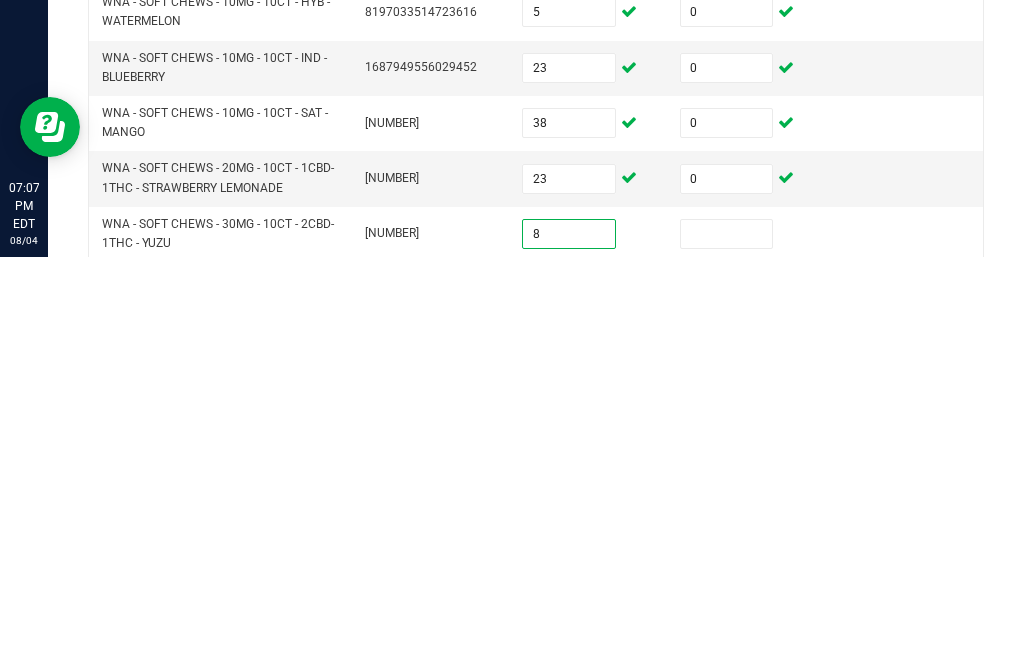click at bounding box center [727, 642] 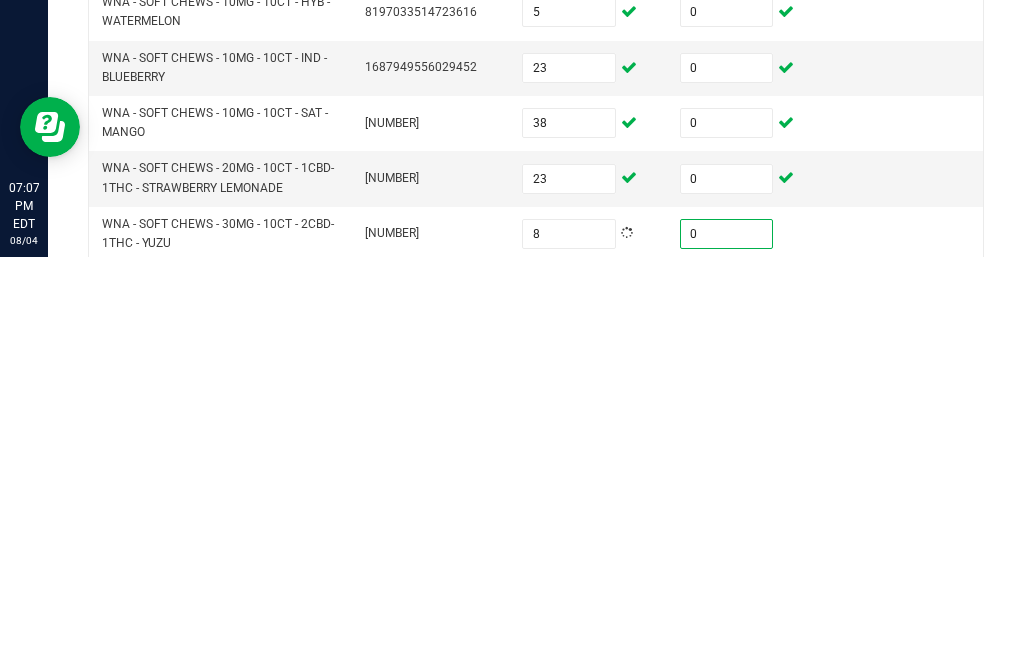 click at bounding box center [569, 697] 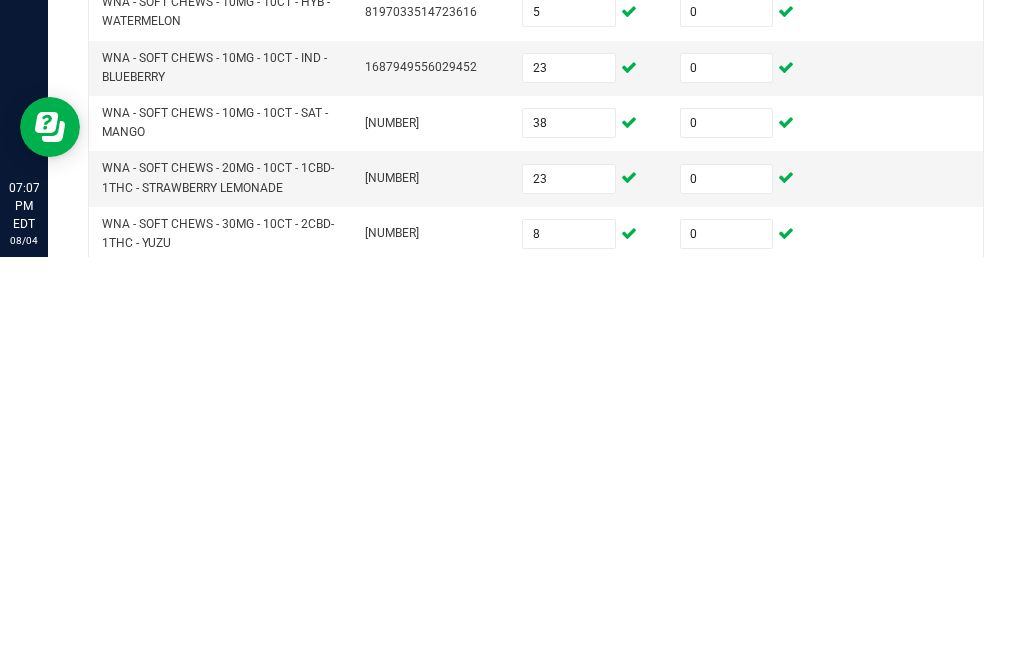 click at bounding box center [727, 697] 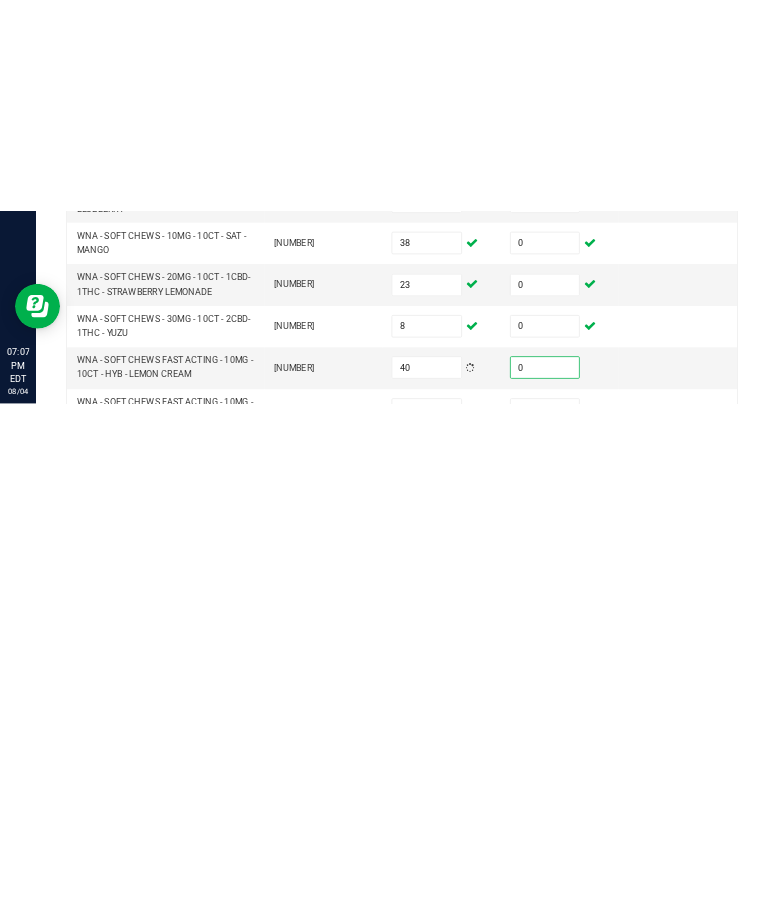 scroll, scrollTop: 457, scrollLeft: 0, axis: vertical 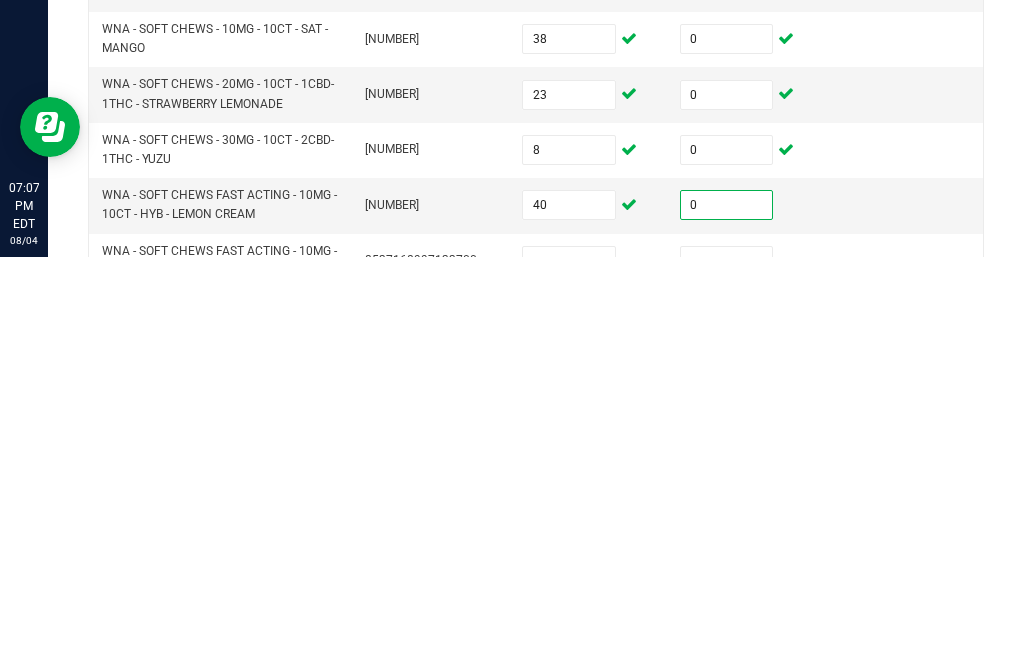 click at bounding box center (569, 669) 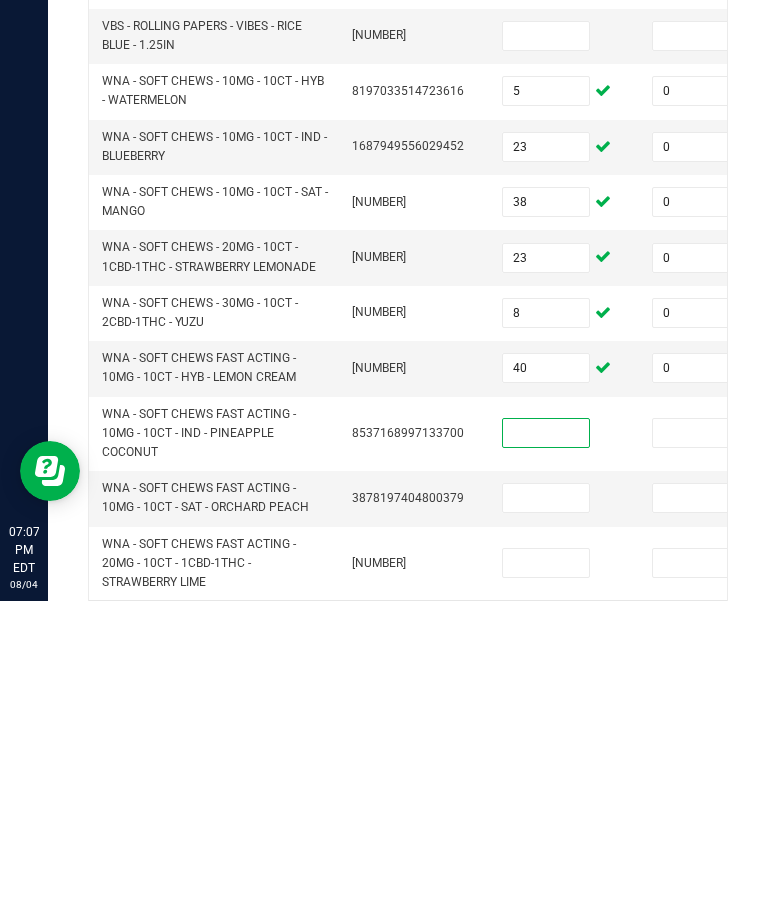 scroll, scrollTop: 600, scrollLeft: 0, axis: vertical 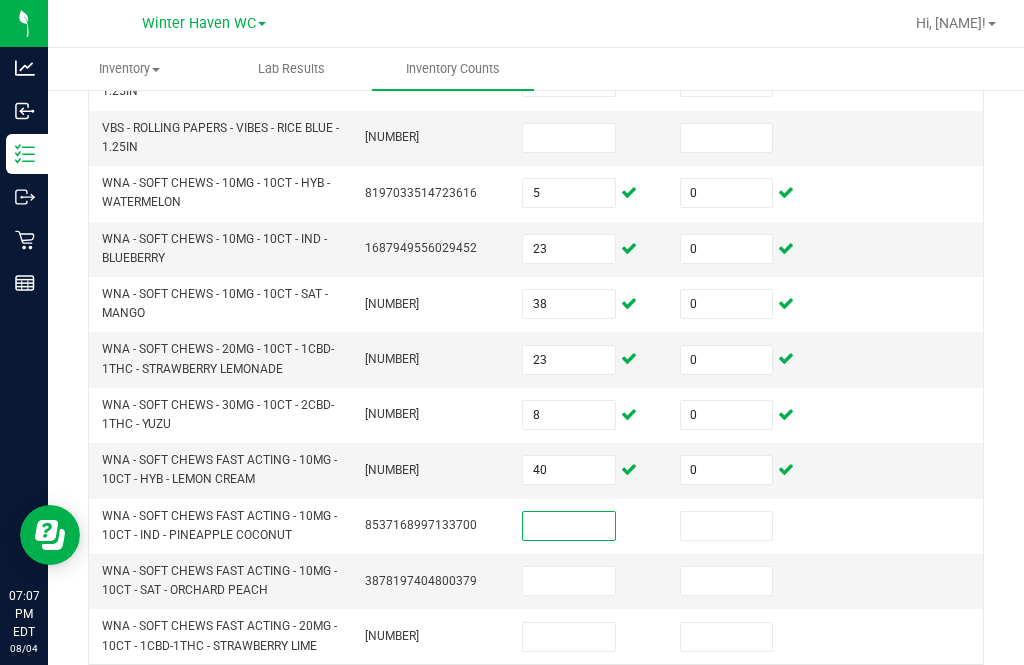 click at bounding box center (569, 526) 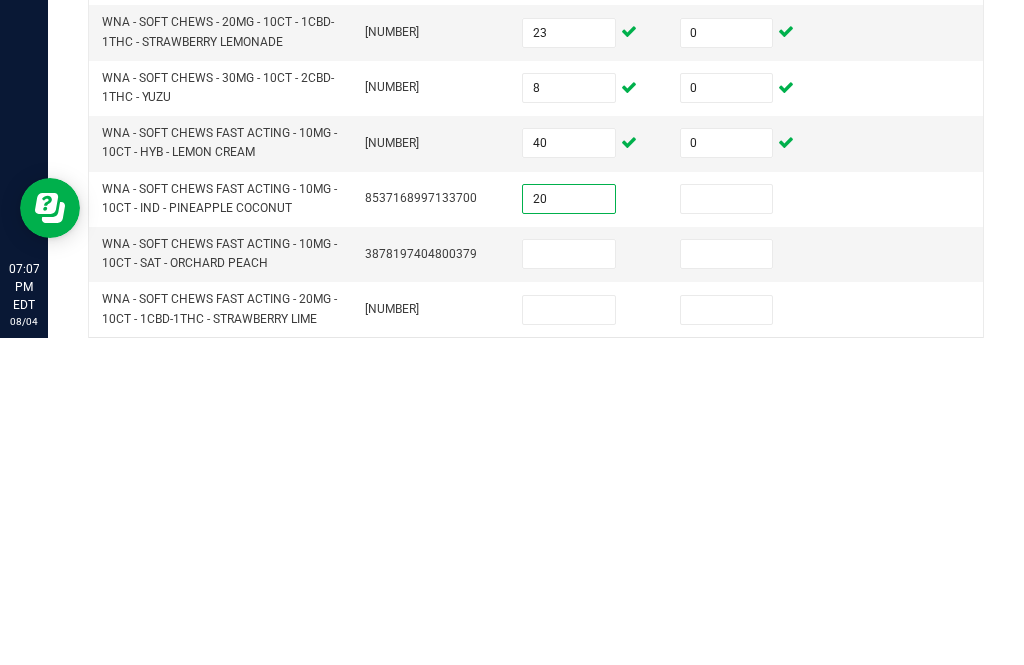 click at bounding box center [727, 526] 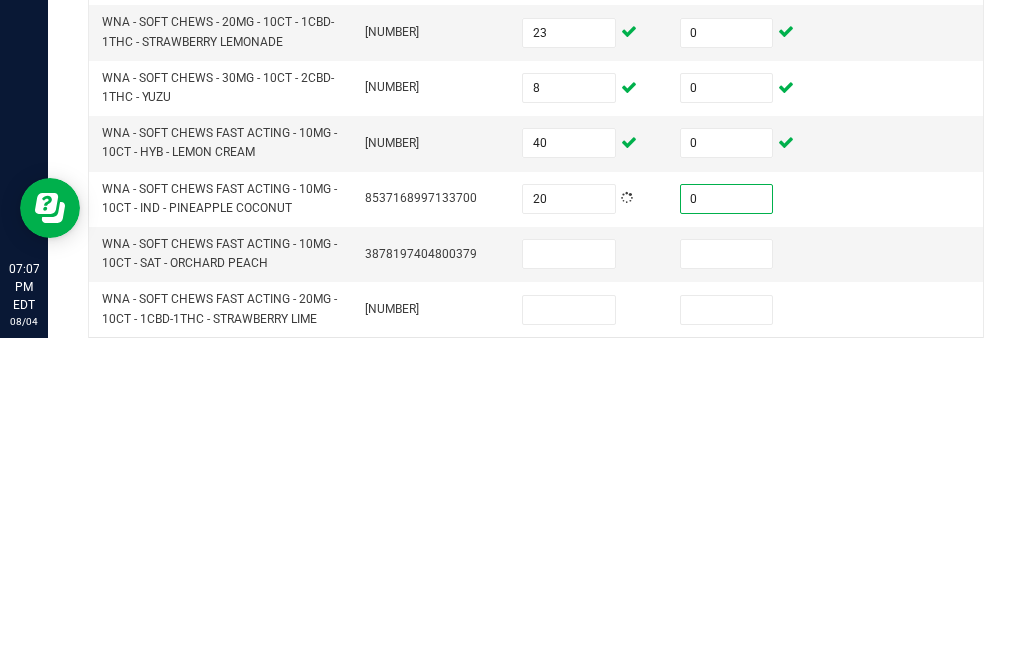 click at bounding box center (569, 581) 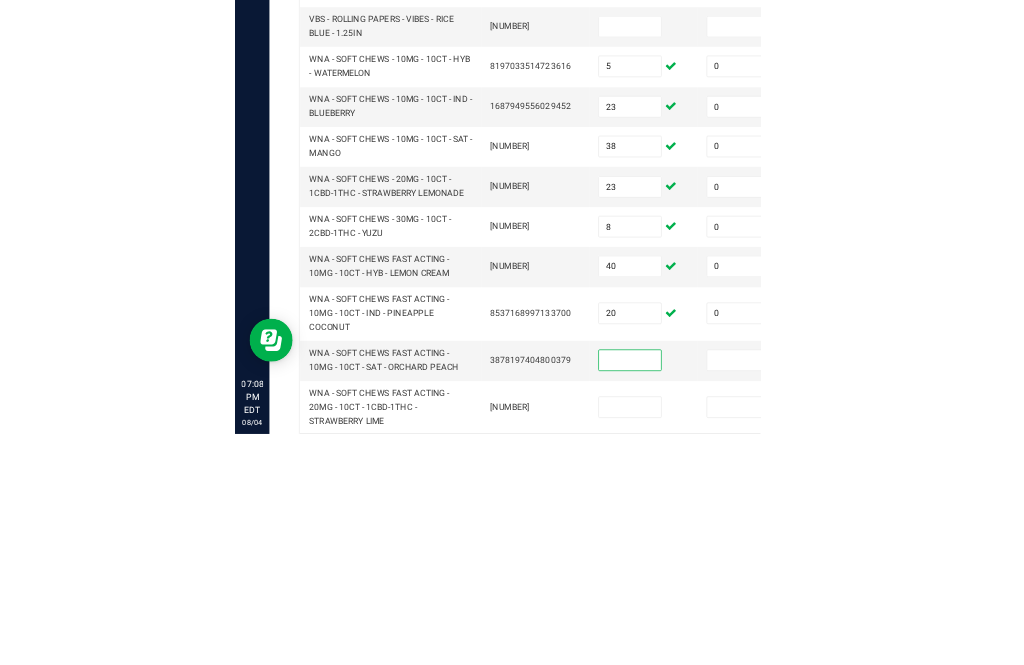 scroll, scrollTop: 600, scrollLeft: 0, axis: vertical 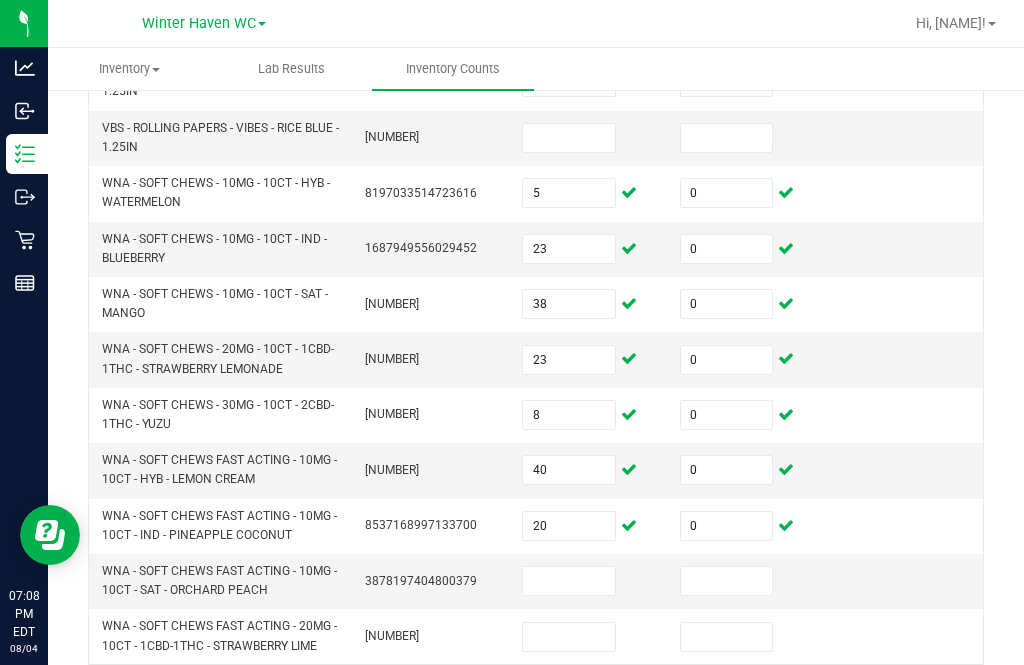 click at bounding box center (569, 581) 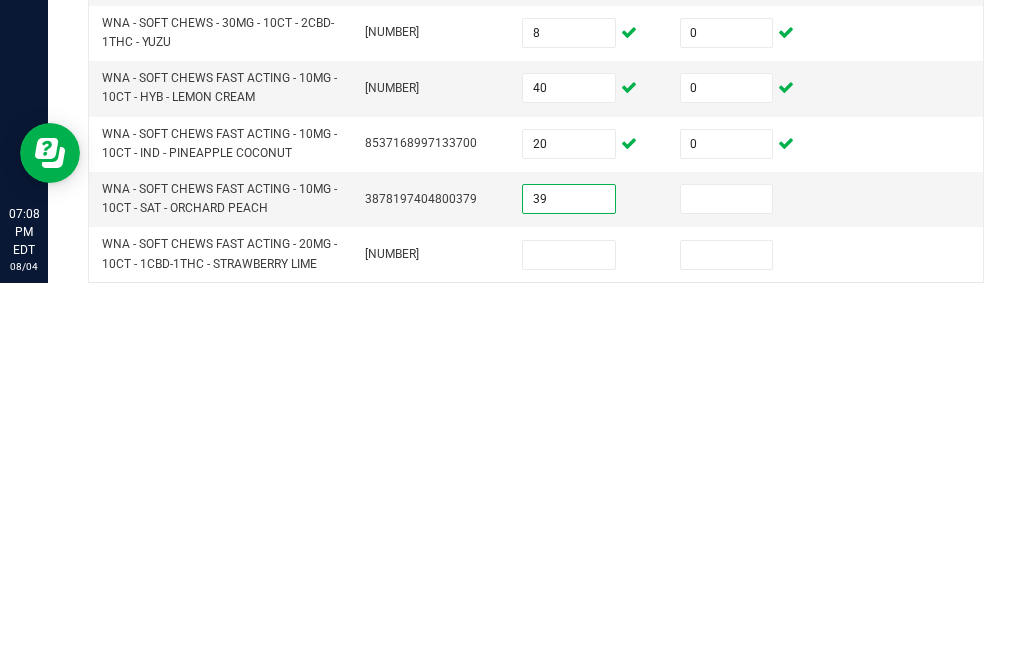 click at bounding box center [727, 581] 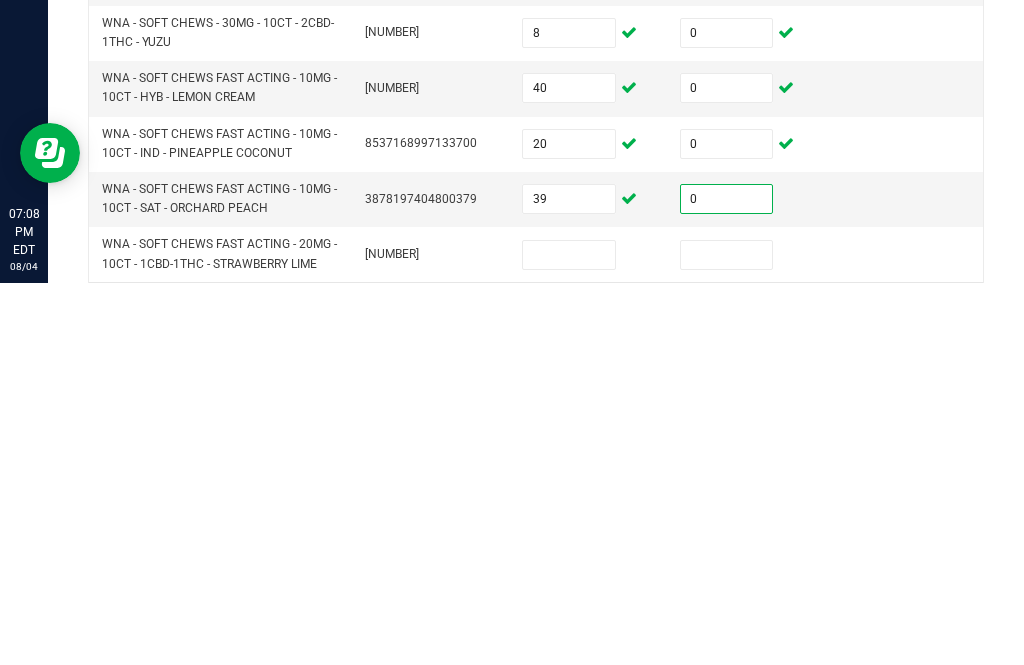 click at bounding box center (569, 637) 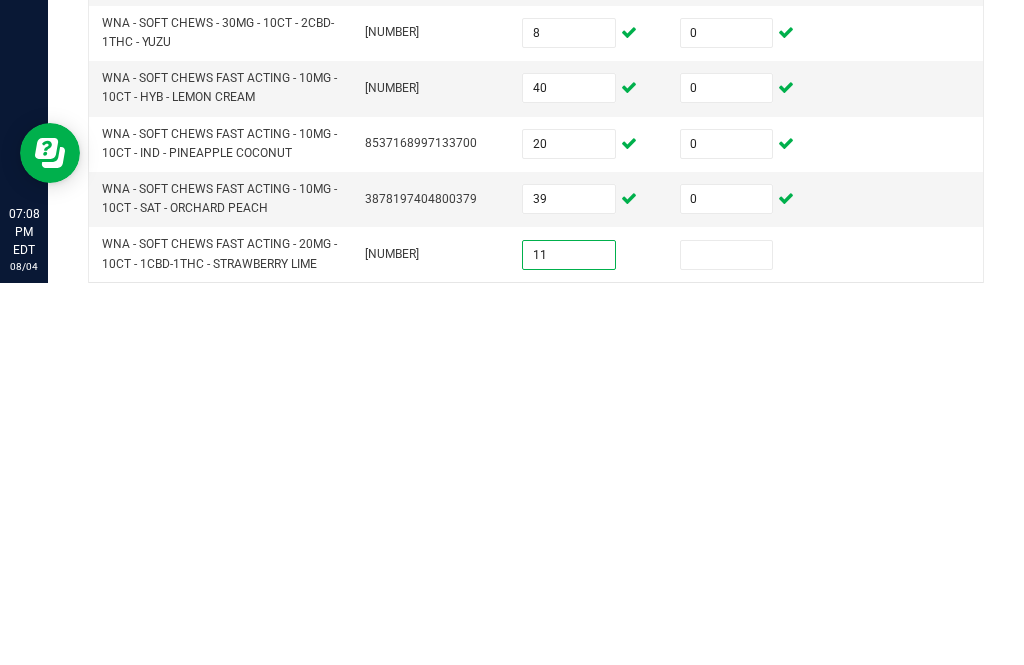 click at bounding box center [727, 637] 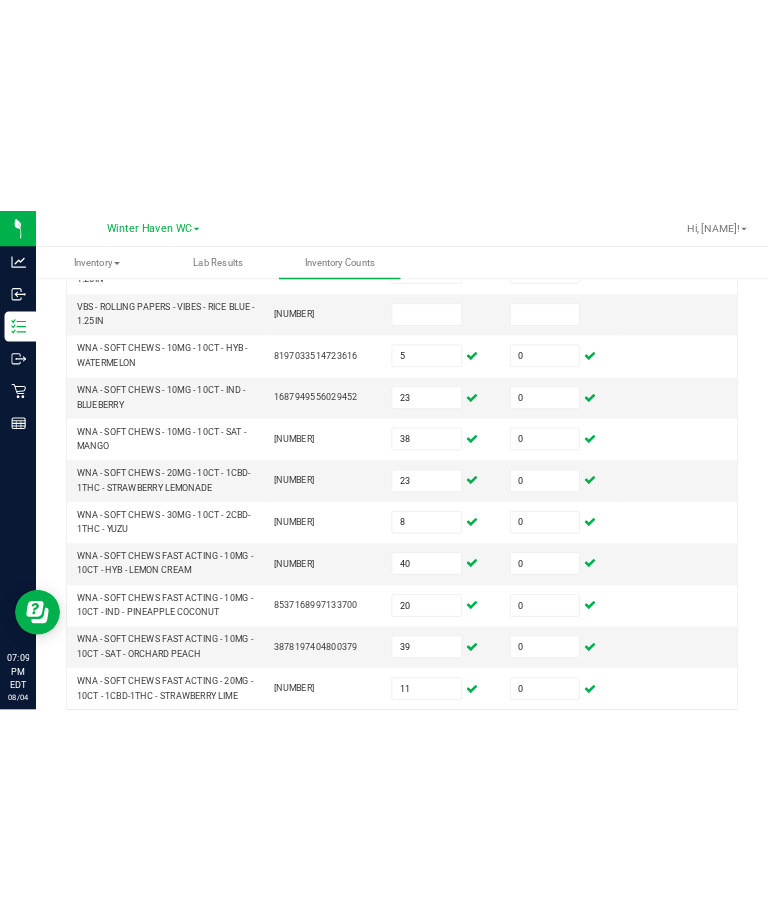 scroll, scrollTop: 0, scrollLeft: 0, axis: both 